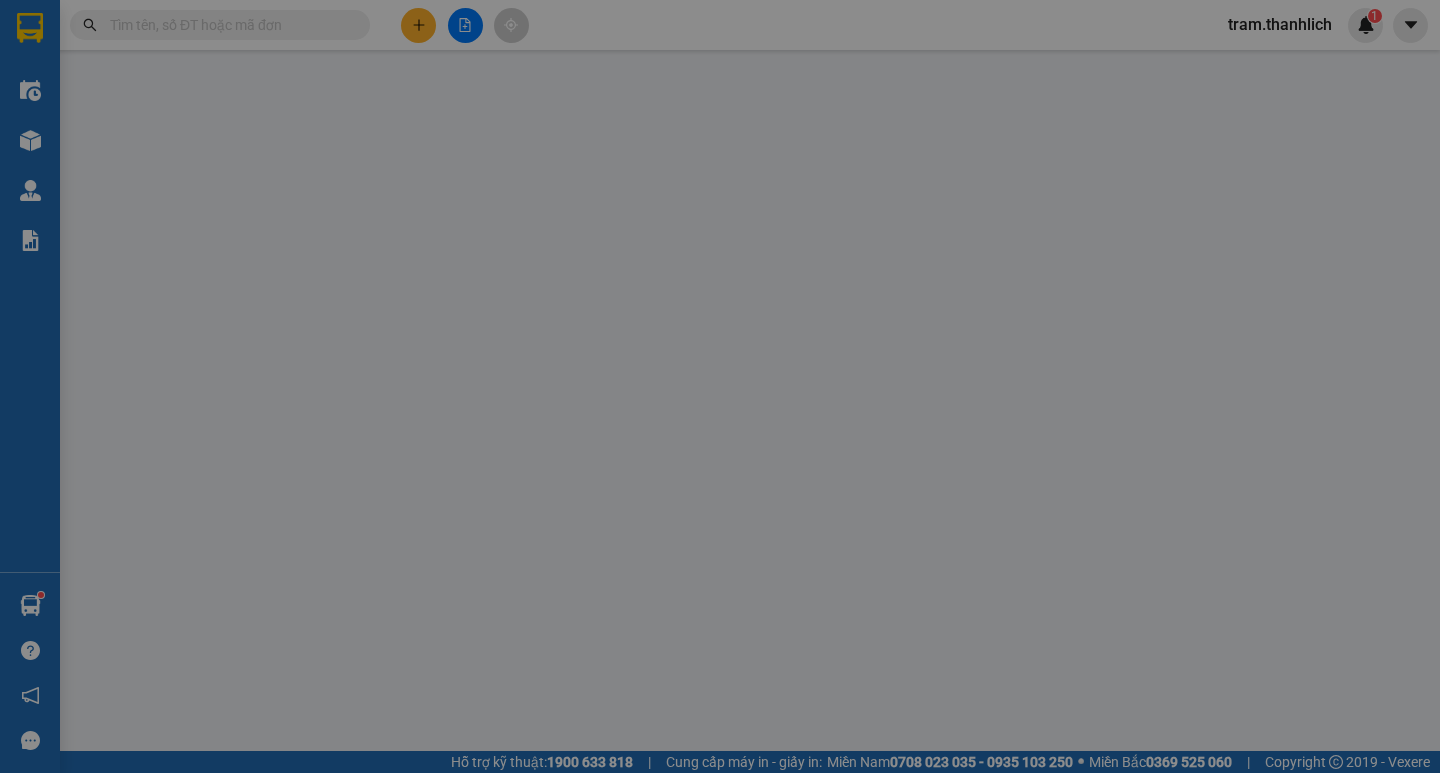 scroll, scrollTop: 0, scrollLeft: 0, axis: both 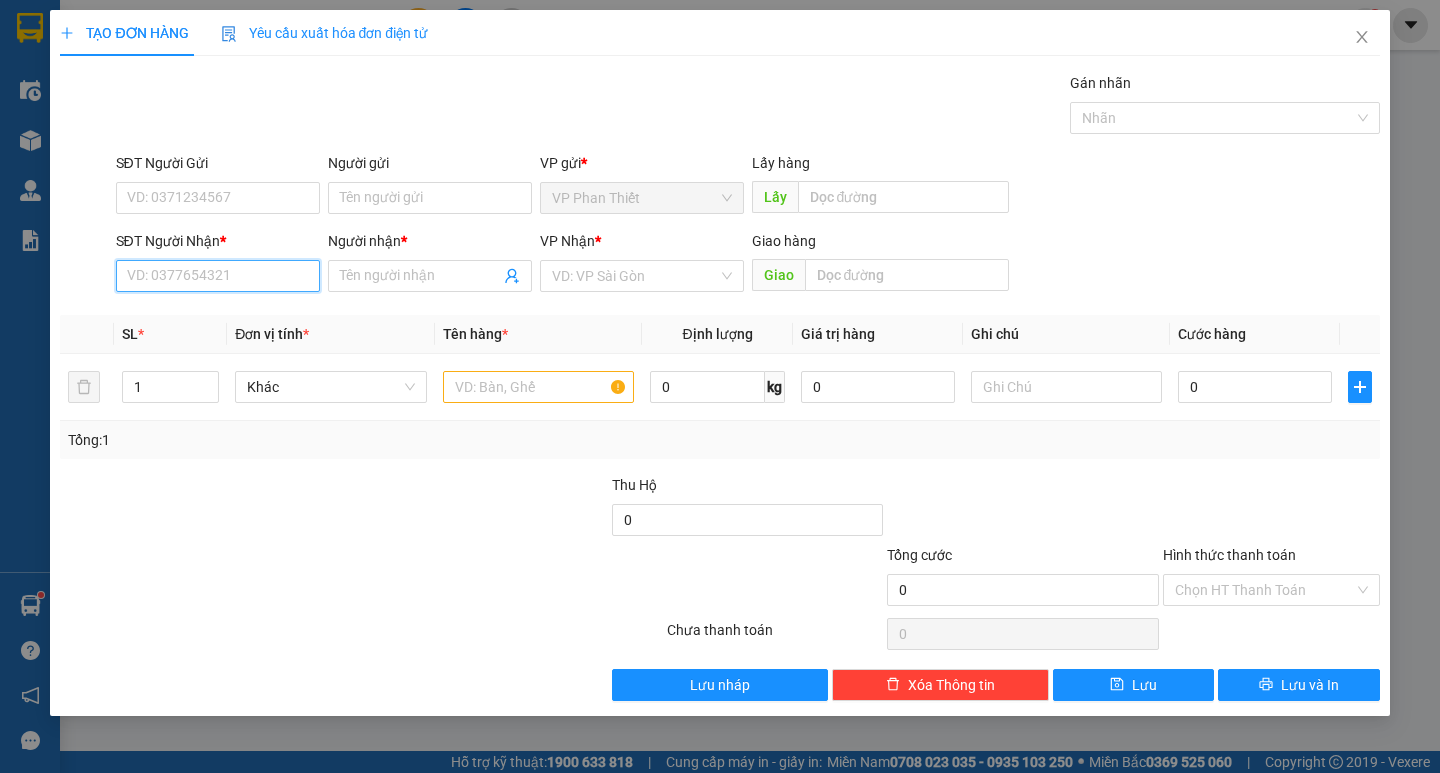 click on "SĐT Người Nhận  *" at bounding box center [218, 276] 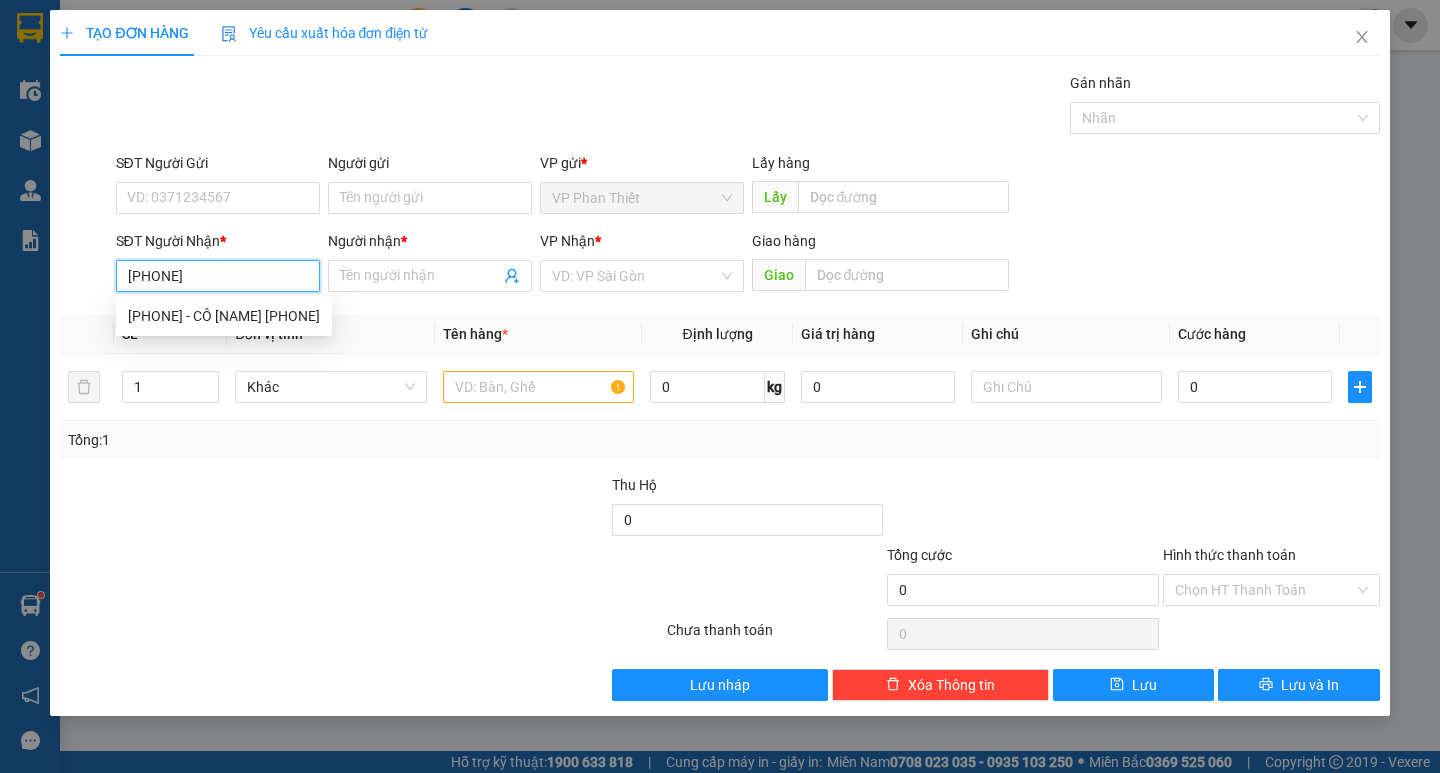 type on "[PHONE]" 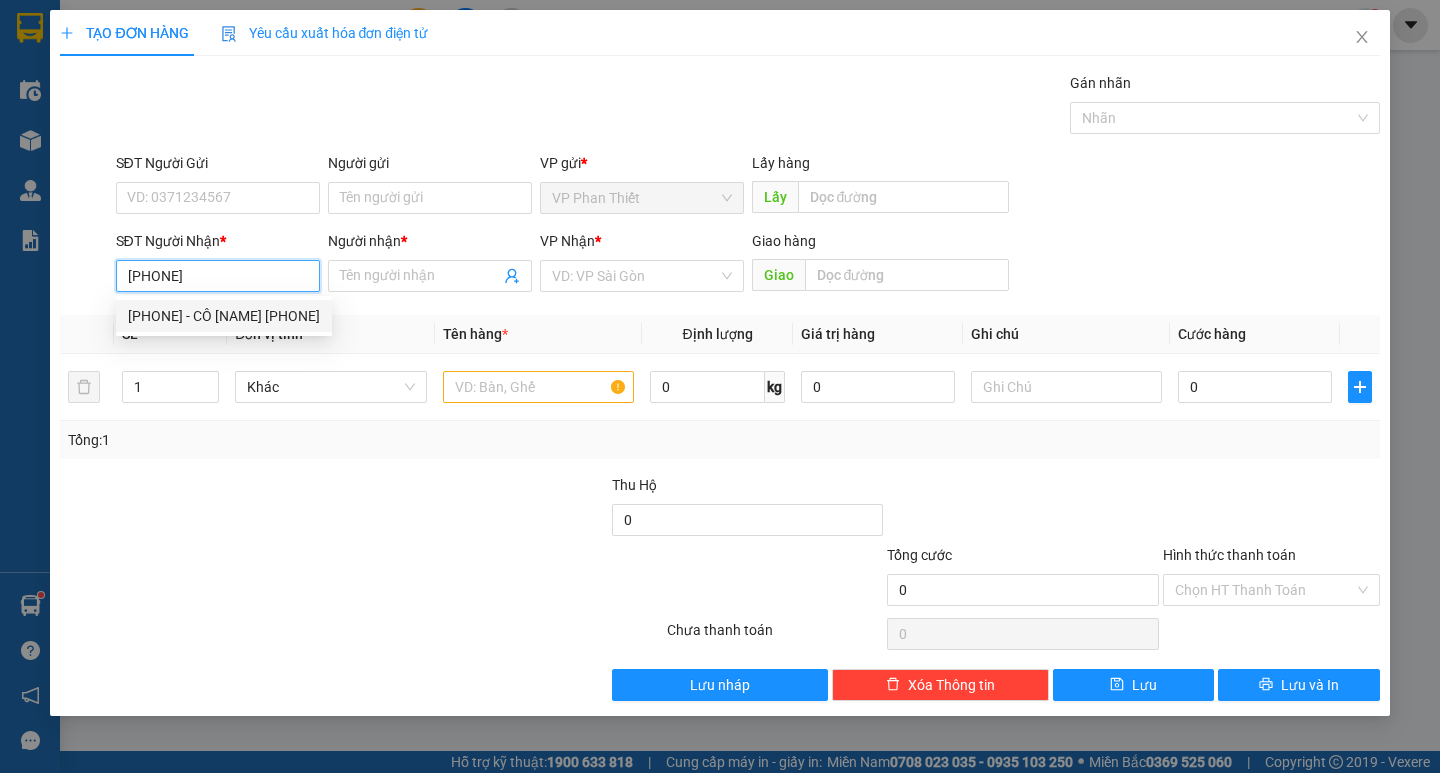 click on "[PHONE] - CÔ [NAME] [PHONE]" at bounding box center [224, 316] 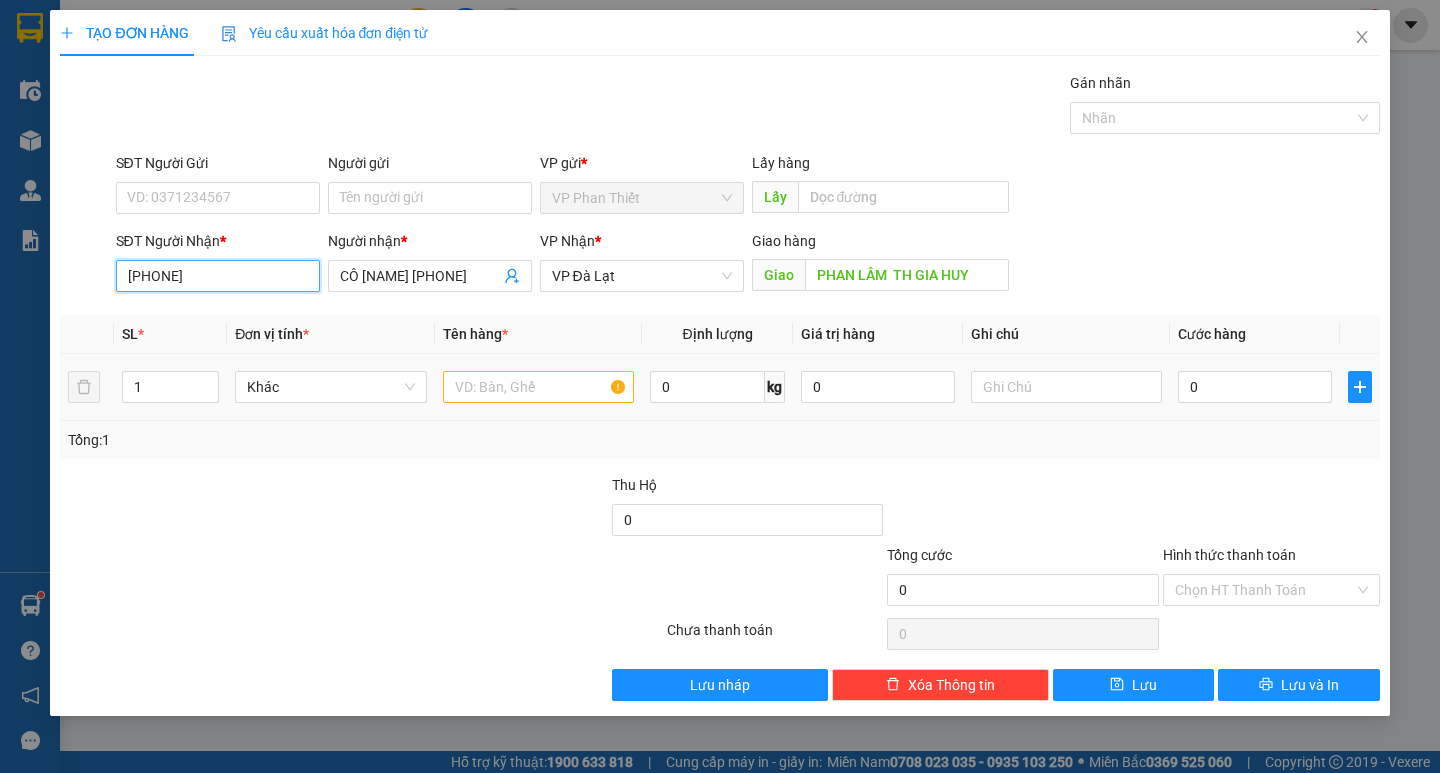 type on "[PHONE]" 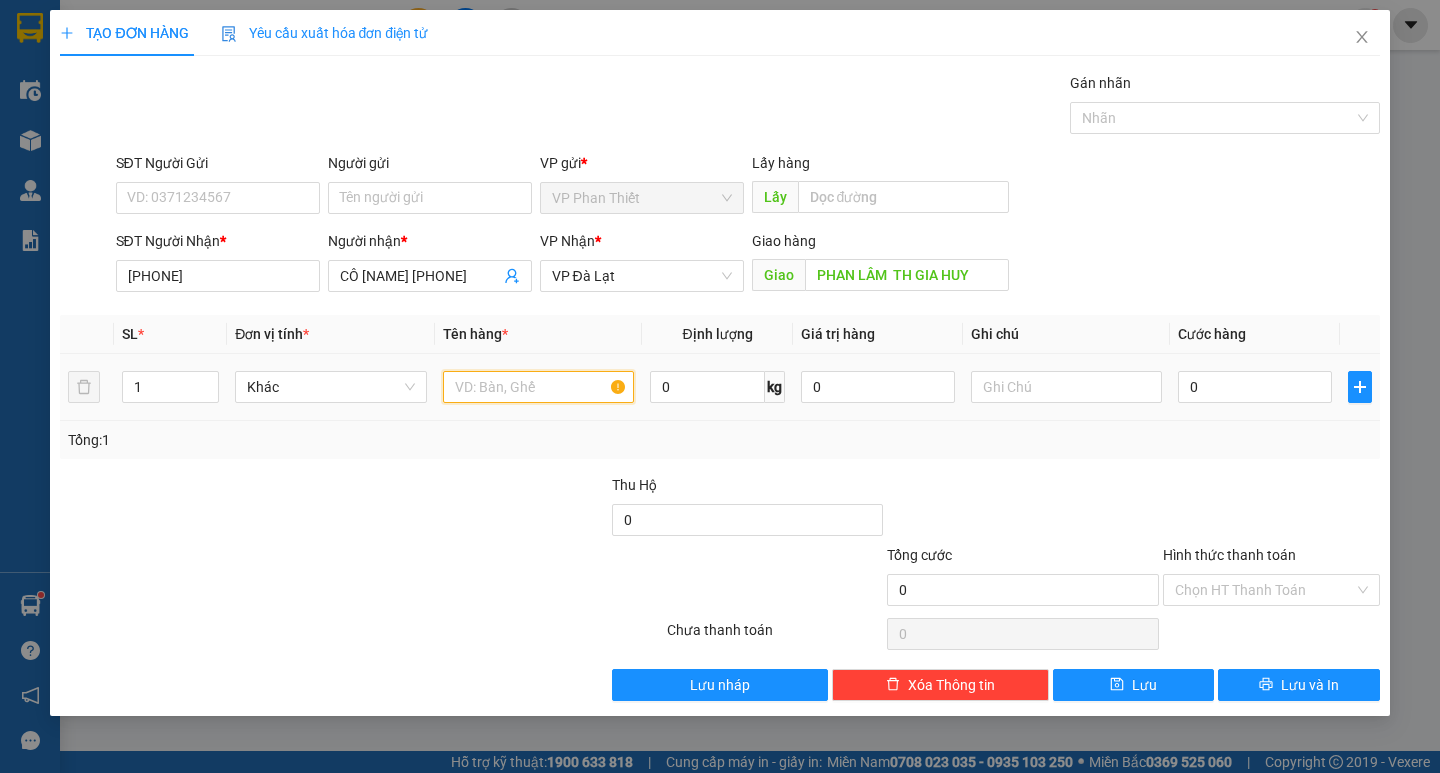 click at bounding box center [538, 387] 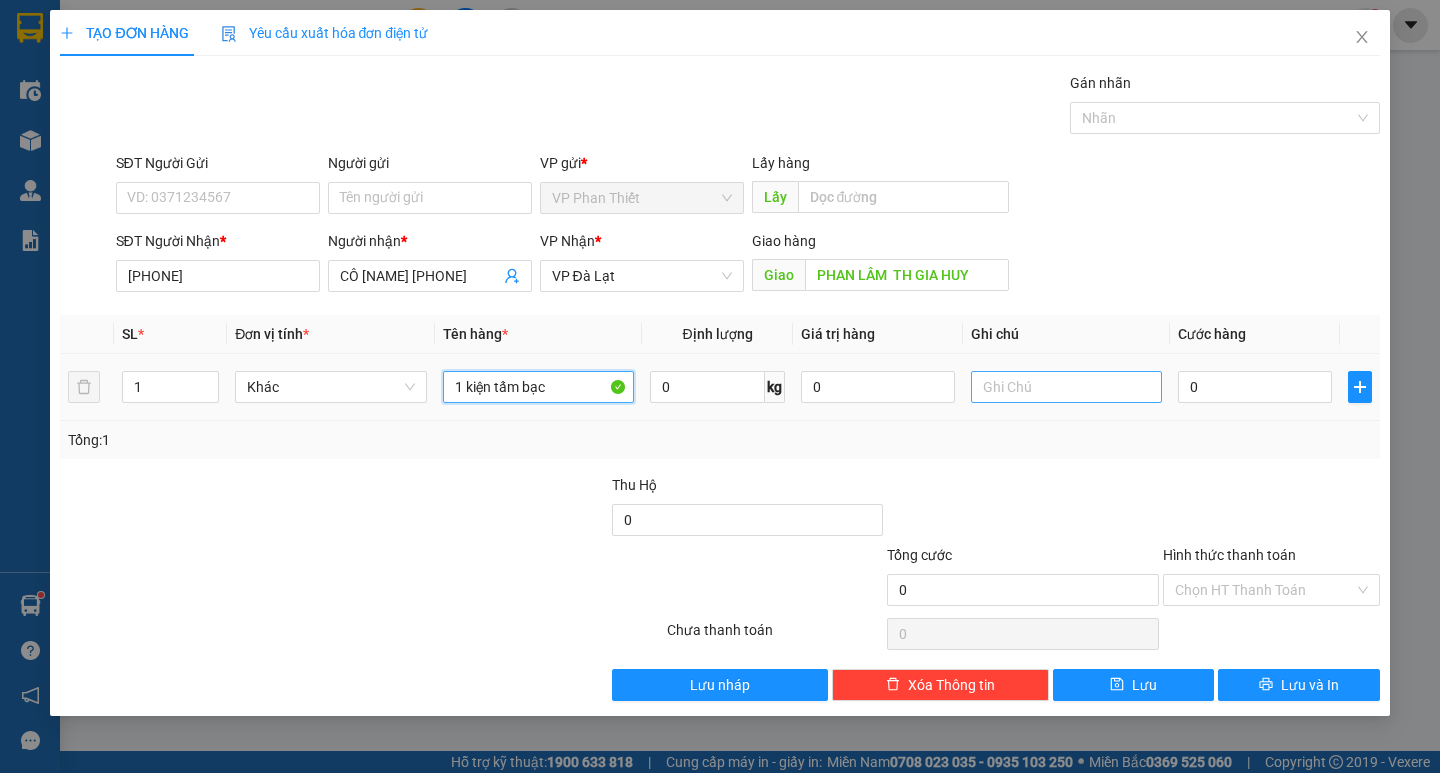 type on "1 kiện tấm bạc" 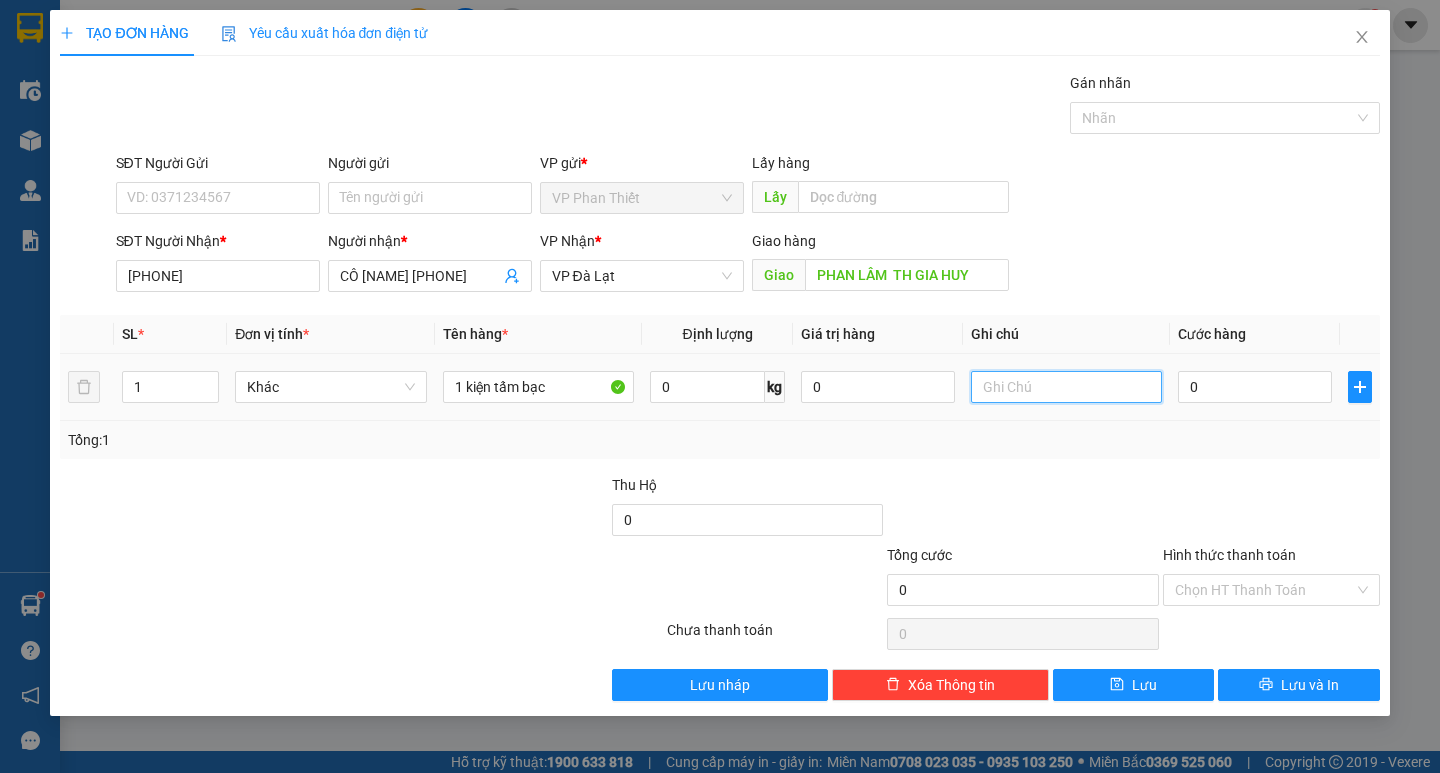 click at bounding box center [1066, 387] 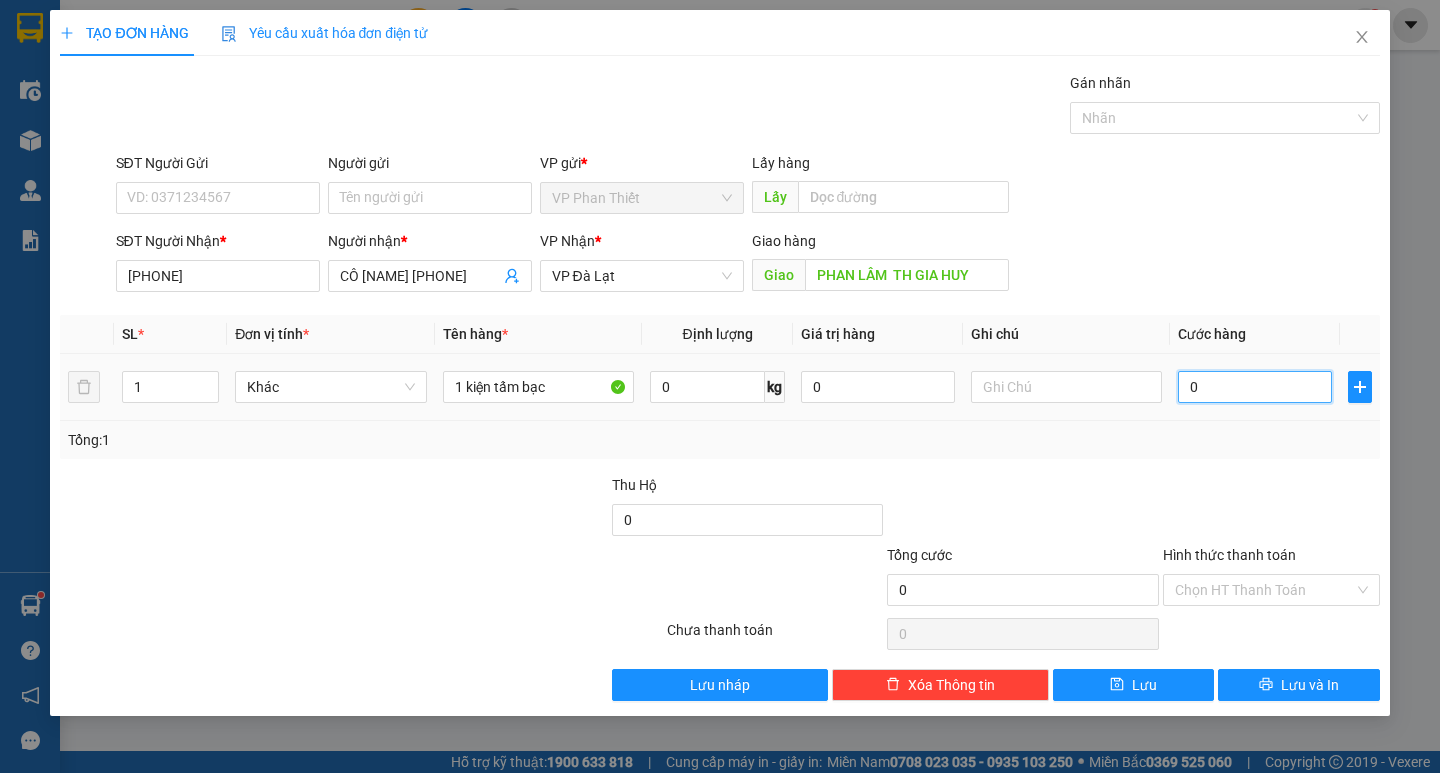 click on "0" at bounding box center [1255, 387] 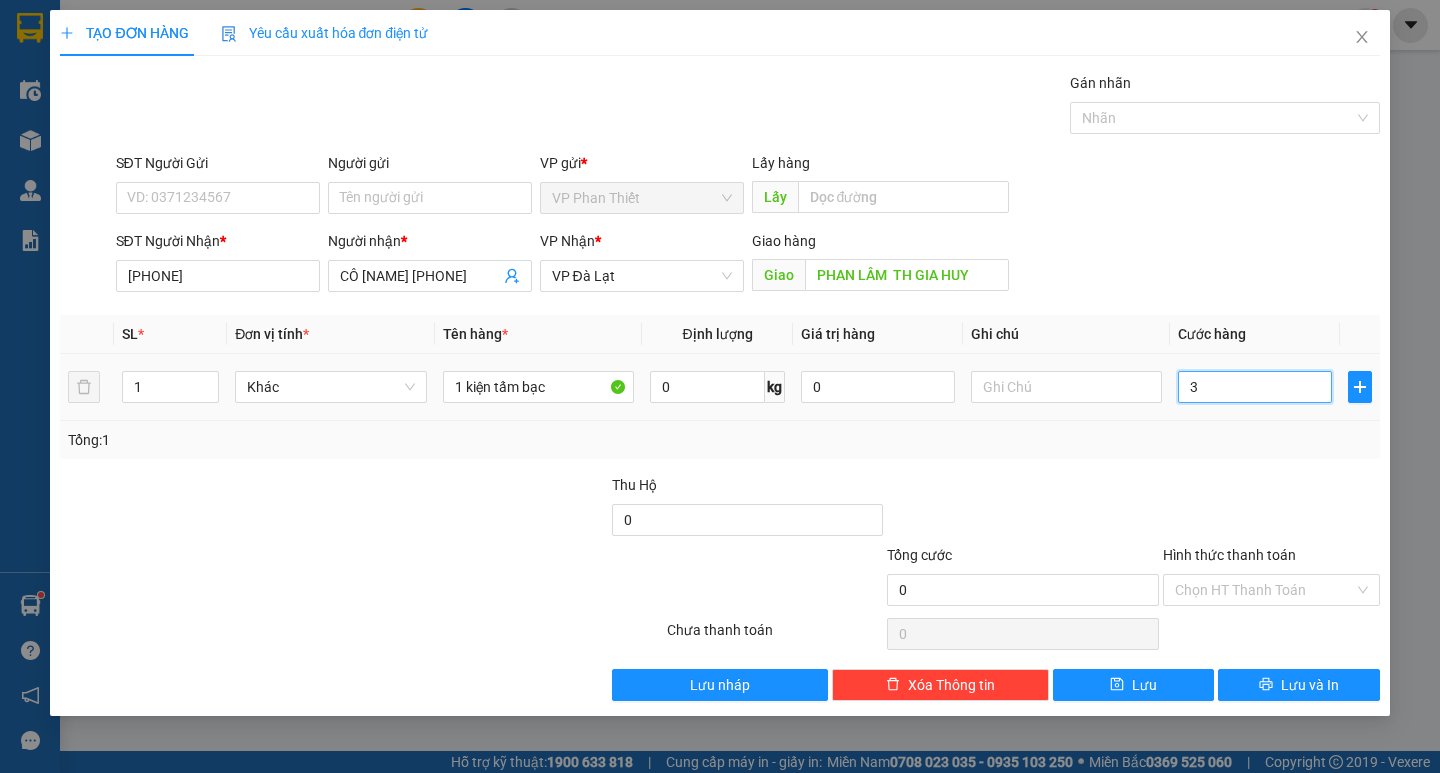 type on "3" 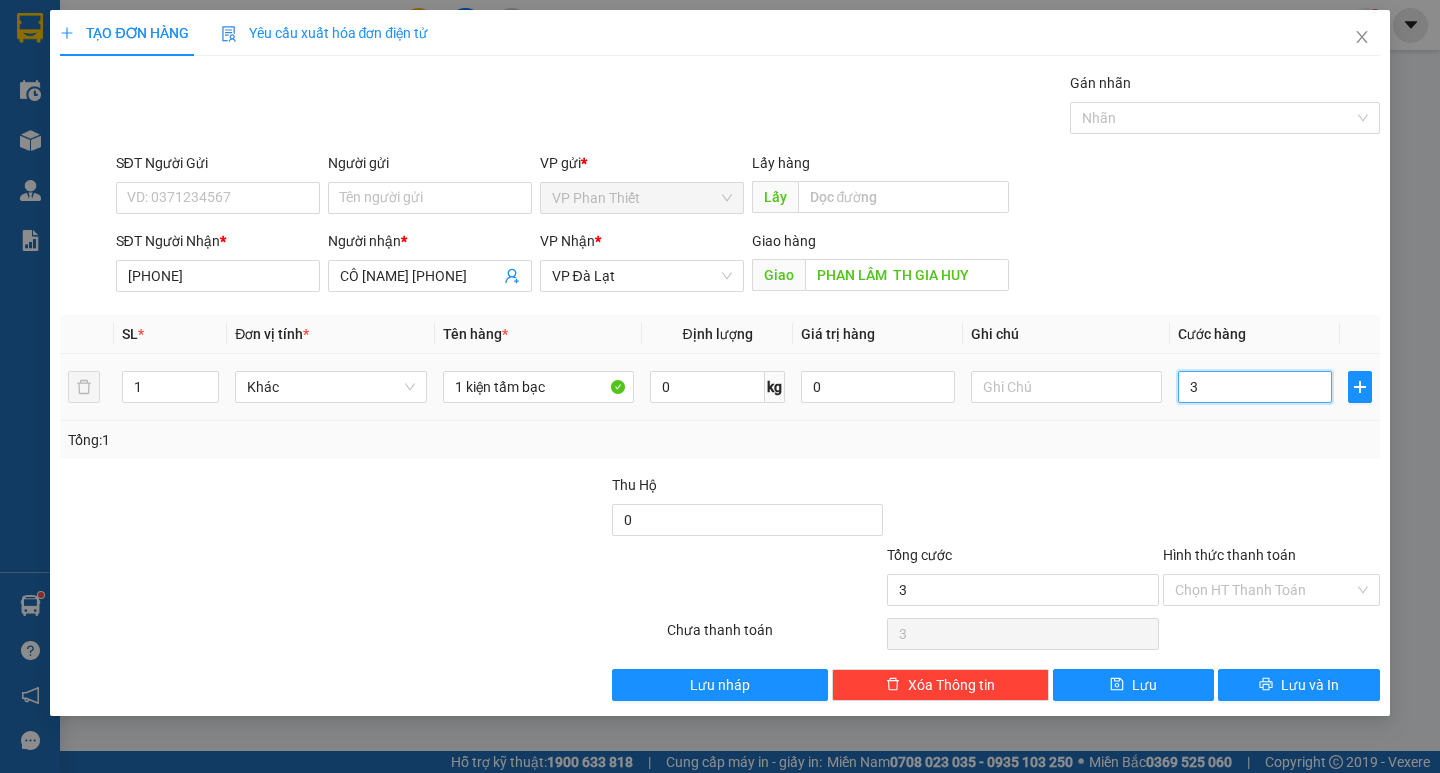 type on "30" 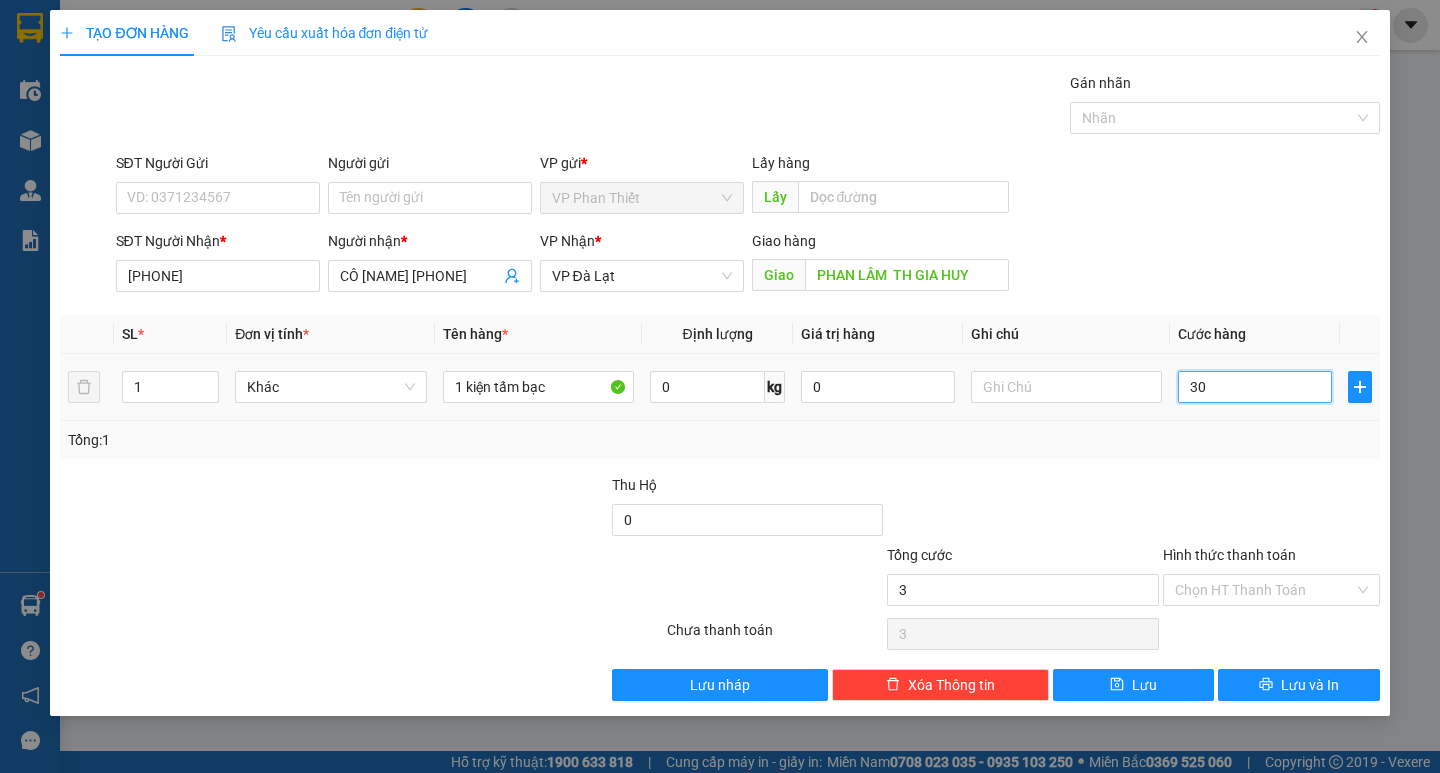 type on "30" 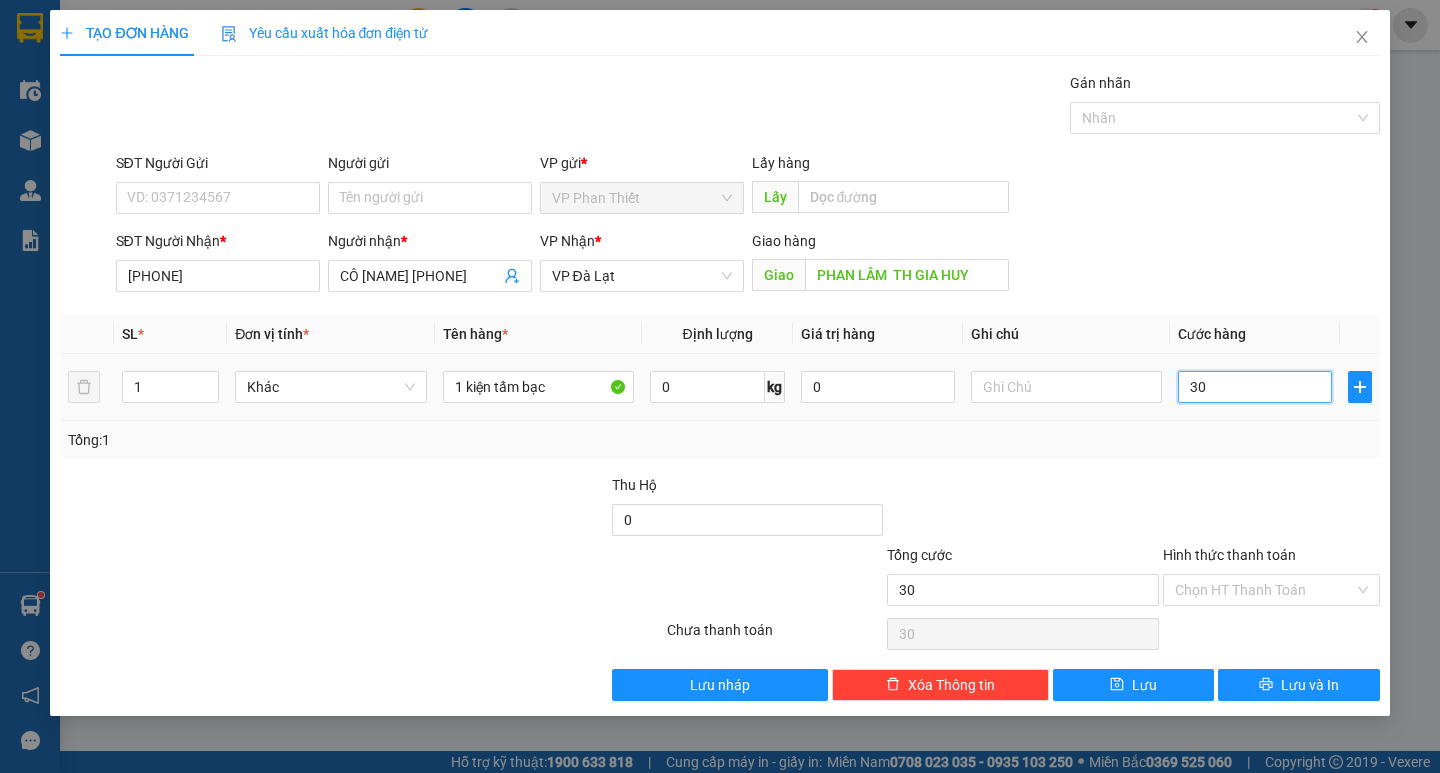 type on "300" 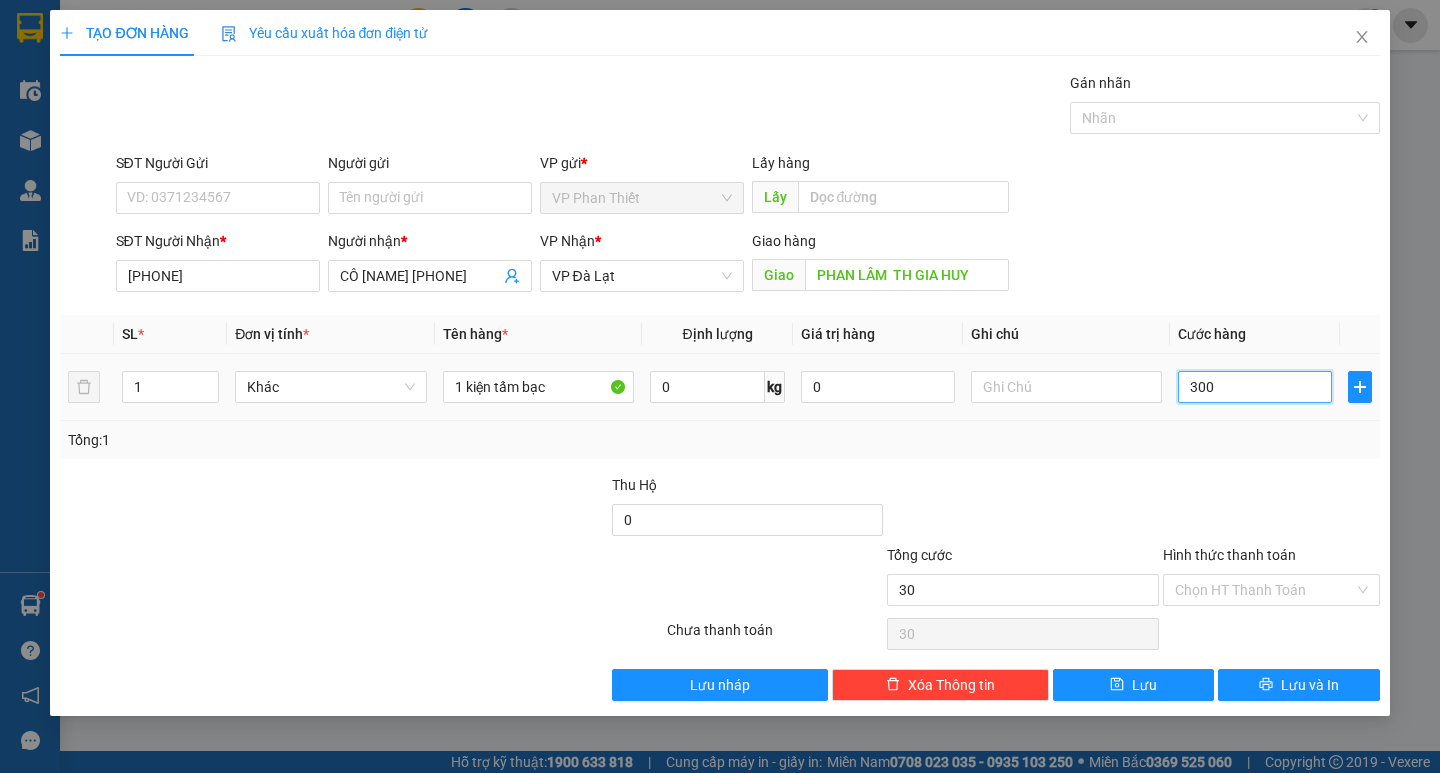 type on "300" 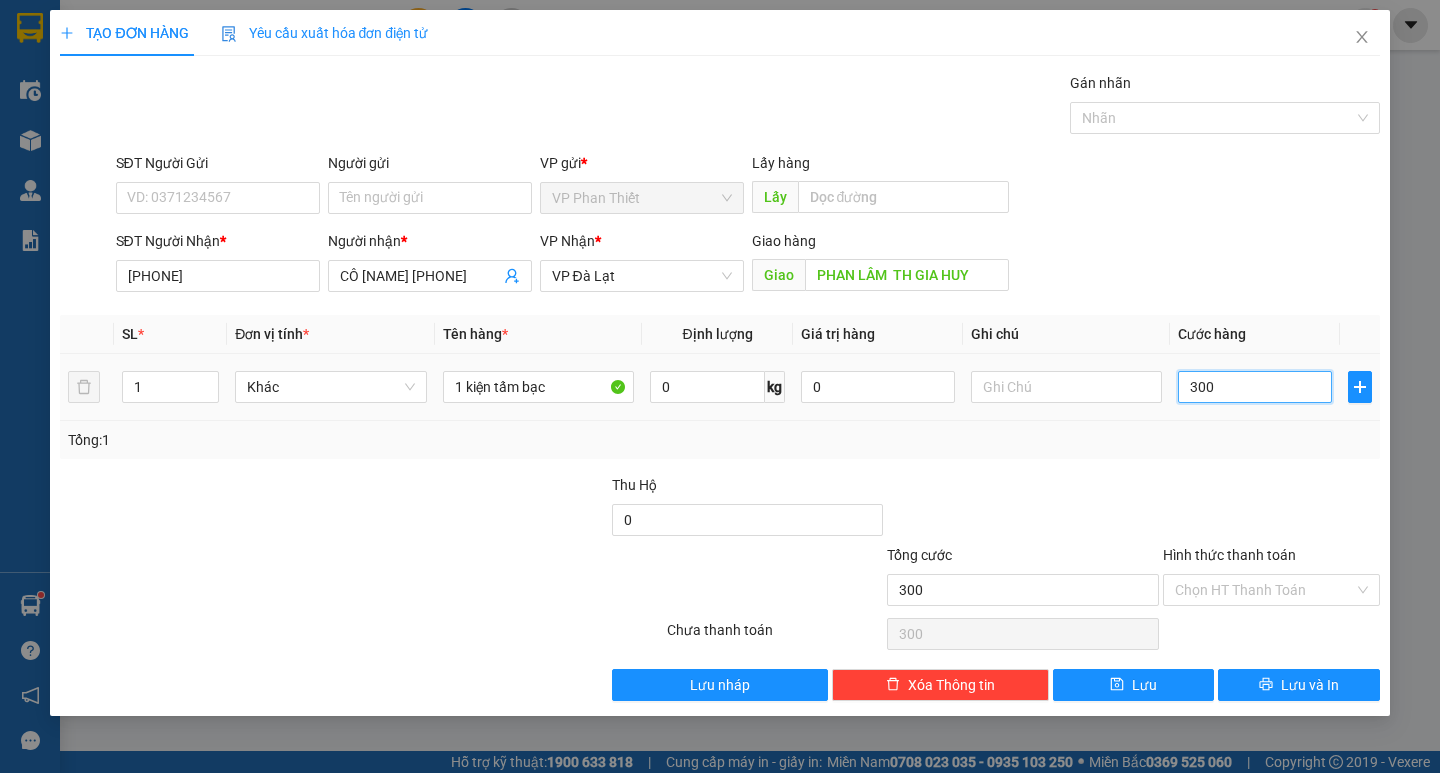 type on "3.000" 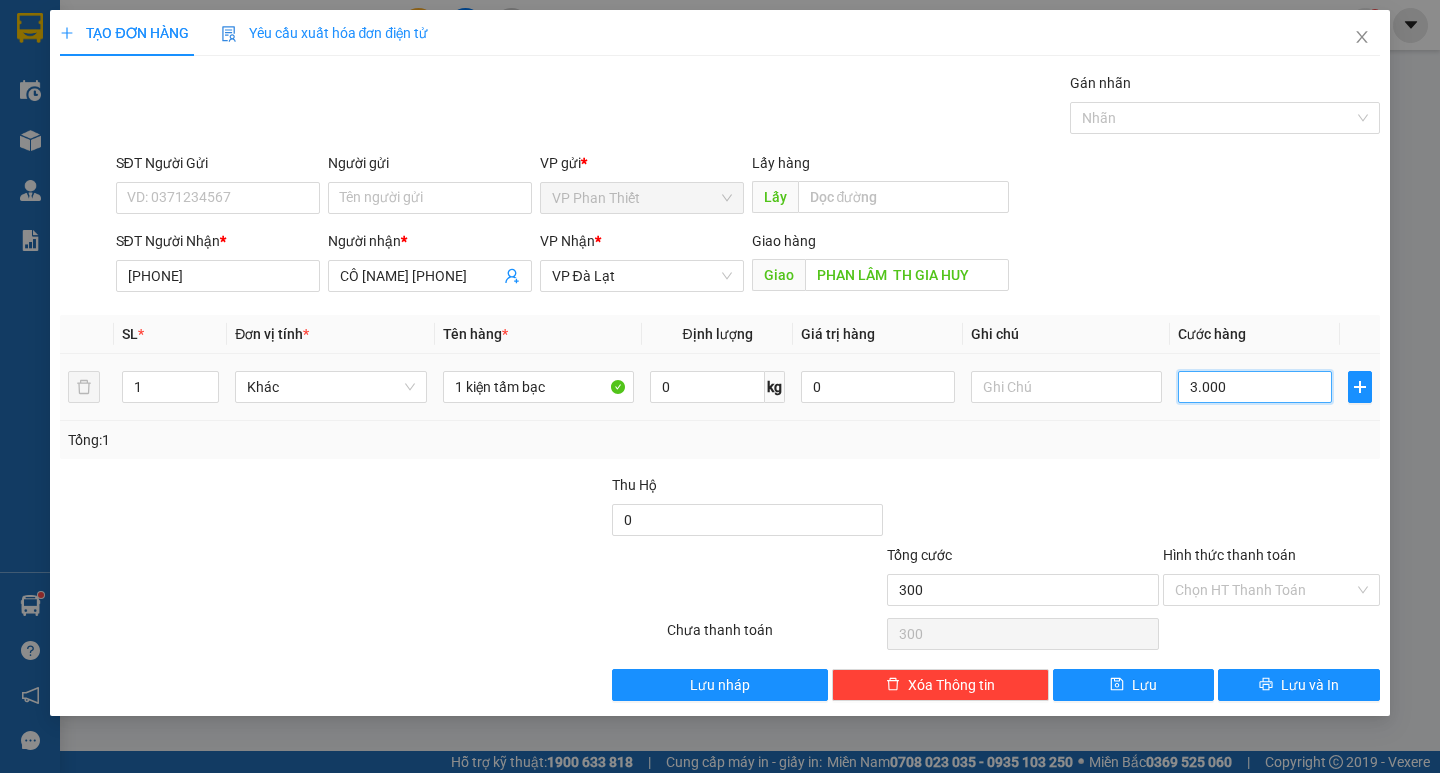 type on "3.000" 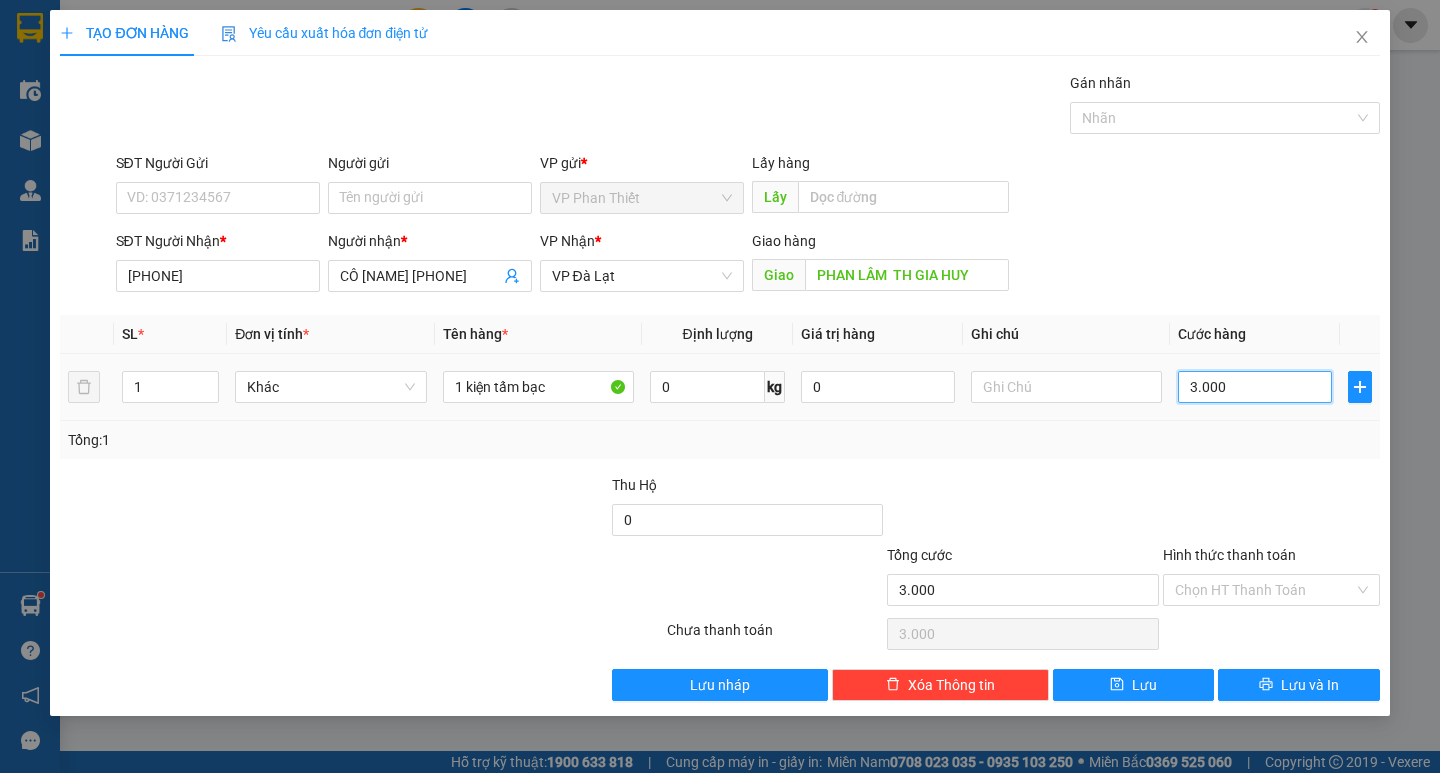 type on "30.000" 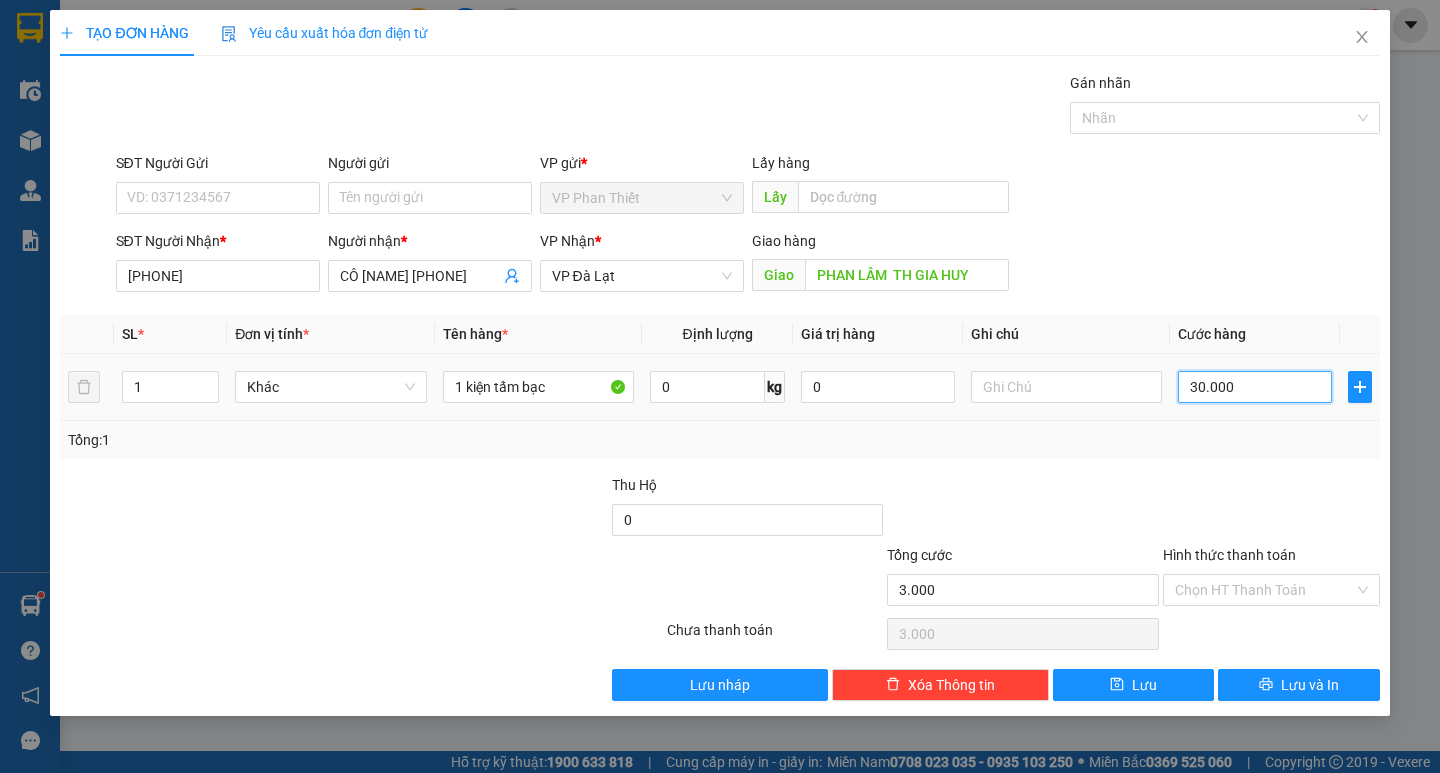 type on "30.000" 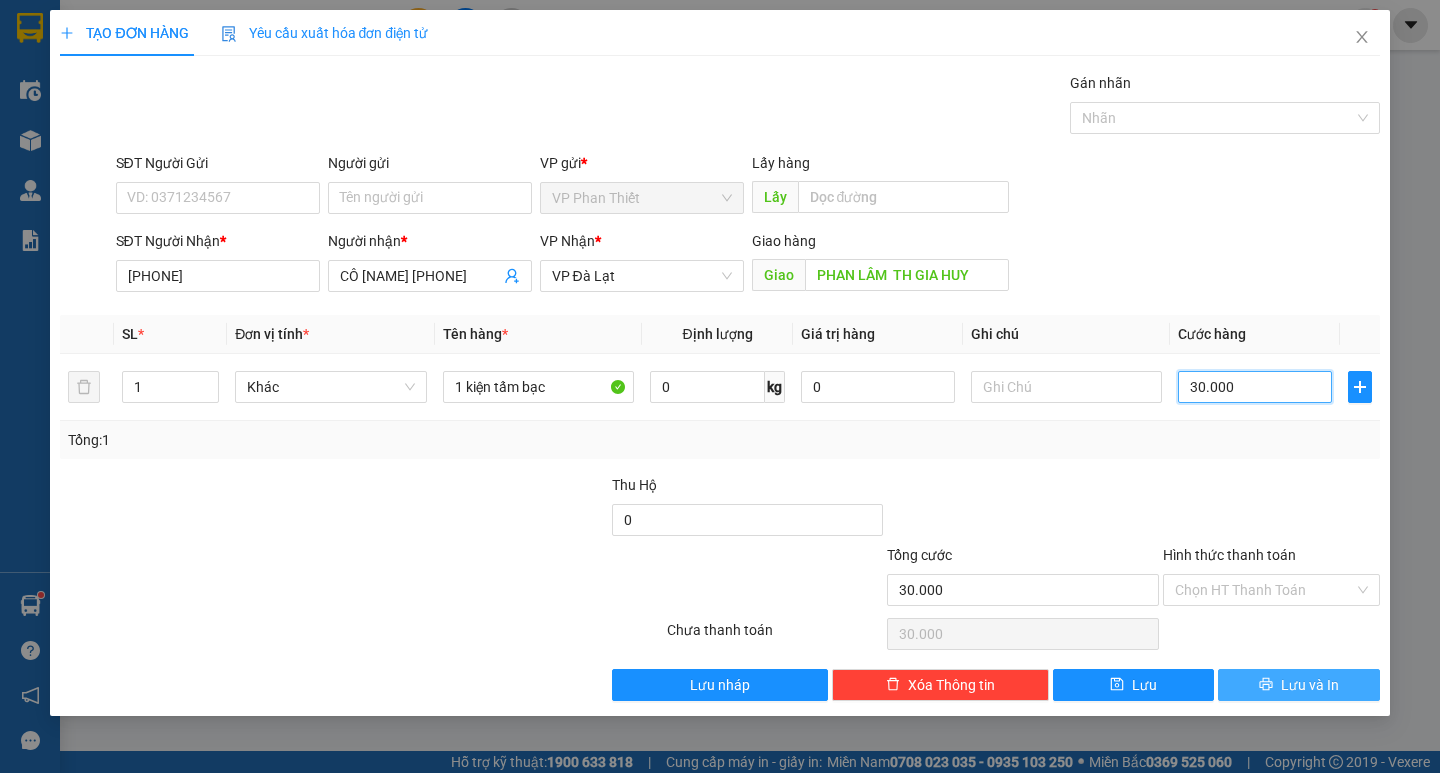 type on "30.000" 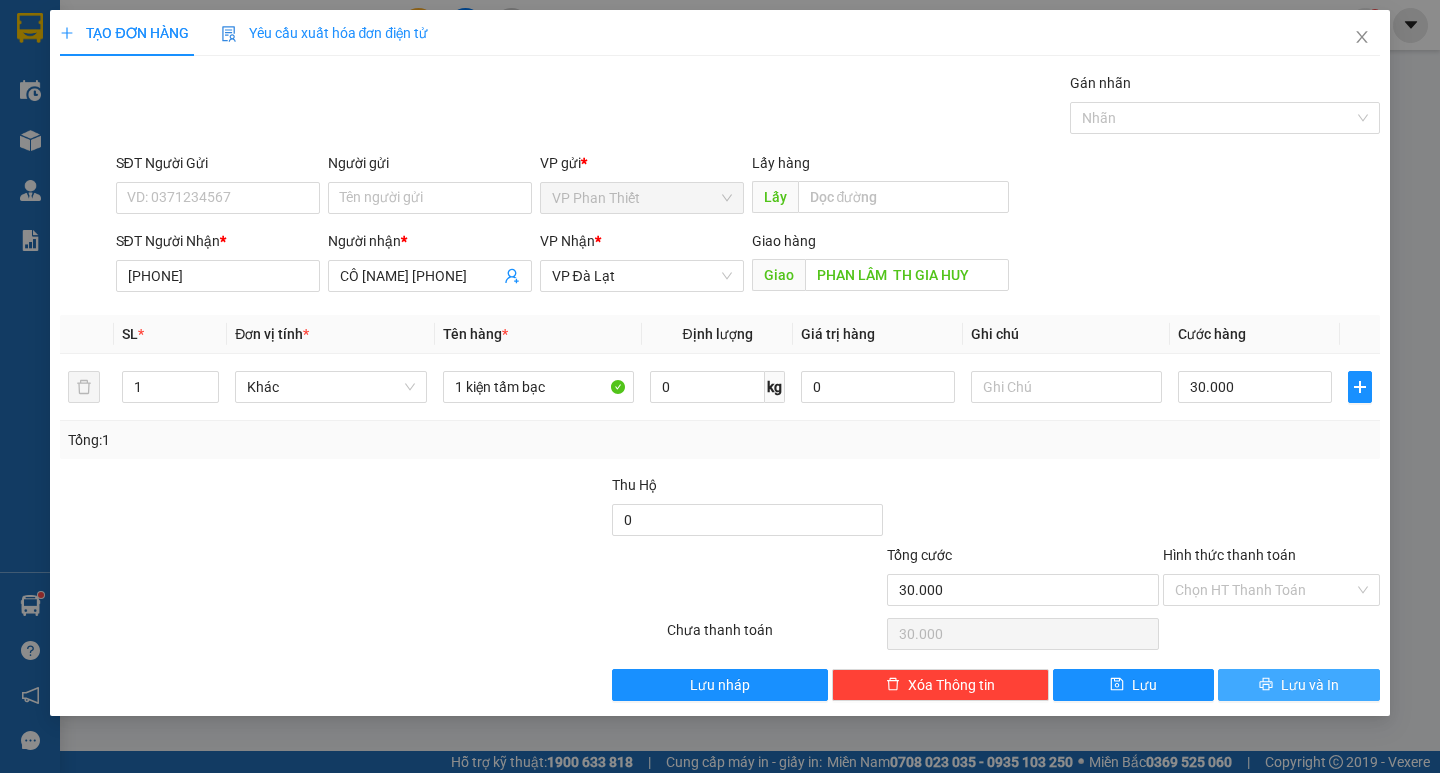 click on "Lưu và In" at bounding box center (1310, 685) 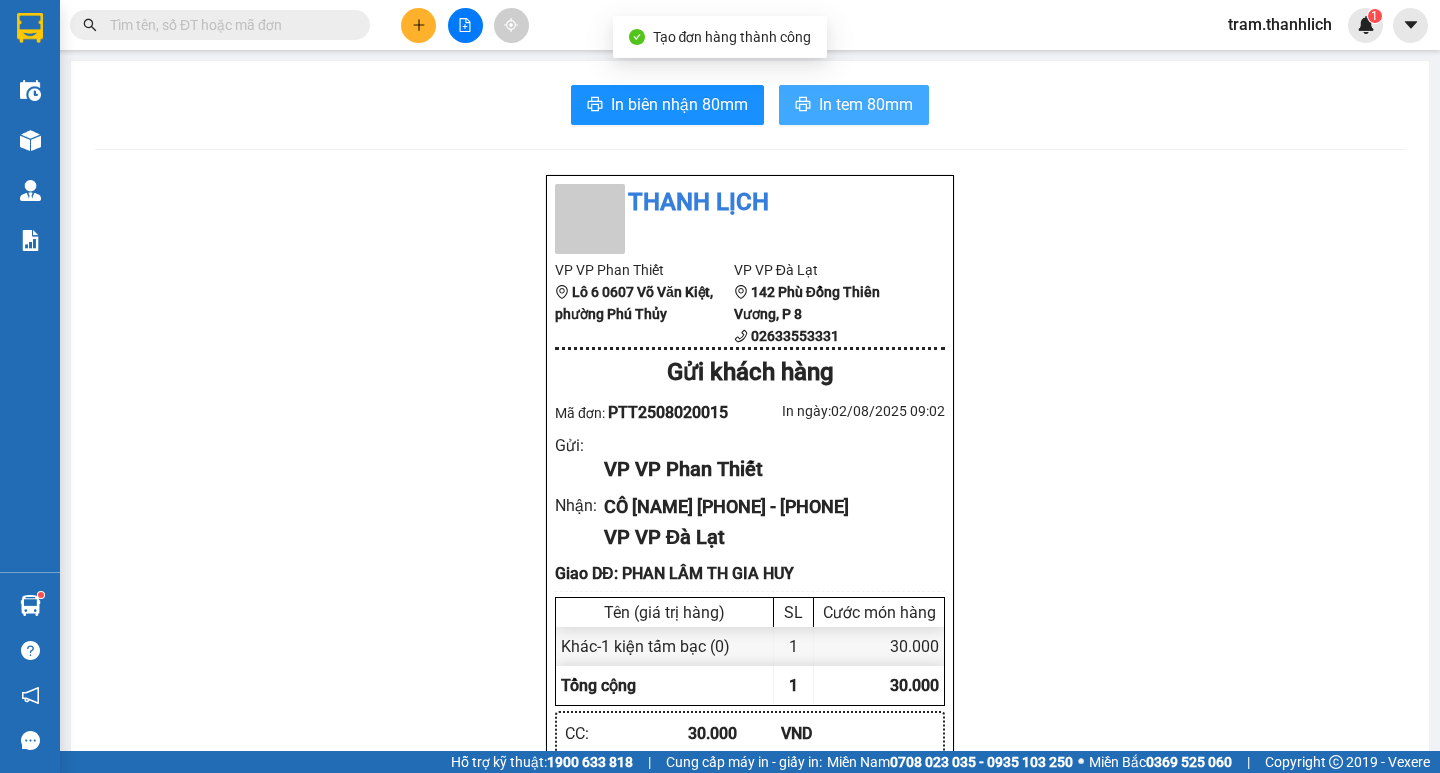 click on "In tem 80mm" at bounding box center (866, 104) 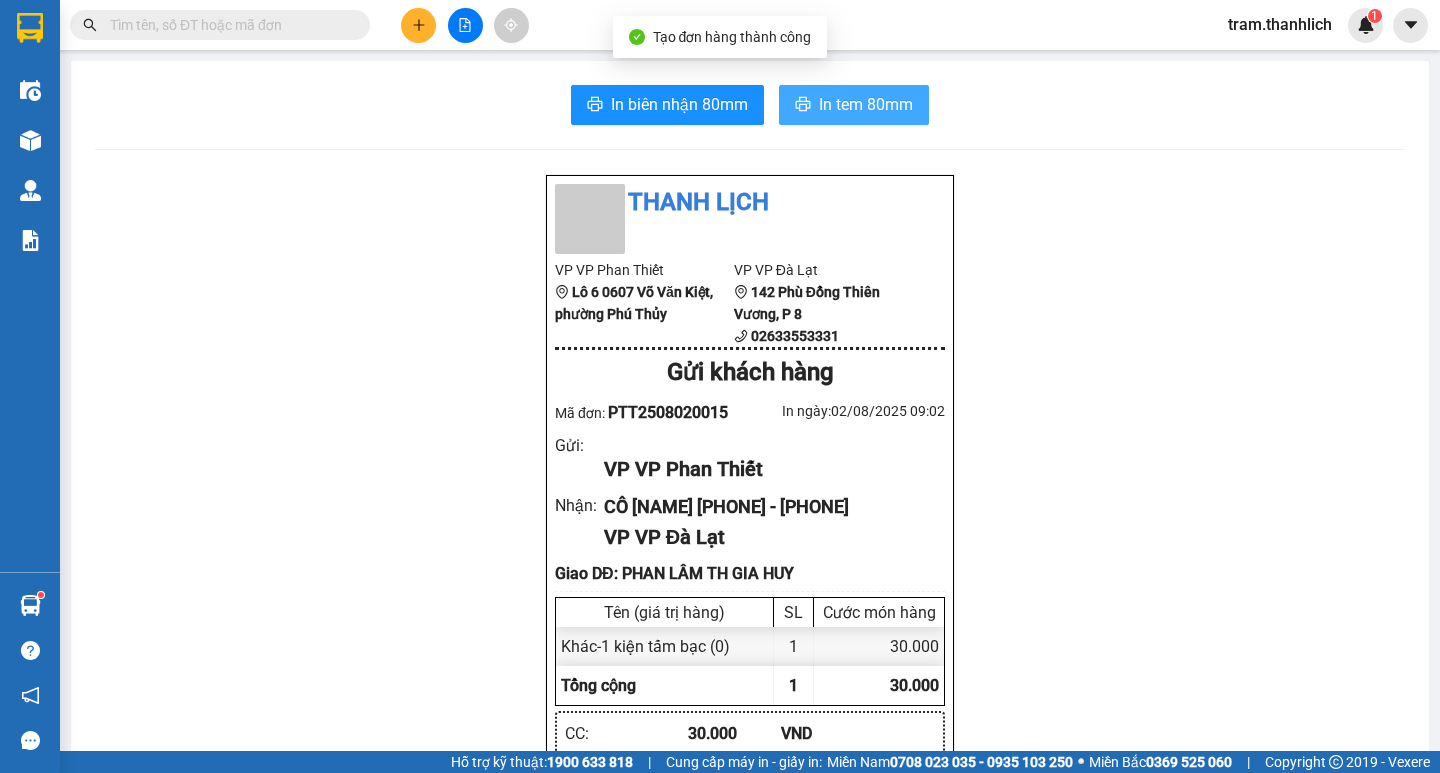 scroll, scrollTop: 0, scrollLeft: 0, axis: both 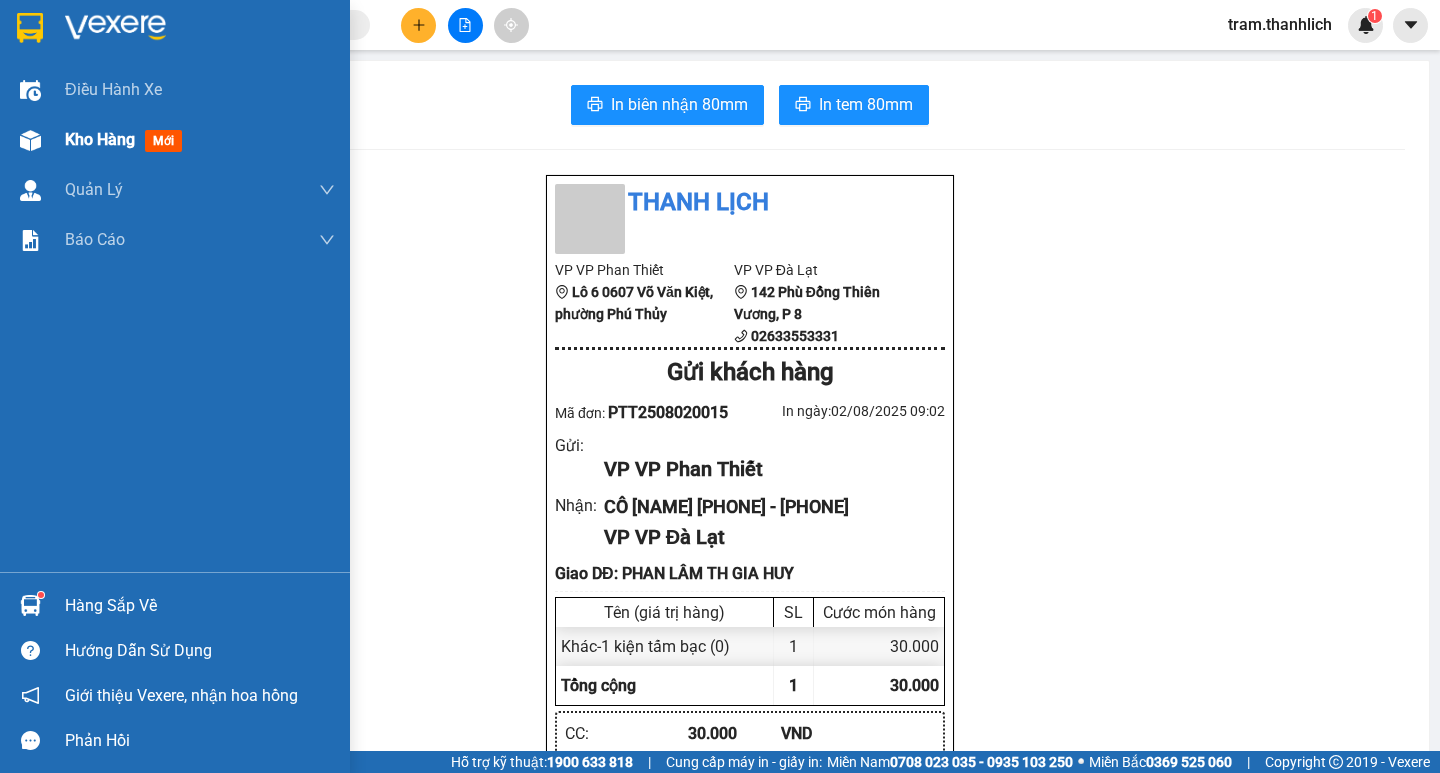 click at bounding box center (30, 140) 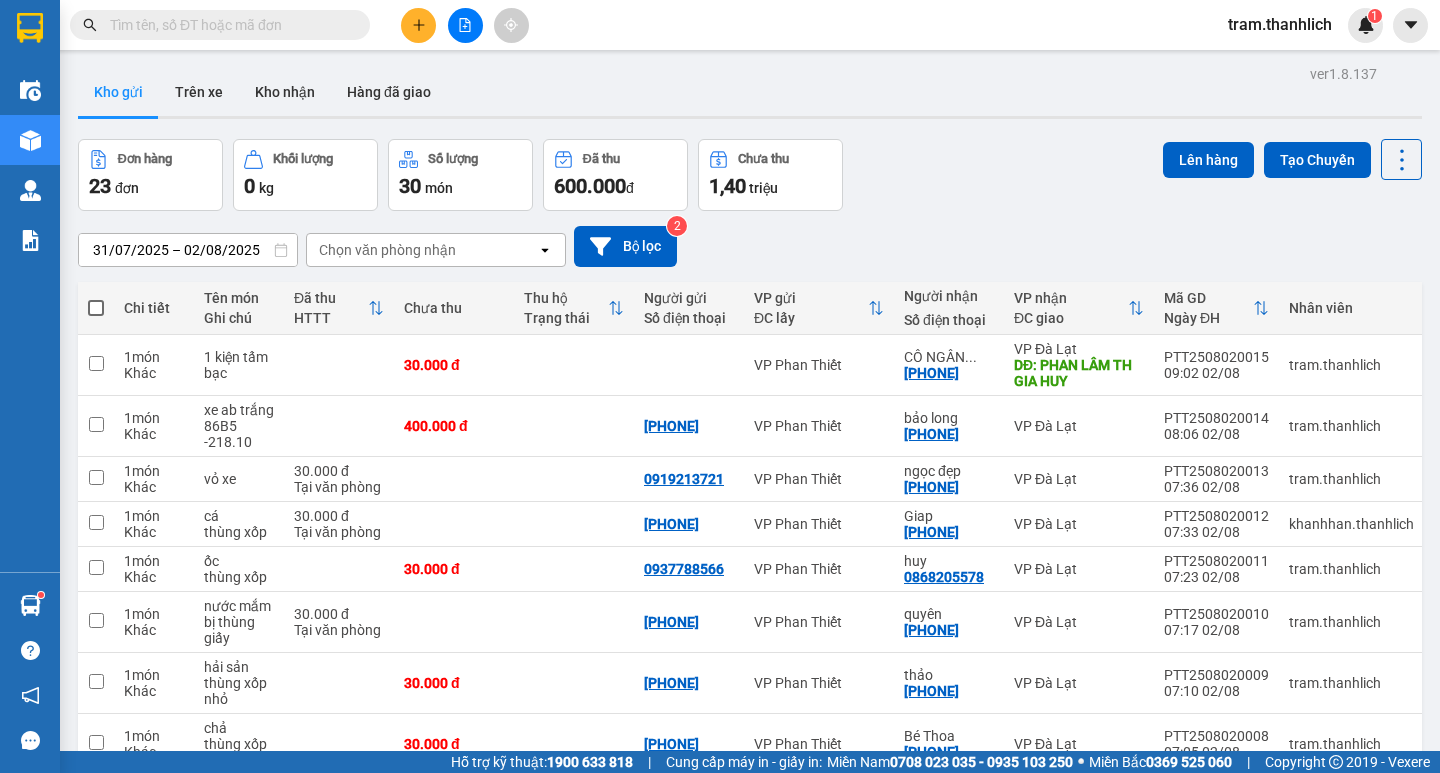 click at bounding box center (228, 25) 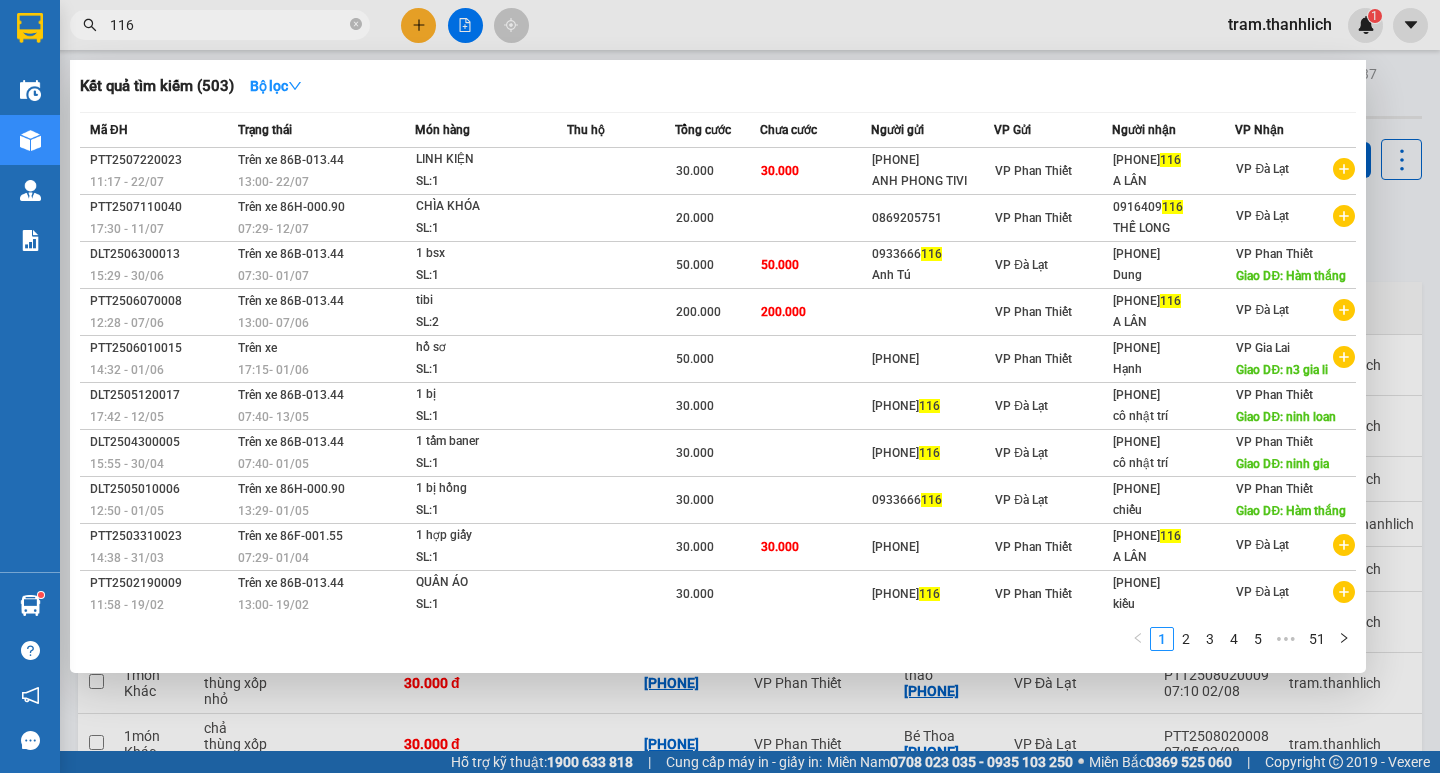 type on "116" 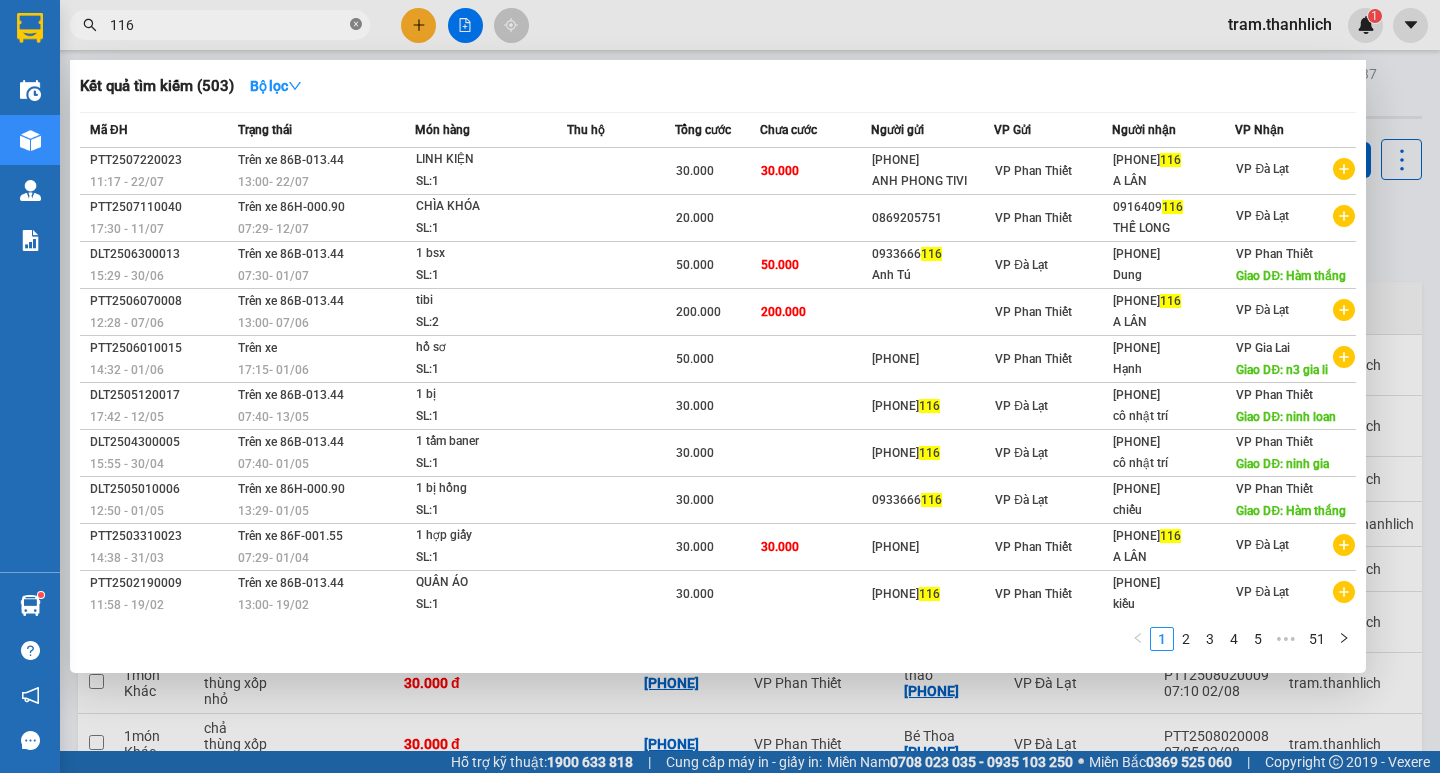 click 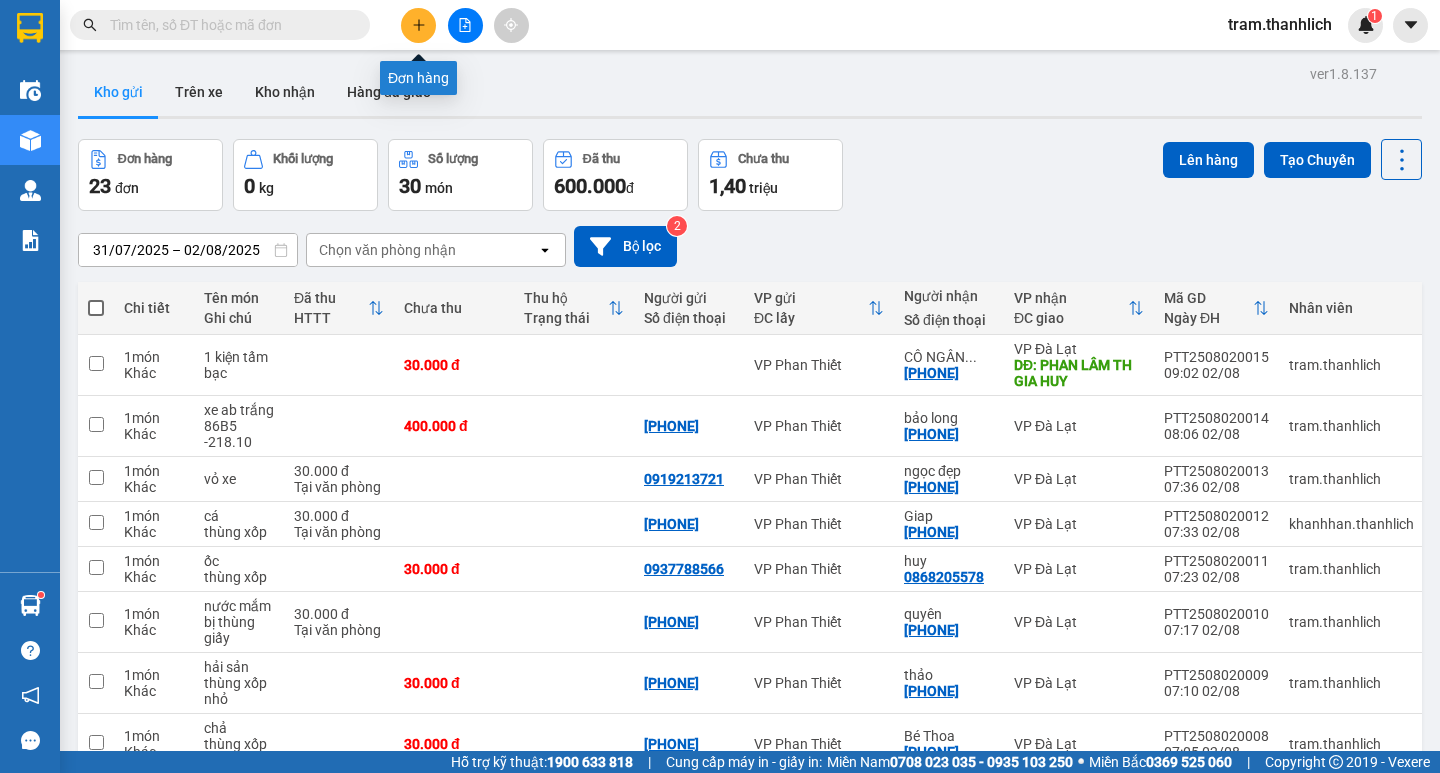 click at bounding box center (418, 25) 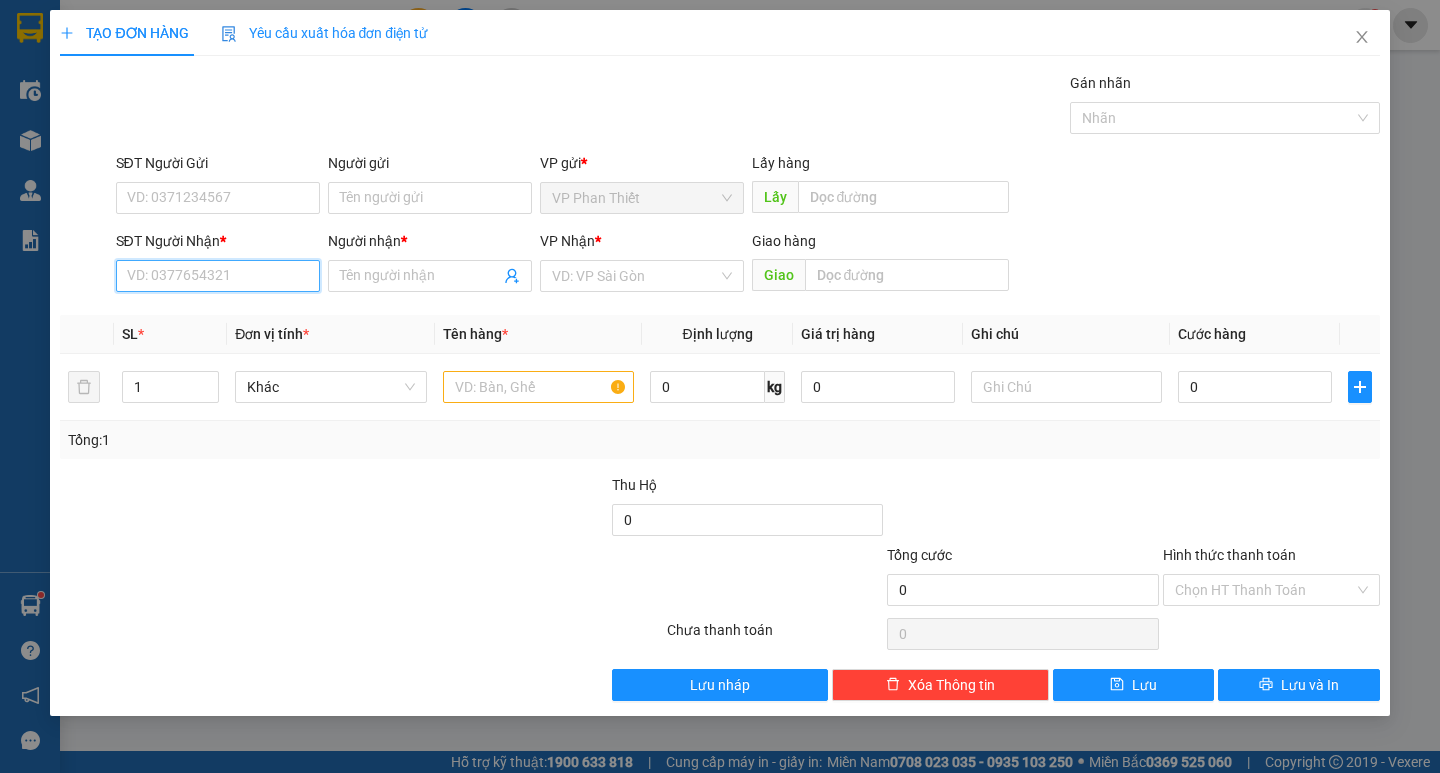click on "SĐT Người Nhận  *" at bounding box center [218, 276] 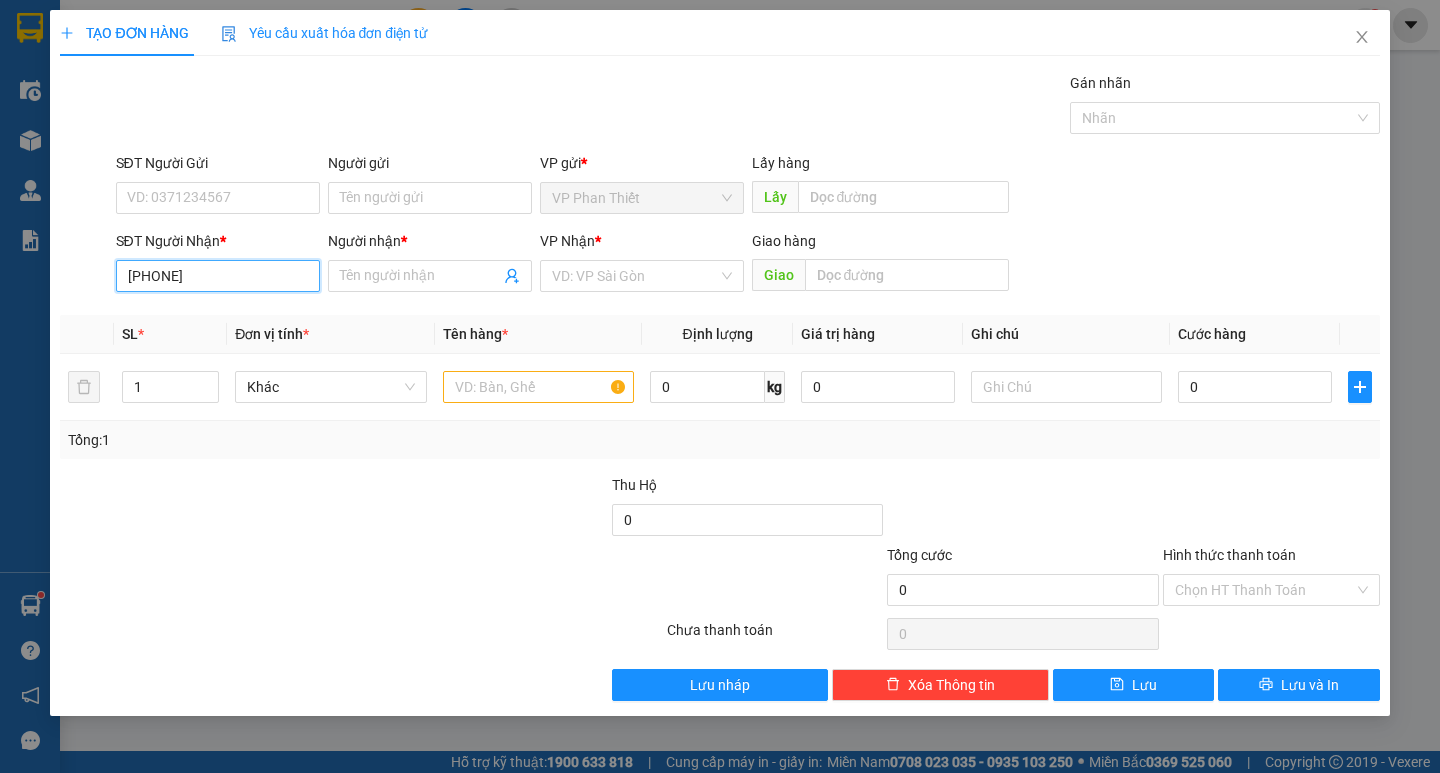 type on "[PHONE]" 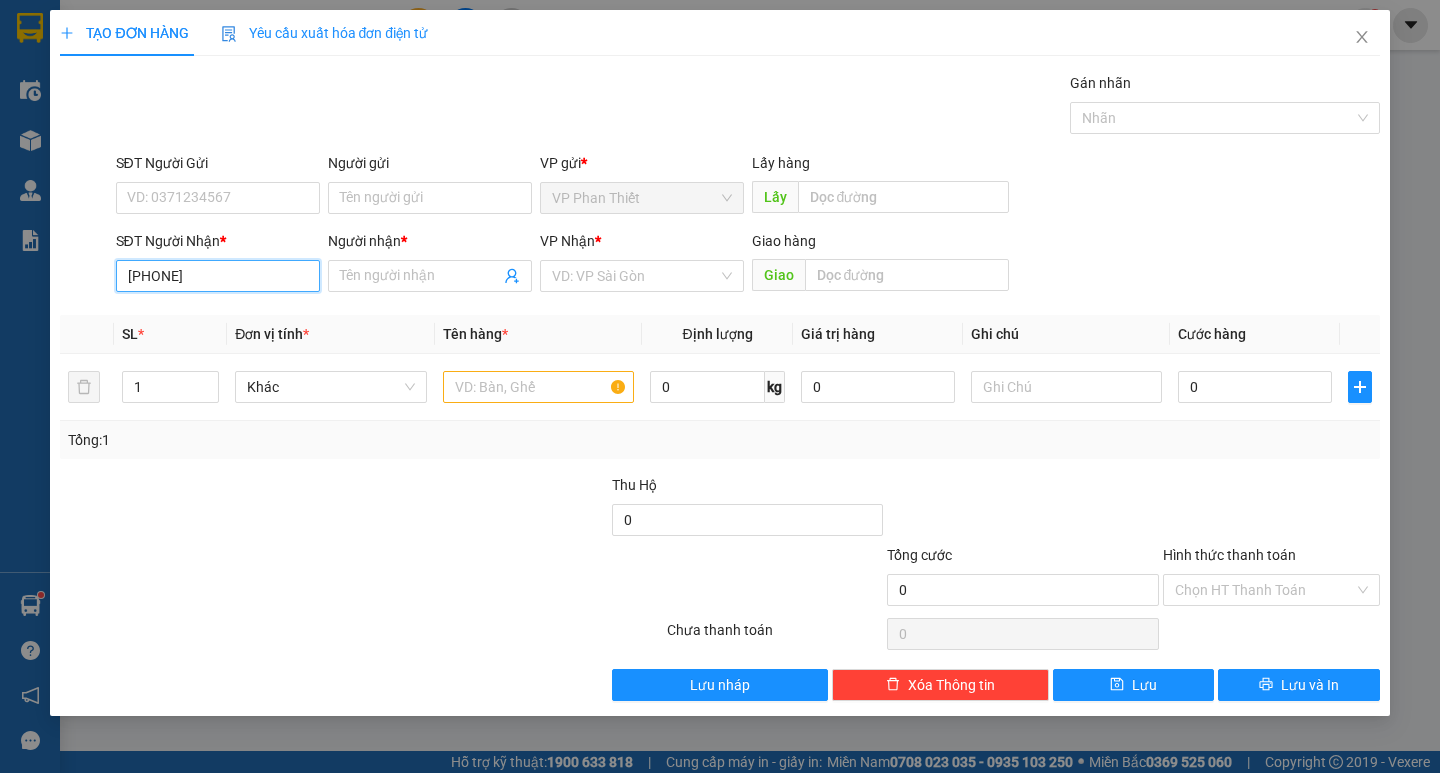 click on "[PHONE]" at bounding box center [218, 276] 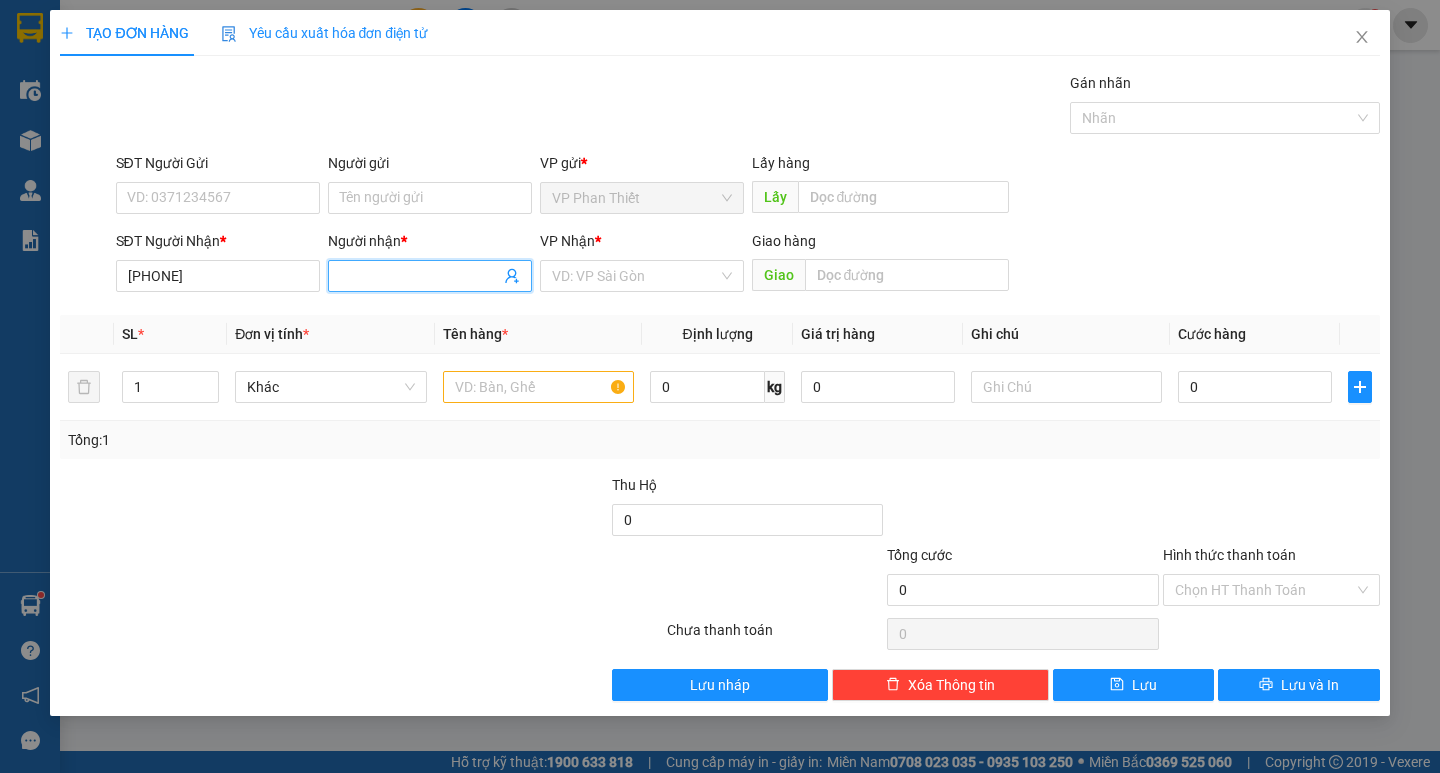 click on "Người nhận  *" at bounding box center (420, 276) 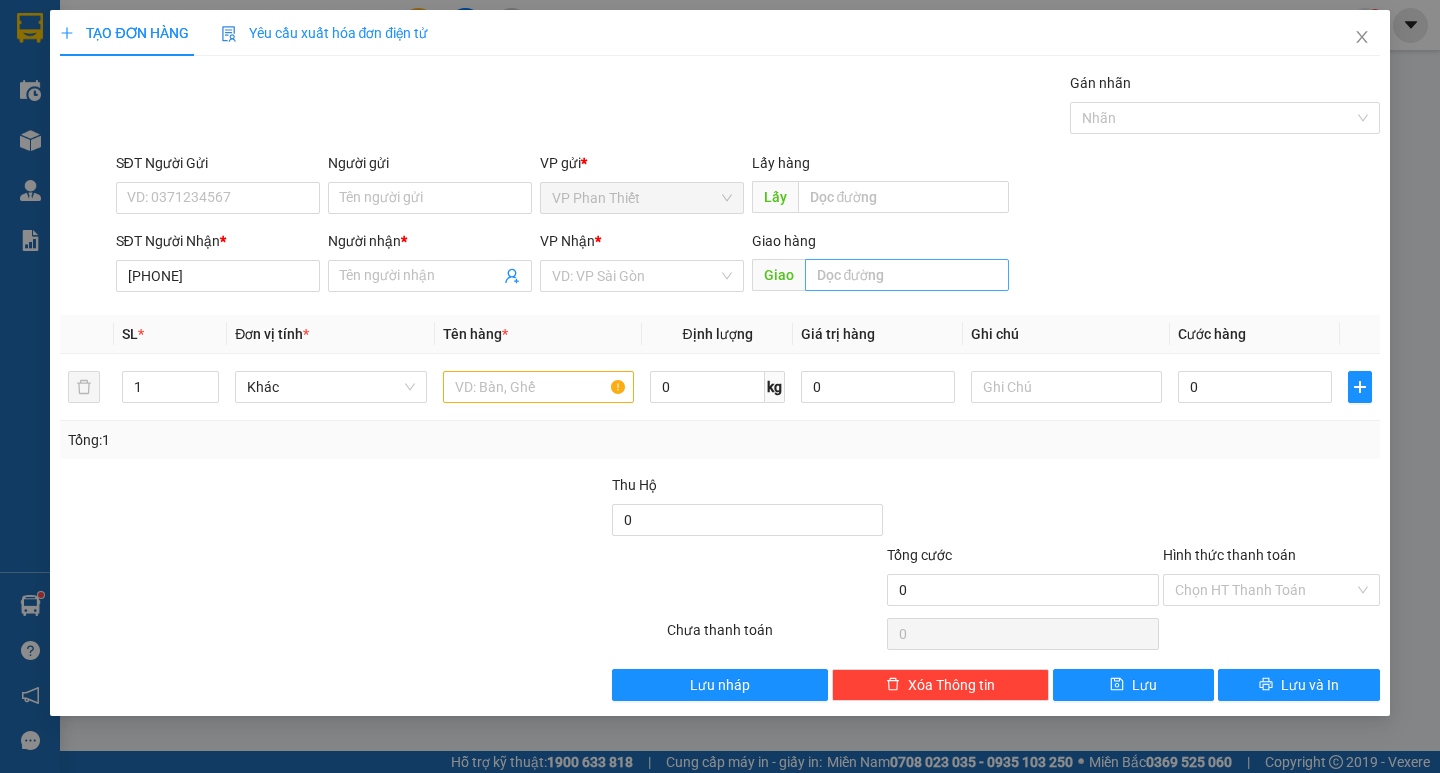 drag, startPoint x: 897, startPoint y: 295, endPoint x: 921, endPoint y: 281, distance: 27.784887 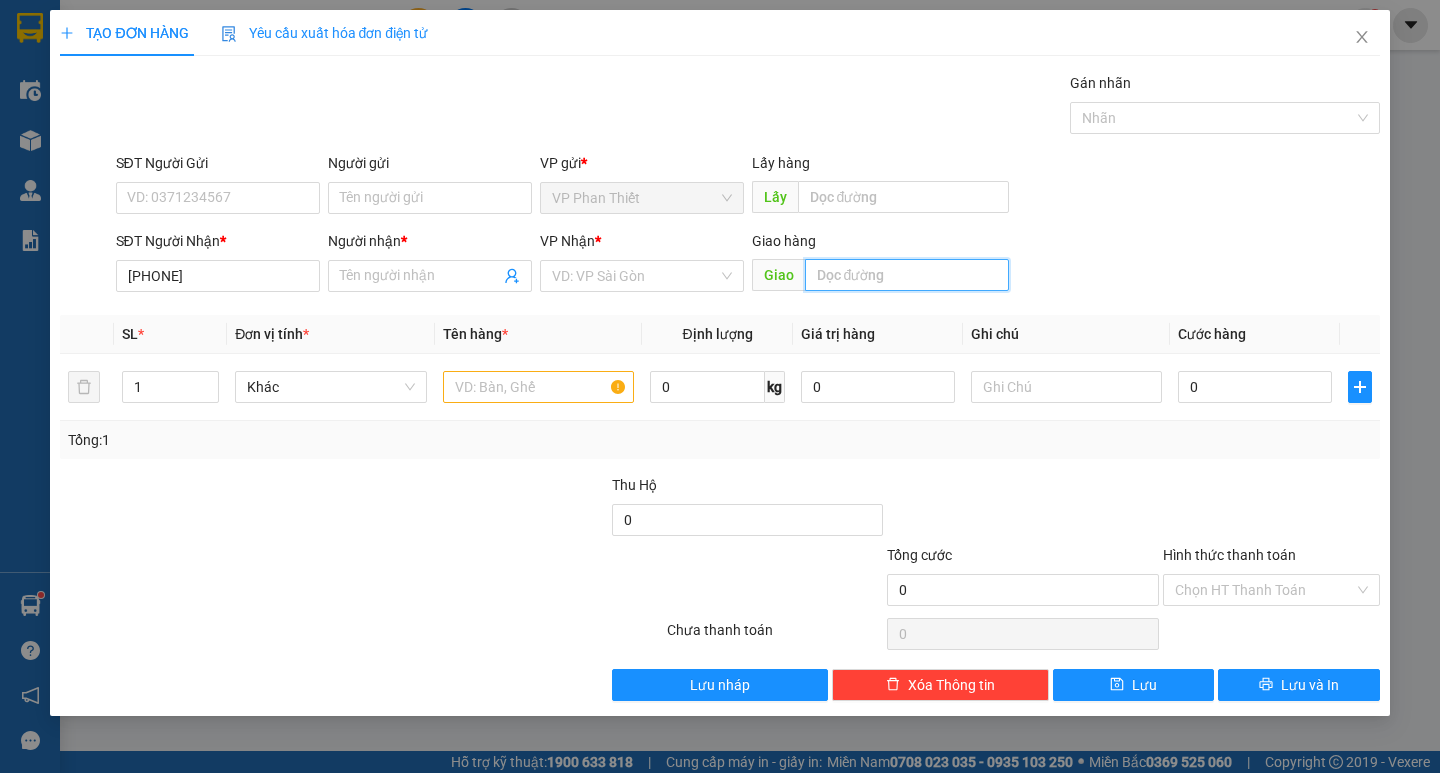 click at bounding box center (907, 275) 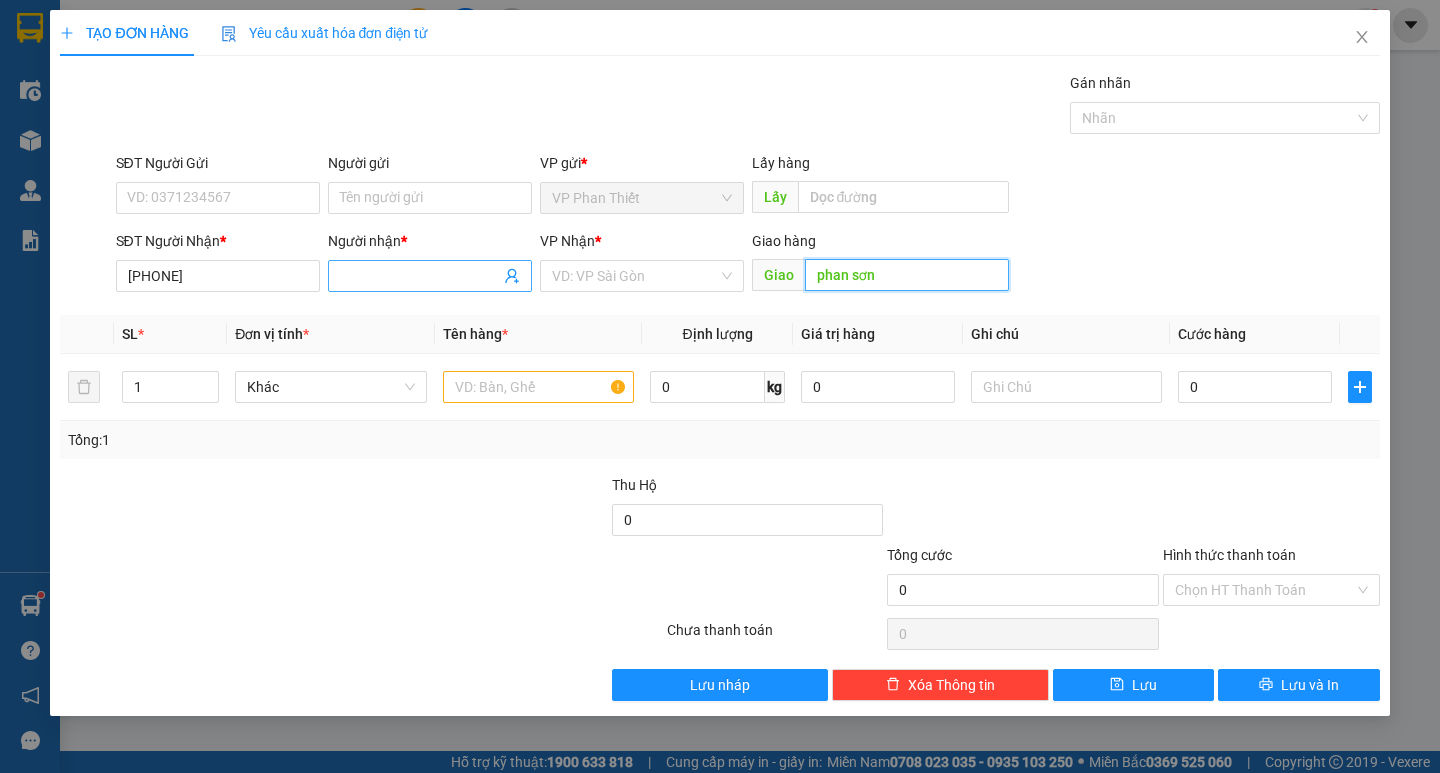 type on "phan sơn" 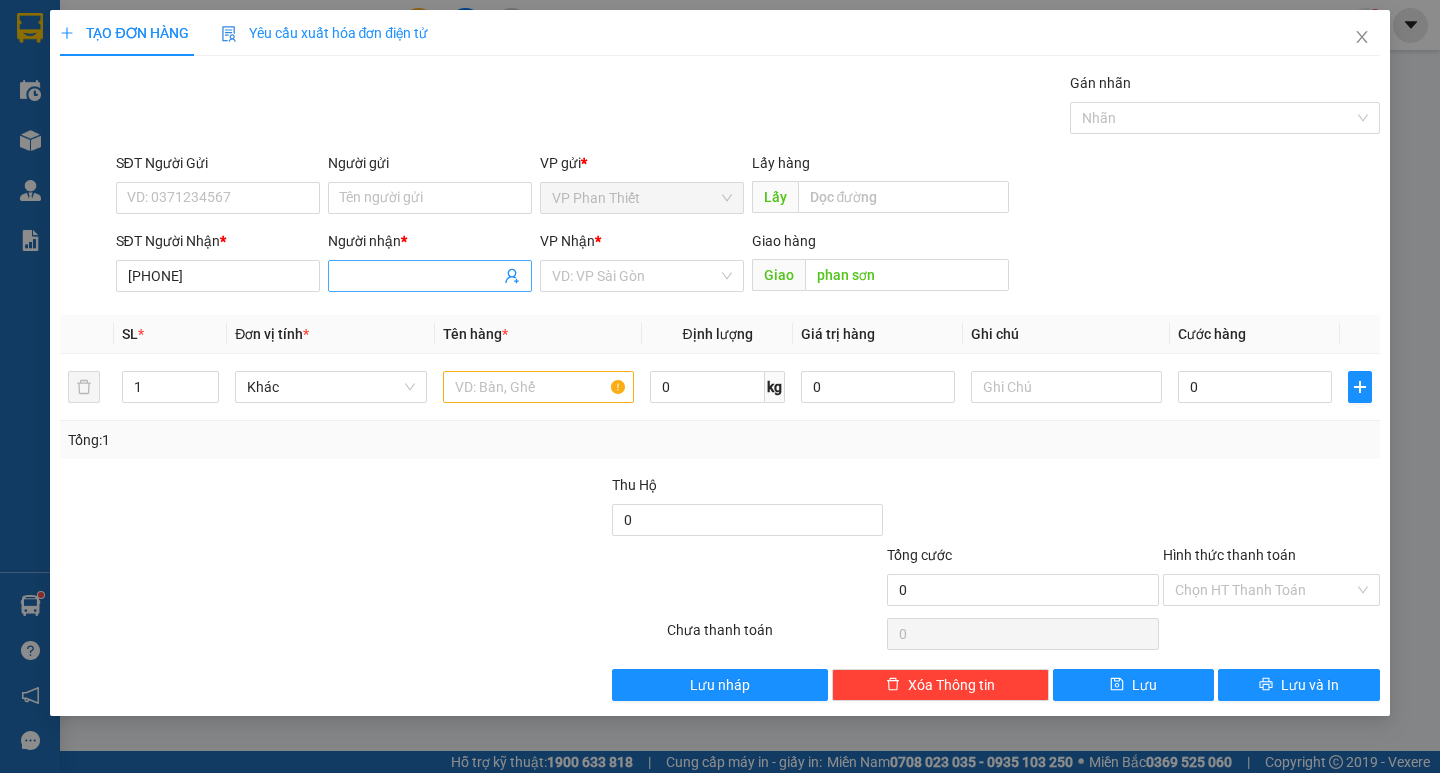 click on "Người nhận  *" at bounding box center [420, 276] 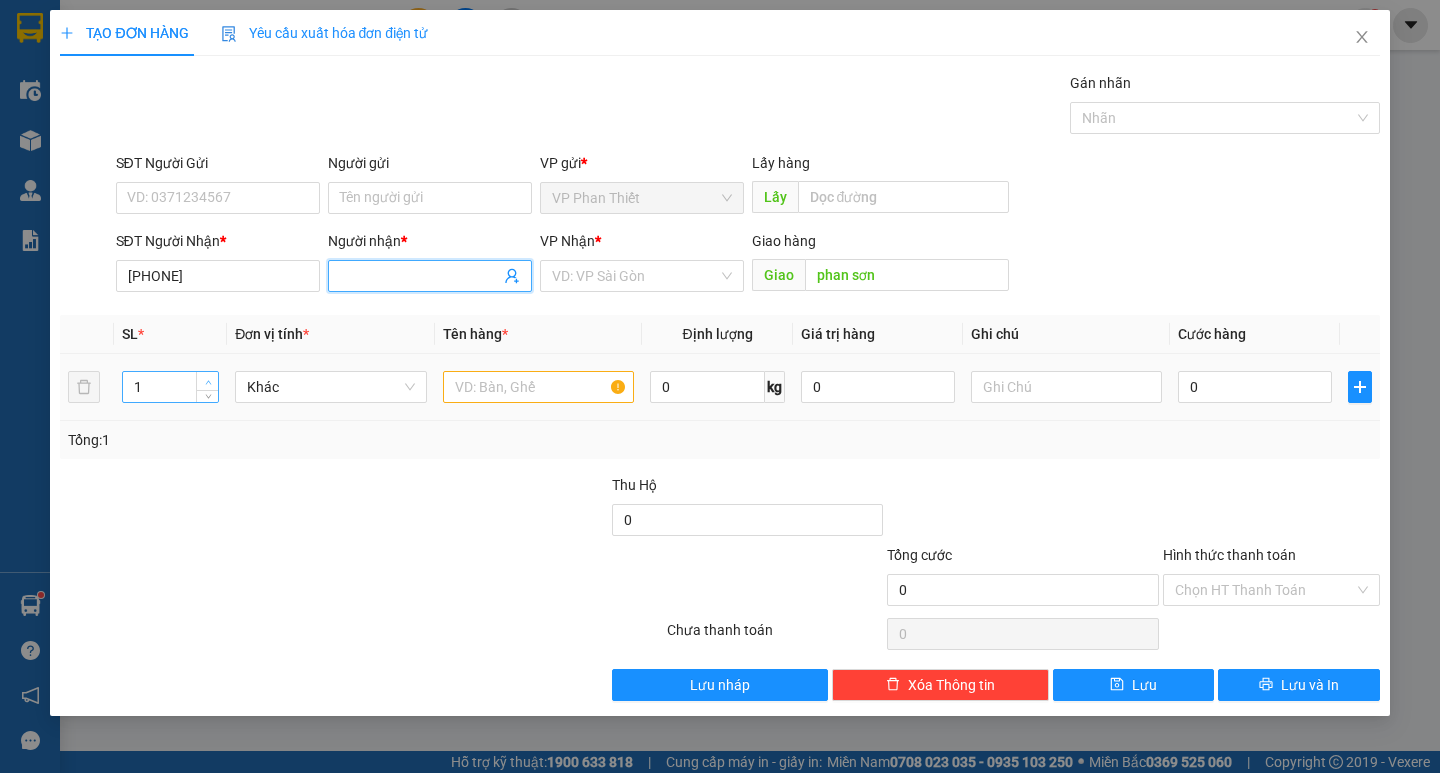 type on "2" 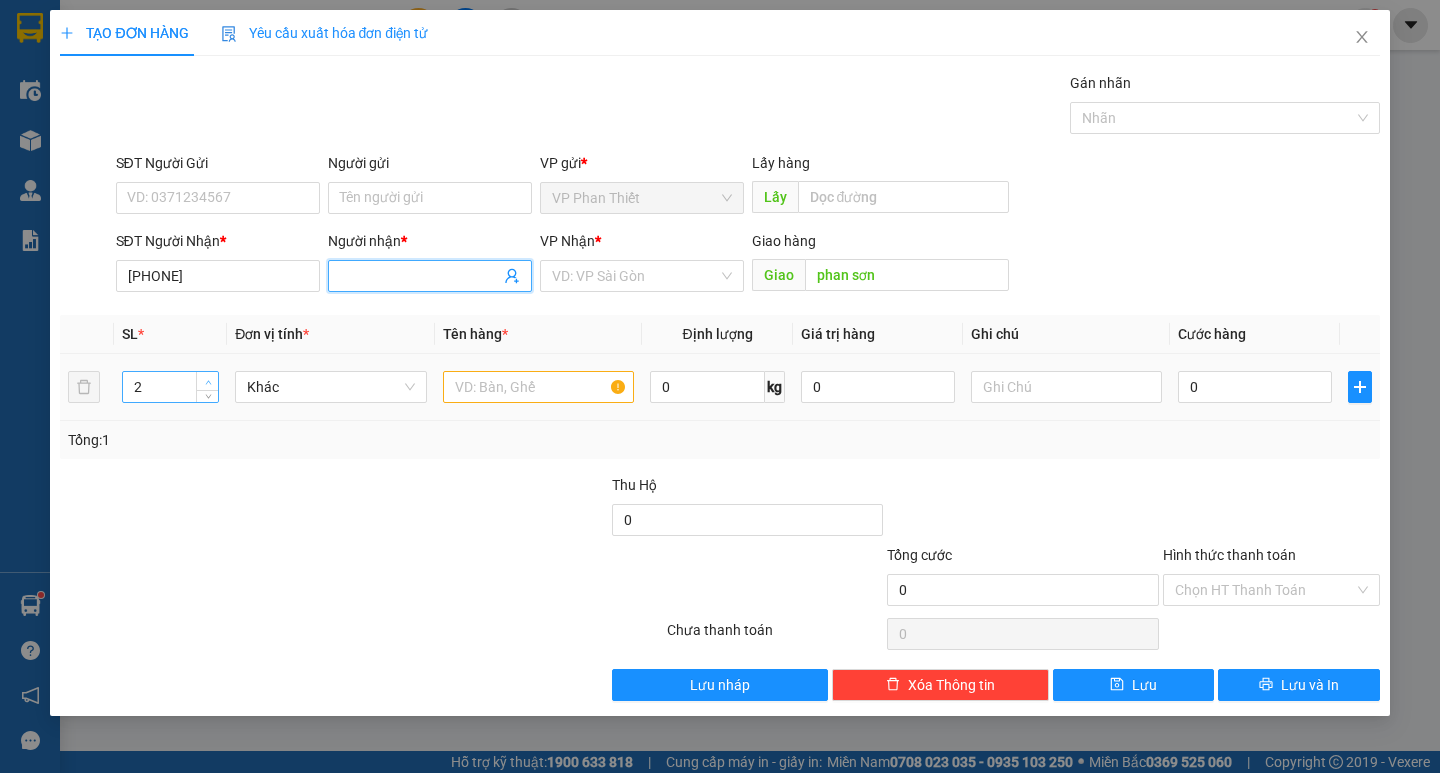 click 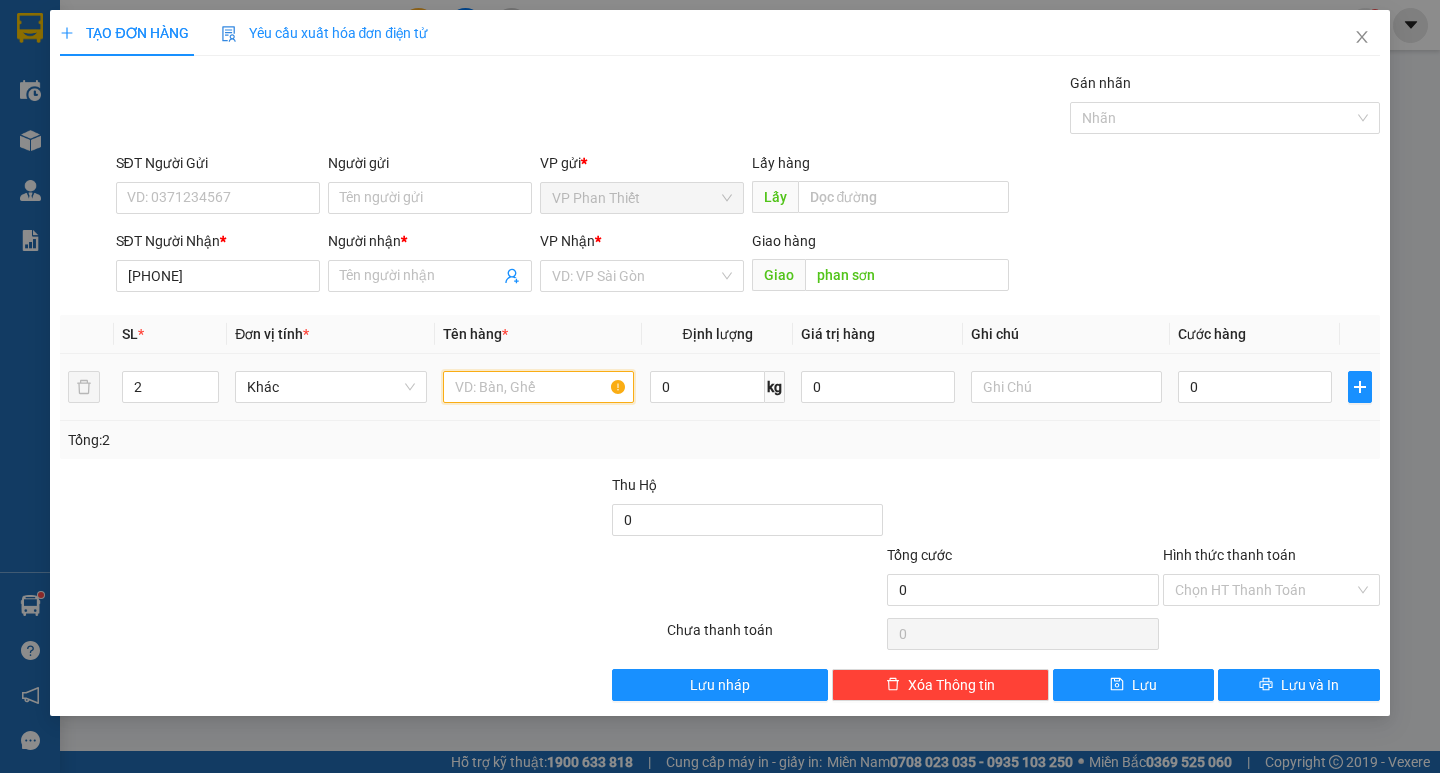 click at bounding box center (538, 387) 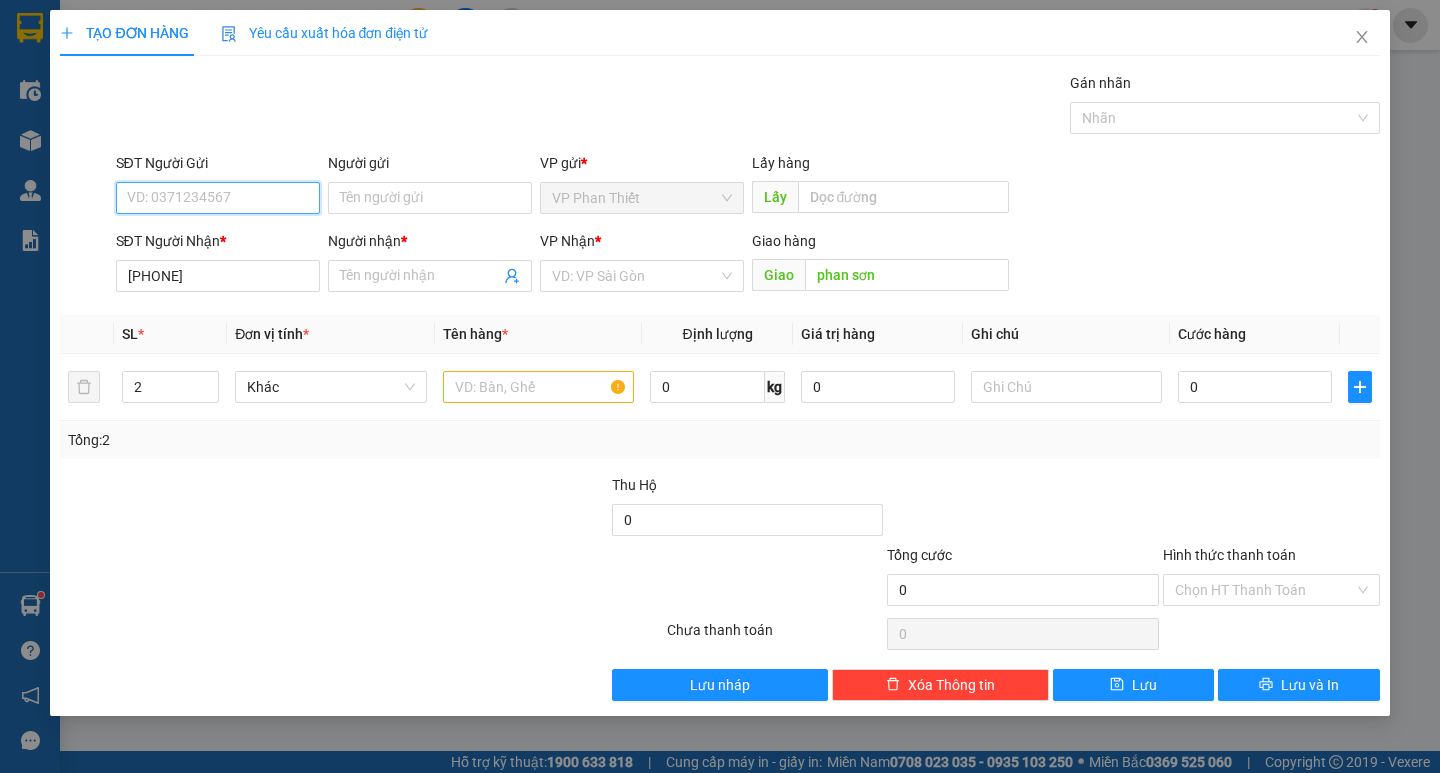 click on "SĐT Người Gửi" at bounding box center (218, 198) 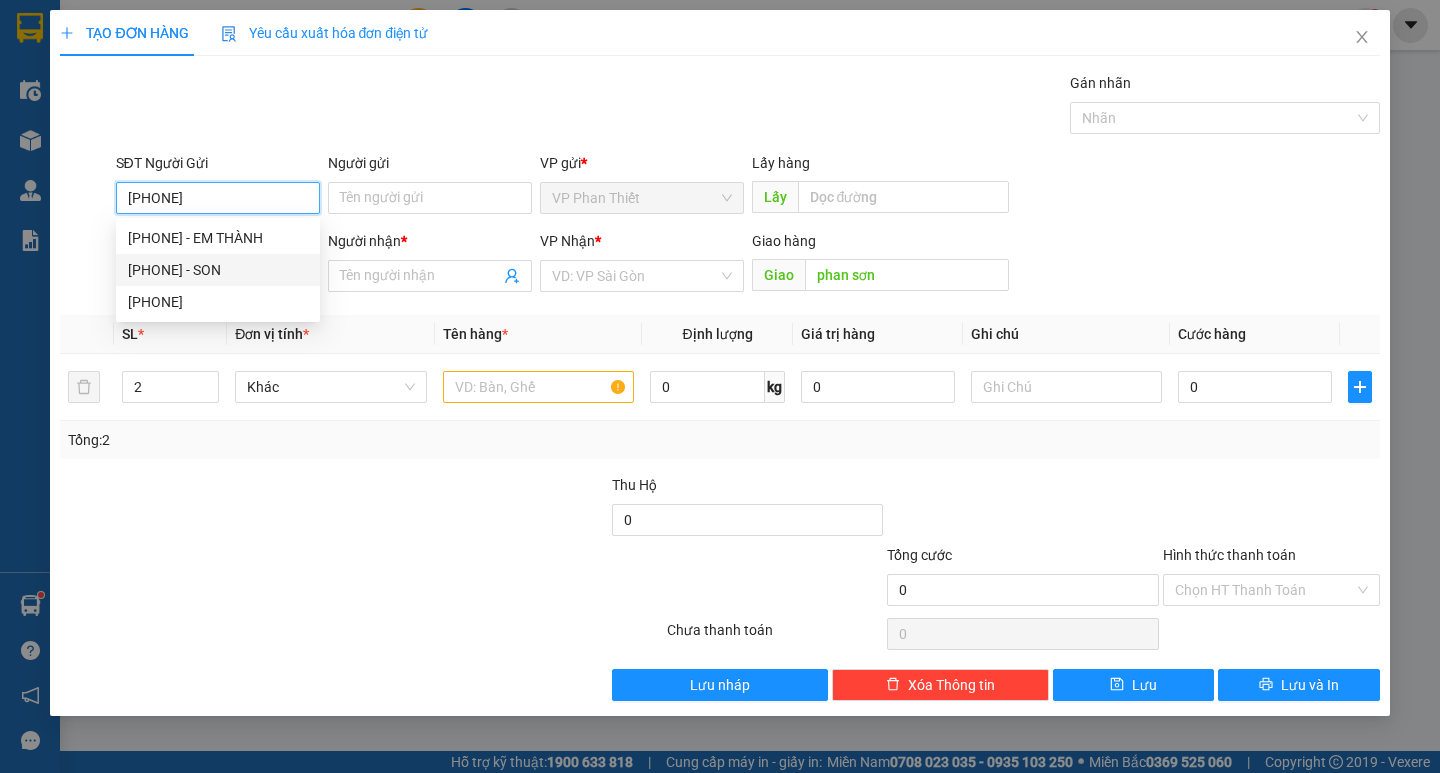 click on "0949176791 - SON" at bounding box center [218, 270] 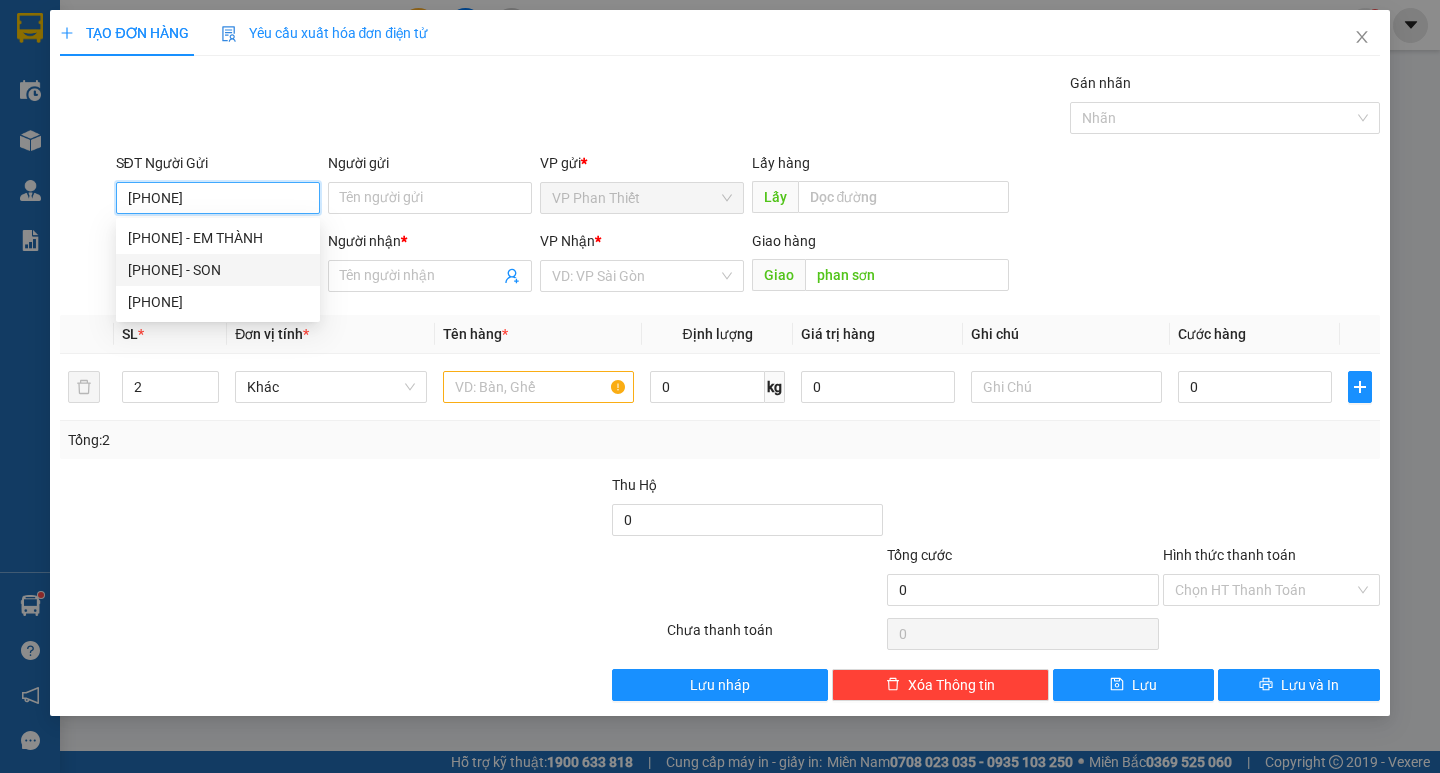 type on "[PHONE]" 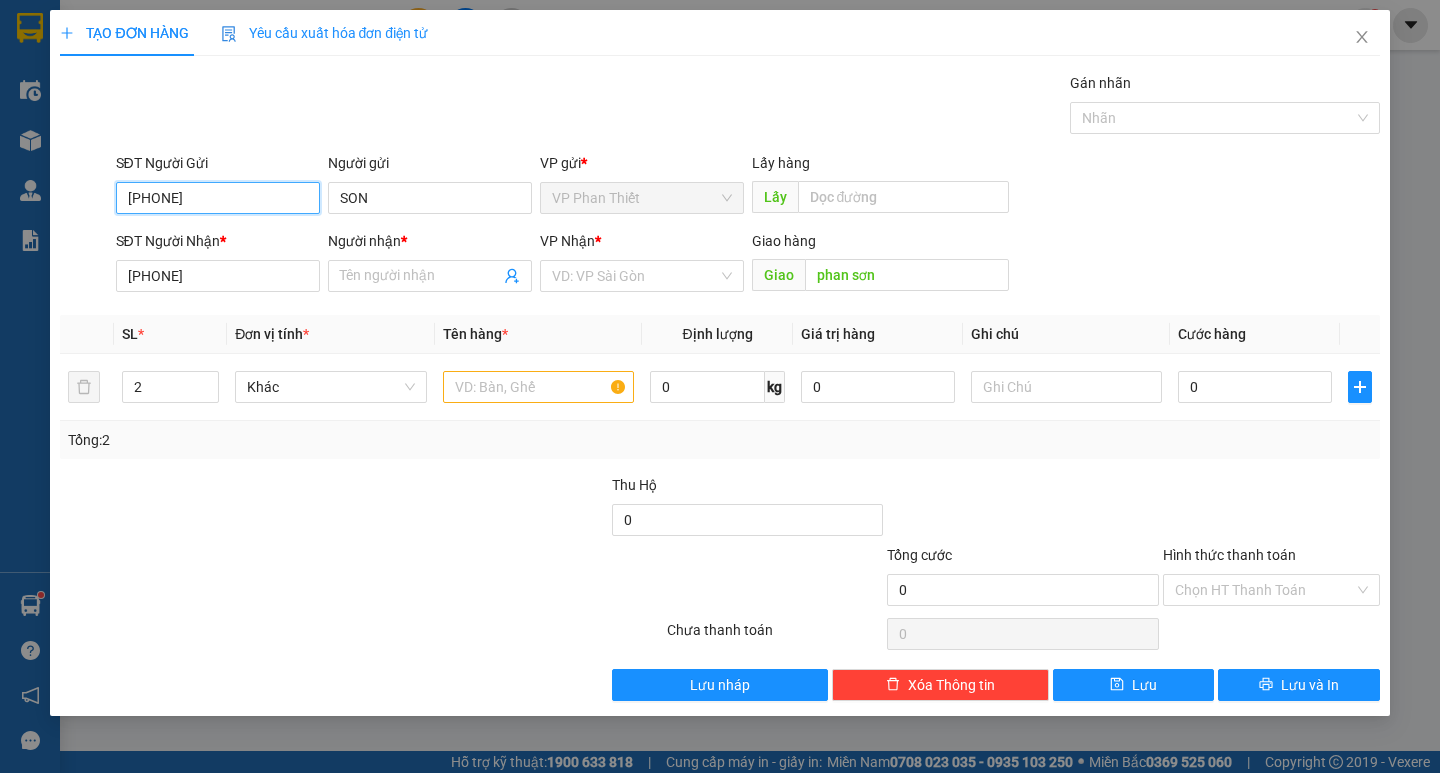 type on "[PHONE]" 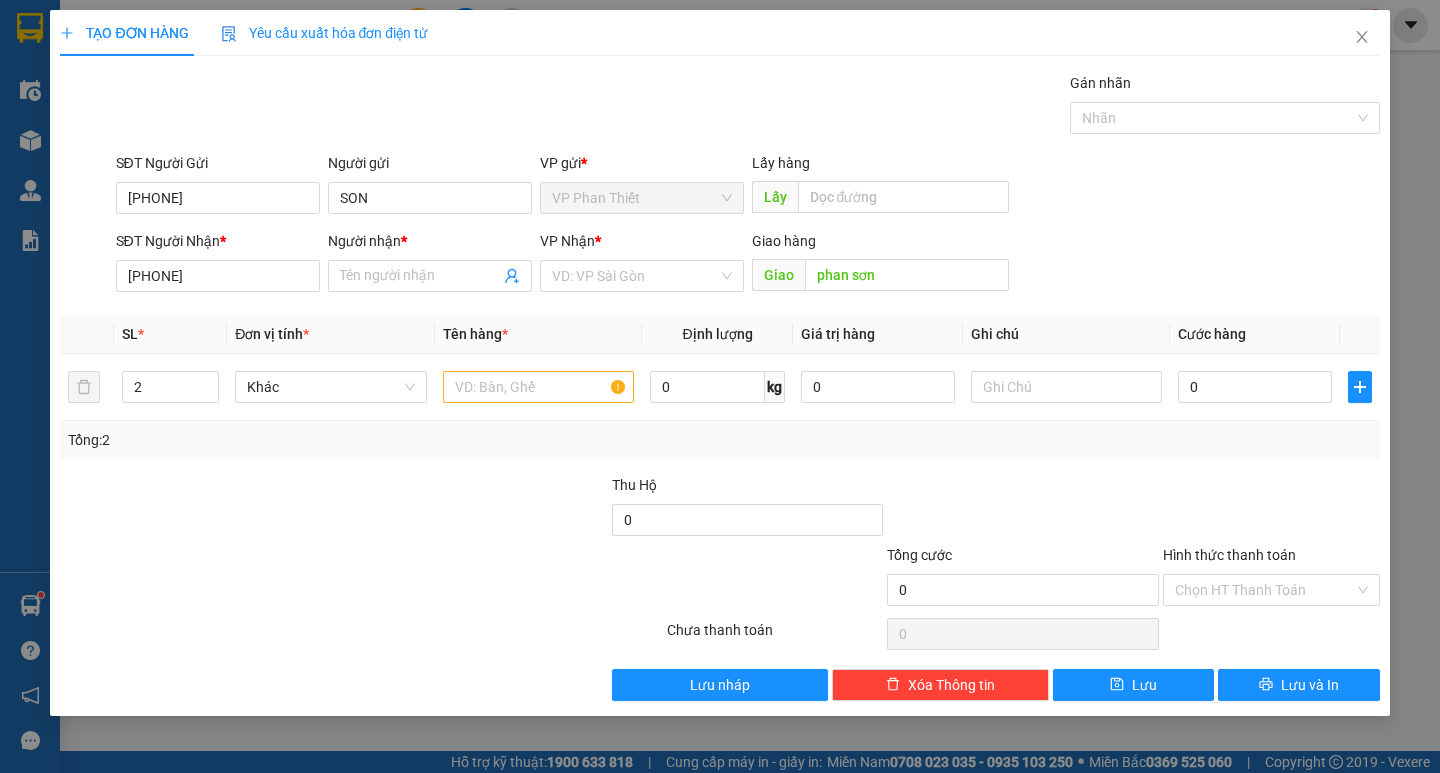 click on "TẠO ĐƠN HÀNG Yêu cầu xuất hóa đơn điện tử" at bounding box center (719, 33) 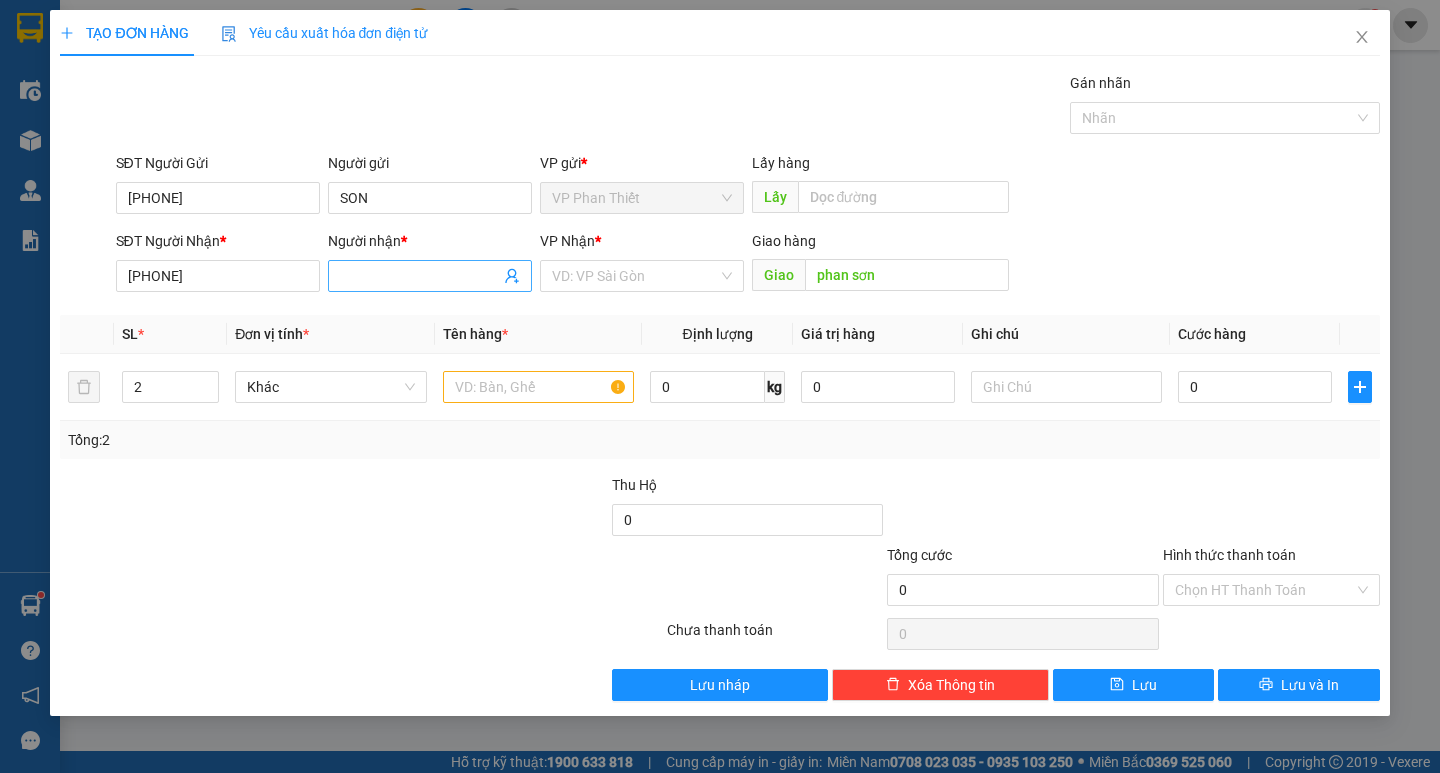 click at bounding box center [430, 276] 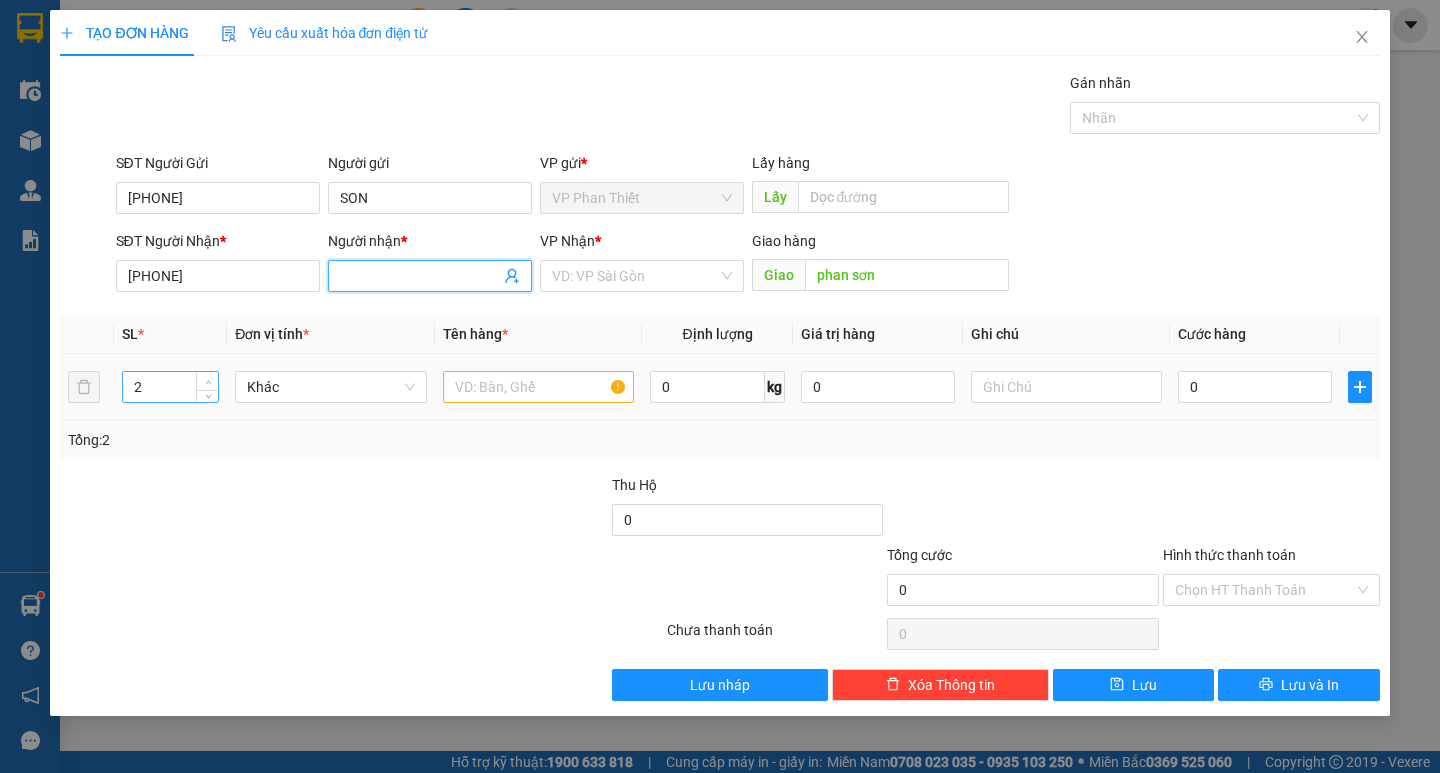type on "3" 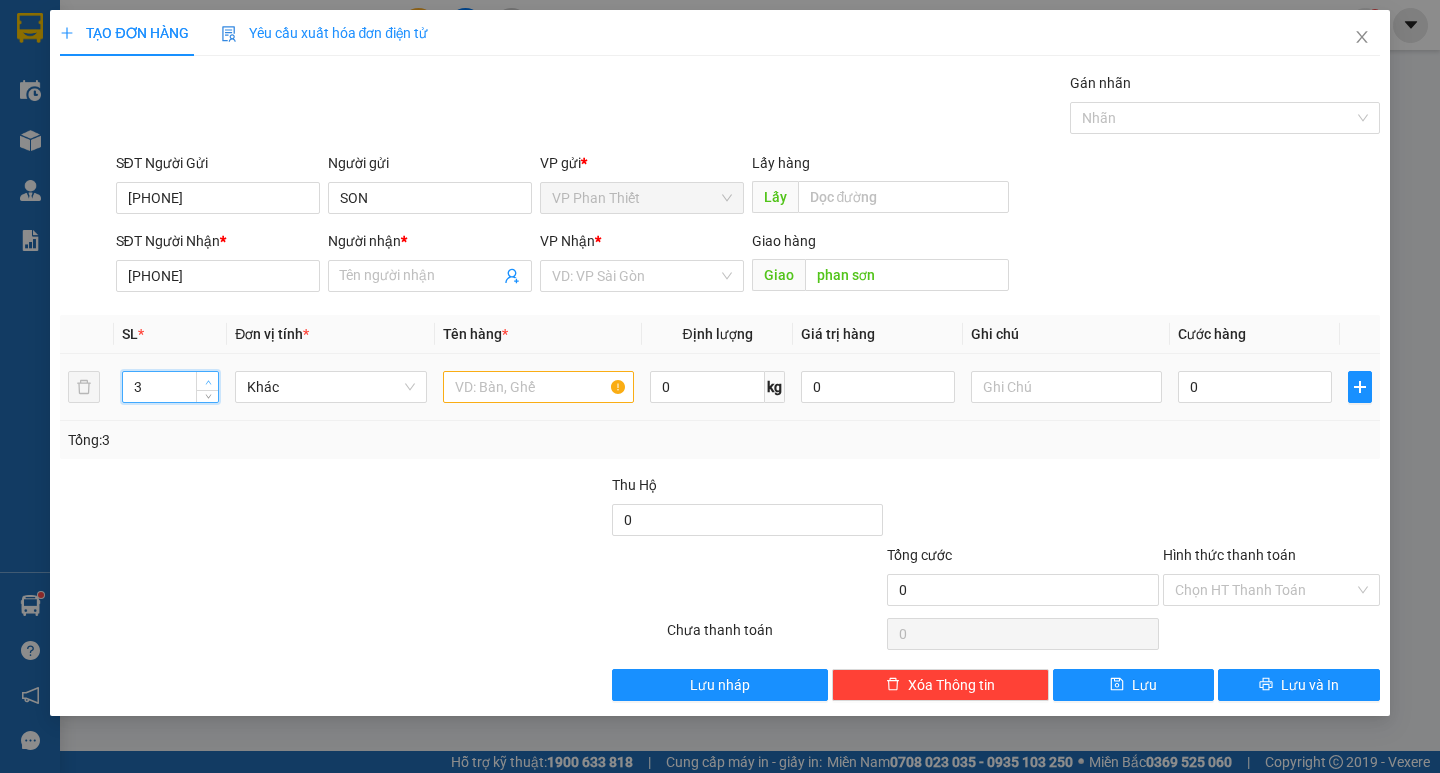 click at bounding box center [208, 382] 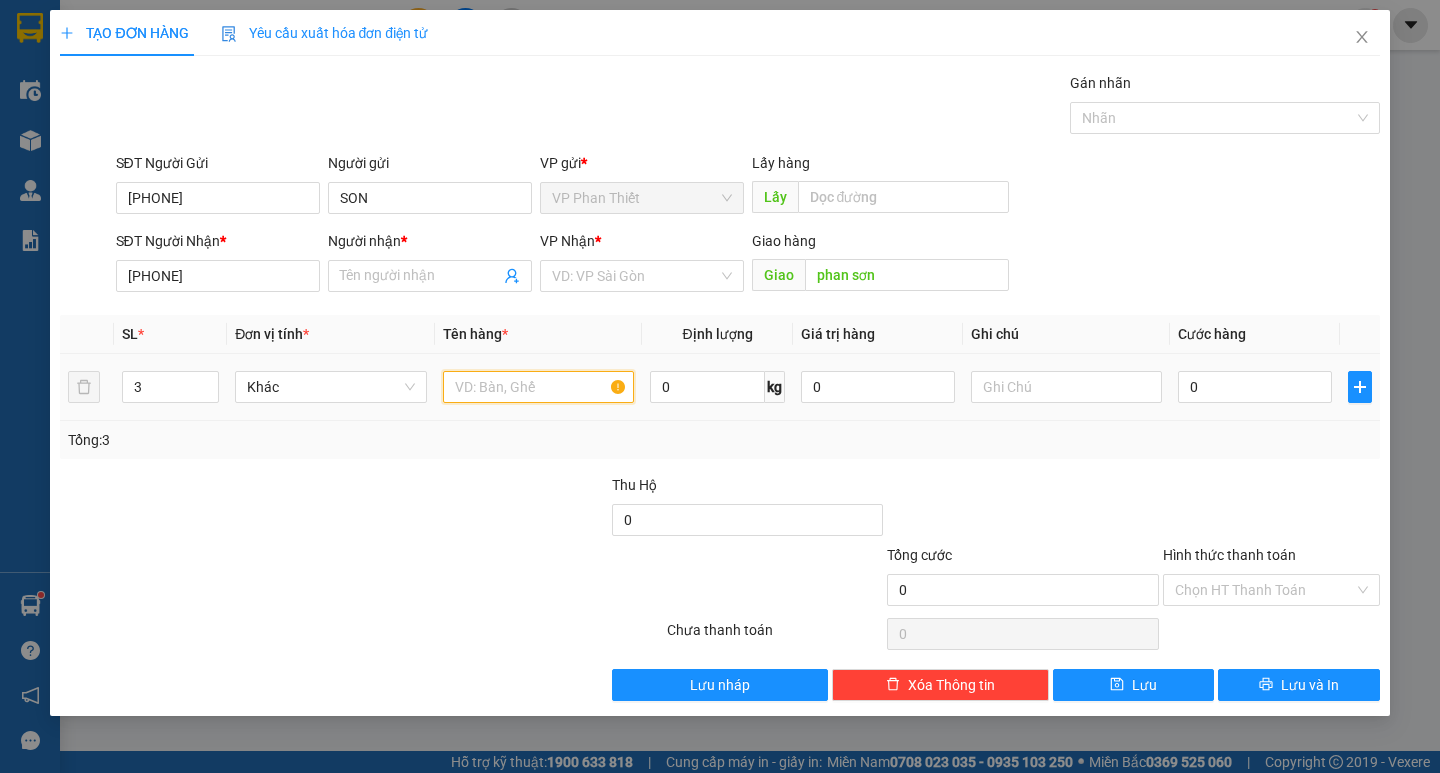 click at bounding box center (538, 387) 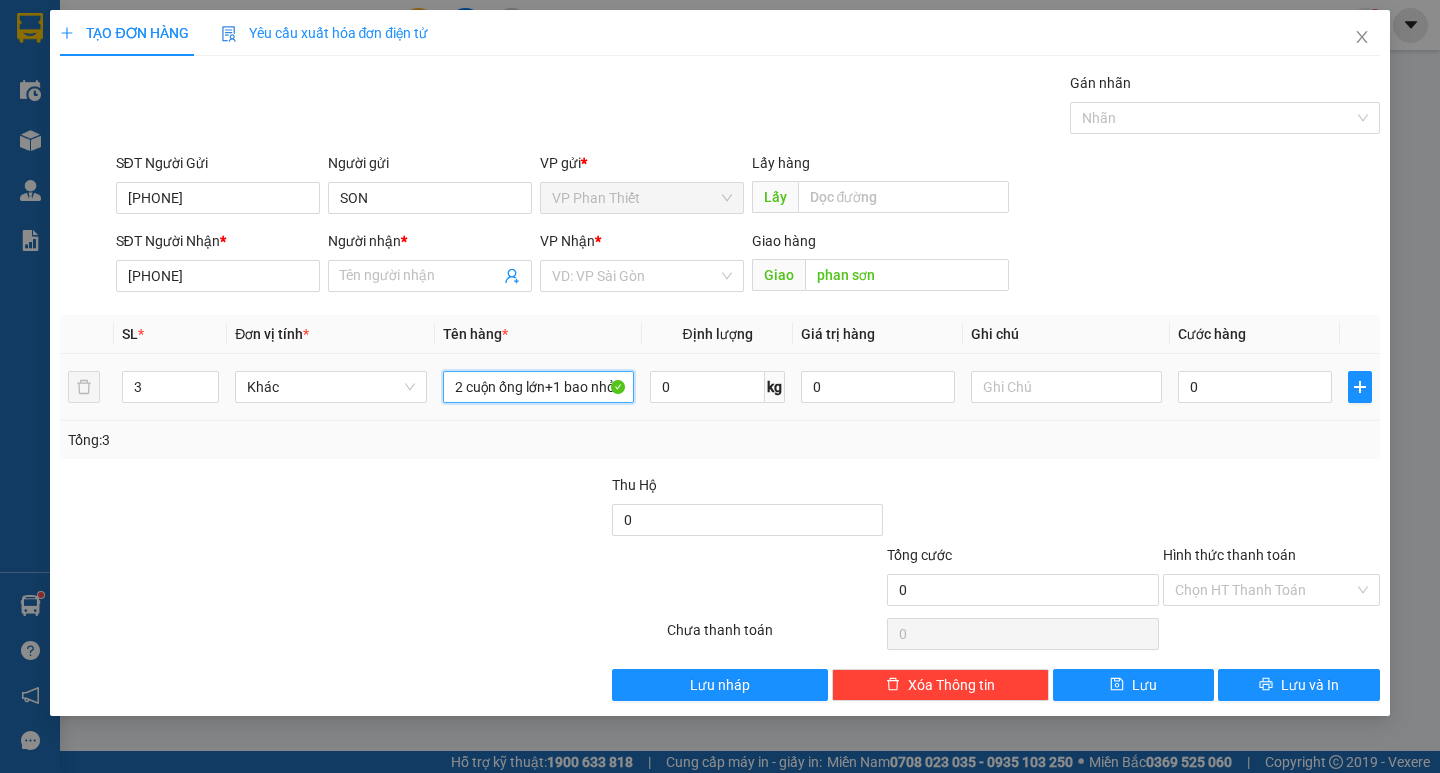scroll, scrollTop: 0, scrollLeft: 0, axis: both 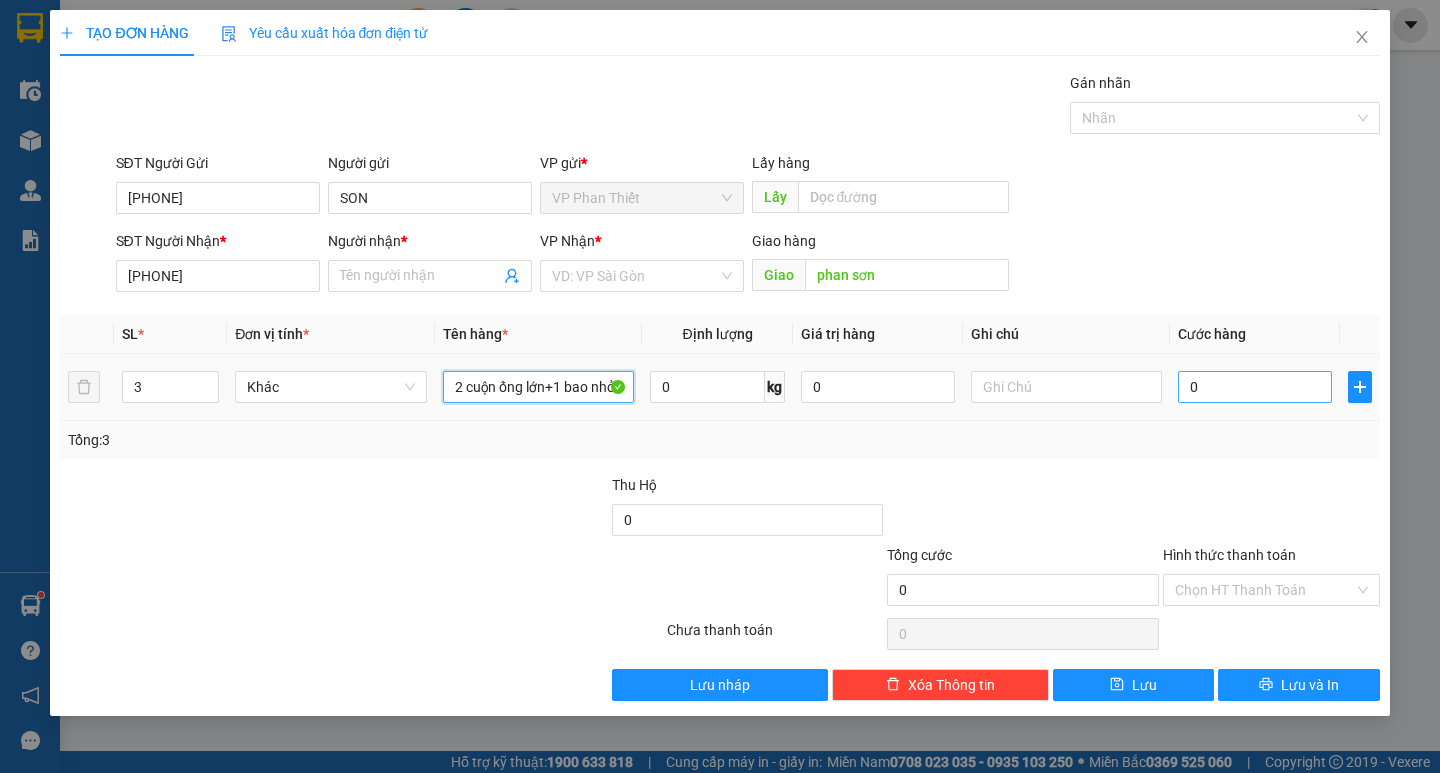 type on "2 cuộn ống lớn+1 bao nhỏ" 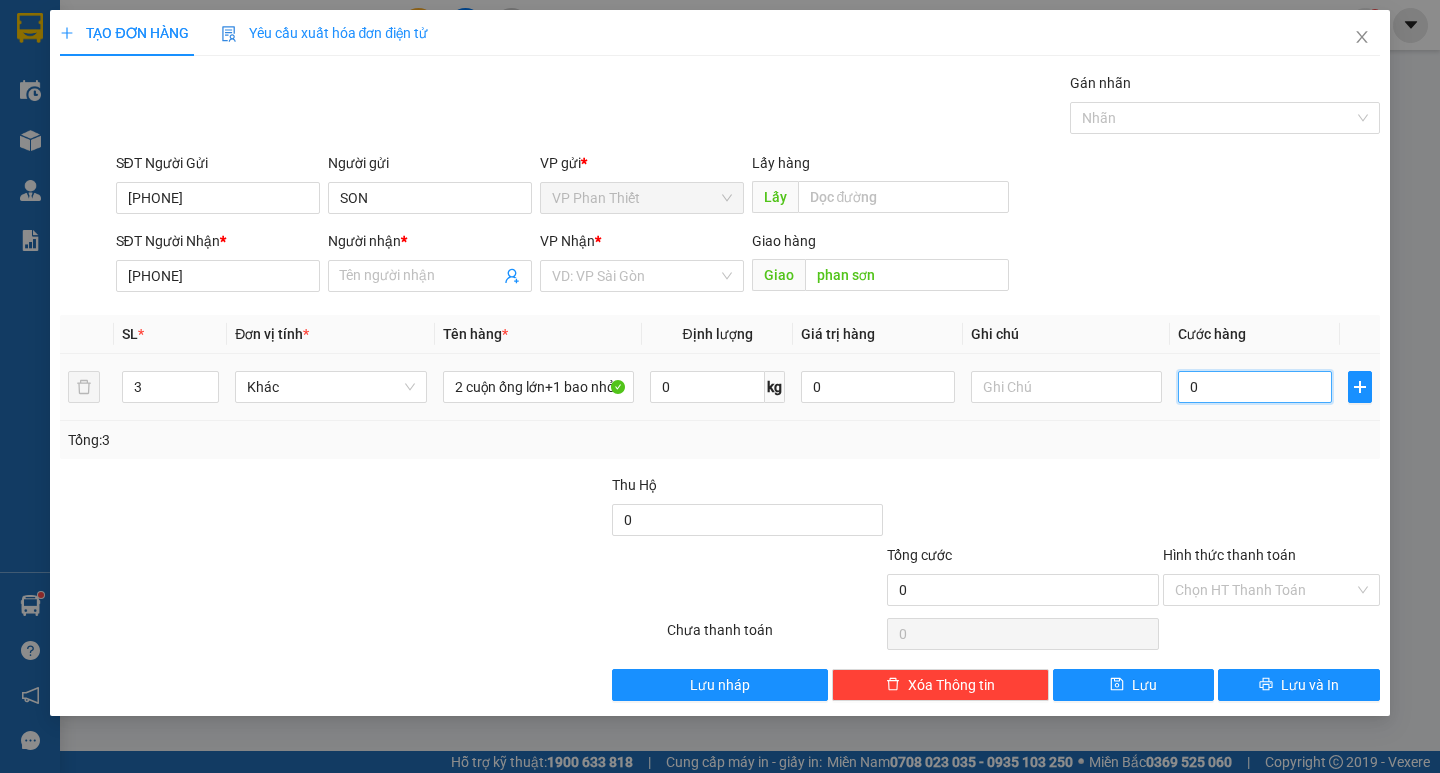 click on "0" at bounding box center [1255, 387] 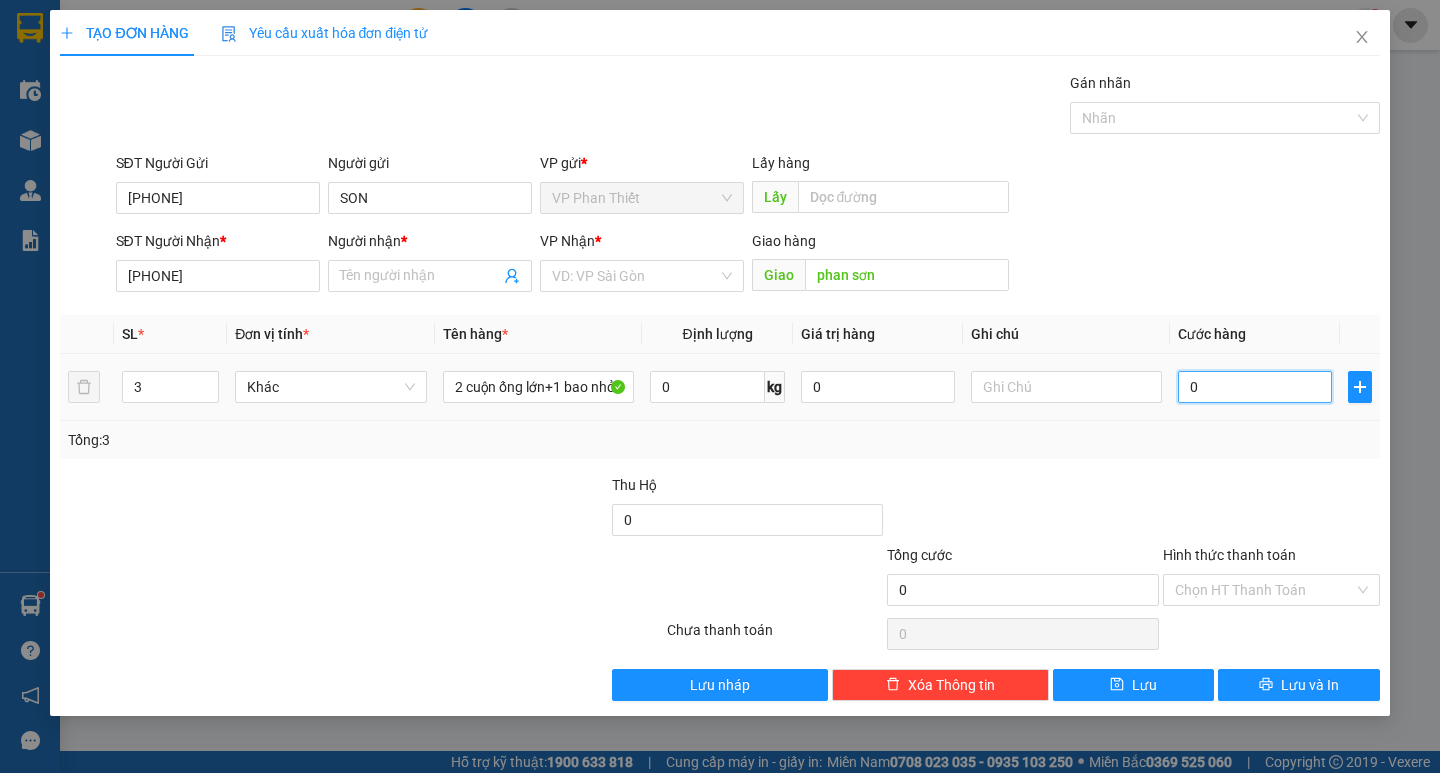 type on "2" 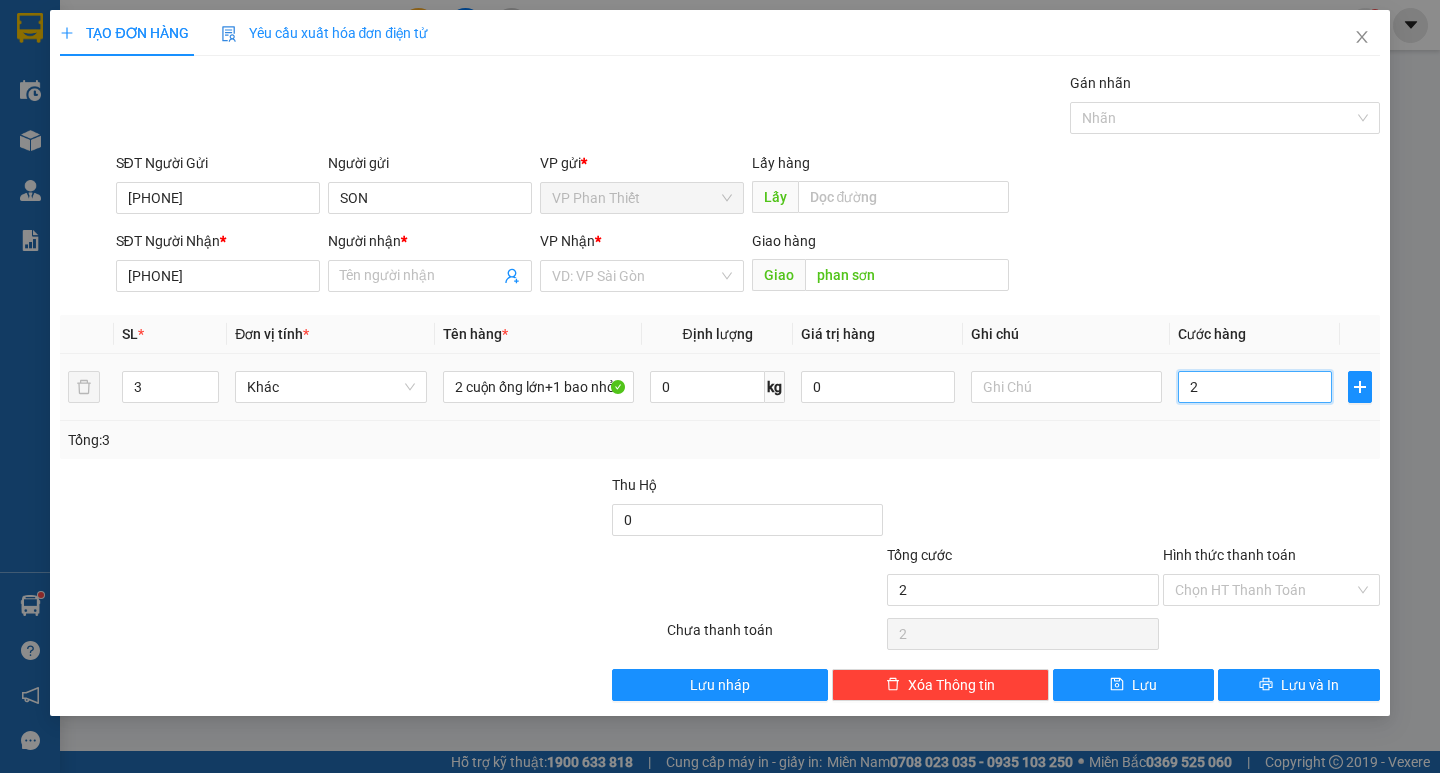 type on "20" 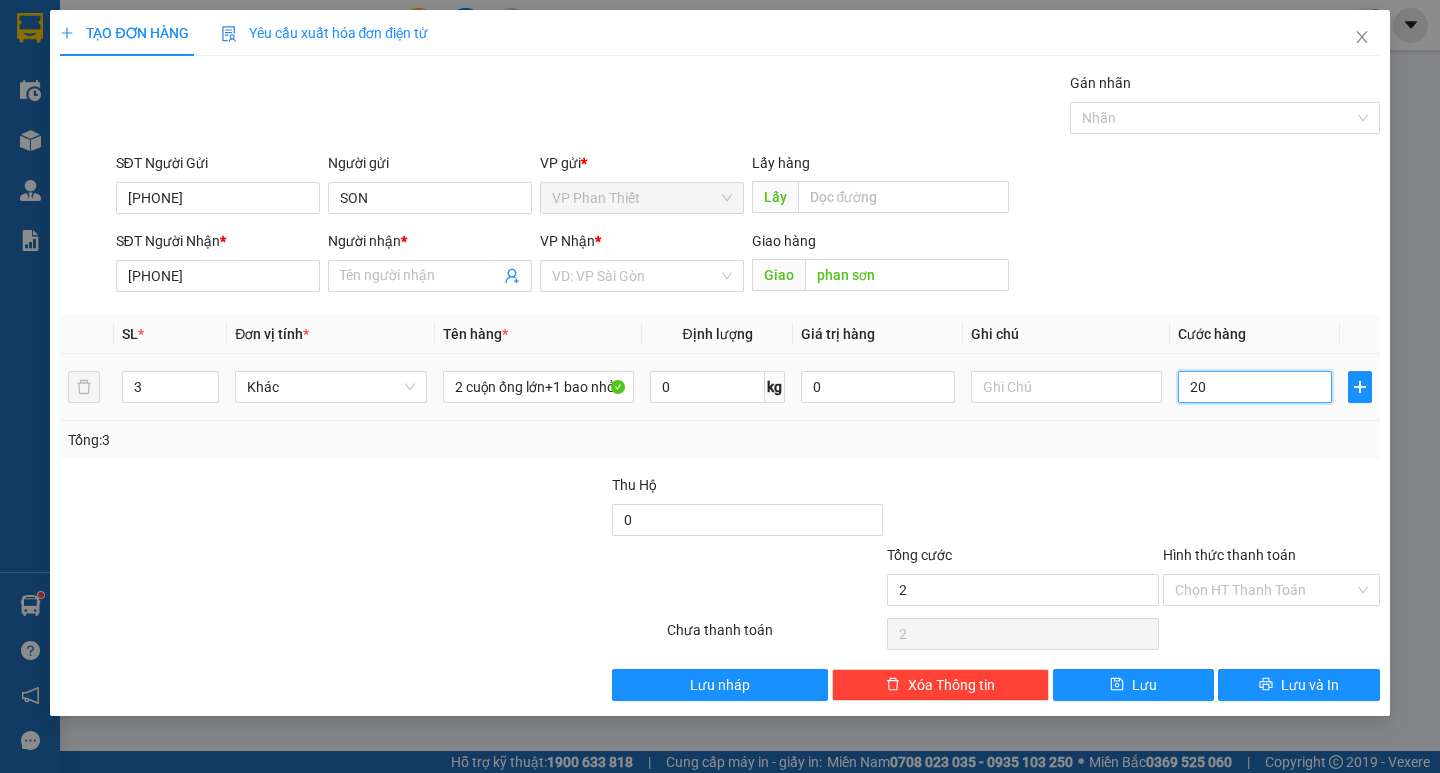 type on "20" 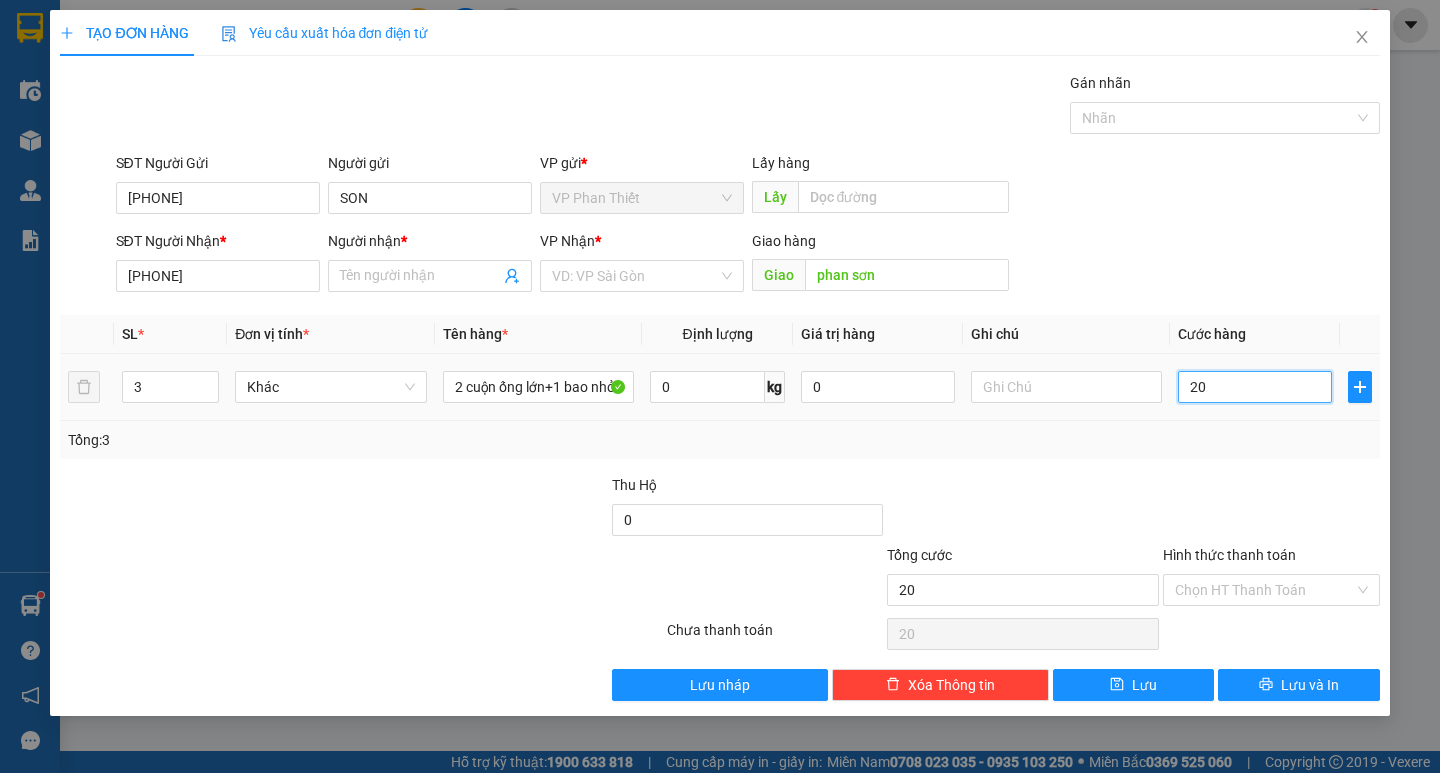type on "200" 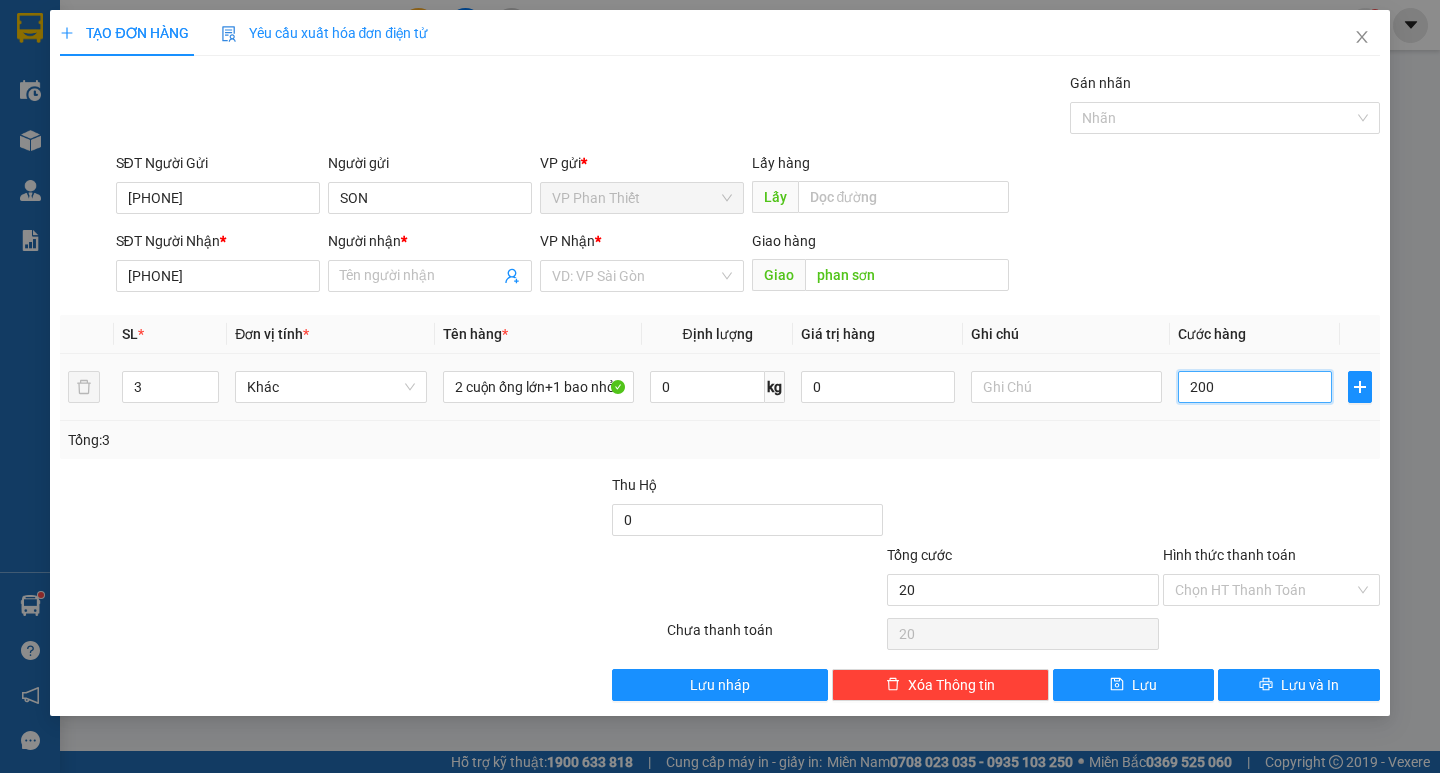 type on "200" 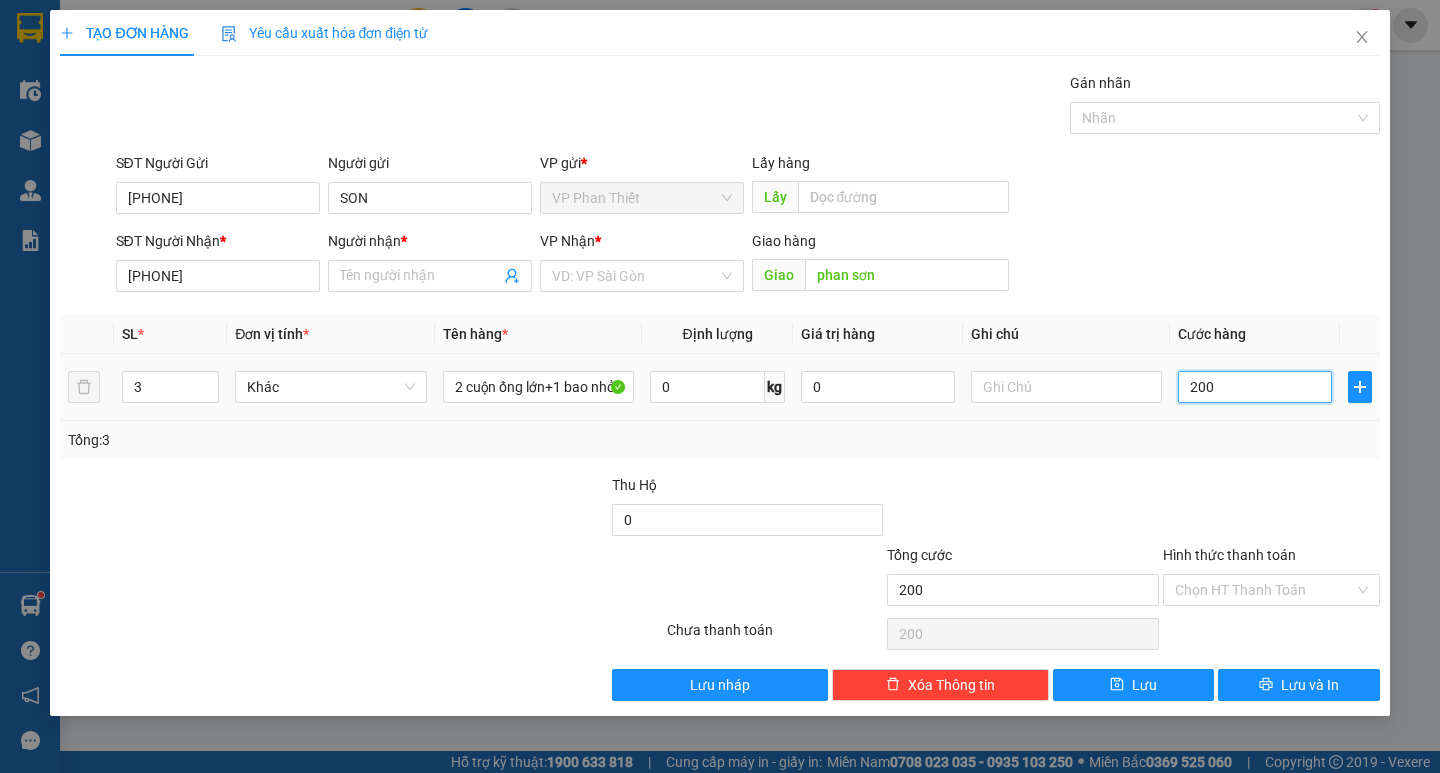 type on "2.000" 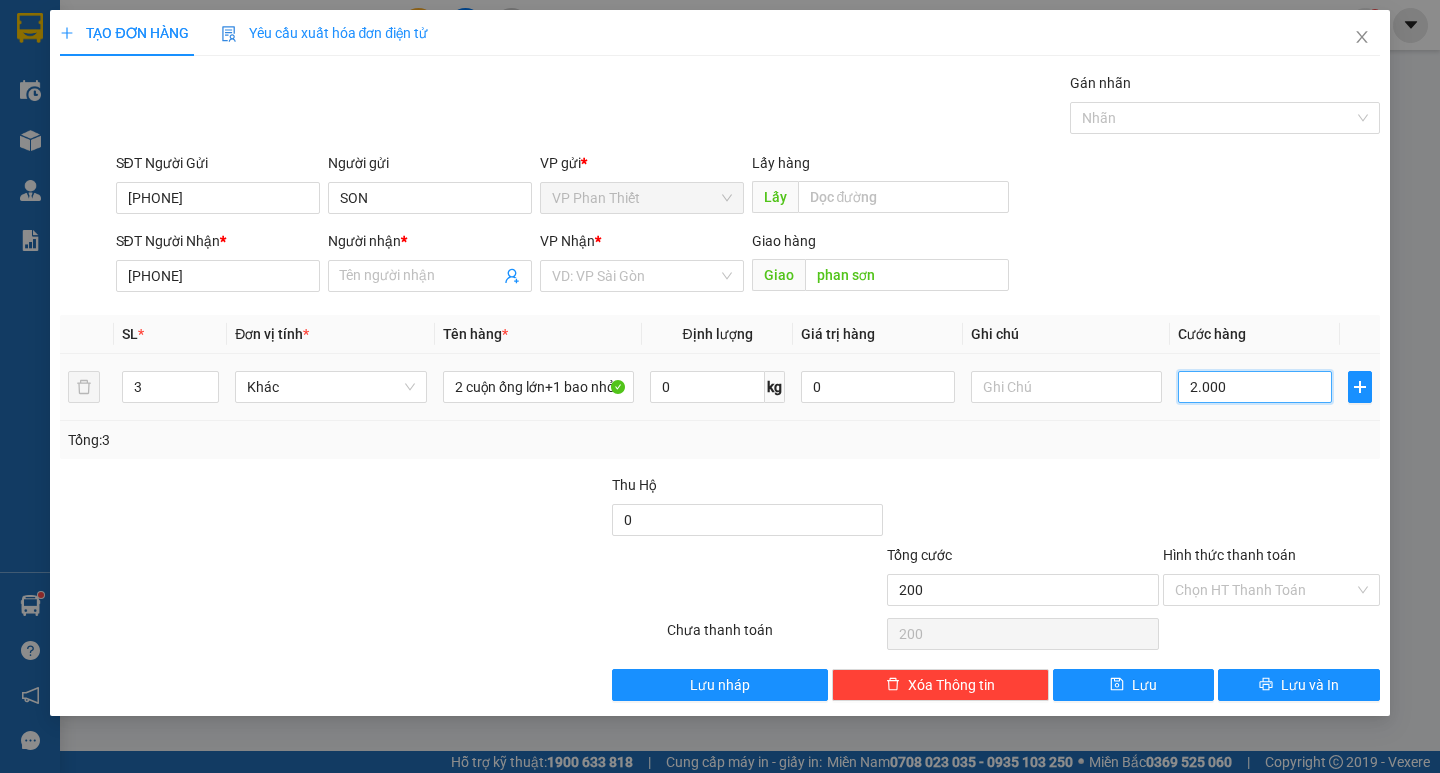 type on "2.000" 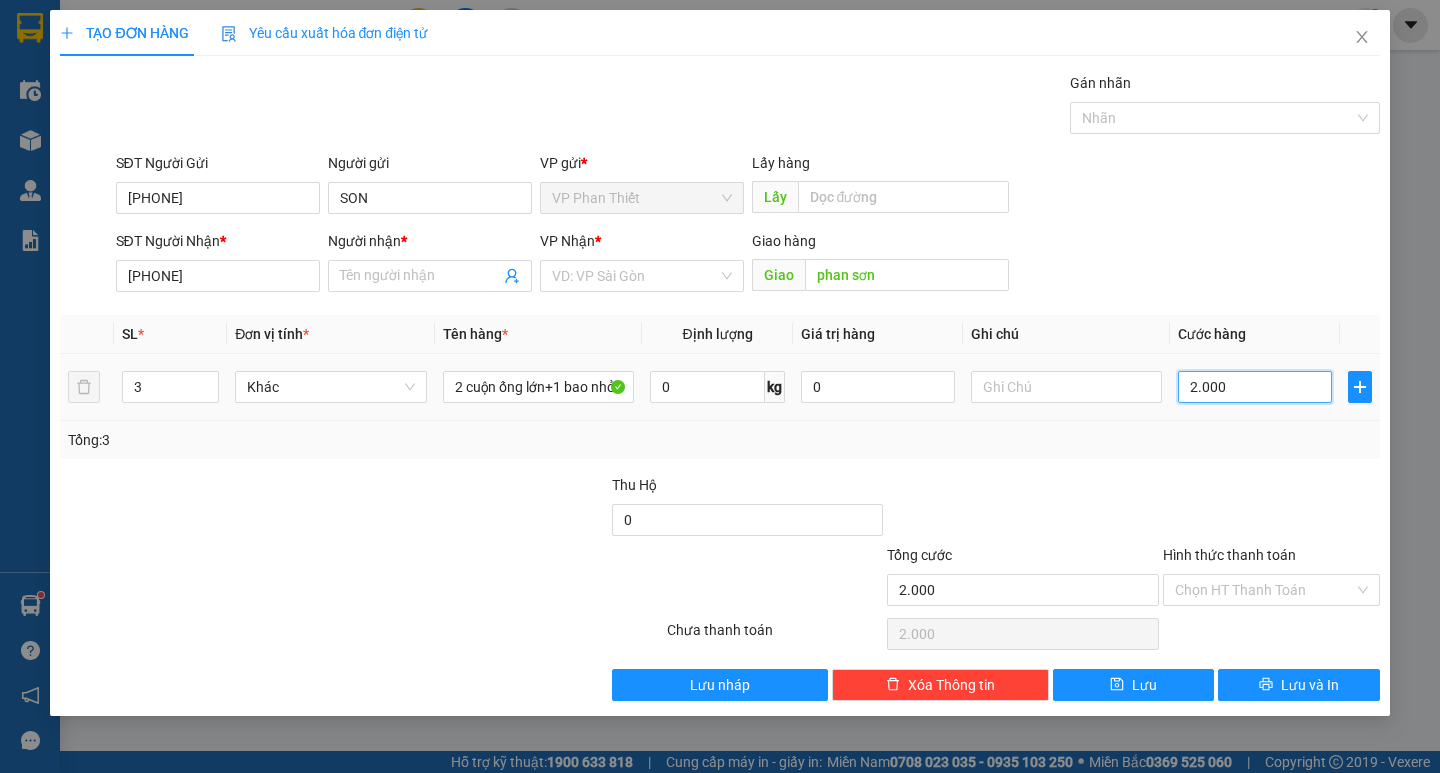 type on "20.000" 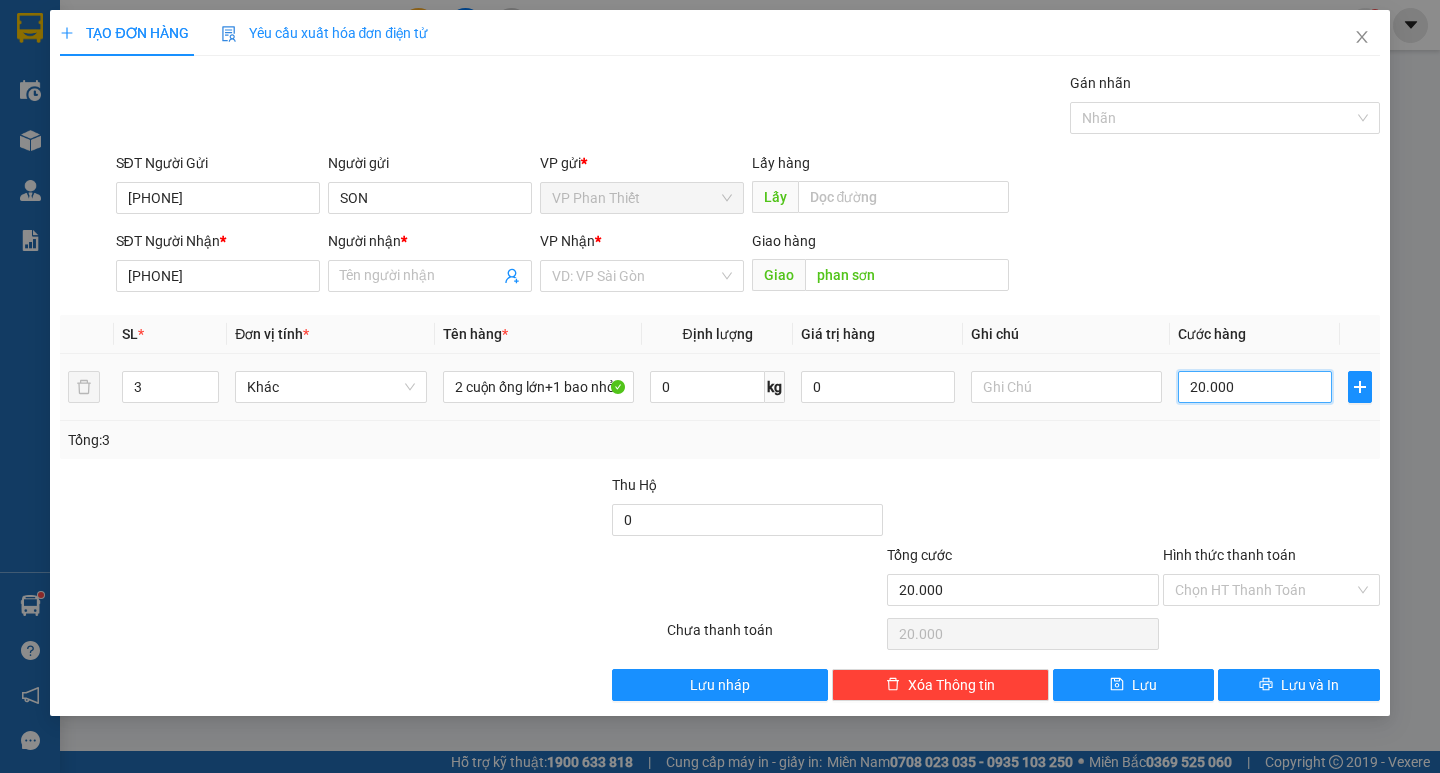 type on "200.000" 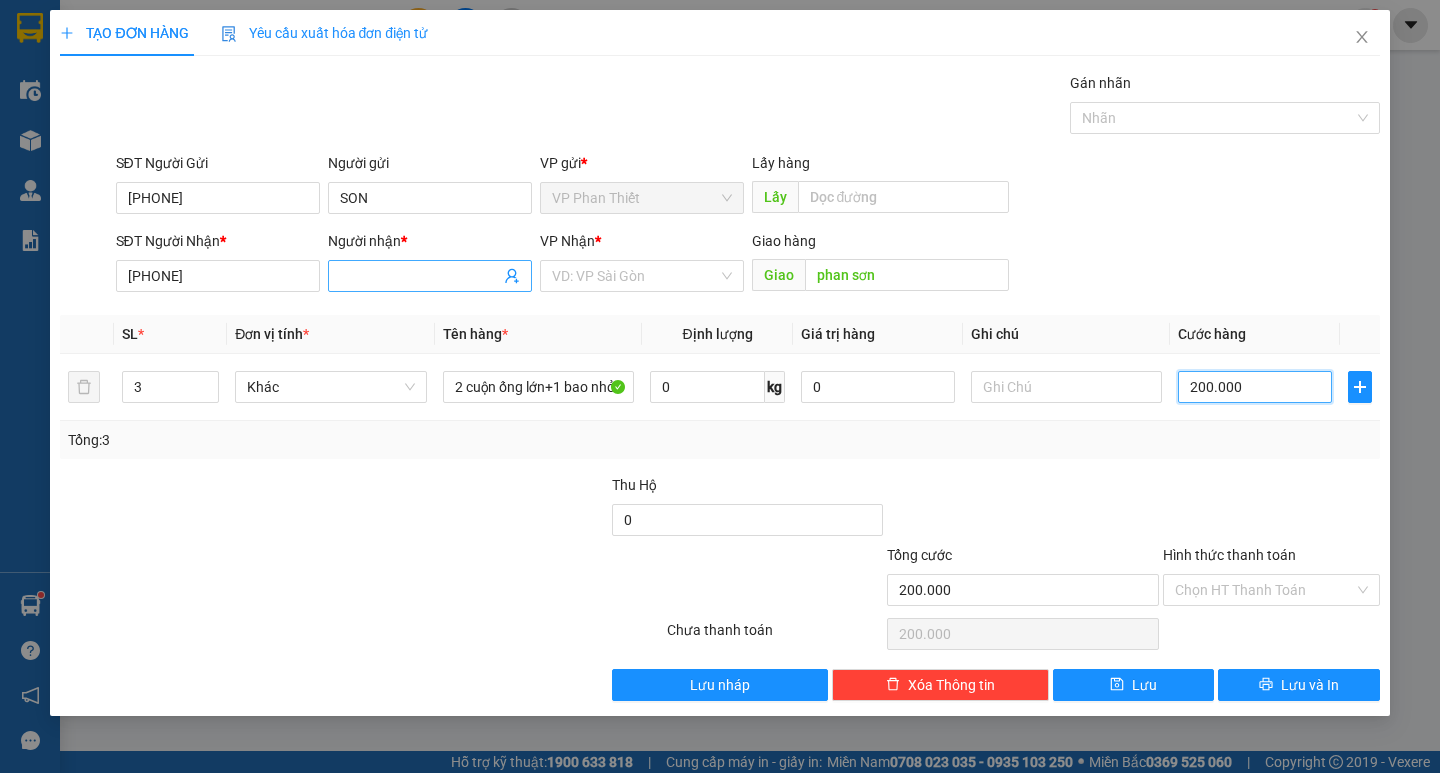 type on "200.000" 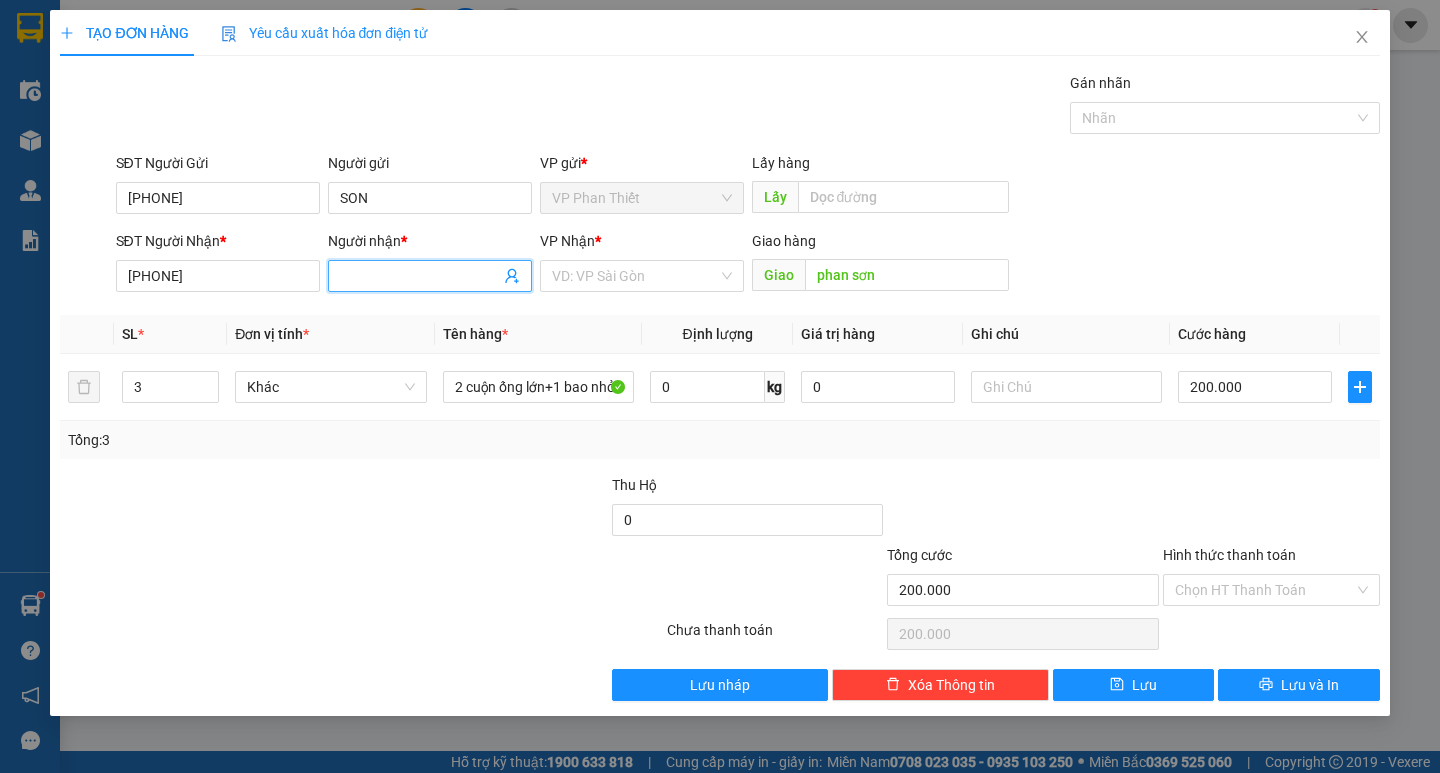 click on "Người nhận  *" at bounding box center (420, 276) 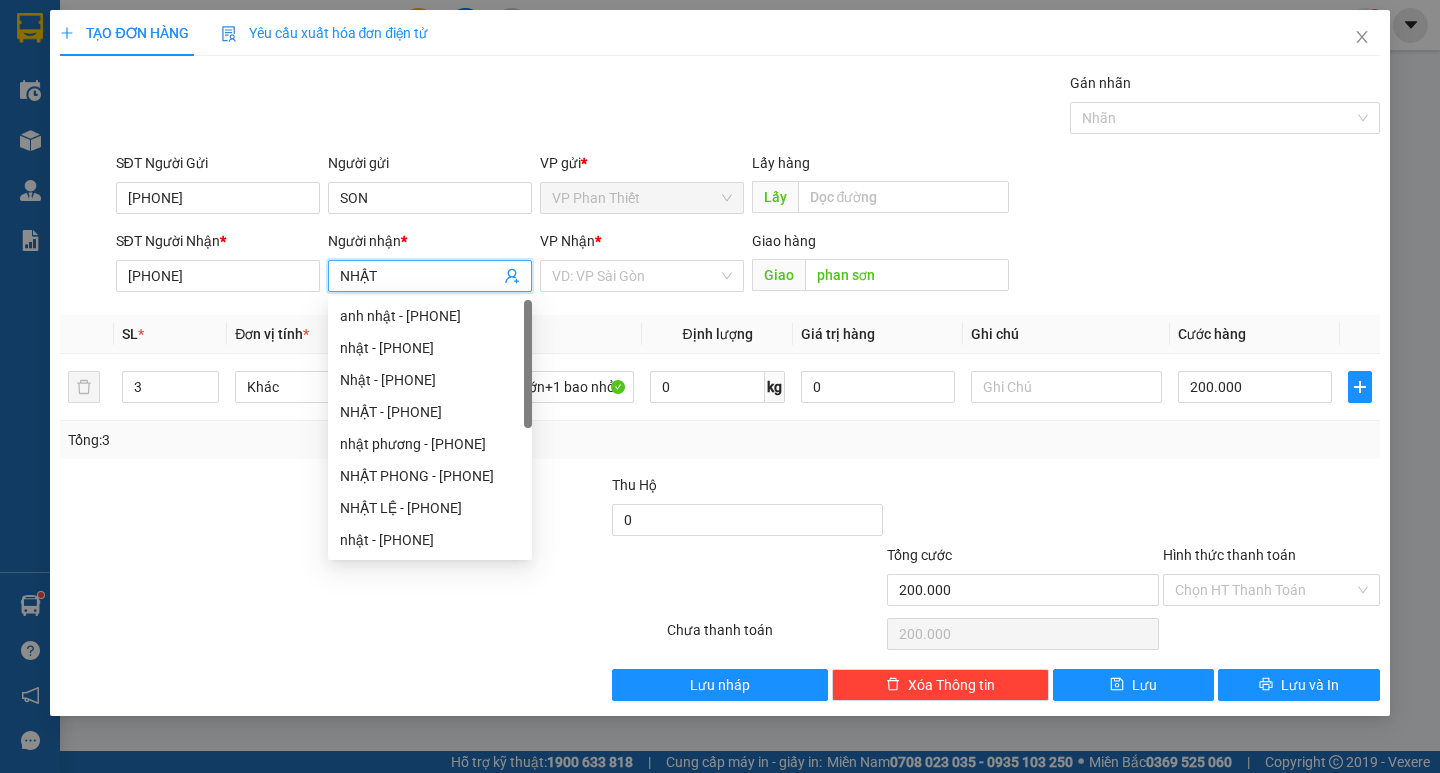 type on "NHẬT" 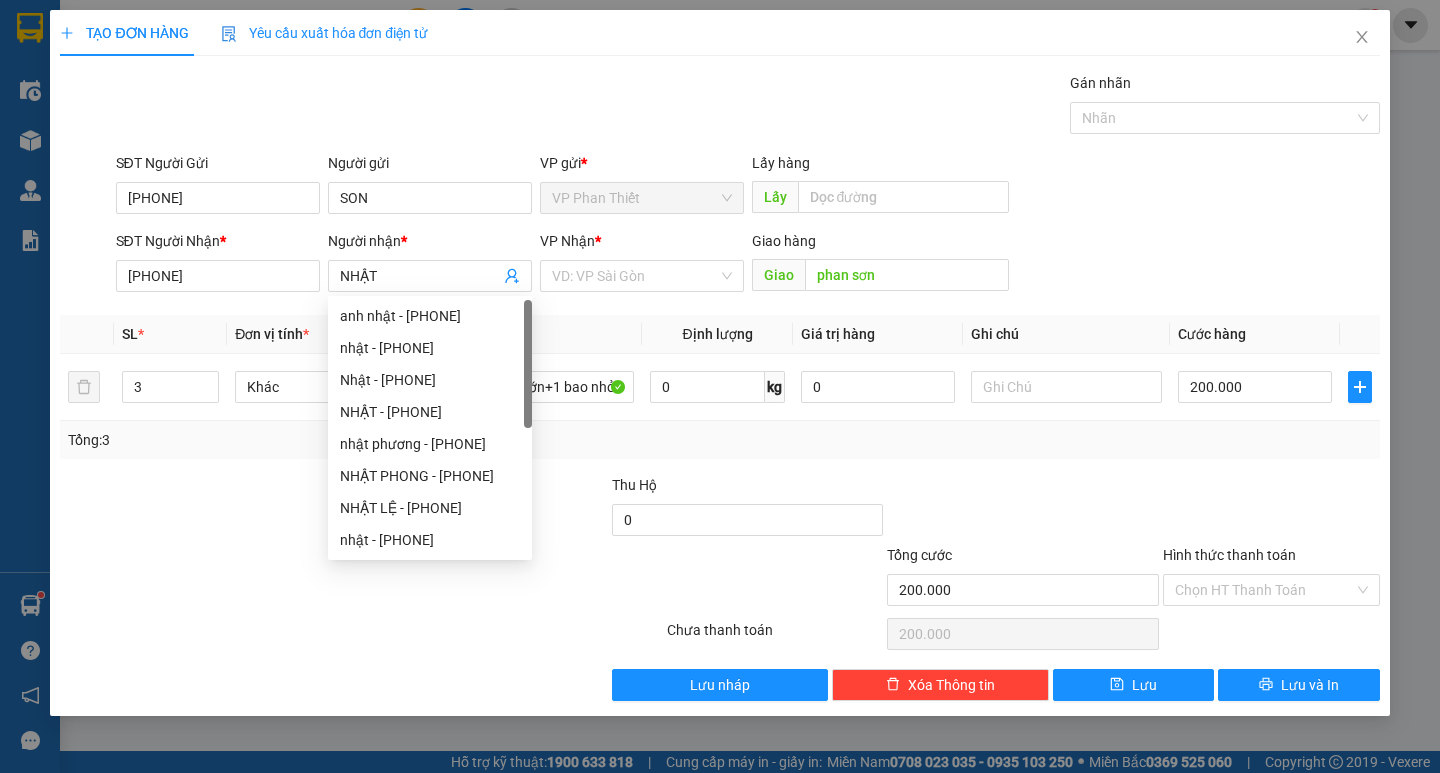 click on "SĐT Người Nhận  * 0987953442 Người nhận  * NHẬT VP Nhận  * VD: VP Sài Gòn Giao hàng Giao phan sơn" at bounding box center [748, 265] 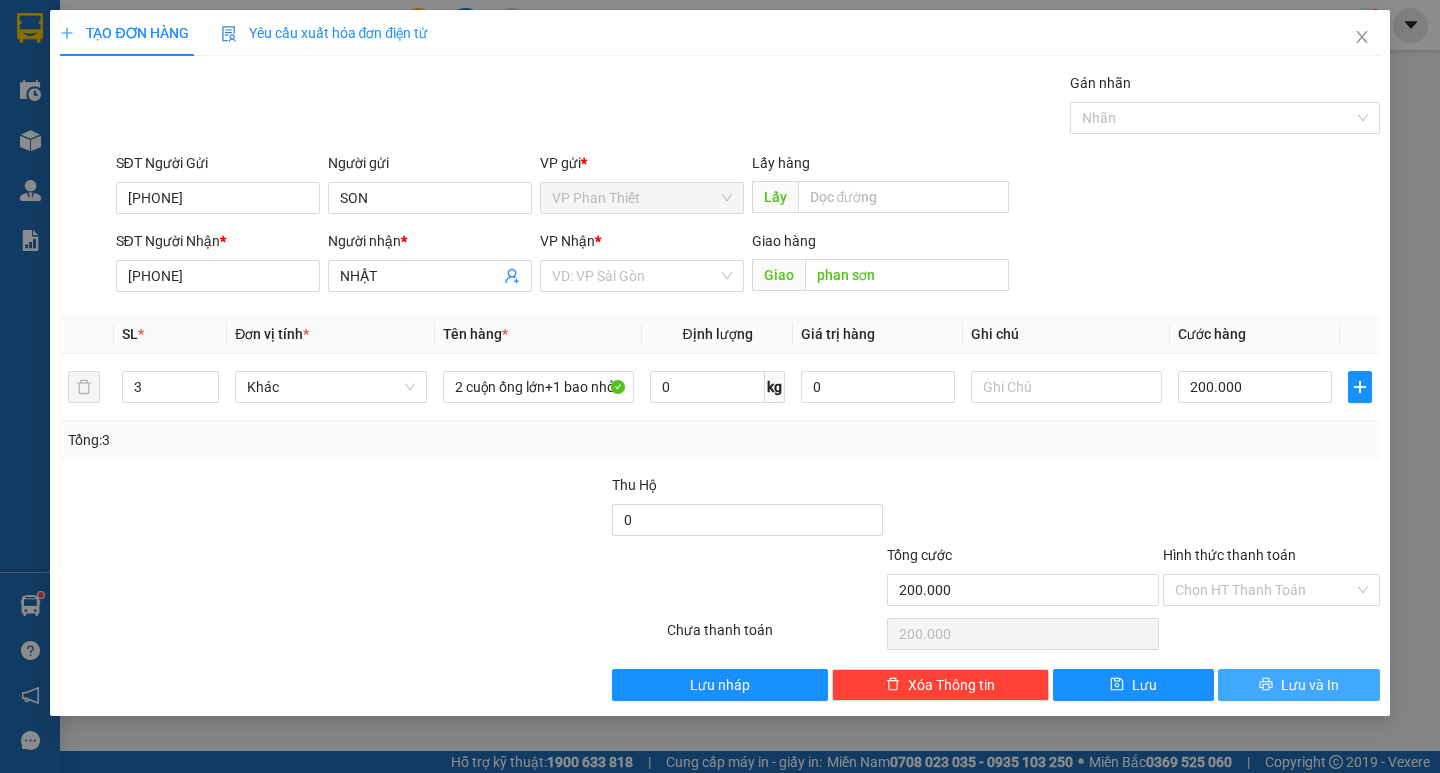 click on "Lưu và In" at bounding box center [1310, 685] 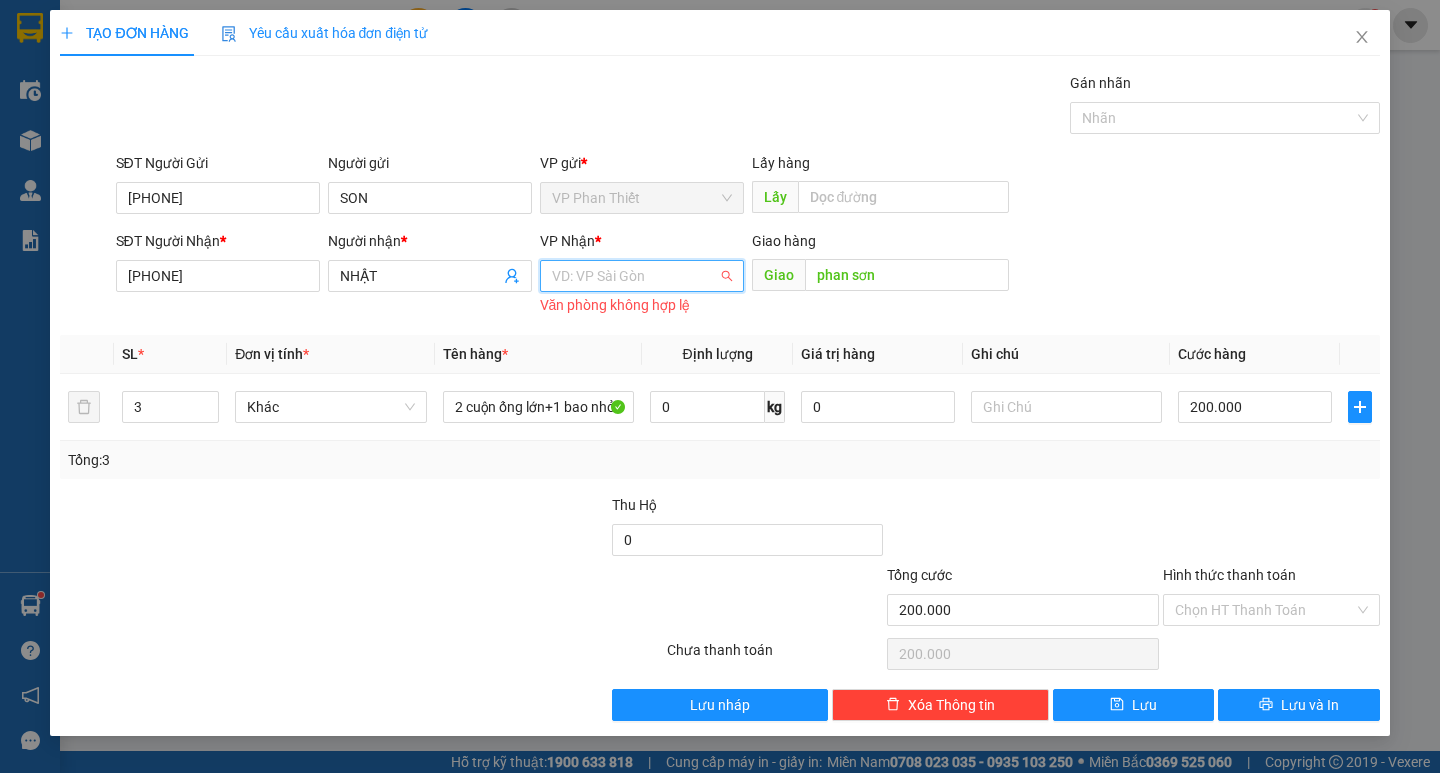 click at bounding box center (635, 276) 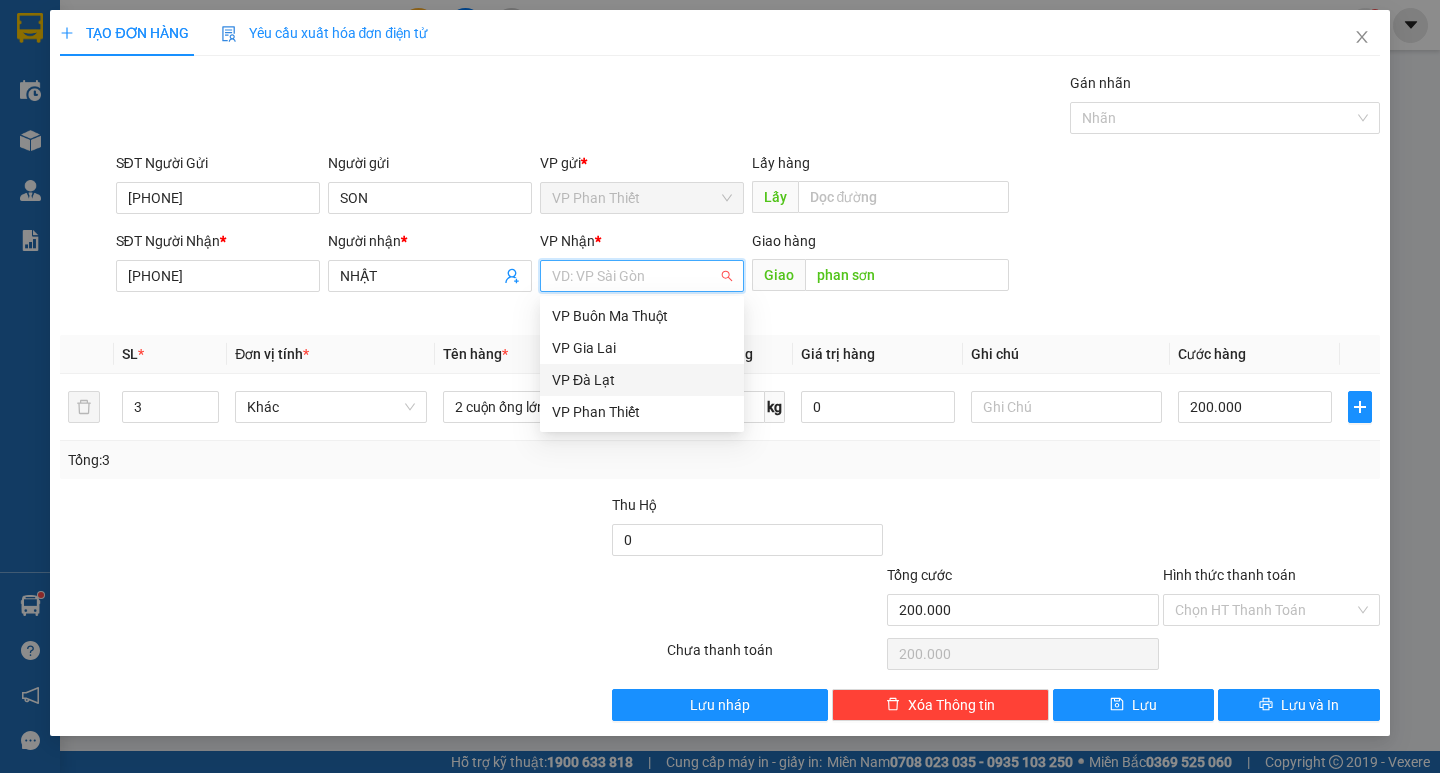 click on "VP Đà Lạt" at bounding box center (642, 380) 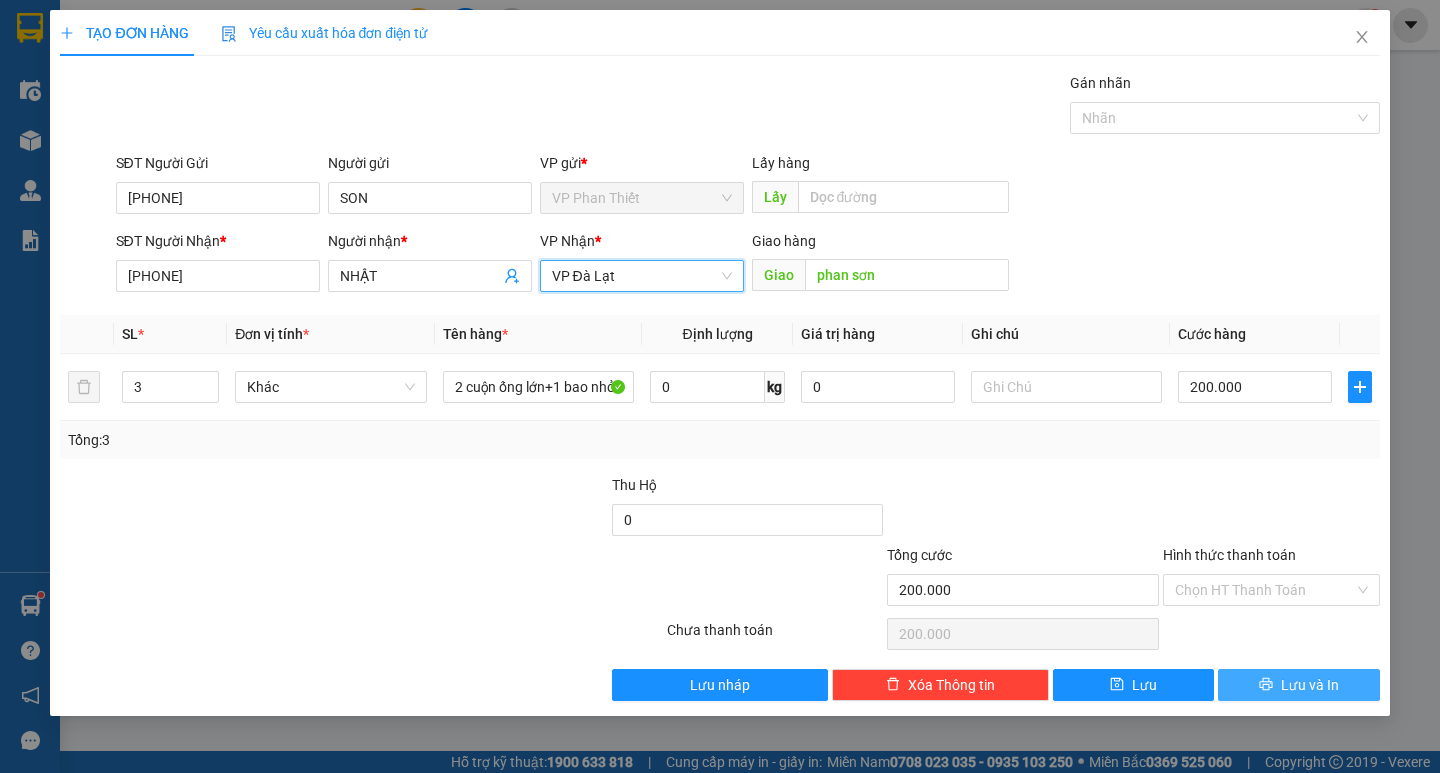 click on "Lưu và In" at bounding box center [1310, 685] 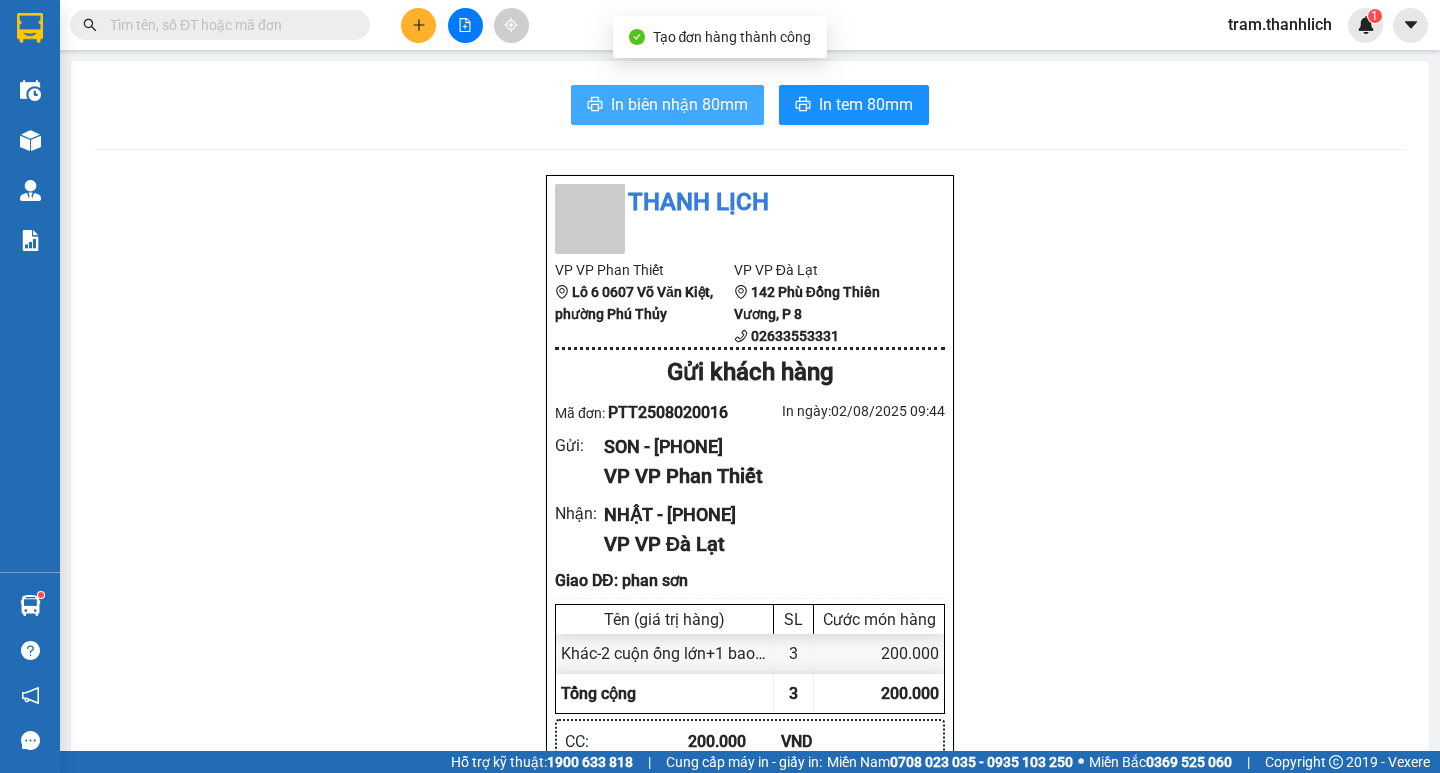 click on "In biên nhận 80mm" at bounding box center (679, 104) 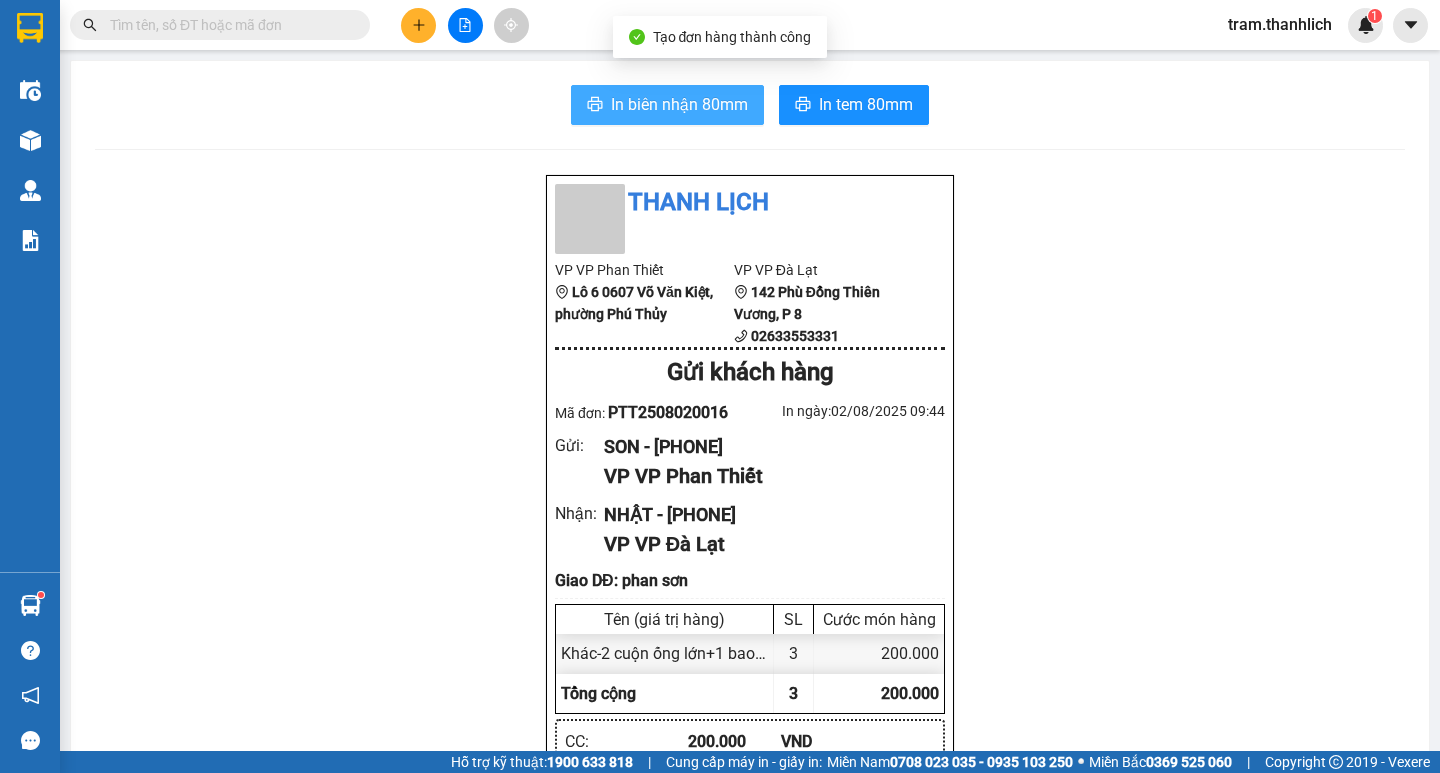 scroll, scrollTop: 0, scrollLeft: 0, axis: both 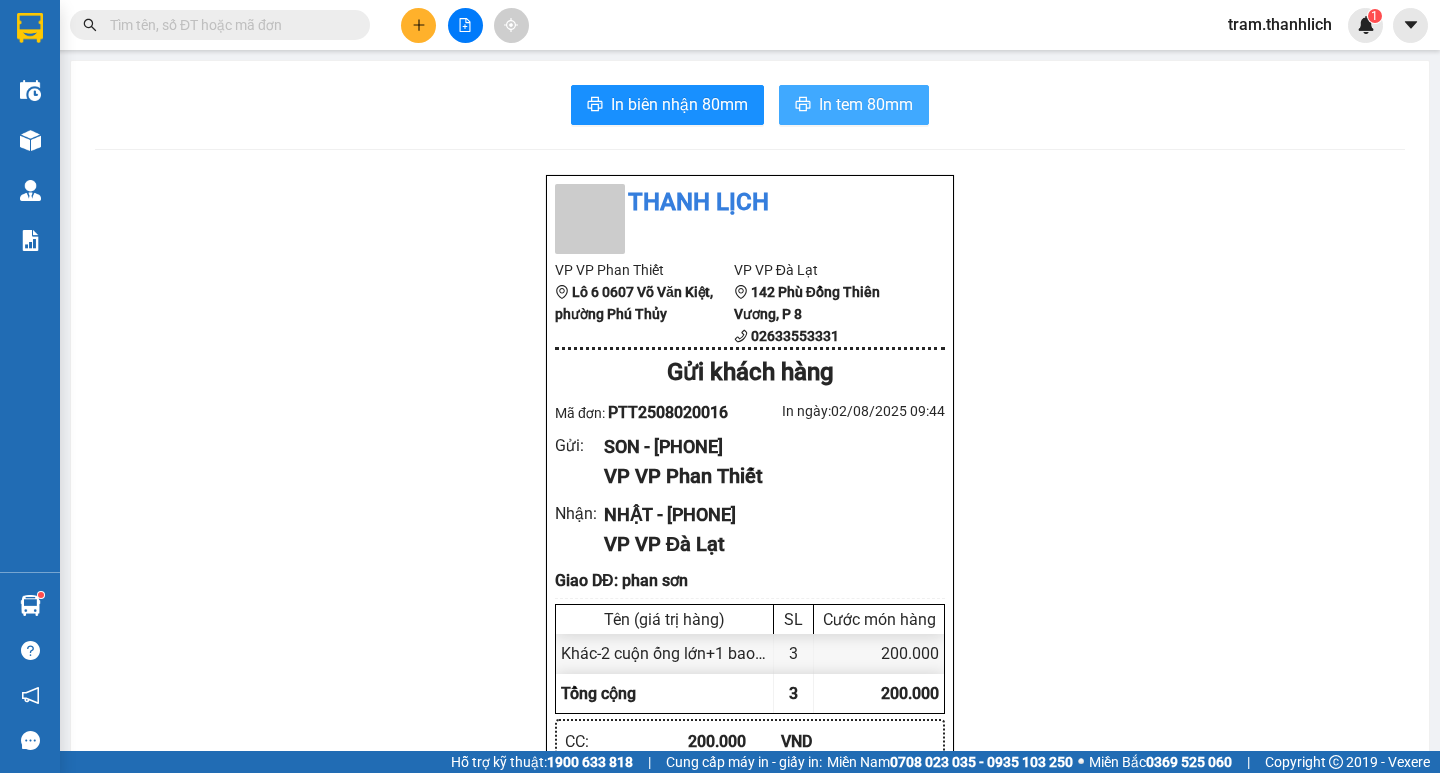 click on "In tem 80mm" at bounding box center [854, 105] 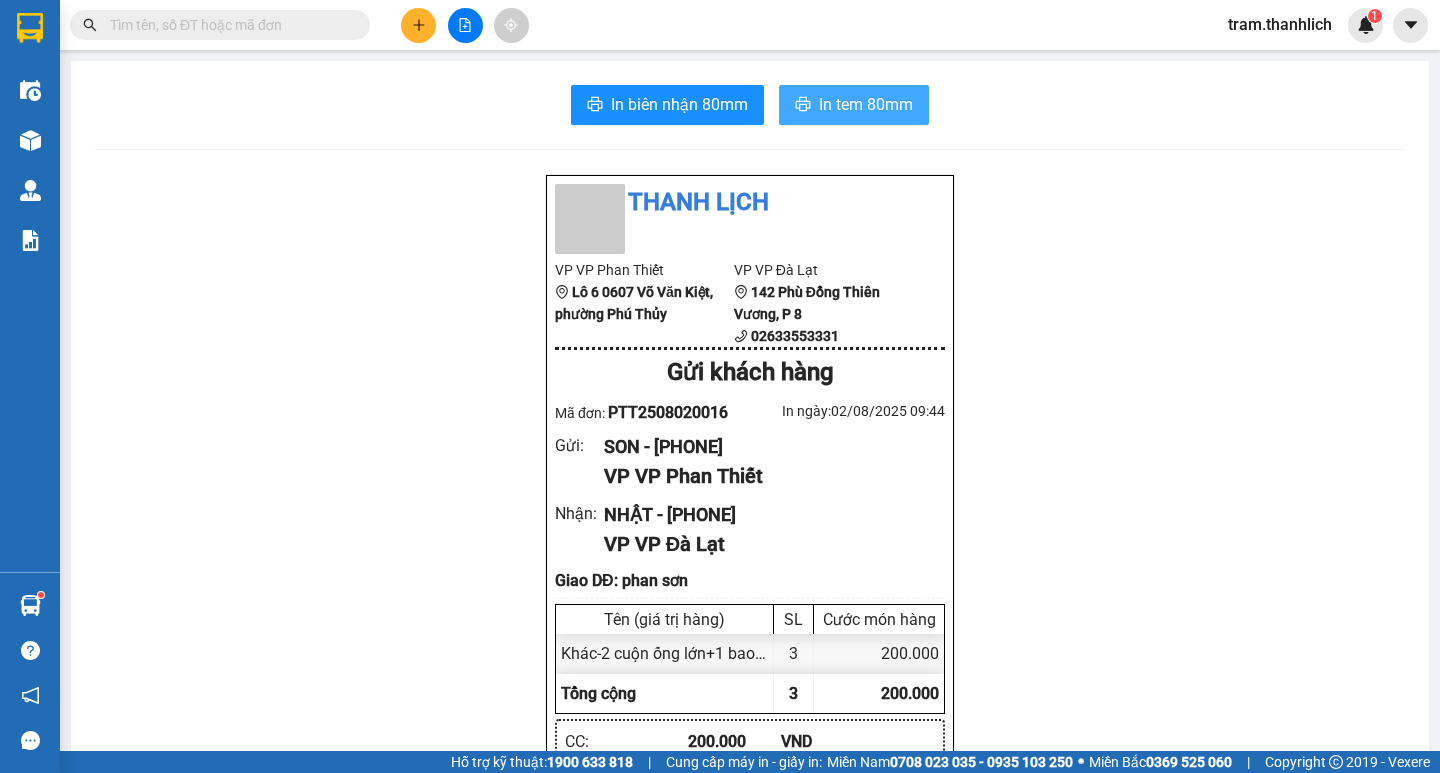scroll, scrollTop: 0, scrollLeft: 0, axis: both 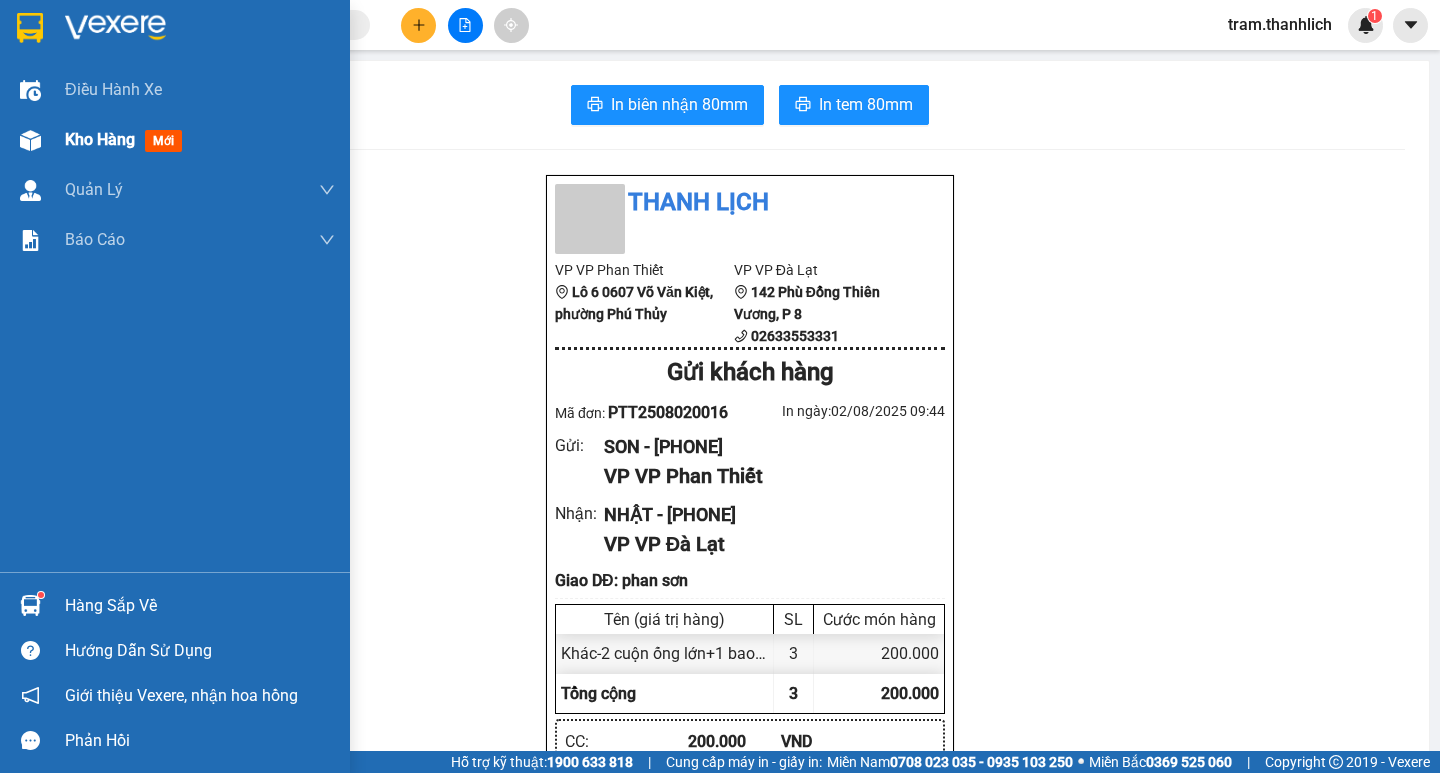 click on "Kho hàng mới" at bounding box center [127, 139] 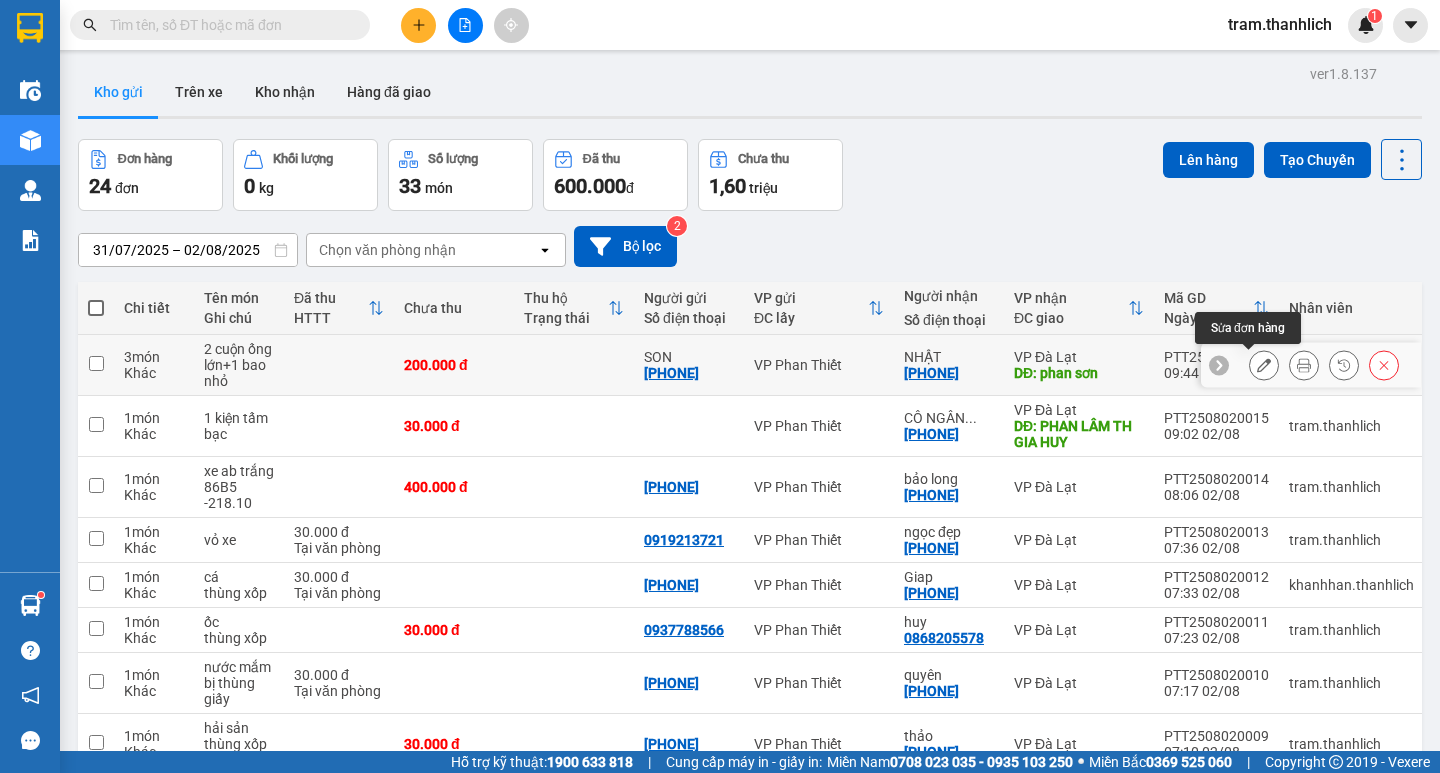 click 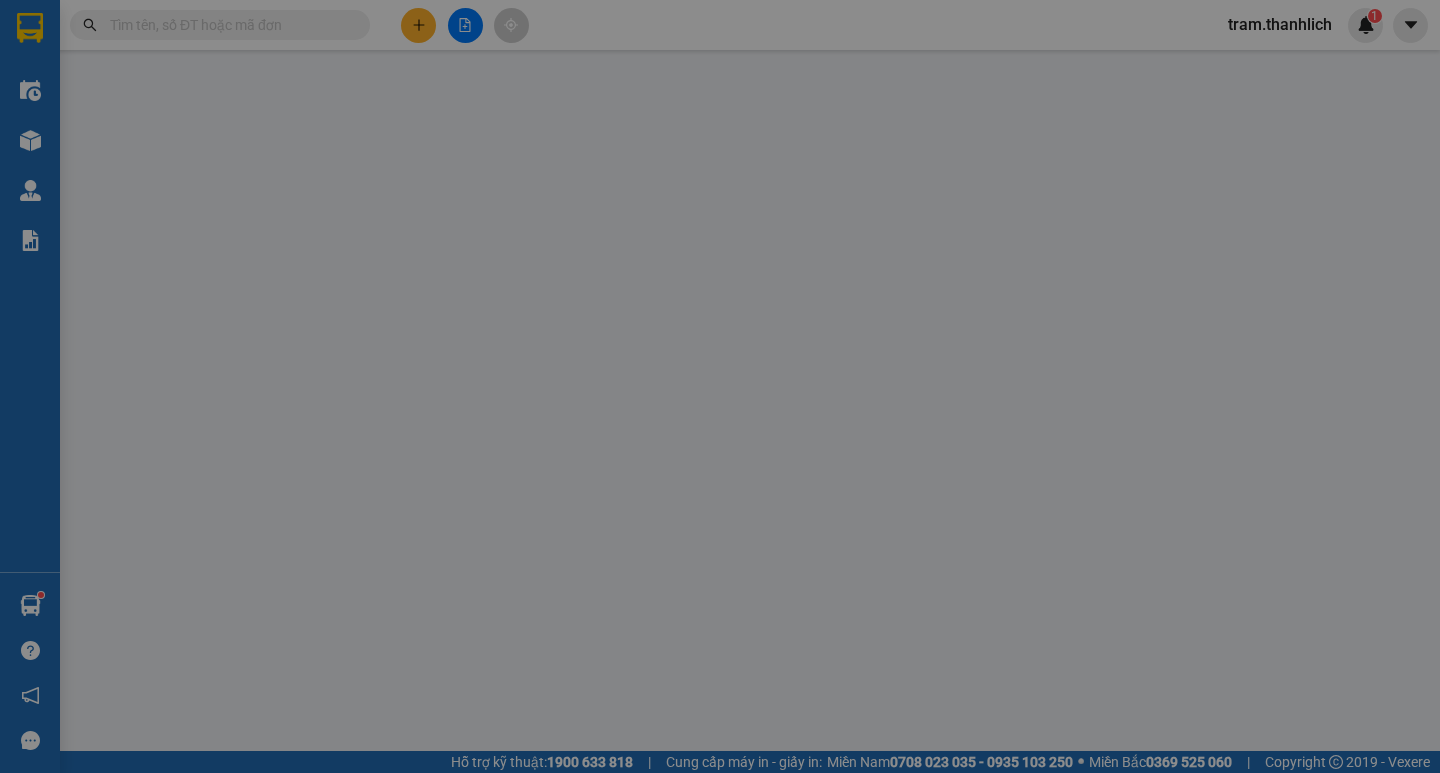 type on "[PHONE]" 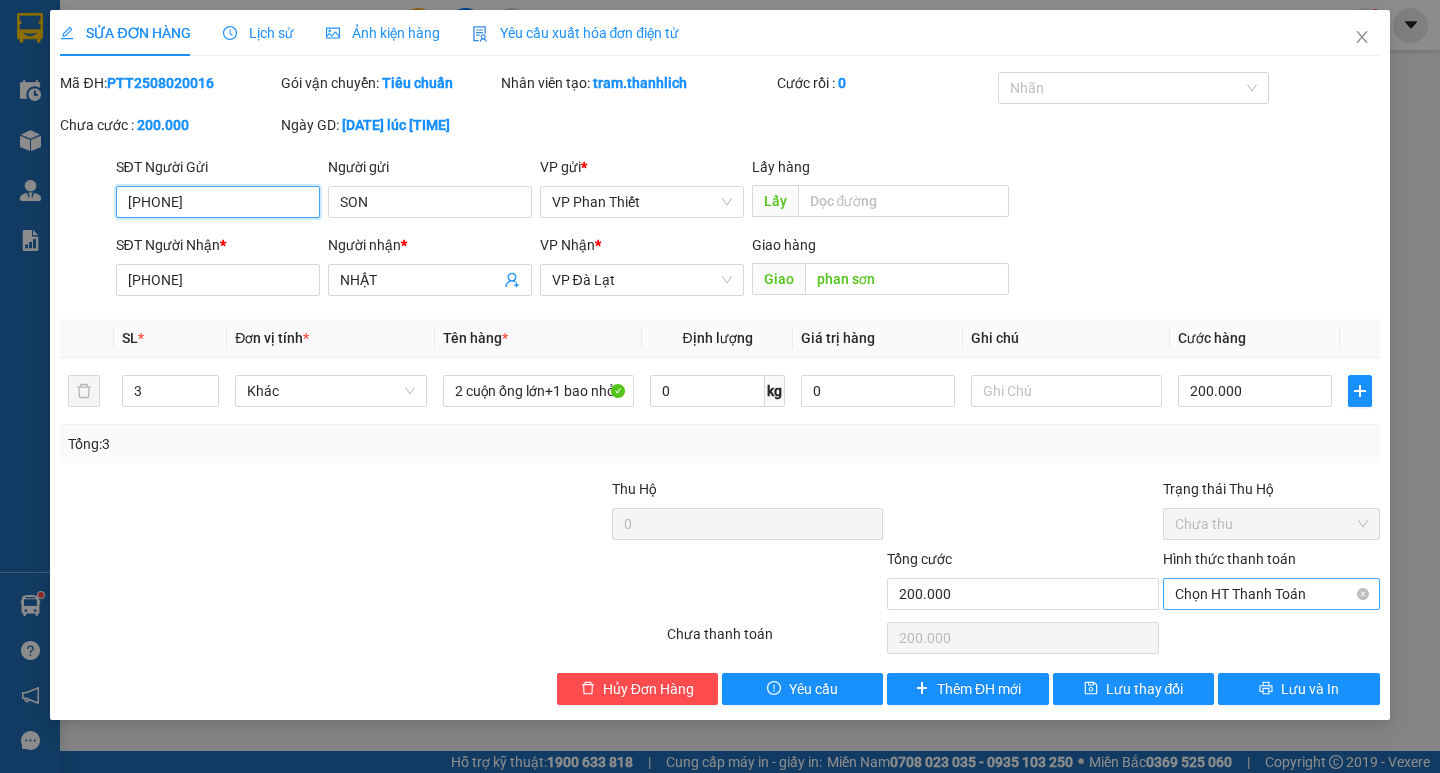 click on "Chọn HT Thanh Toán" at bounding box center [1271, 594] 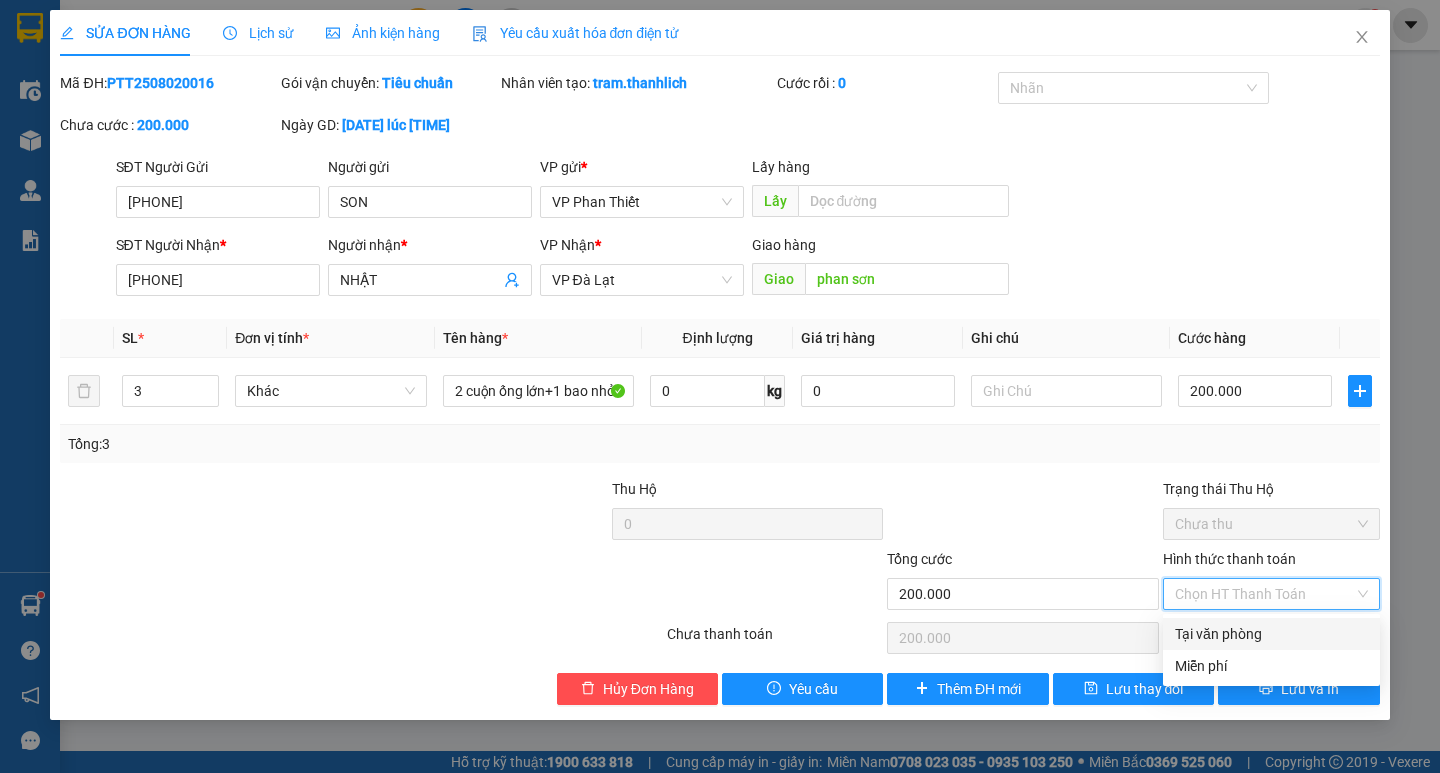 click on "Tại văn phòng" at bounding box center (1271, 634) 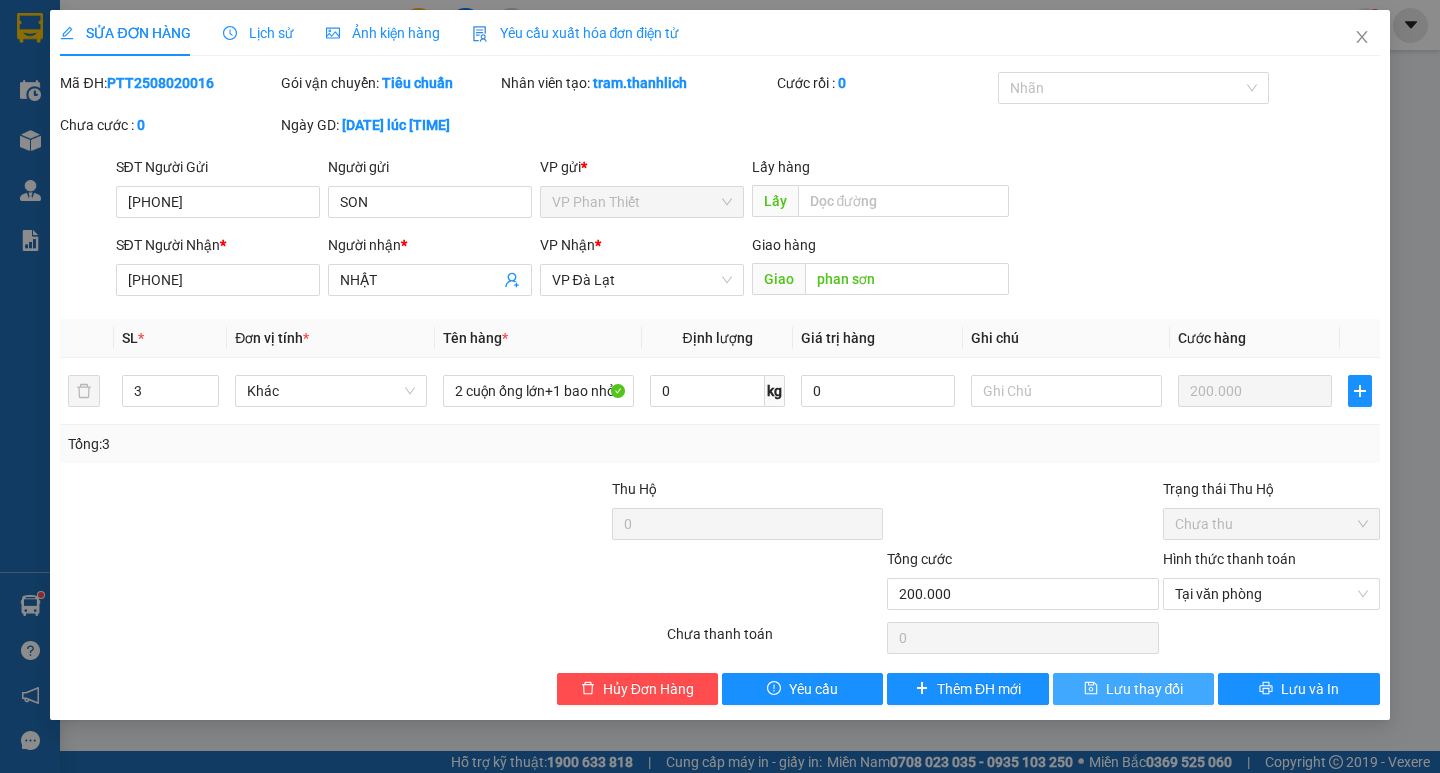 click on "Lưu thay đổi" at bounding box center [1133, 689] 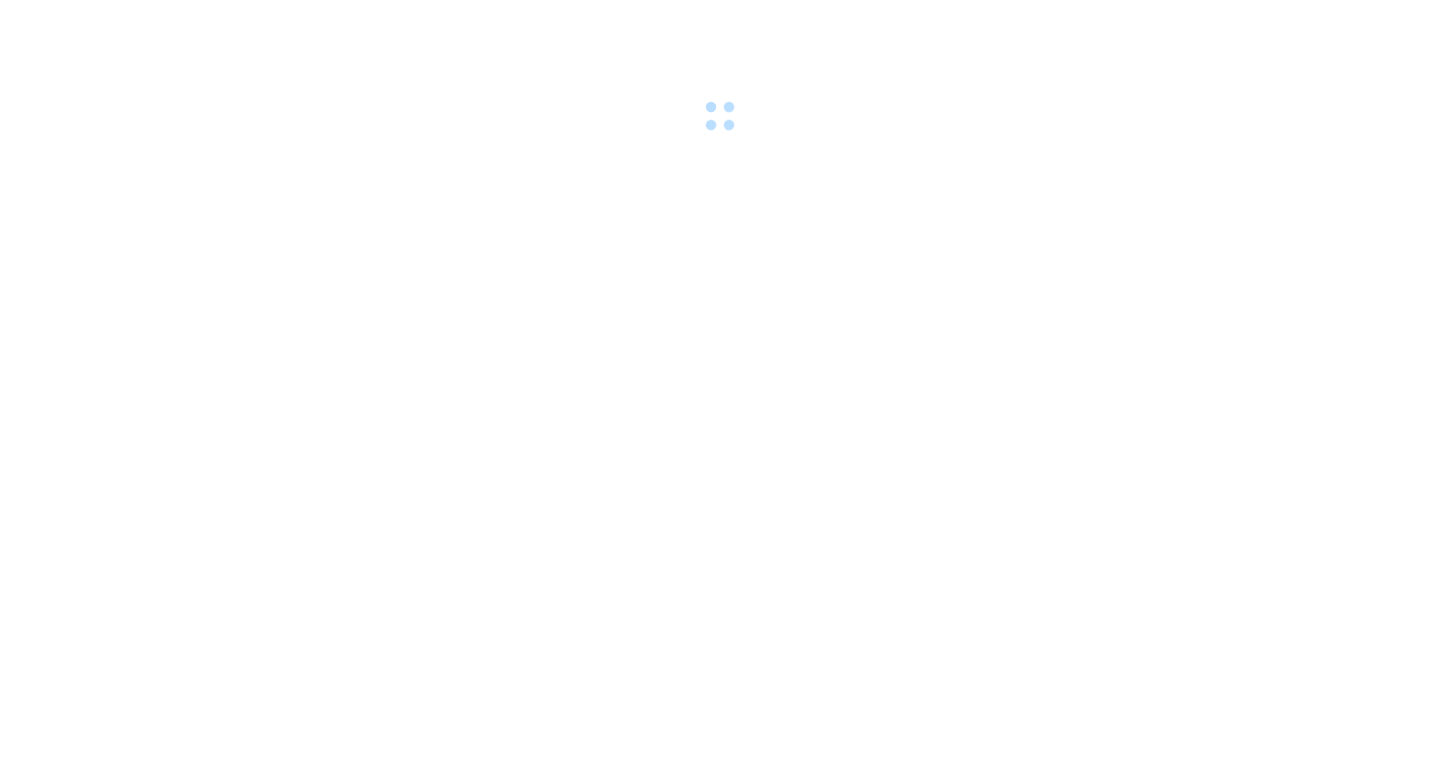 scroll, scrollTop: 0, scrollLeft: 0, axis: both 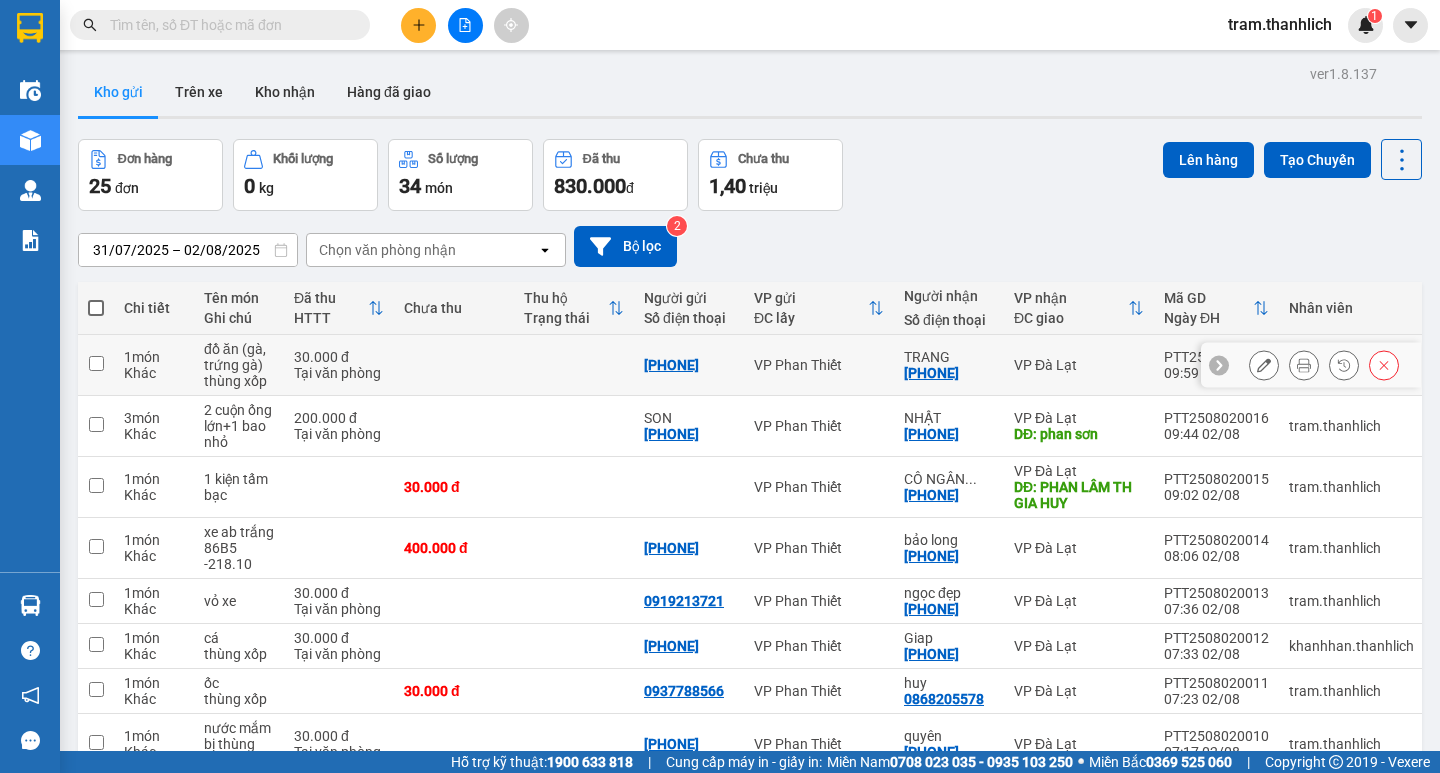 click at bounding box center [1304, 365] 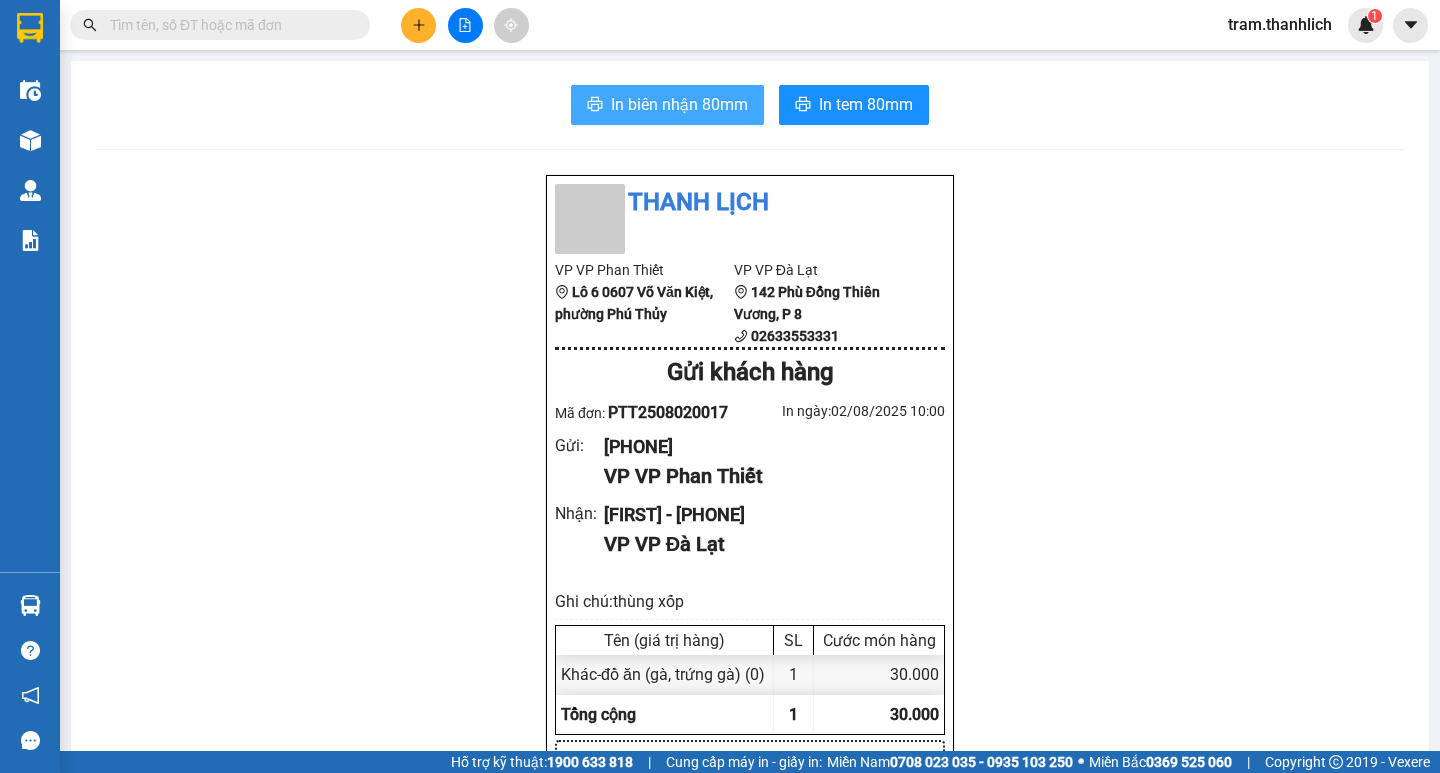click on "In biên nhận 80mm" at bounding box center [679, 104] 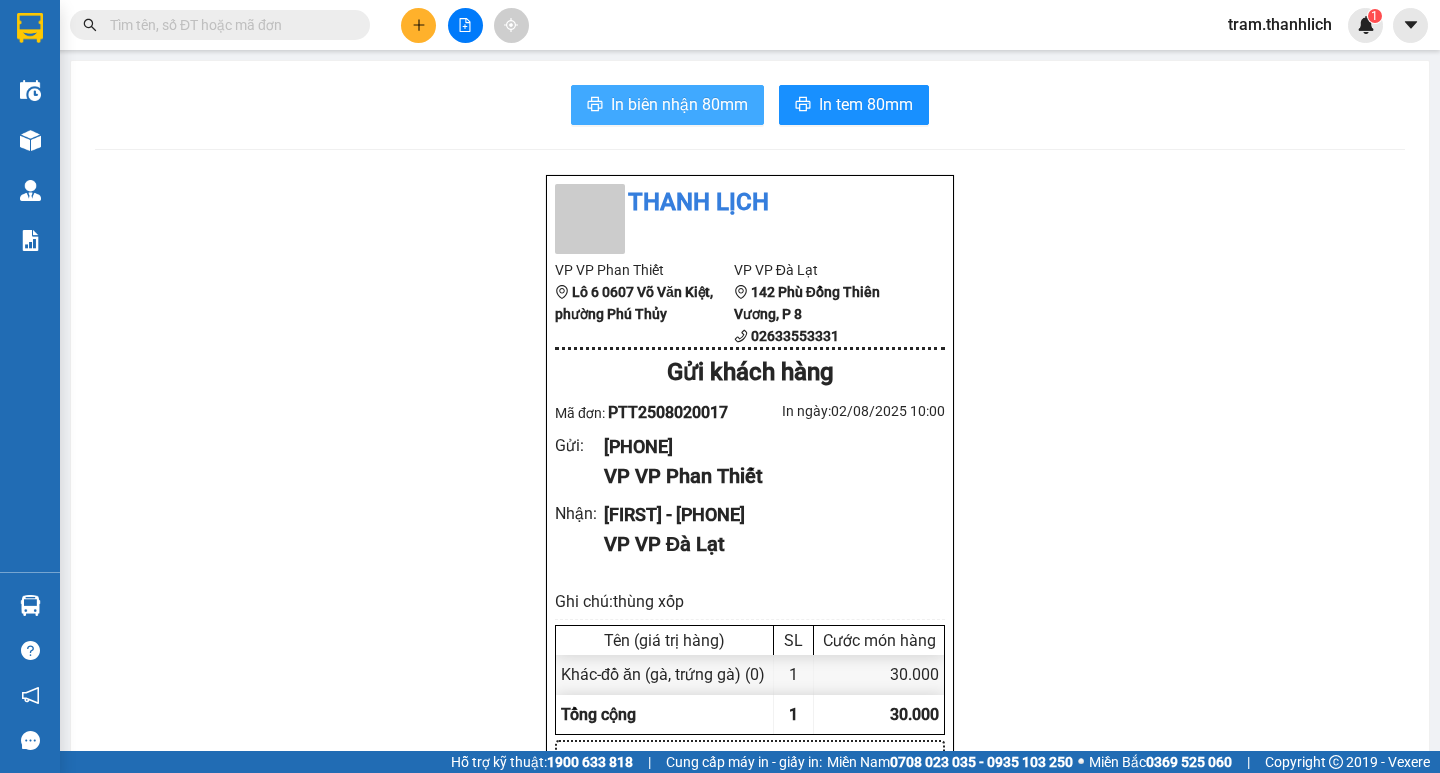scroll, scrollTop: 0, scrollLeft: 0, axis: both 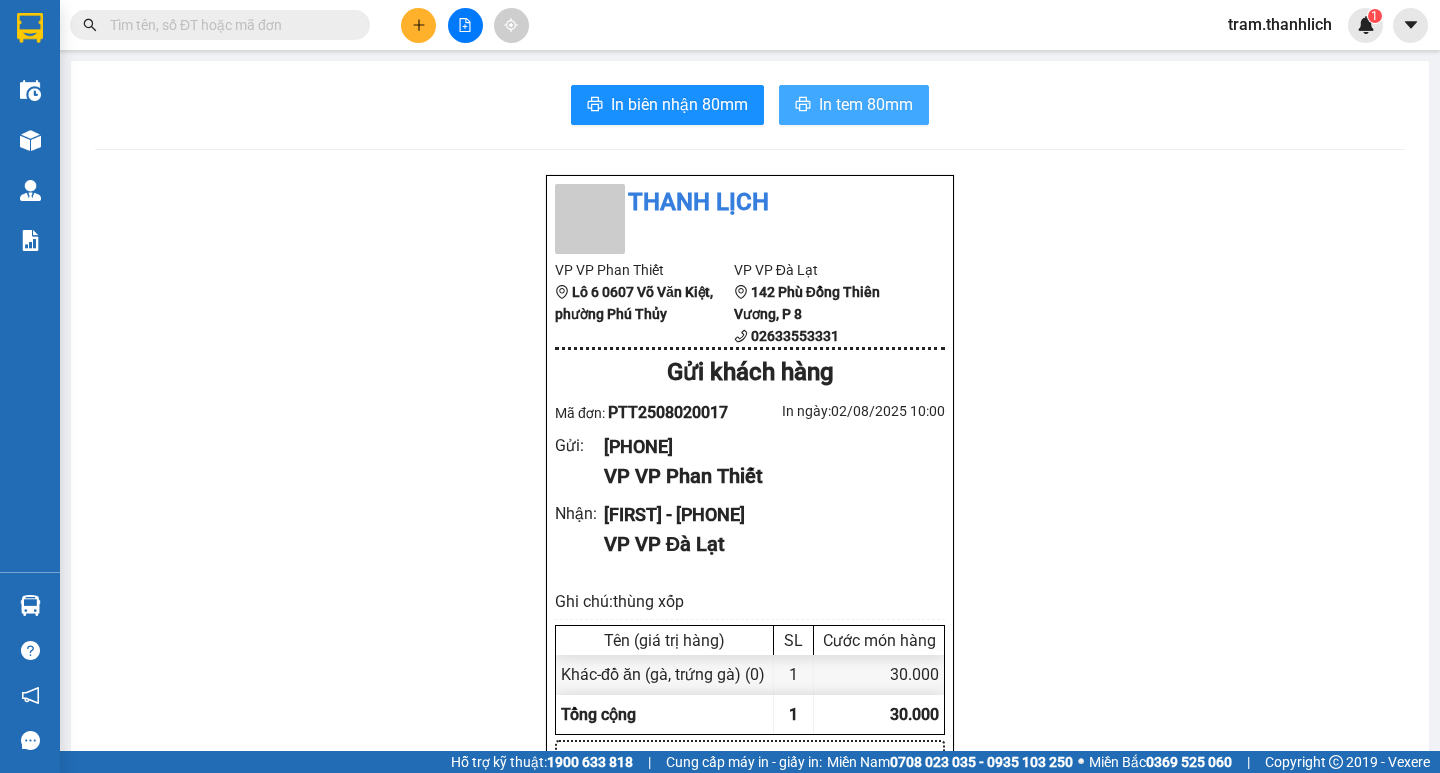 click on "In tem 80mm" at bounding box center [854, 105] 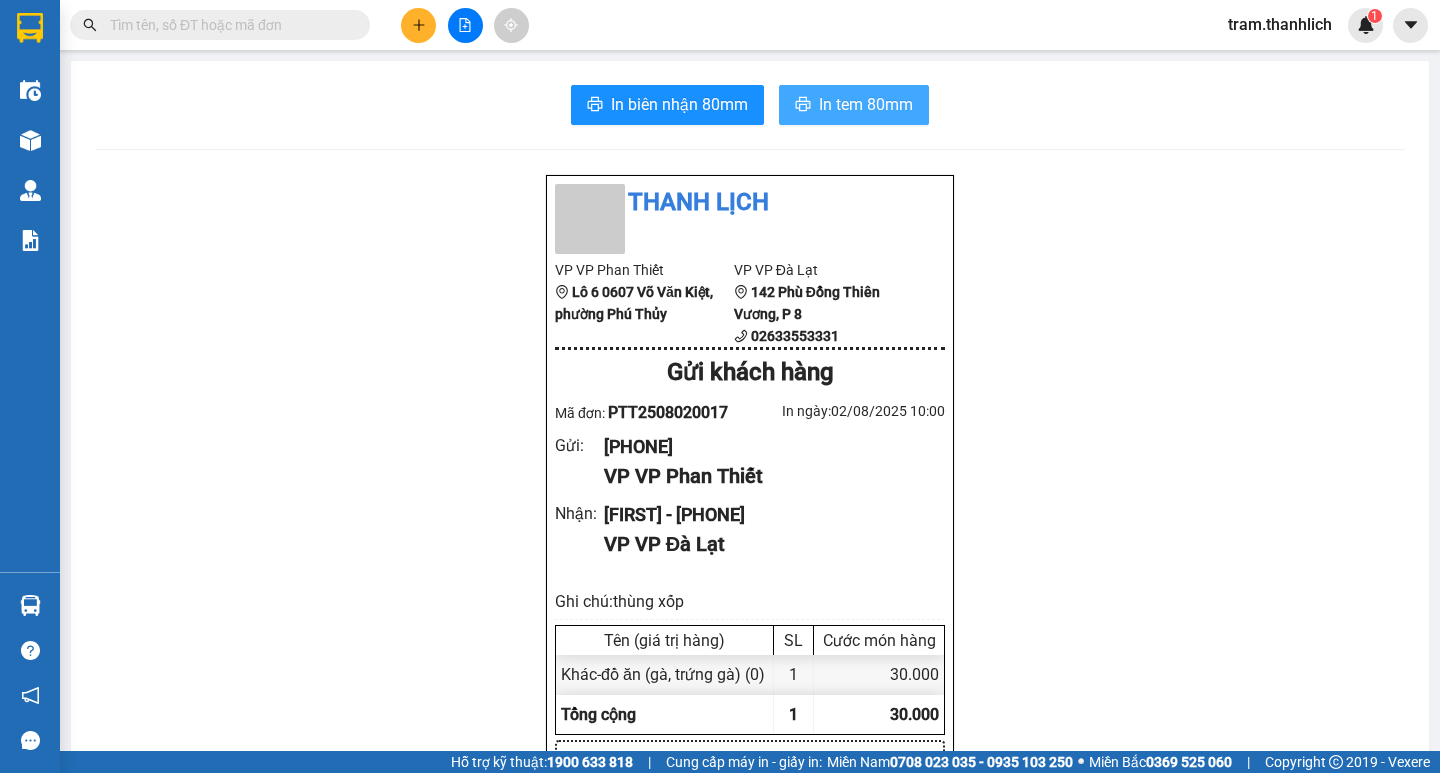 scroll, scrollTop: 0, scrollLeft: 0, axis: both 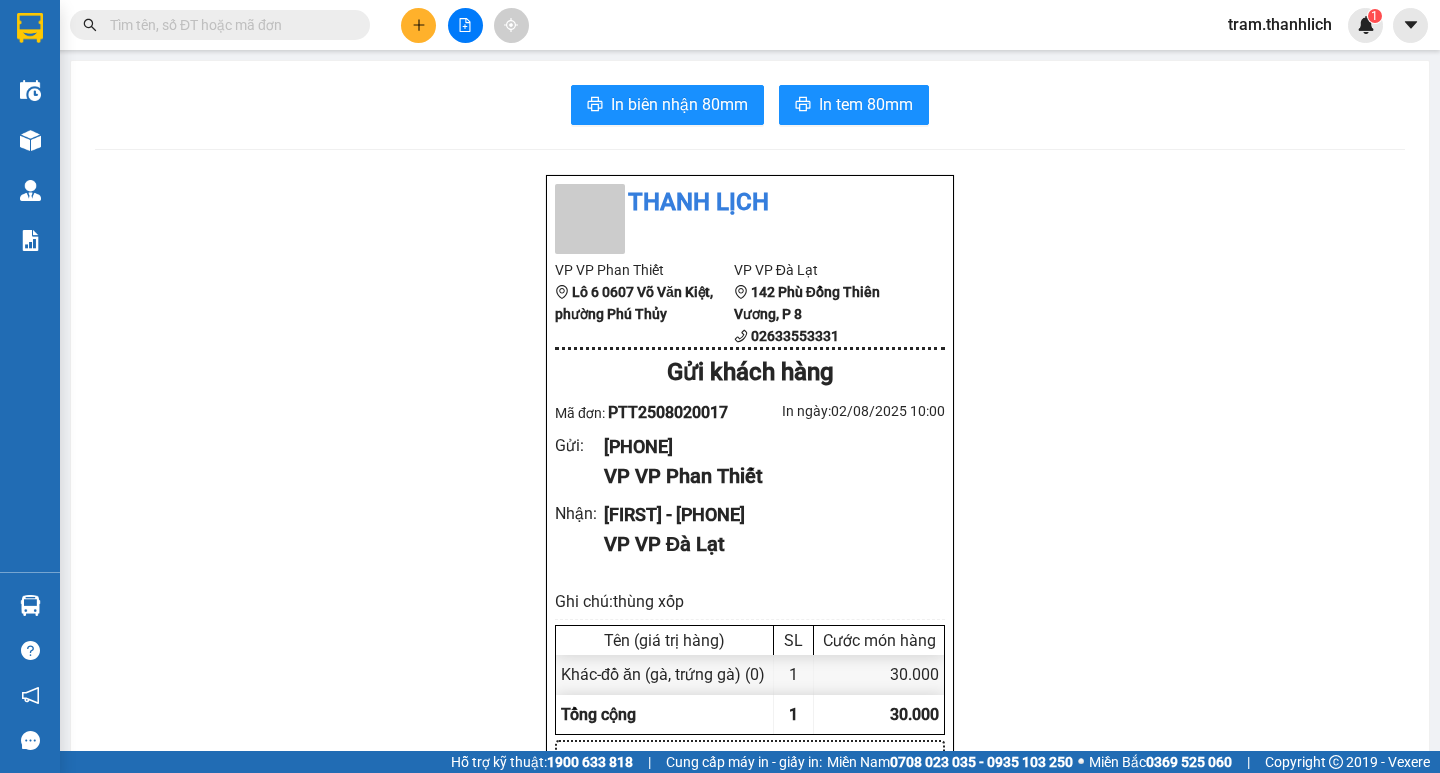 drag, startPoint x: 203, startPoint y: 147, endPoint x: 412, endPoint y: 349, distance: 290.66302 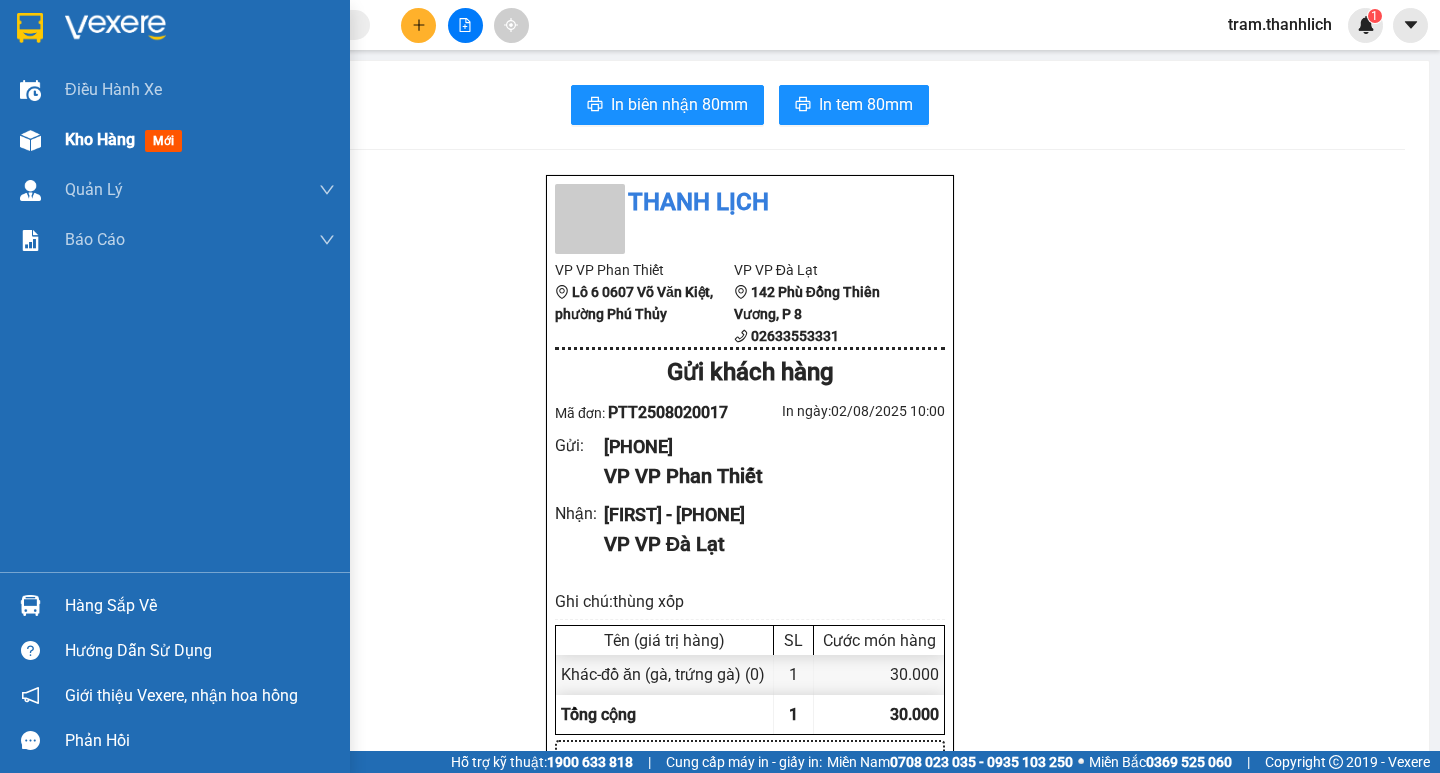 click on "Kho hàng mới" at bounding box center [175, 140] 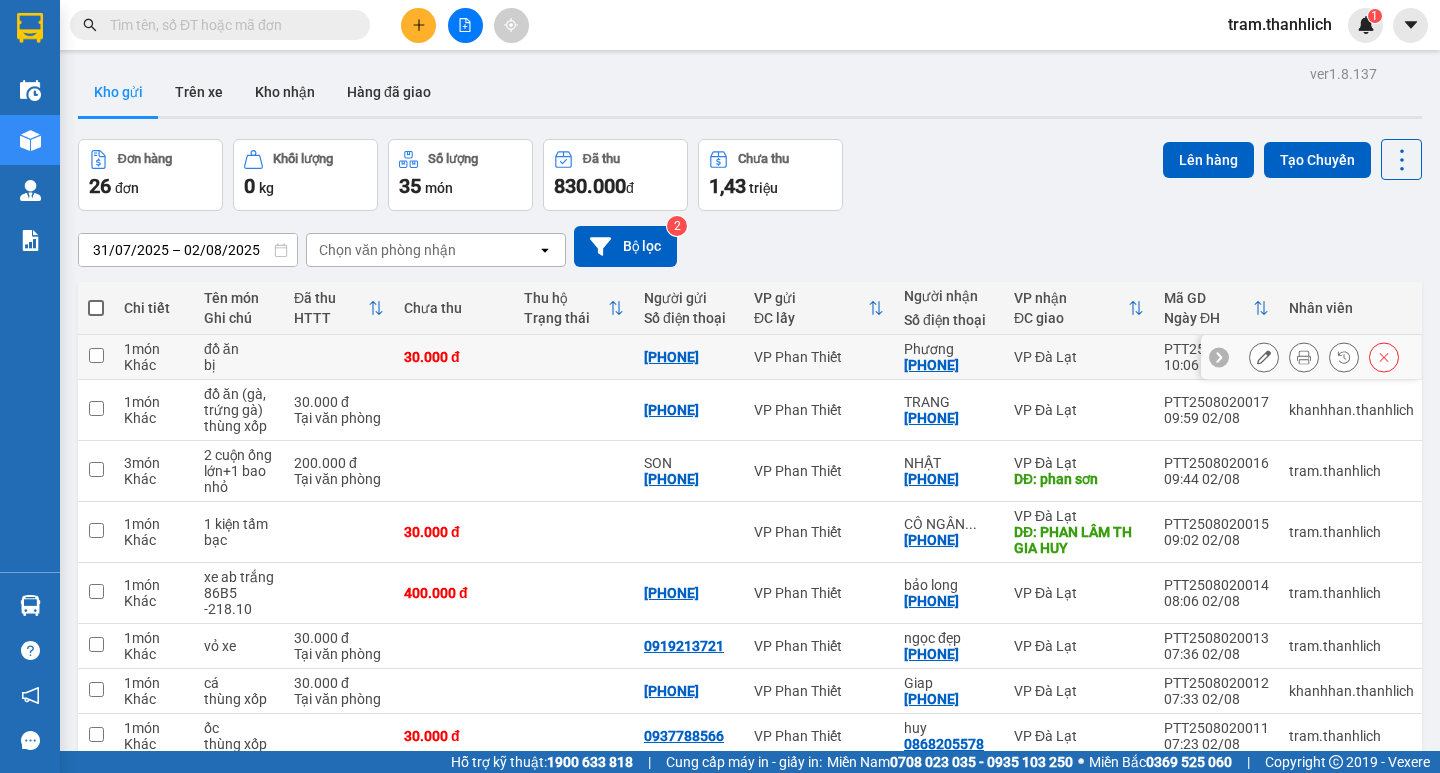 click at bounding box center [1304, 357] 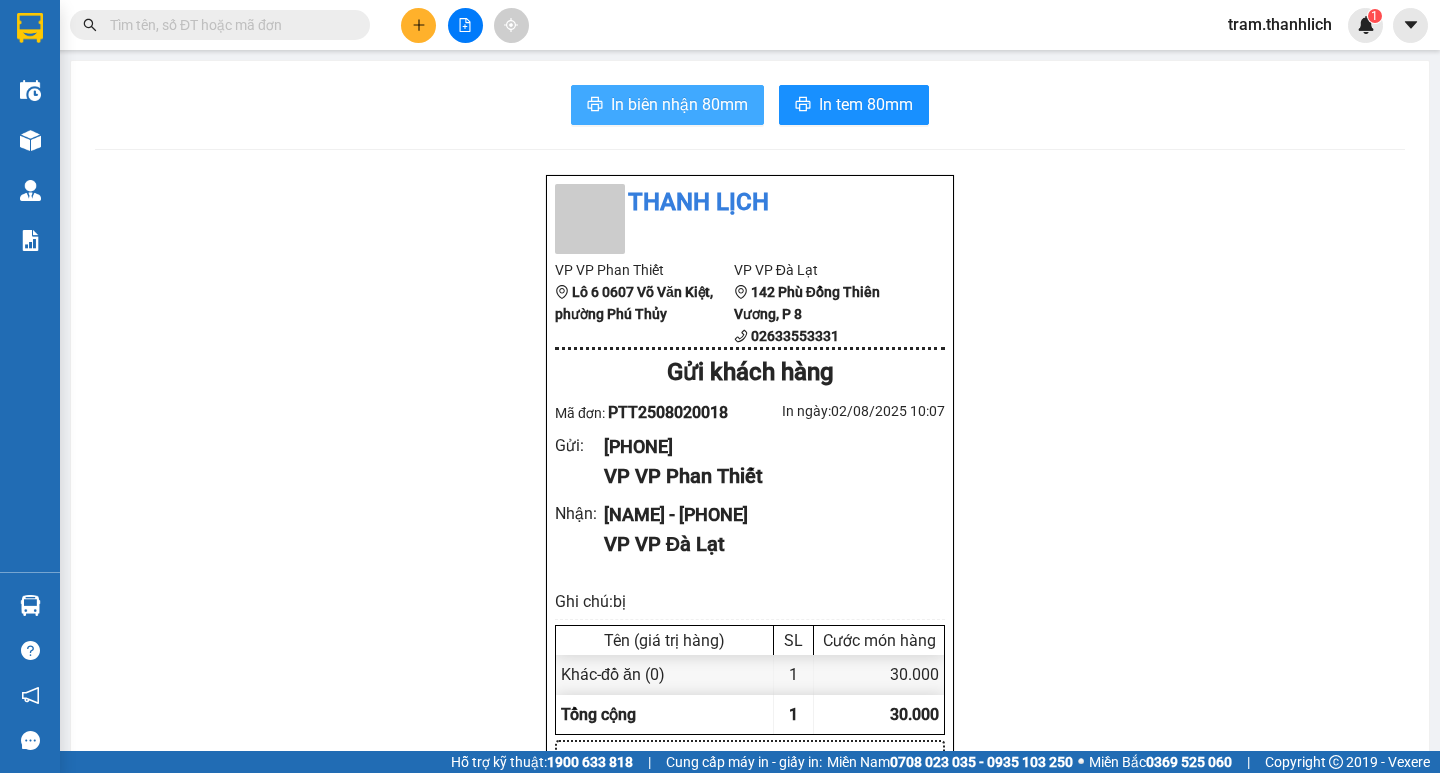 click on "In biên nhận 80mm" at bounding box center (679, 104) 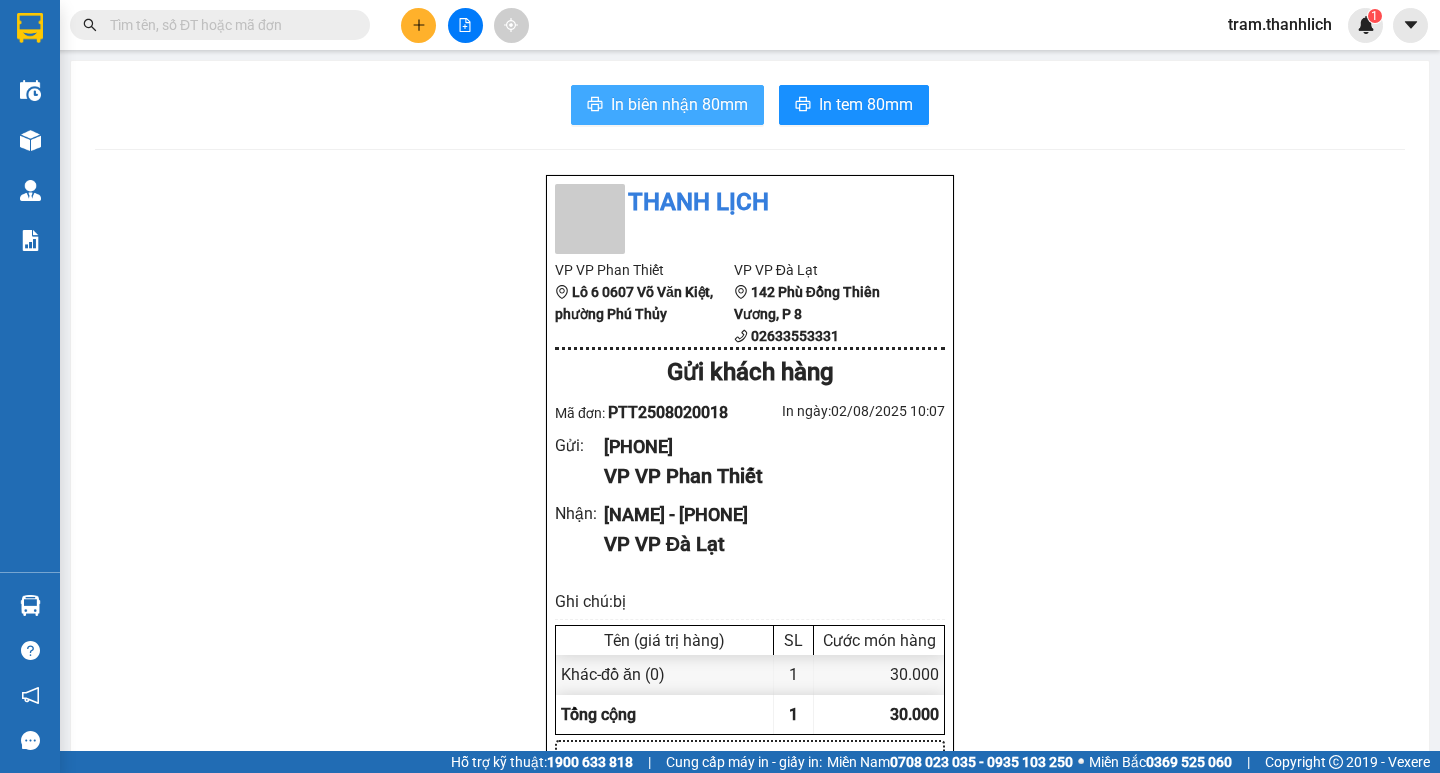 scroll, scrollTop: 0, scrollLeft: 0, axis: both 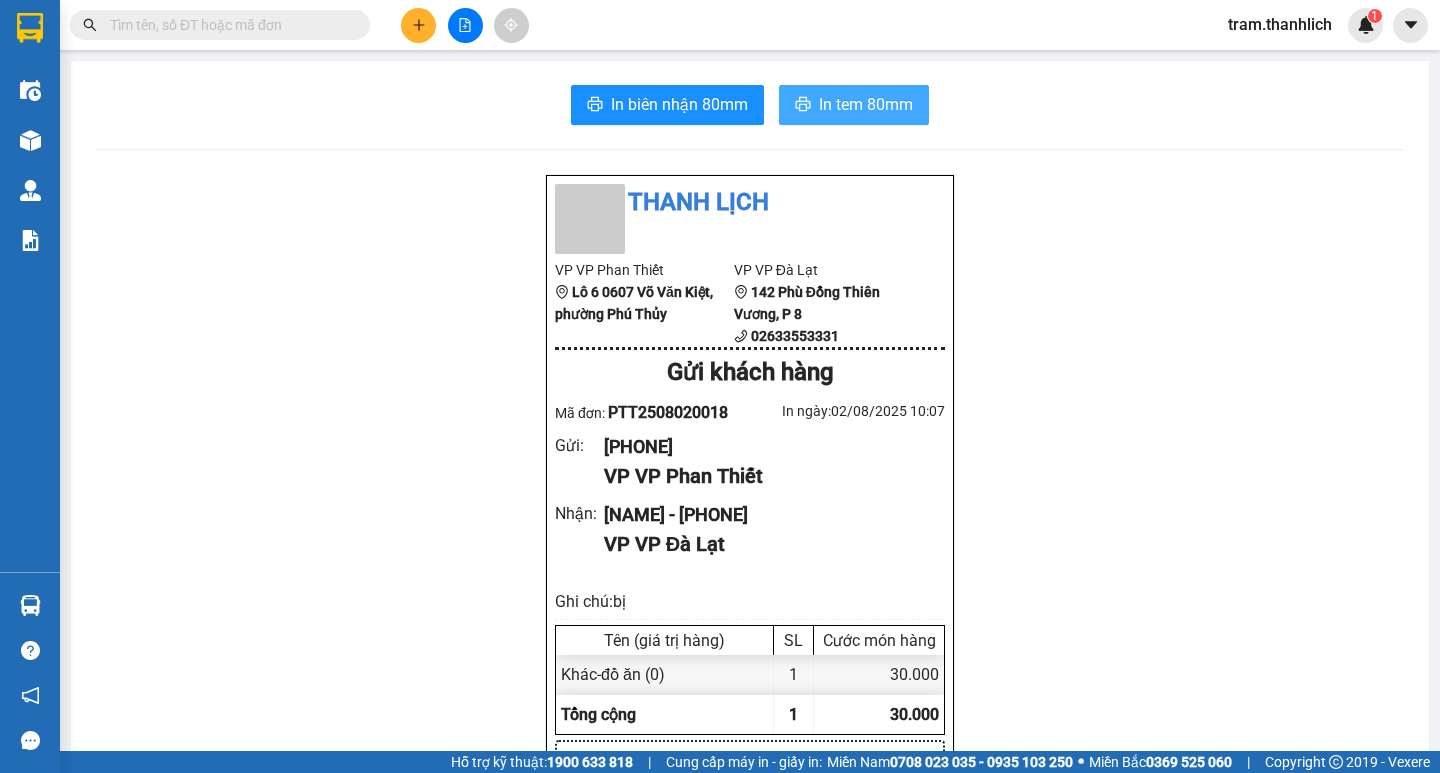 click on "In tem 80mm" at bounding box center [866, 104] 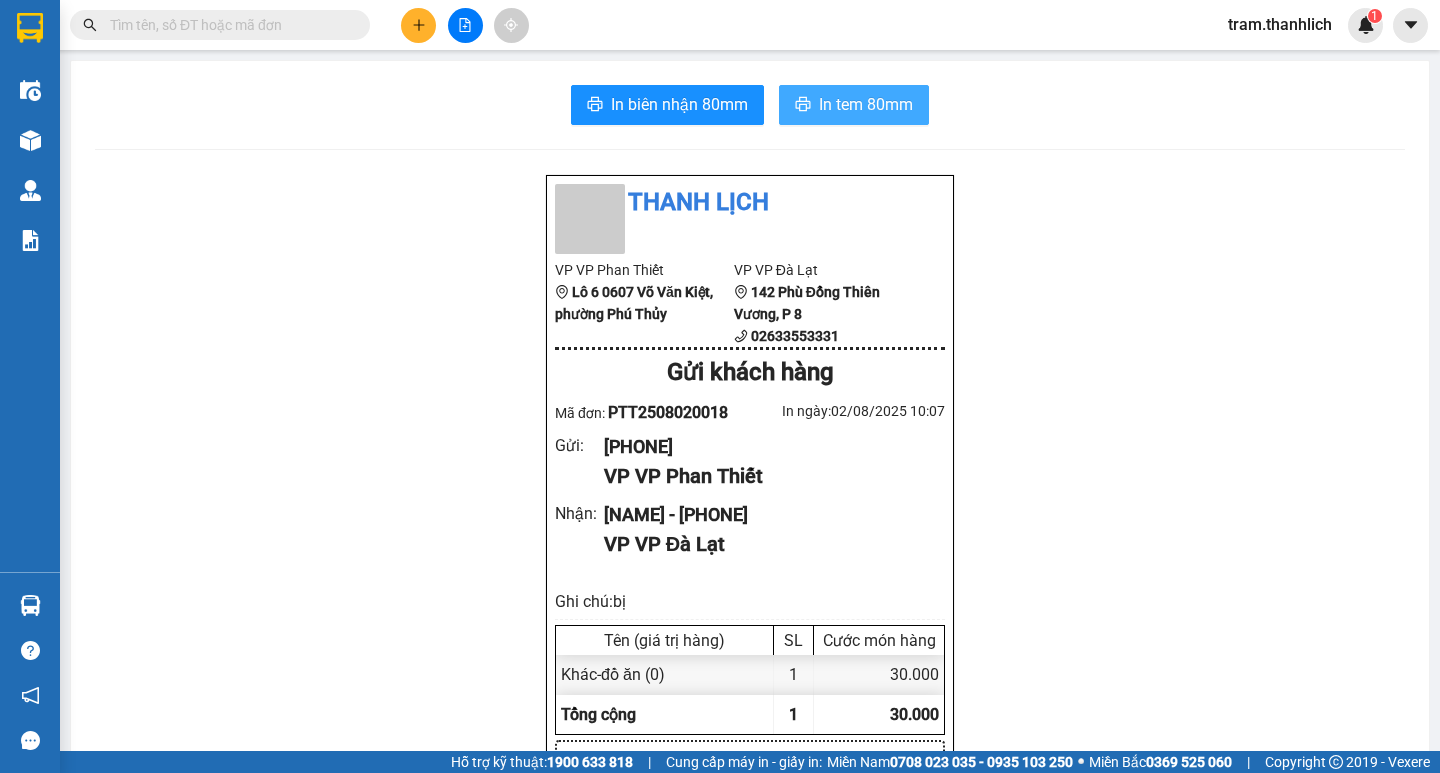 scroll, scrollTop: 0, scrollLeft: 0, axis: both 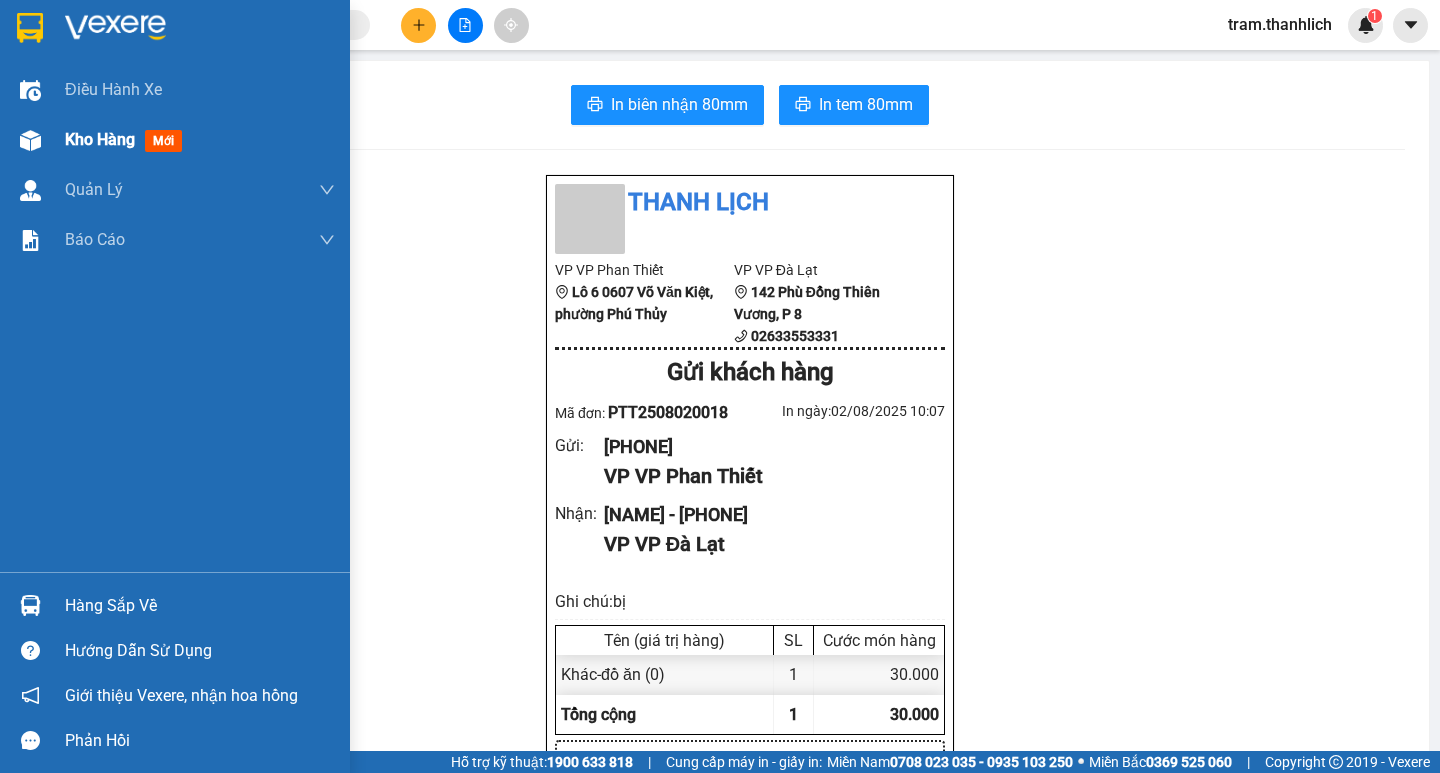 click on "Kho hàng" at bounding box center (100, 139) 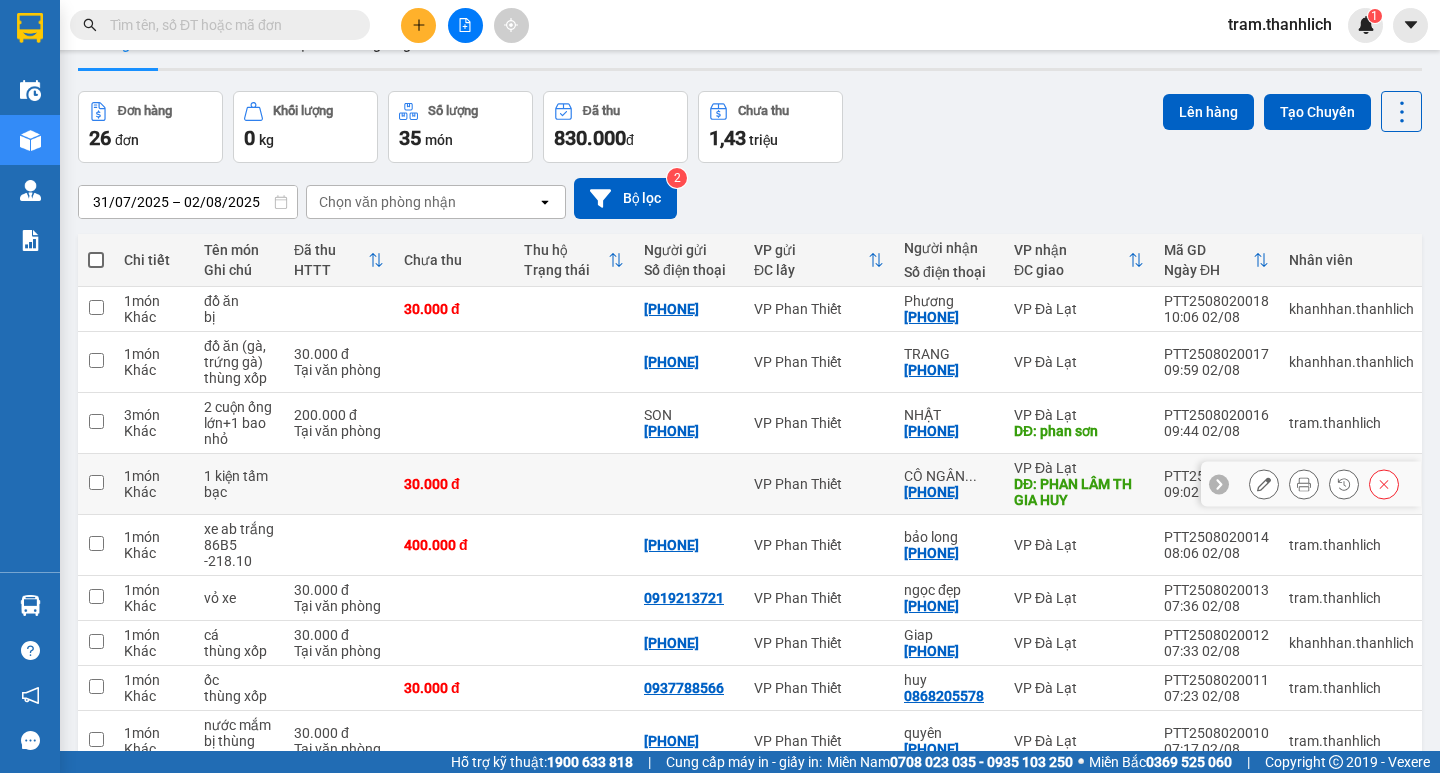 scroll, scrollTop: 0, scrollLeft: 0, axis: both 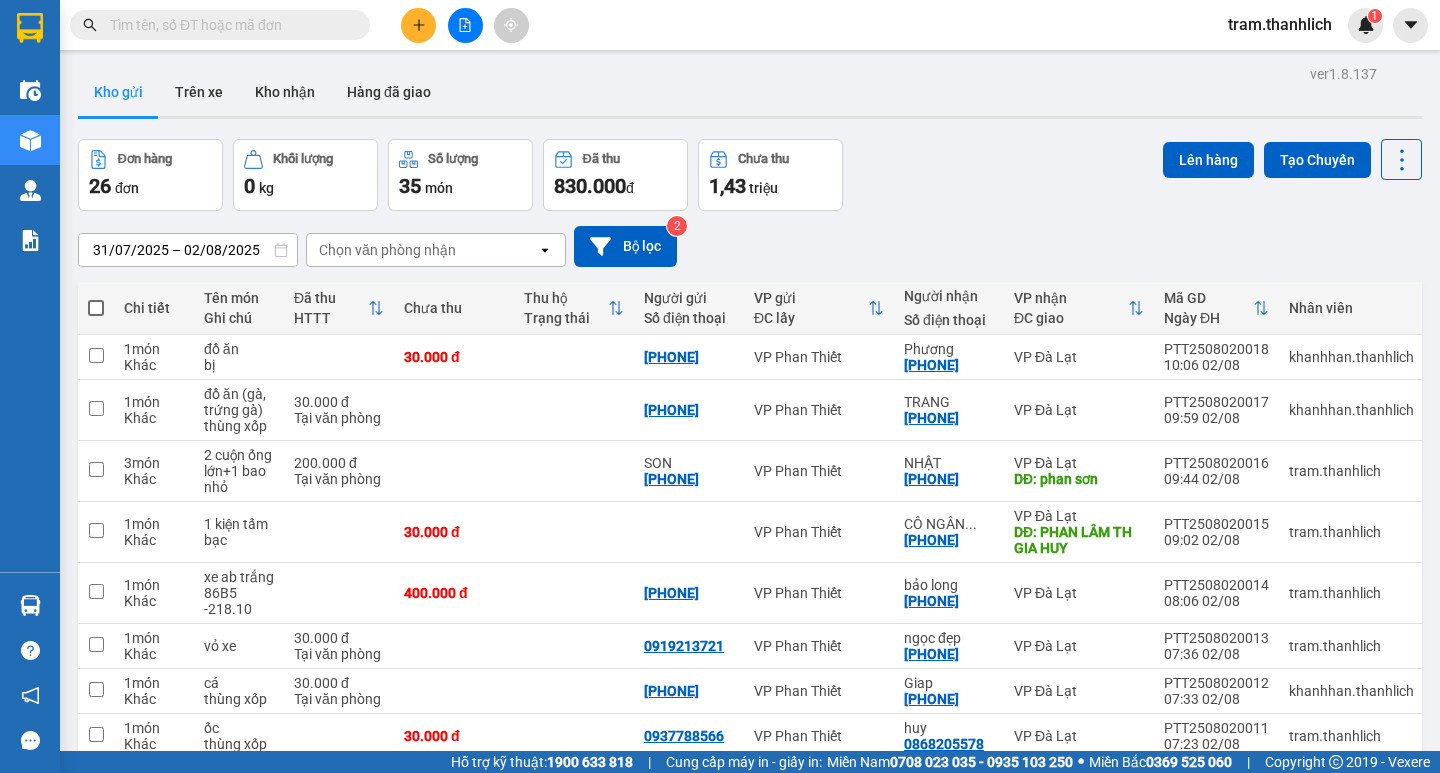 click at bounding box center (96, 308) 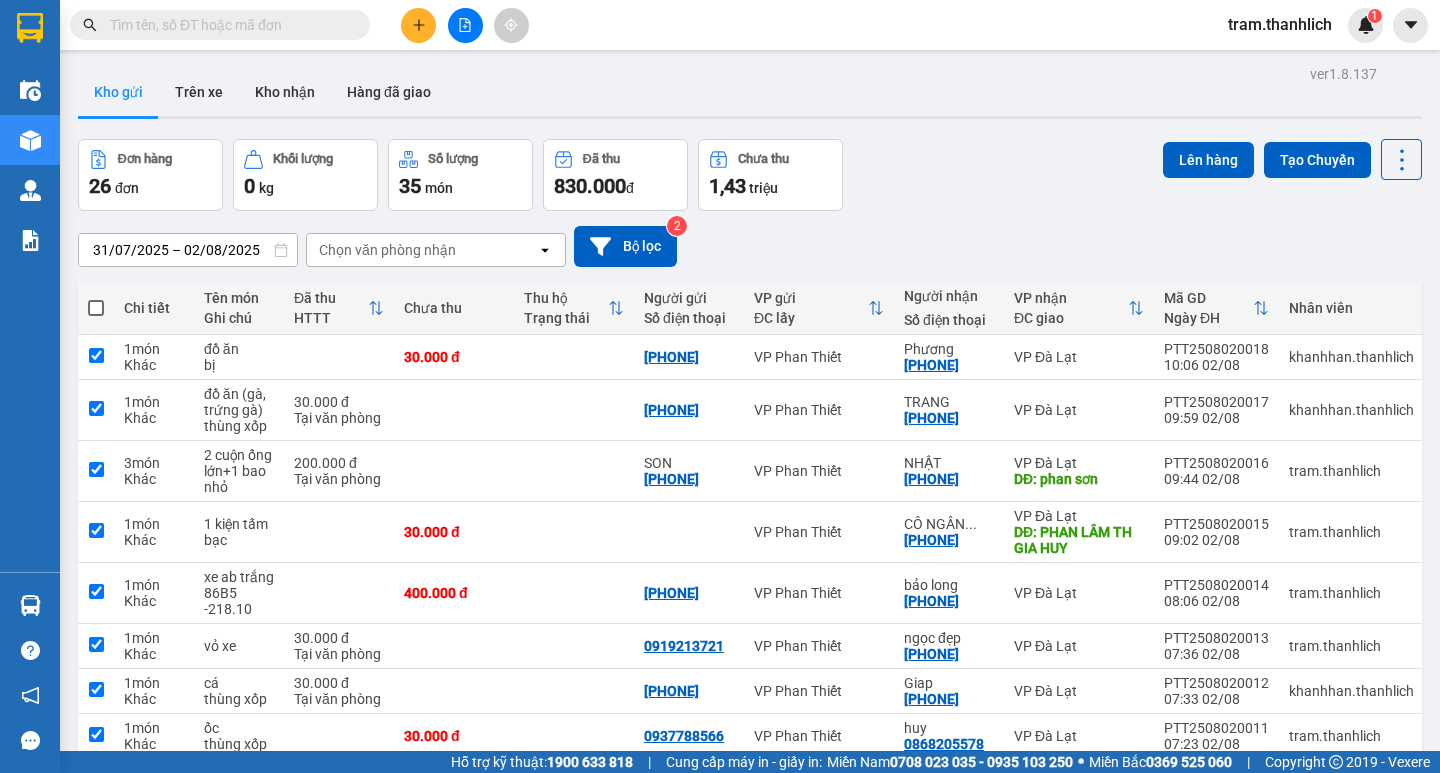 checkbox on "true" 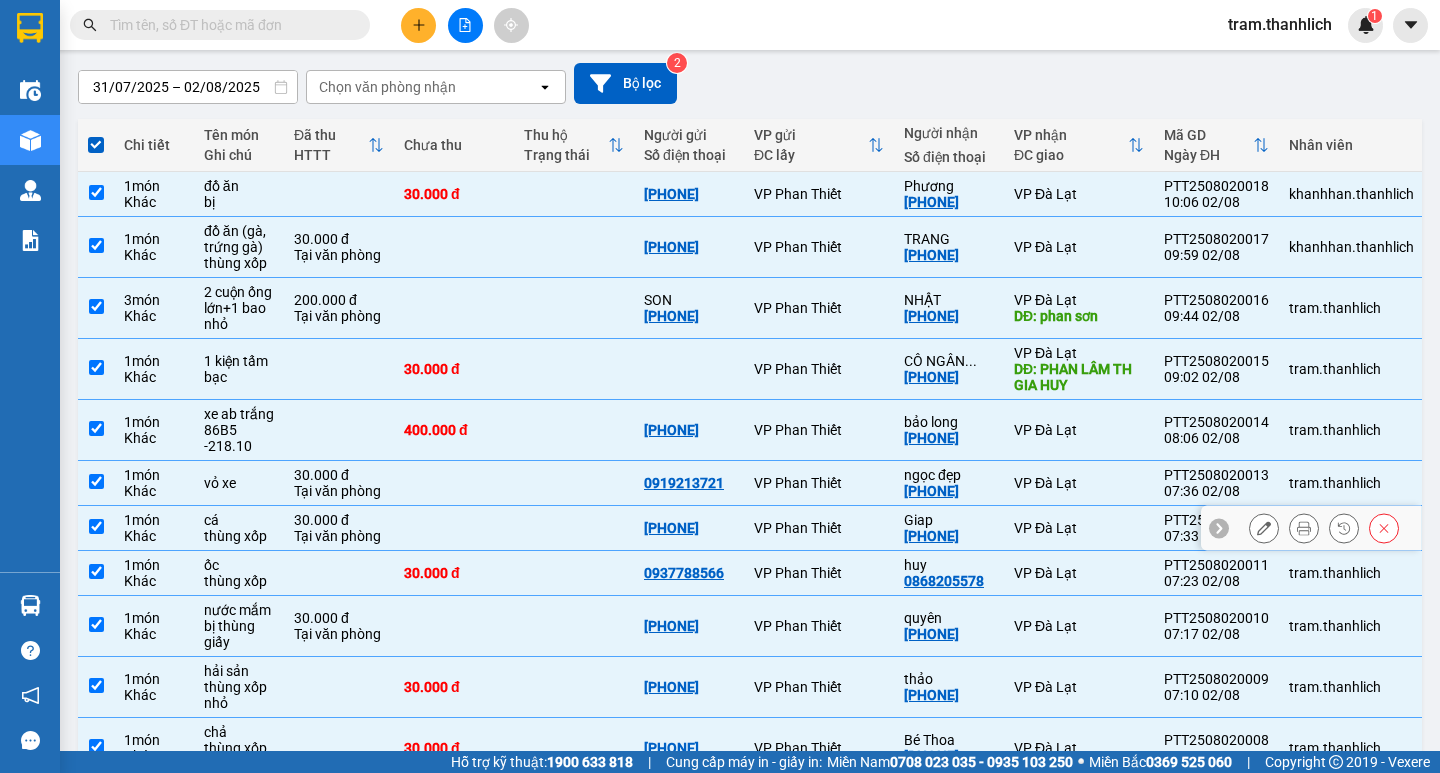scroll, scrollTop: 0, scrollLeft: 0, axis: both 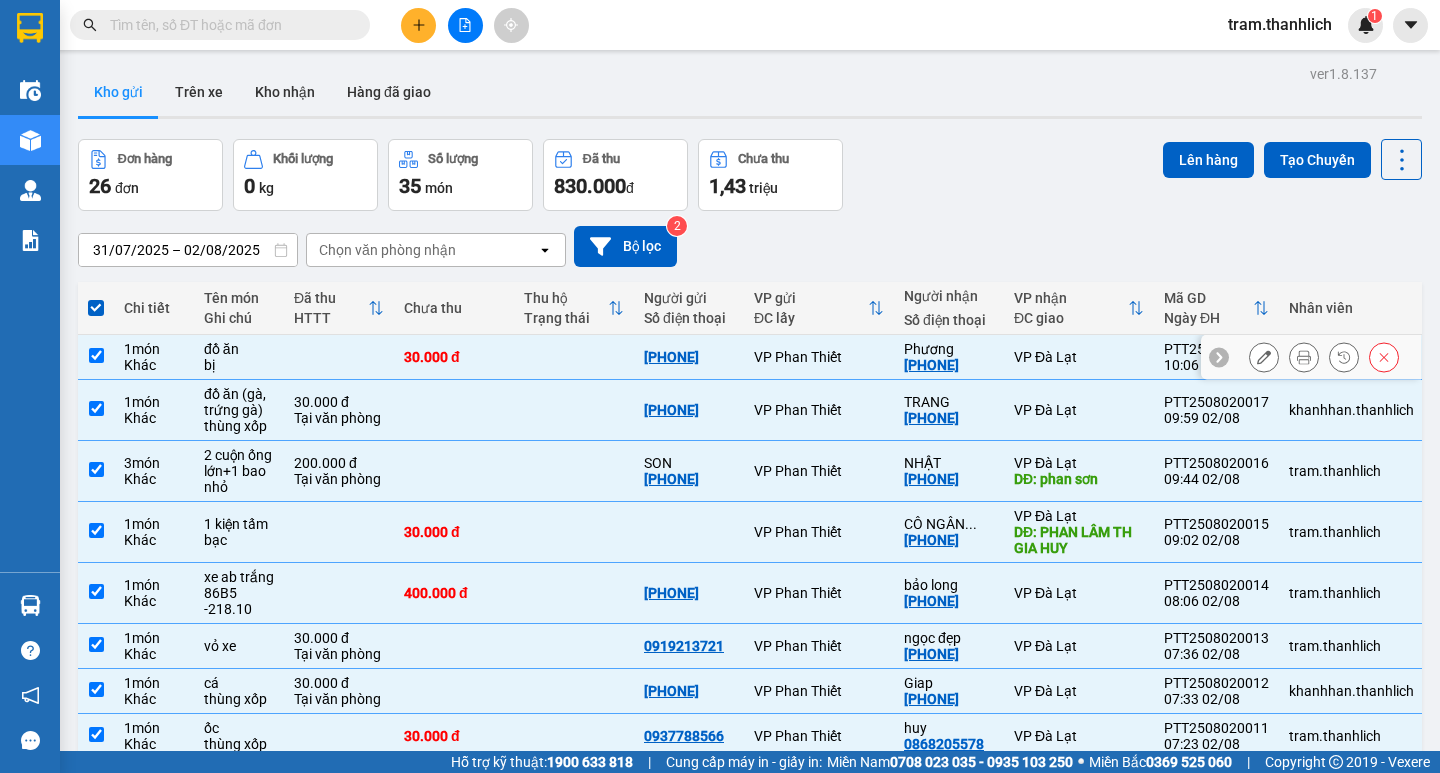 click at bounding box center (574, 357) 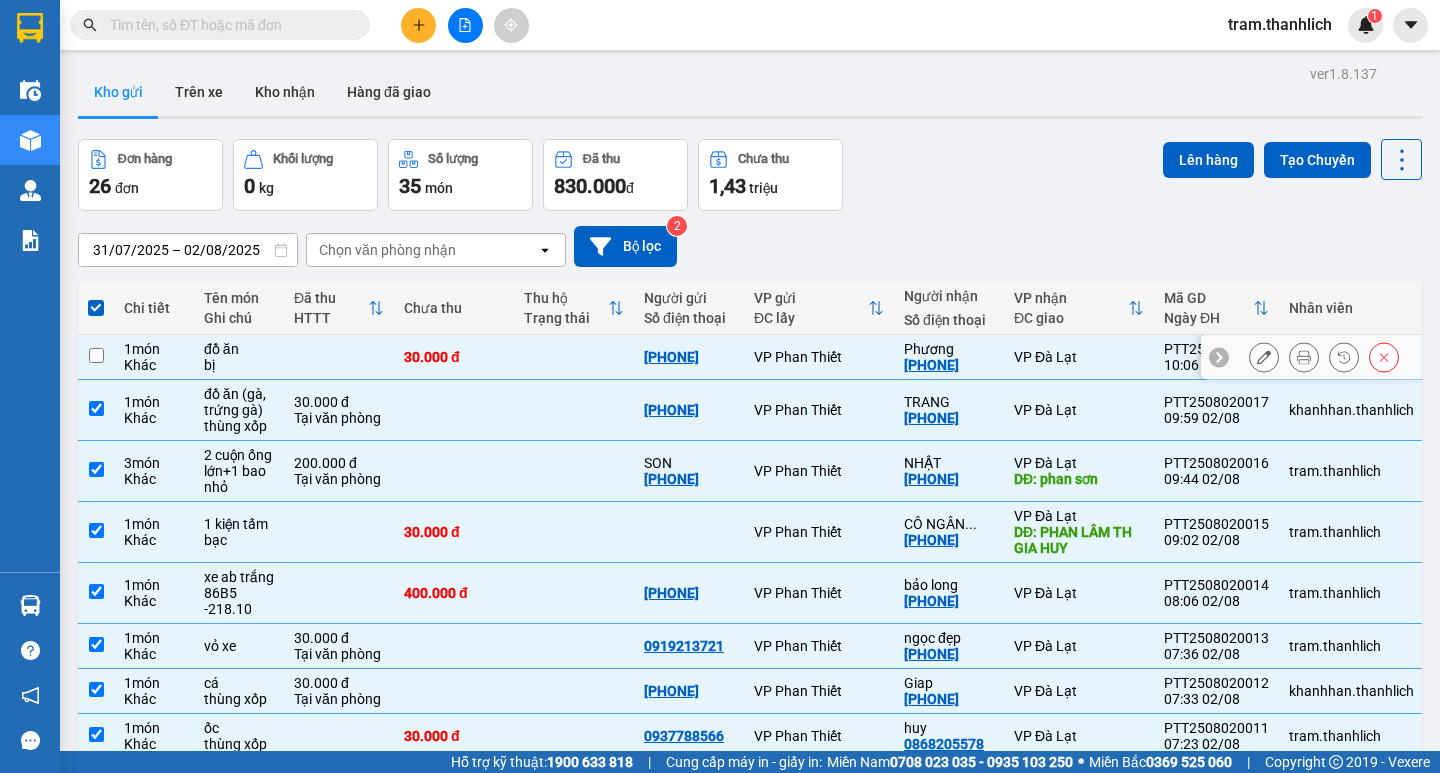 checkbox on "false" 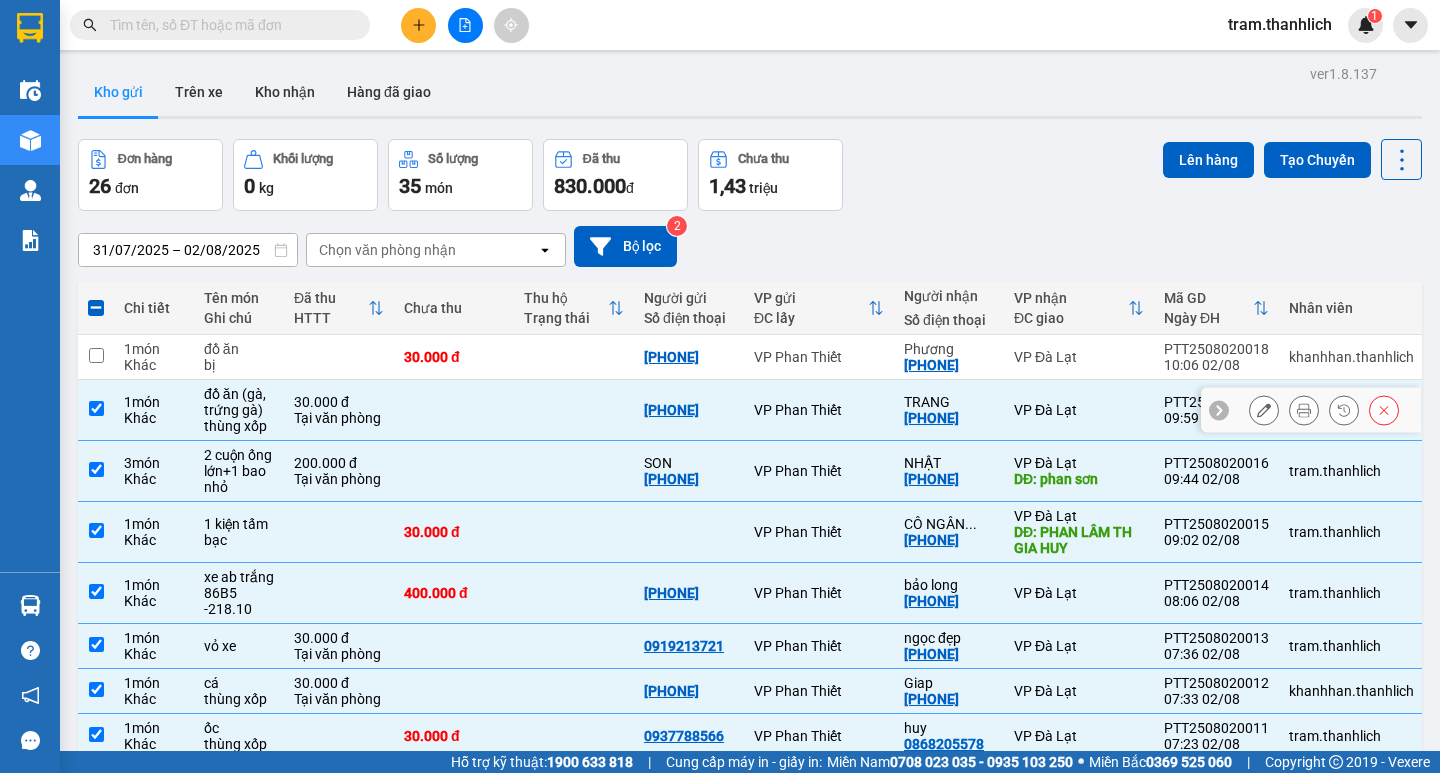 click at bounding box center (574, 410) 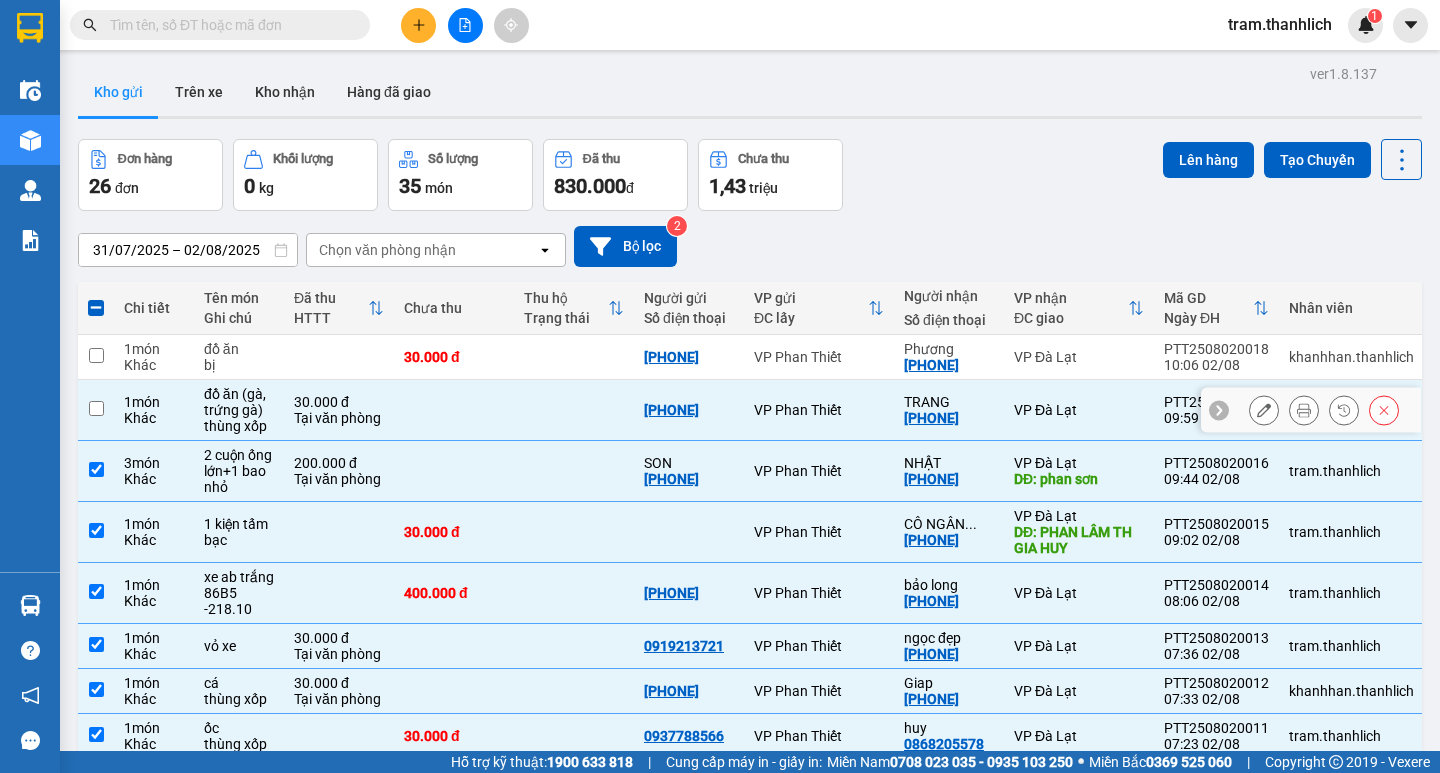 checkbox on "false" 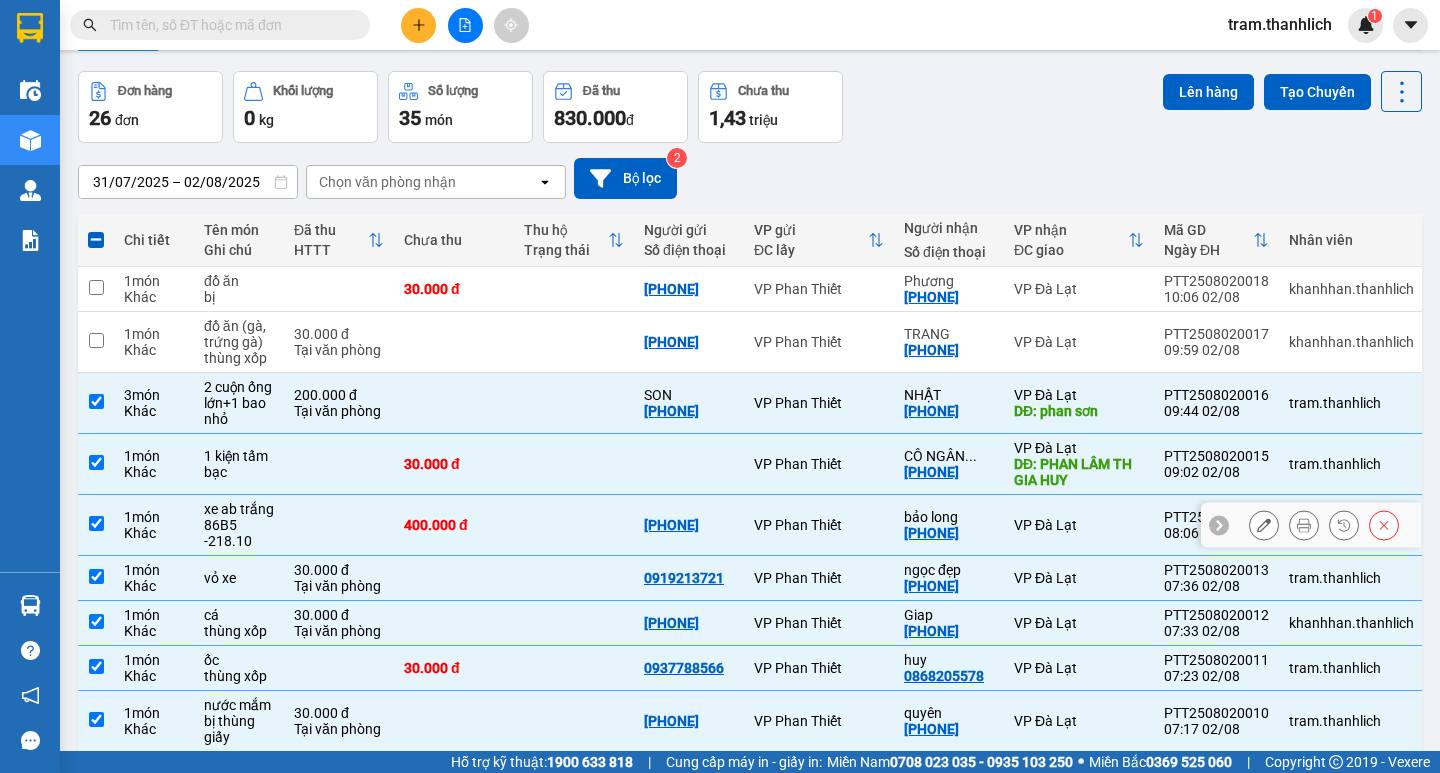 scroll, scrollTop: 200, scrollLeft: 0, axis: vertical 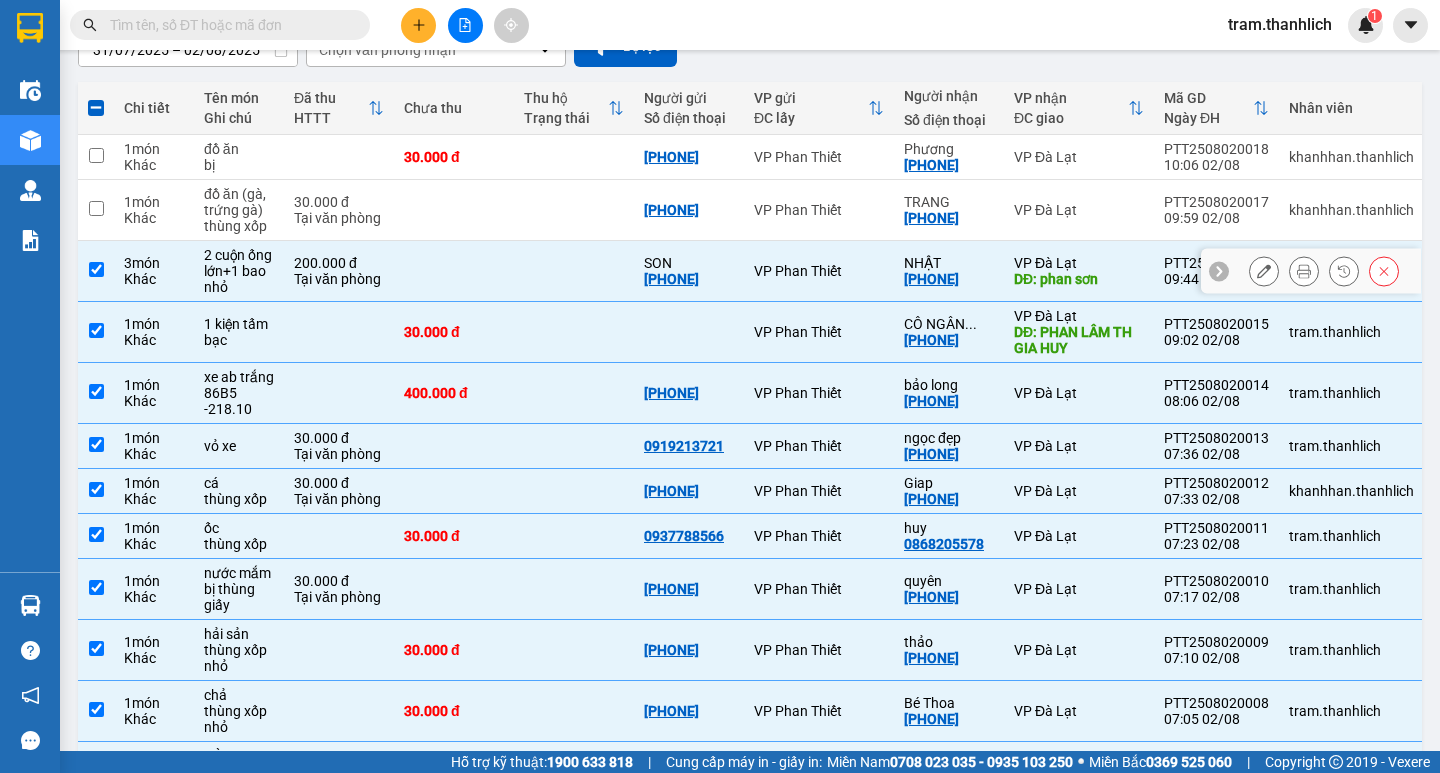 click at bounding box center [454, 271] 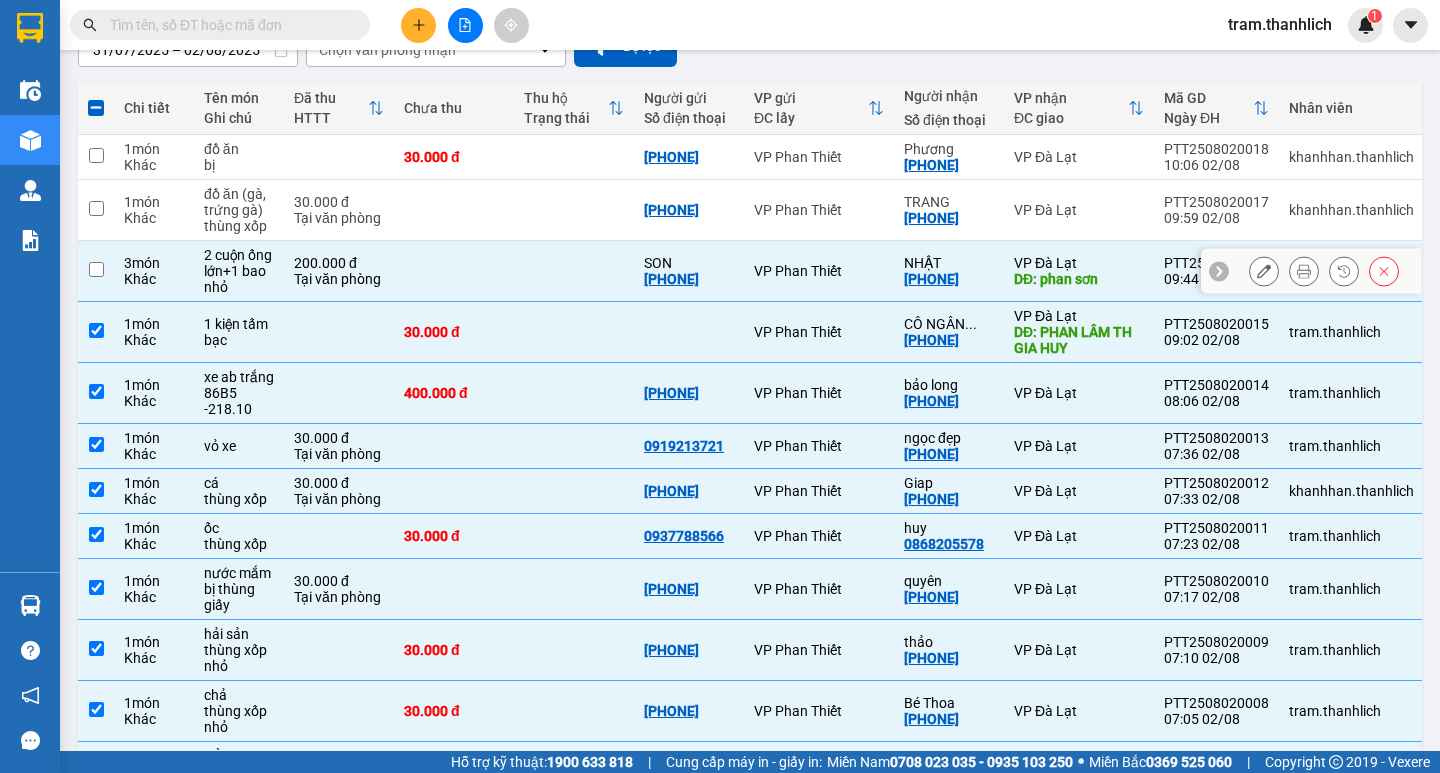 checkbox on "false" 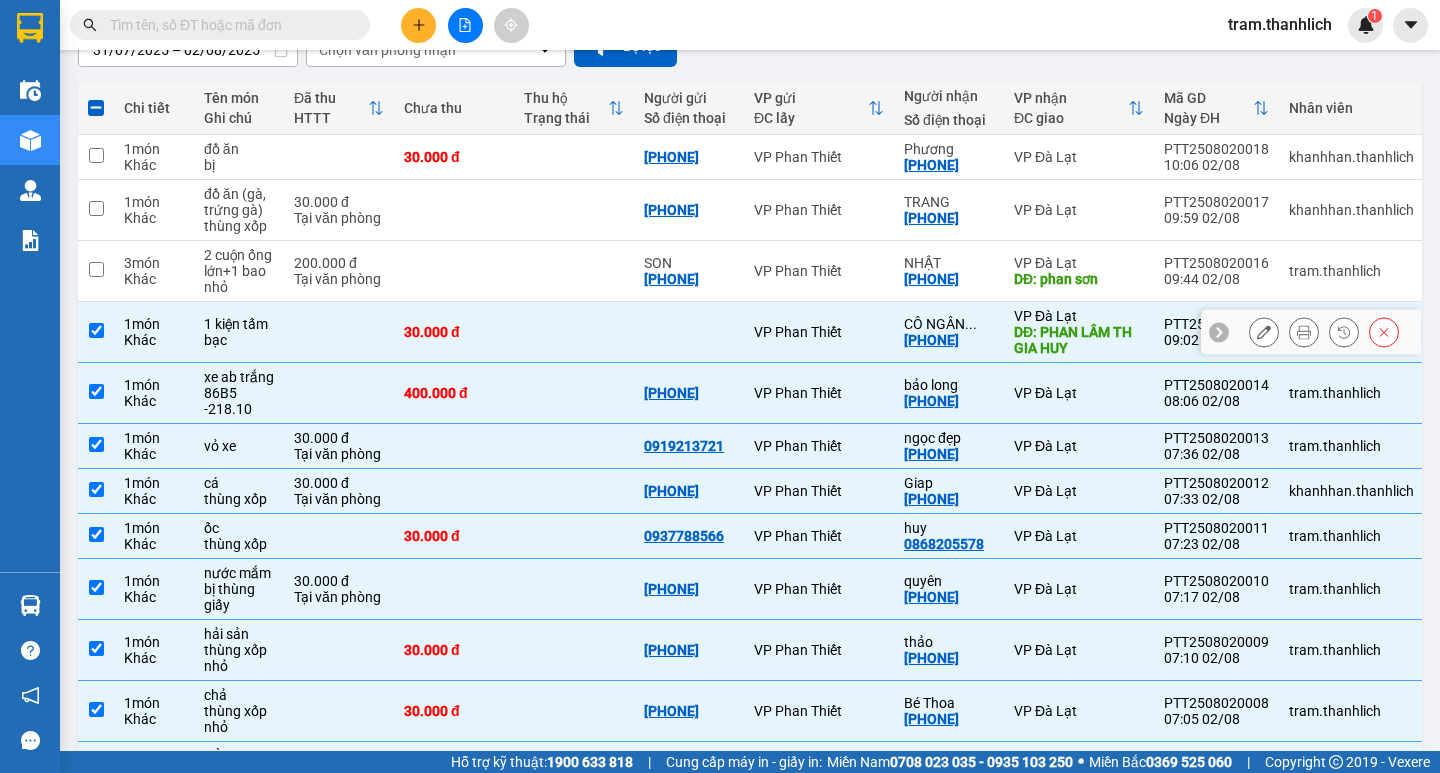 click at bounding box center [574, 332] 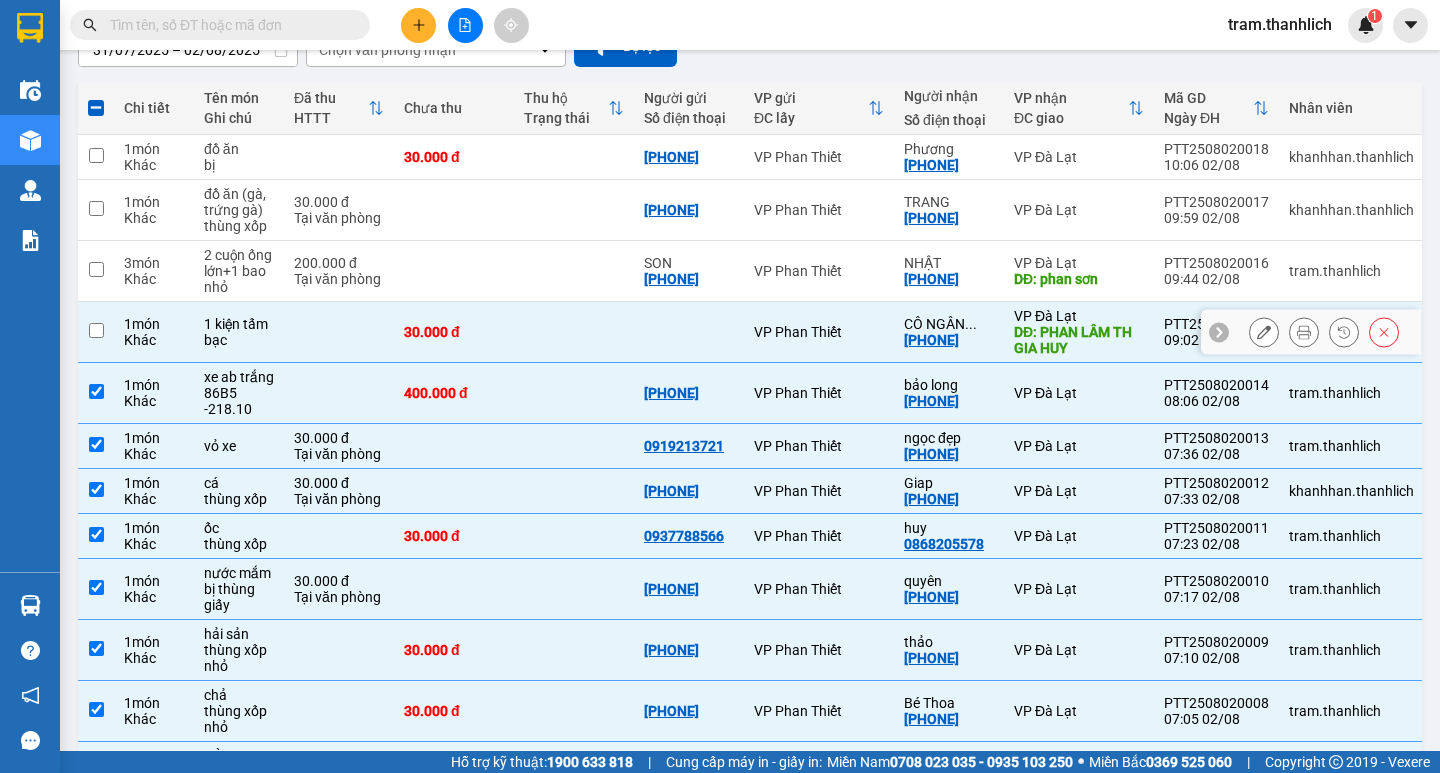 checkbox on "false" 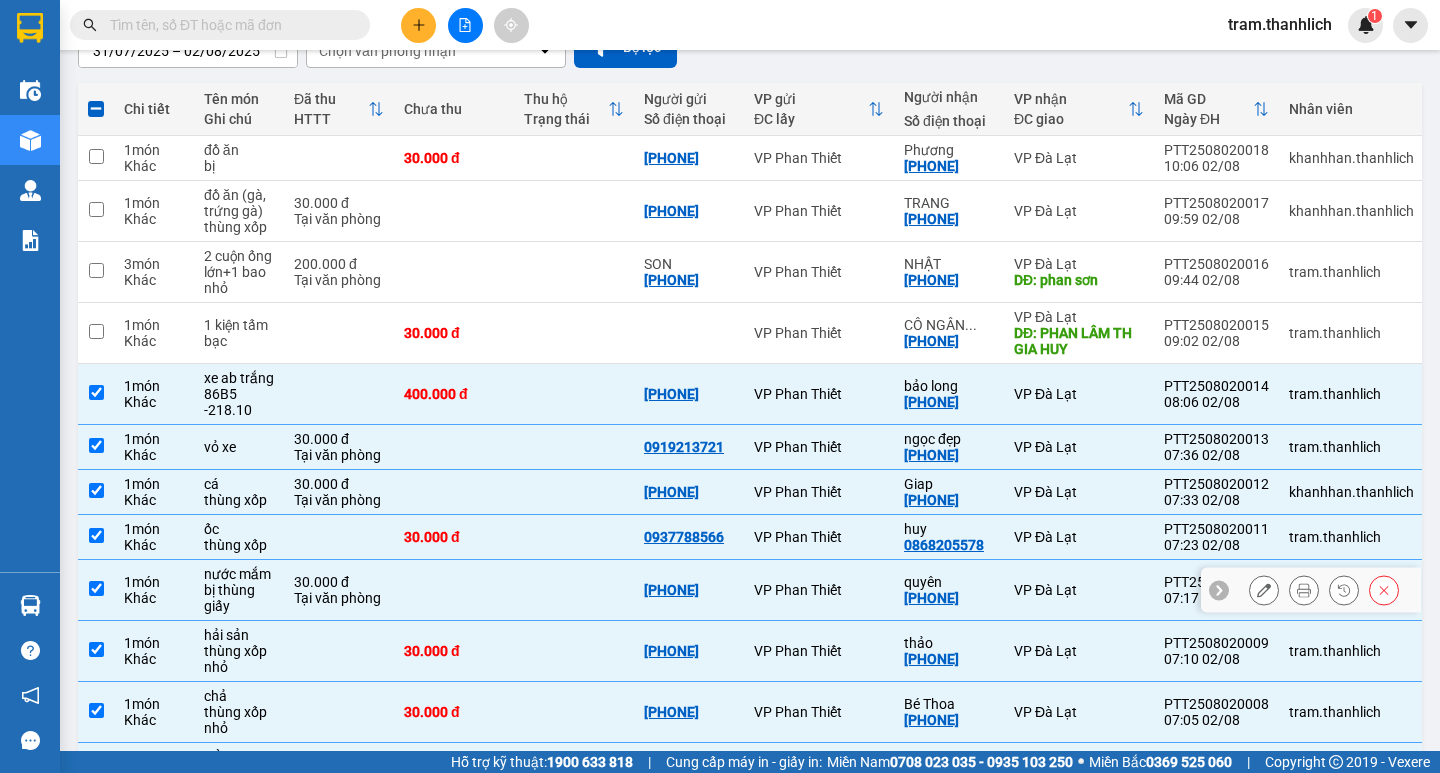 scroll, scrollTop: 200, scrollLeft: 0, axis: vertical 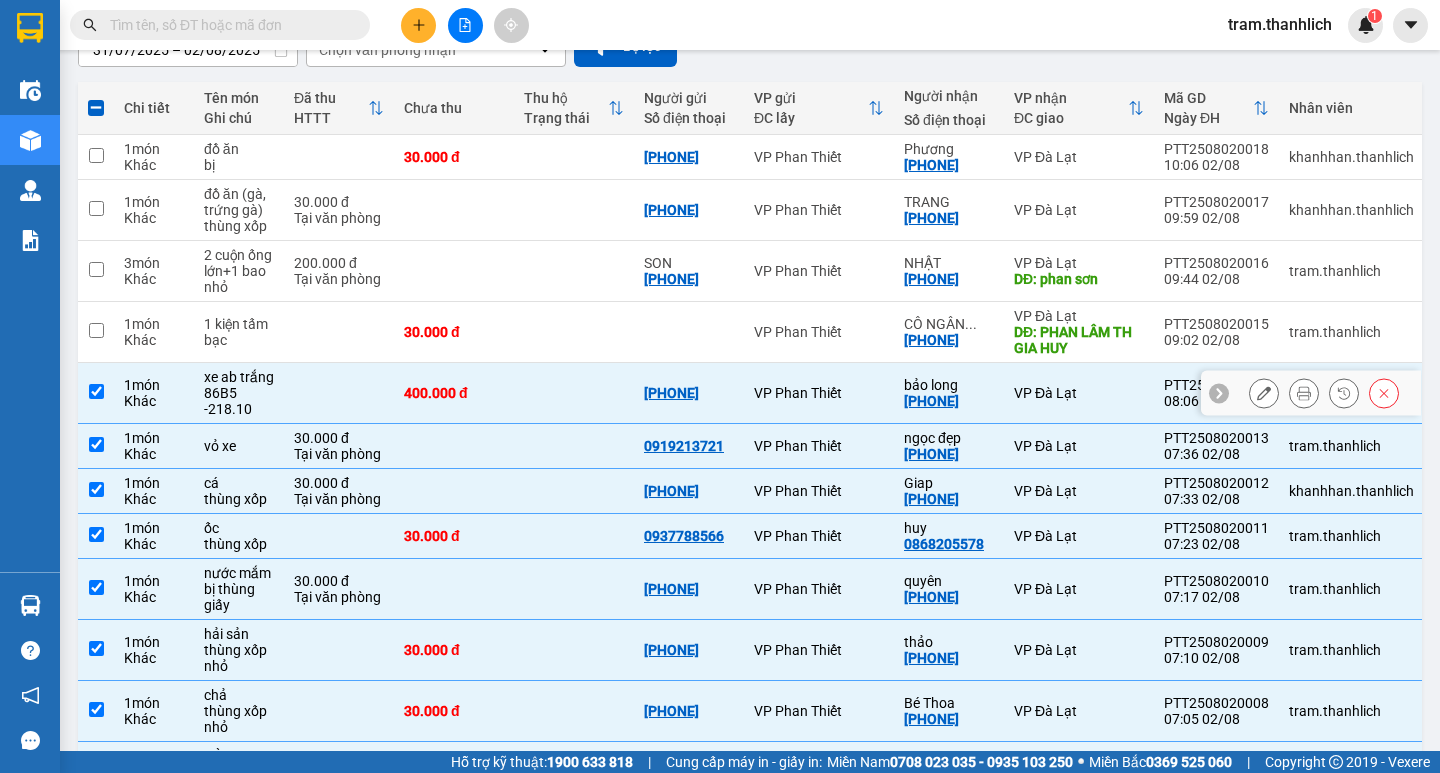 click at bounding box center (574, 393) 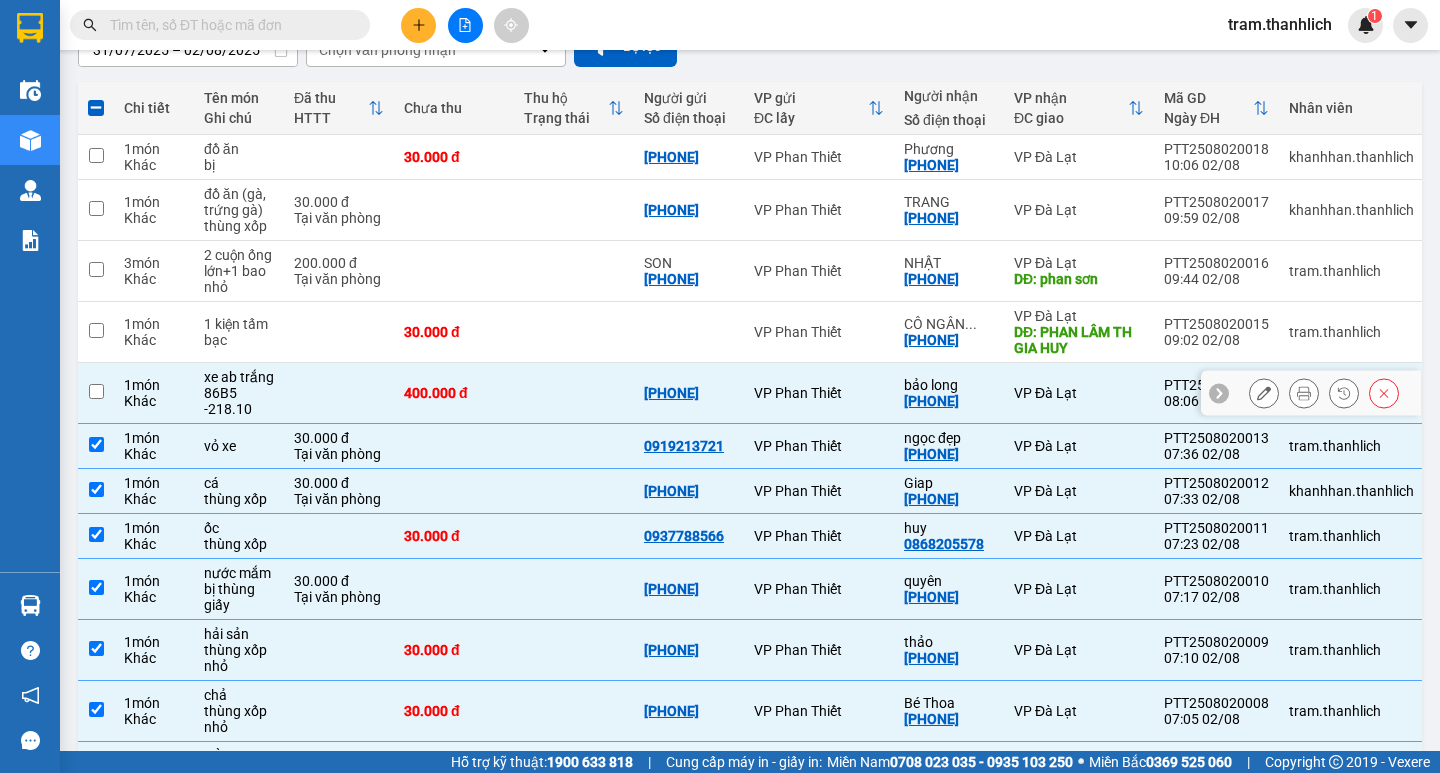 checkbox on "false" 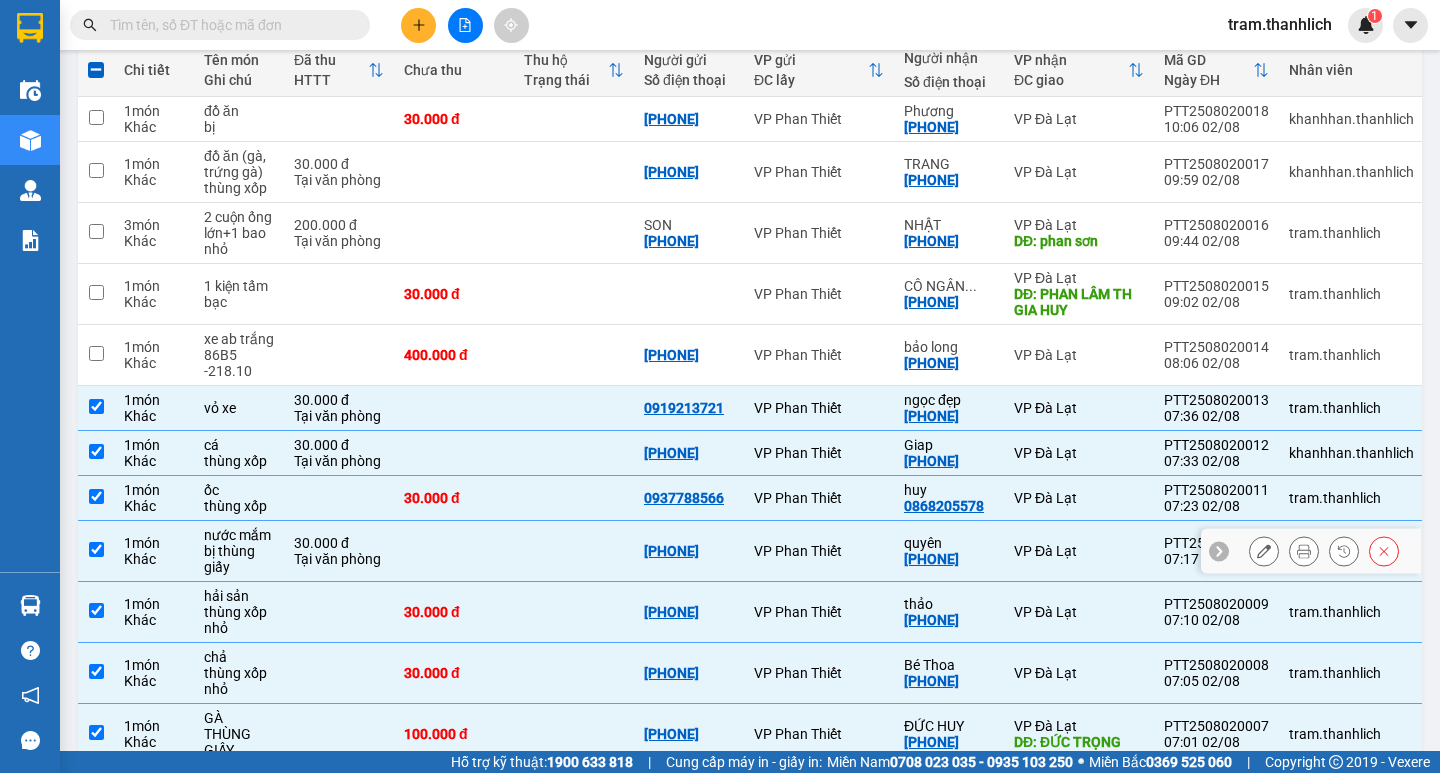 scroll, scrollTop: 0, scrollLeft: 0, axis: both 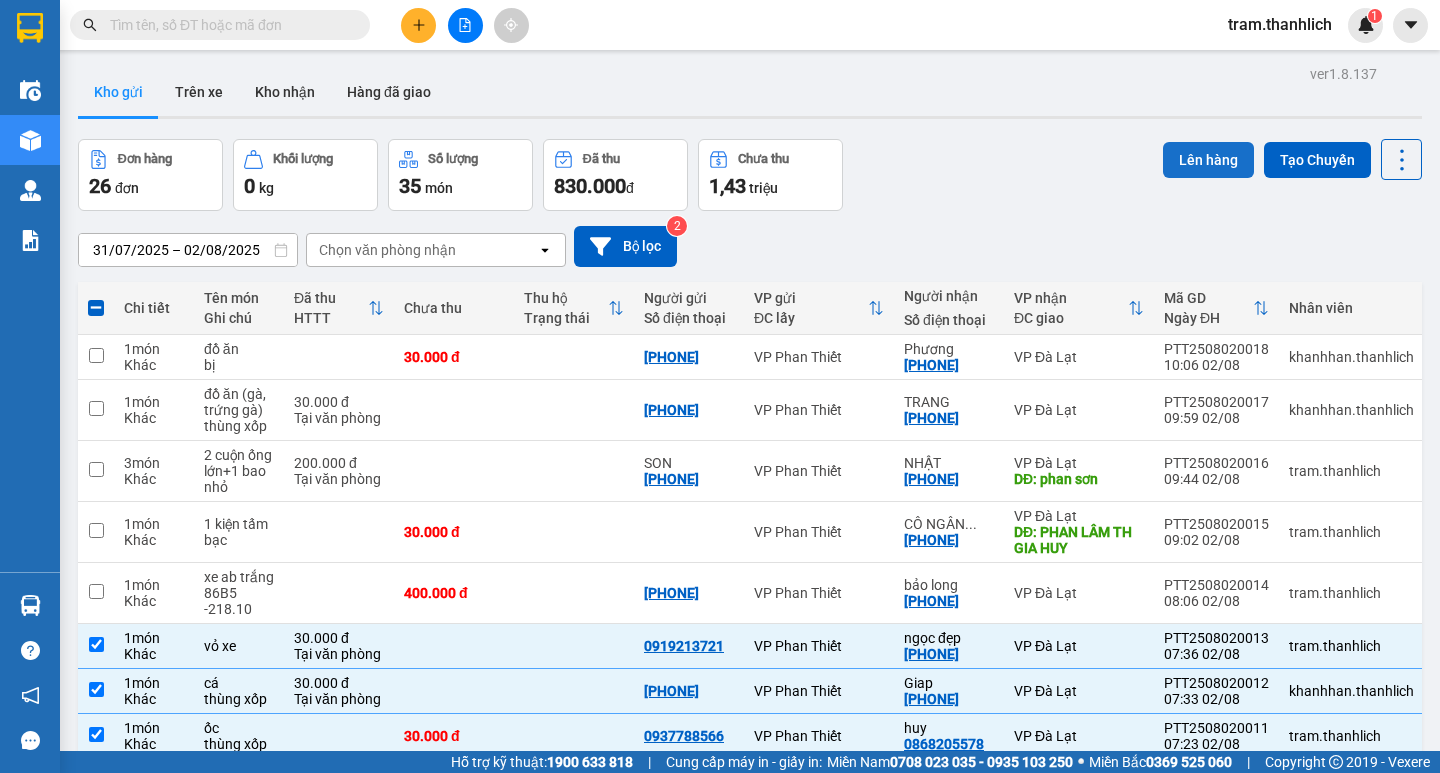 click on "Lên hàng" at bounding box center [1208, 160] 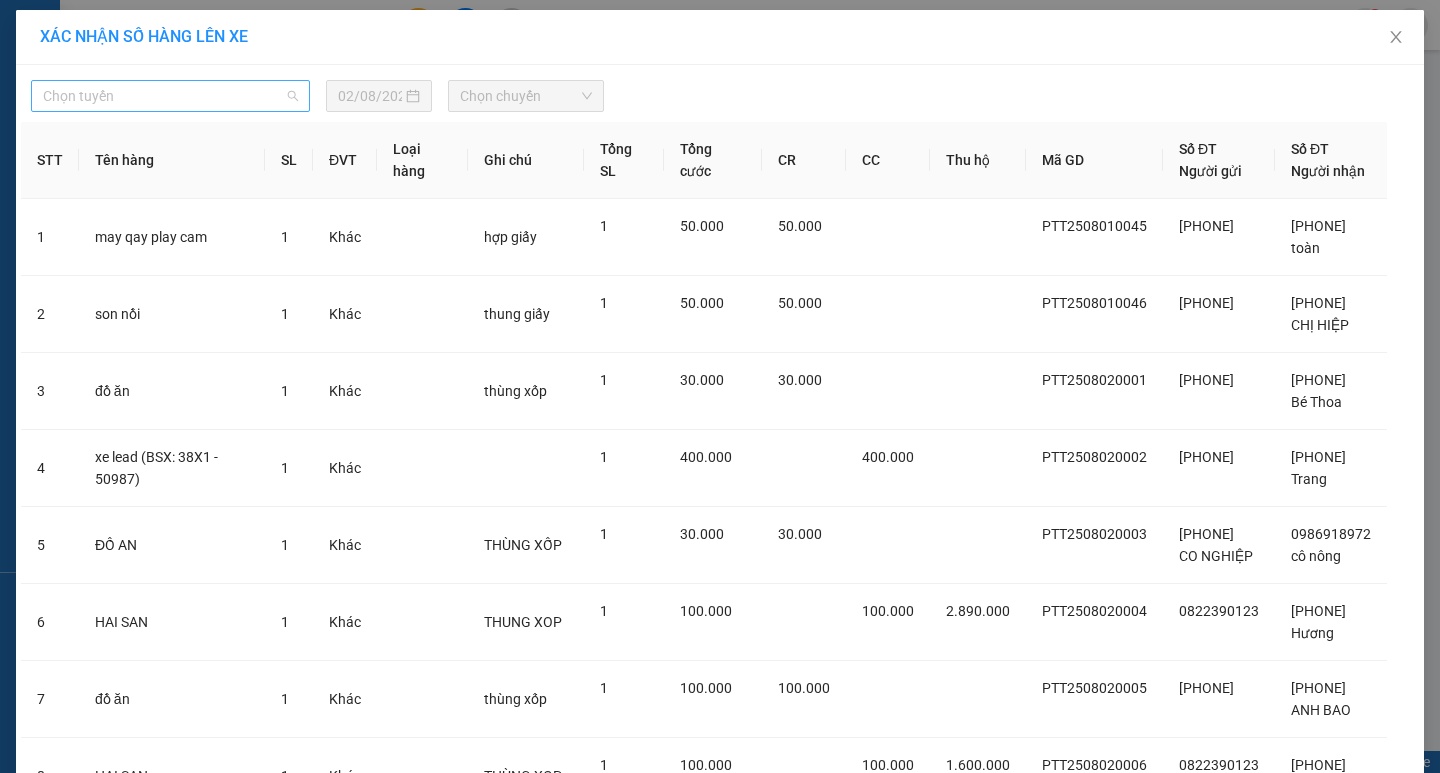 click on "Chọn tuyến" at bounding box center (170, 96) 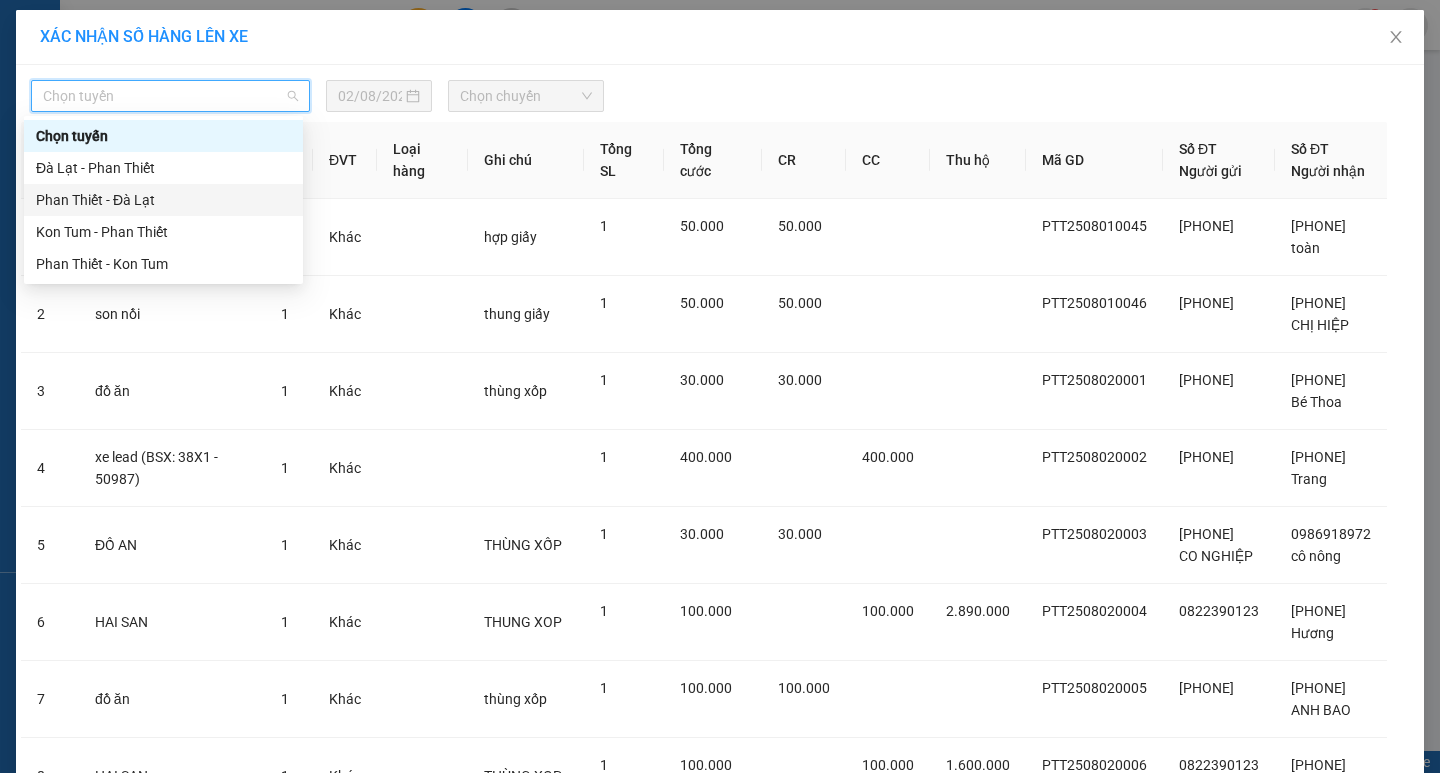click on "Phan Thiết - Đà Lạt" at bounding box center [163, 200] 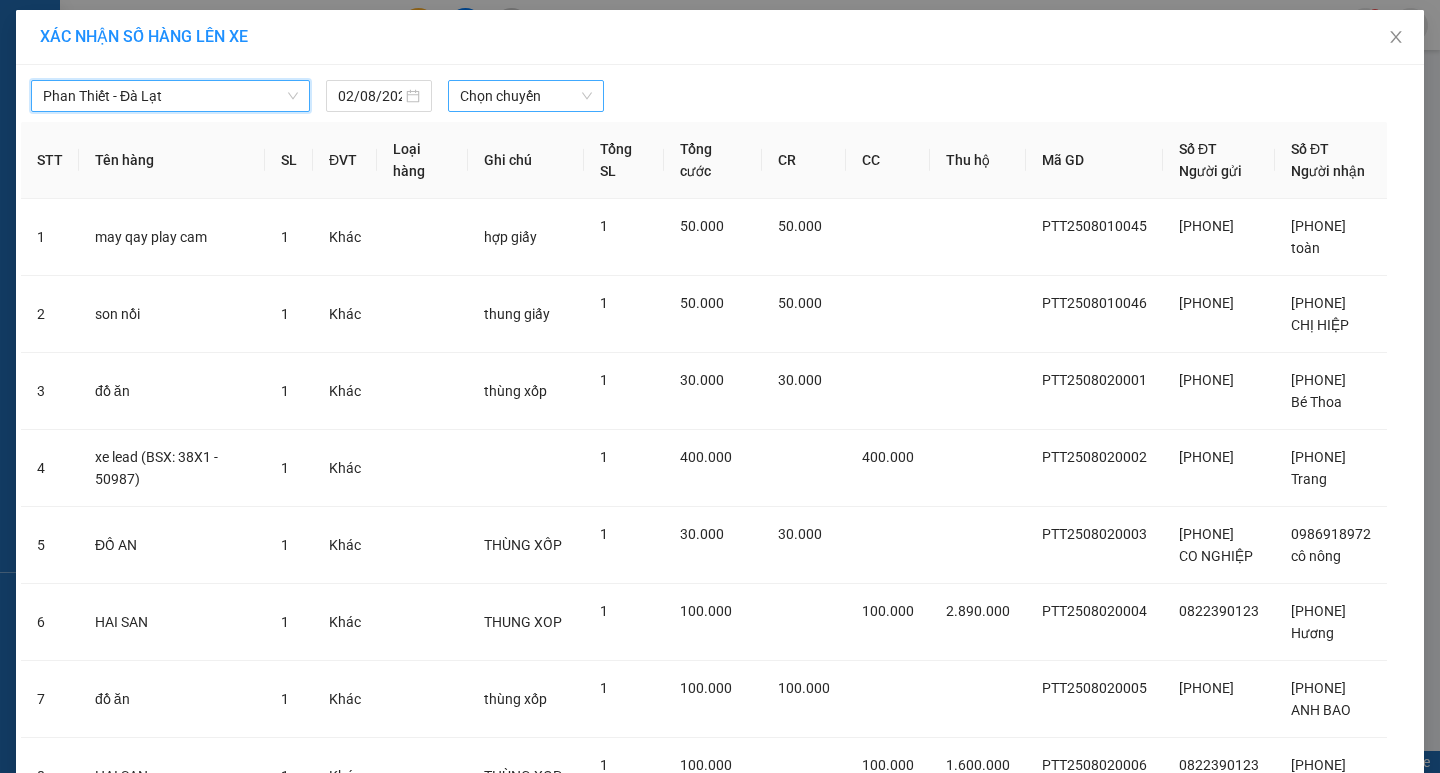 click on "Chọn chuyến" at bounding box center (526, 96) 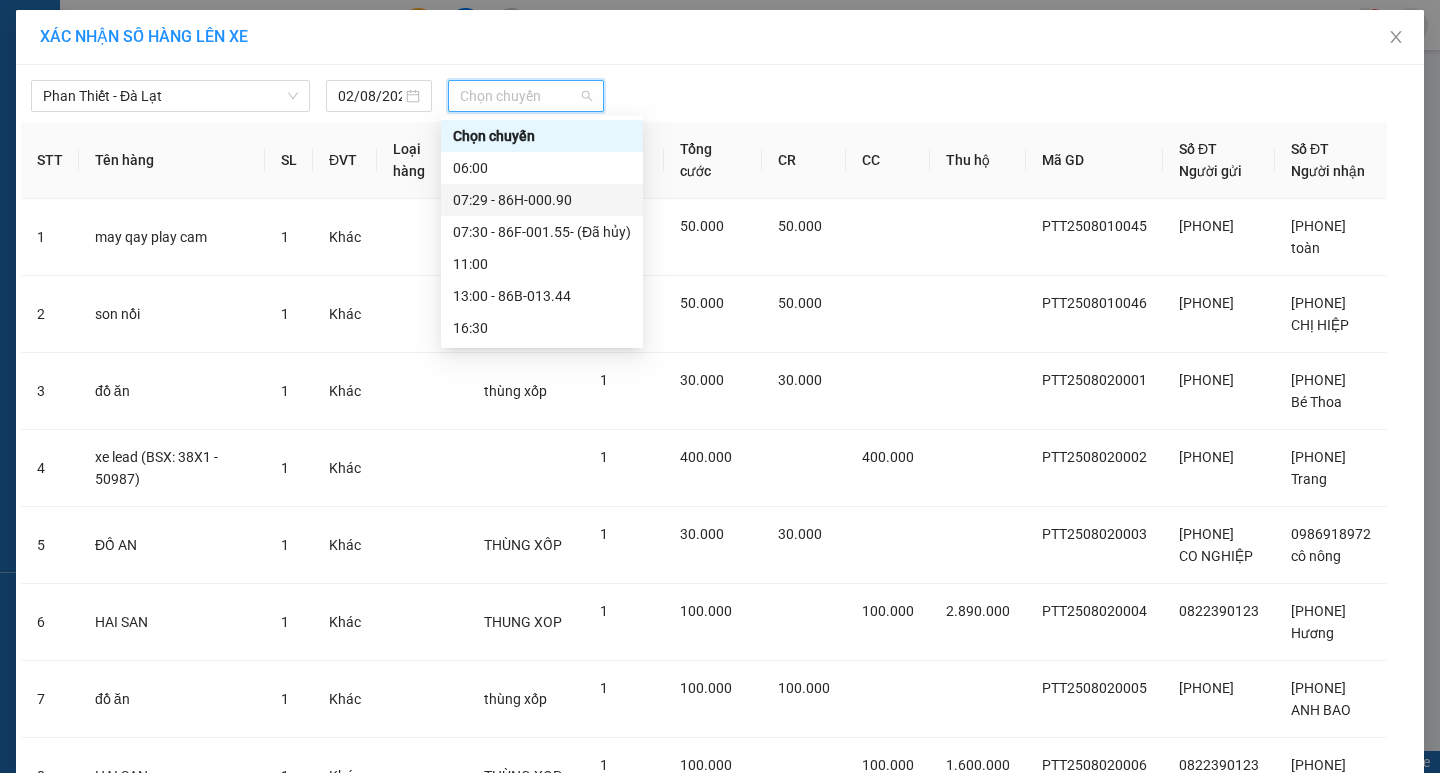 click on "07:29     - 86H-000.90" at bounding box center [542, 200] 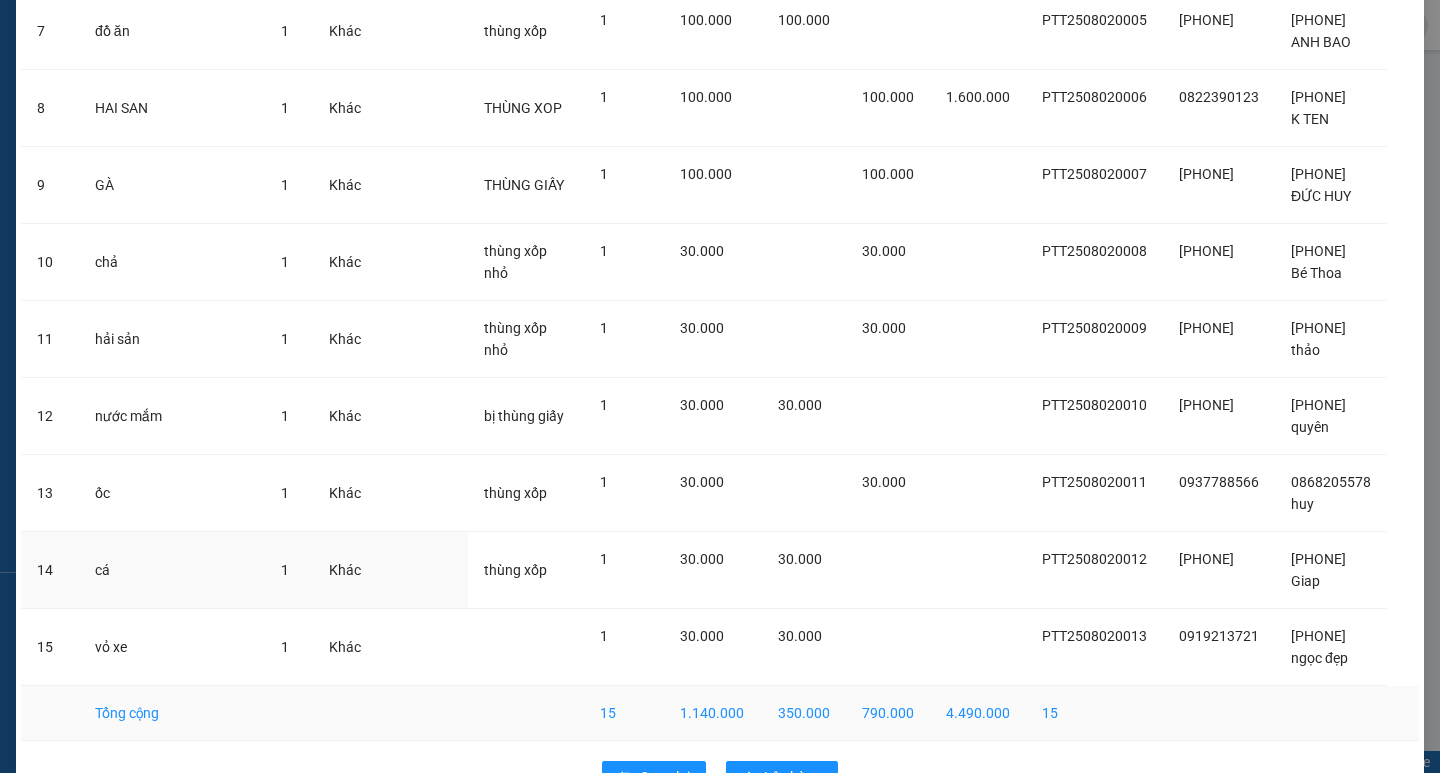 scroll, scrollTop: 739, scrollLeft: 0, axis: vertical 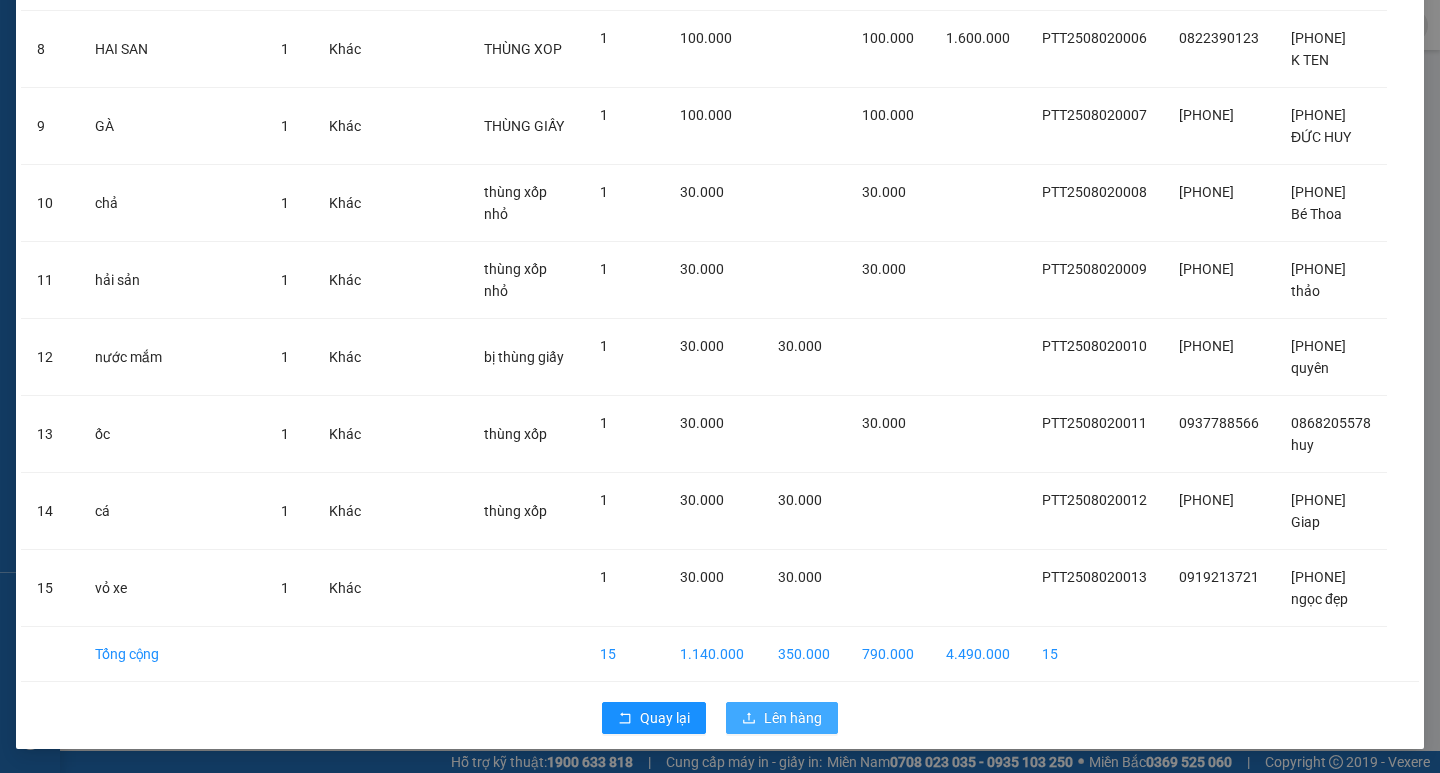 click on "Lên hàng" at bounding box center (793, 718) 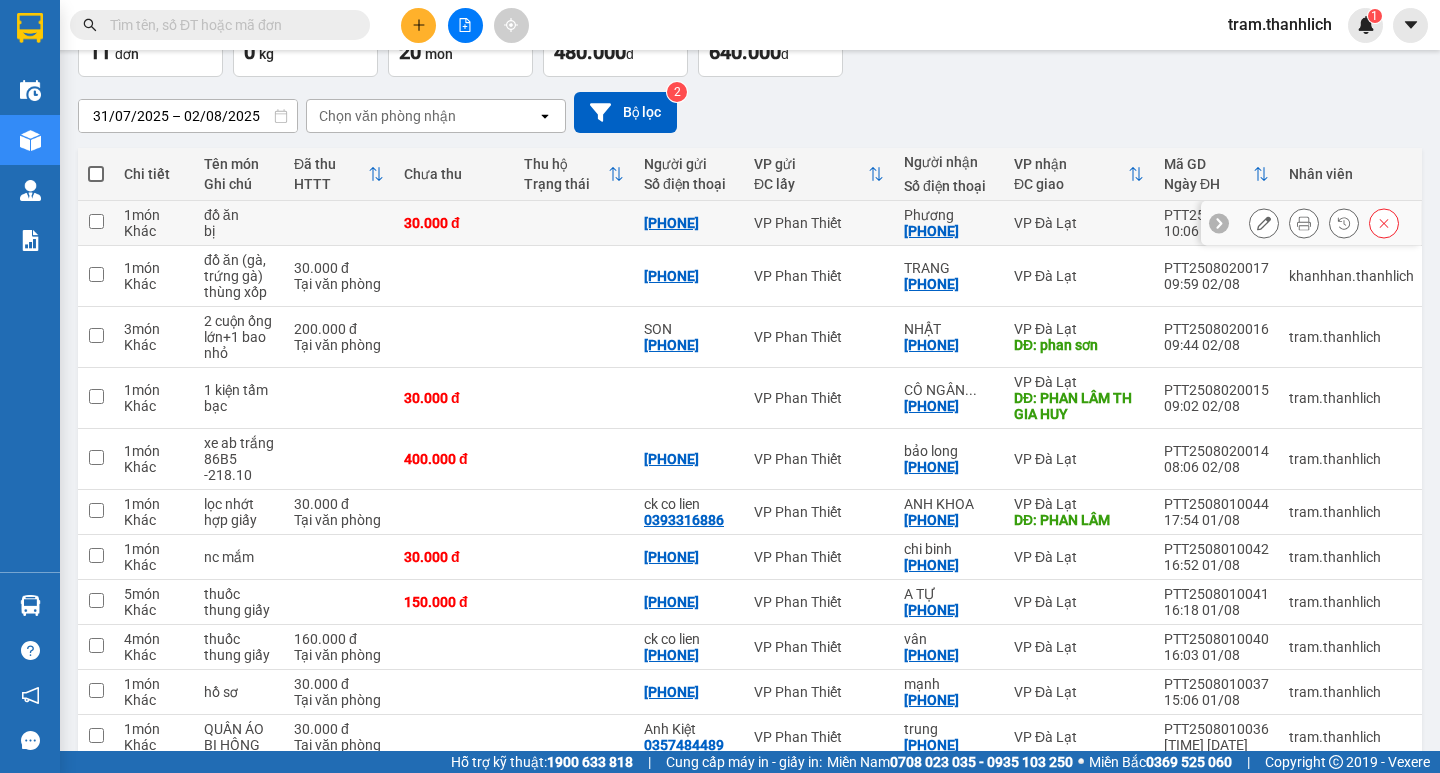 scroll, scrollTop: 133, scrollLeft: 0, axis: vertical 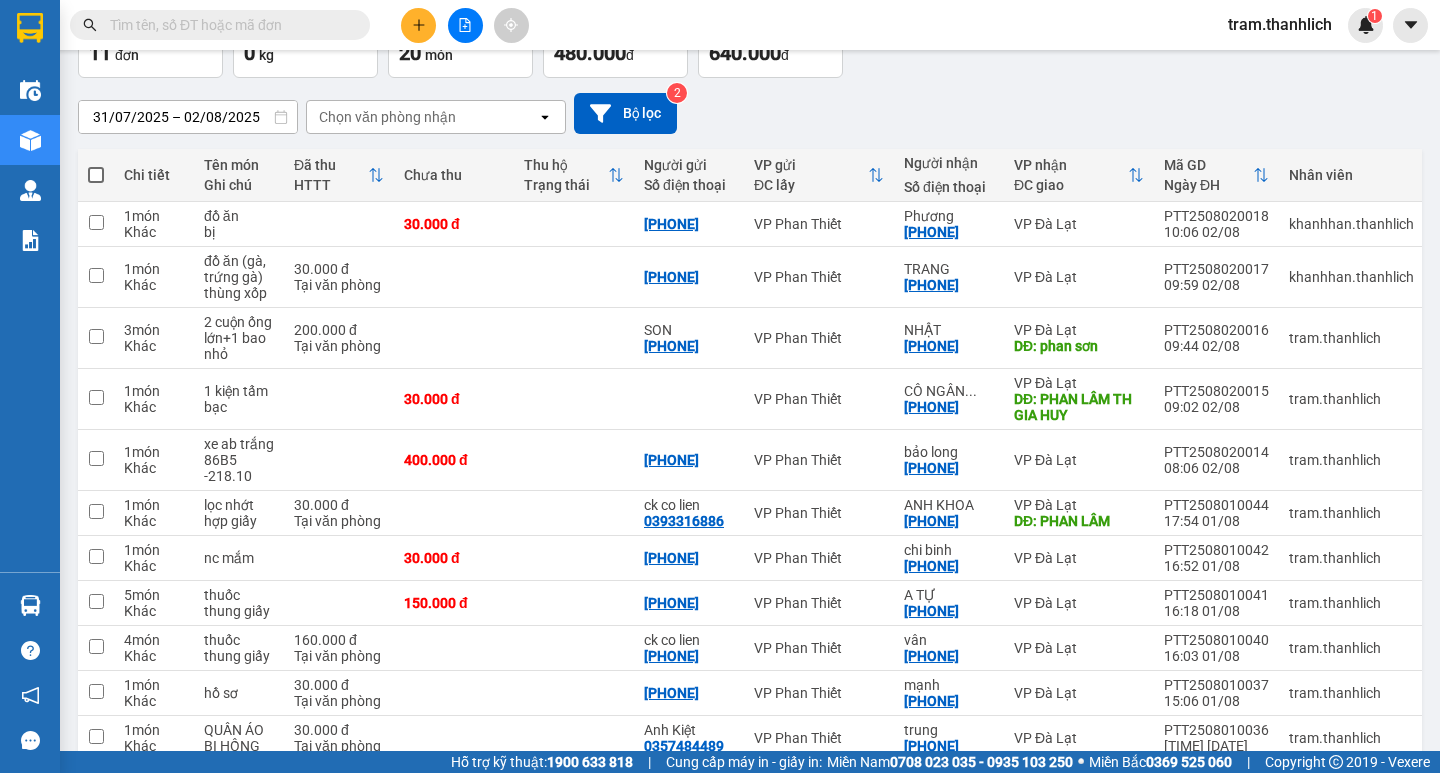 click at bounding box center (96, 175) 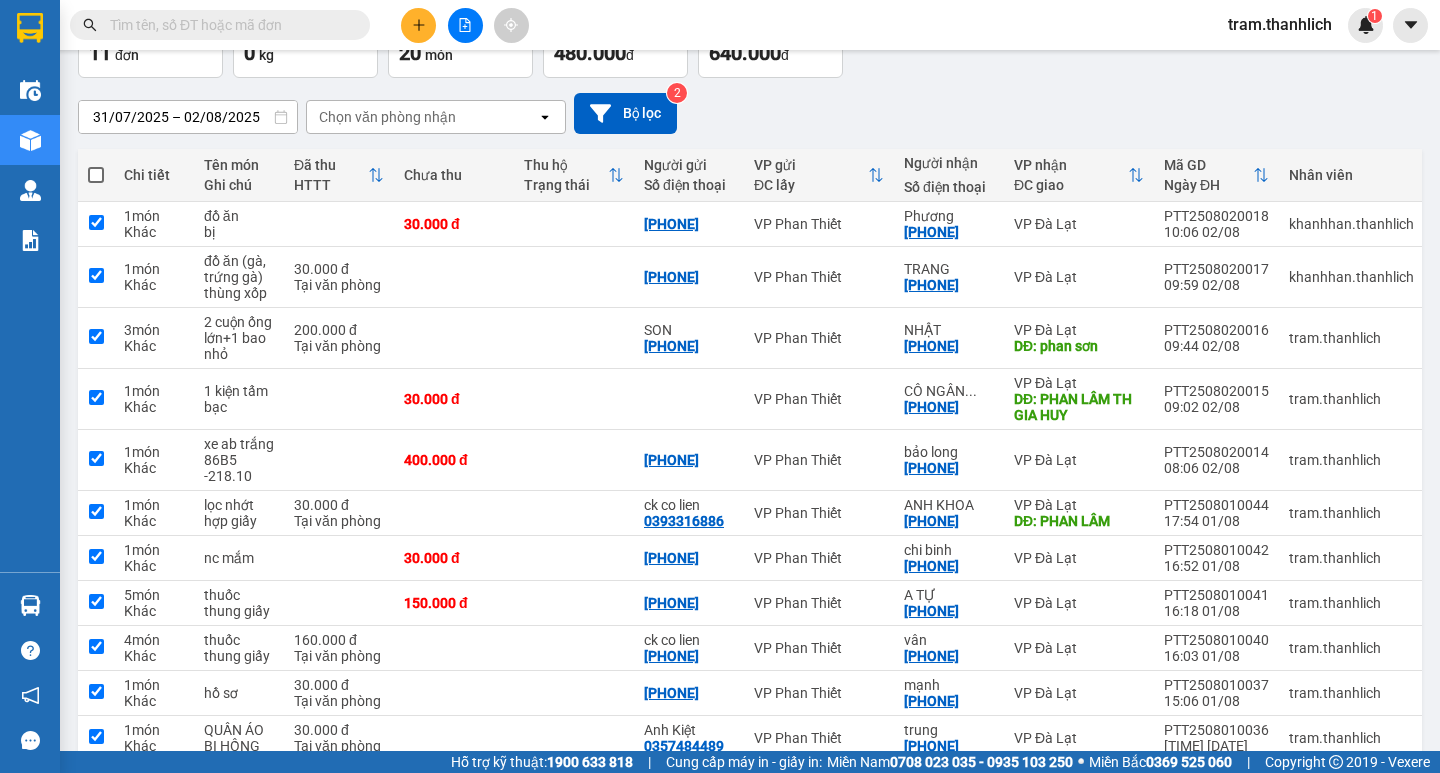 checkbox on "true" 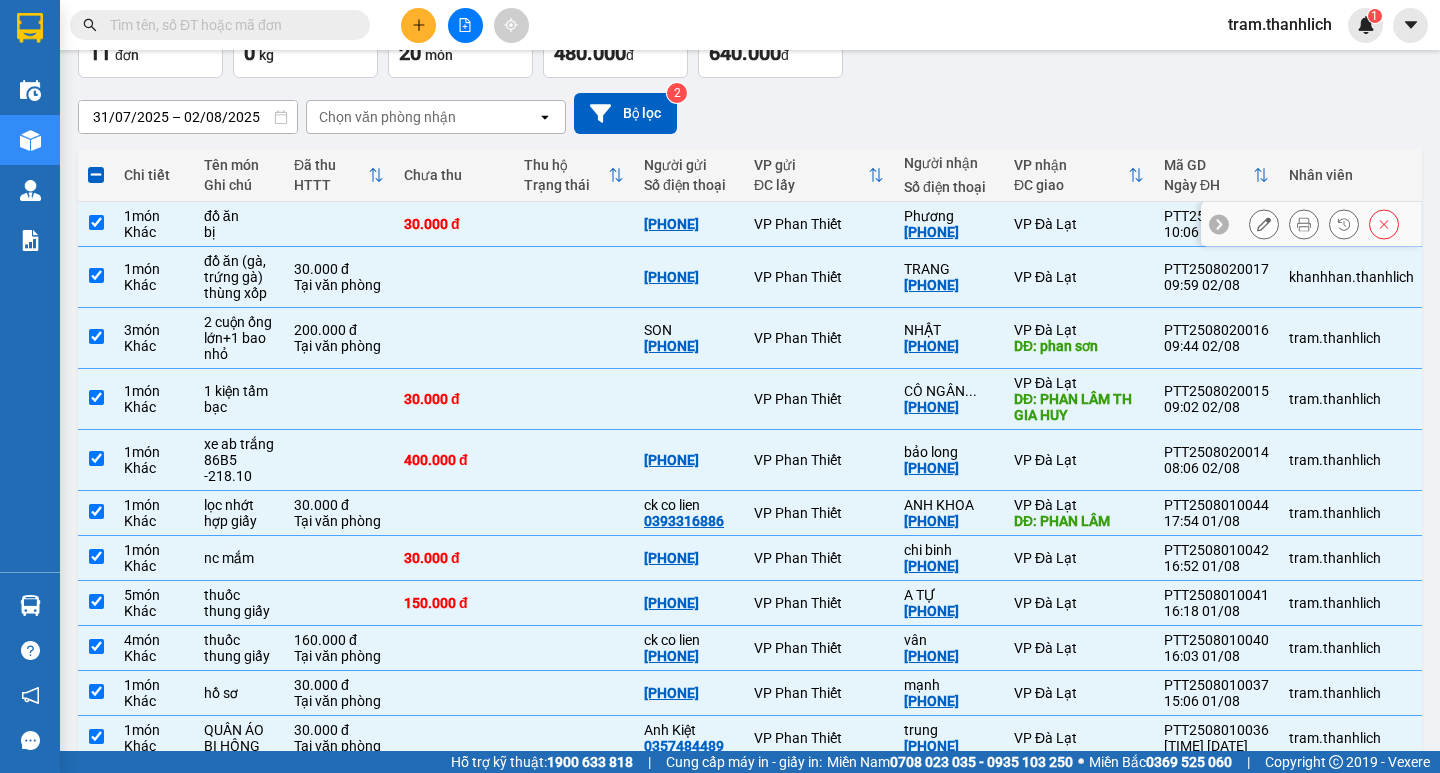 click at bounding box center (574, 224) 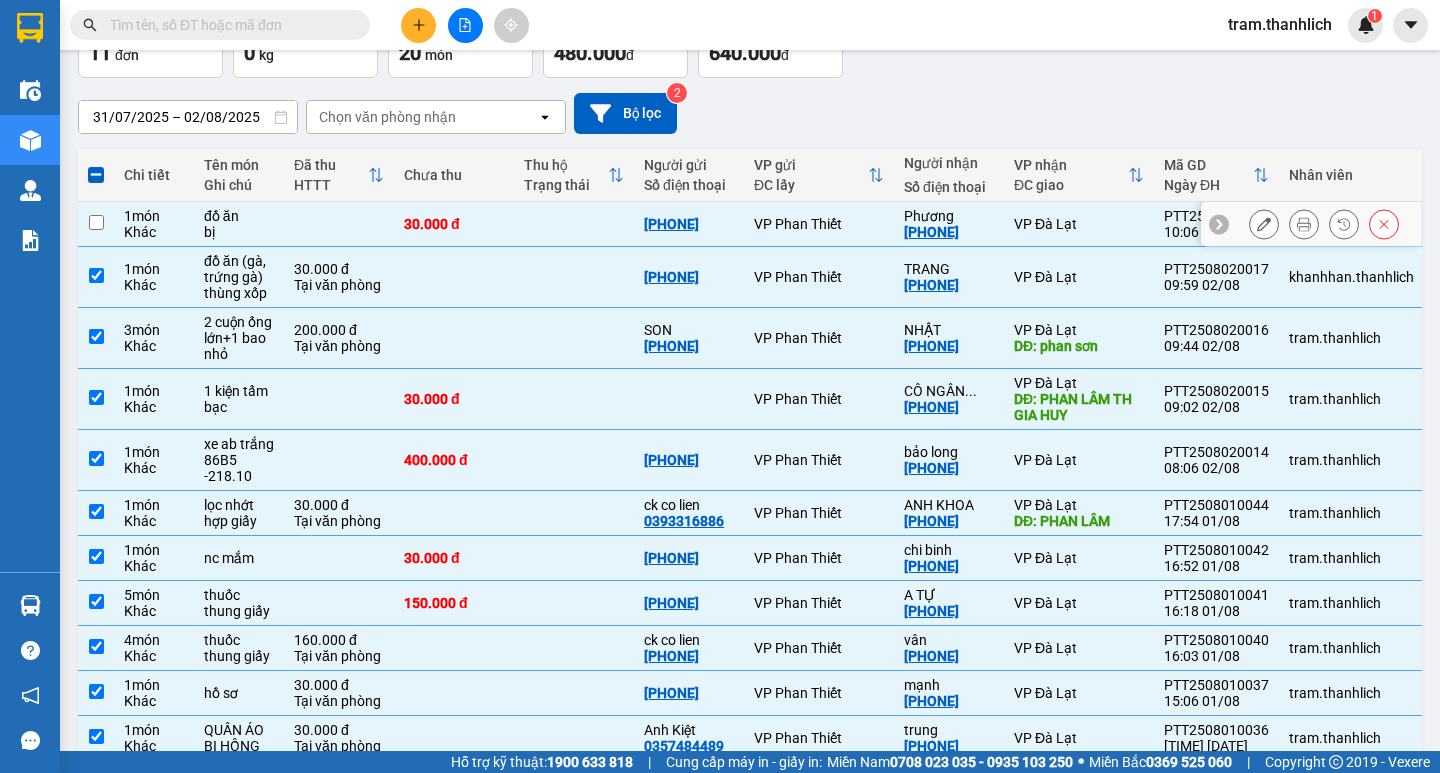 checkbox on "false" 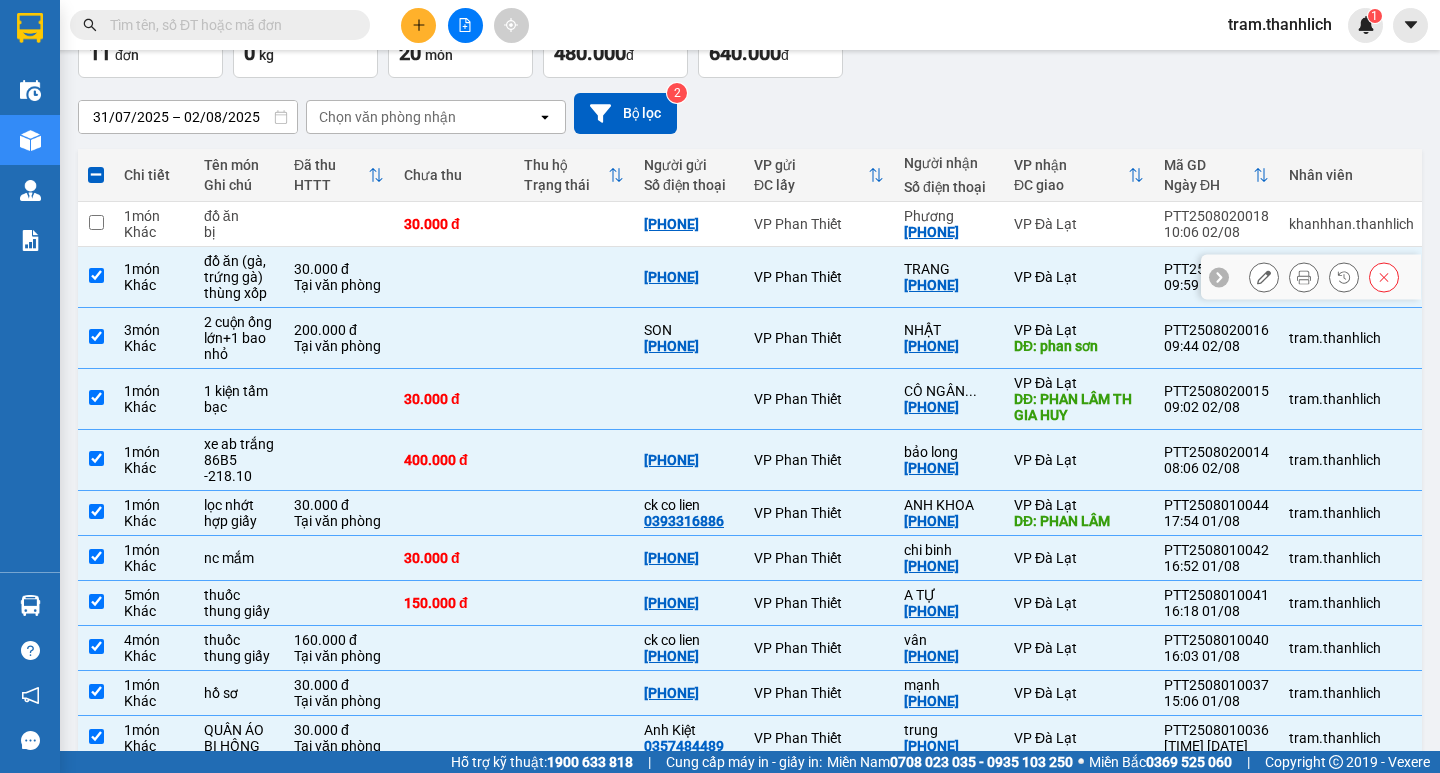 click at bounding box center [574, 277] 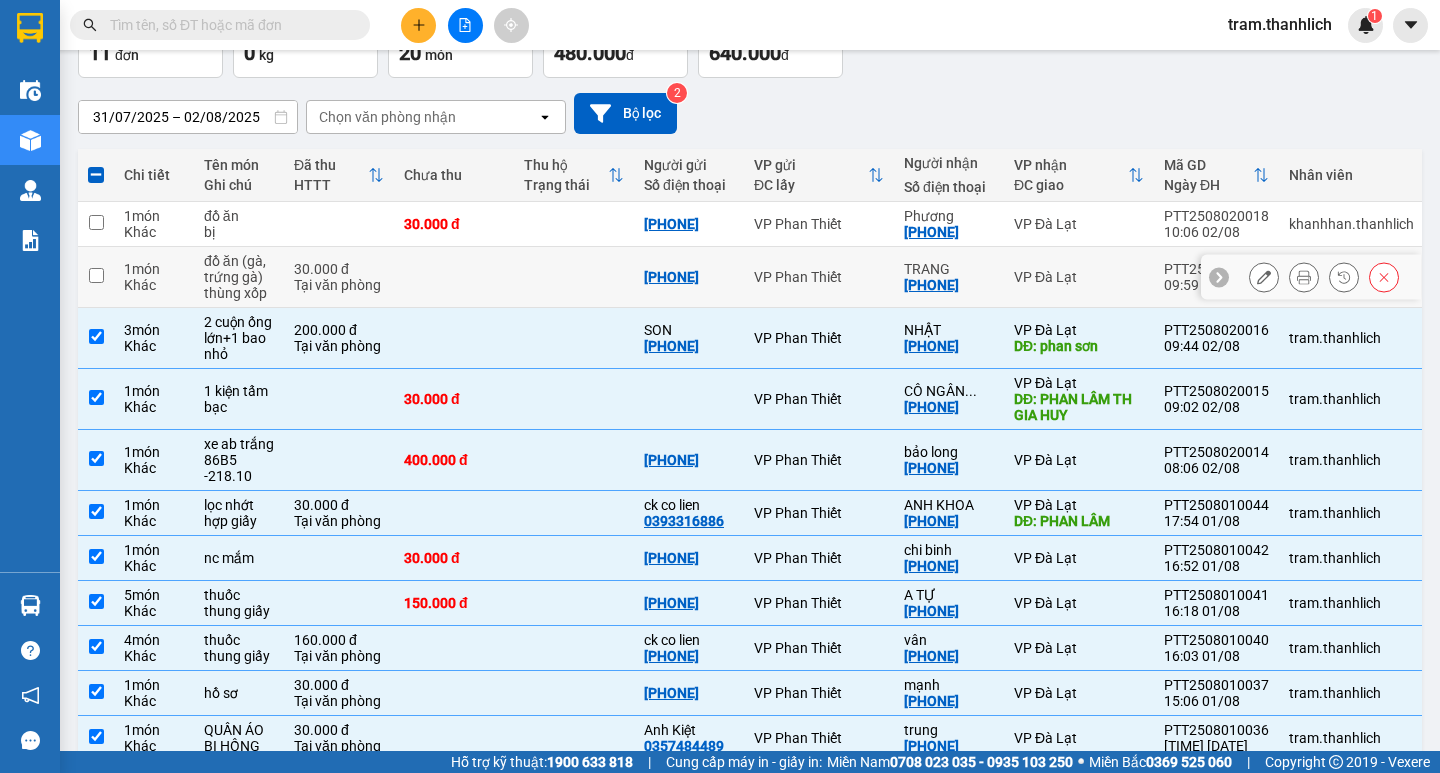checkbox on "false" 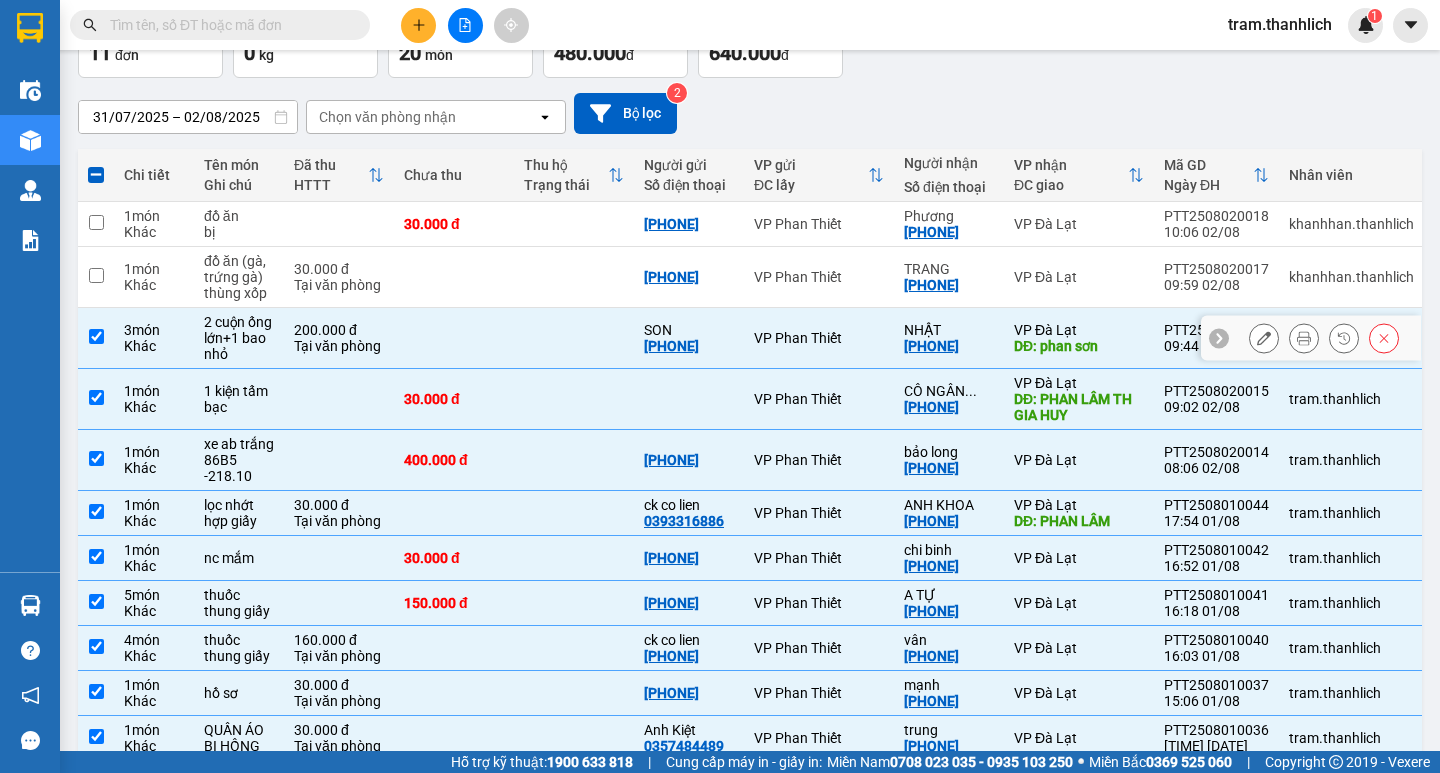 click at bounding box center (454, 338) 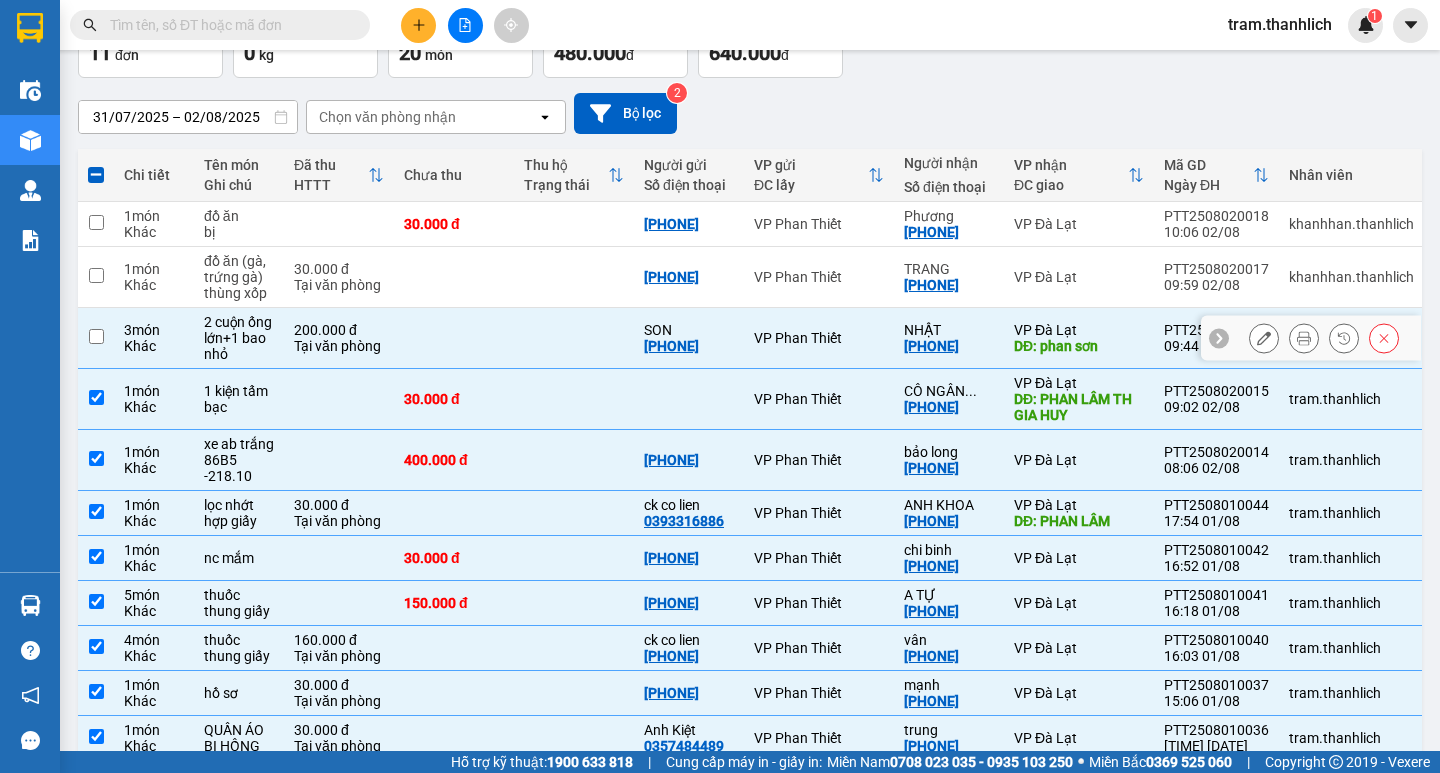 checkbox on "false" 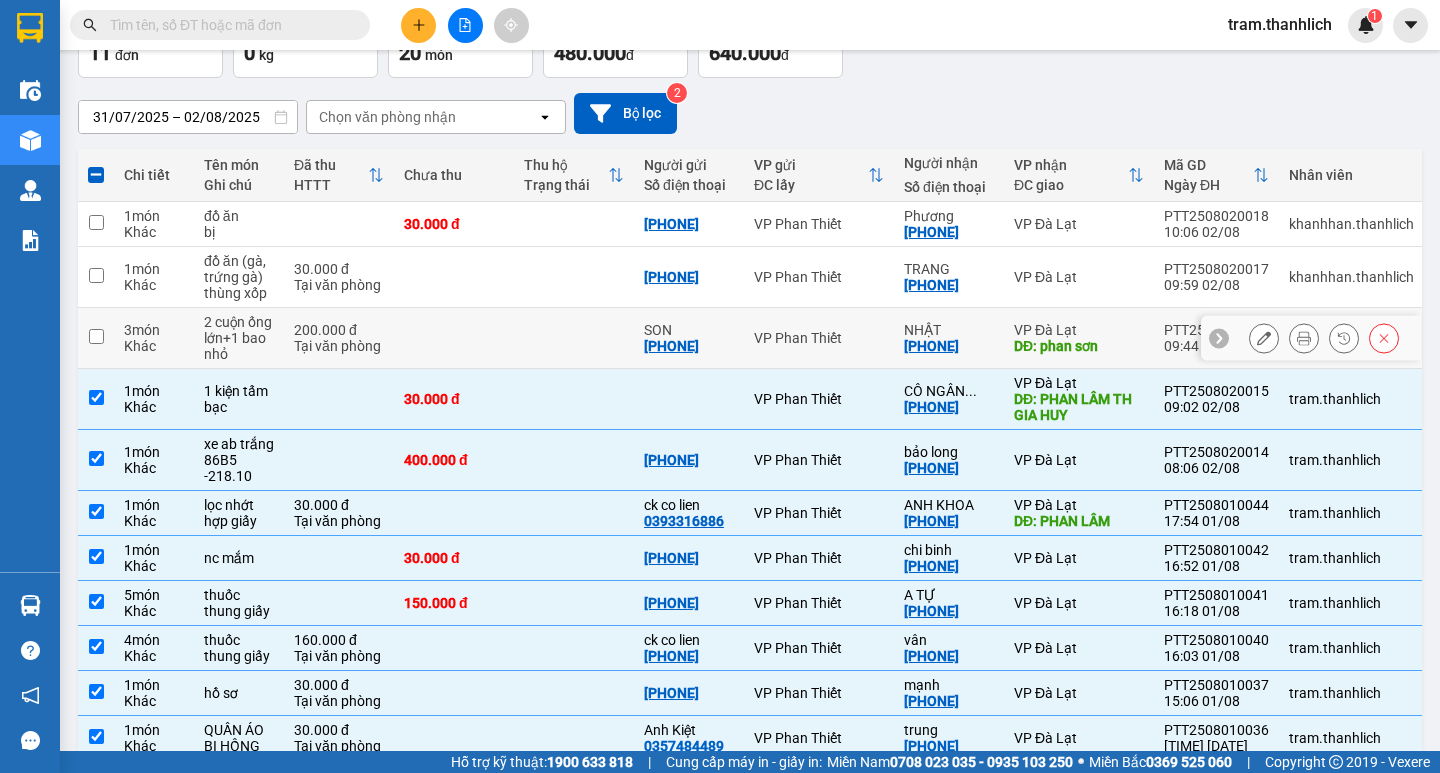 scroll, scrollTop: 233, scrollLeft: 0, axis: vertical 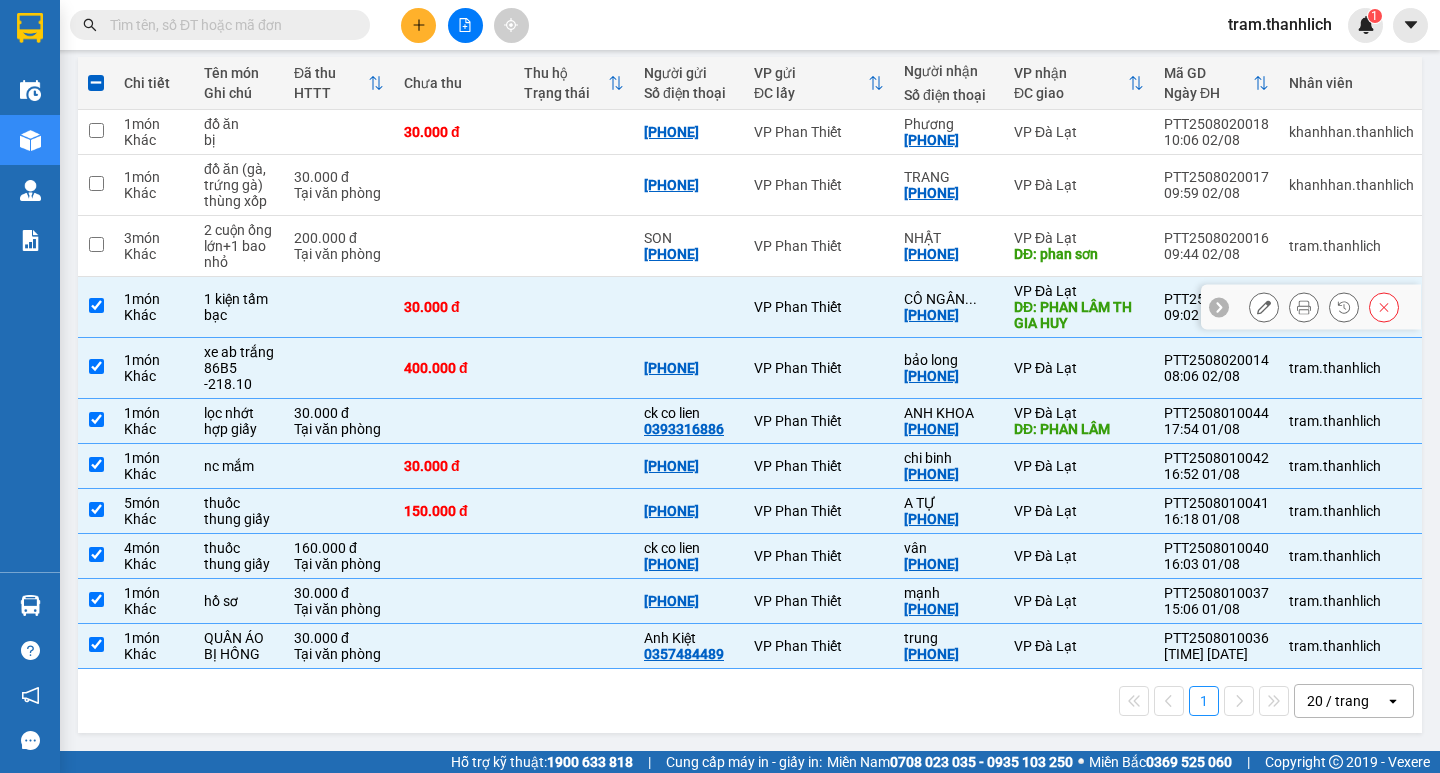click at bounding box center [574, 307] 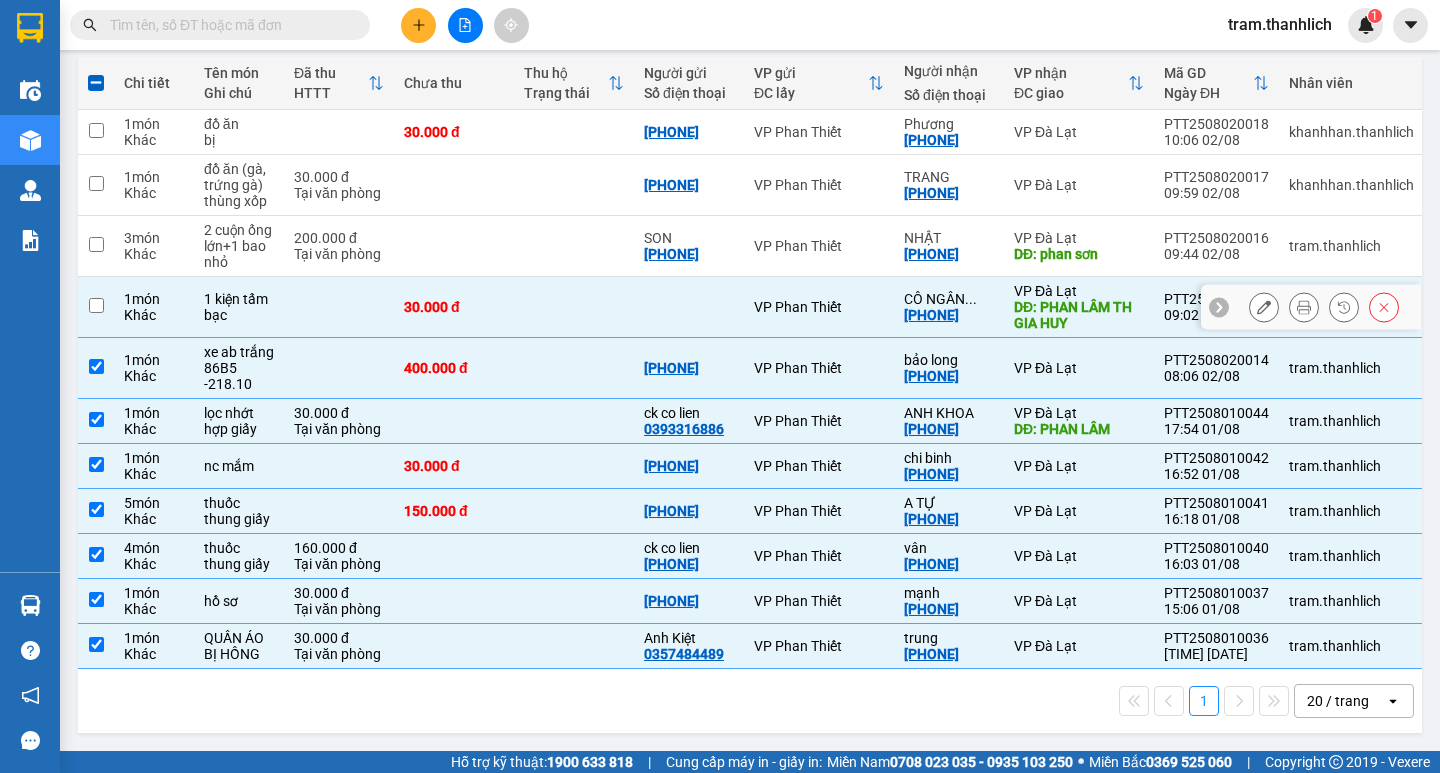 checkbox on "false" 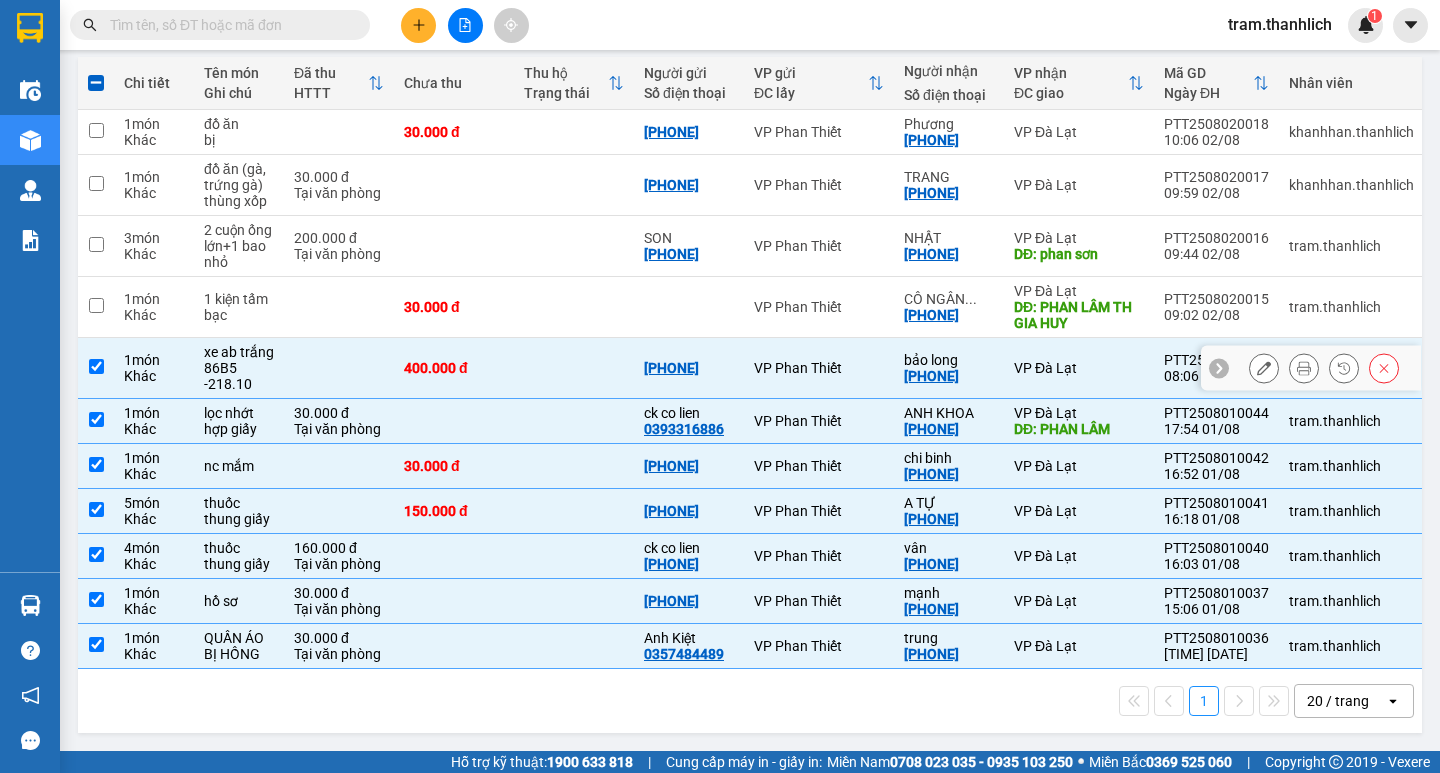 click at bounding box center (574, 368) 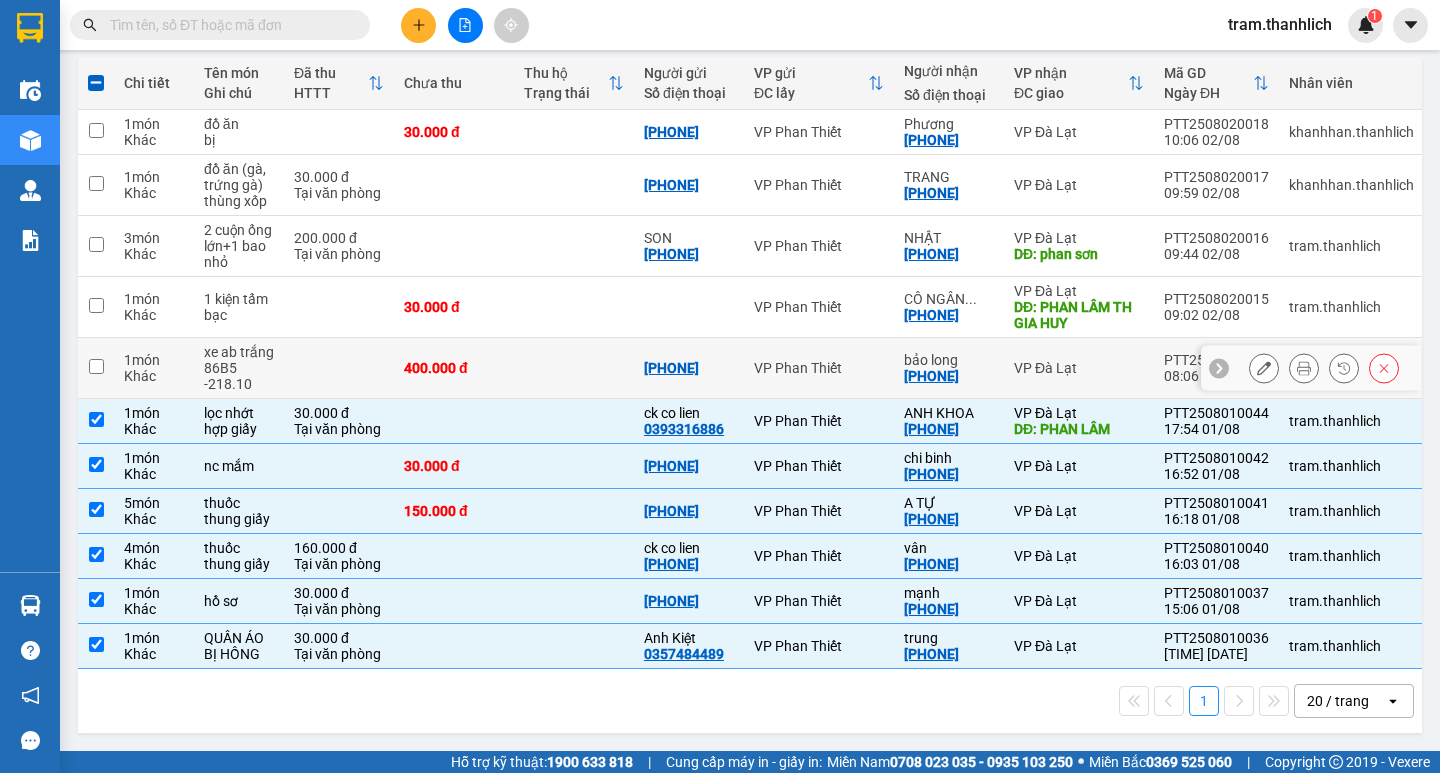 checkbox on "false" 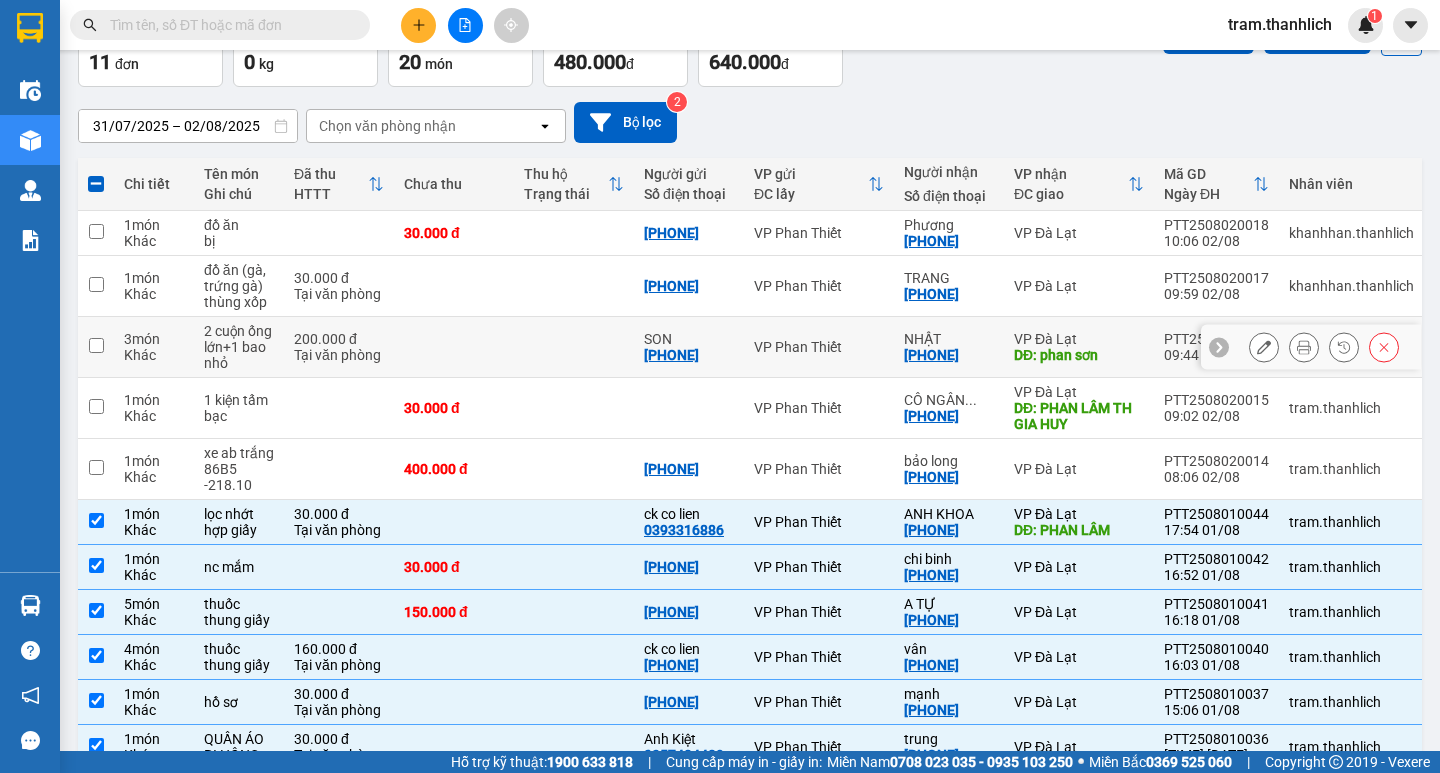 scroll, scrollTop: 0, scrollLeft: 0, axis: both 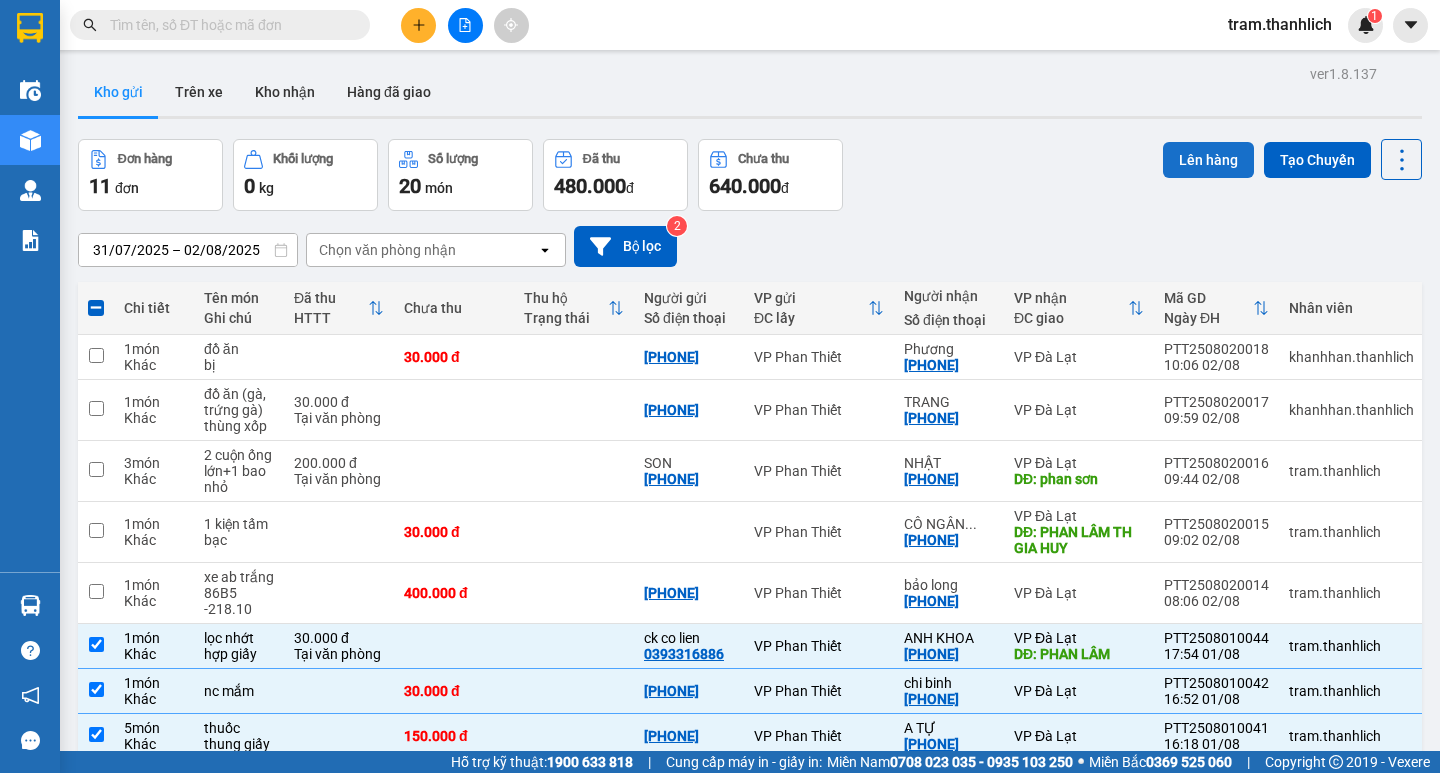 click on "Lên hàng" at bounding box center [1208, 160] 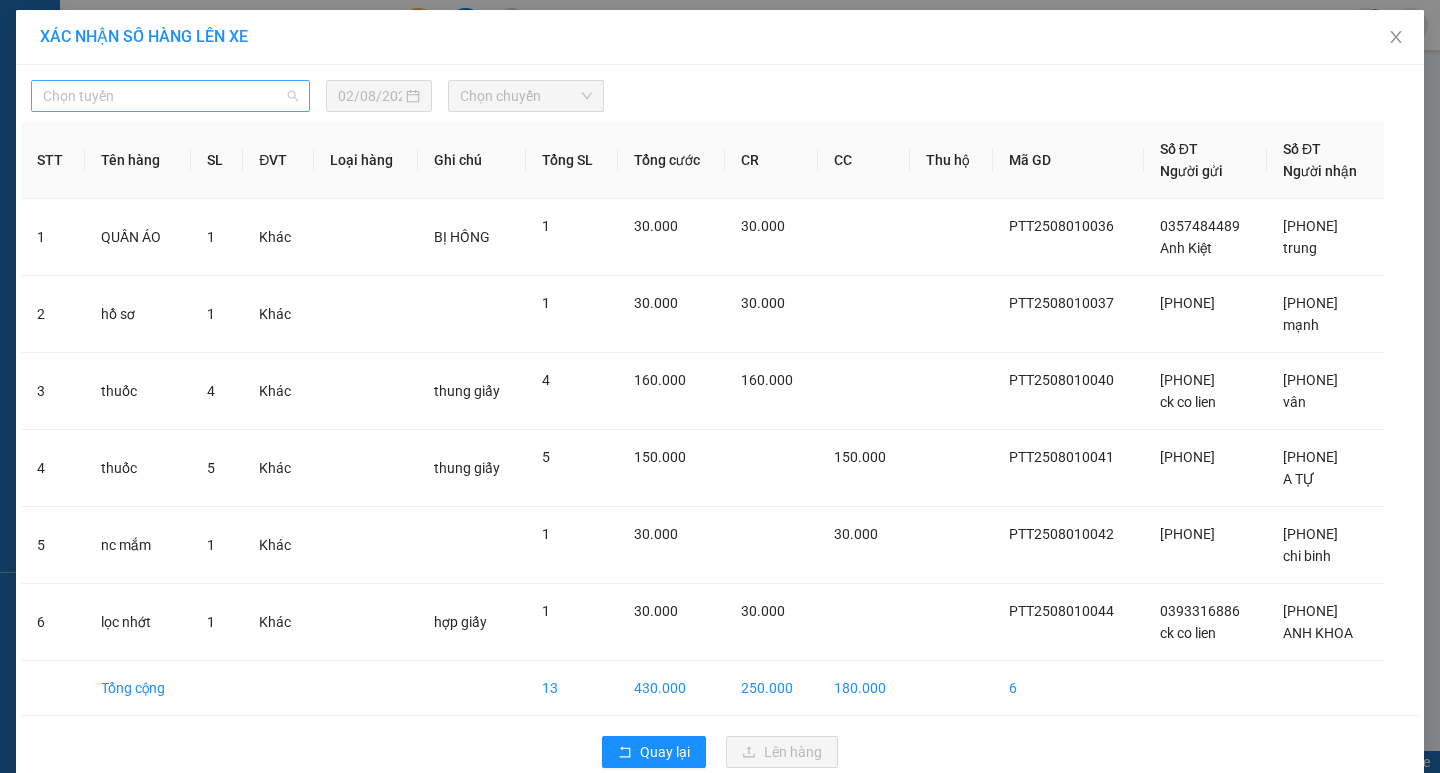 click on "Chọn tuyến" at bounding box center (170, 96) 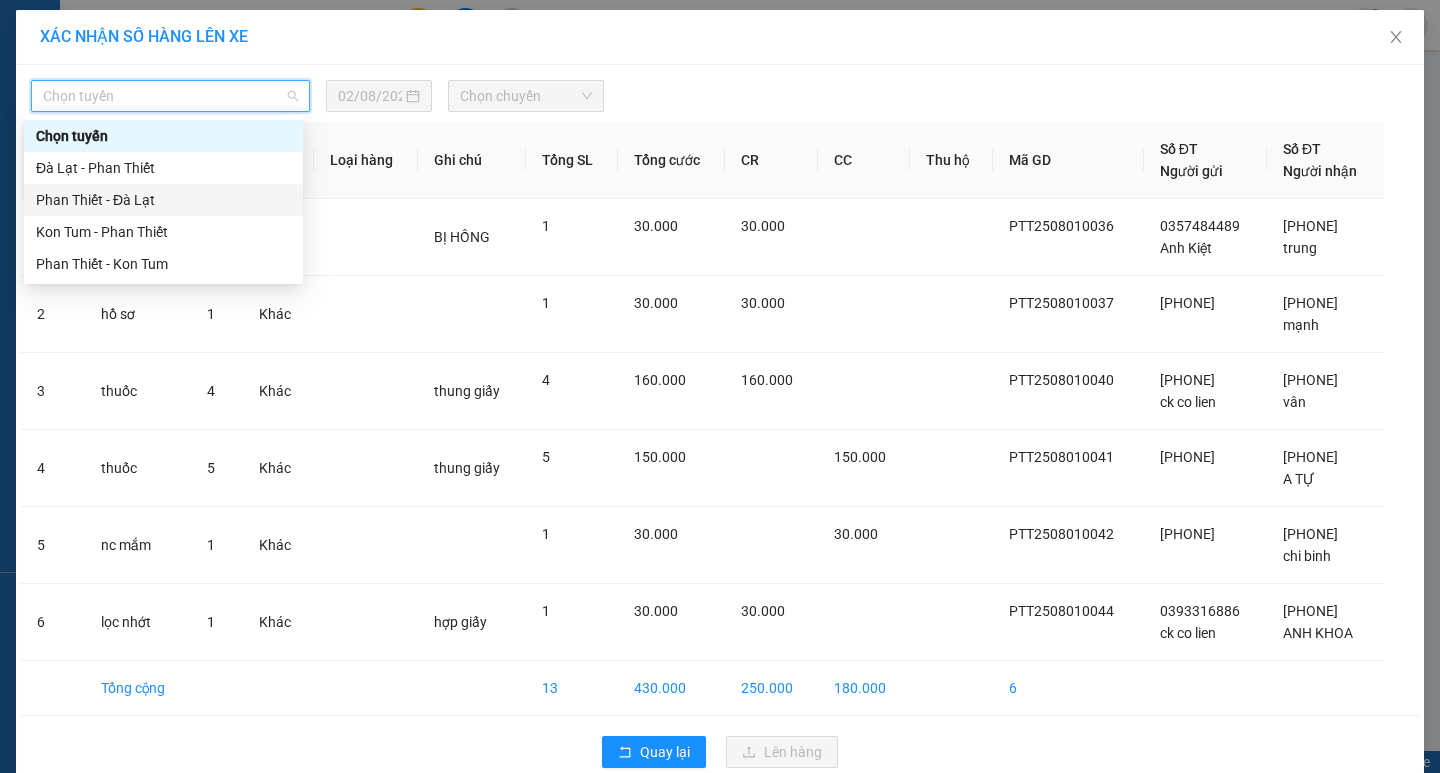 click on "Phan Thiết - Đà Lạt" at bounding box center [163, 200] 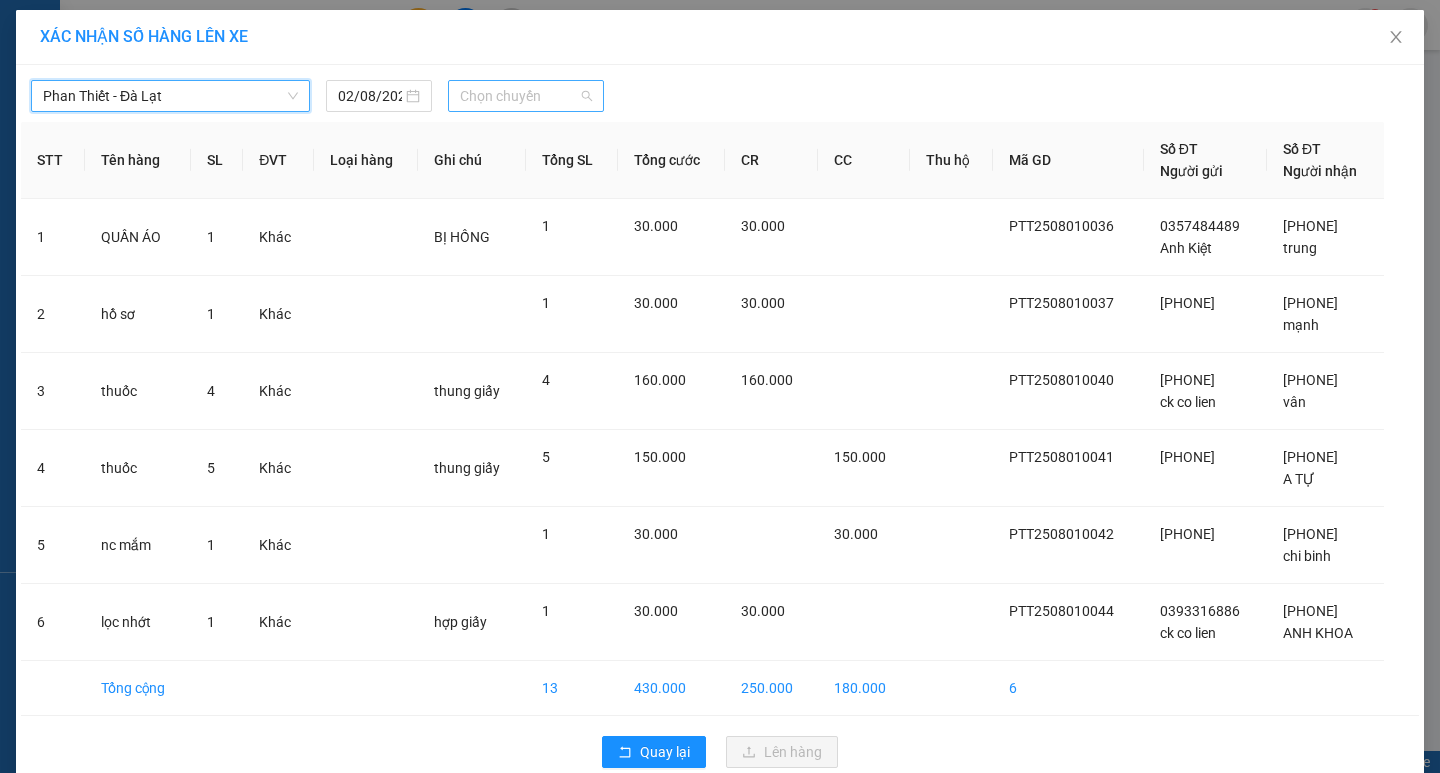 click on "Chọn chuyến" at bounding box center (526, 96) 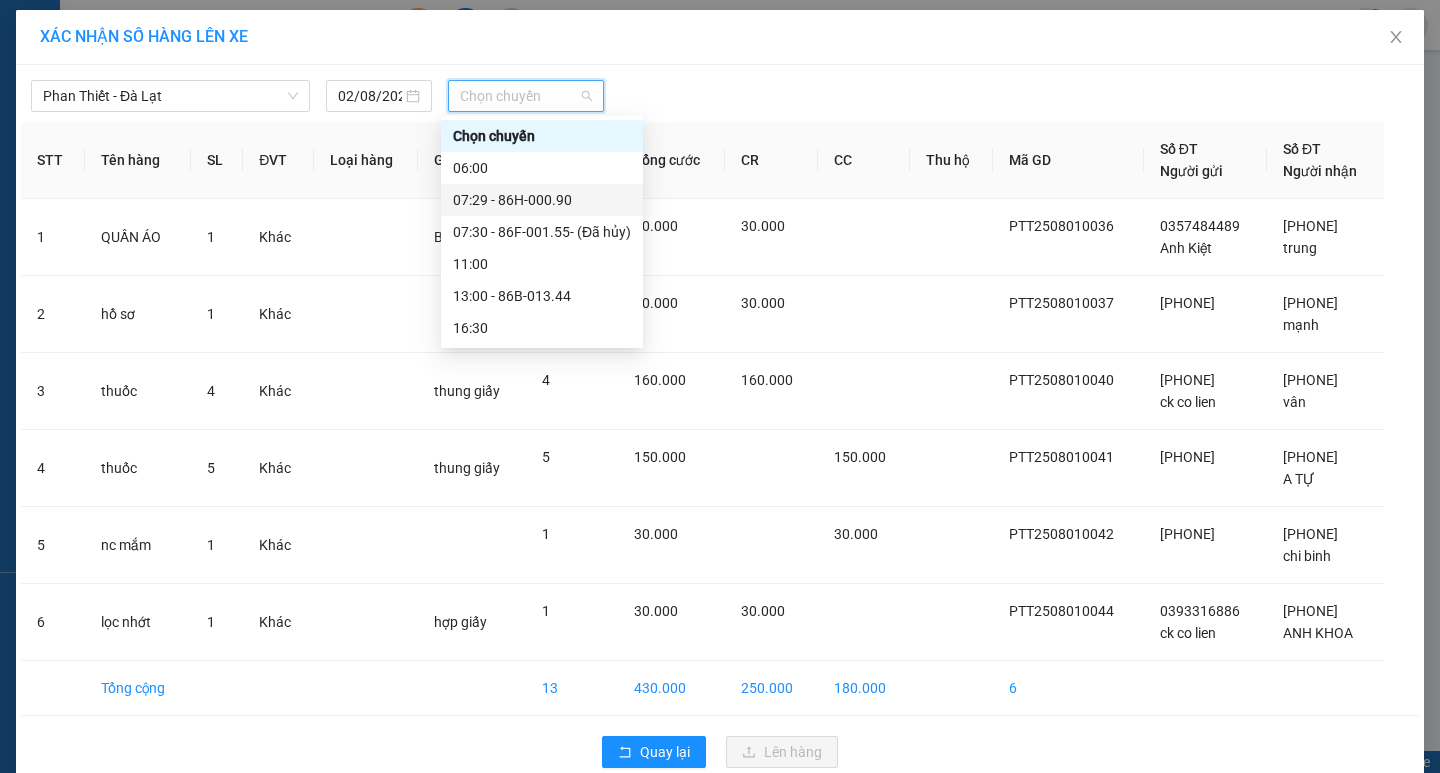 click on "07:29     - 86H-000.90" at bounding box center [542, 200] 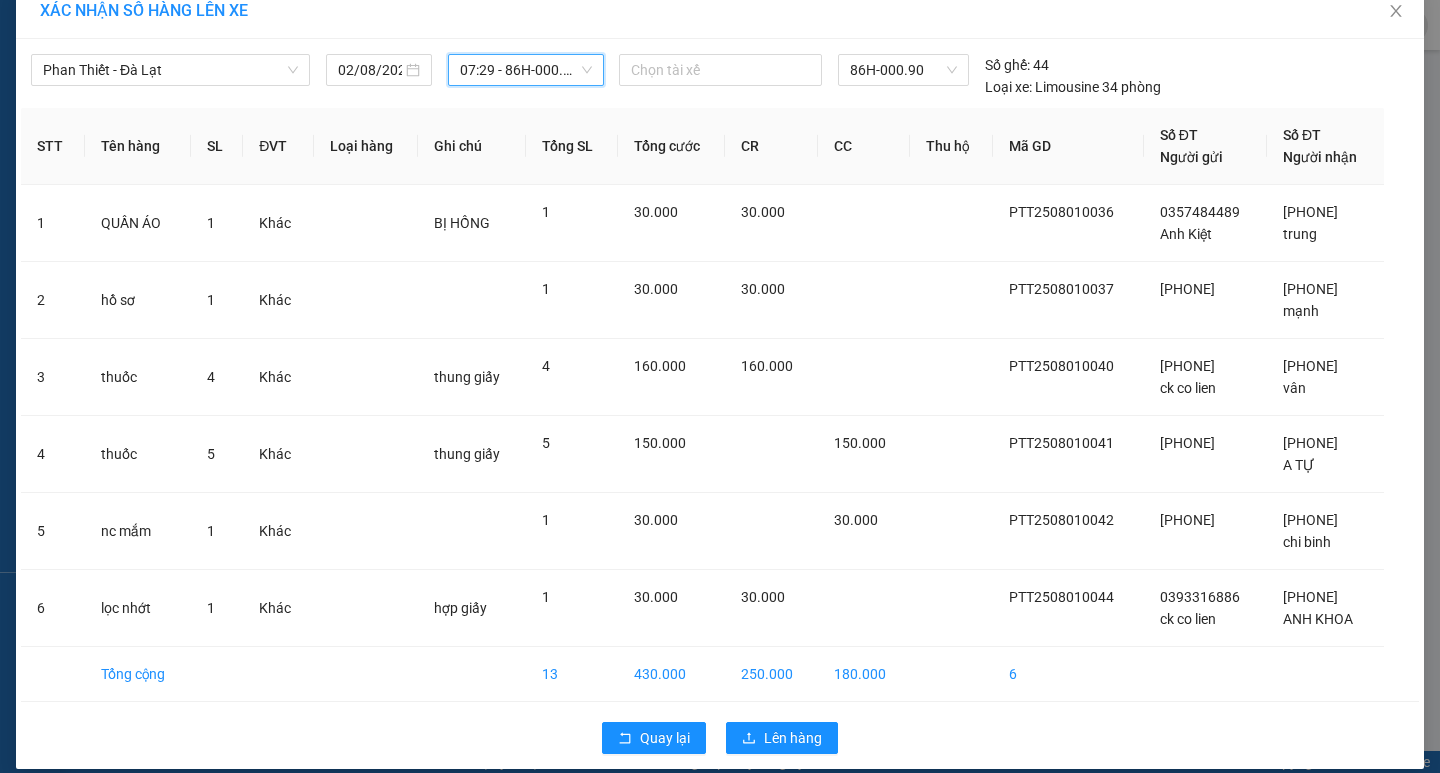 scroll, scrollTop: 46, scrollLeft: 0, axis: vertical 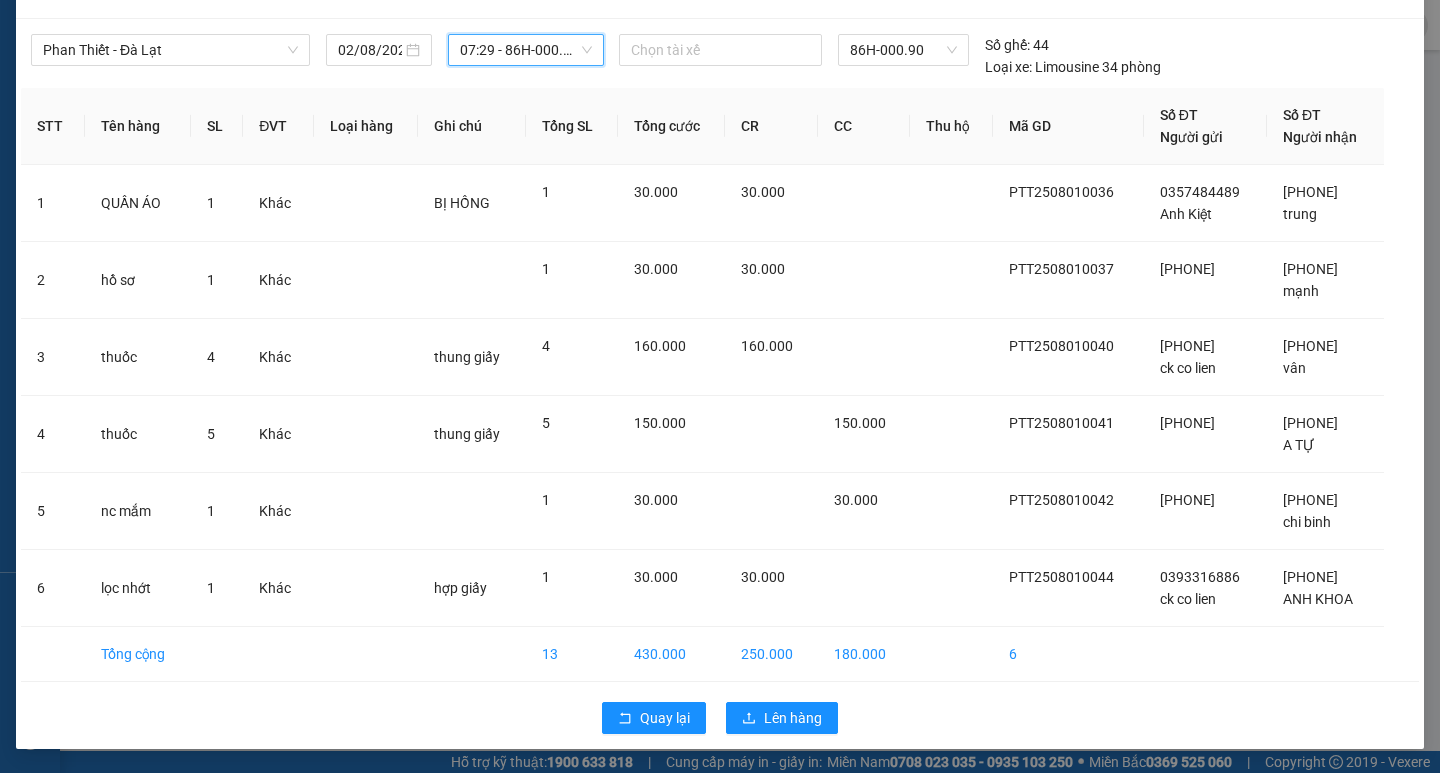 click on "Quay lại Lên hàng" at bounding box center [720, 718] 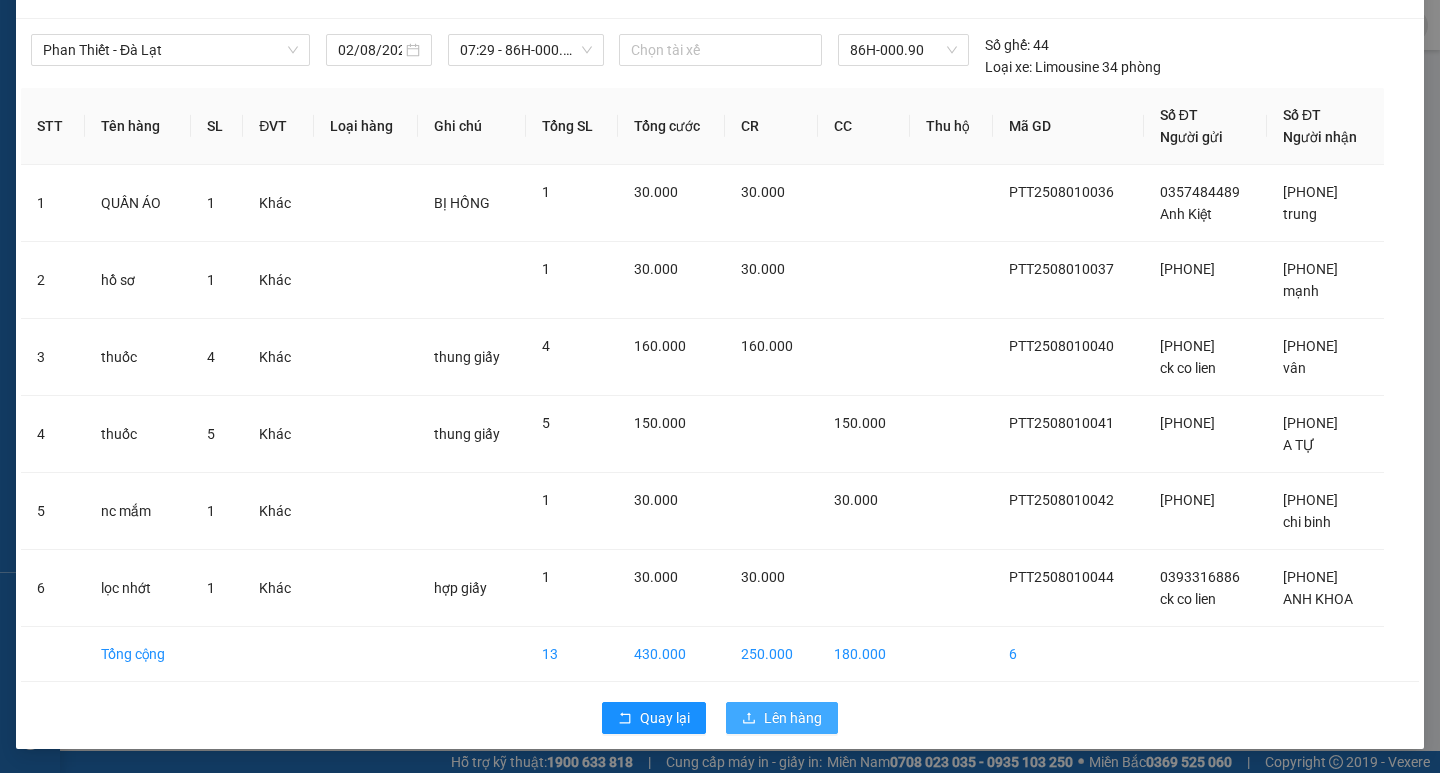 click on "Lên hàng" at bounding box center (782, 718) 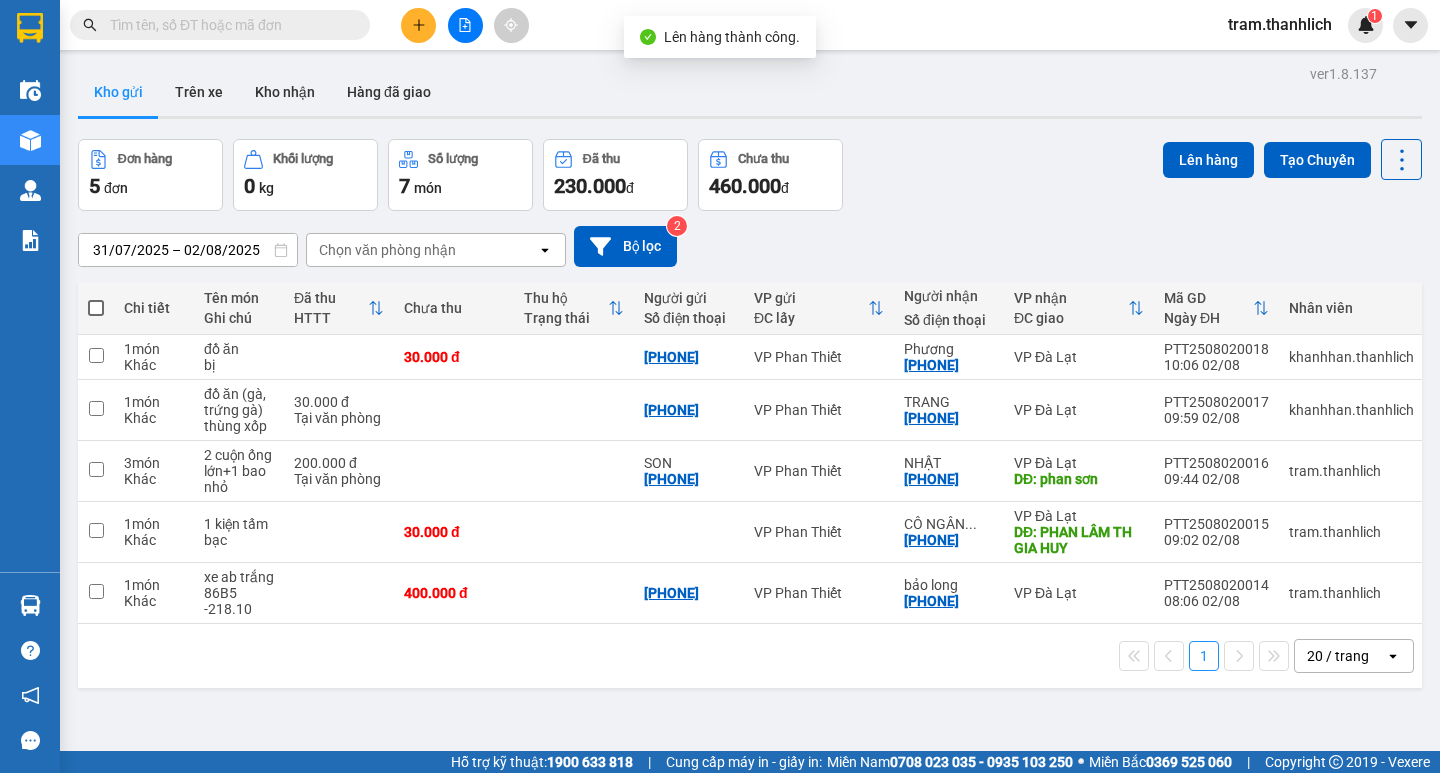 scroll, scrollTop: 92, scrollLeft: 0, axis: vertical 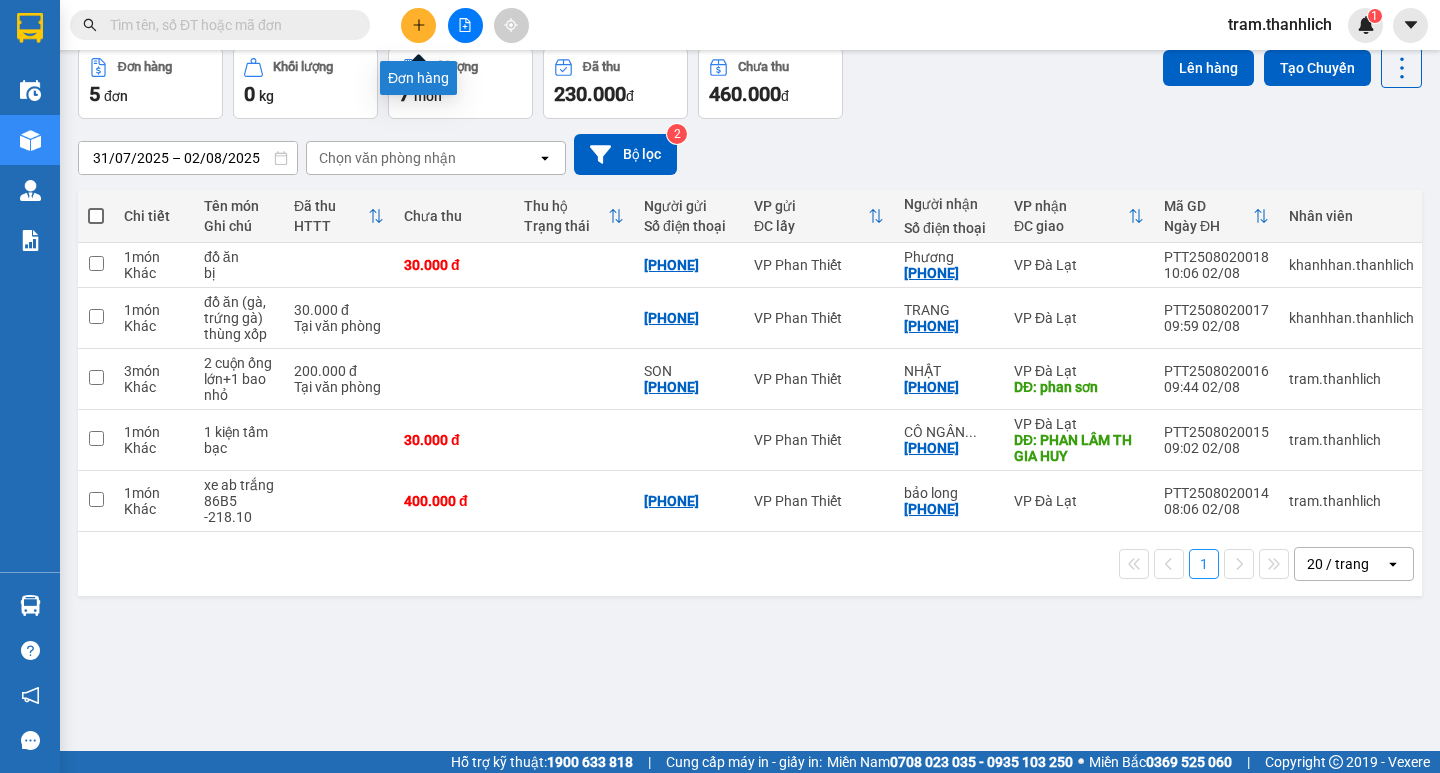 click 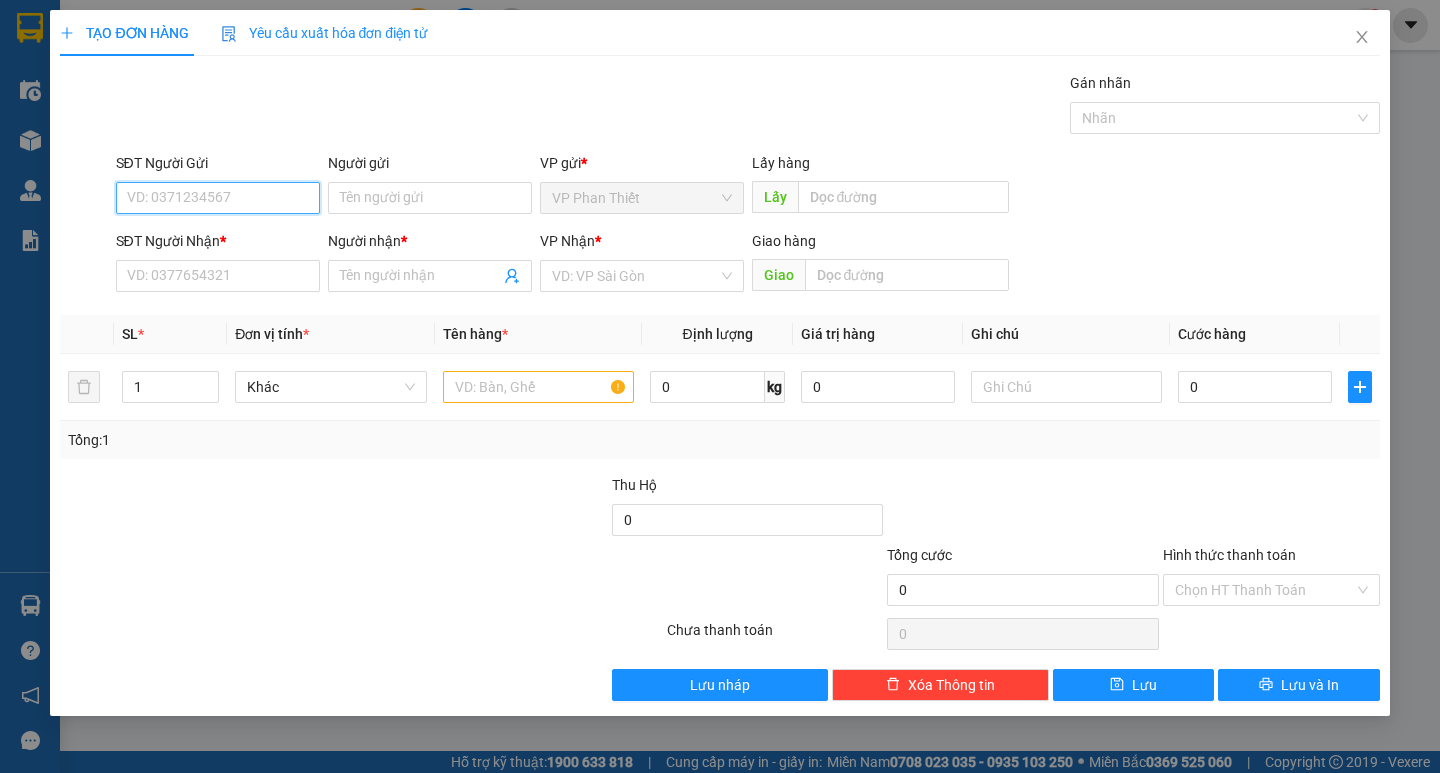 click on "SĐT Người Gửi" at bounding box center (218, 198) 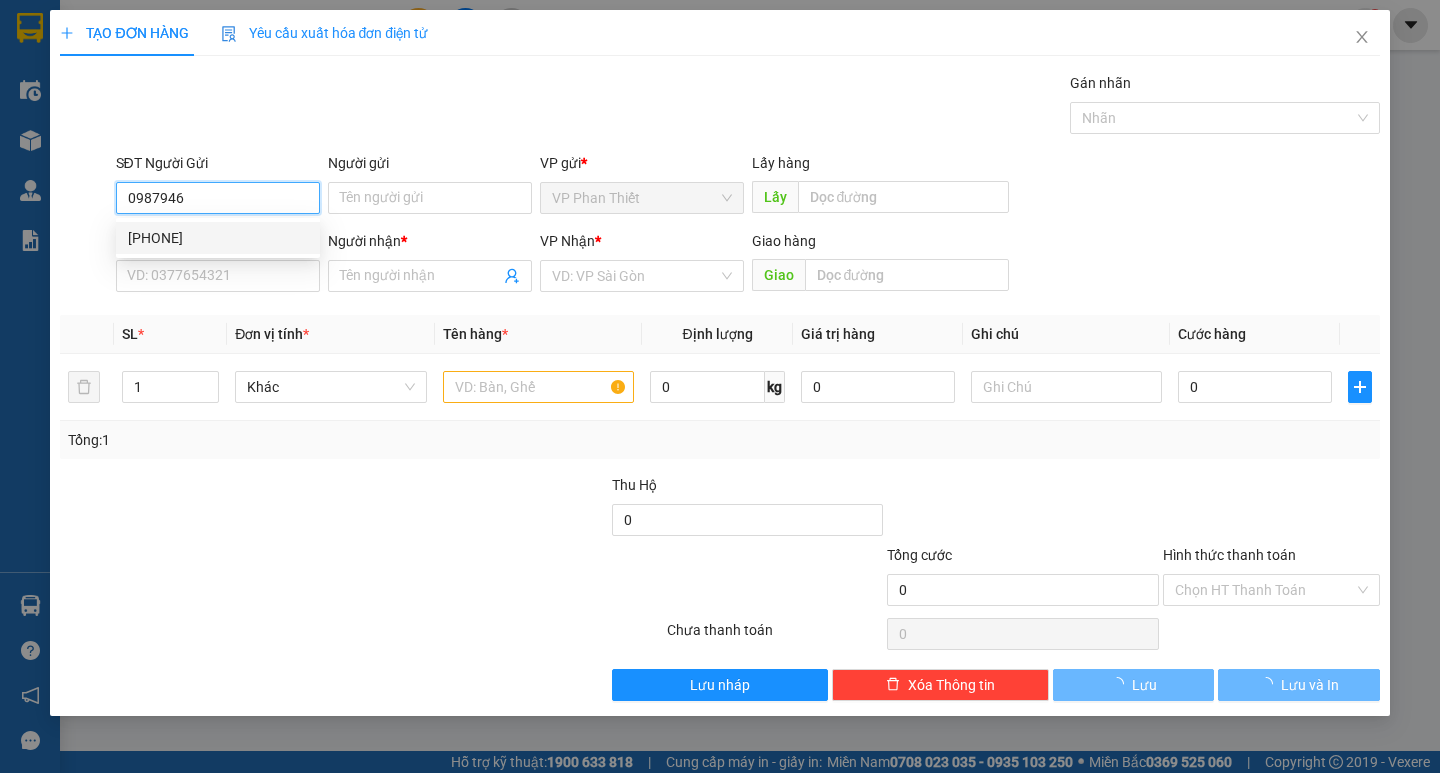 click on "[PHONE]" at bounding box center (218, 238) 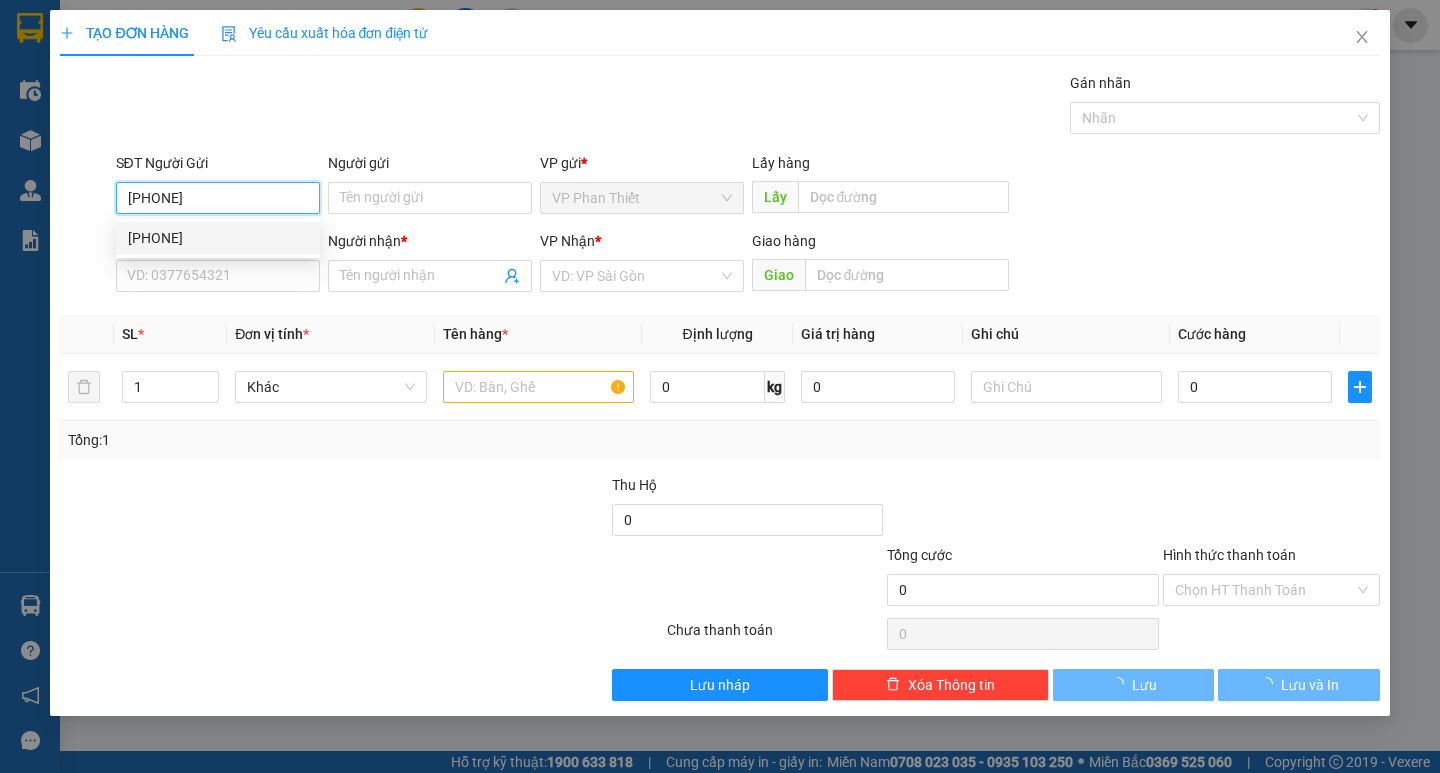 type on "[PHONE]" 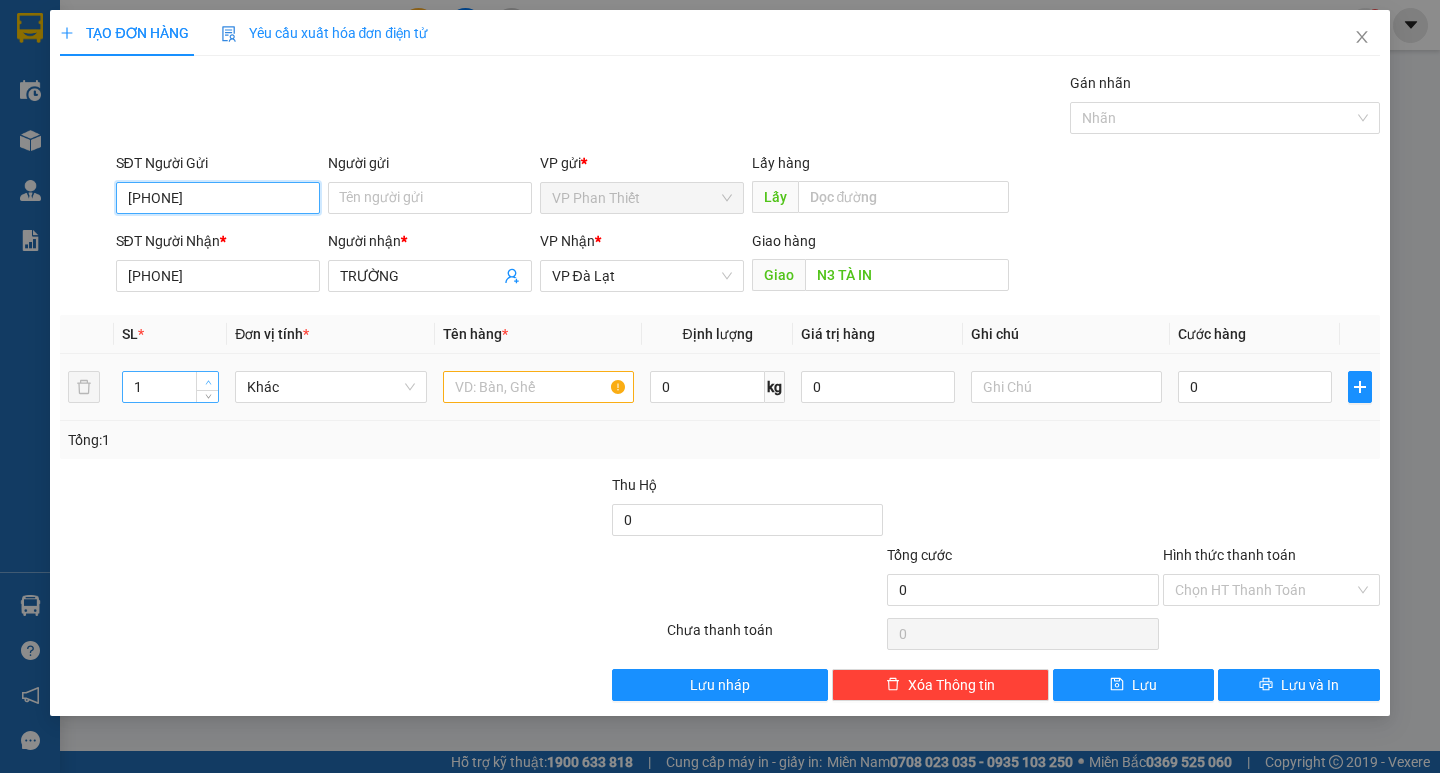 type on "[PHONE]" 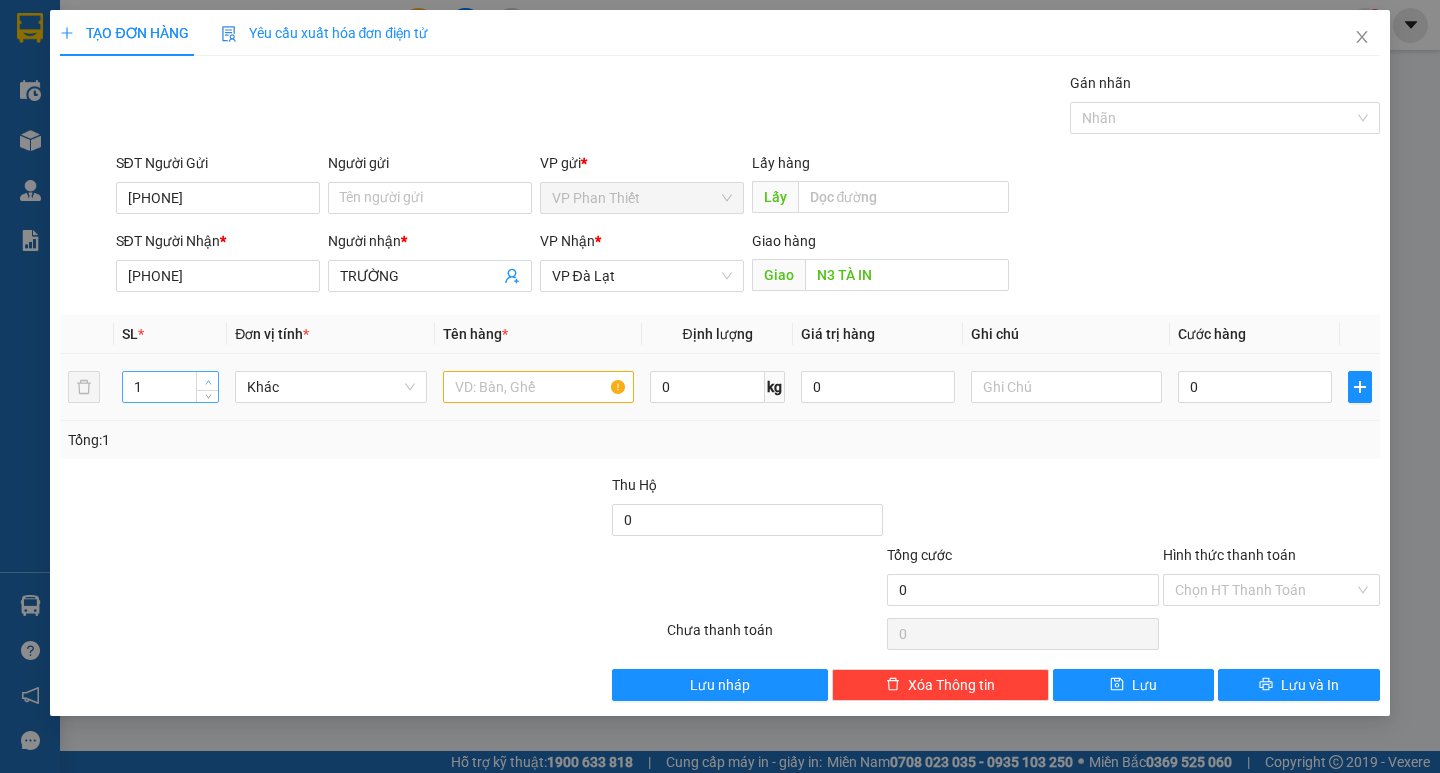 click at bounding box center [208, 382] 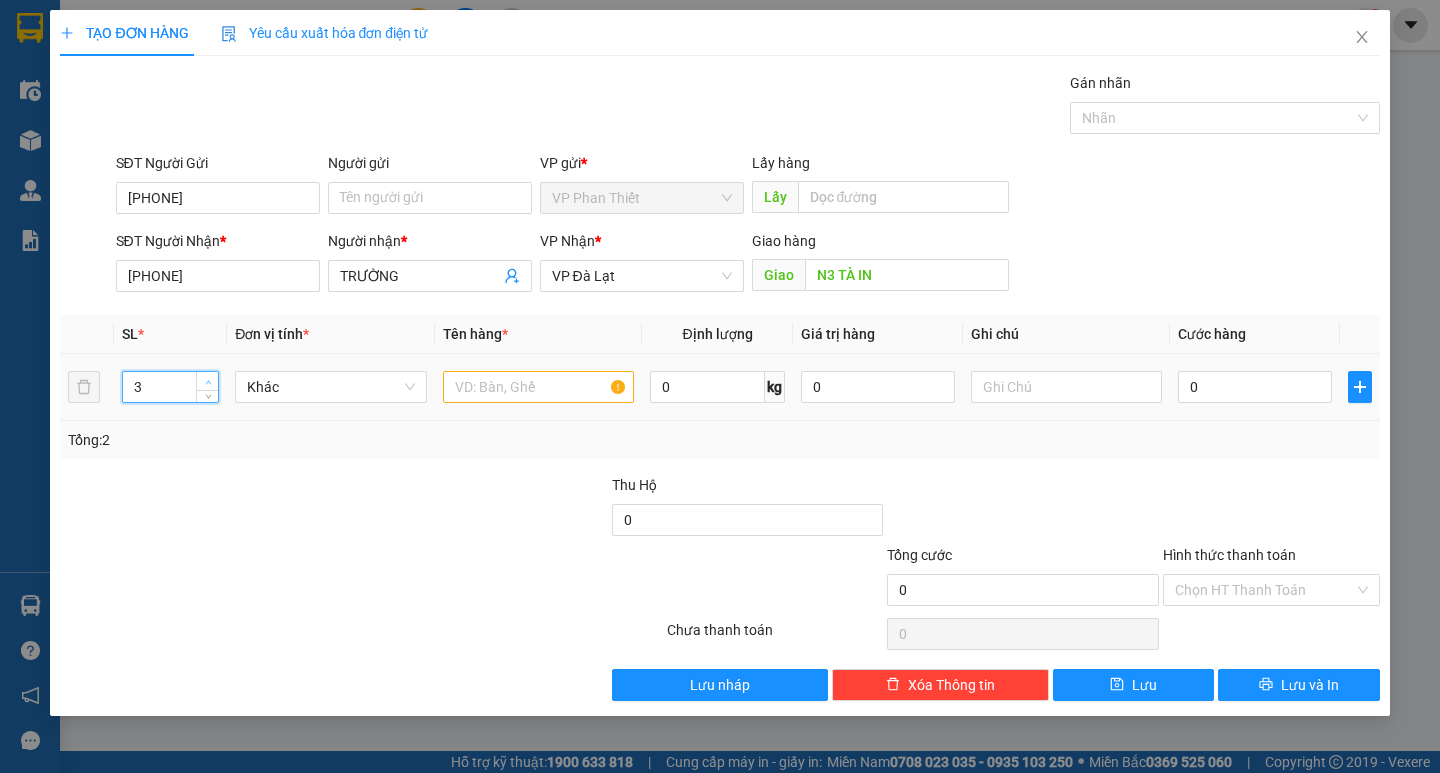 click at bounding box center (208, 382) 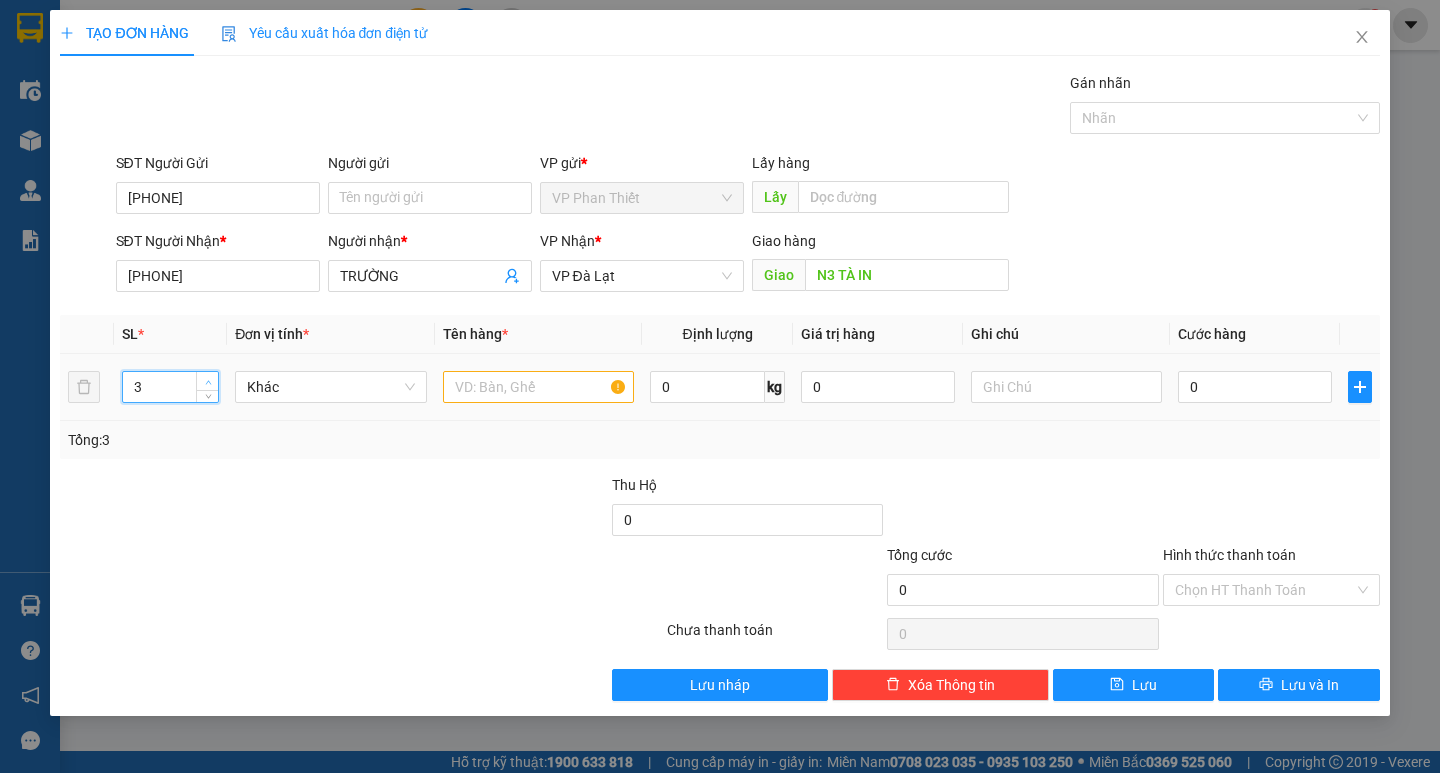 type on "4" 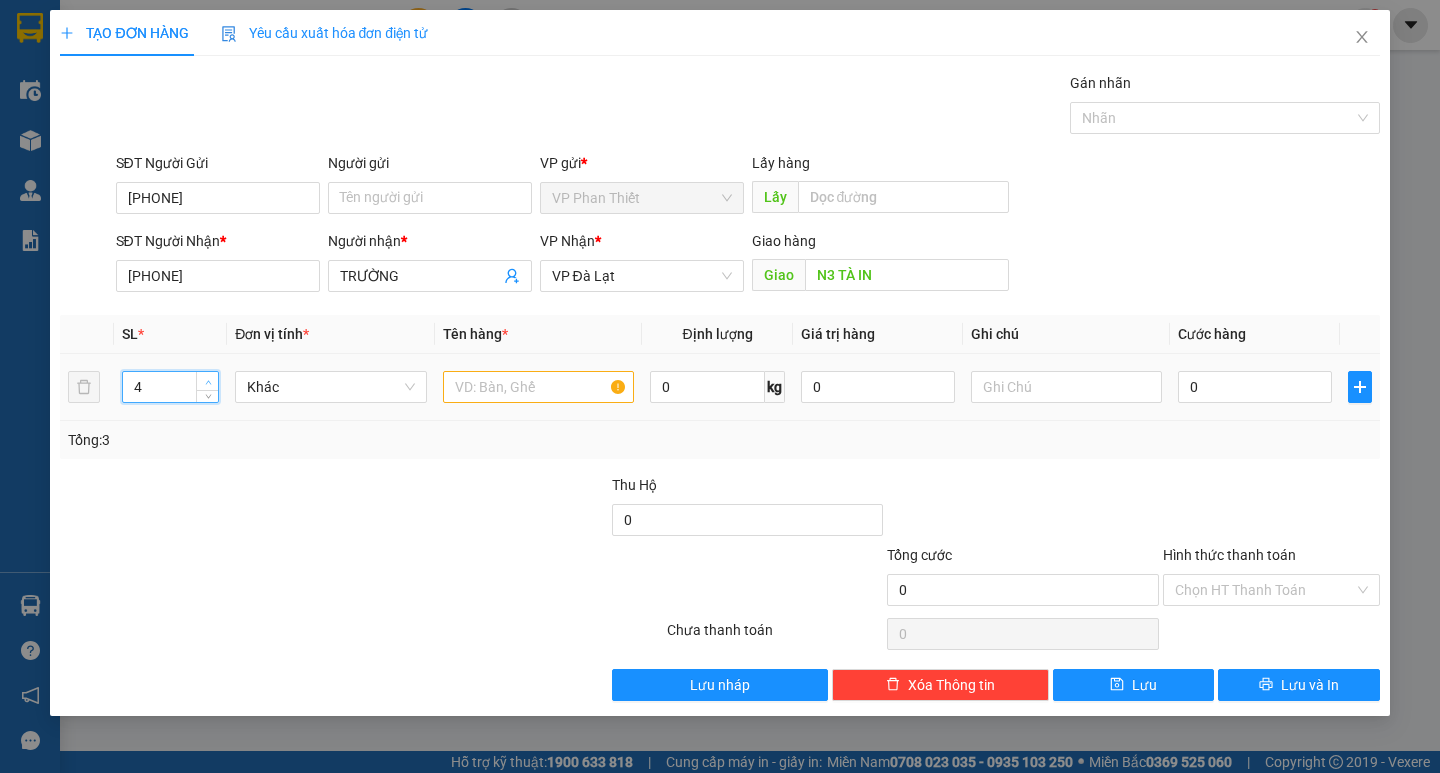 click at bounding box center [208, 382] 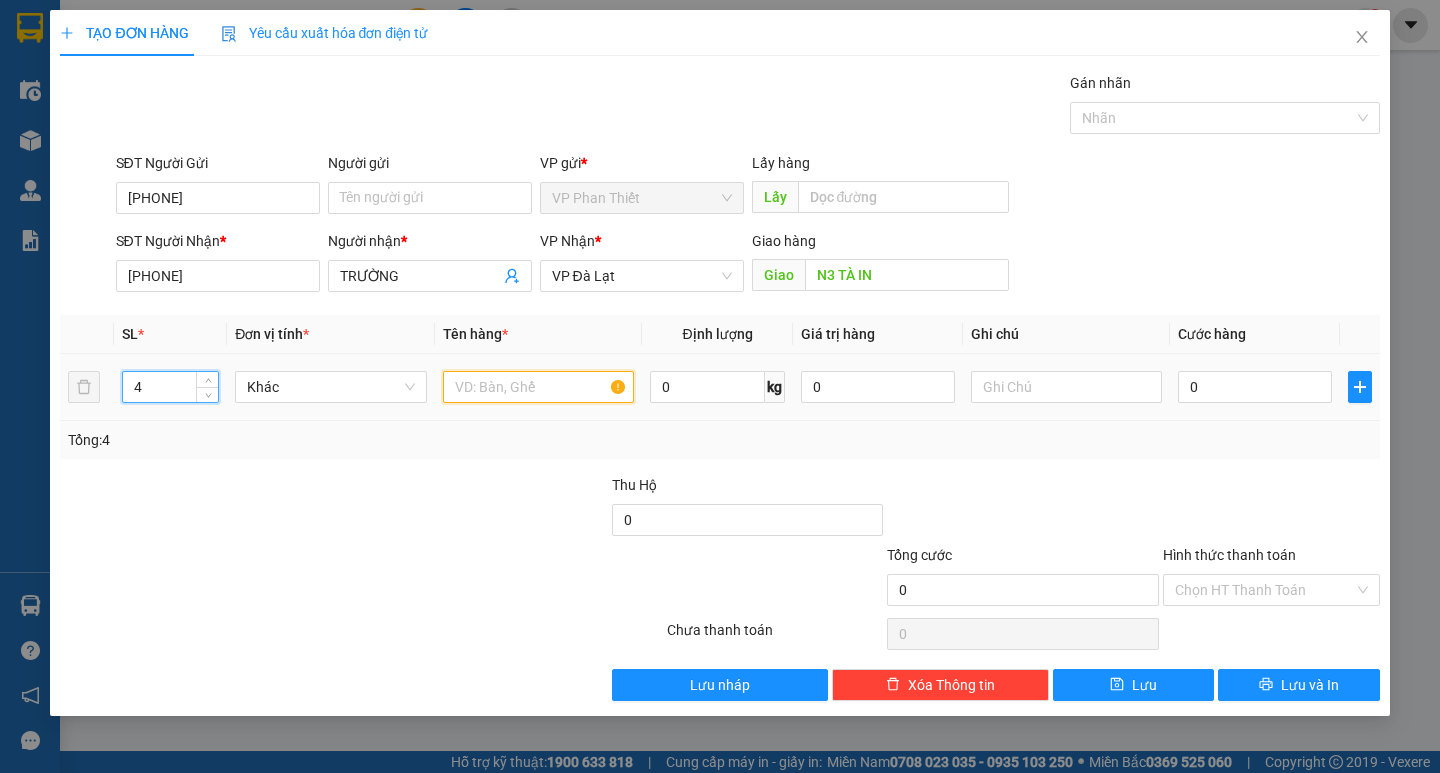 click at bounding box center [538, 387] 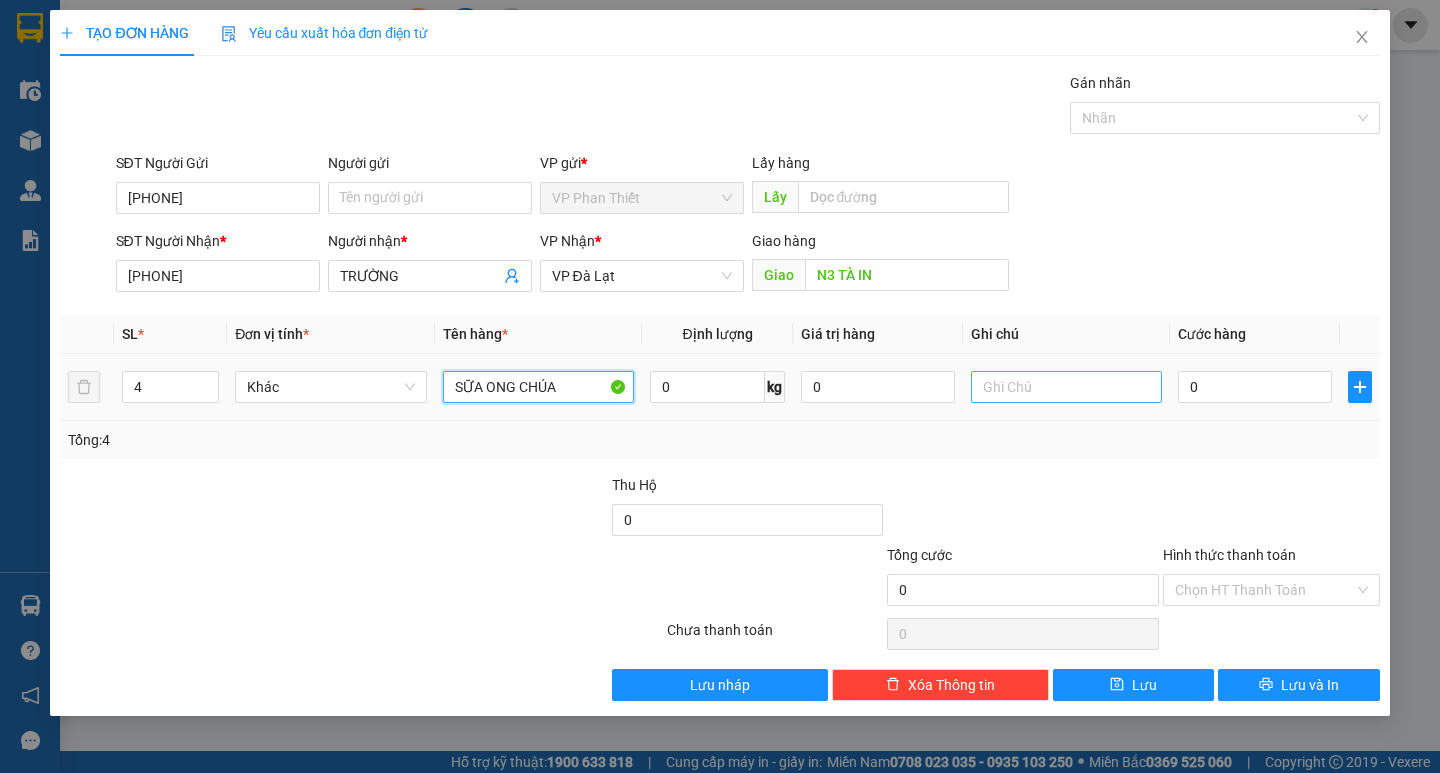 type on "SỮA ONG CHÚA" 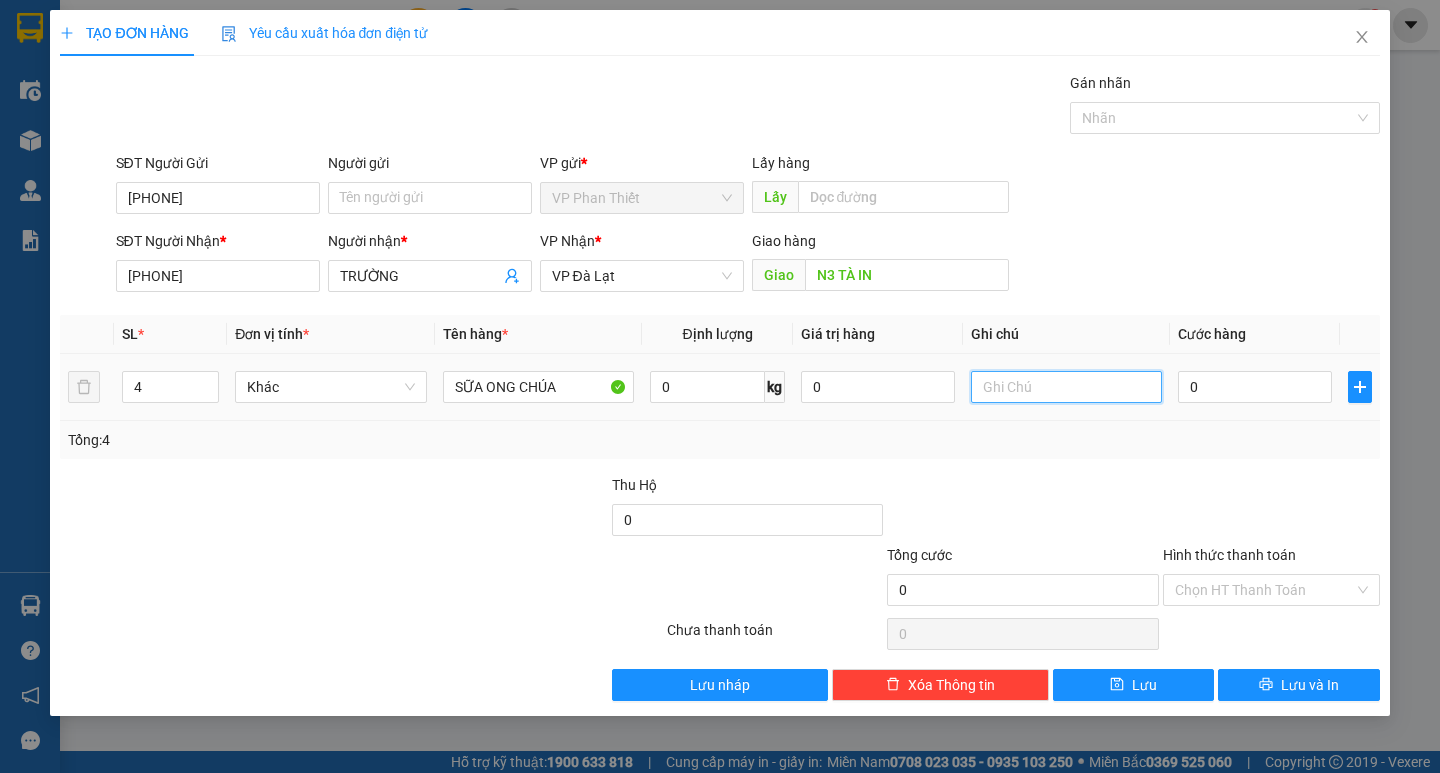click at bounding box center [1066, 387] 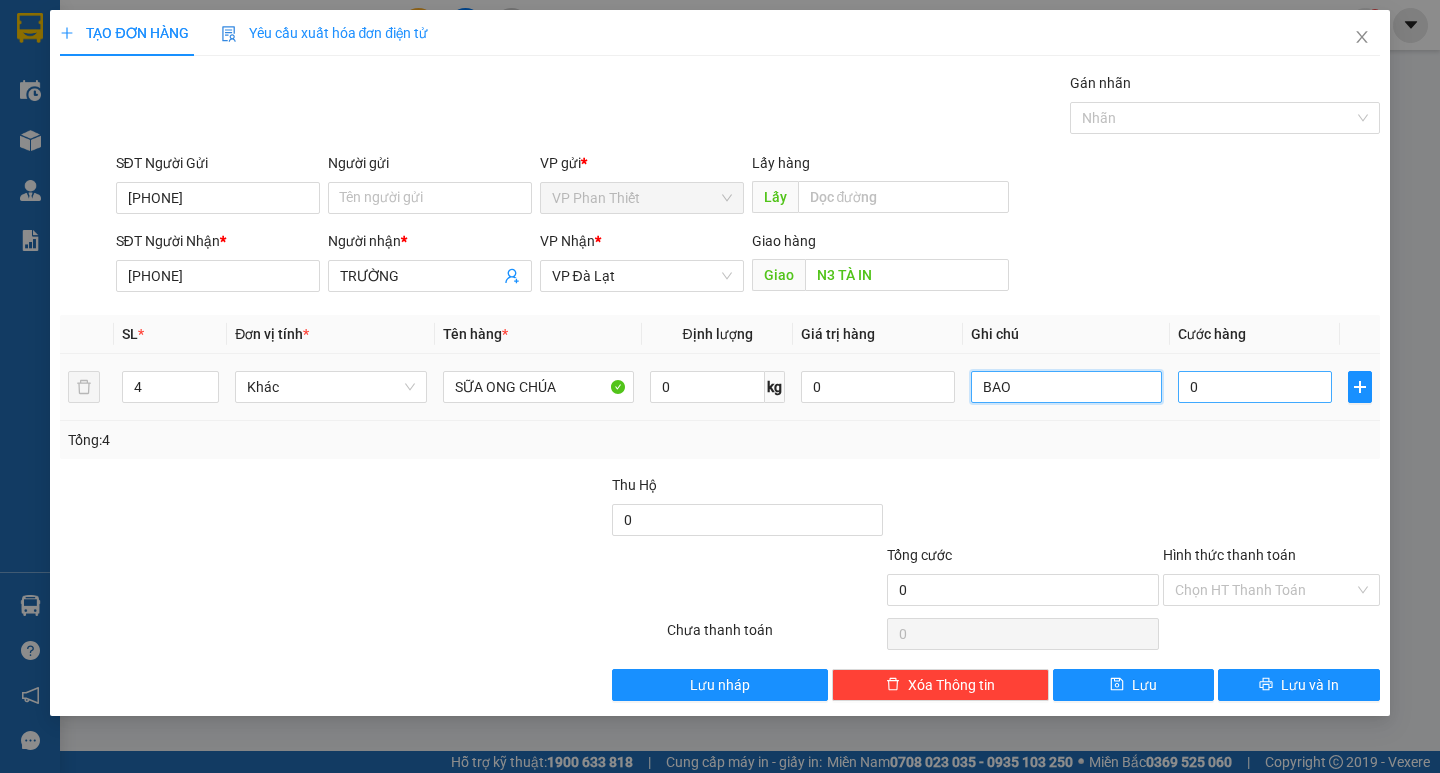 type on "BAO" 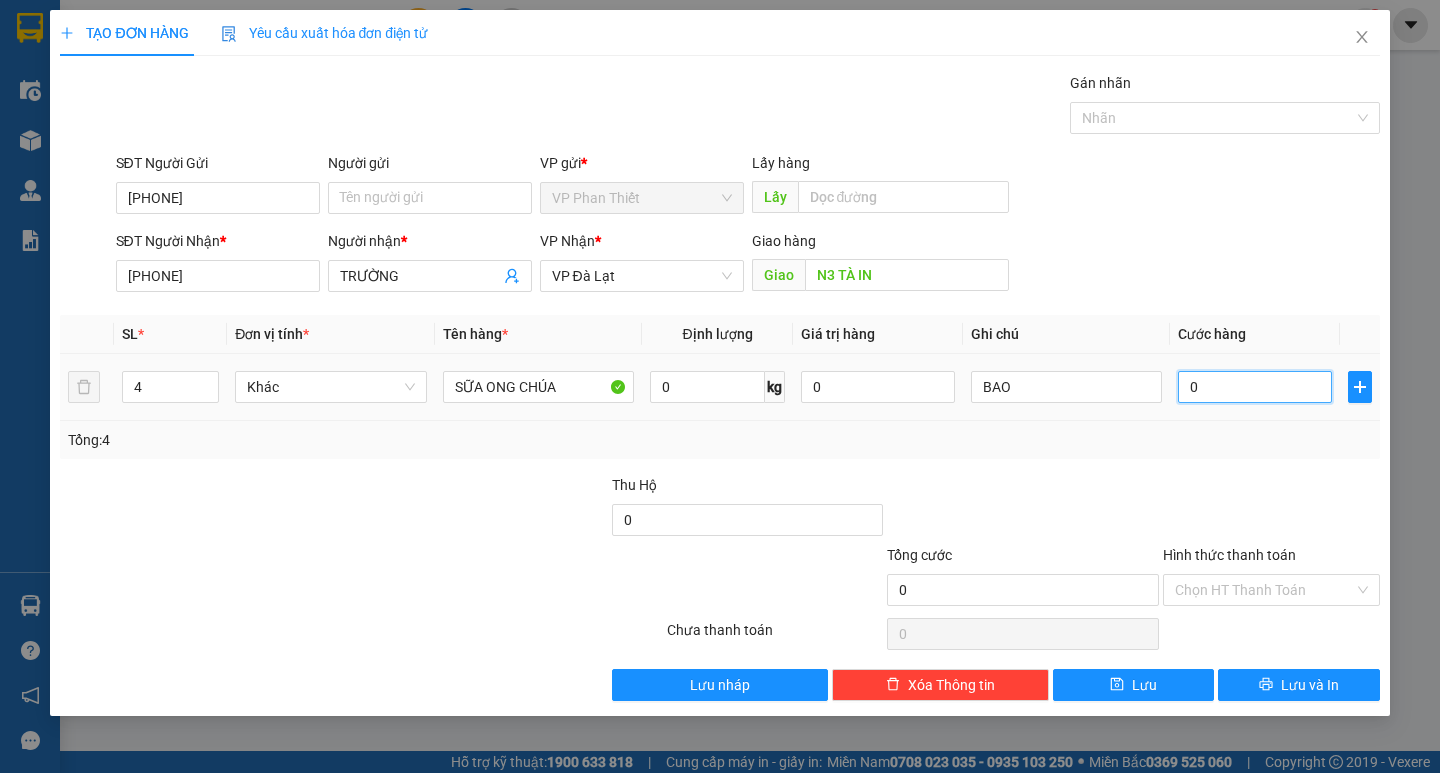click on "0" at bounding box center [1255, 387] 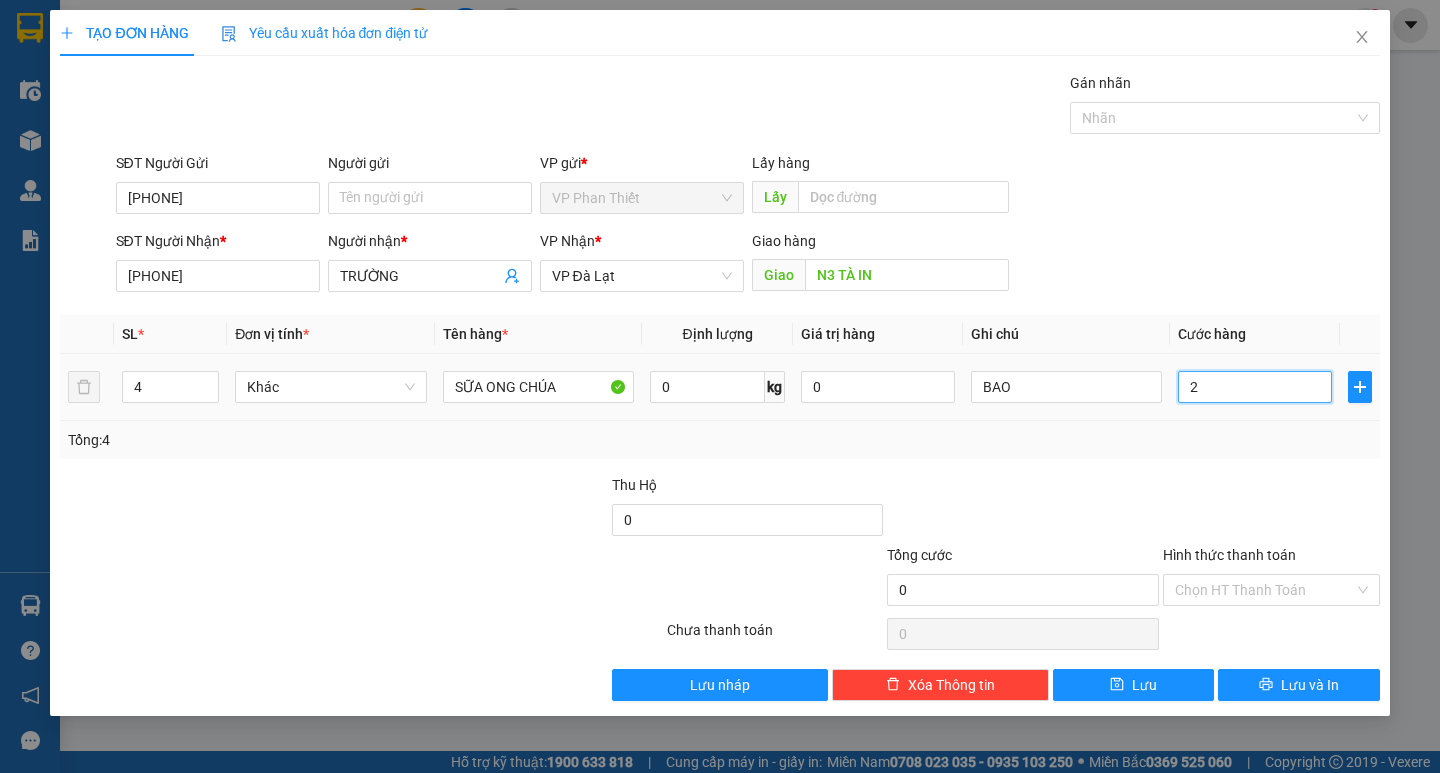 type on "2" 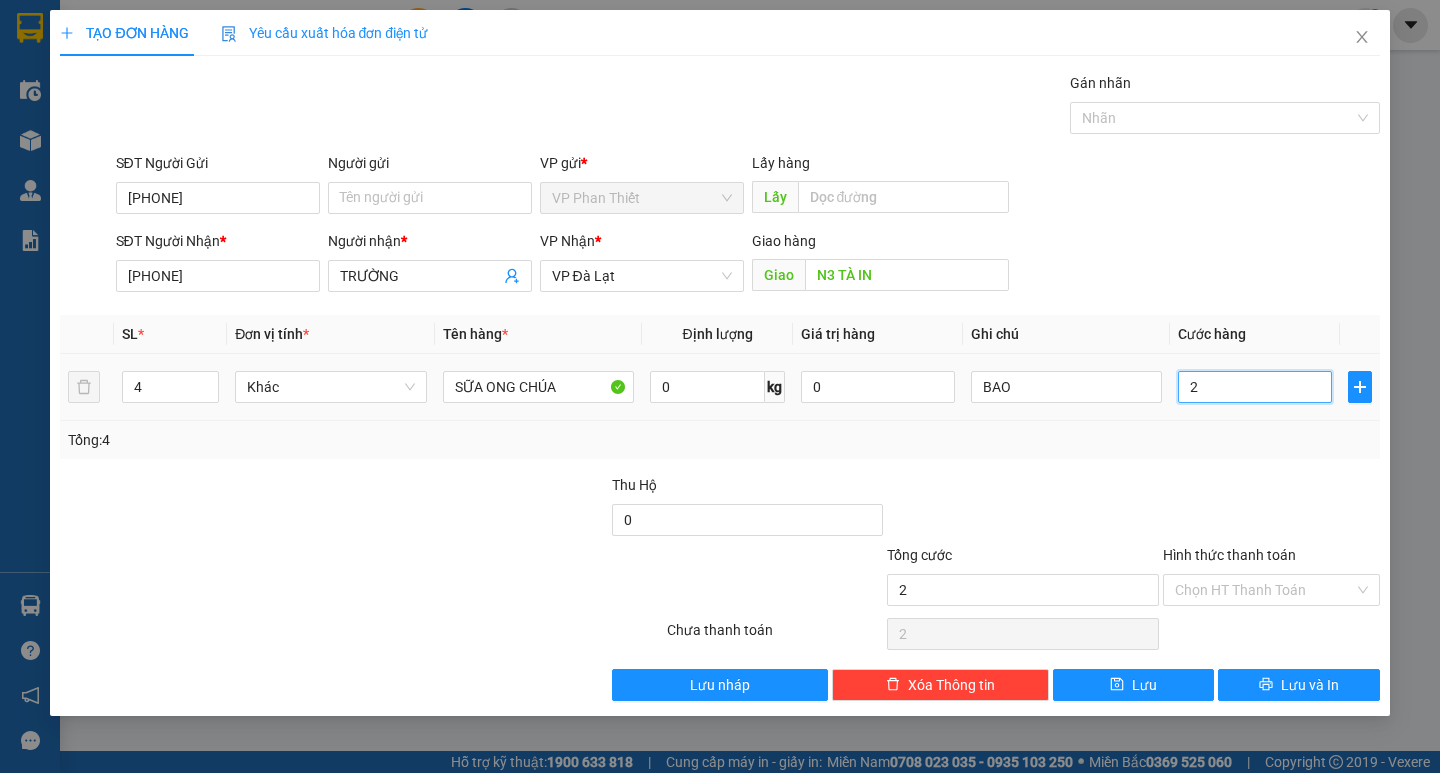 type on "20" 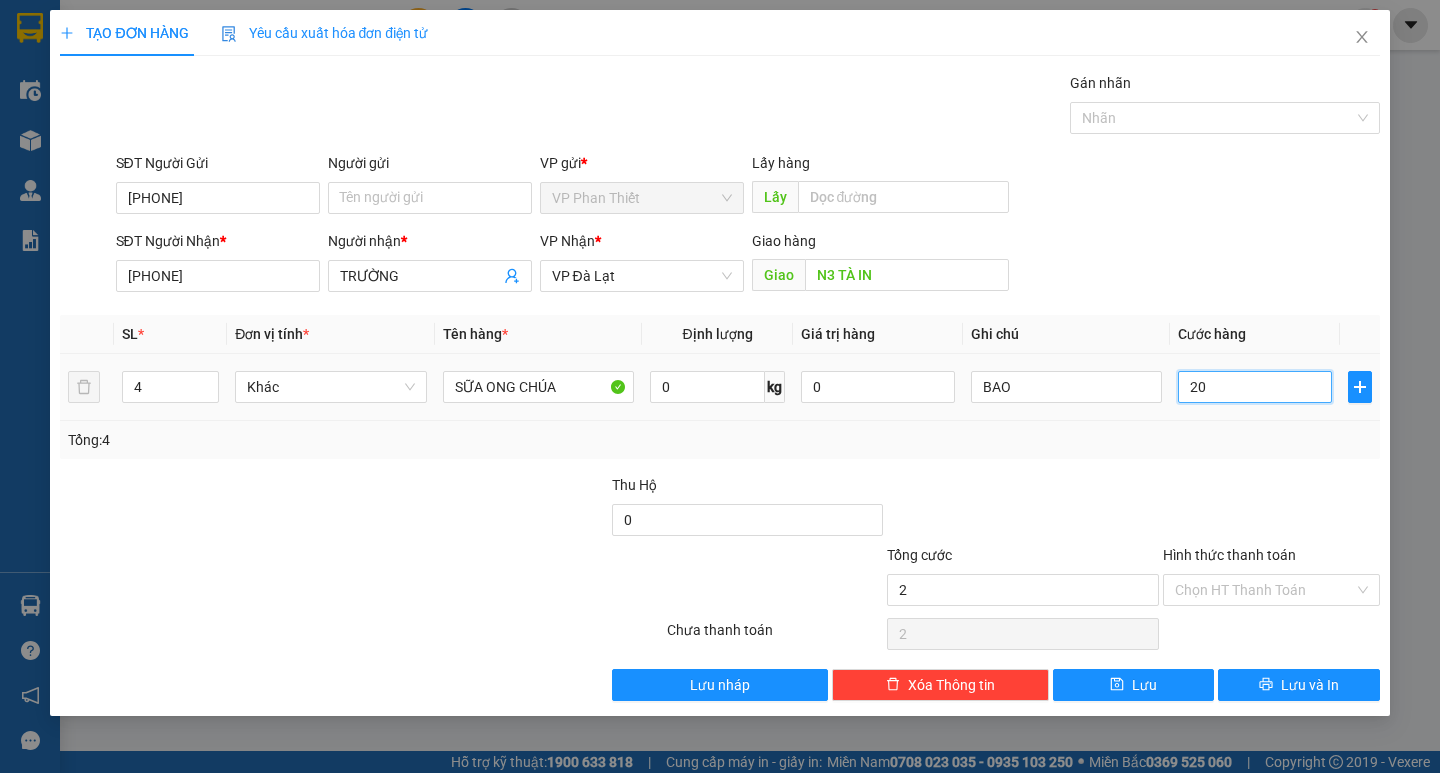 type on "20" 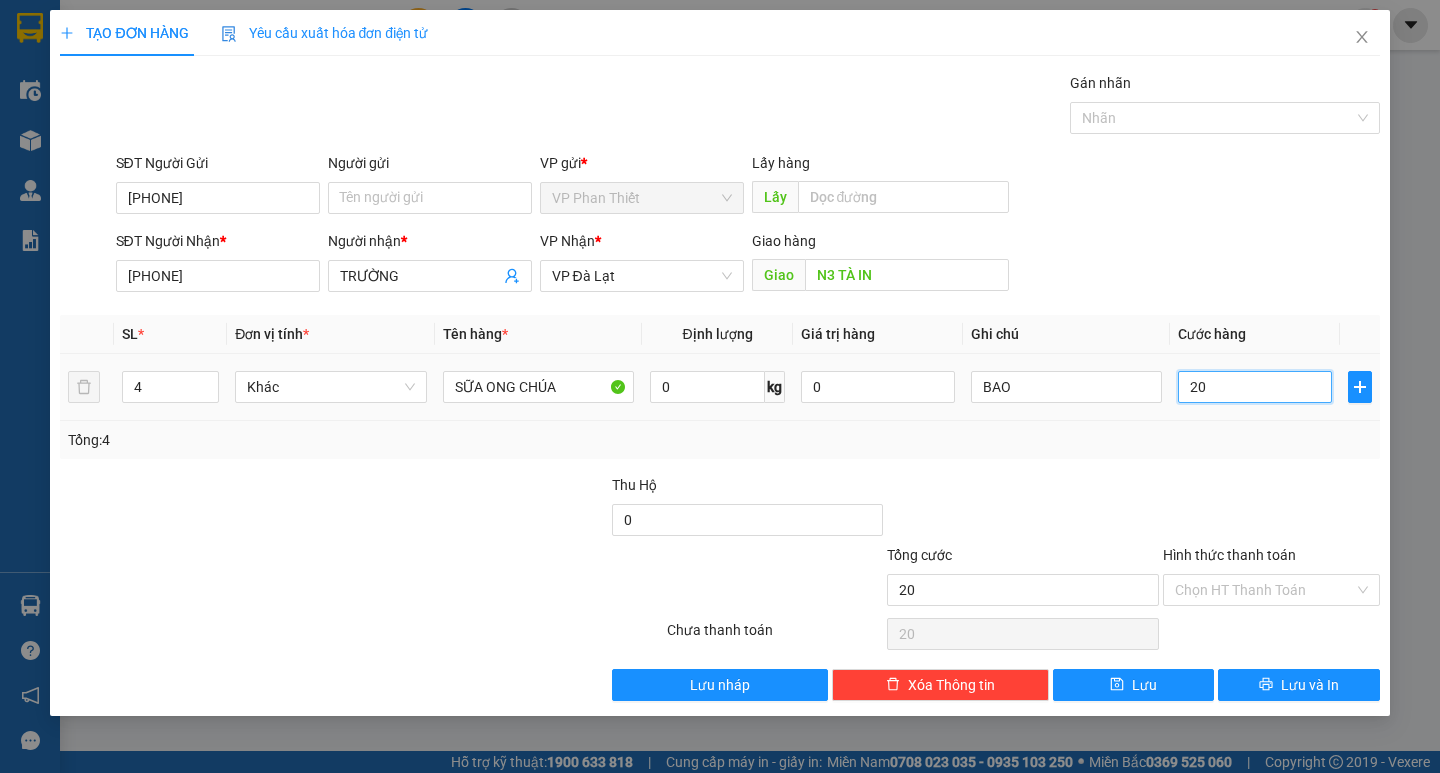 type on "200" 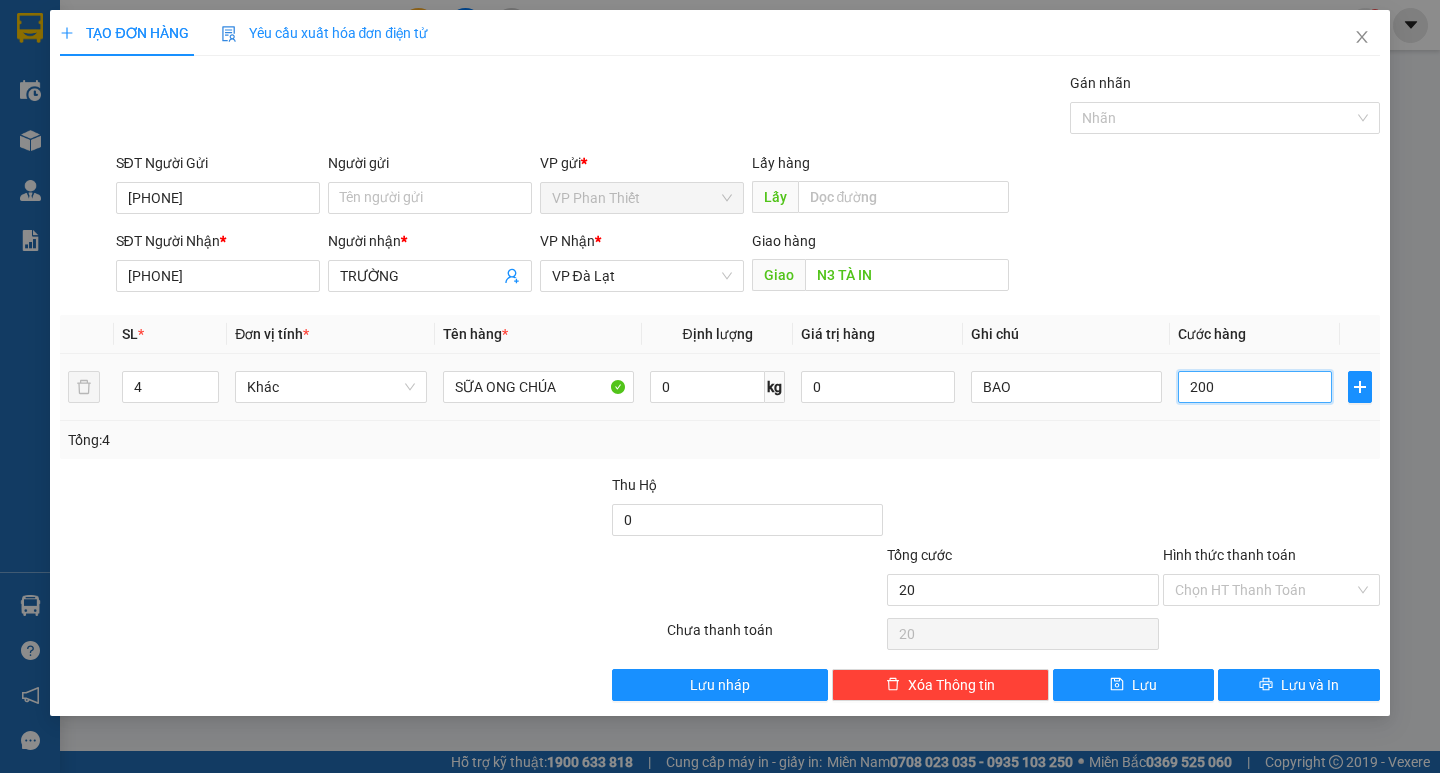 type on "200" 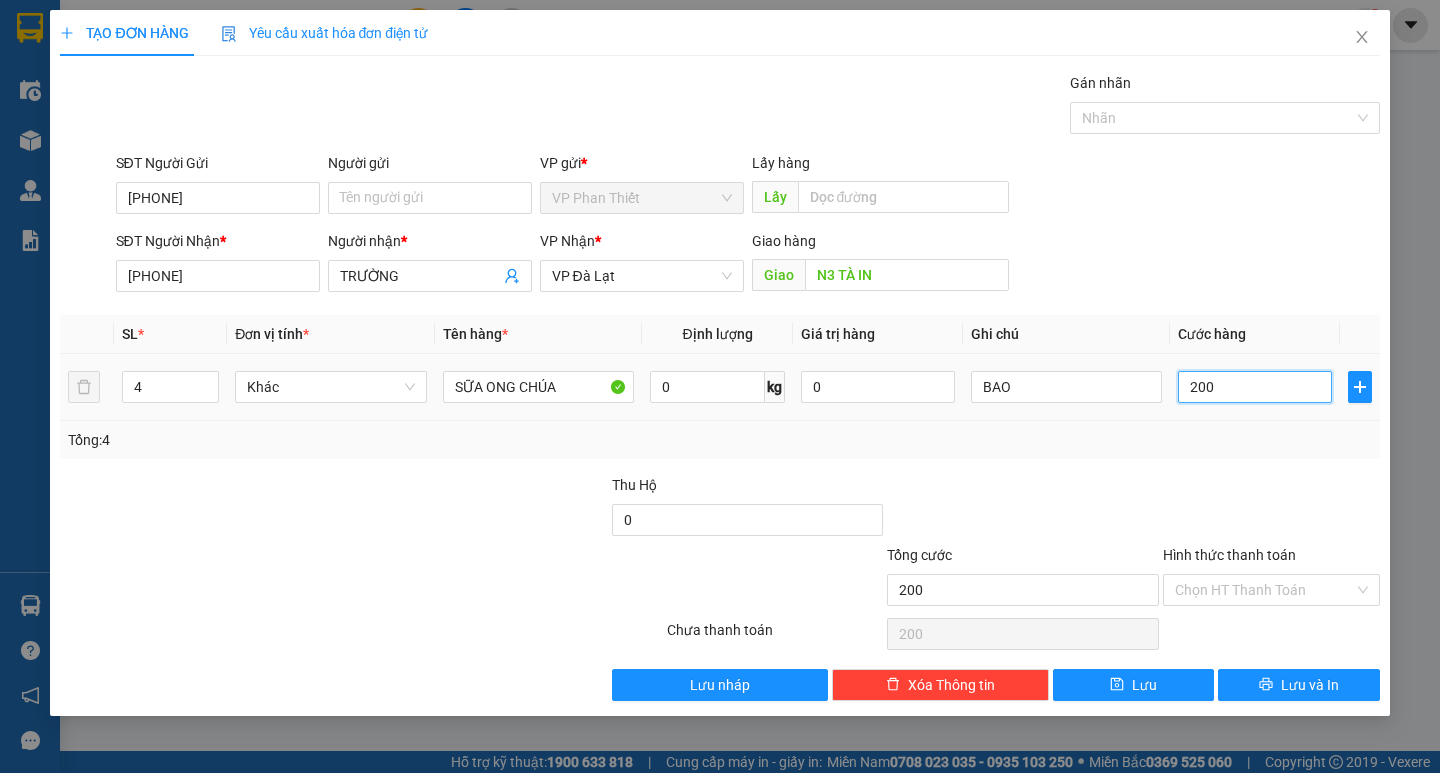 type on "2.000" 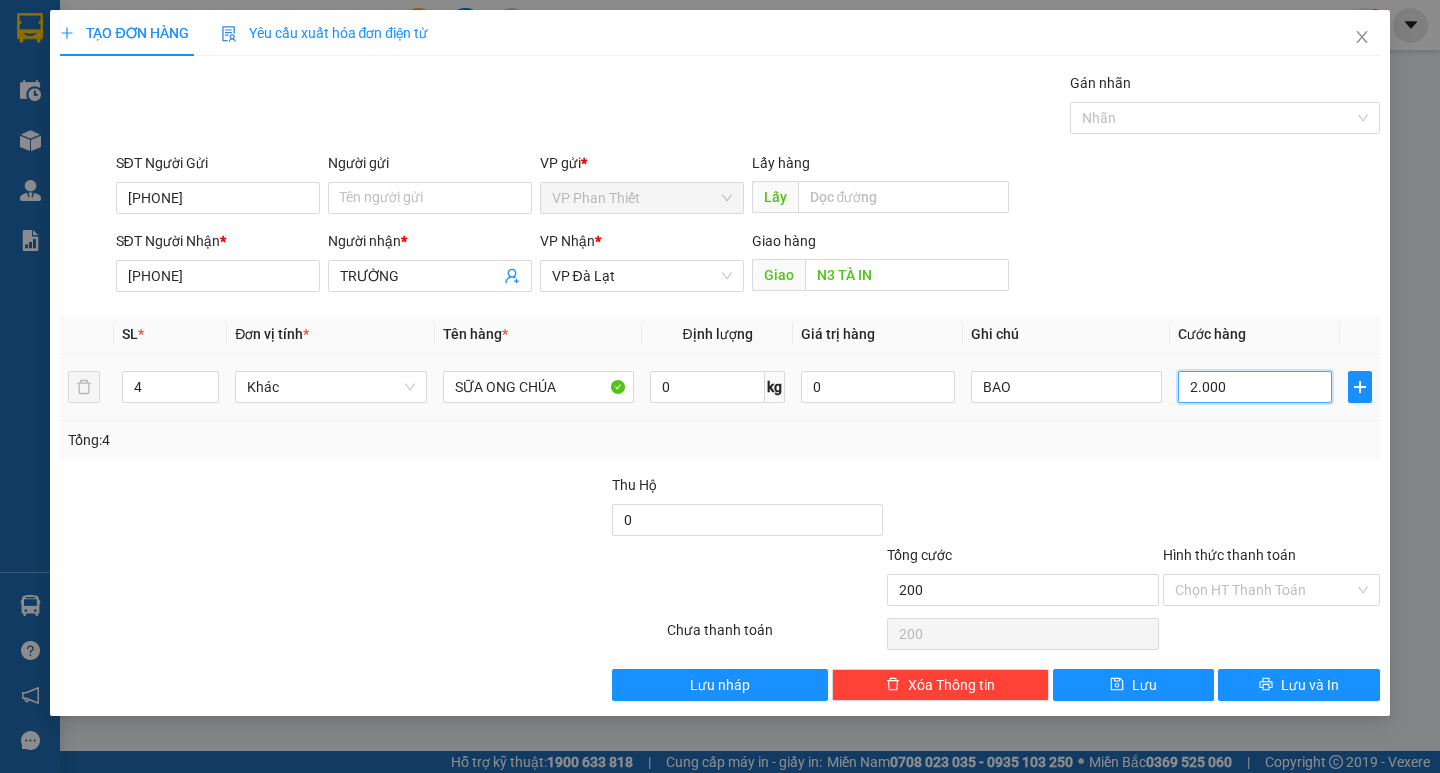 type on "2.000" 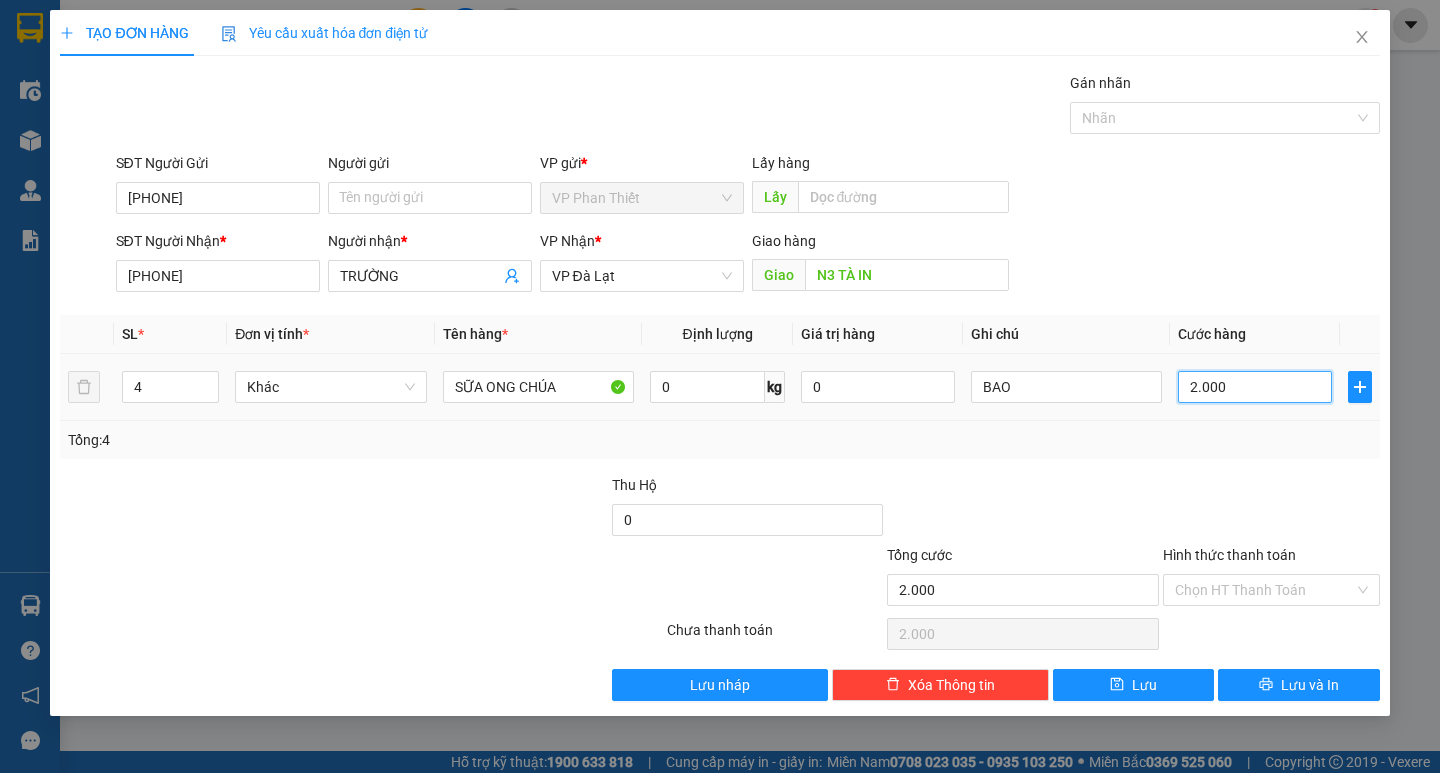 type on "20.000" 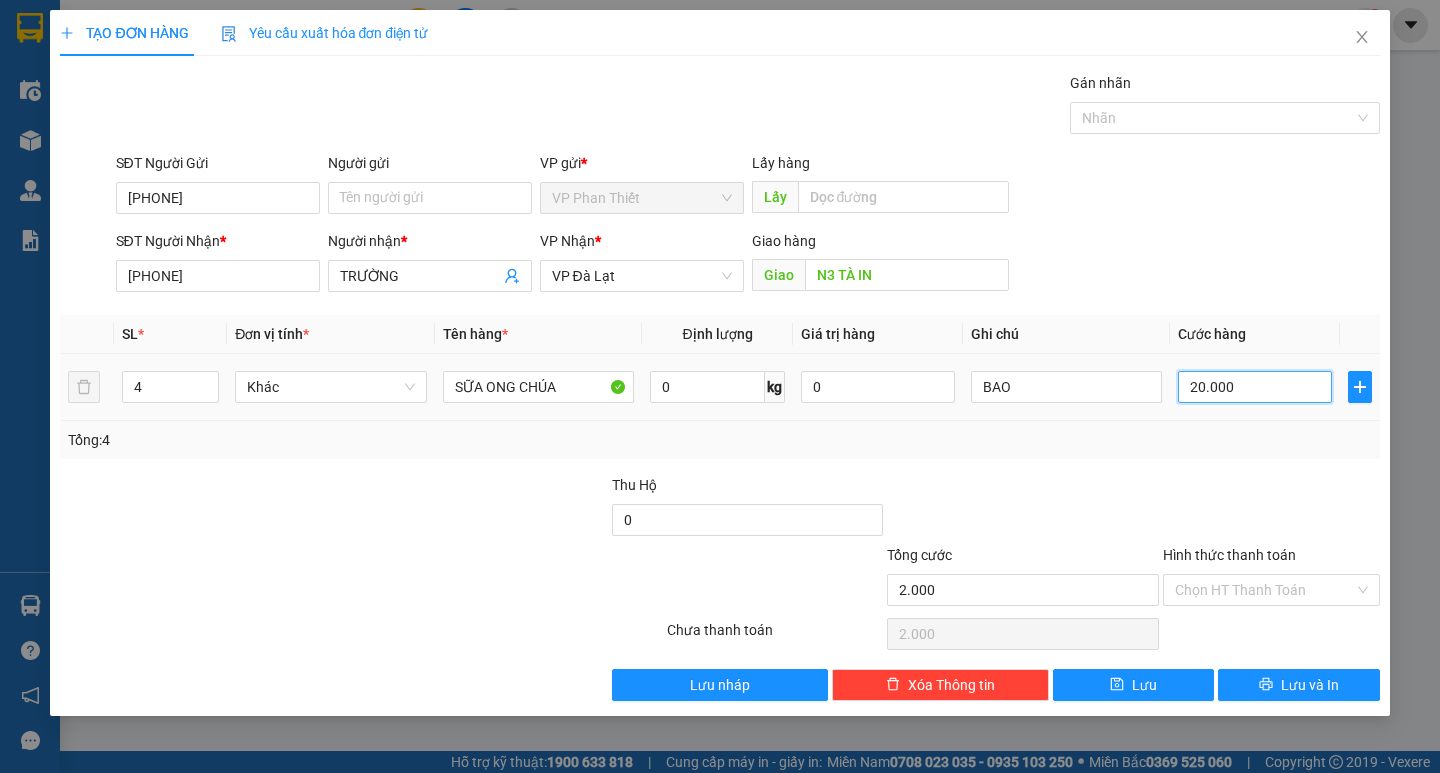 type on "20.000" 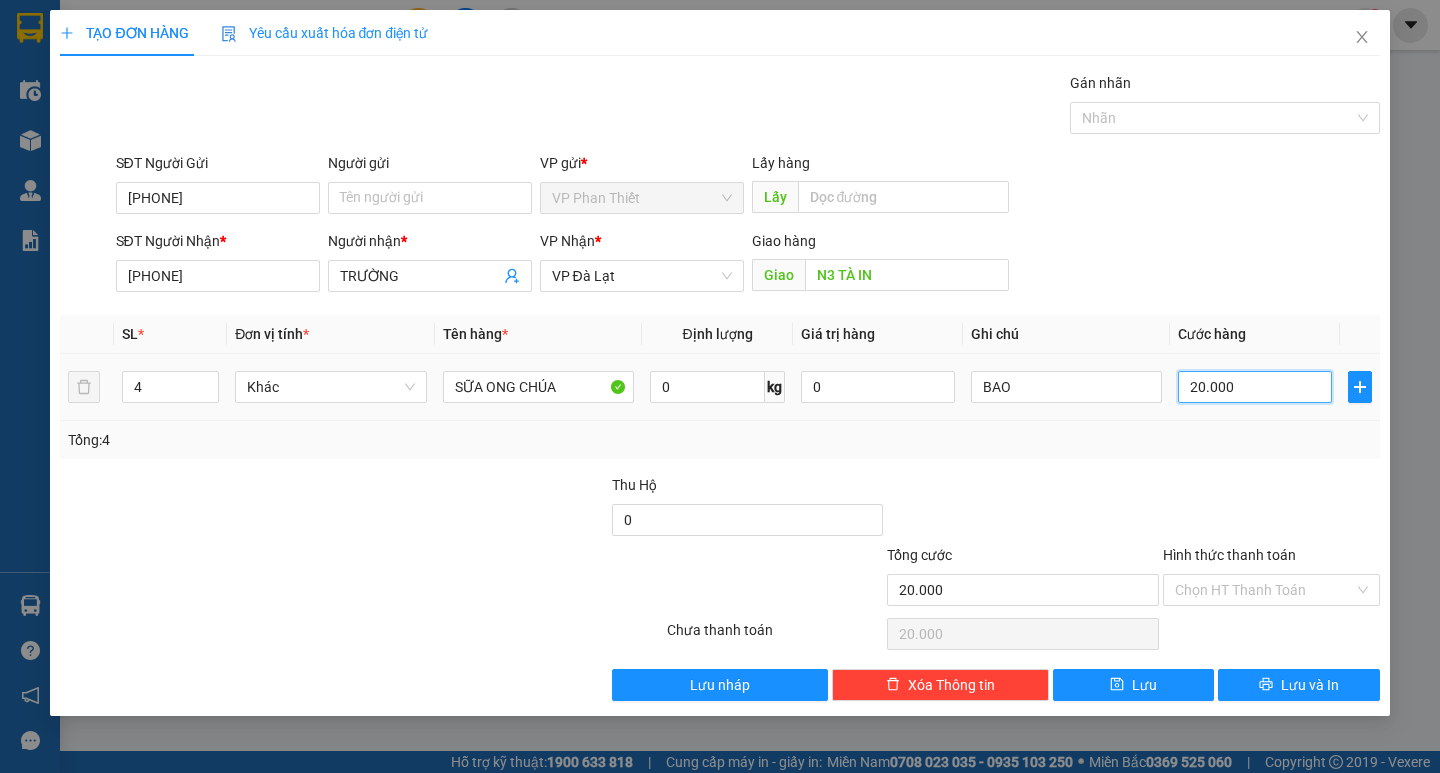 type on "200.000" 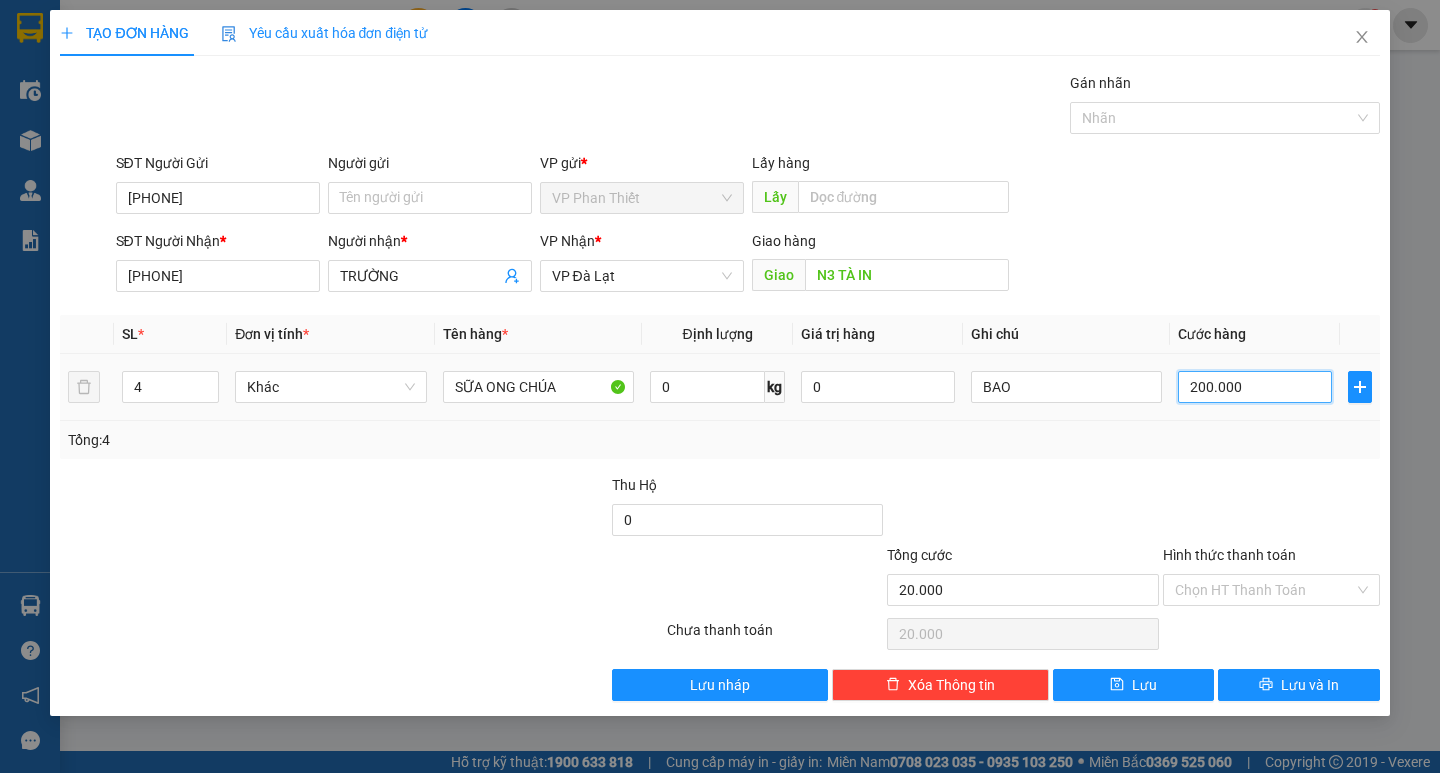 type on "200.000" 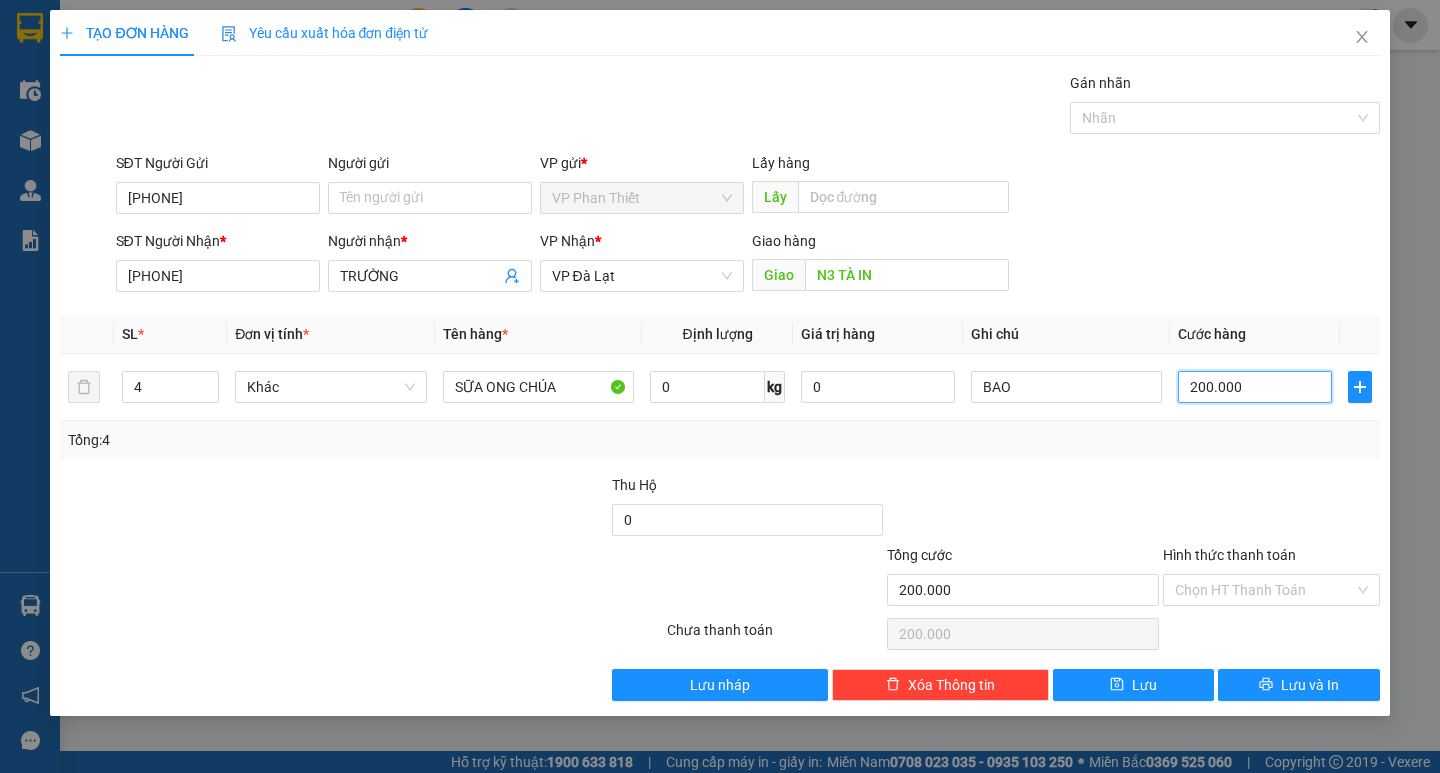 type on "200.000" 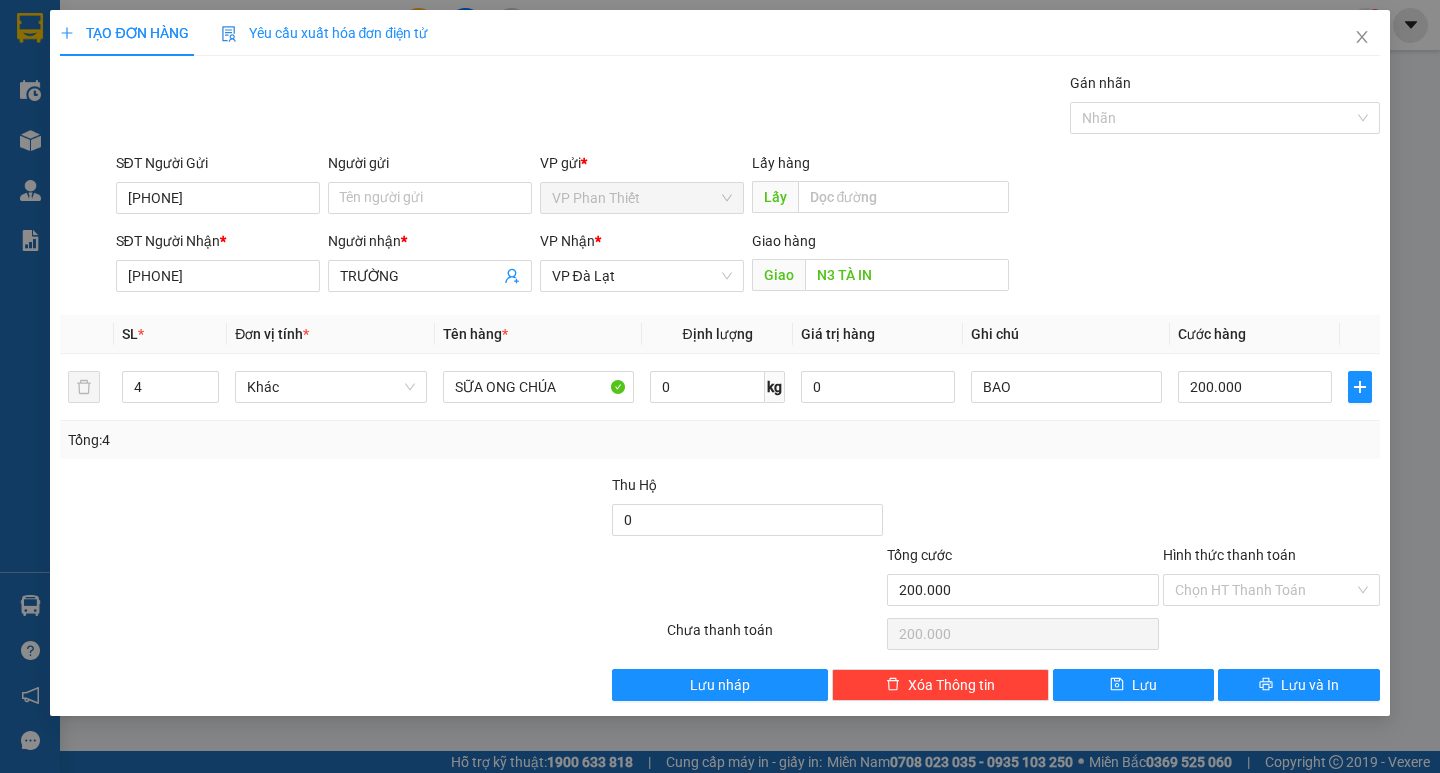 click on "Transit Pickup Surcharge Ids Transit Deliver Surcharge Ids Transit Deliver Surcharge Transit Deliver Surcharge Gói vận chuyển  * Tiêu chuẩn Gán nhãn   Nhãn SĐT Người Gửi [PHONE] Người gửi Tên người gửi VP gửi  * VP Phan Thiết Lấy hàng Lấy SĐT Người Nhận  * [PHONE] Người nhận  * TRƯỜNG VP Nhận  * VP Đà Lạt Giao hàng Giao N3 TÀ IN SL  * Đơn vị tính  * Tên hàng  * Định lượng Giá trị hàng Ghi chú Cước hàng                   4 Khác SỮA ONG CHÚA 0 kg 0 BAO 200.000 Tổng:  4 Thu Hộ 0 Tổng cước 200.000 Hình thức thanh toán Chọn HT Thanh Toán Số tiền thu trước 0 Chưa thanh toán 200.000 Chọn HT Thanh Toán Lưu nháp Xóa Thông tin Lưu Lưu và In" at bounding box center [719, 386] 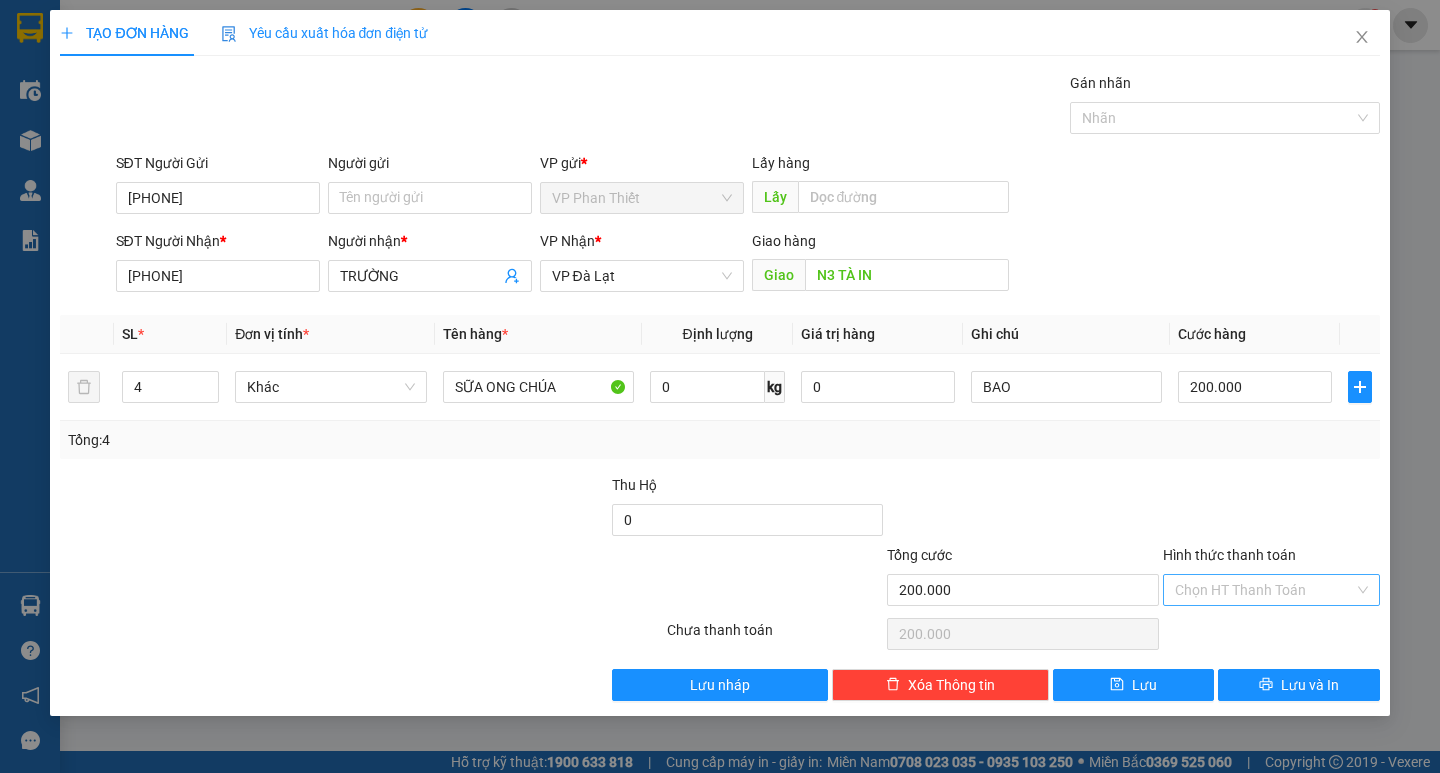 click on "Hình thức thanh toán" at bounding box center [1264, 590] 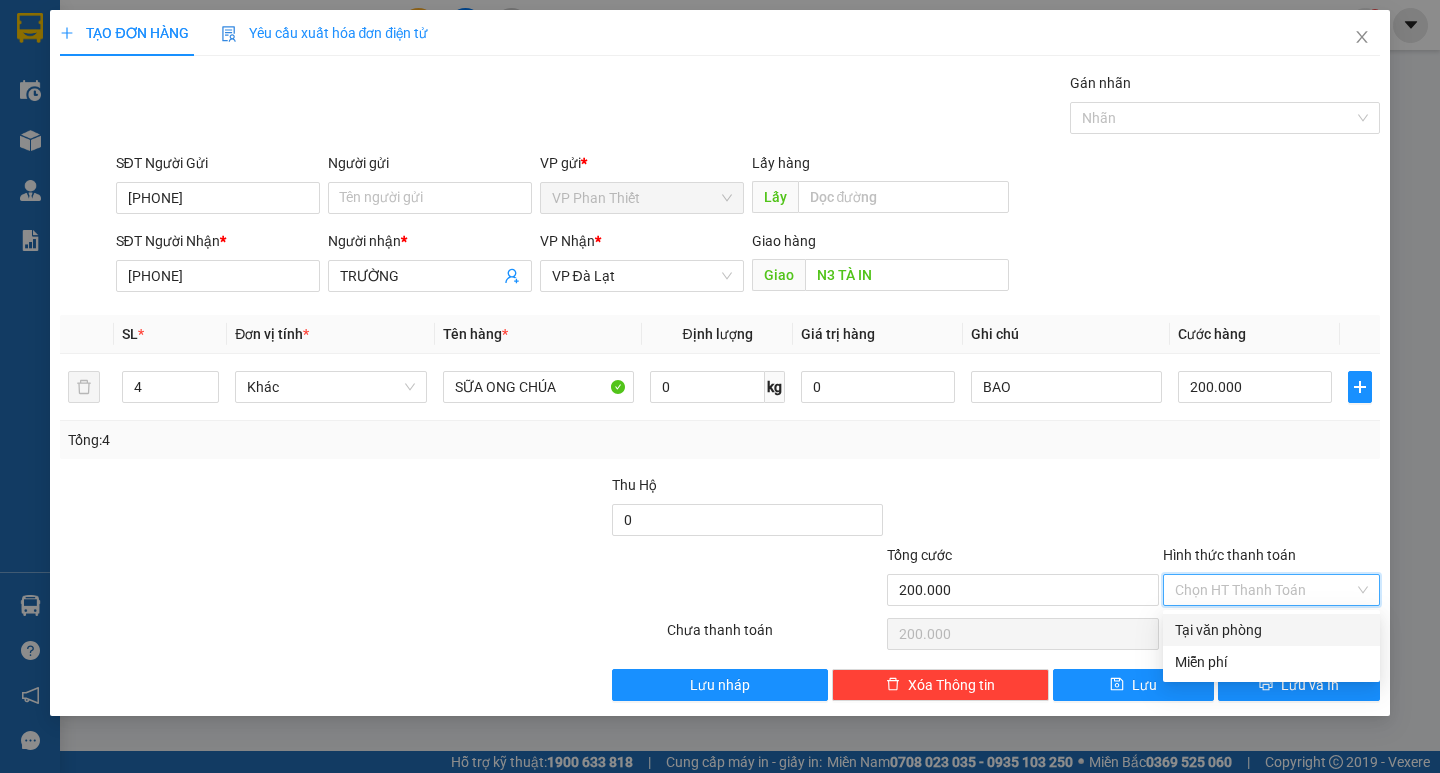 click on "Tại văn phòng" at bounding box center (1271, 630) 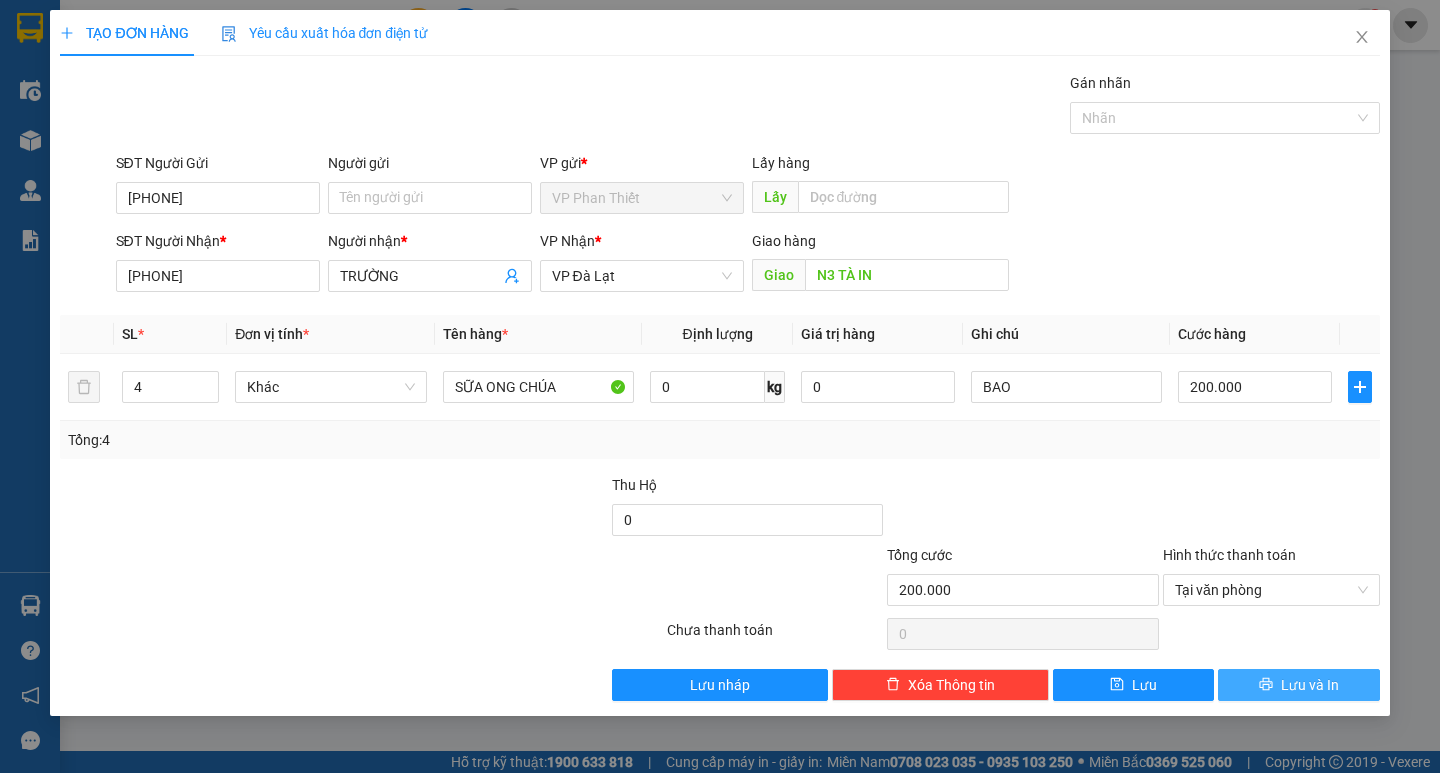 click on "Lưu và In" at bounding box center (1298, 685) 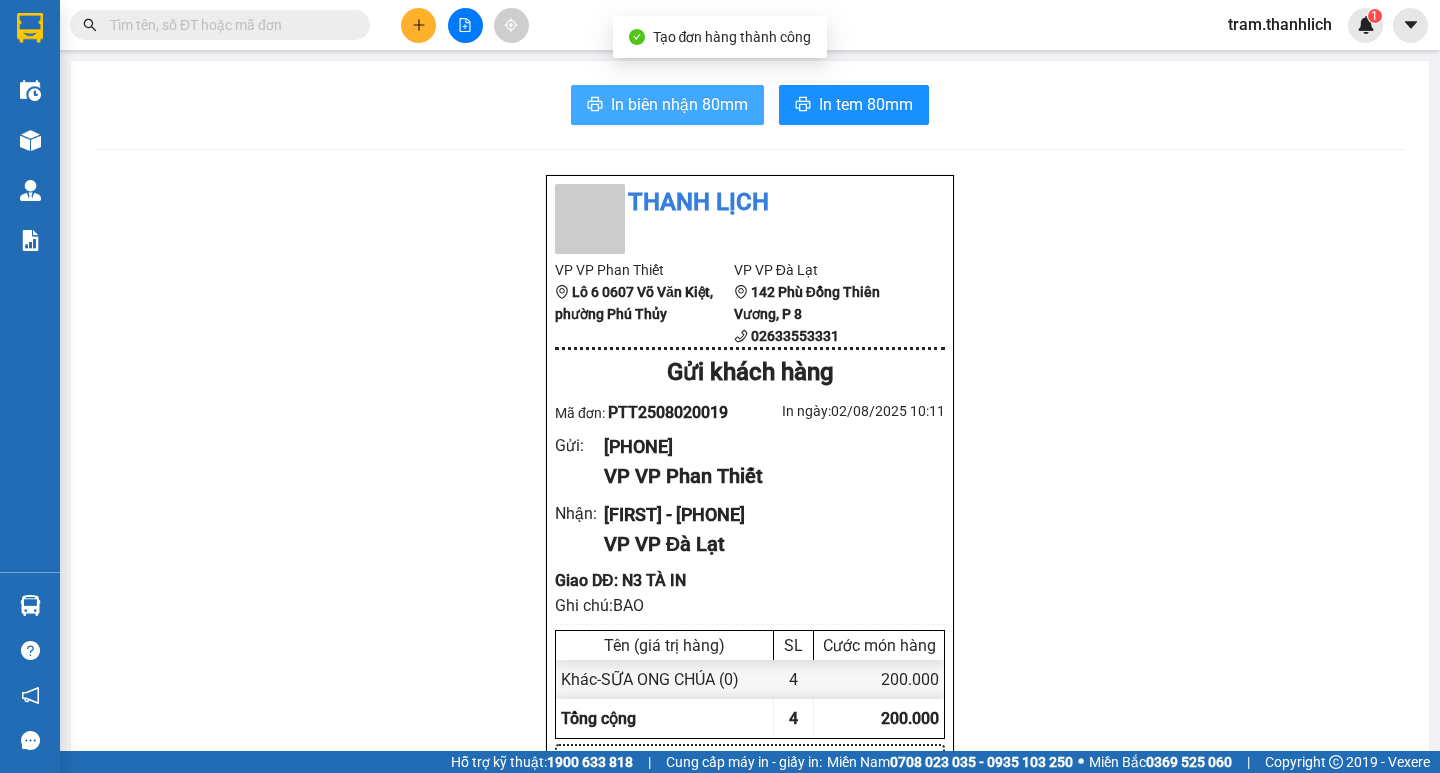 click on "In biên nhận 80mm" at bounding box center [679, 104] 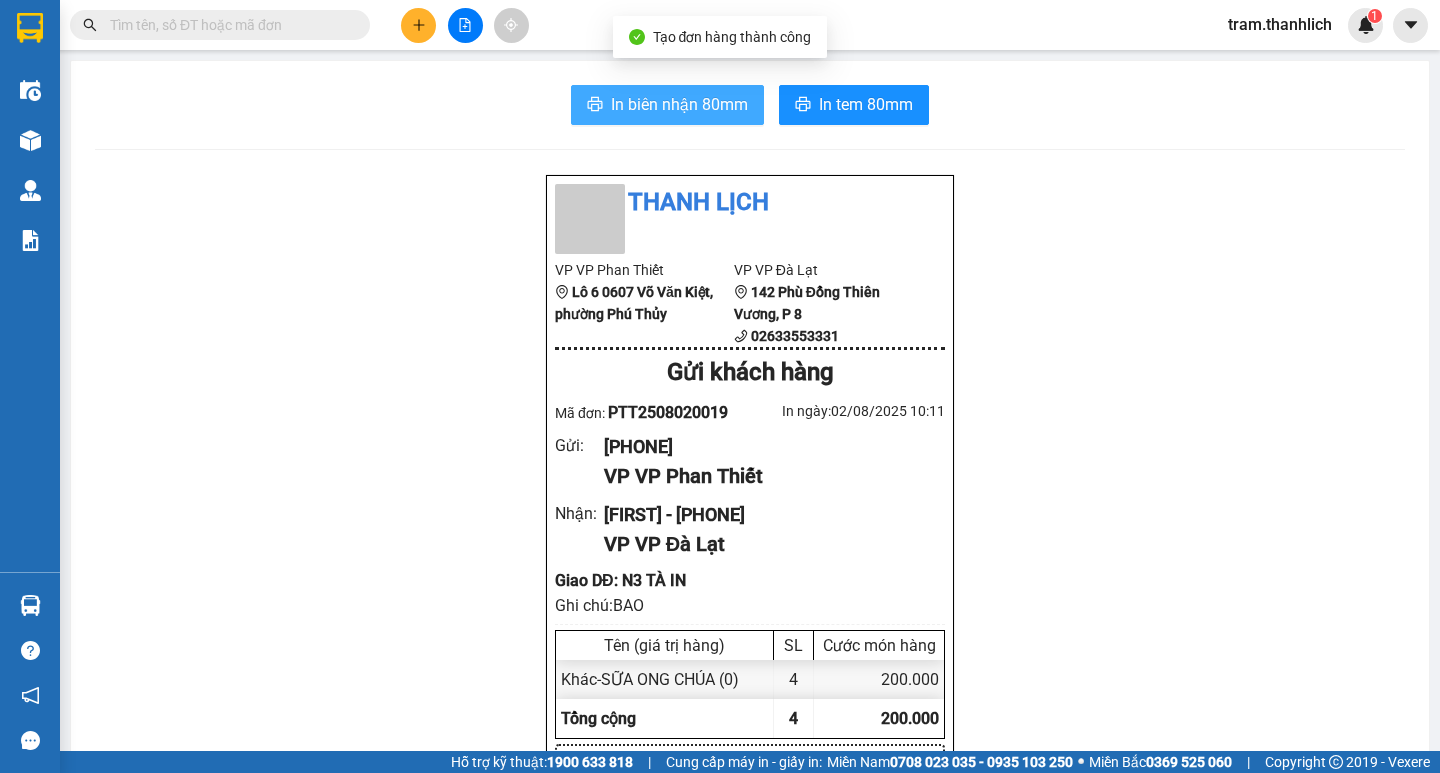 scroll, scrollTop: 0, scrollLeft: 0, axis: both 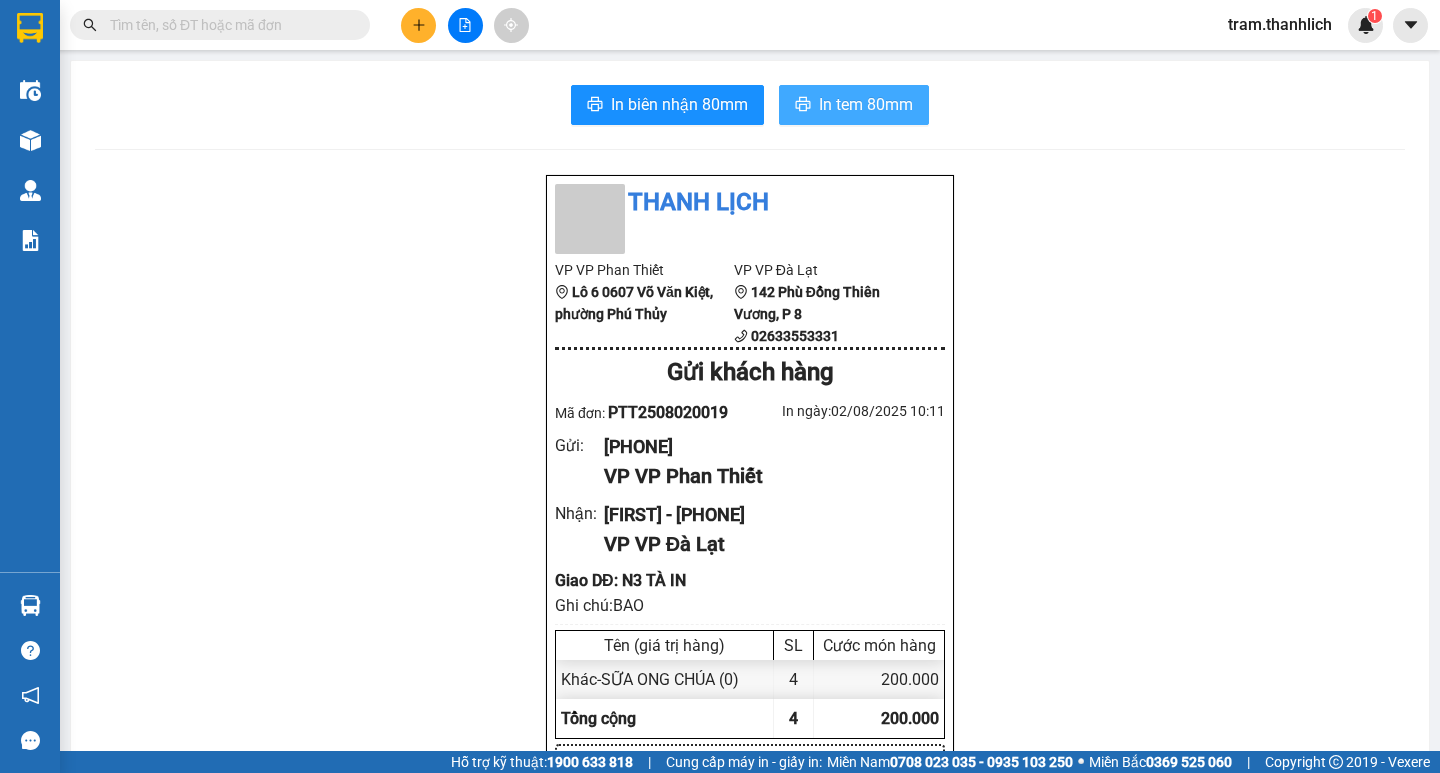 click on "In tem 80mm" at bounding box center (866, 104) 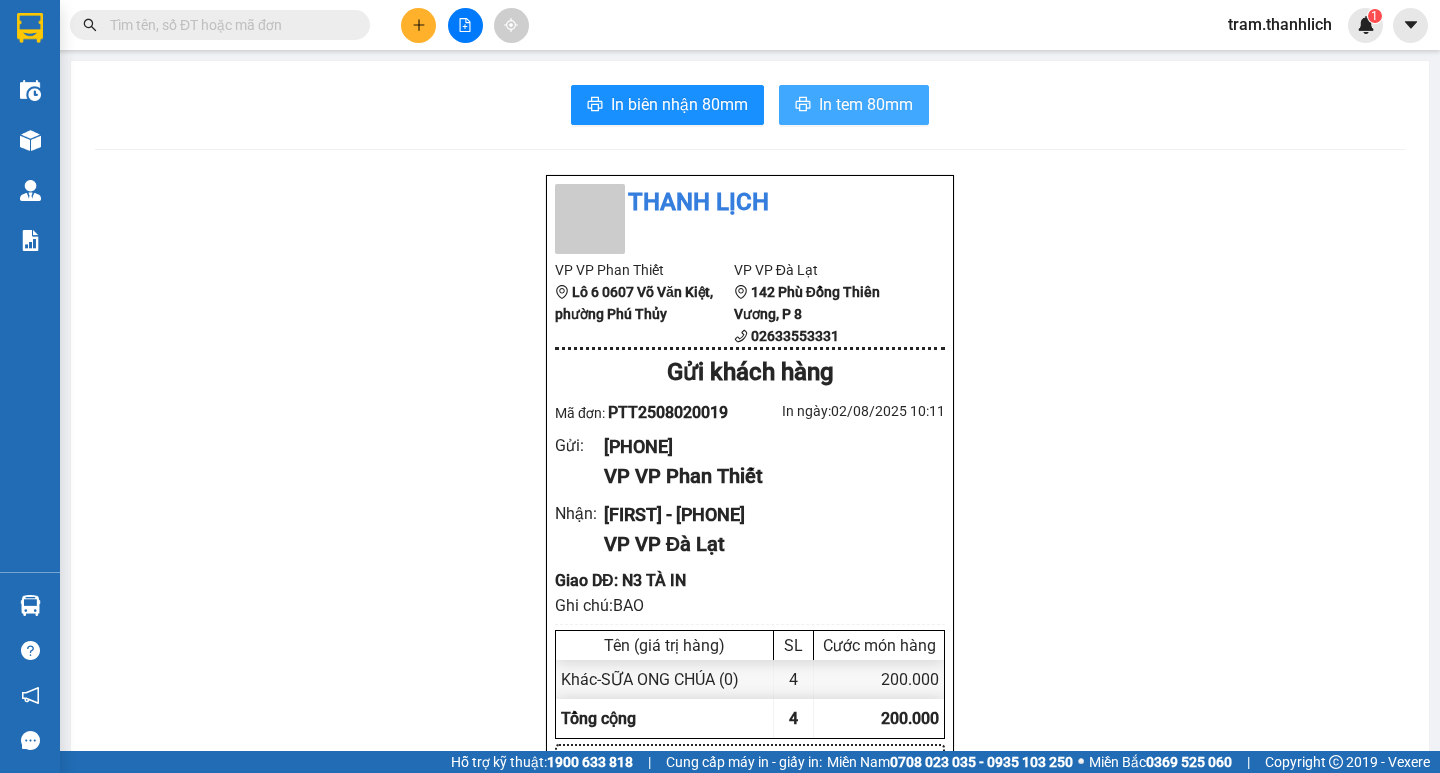 scroll, scrollTop: 0, scrollLeft: 0, axis: both 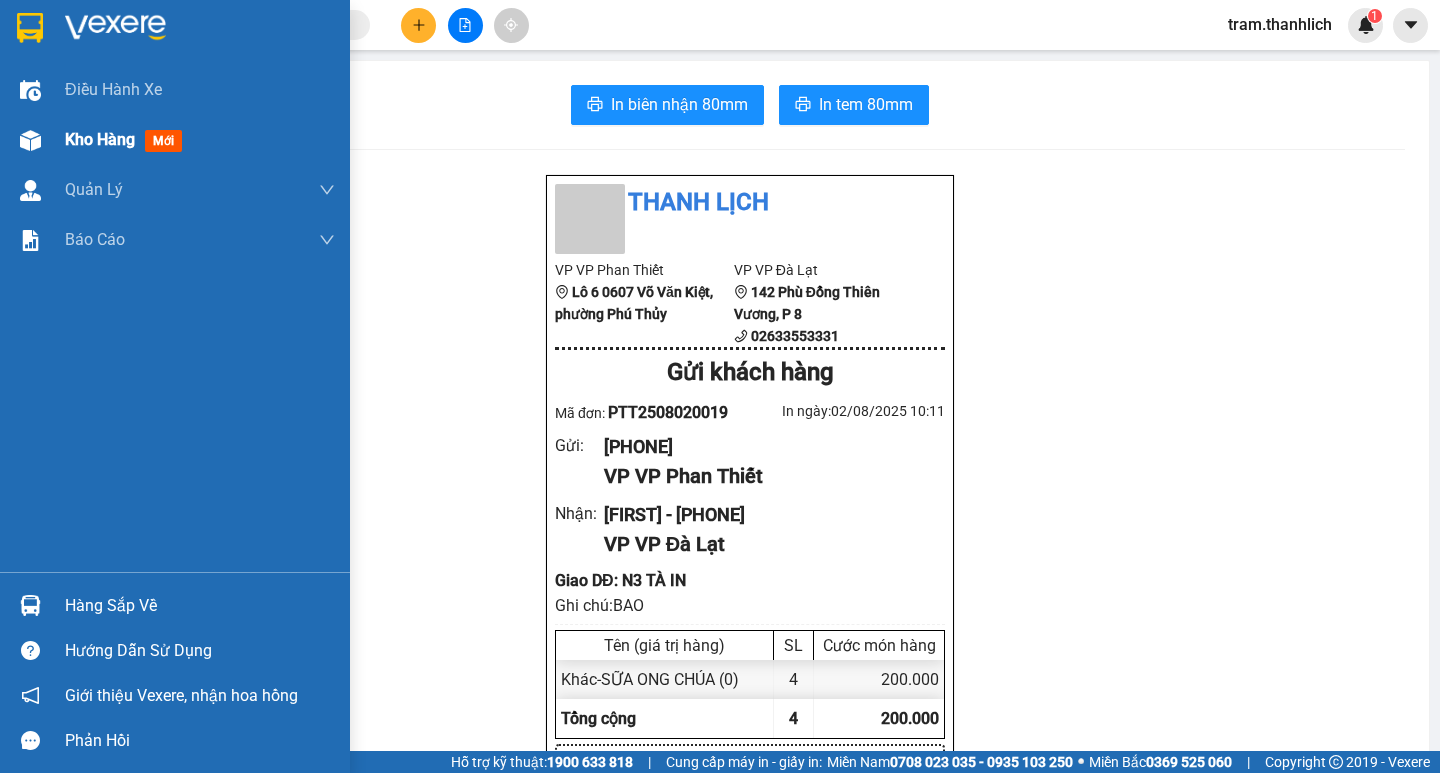 click at bounding box center [30, 140] 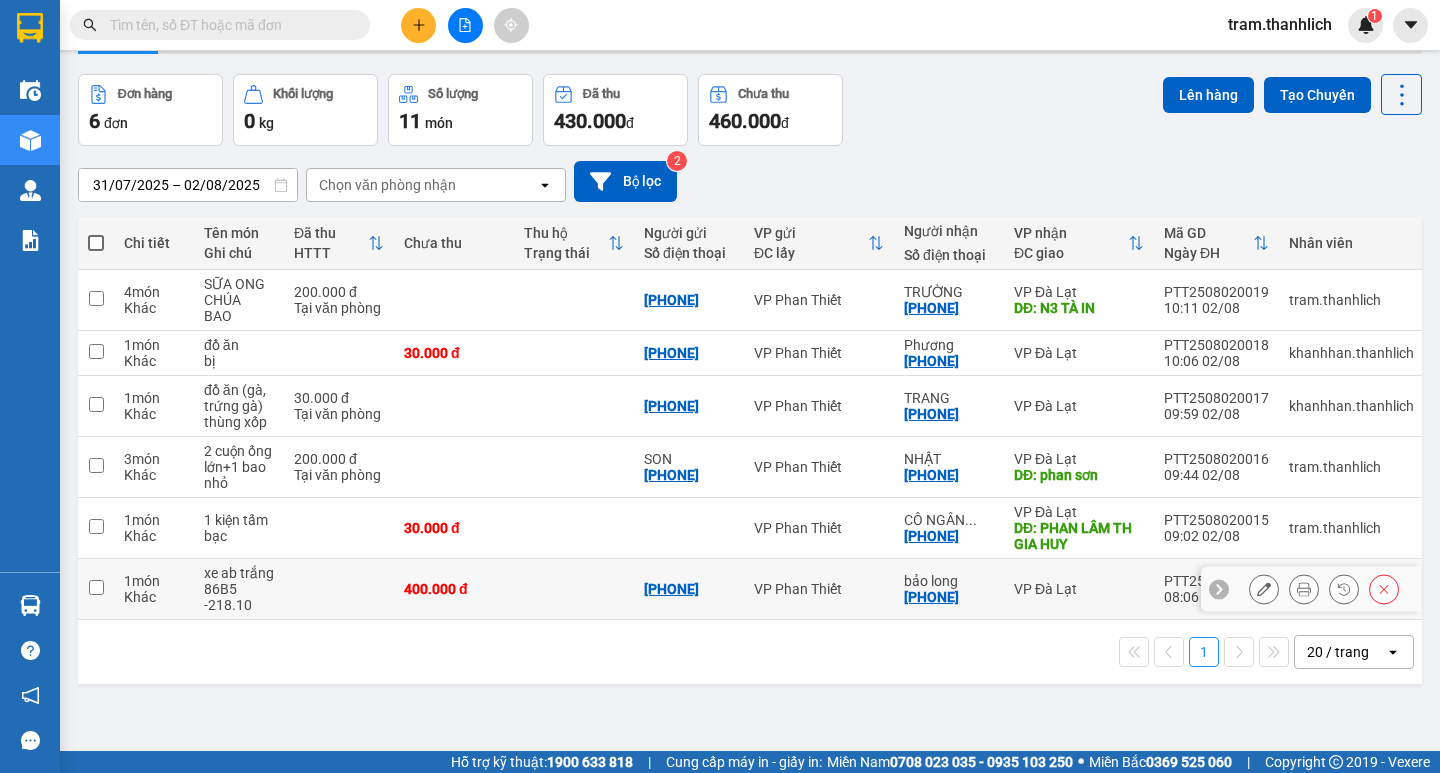 scroll, scrollTop: 92, scrollLeft: 0, axis: vertical 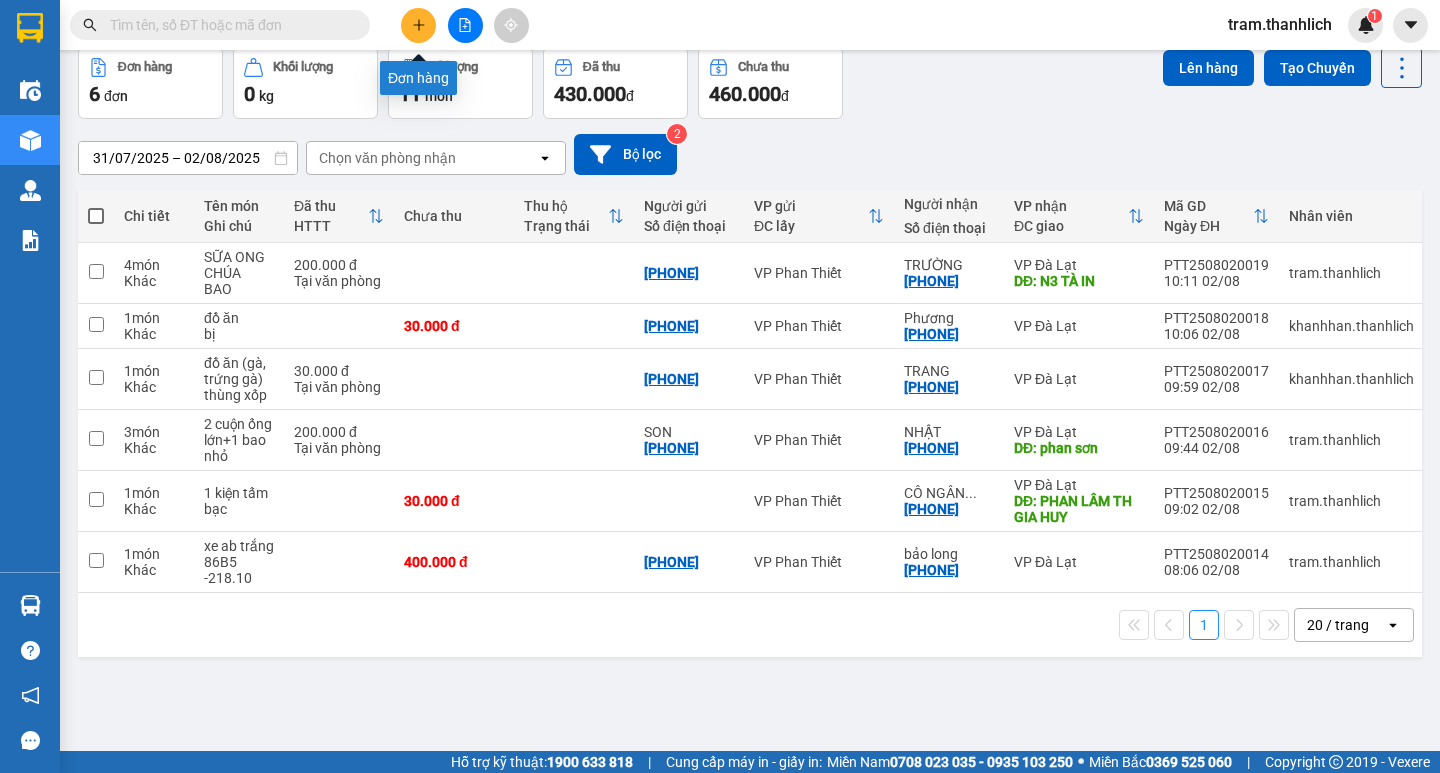 click at bounding box center [418, 25] 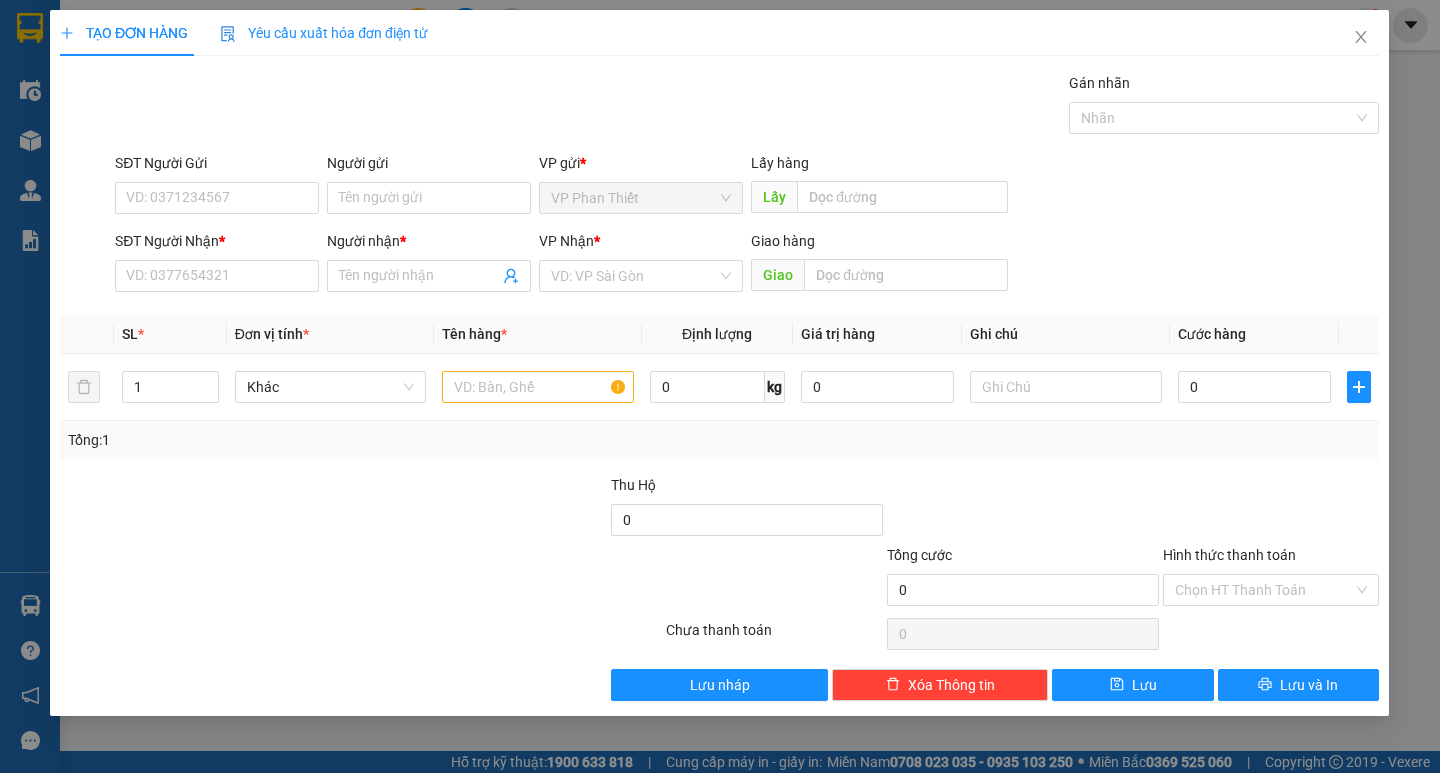 scroll, scrollTop: 0, scrollLeft: 0, axis: both 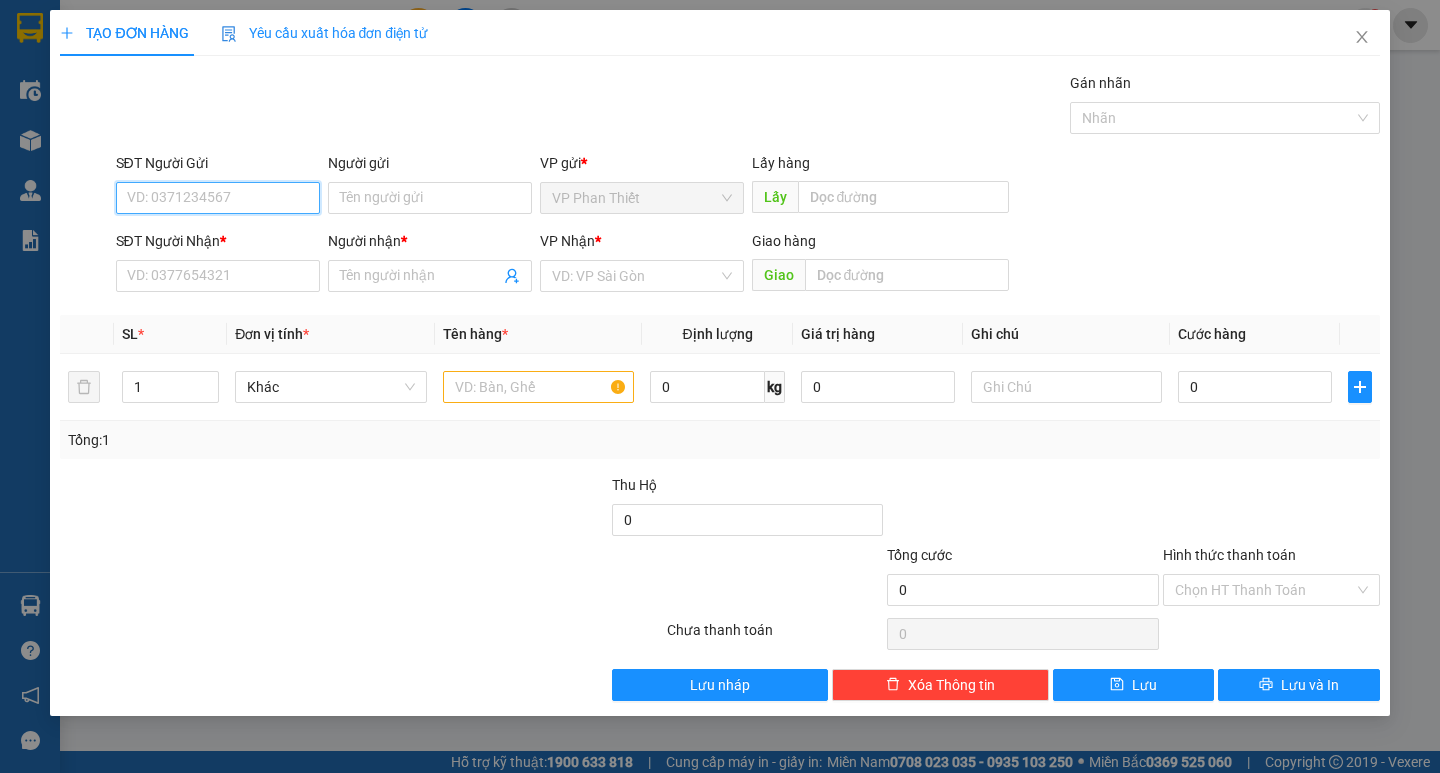 click on "SĐT Người Gửi" at bounding box center (218, 198) 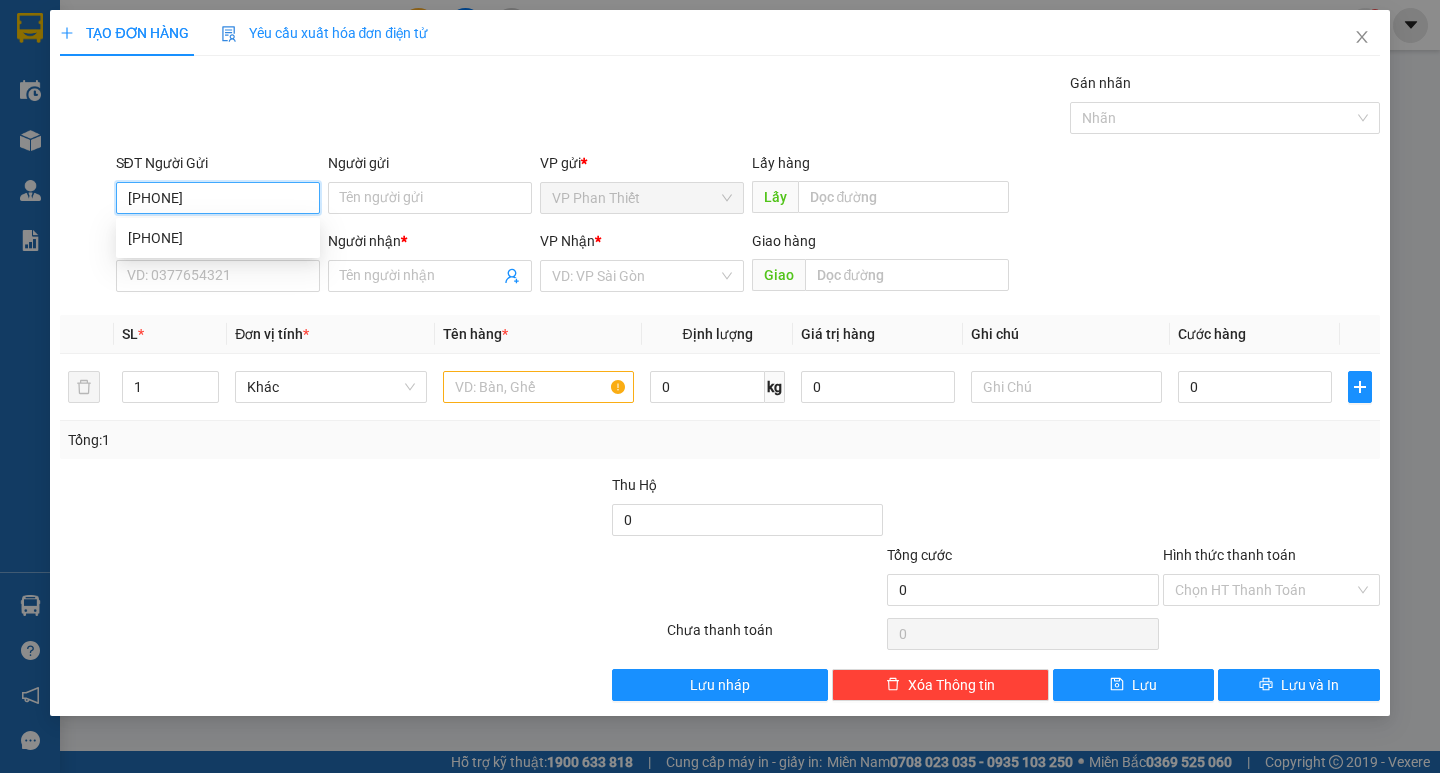 type on "[PHONE]" 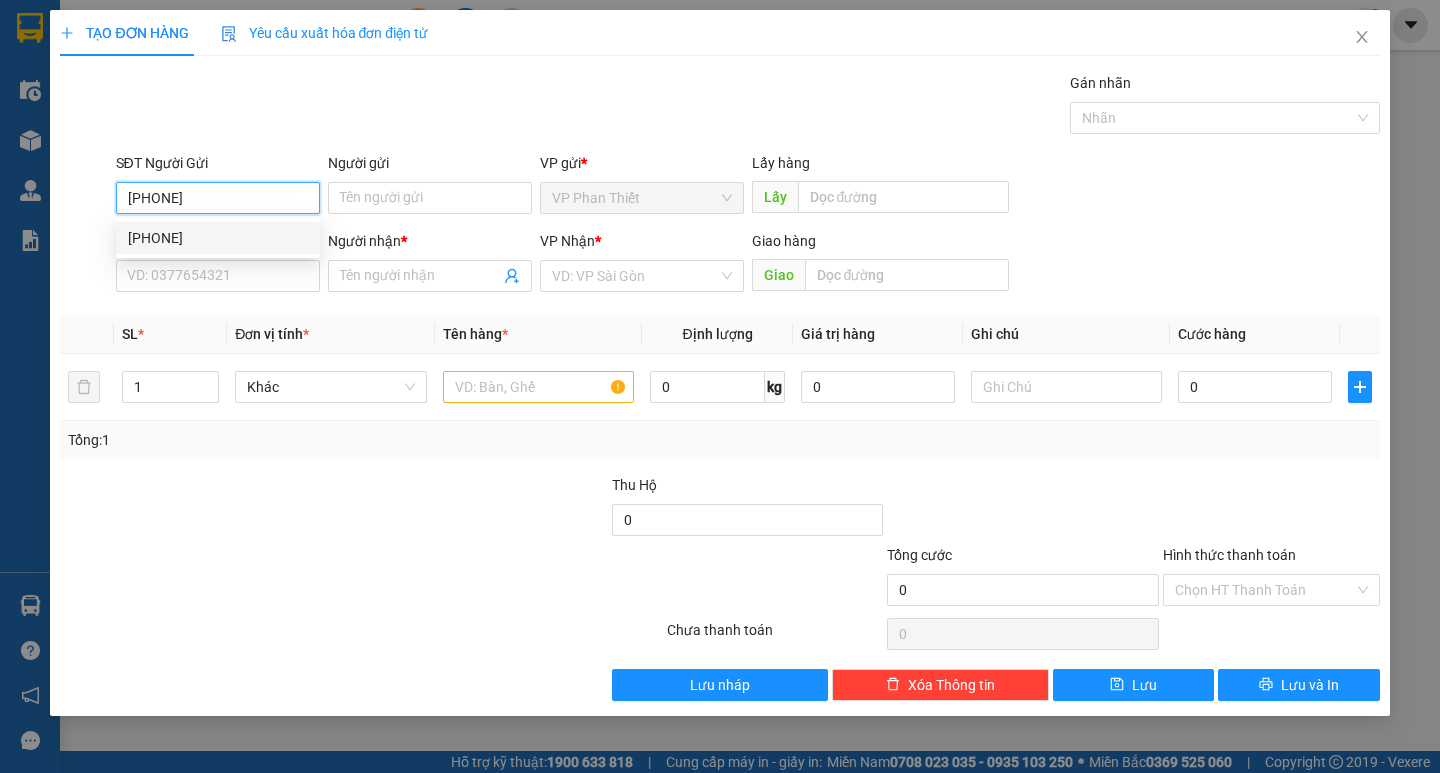 click on "[PHONE]" at bounding box center (218, 238) 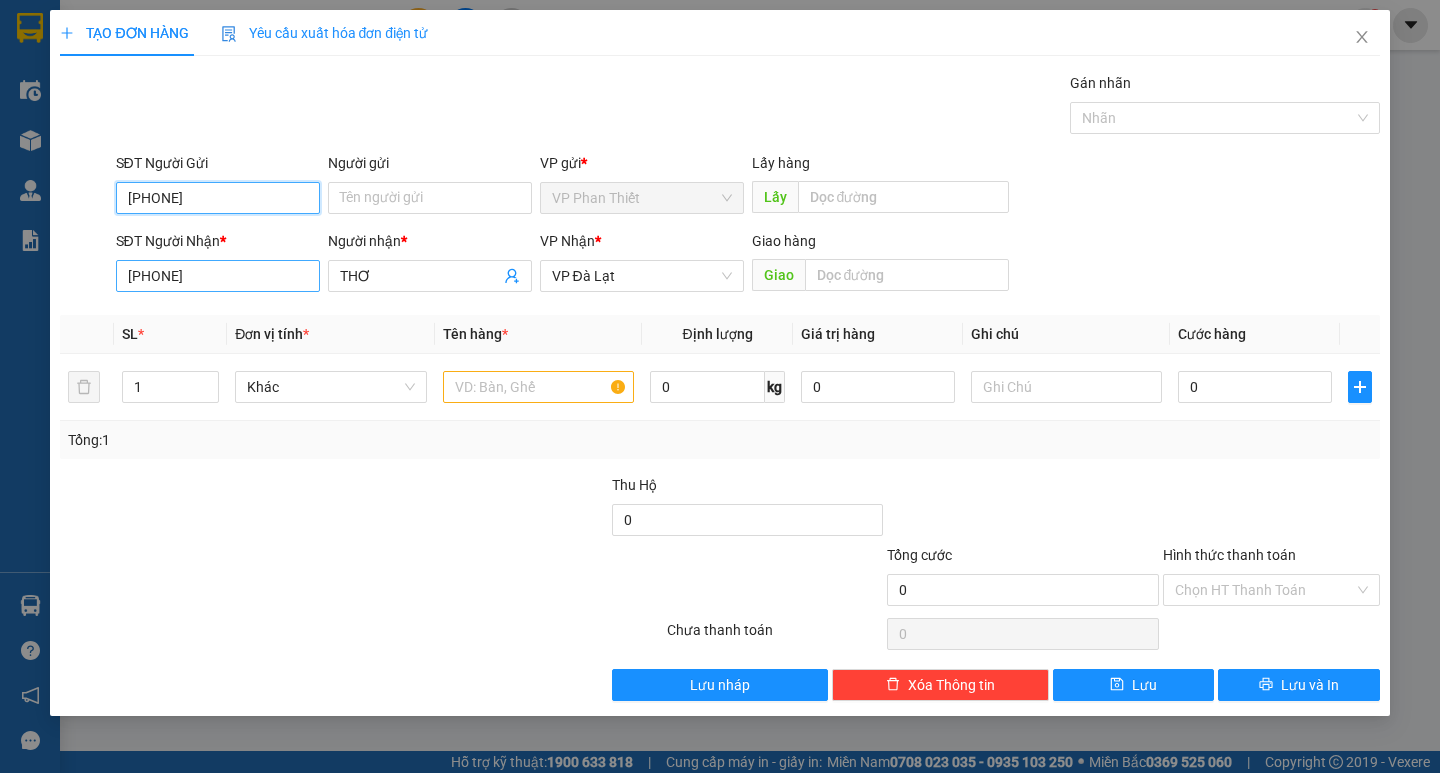 type on "[PHONE]" 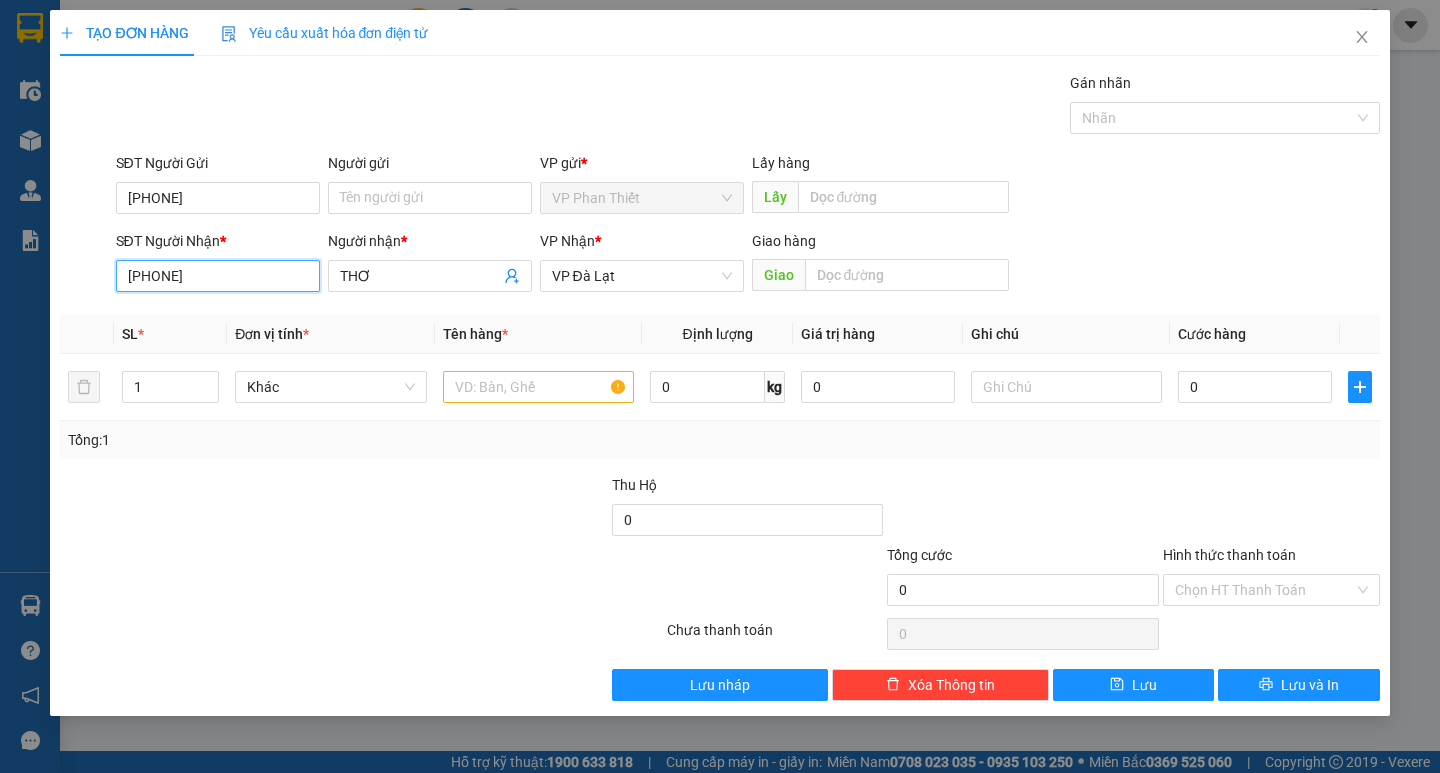 click on "[PHONE]" at bounding box center (218, 276) 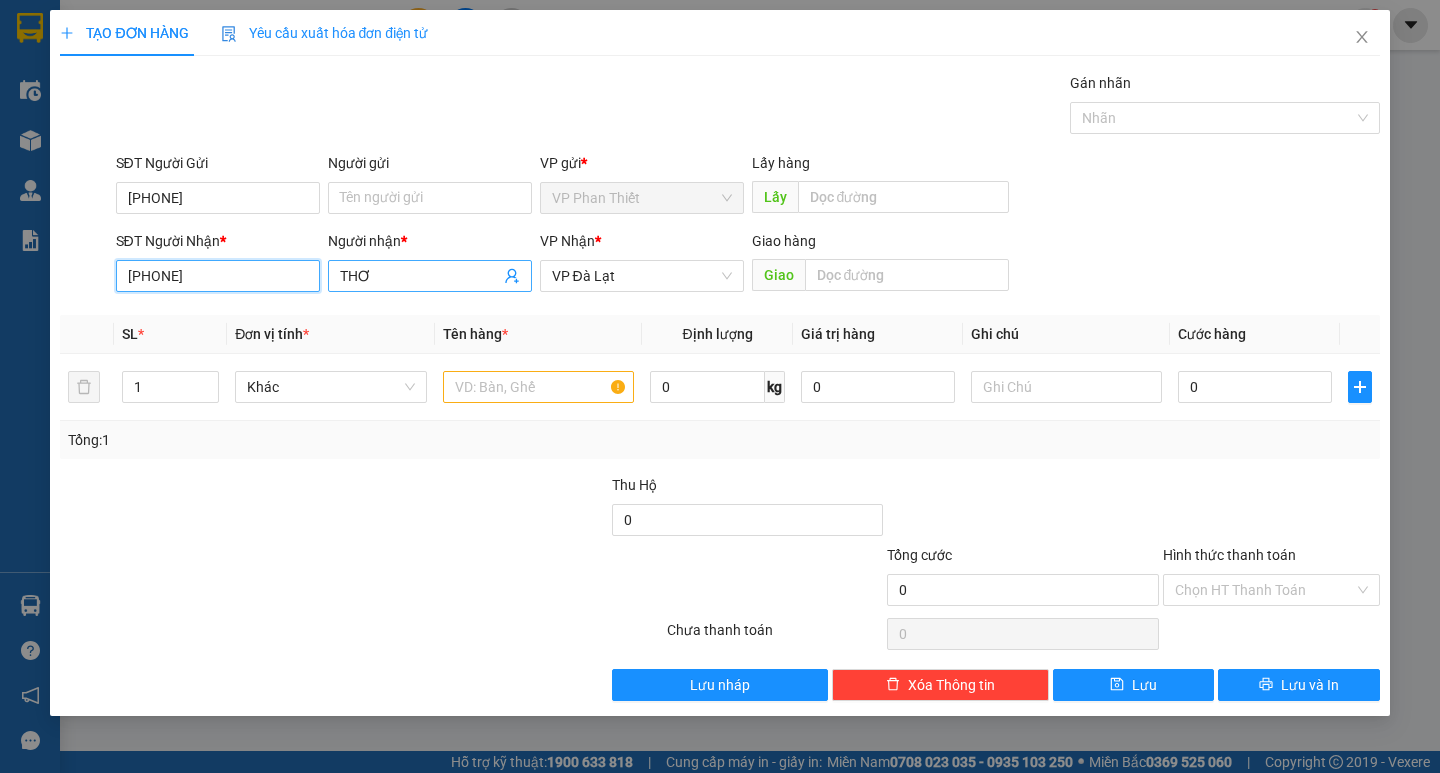 type on "[PHONE]" 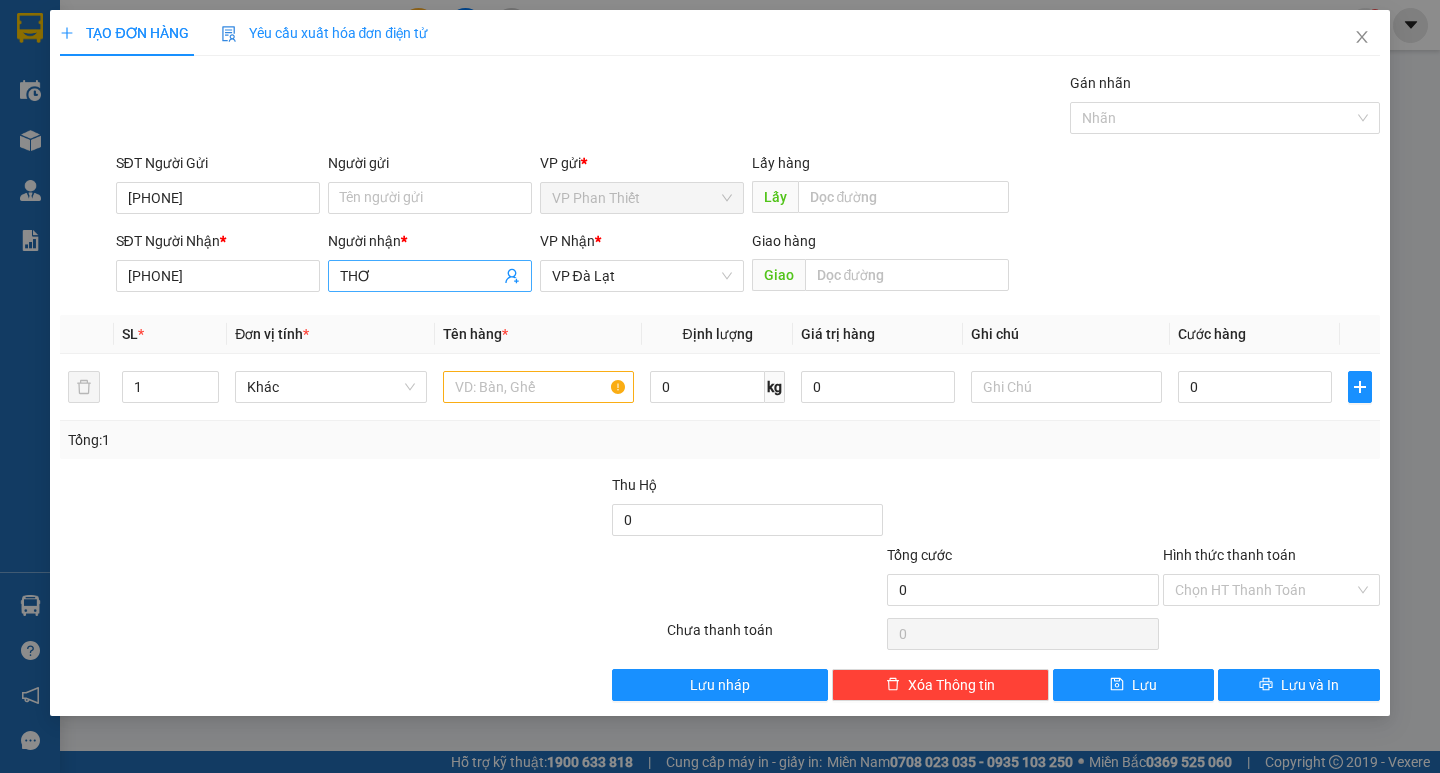 click on "THƠ" at bounding box center [420, 276] 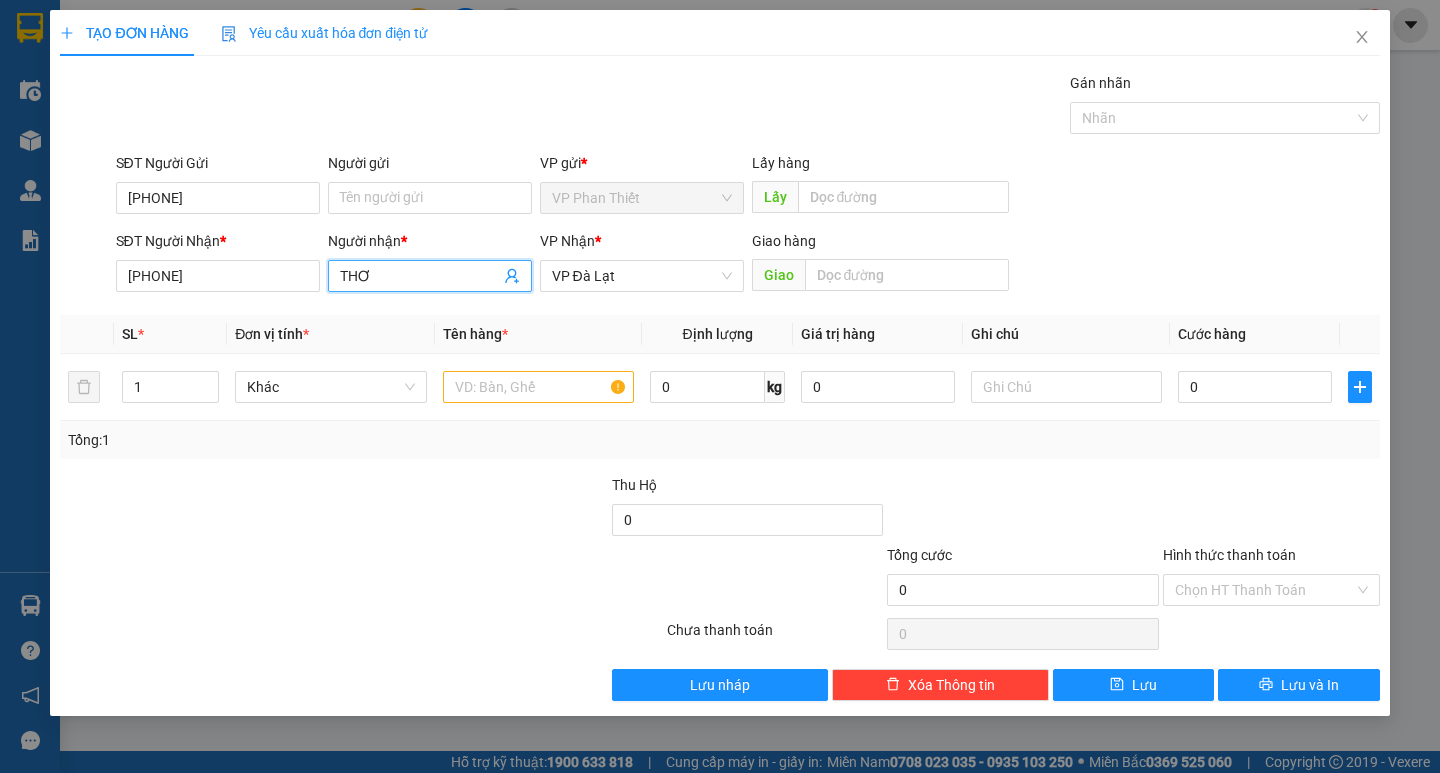 click on "THƠ" at bounding box center [420, 276] 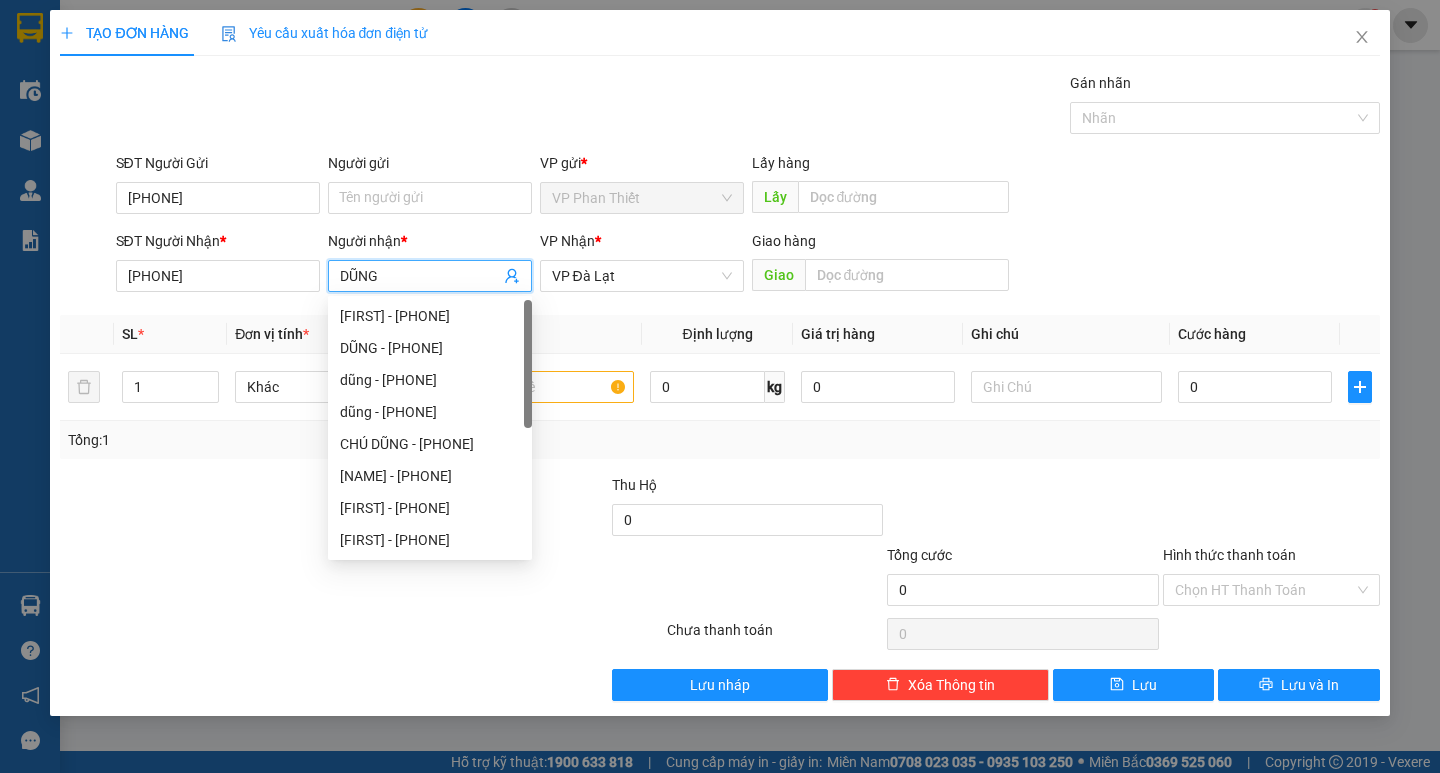 type on "DŨNG" 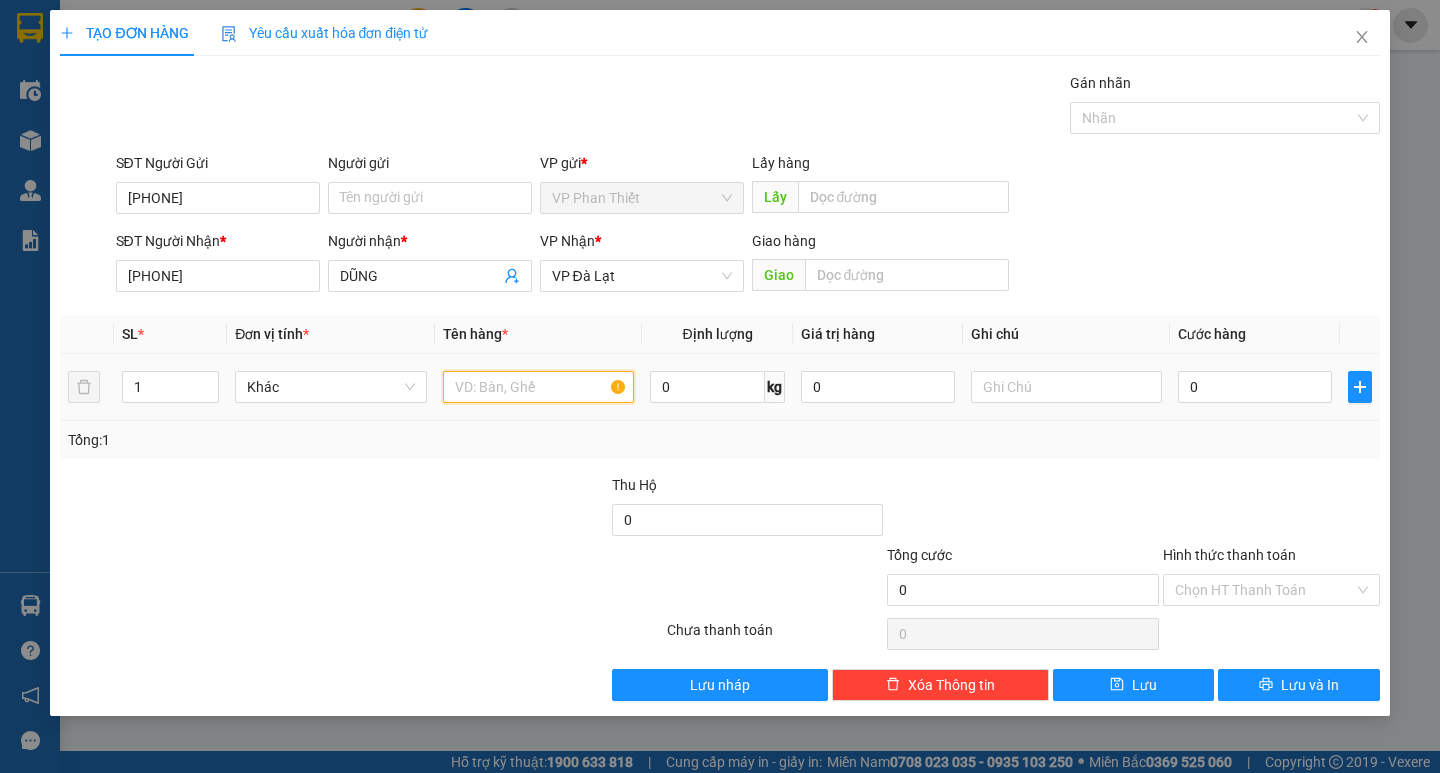 click at bounding box center (538, 387) 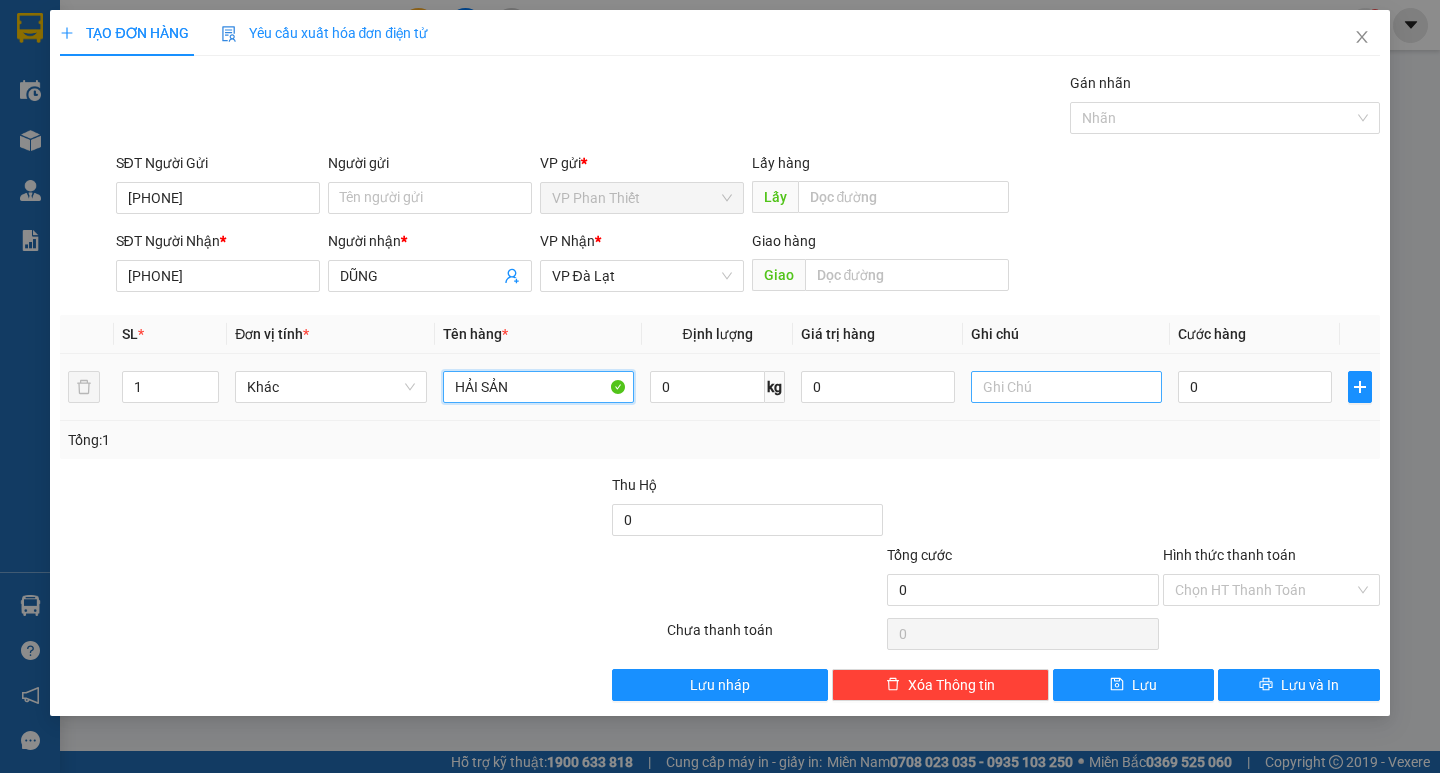 type on "HẢI SẢN" 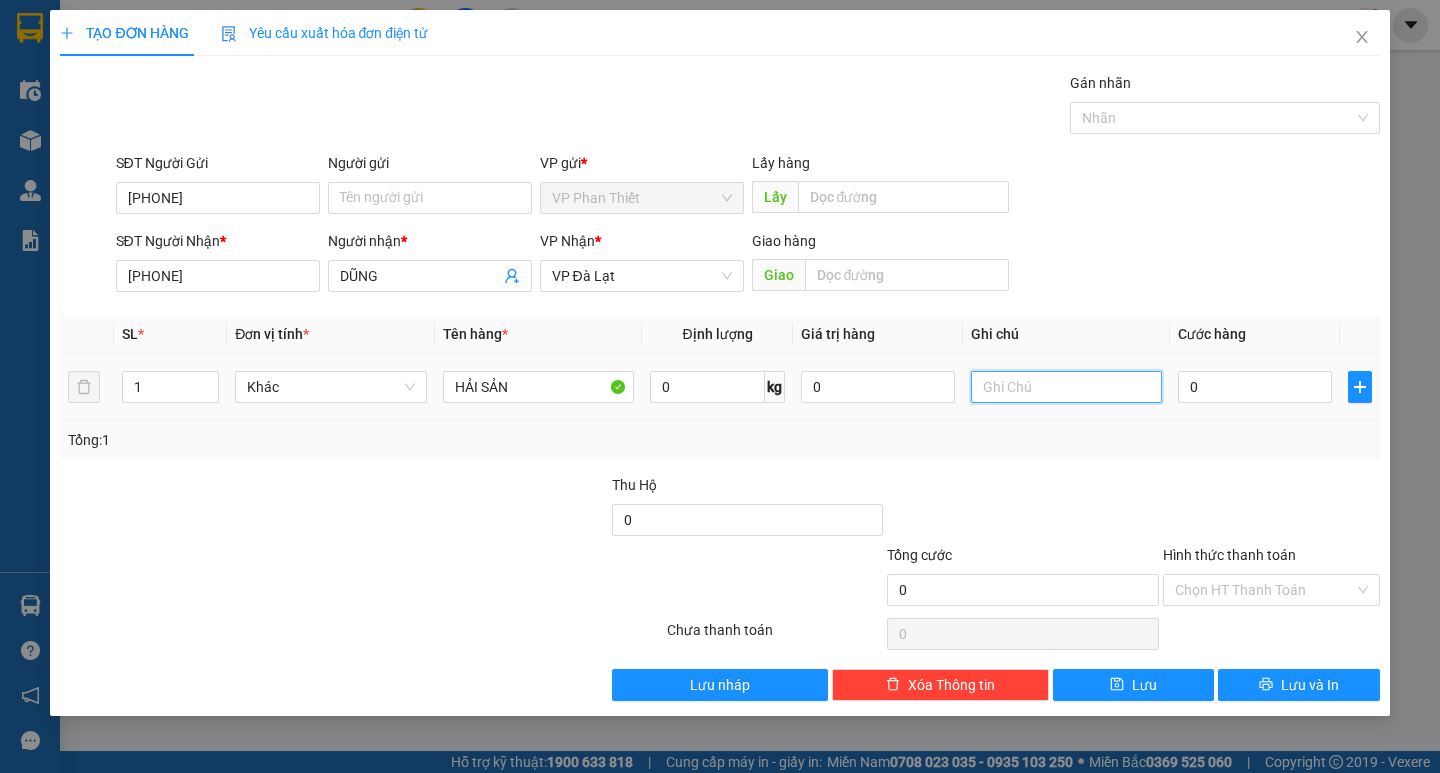 click at bounding box center [1066, 387] 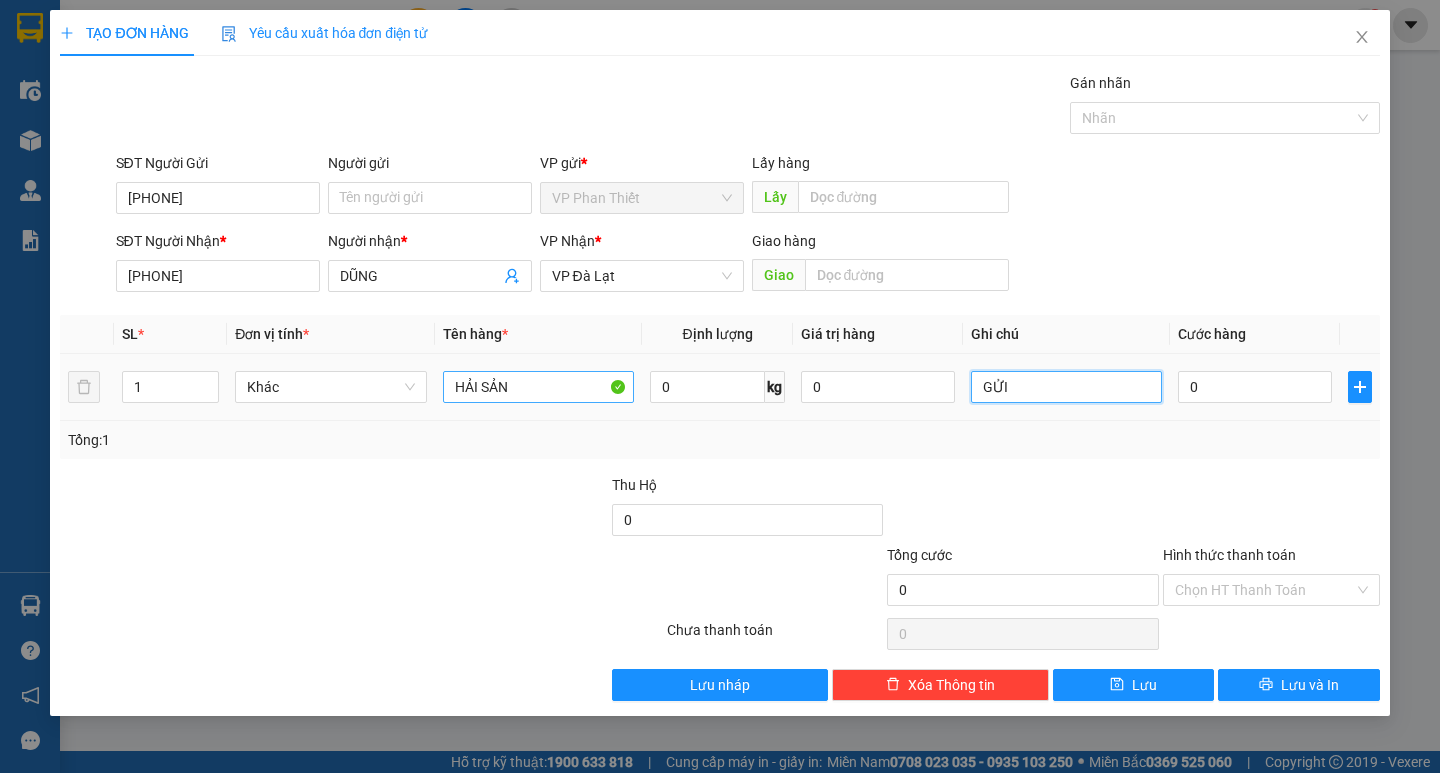 type on "GỬI" 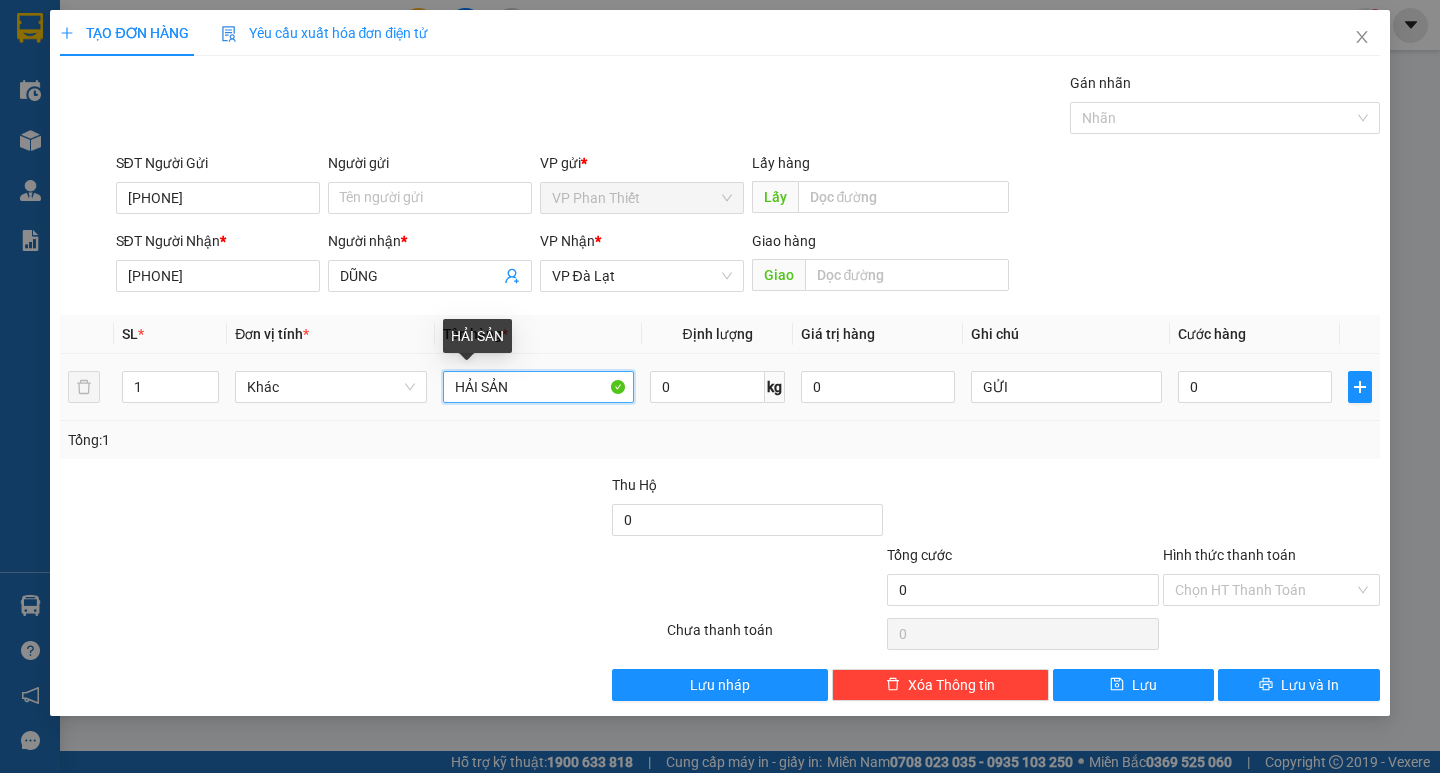 click on "HẢI SẢN" at bounding box center (538, 387) 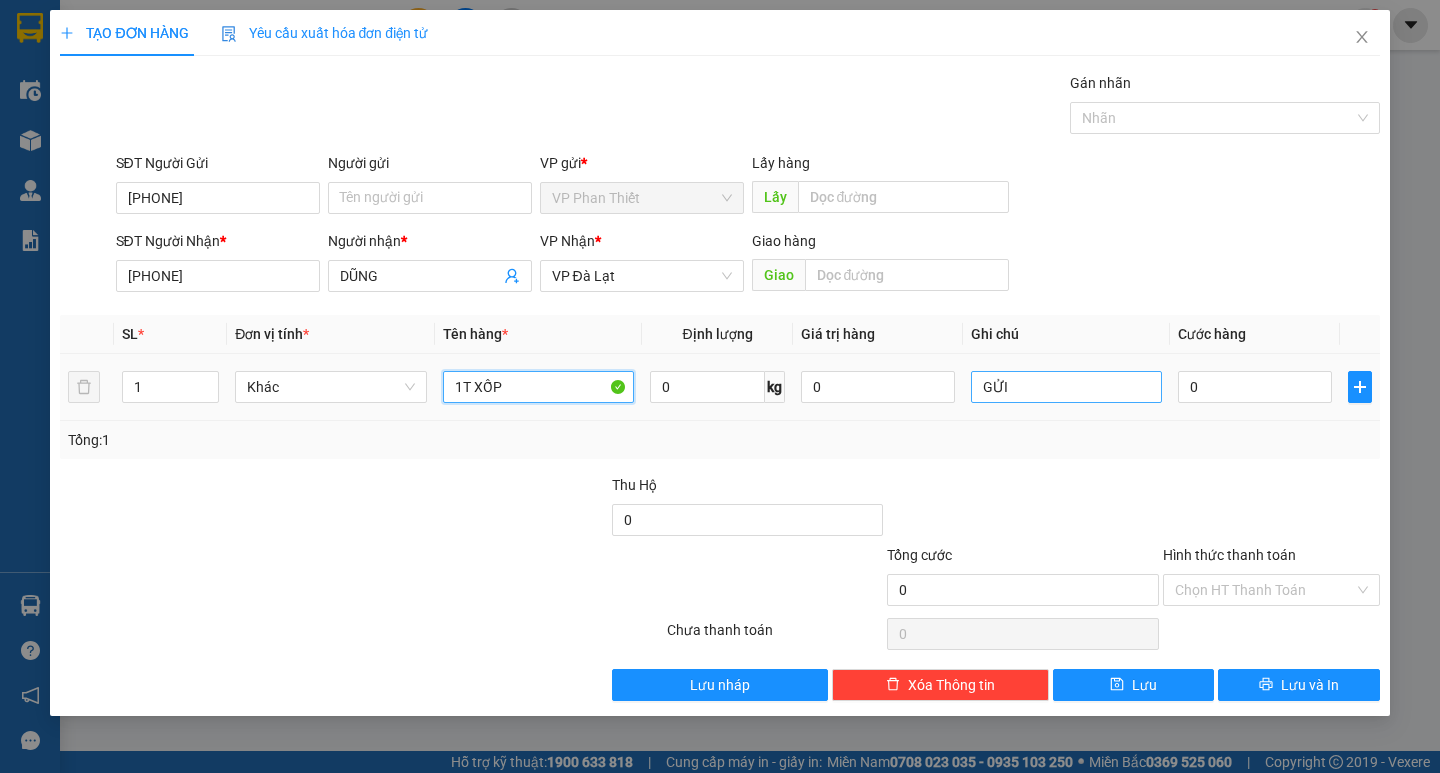 type on "1T XỐP" 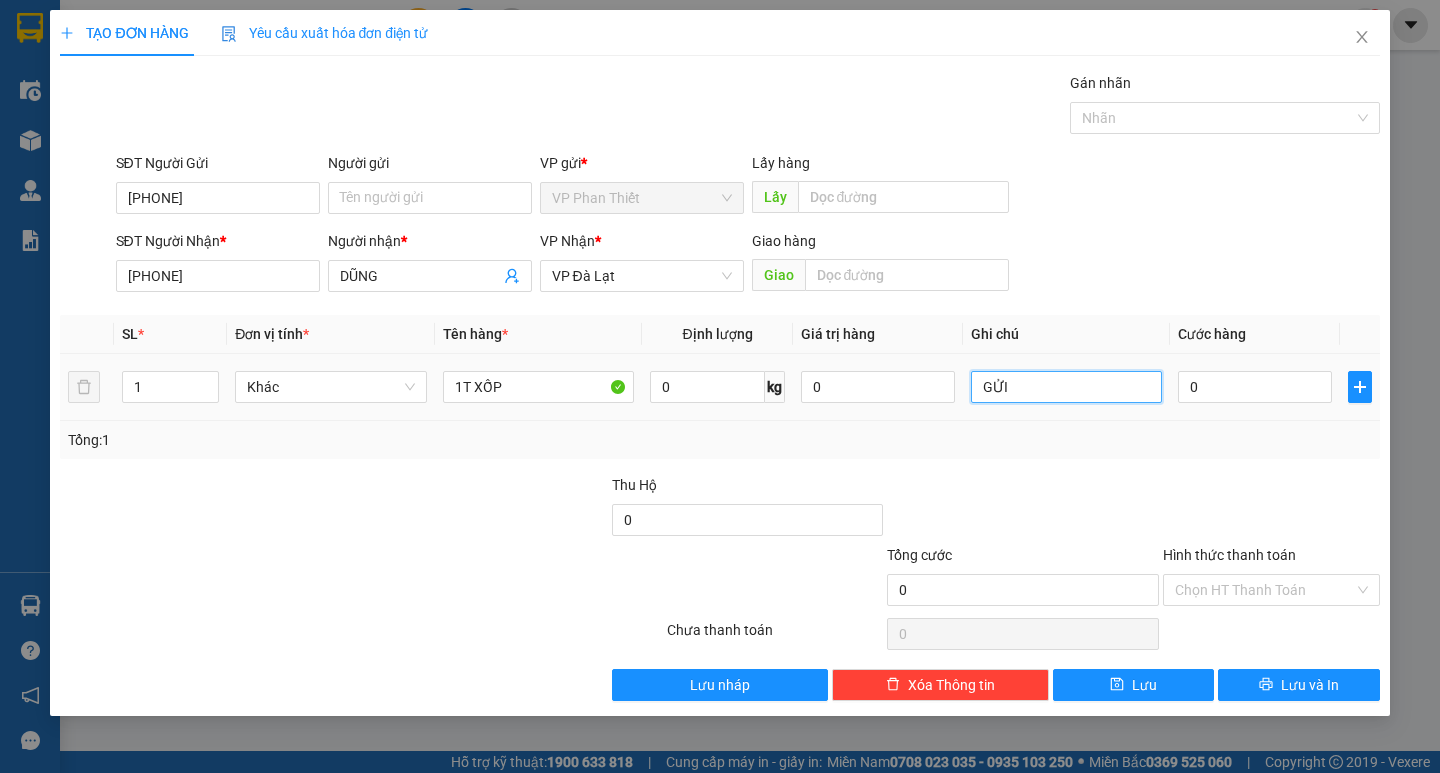 click on "GỬI" at bounding box center [1066, 387] 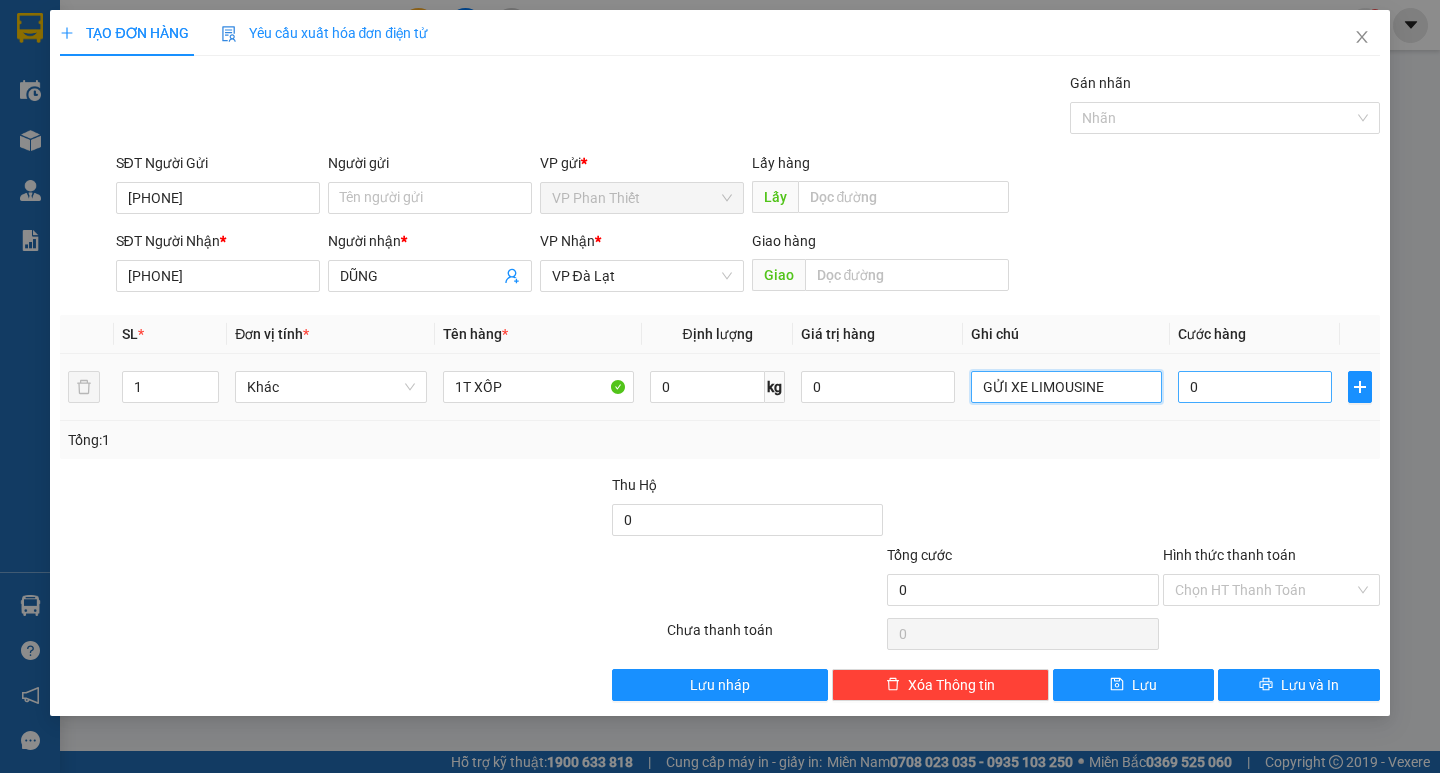 type on "GỬI XE LIMOUSINE" 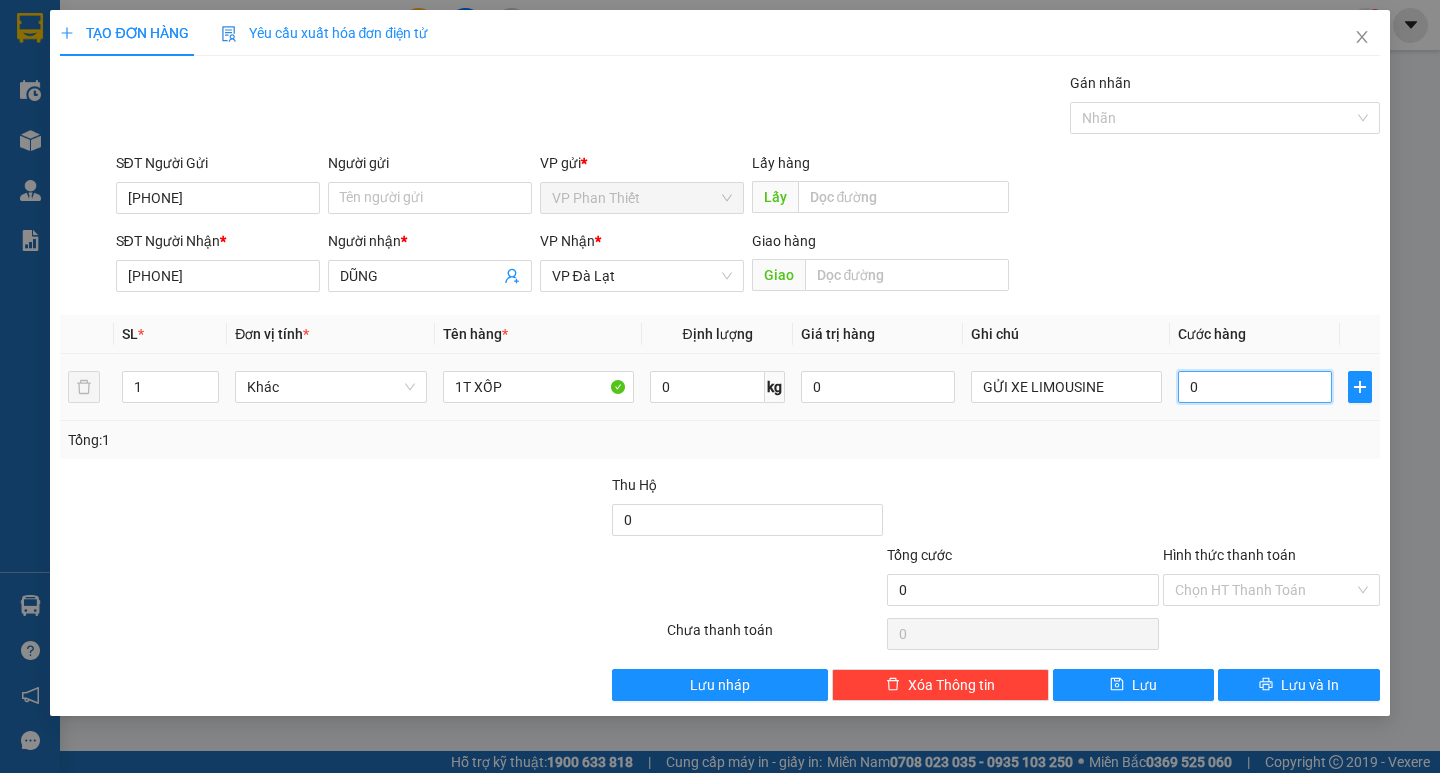 click on "0" at bounding box center [1255, 387] 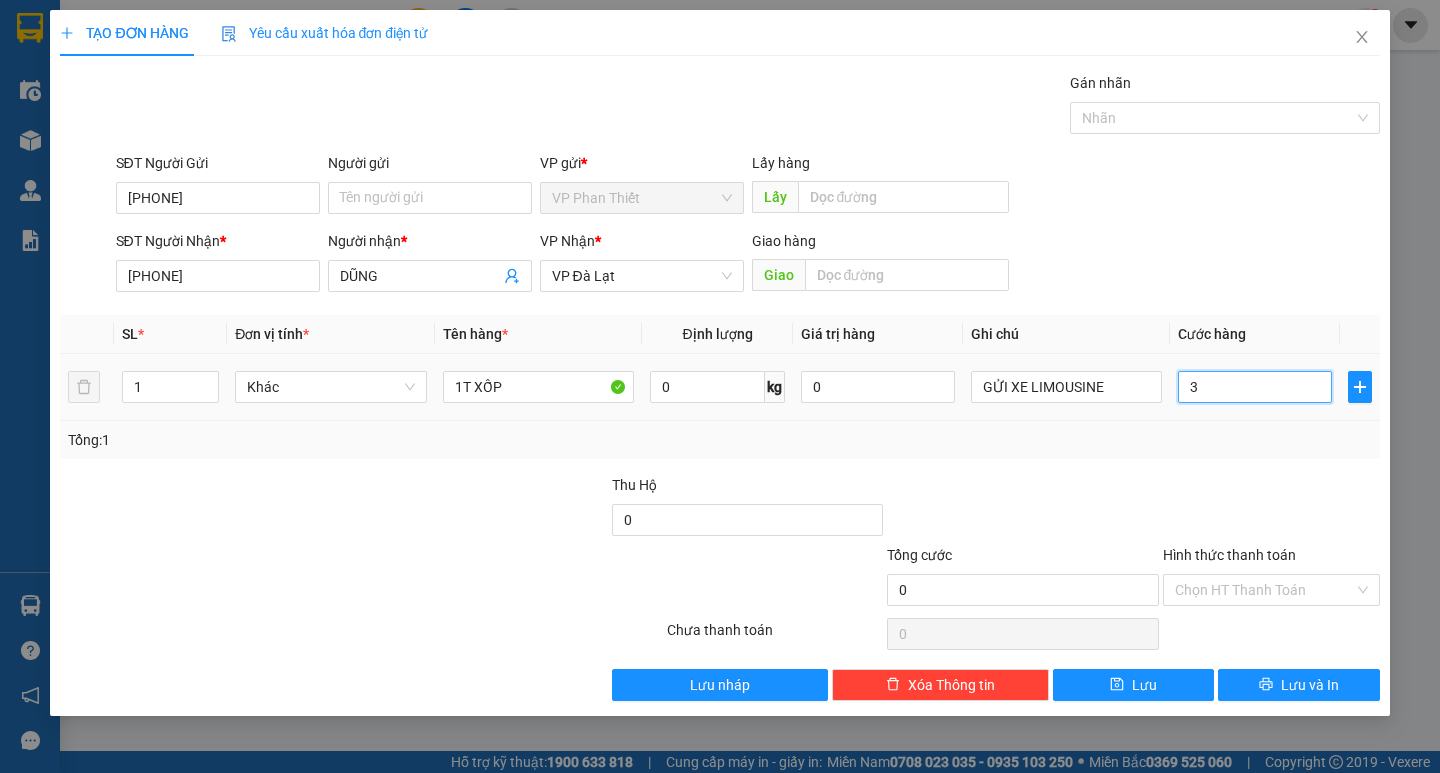 type on "3" 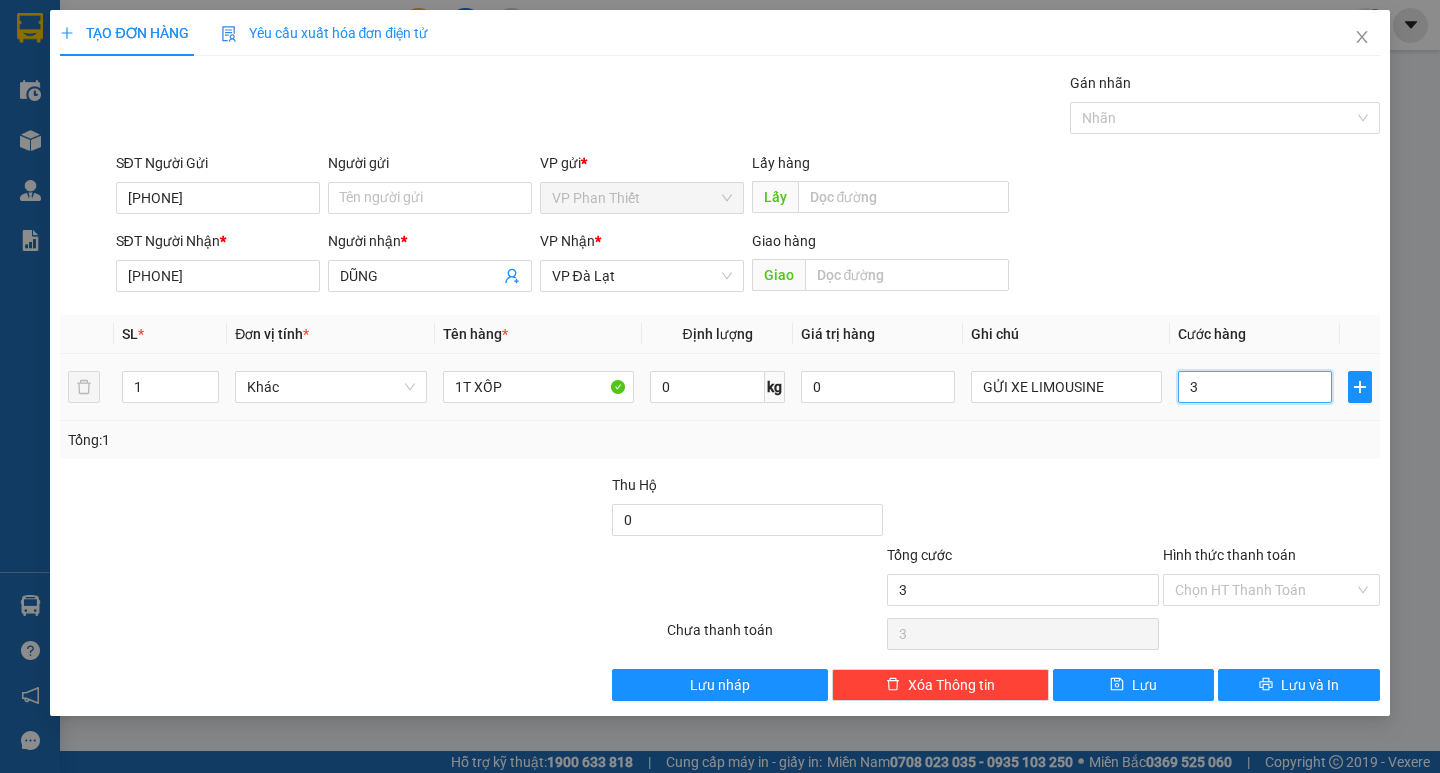 type on "30" 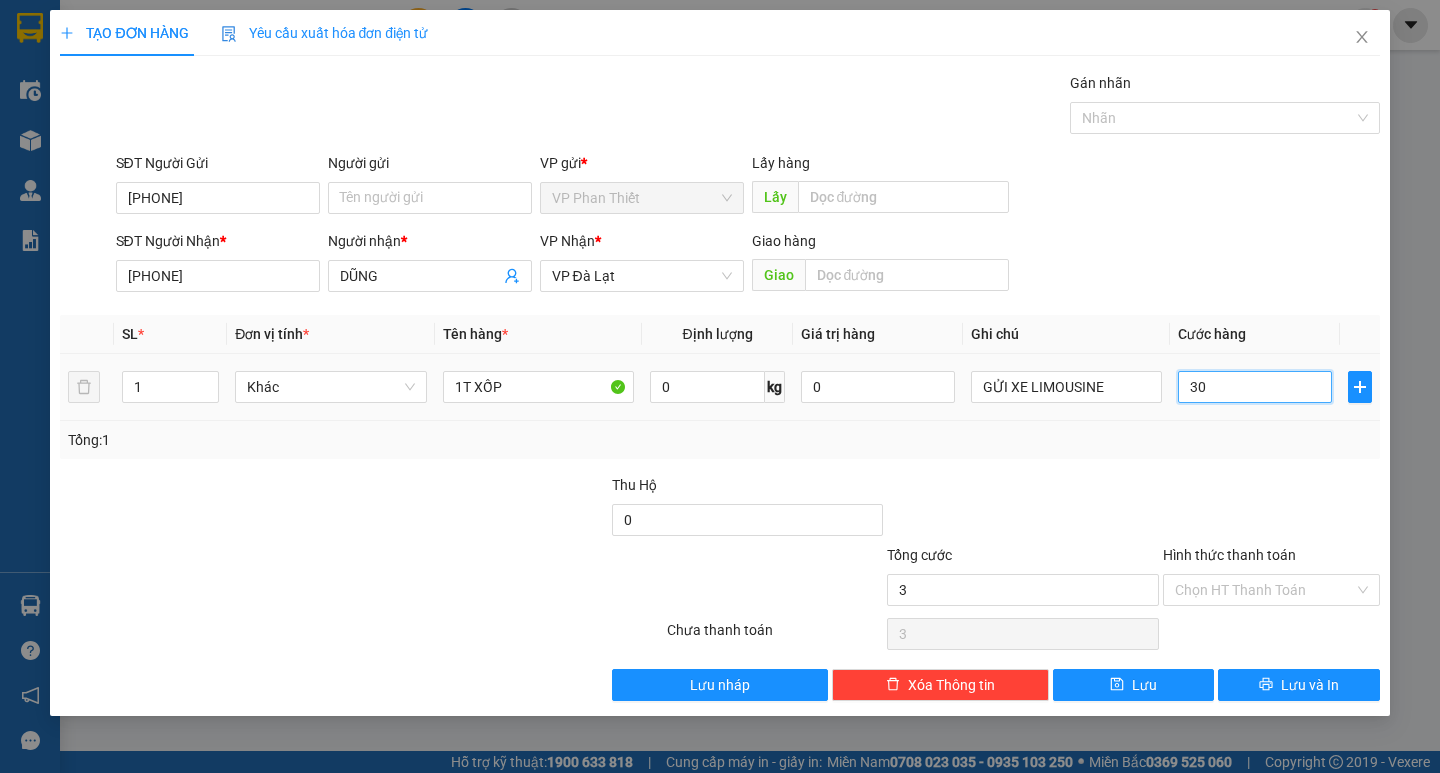type on "30" 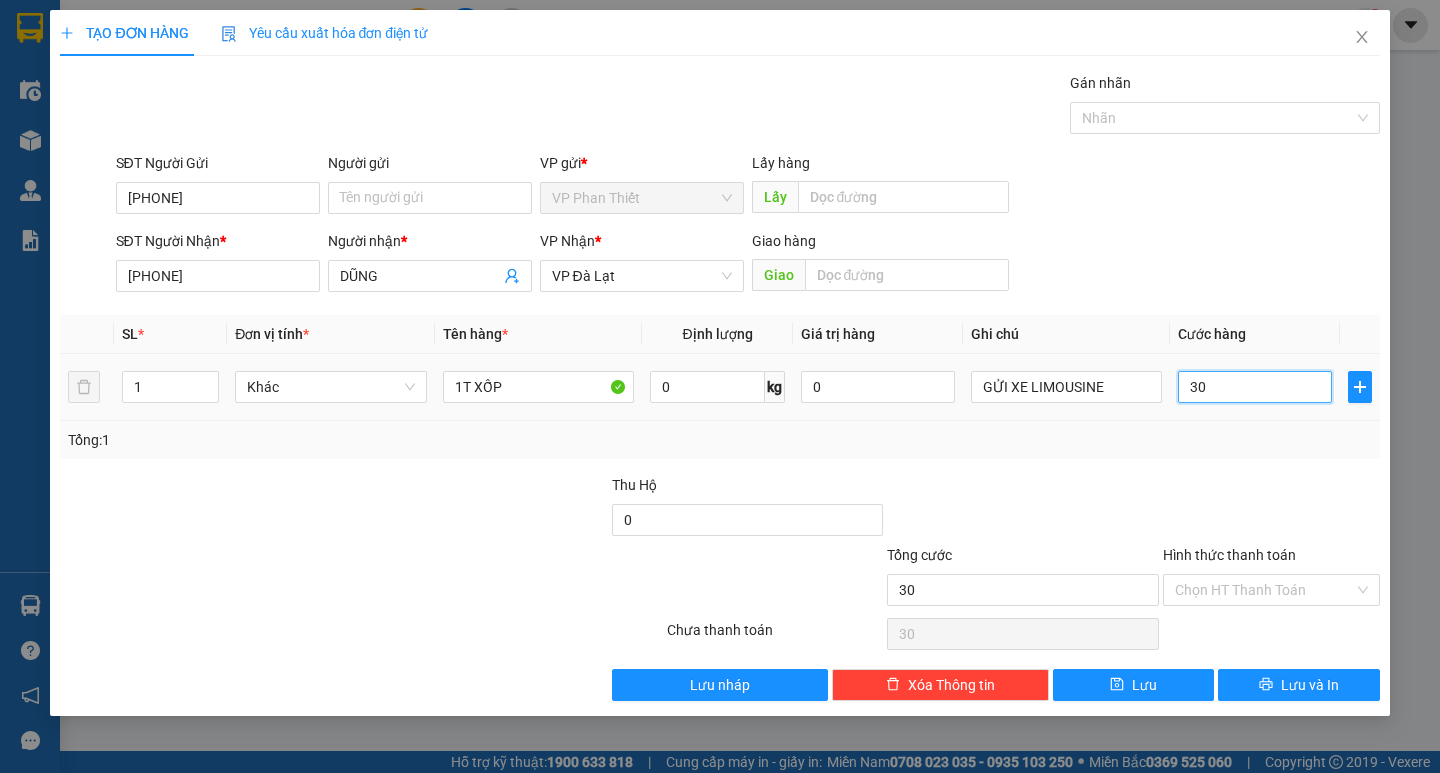 type on "300" 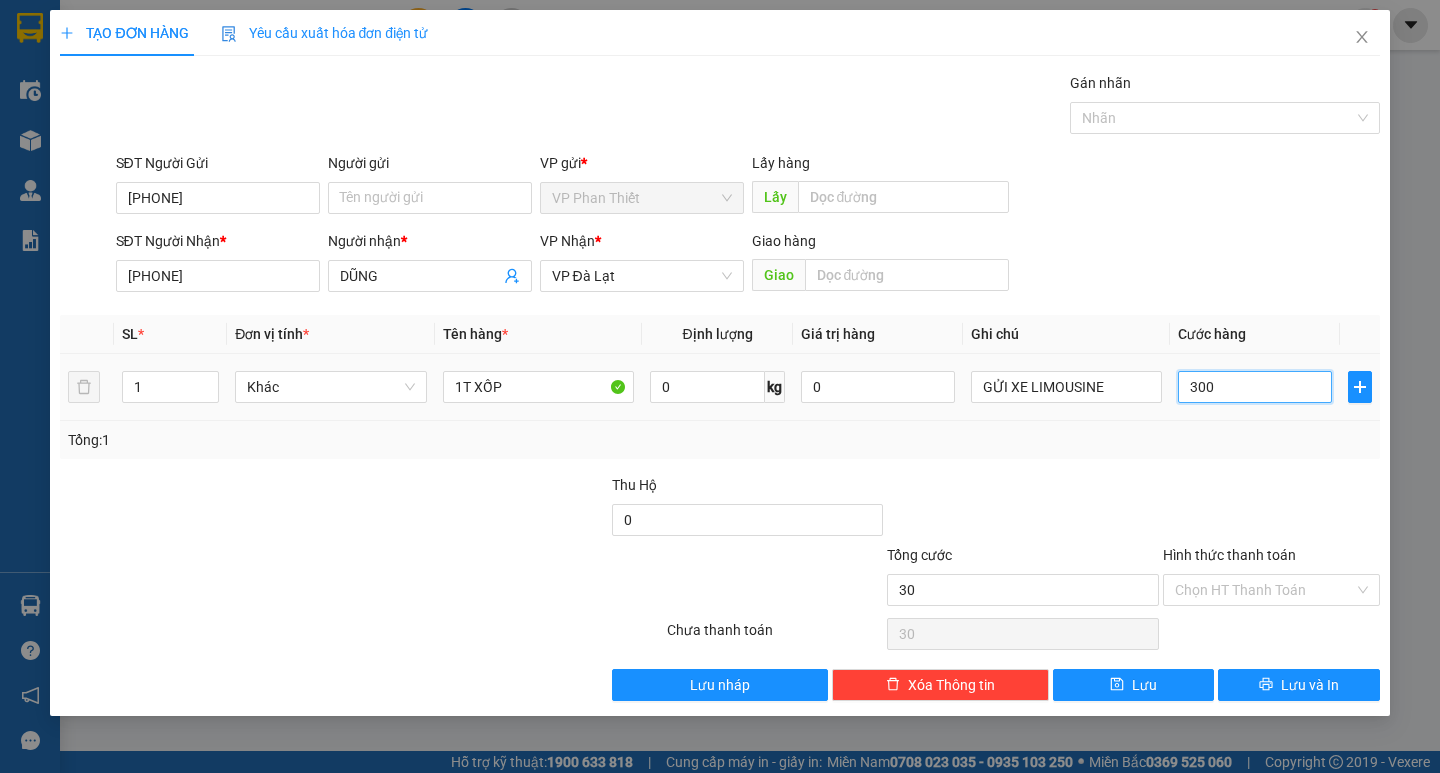 type on "300" 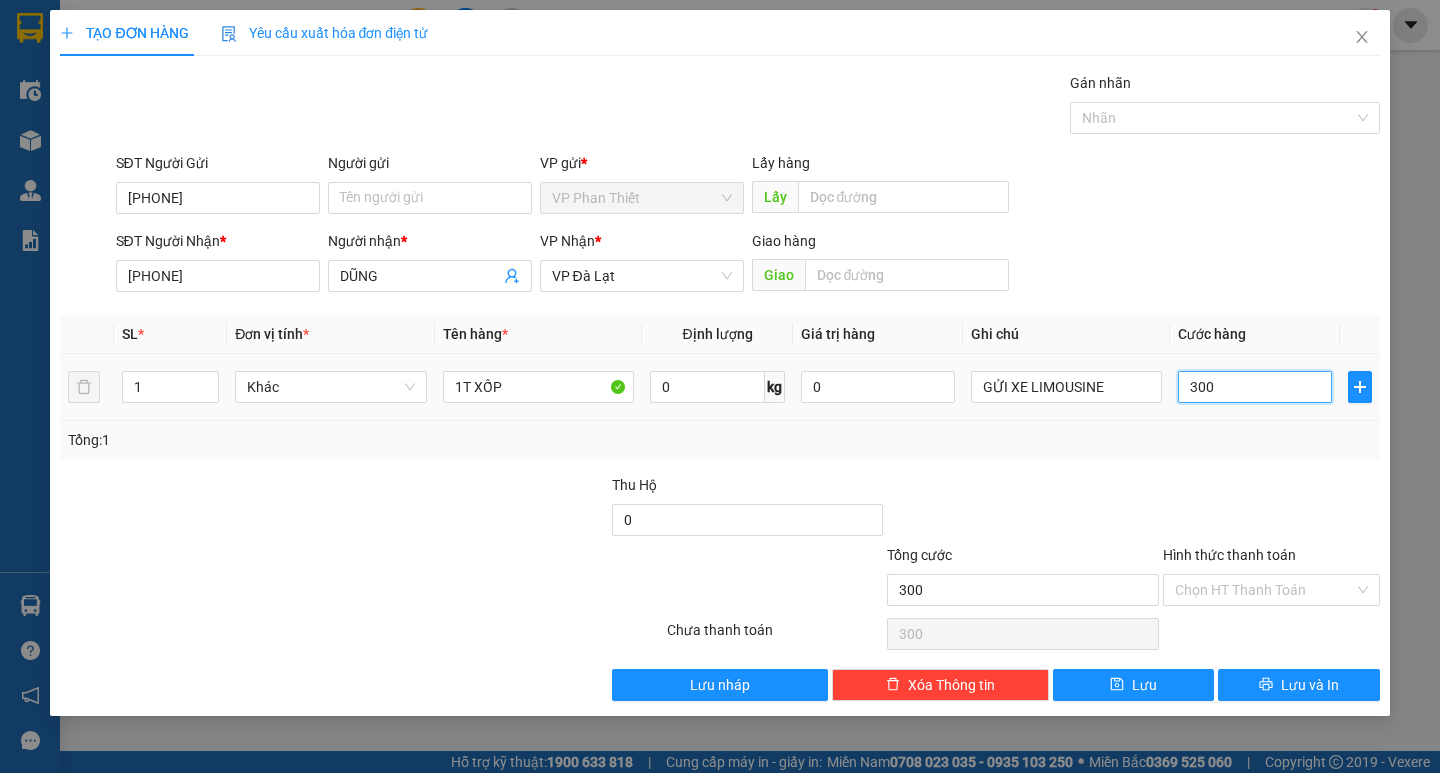 type on "3.000" 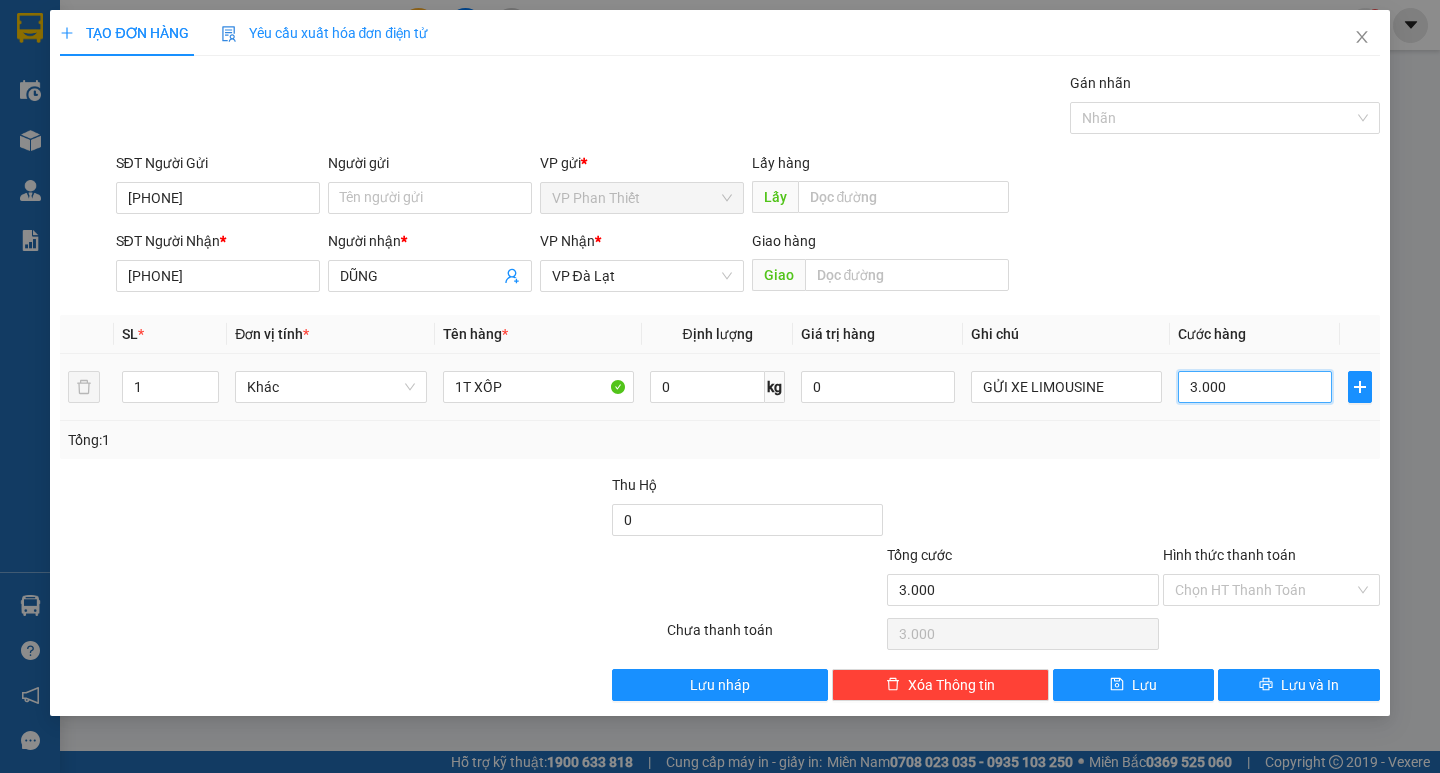type on "30.000" 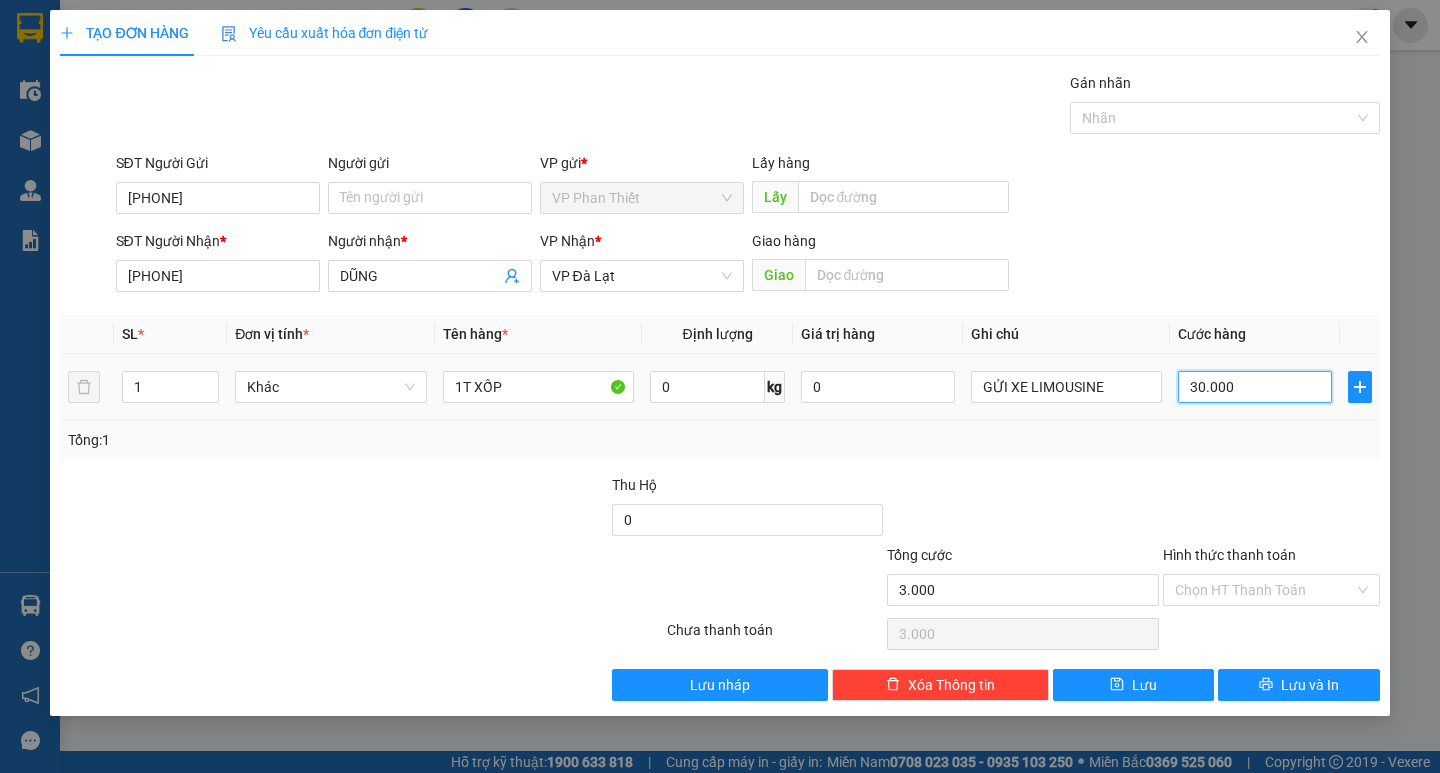 type on "30.000" 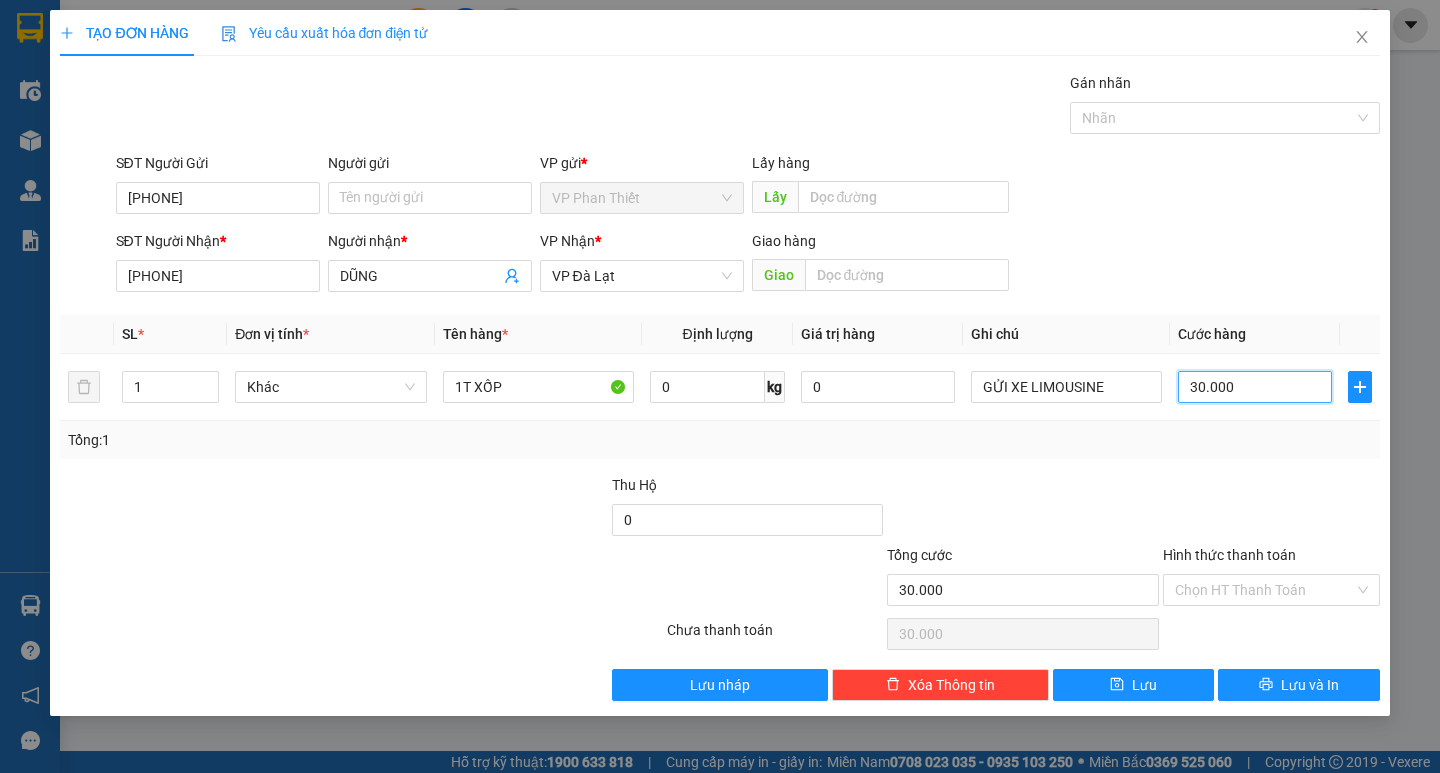 type on "30.000" 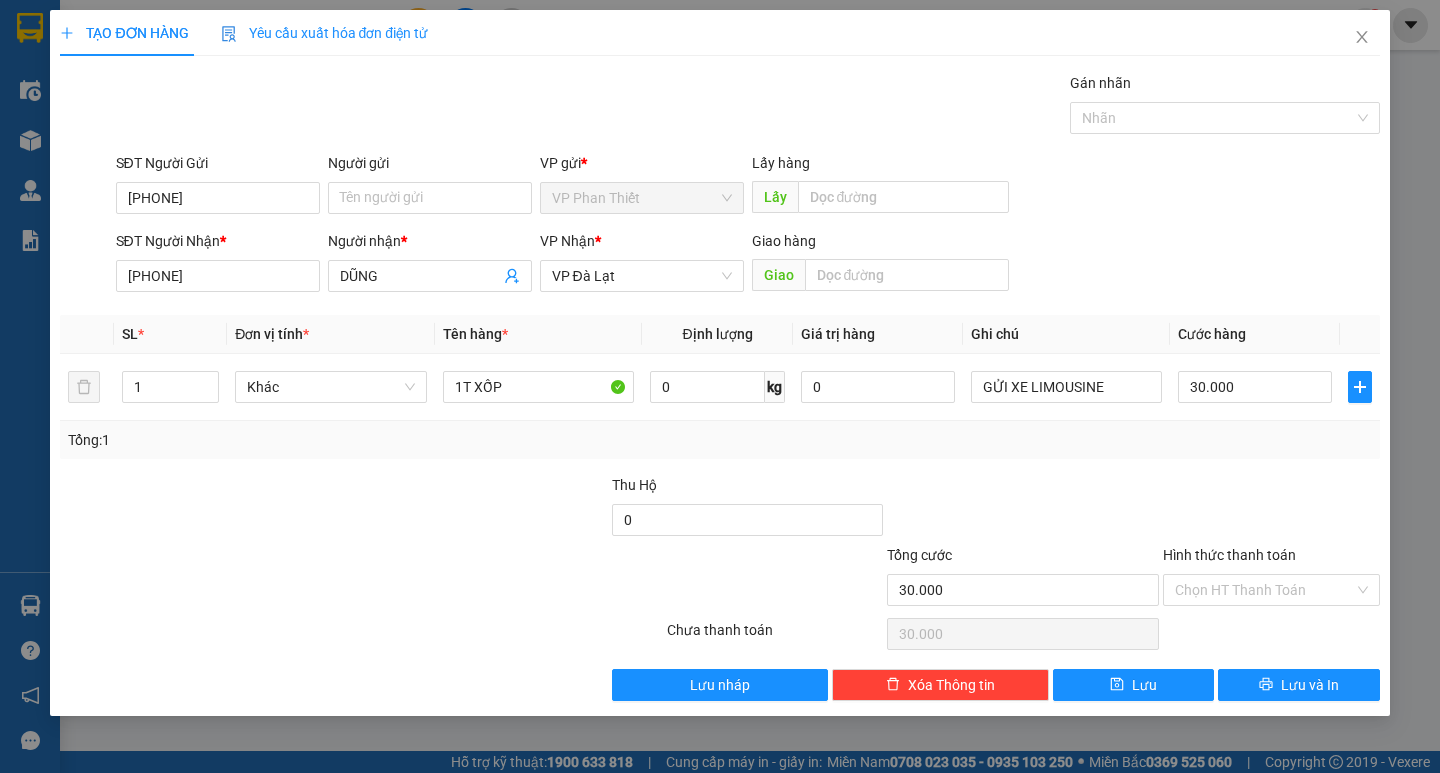 click at bounding box center (1271, 509) 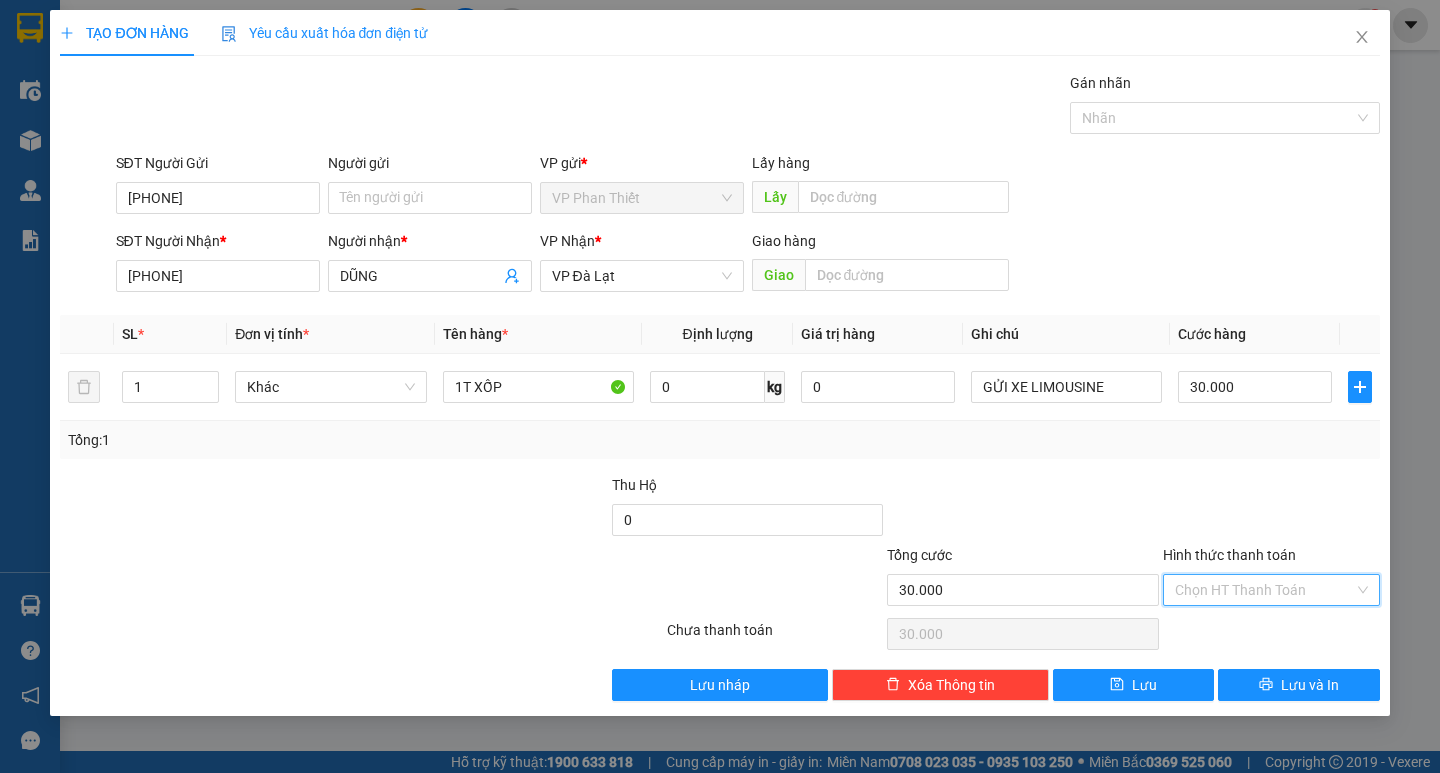 click on "Hình thức thanh toán" at bounding box center (1264, 590) 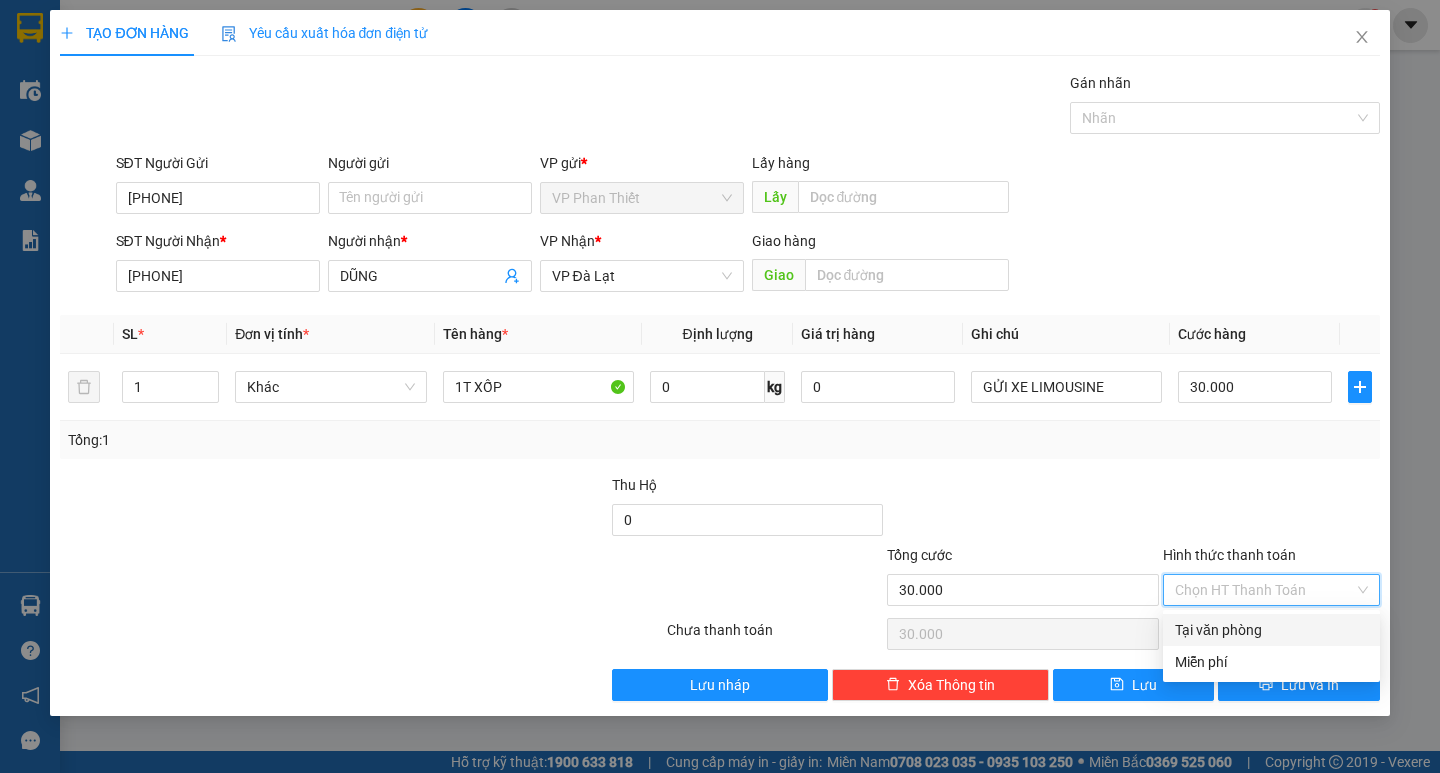 click on "Tại văn phòng" at bounding box center [1271, 630] 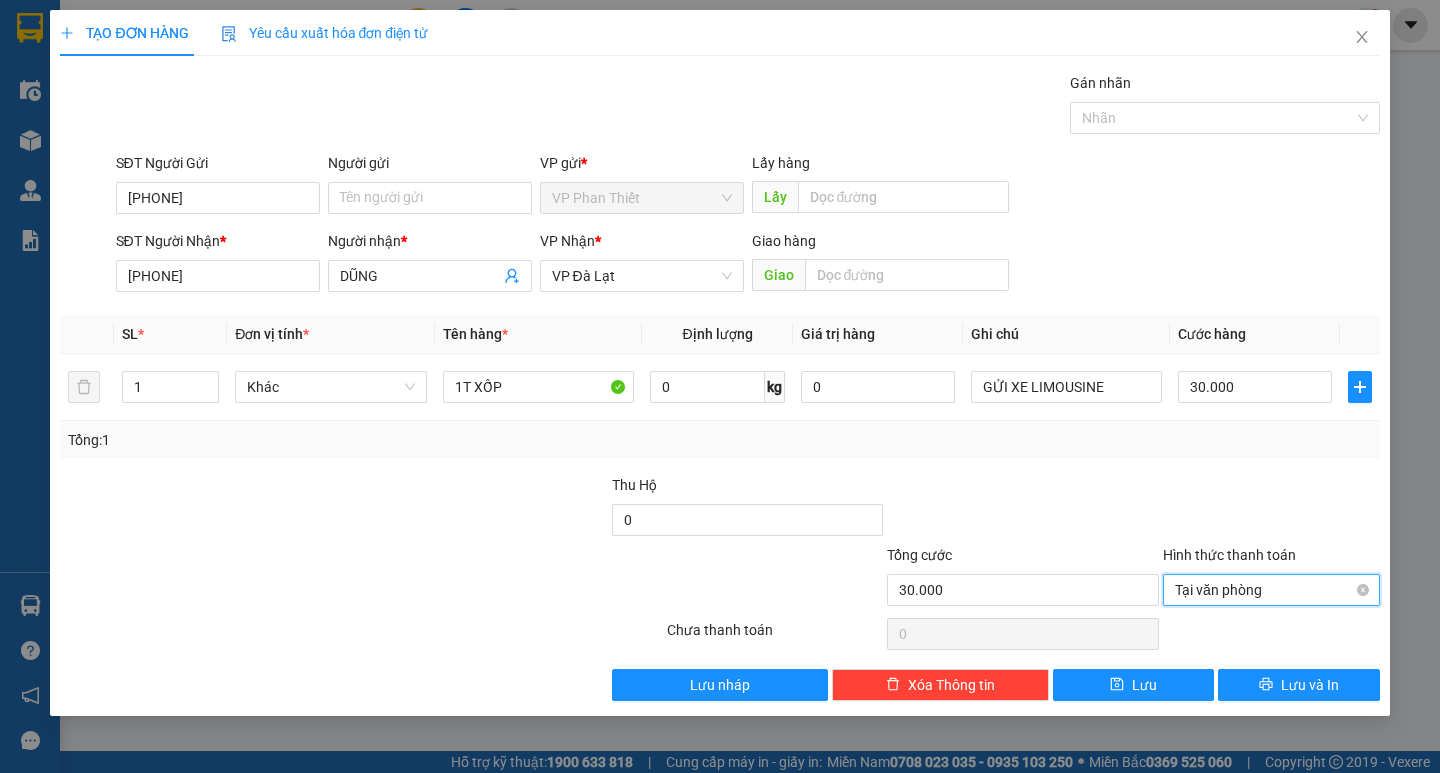 click on "Tại văn phòng" at bounding box center [1271, 590] 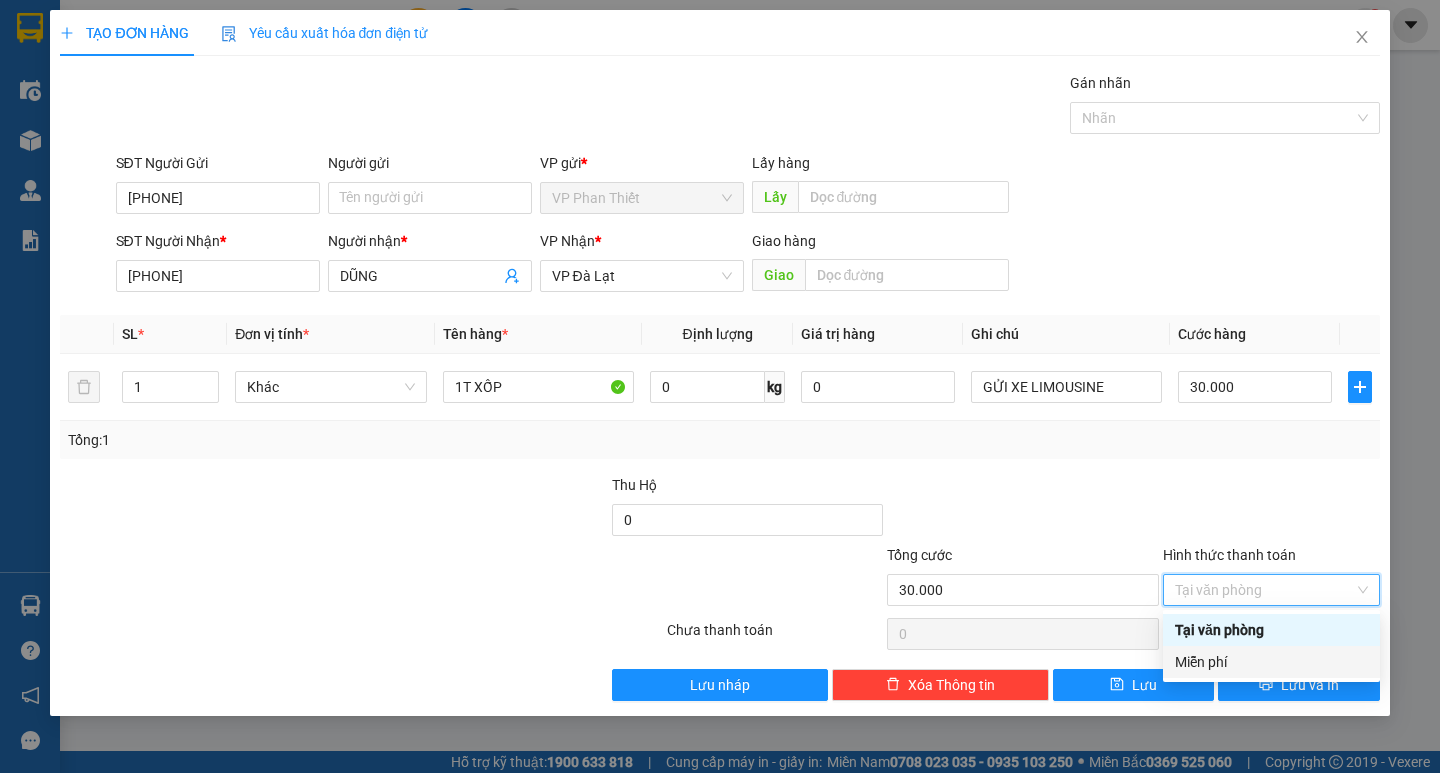 click on "Miễn phí" at bounding box center (1271, 662) 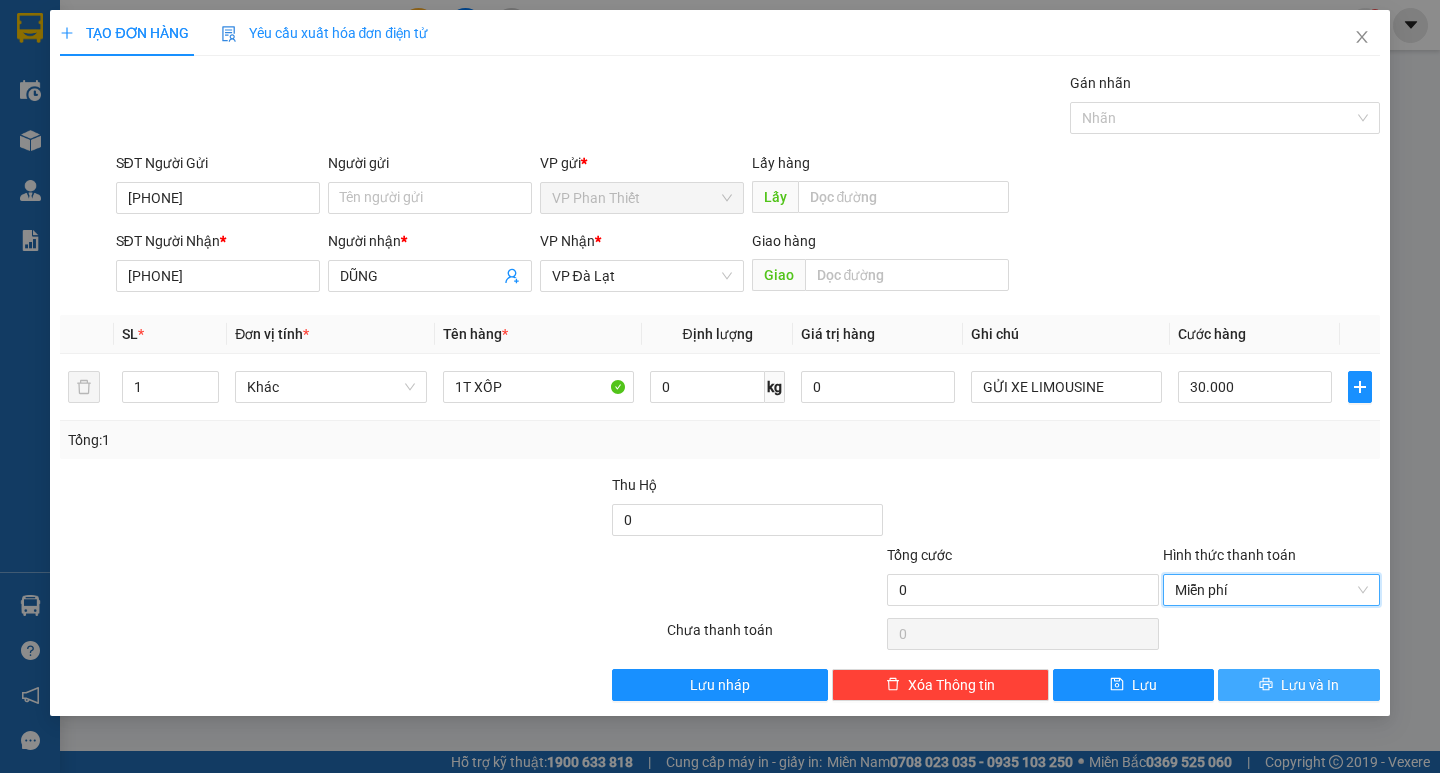 click on "Lưu và In" at bounding box center (1310, 685) 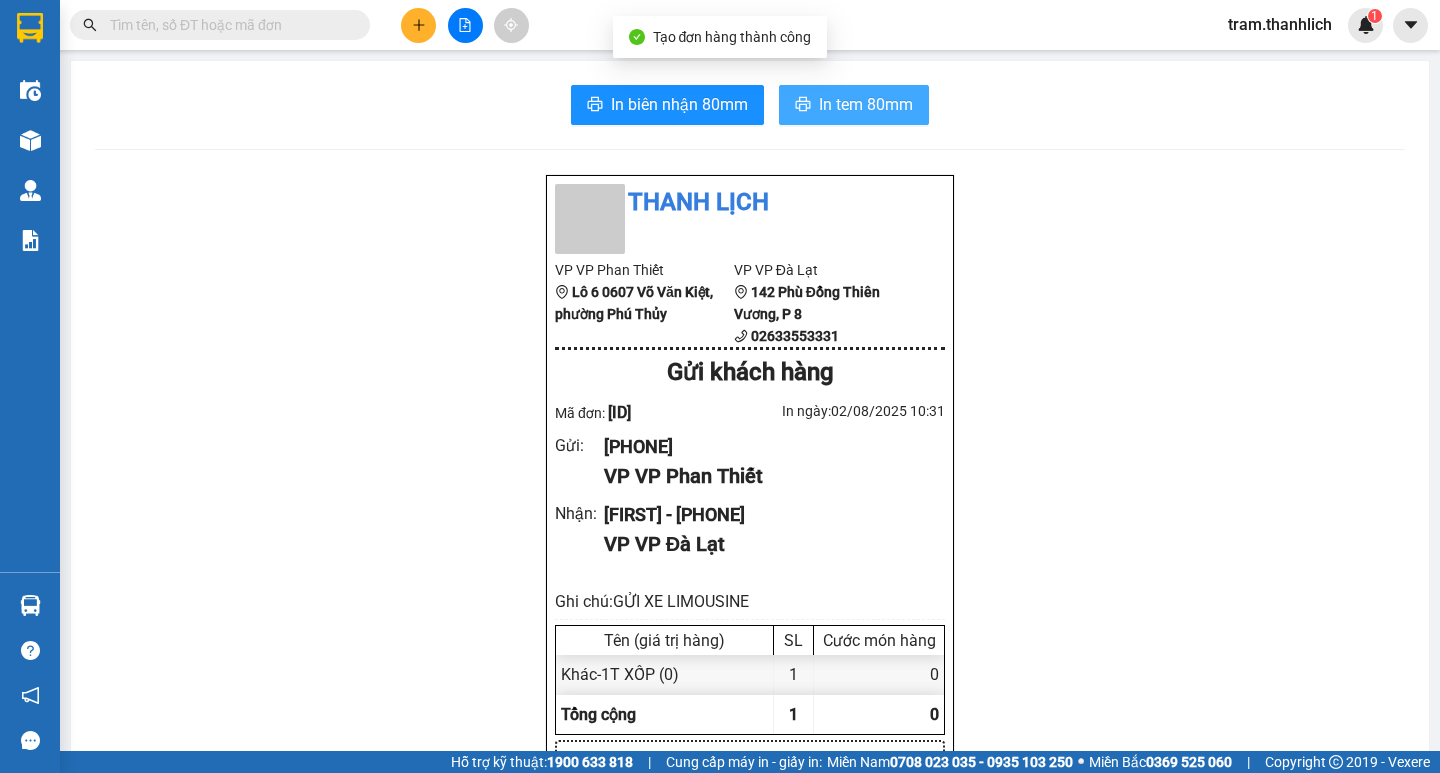 click on "In tem 80mm" at bounding box center [866, 104] 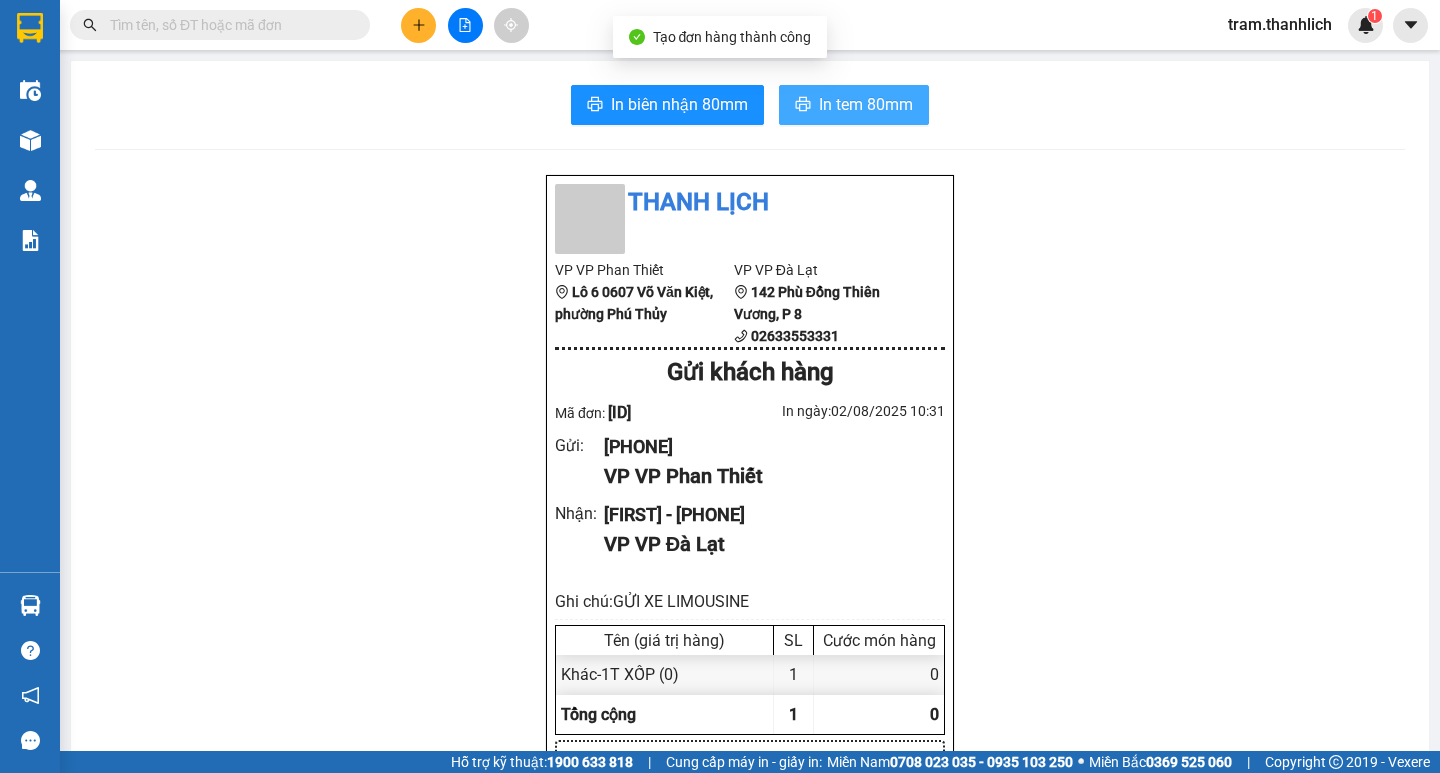 scroll, scrollTop: 0, scrollLeft: 0, axis: both 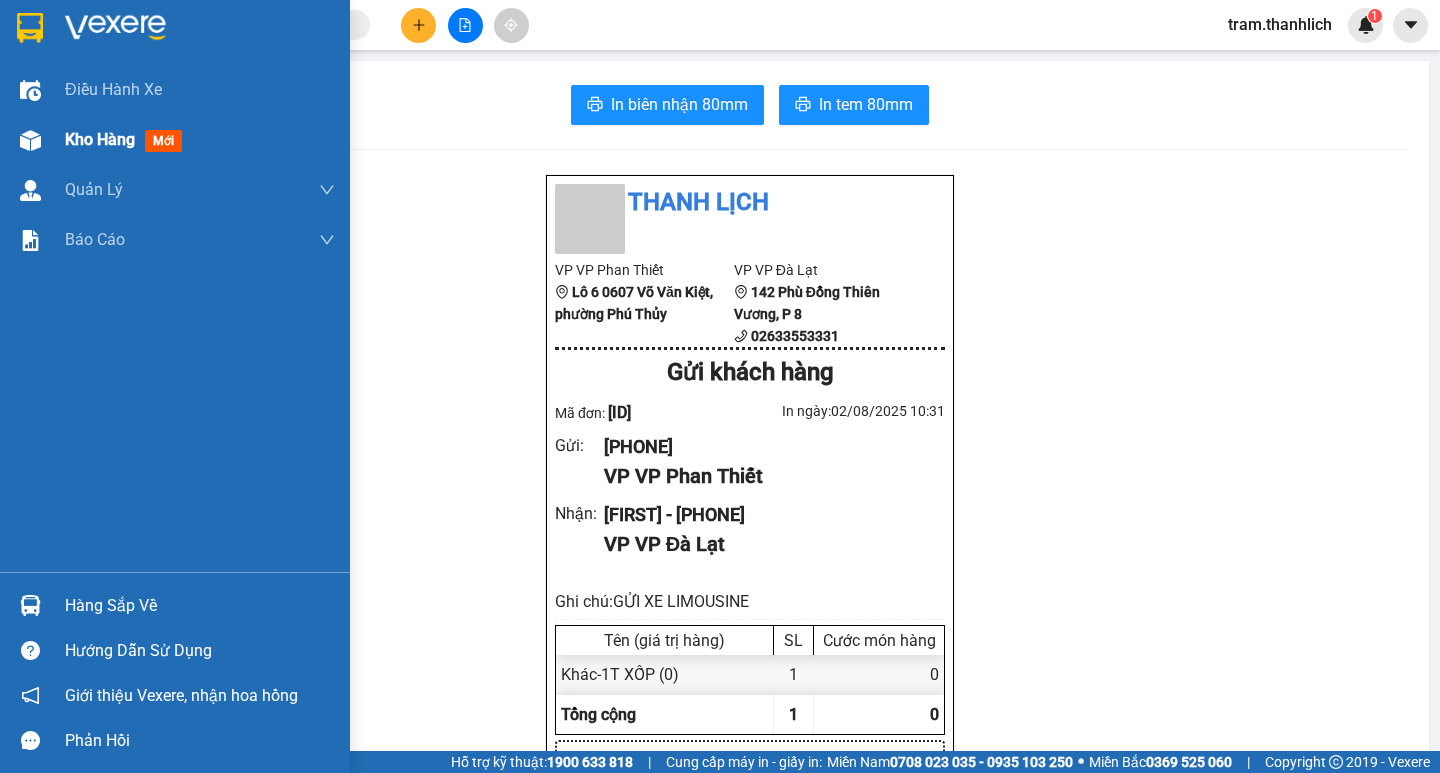 click at bounding box center [30, 140] 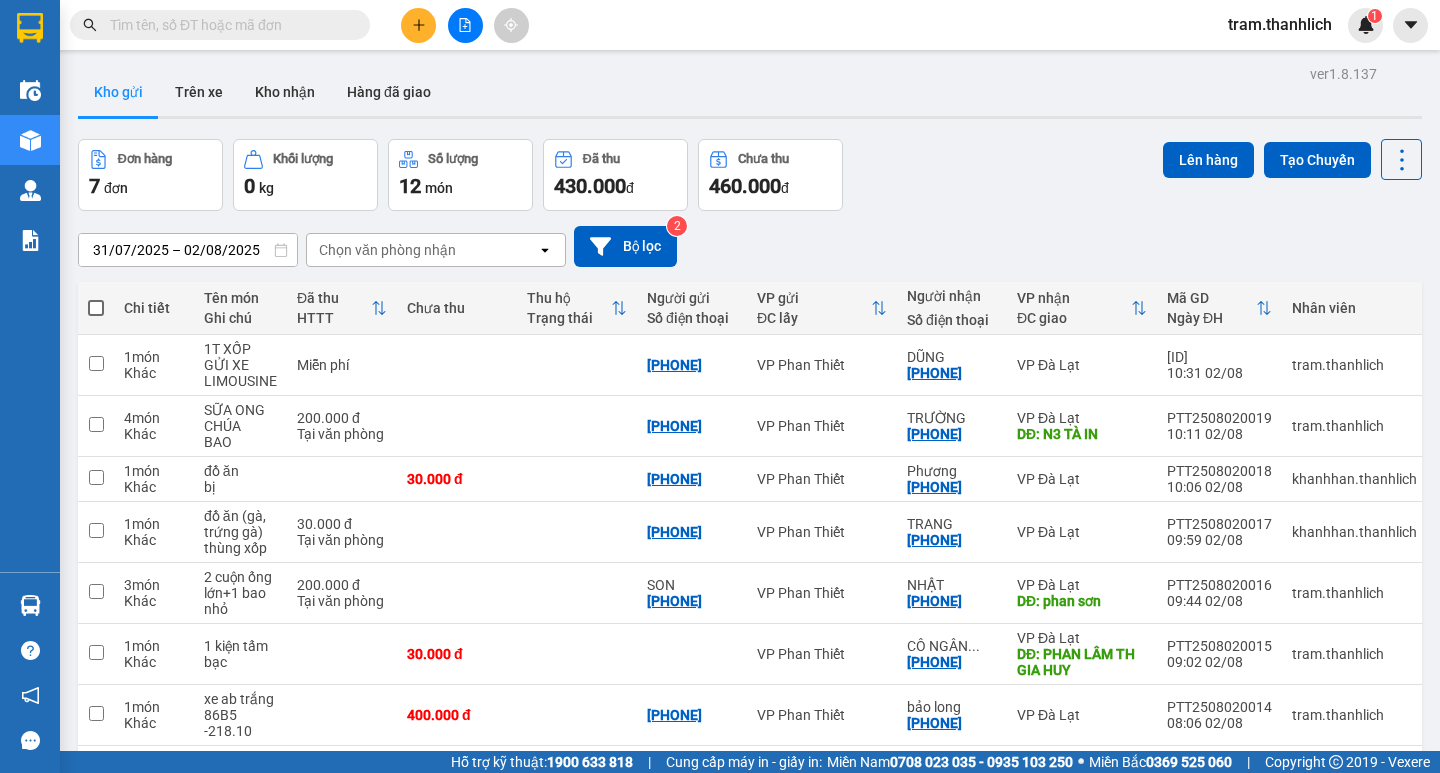 click 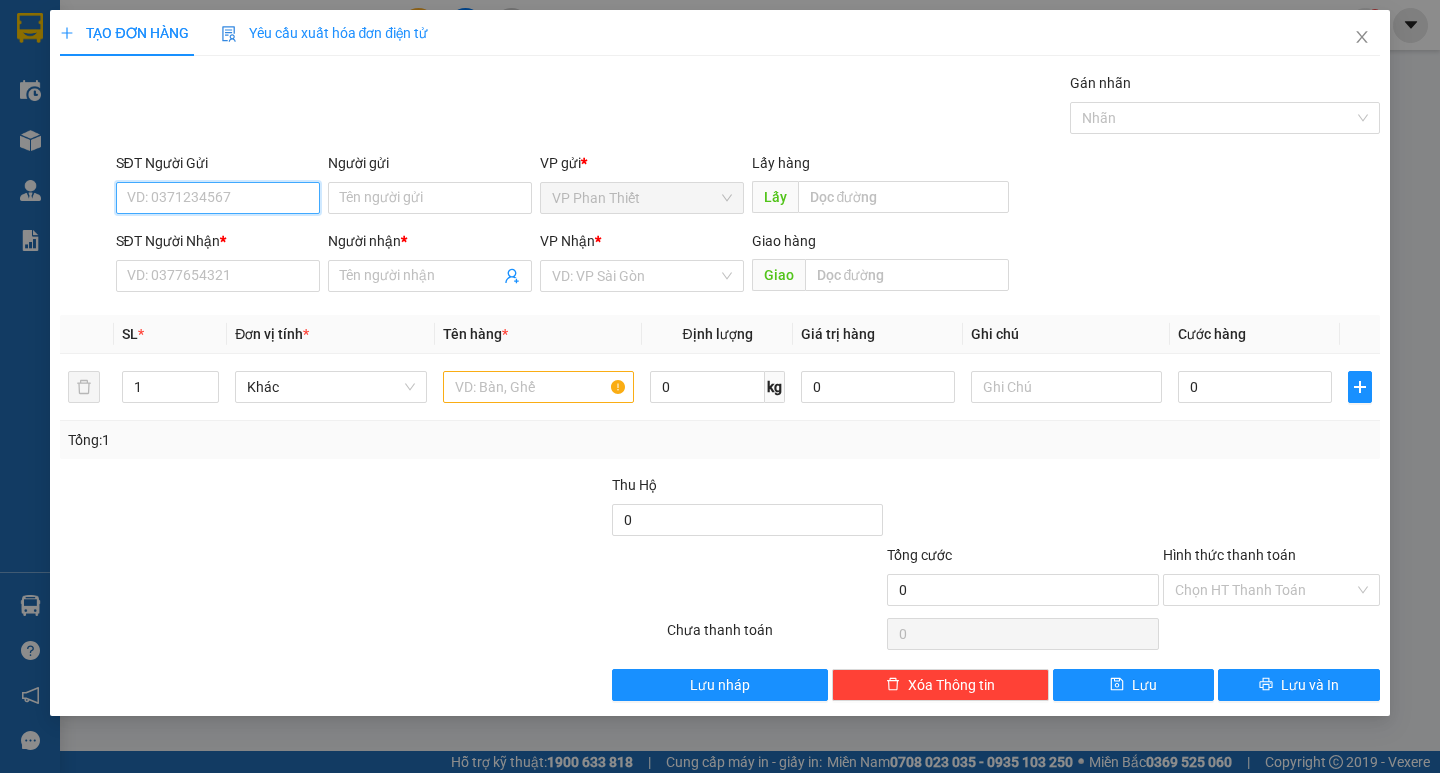 click on "SĐT Người Gửi" at bounding box center [218, 198] 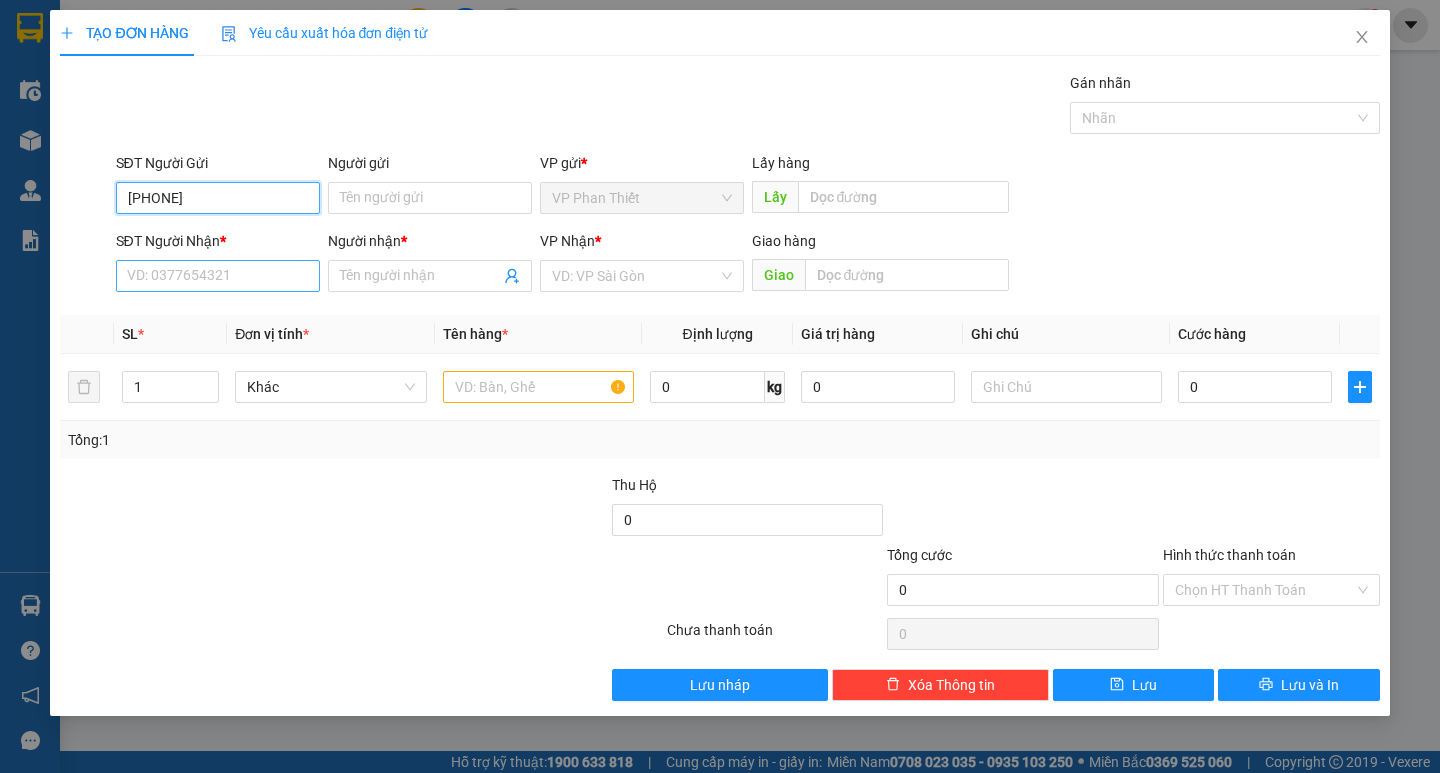 type on "[PHONE]" 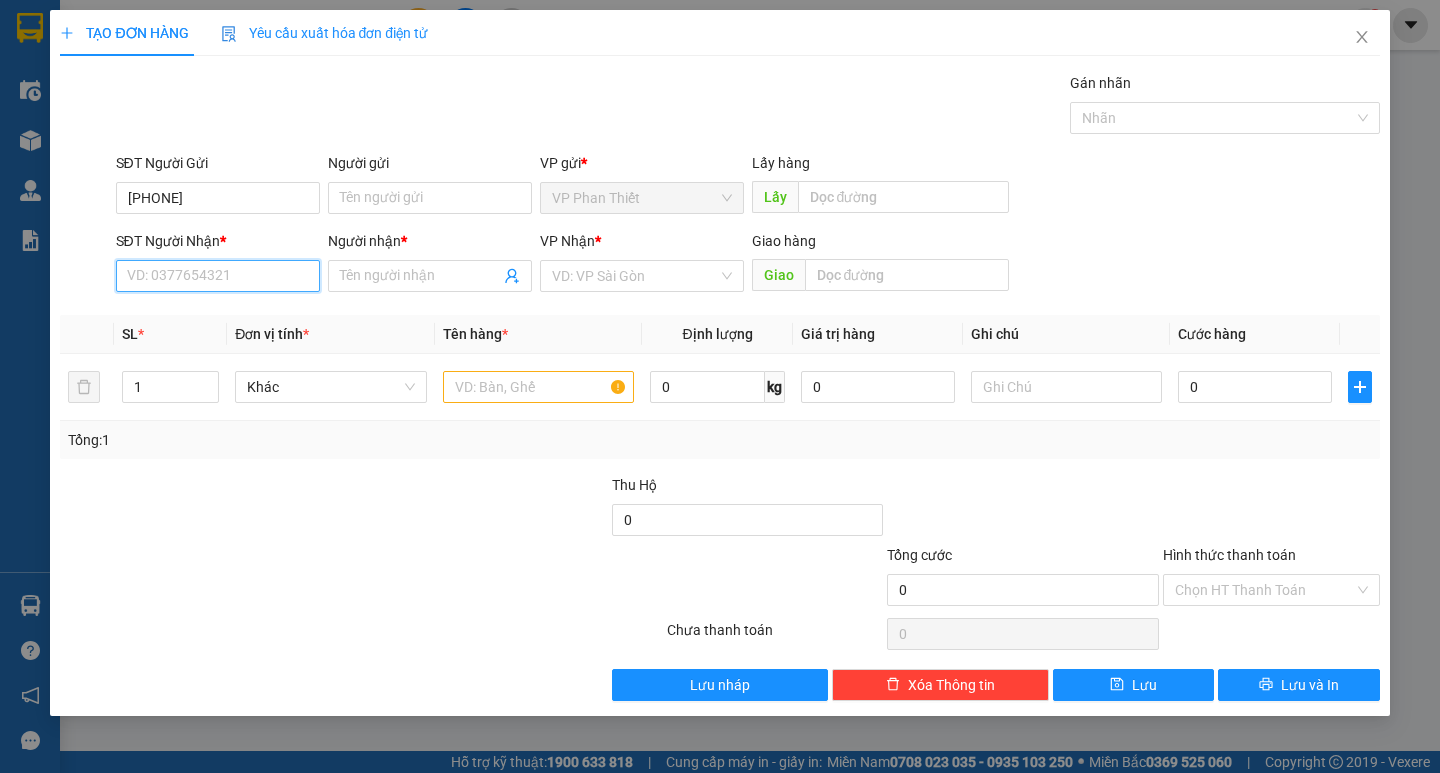 click on "SĐT Người Nhận  *" at bounding box center [218, 276] 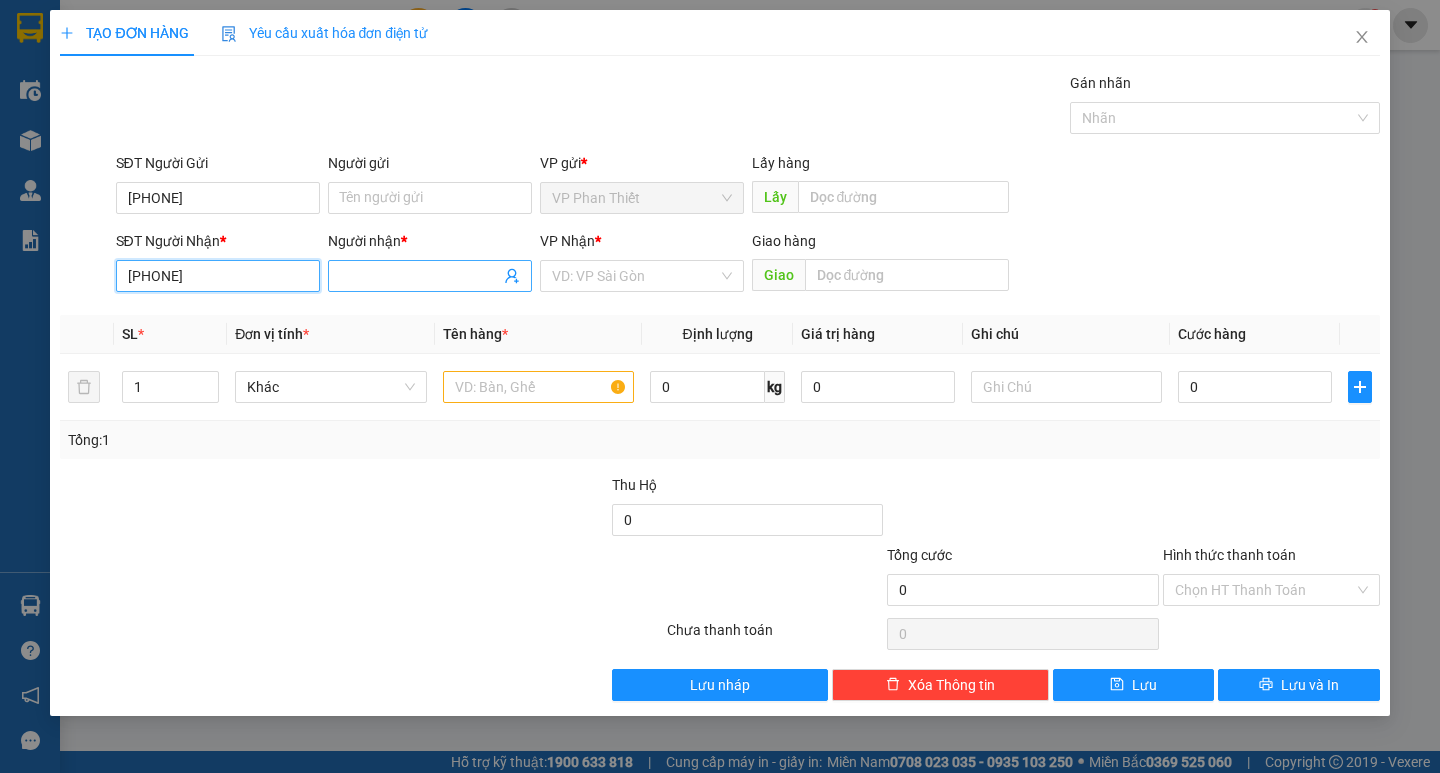 type on "[PHONE]" 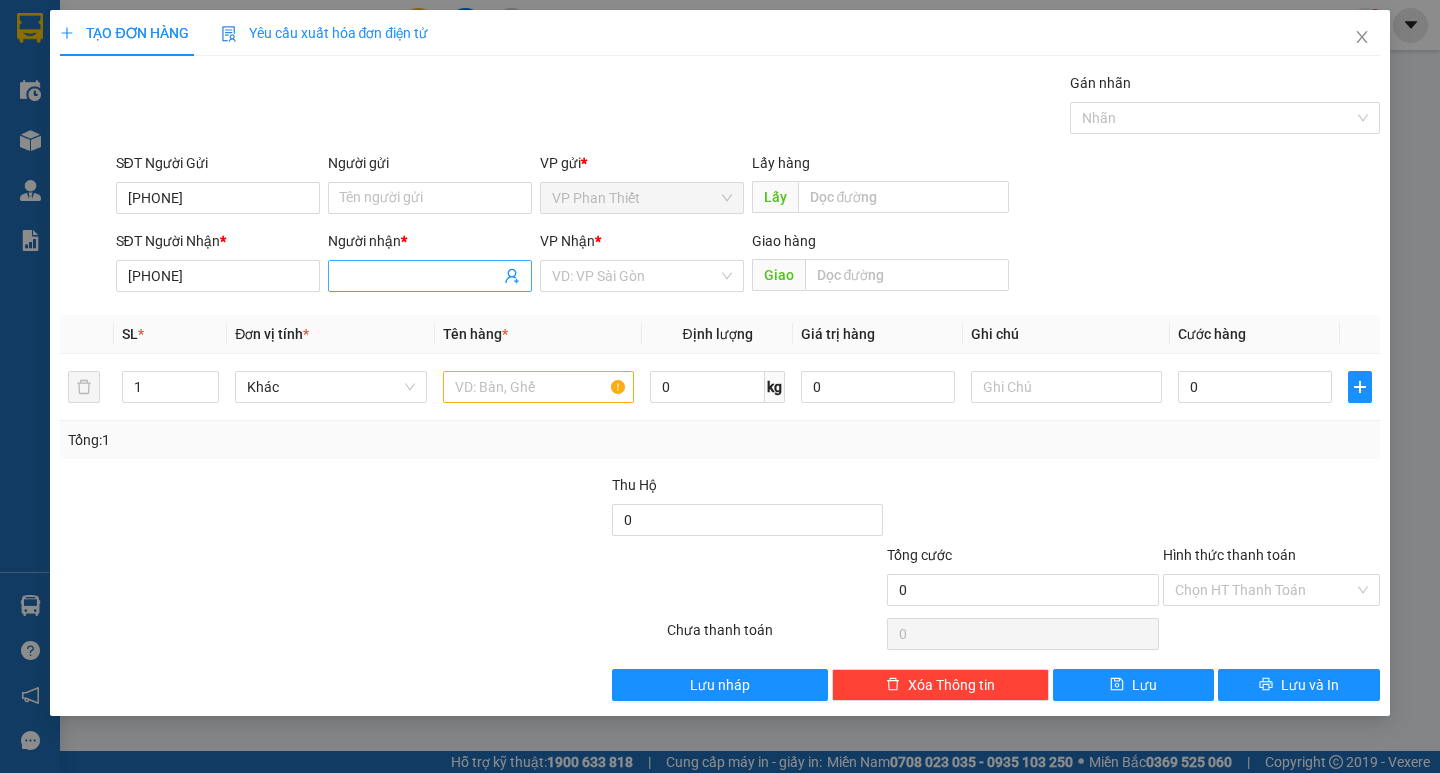 click at bounding box center (430, 276) 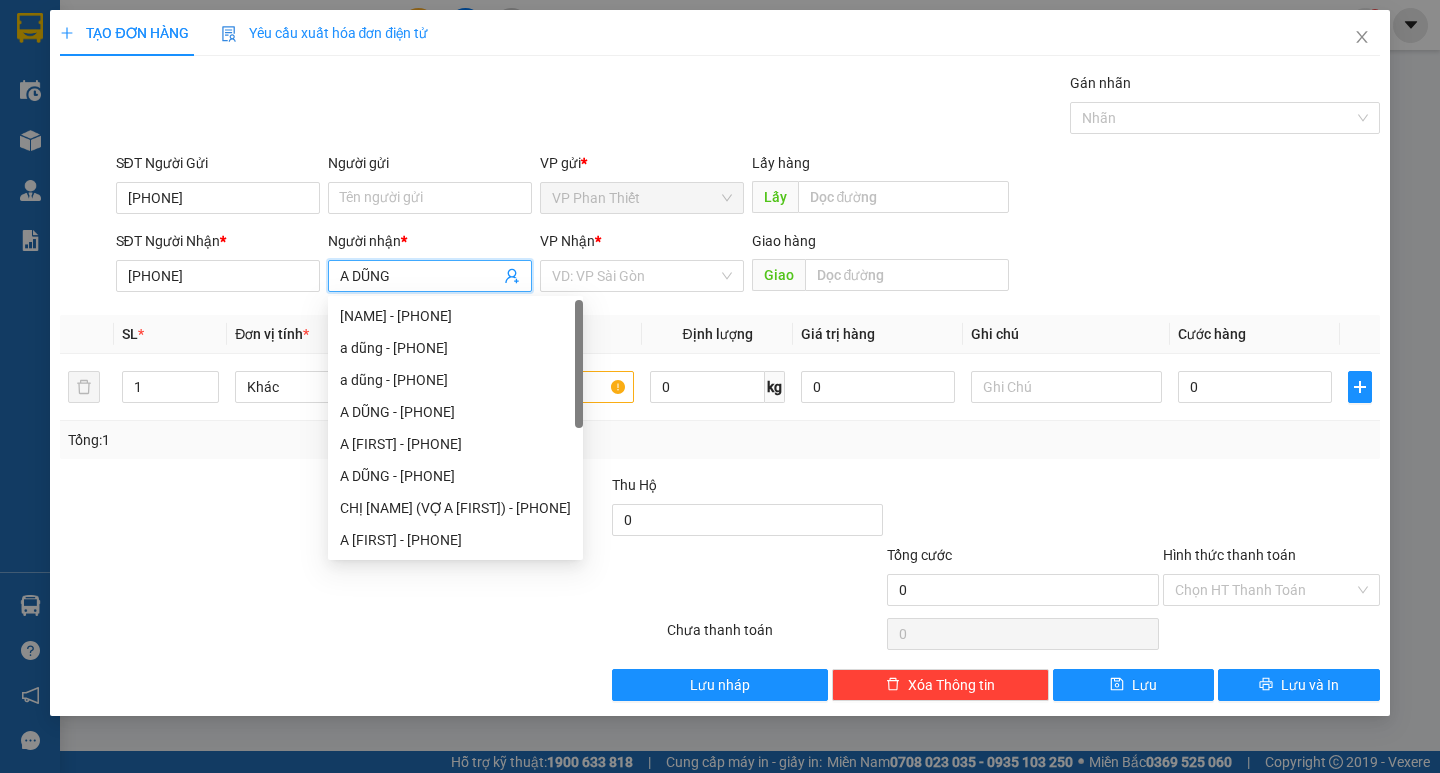 type on "A DŨNG" 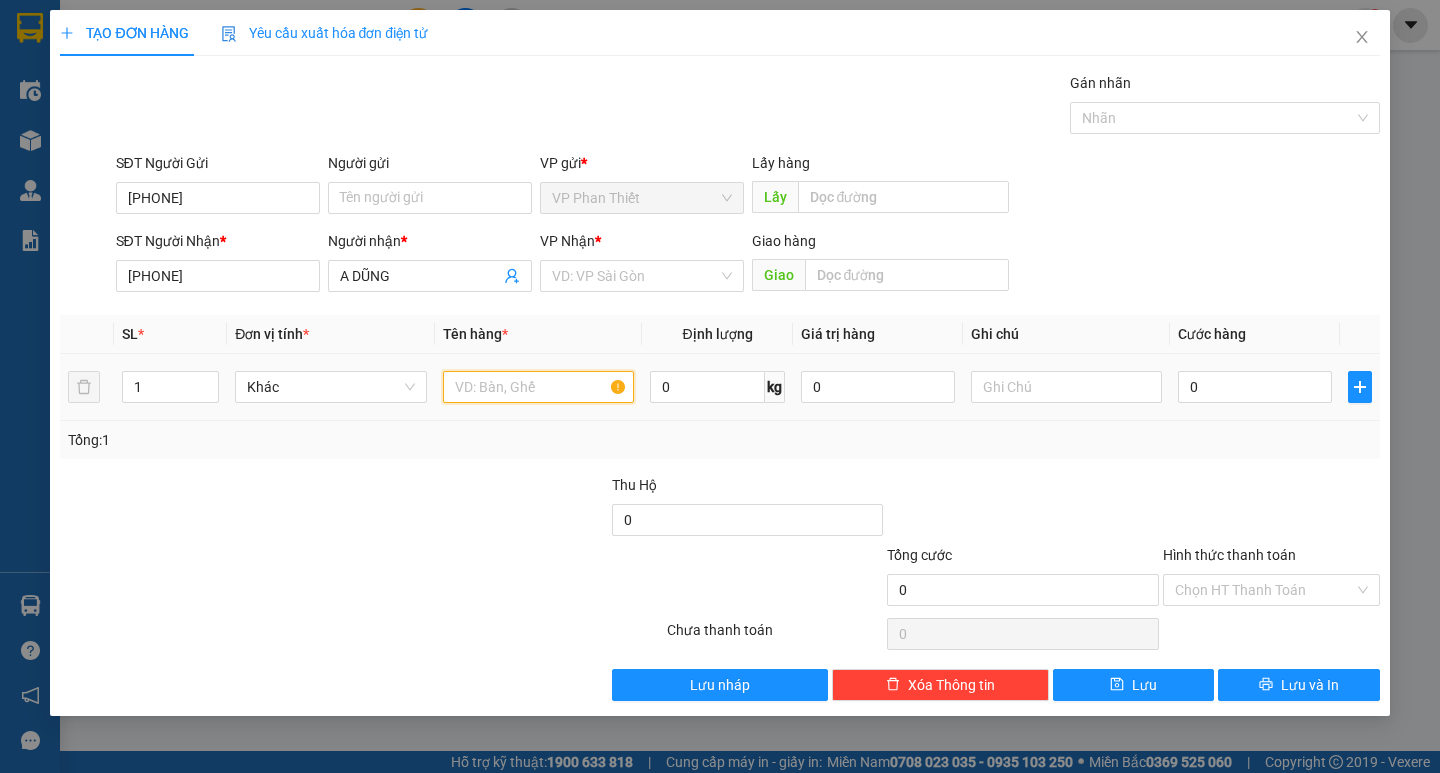 click at bounding box center (538, 387) 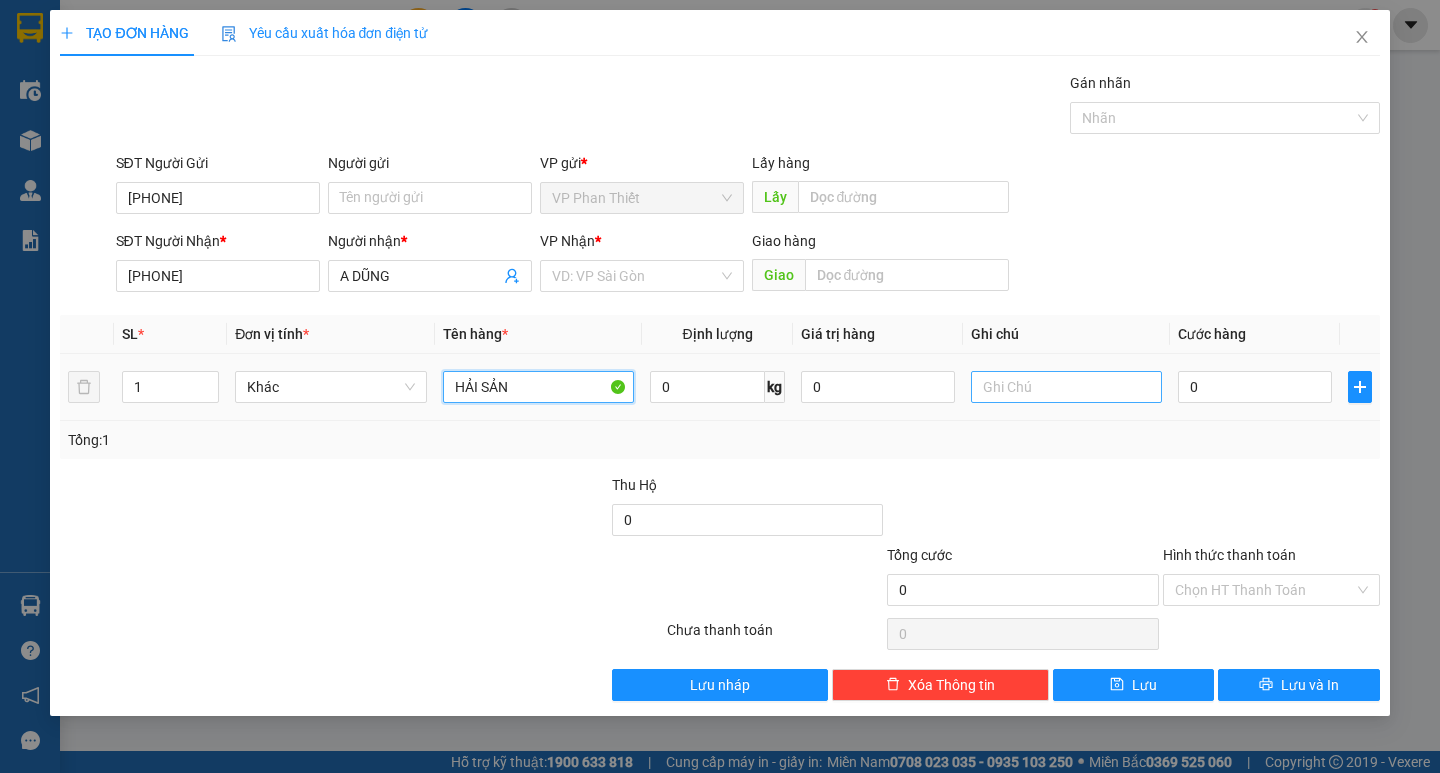 type on "HẢI SẢN" 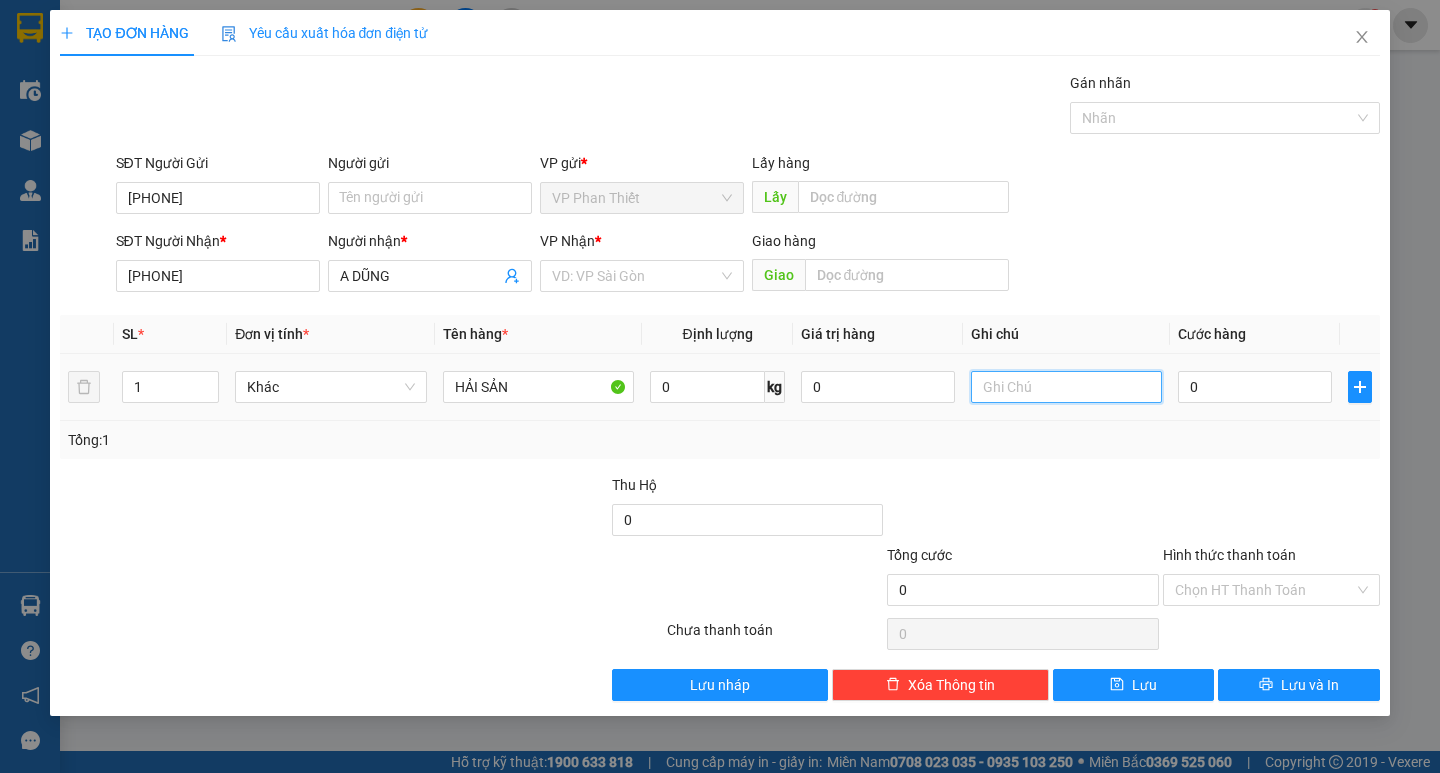 click at bounding box center (1066, 387) 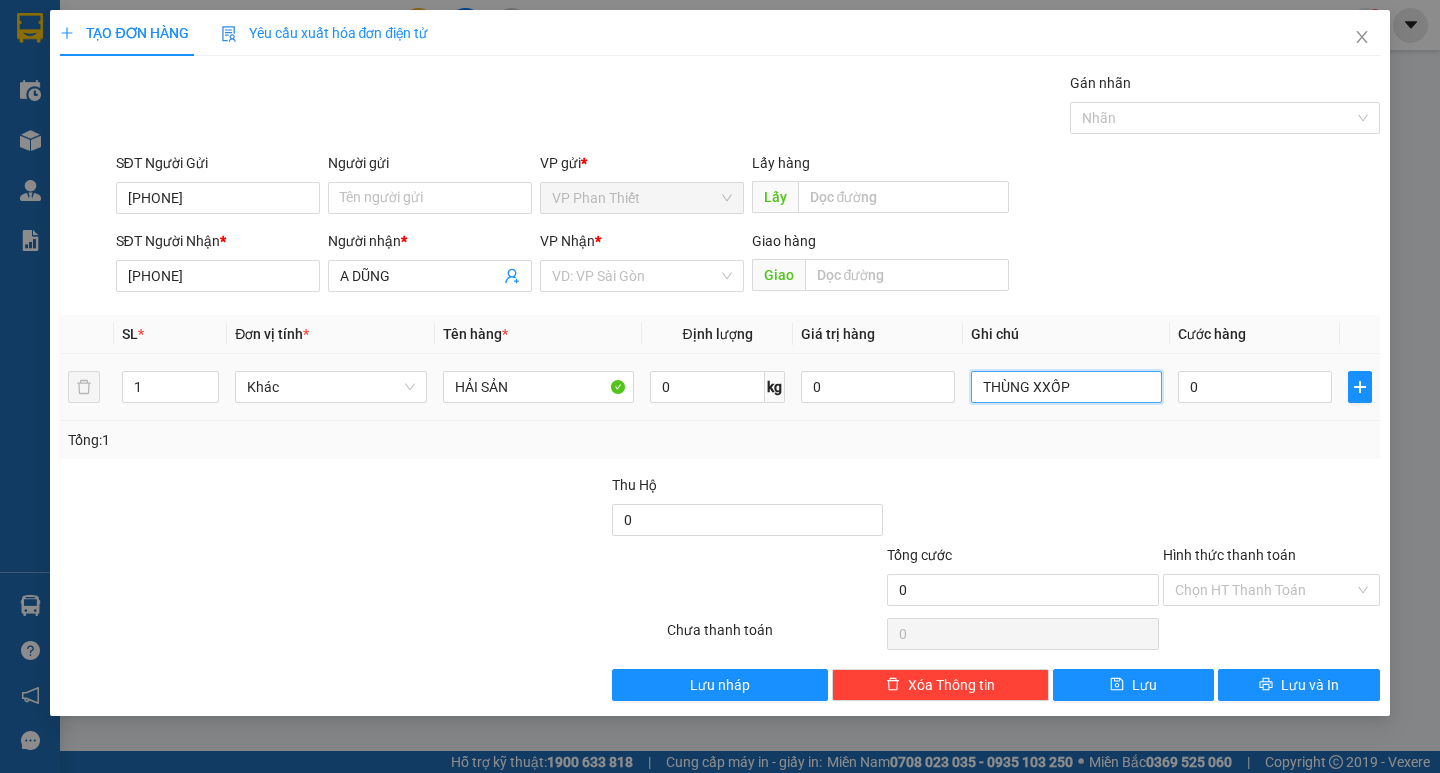 click on "THÙNG XXỐP" at bounding box center [1066, 387] 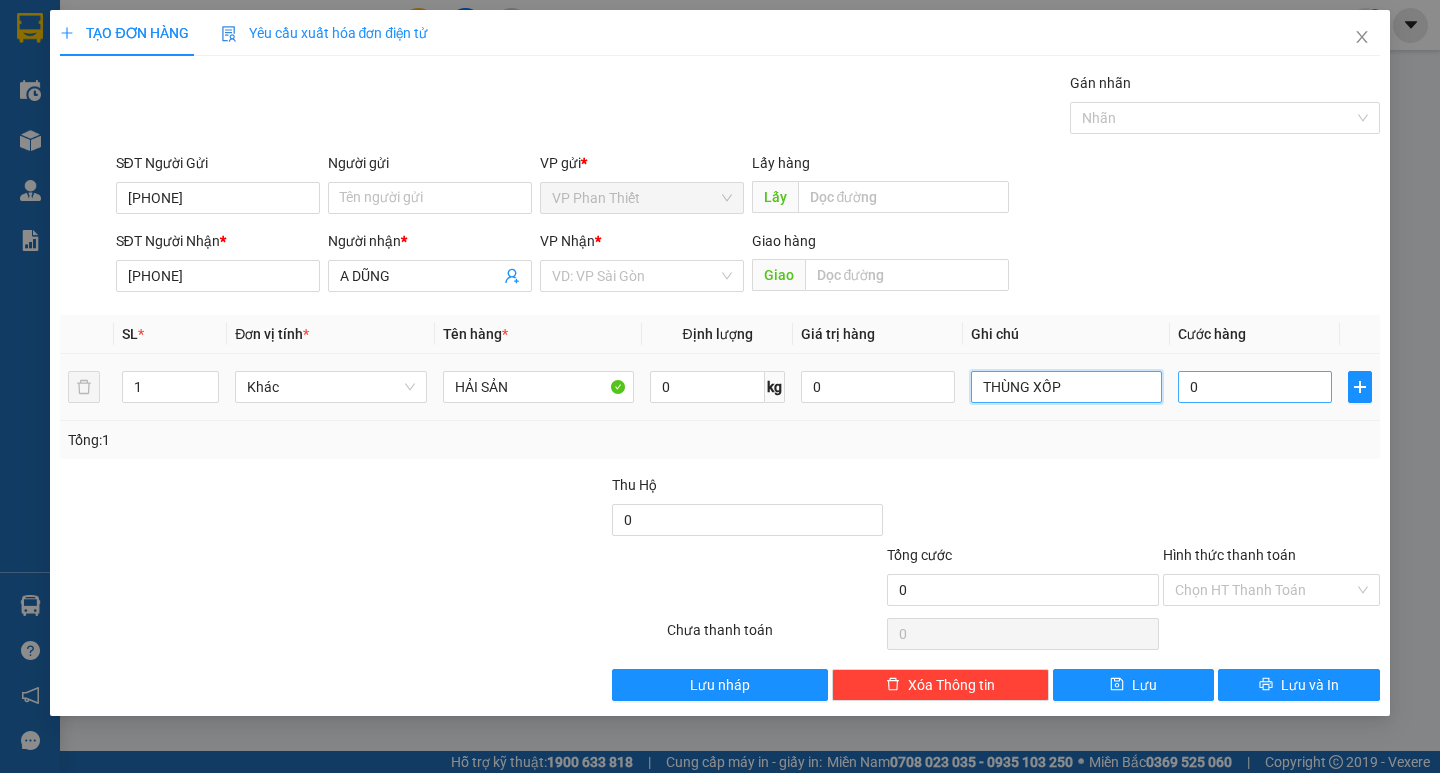type on "THÙNG XỐP" 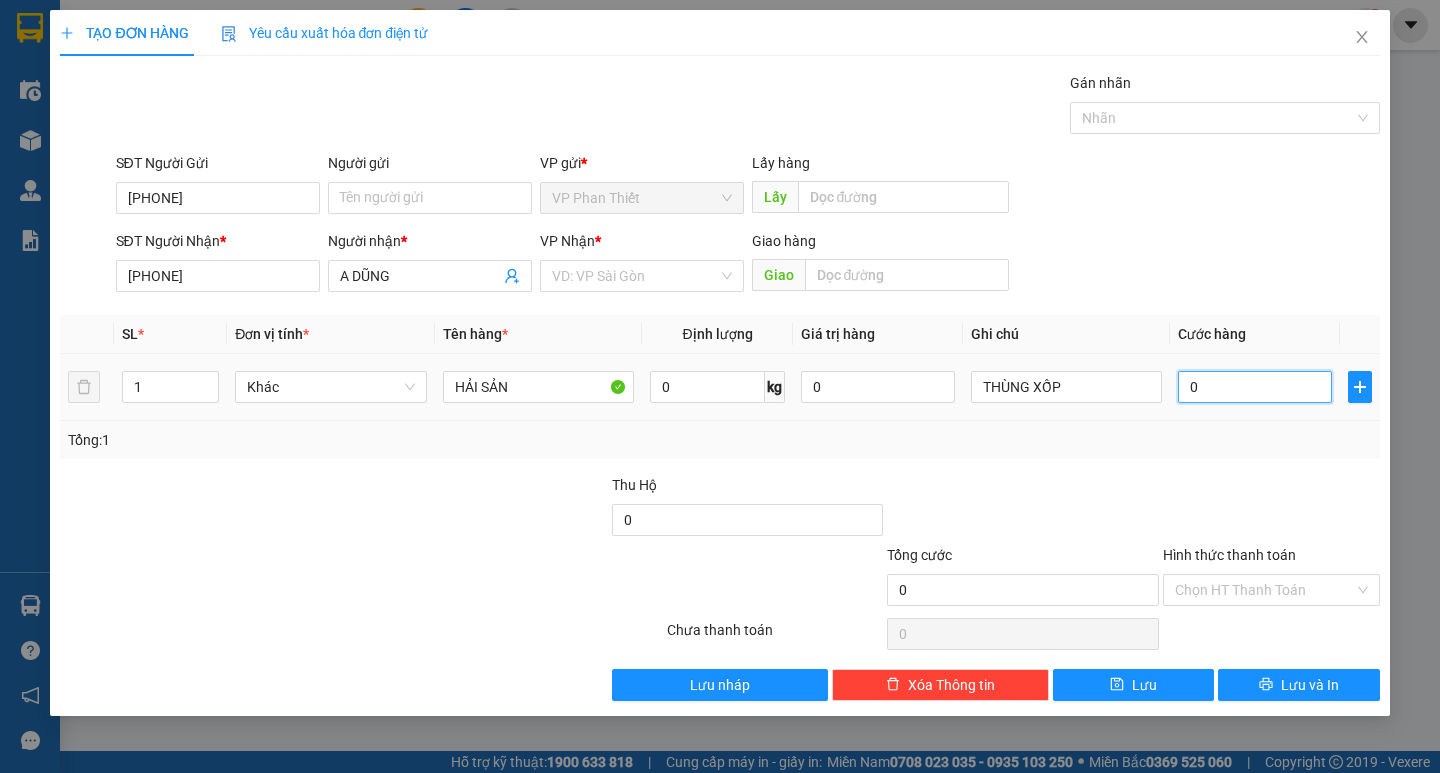 click on "0" at bounding box center (1255, 387) 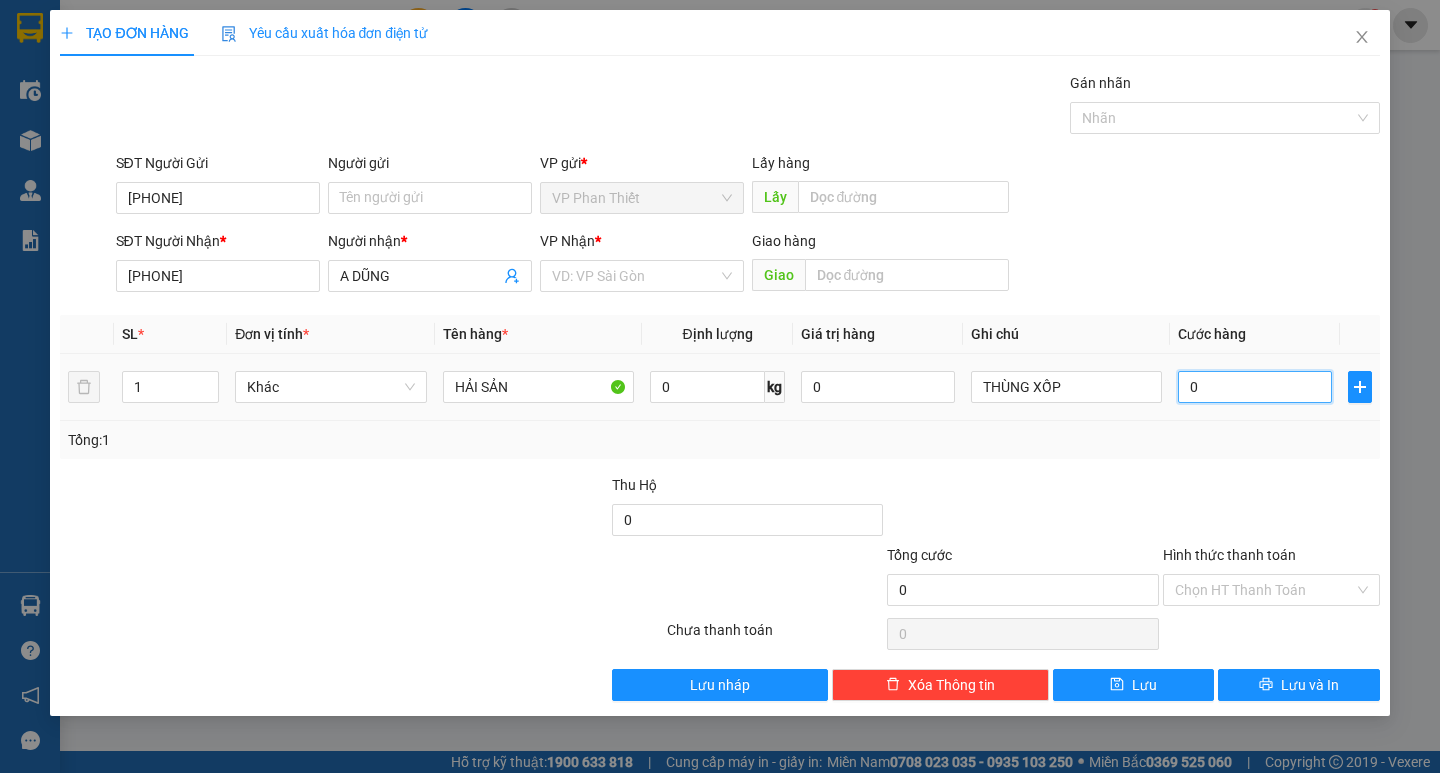type on "3" 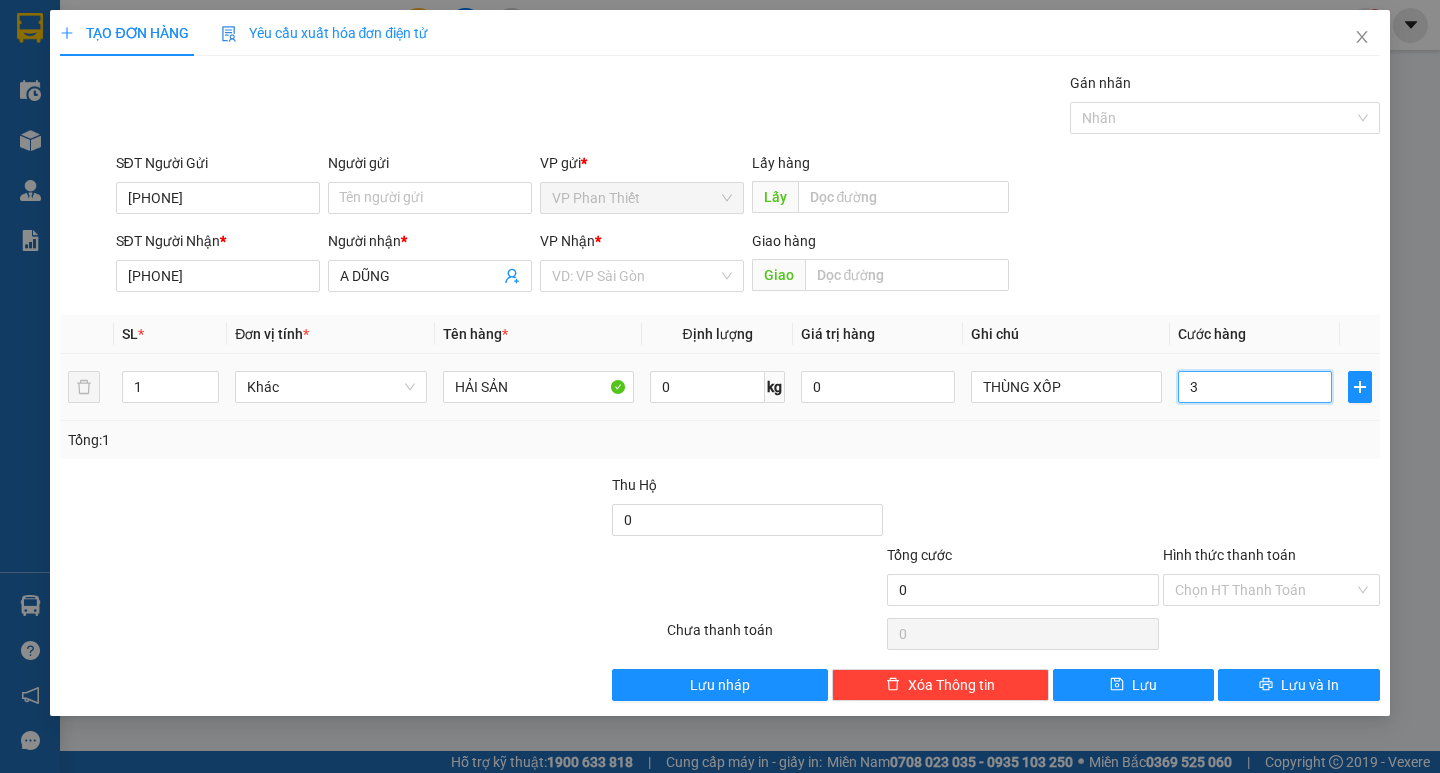 type on "3" 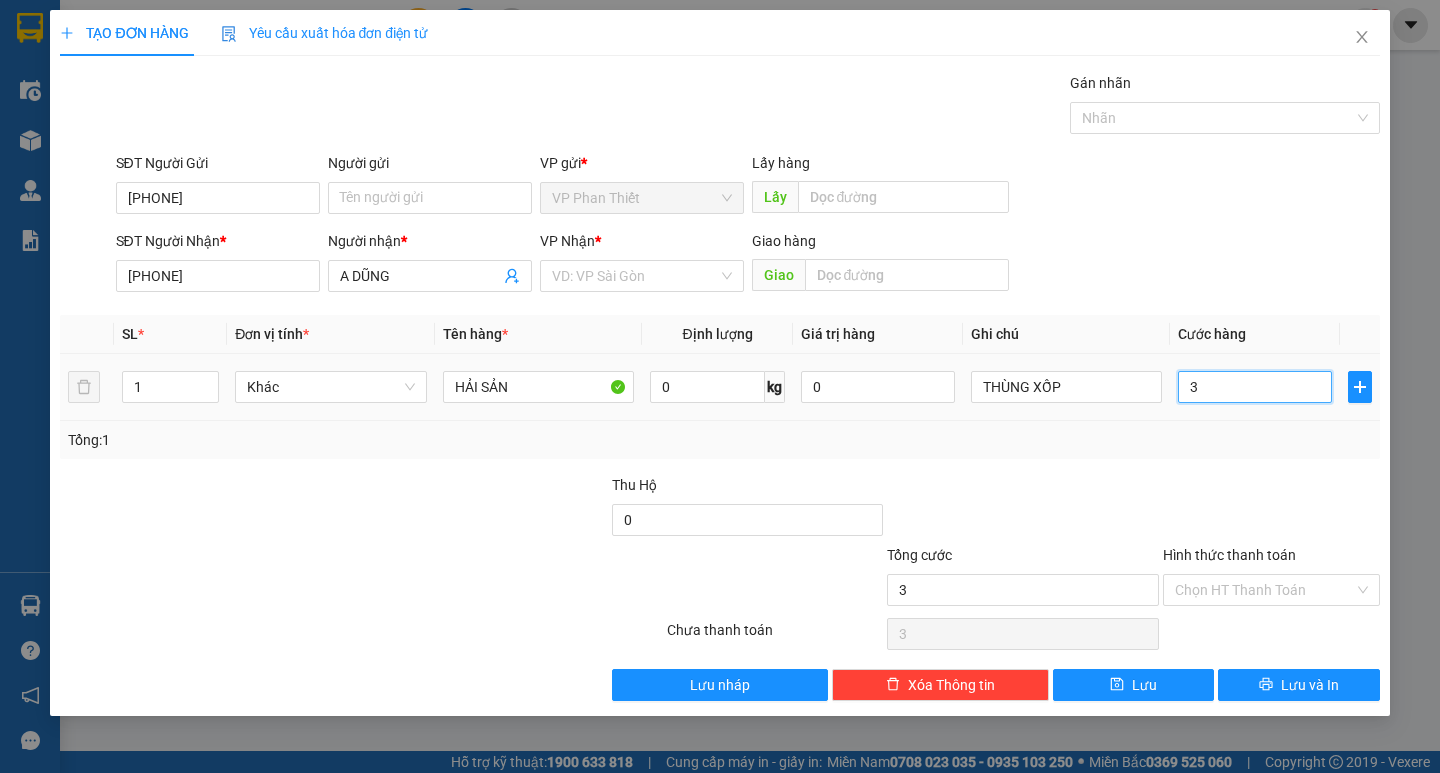 type on "30" 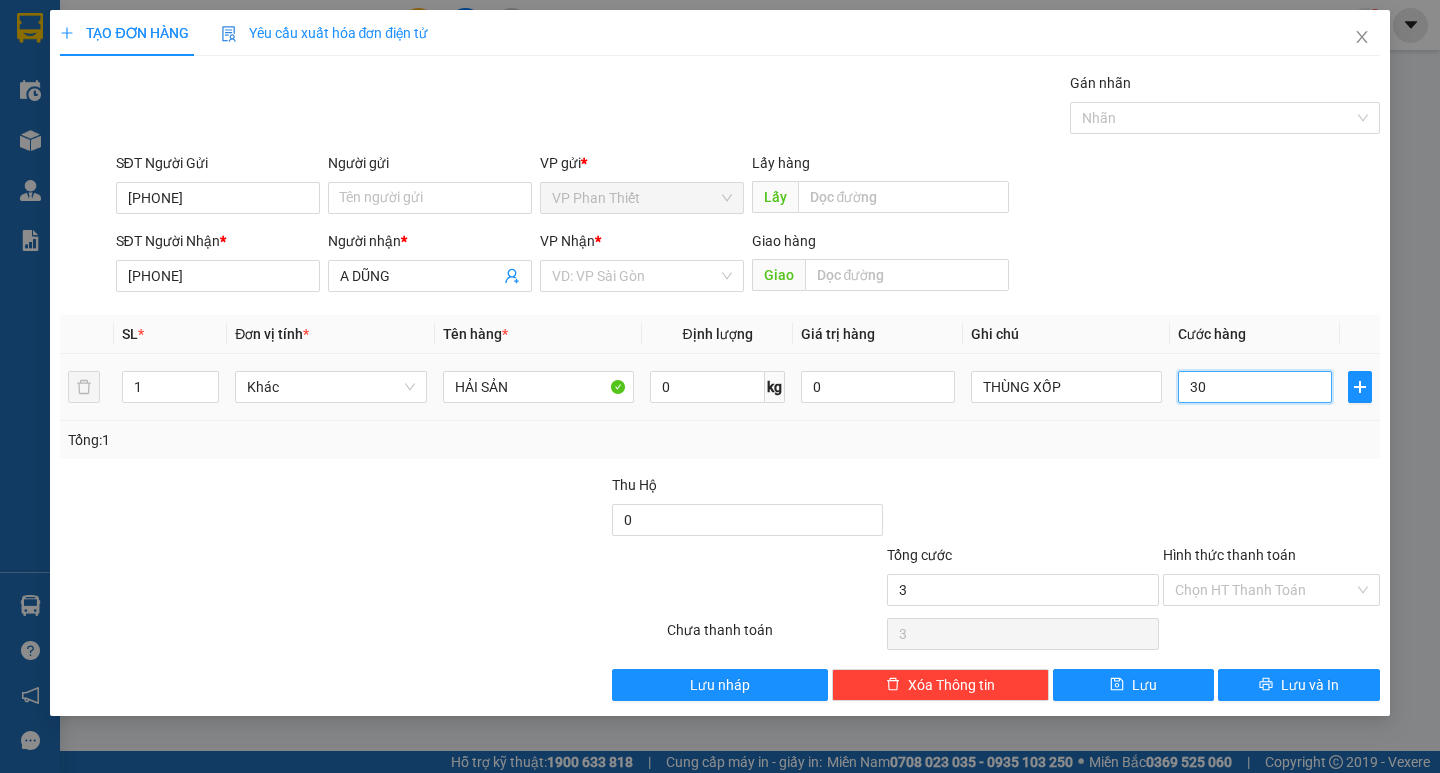 type on "30" 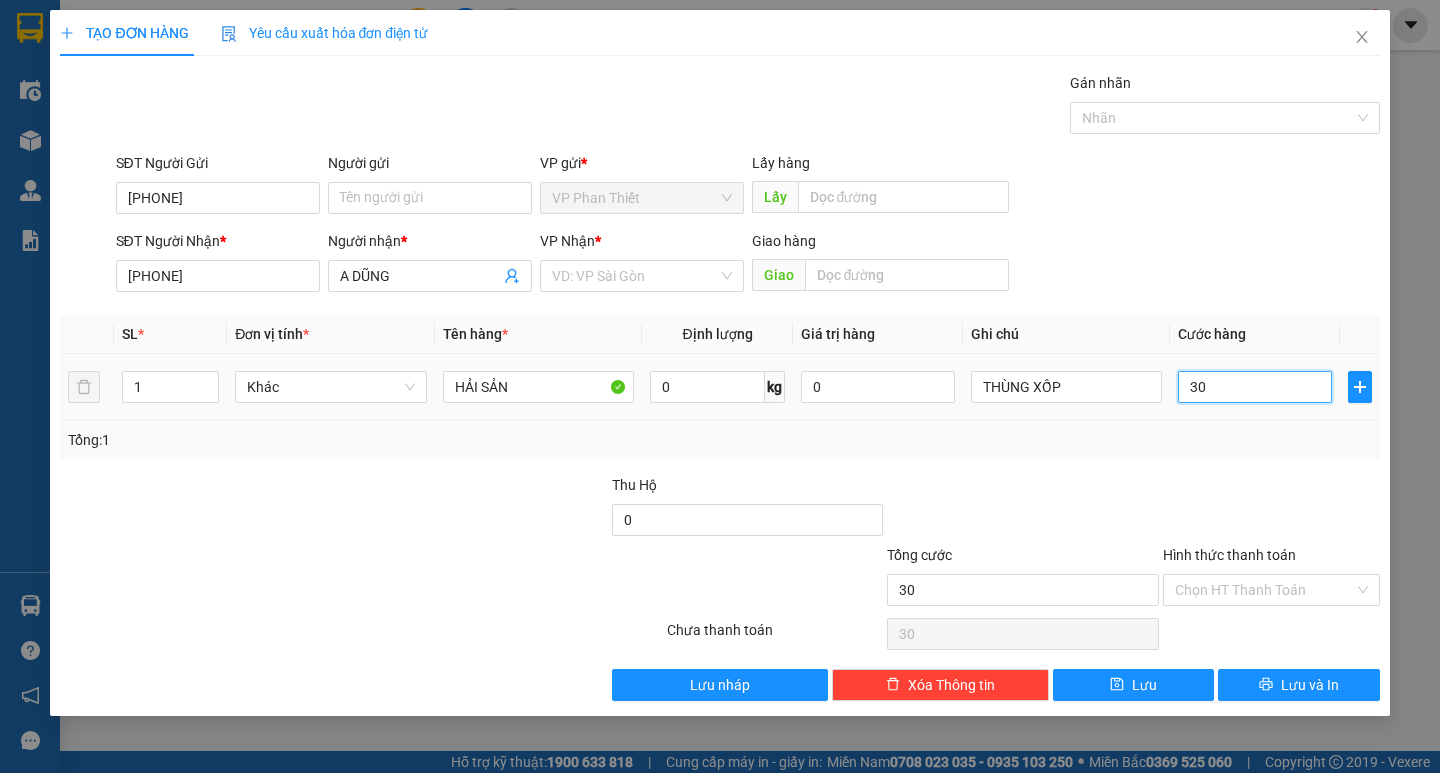 type on "300" 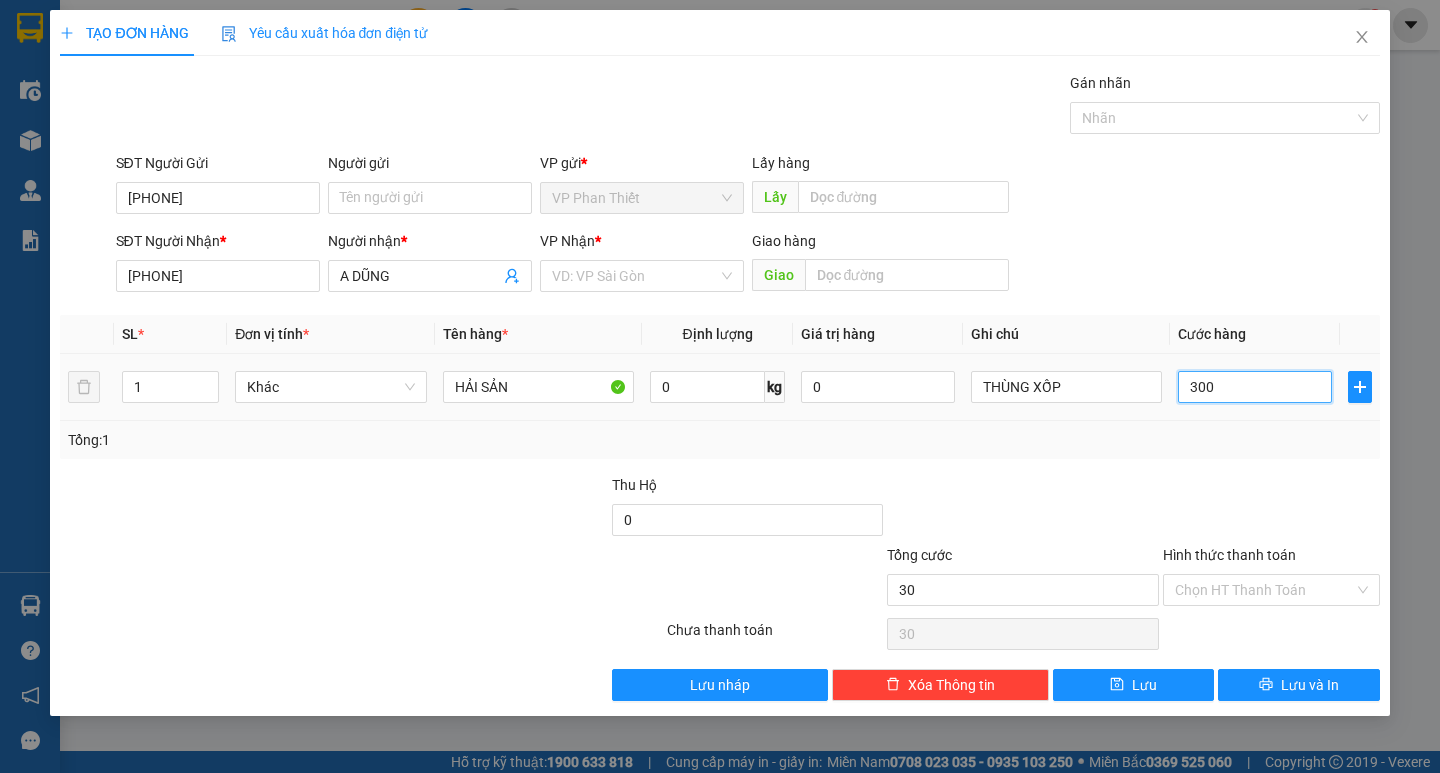 type on "300" 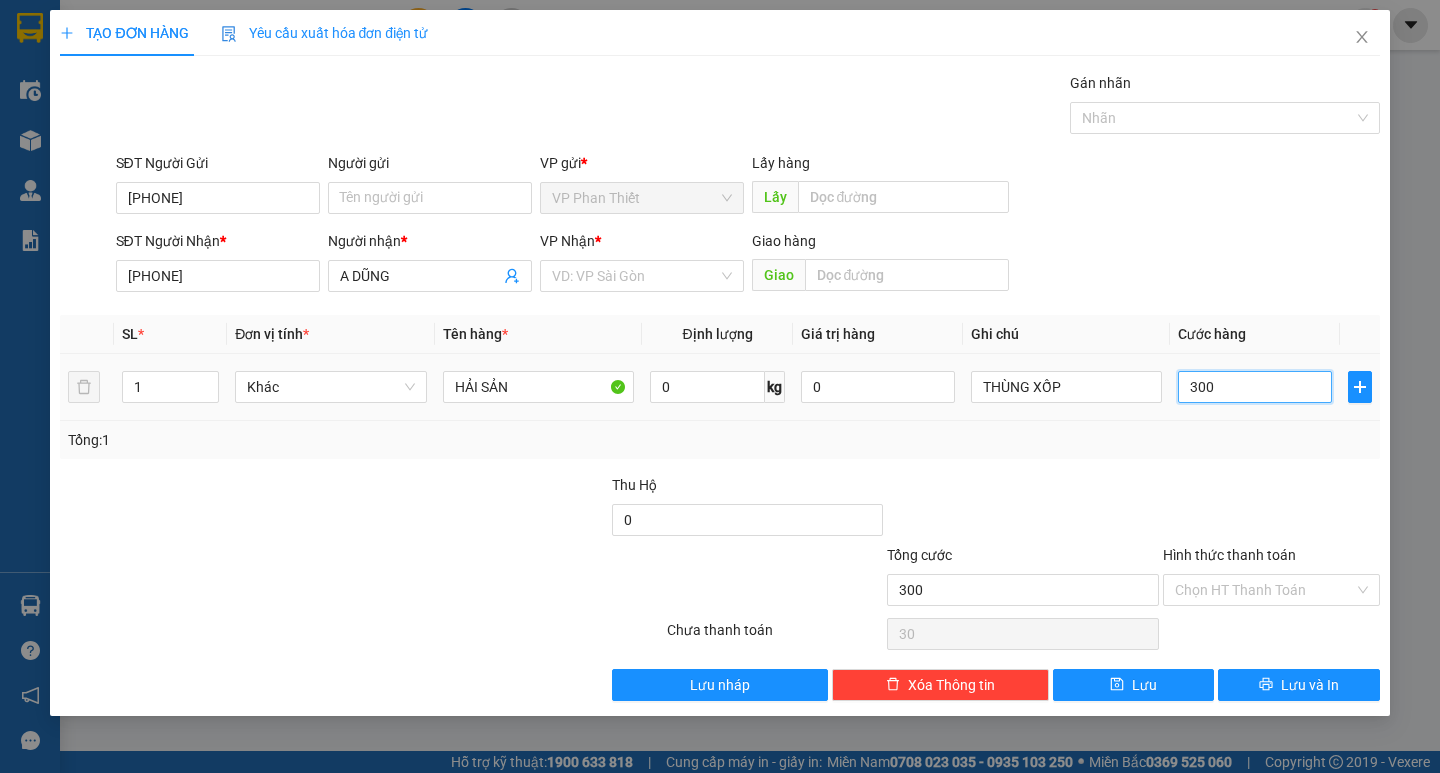type on "300" 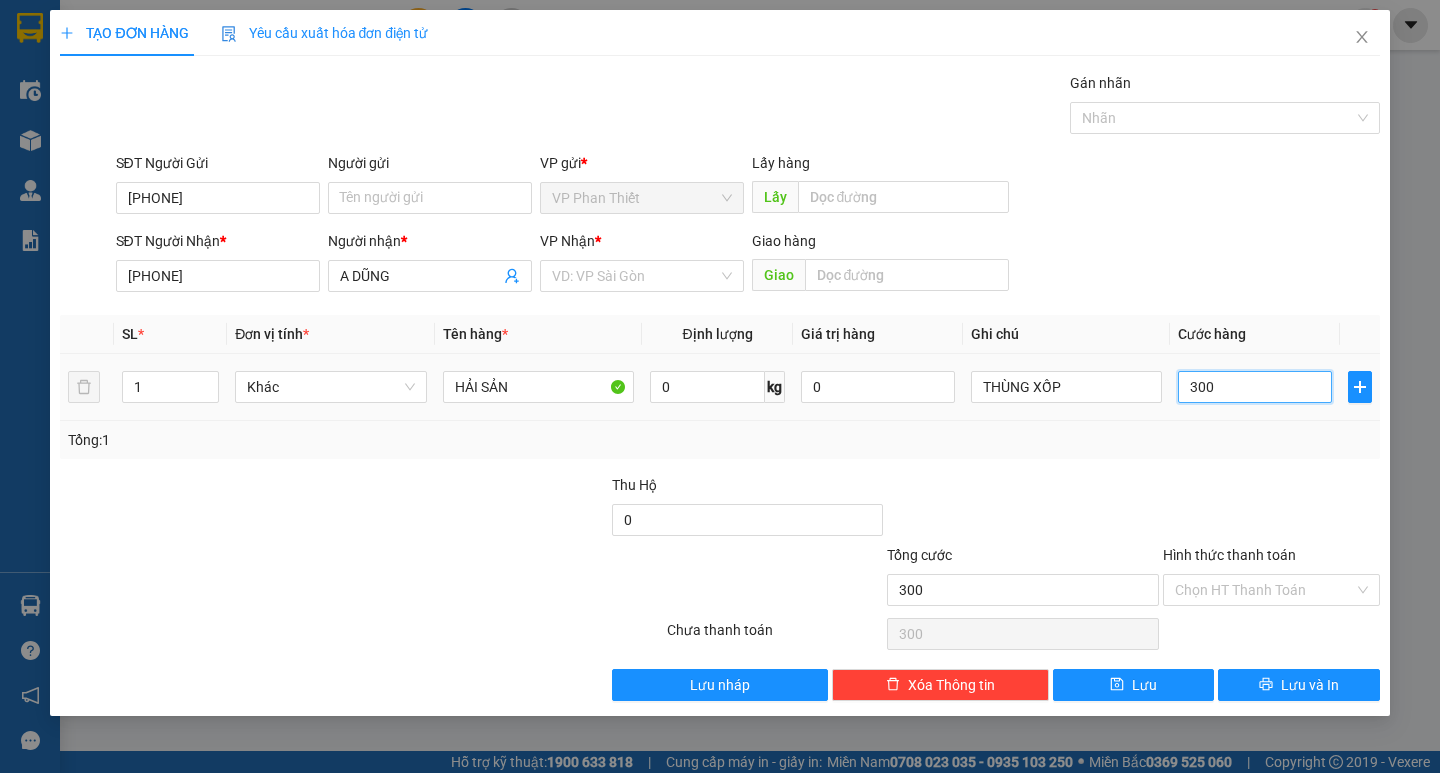 type on "3.000" 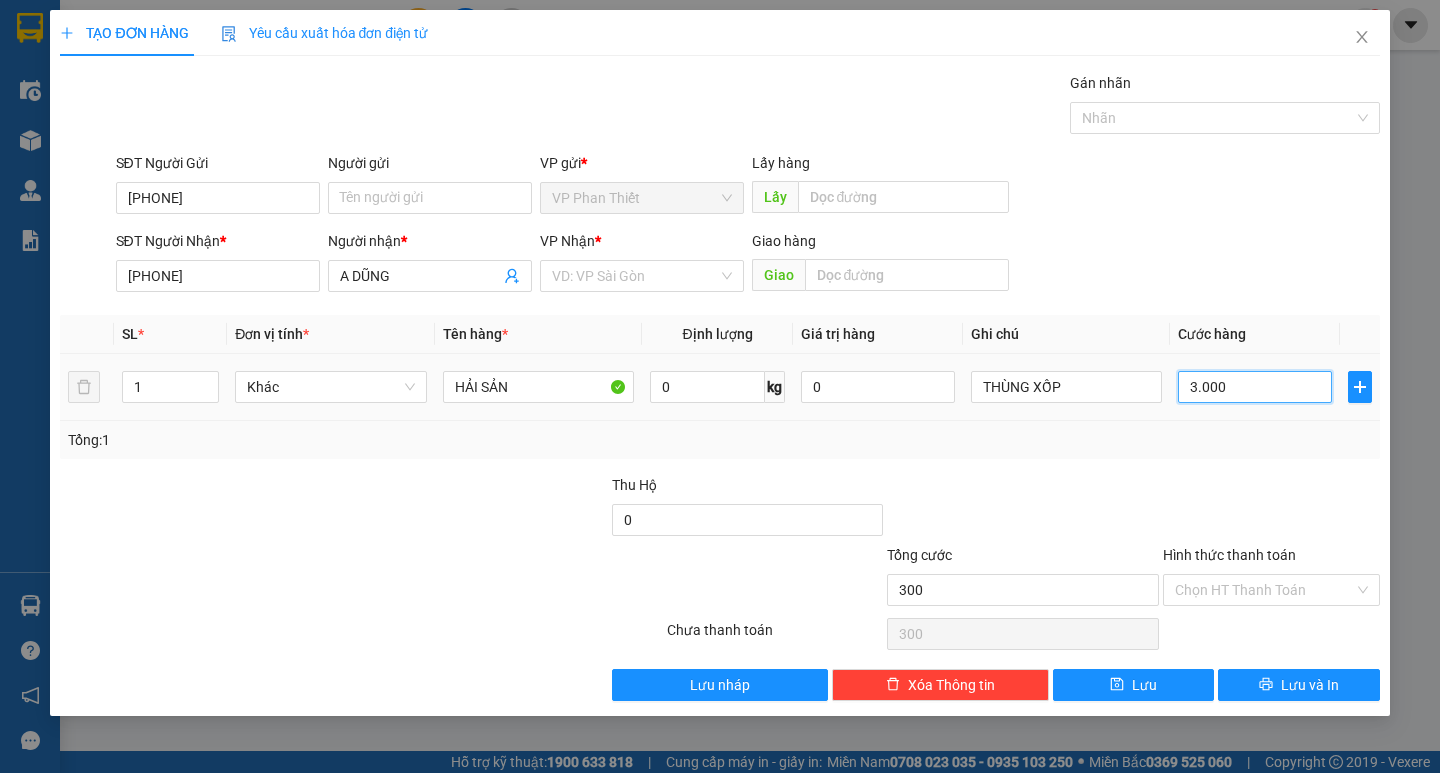 type on "3.000" 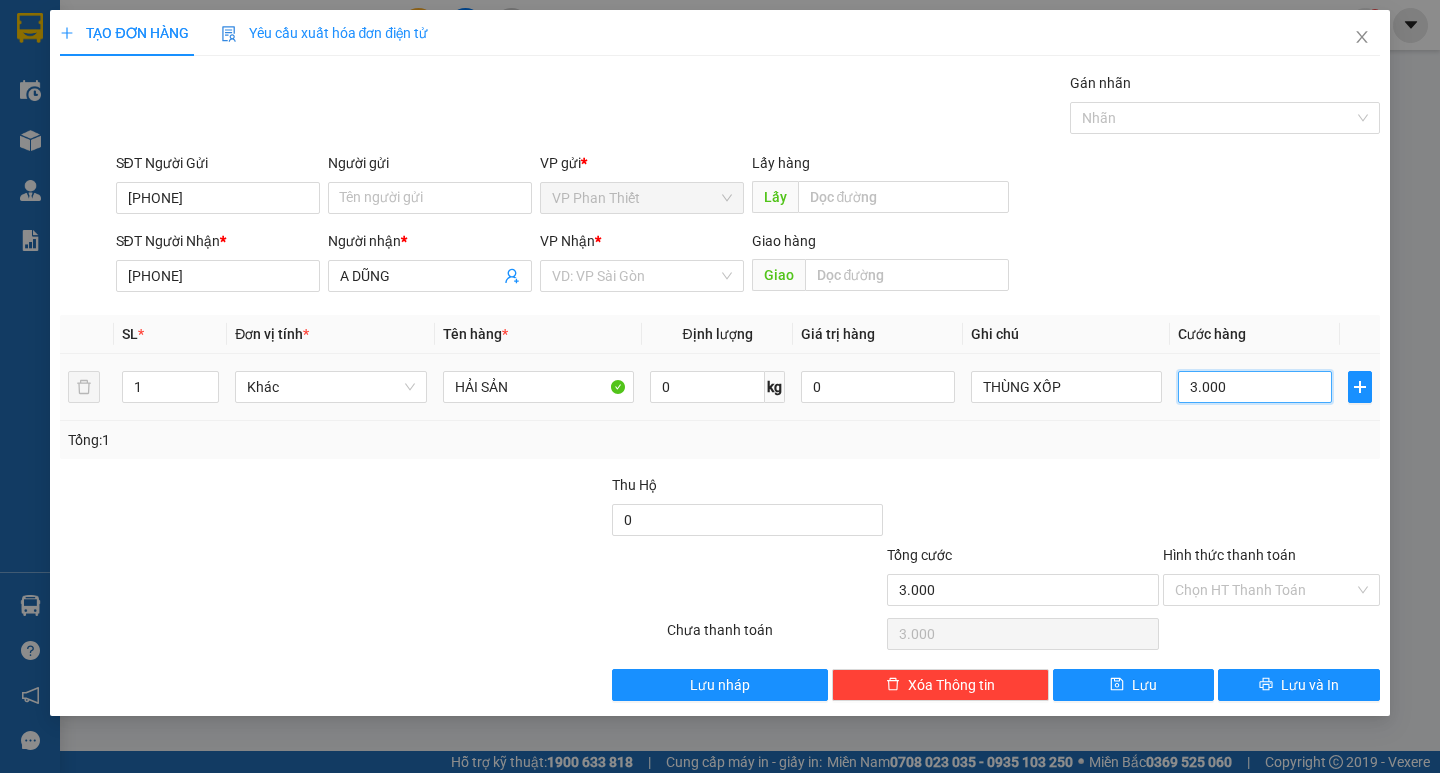 type on "30.000" 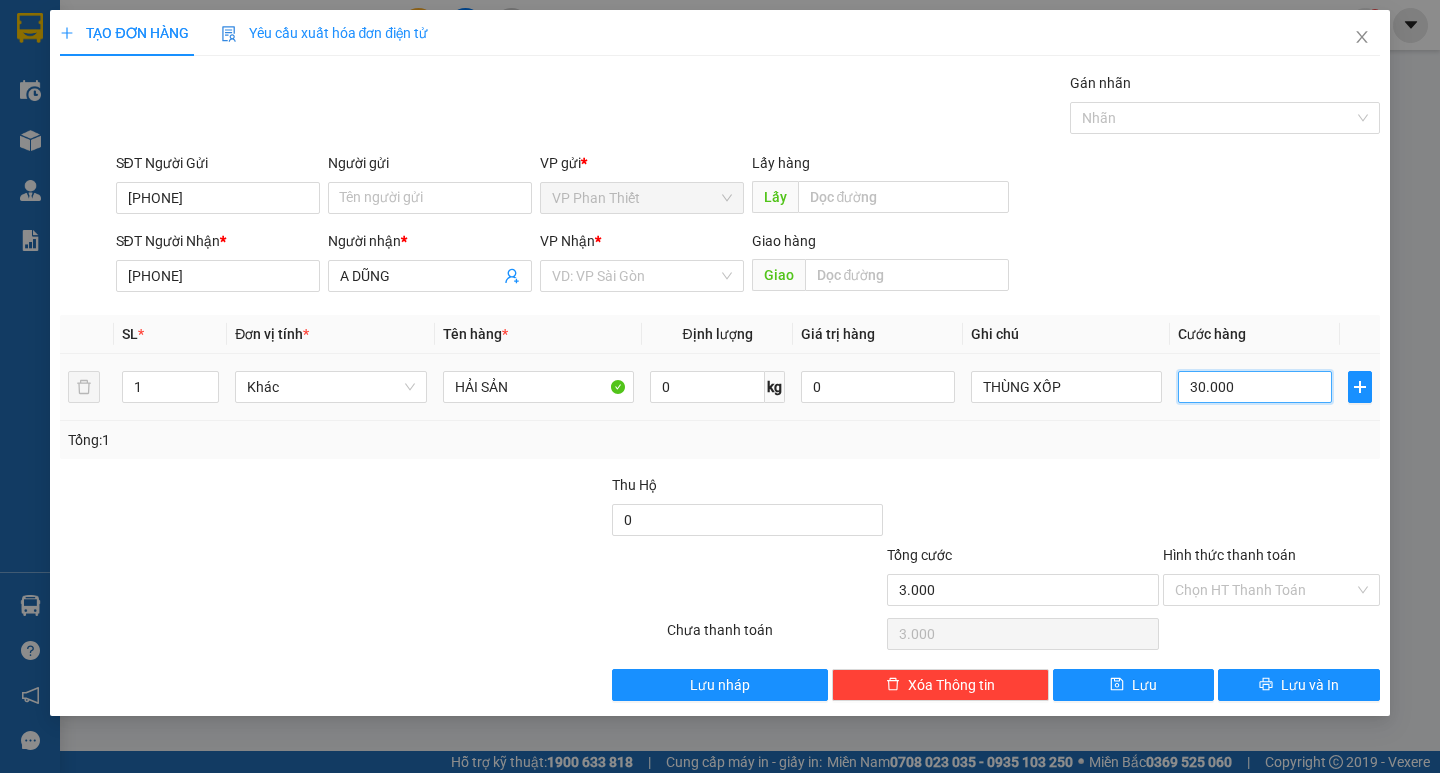 type on "30.000" 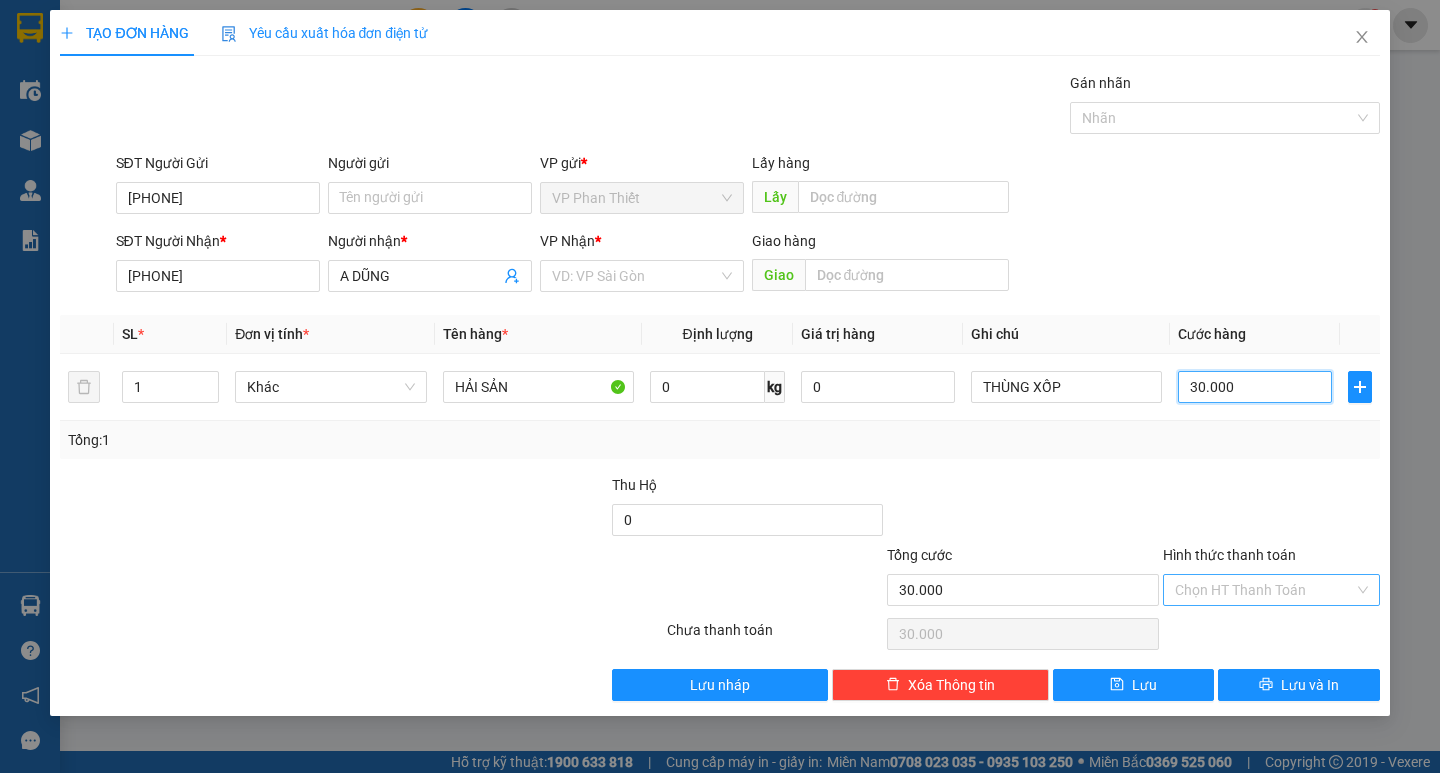 type on "30.000" 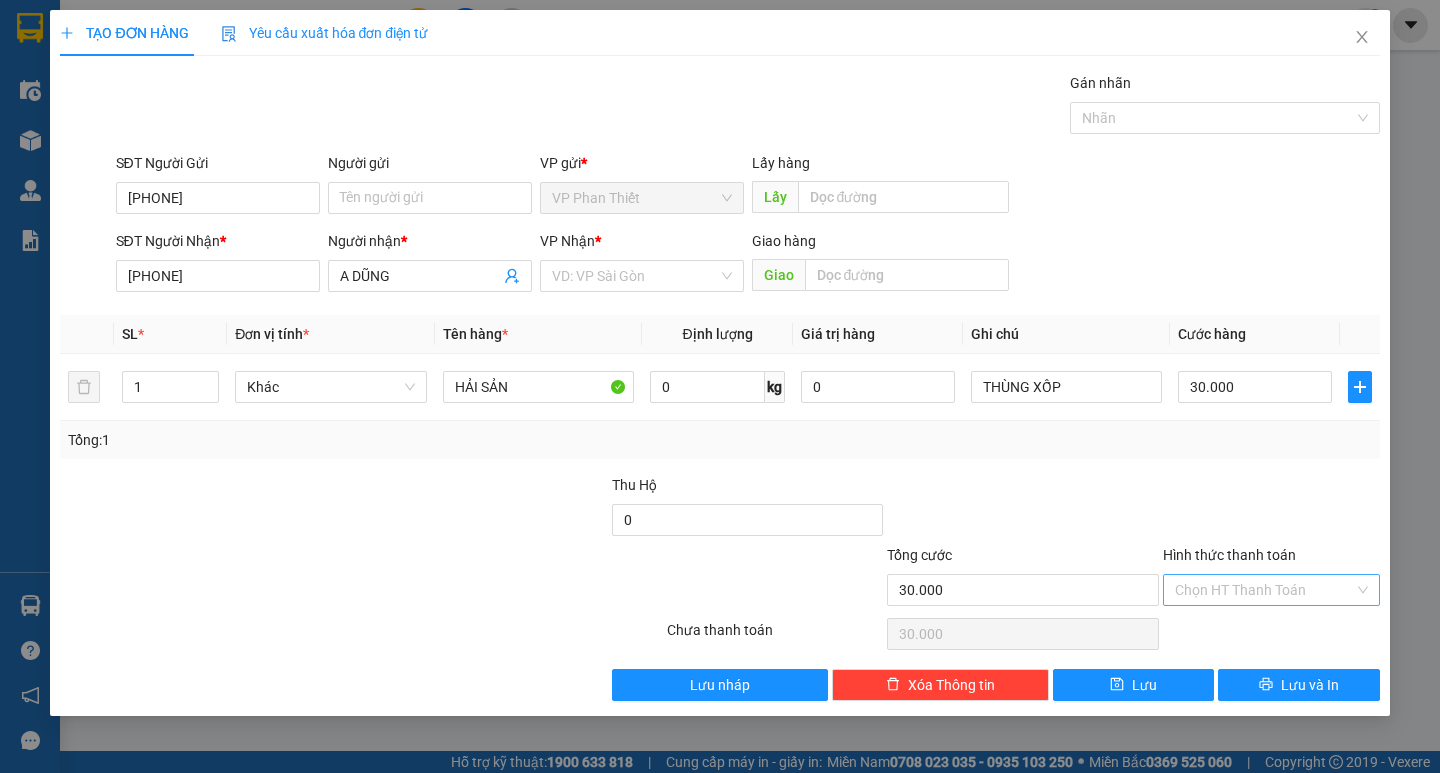 click on "Hình thức thanh toán" at bounding box center (1264, 590) 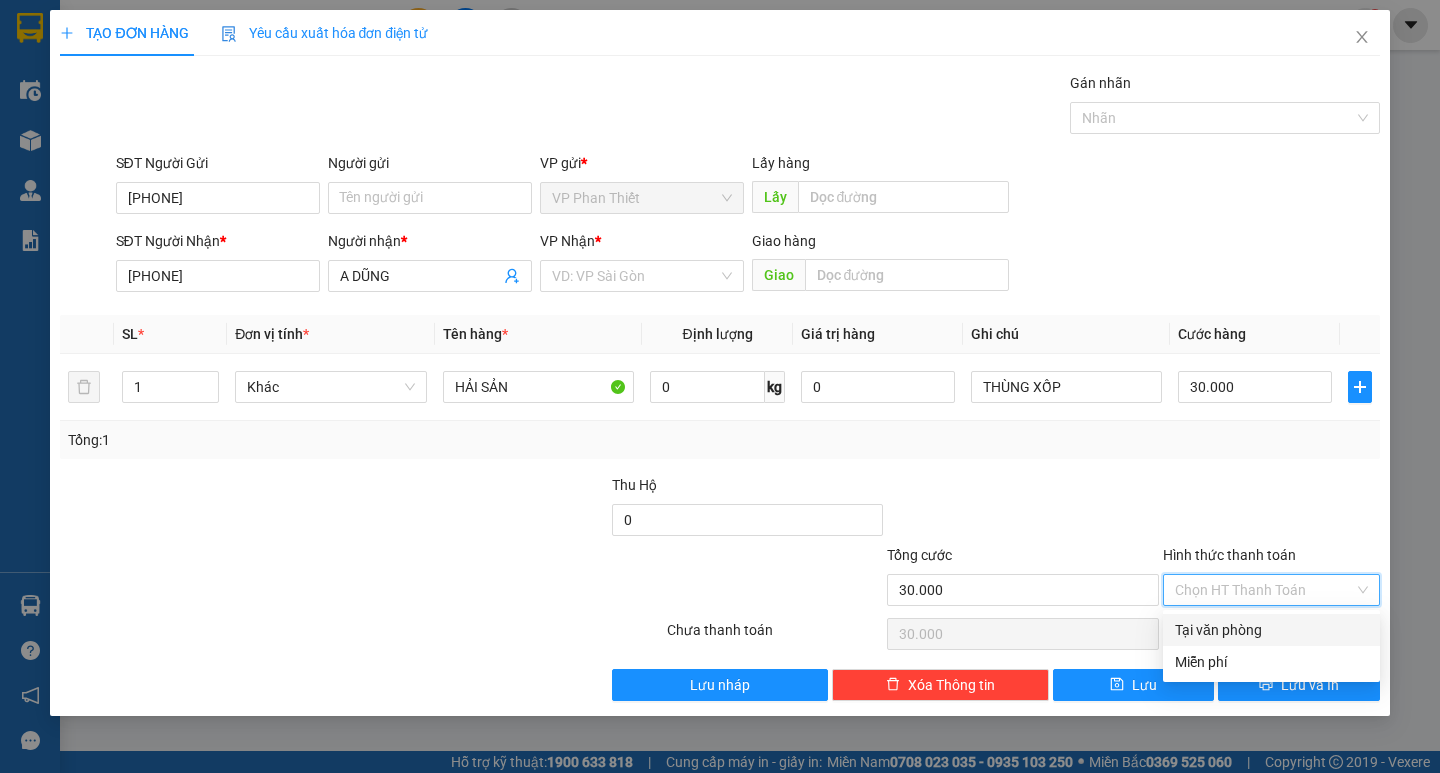click on "Tại văn phòng" at bounding box center [1271, 630] 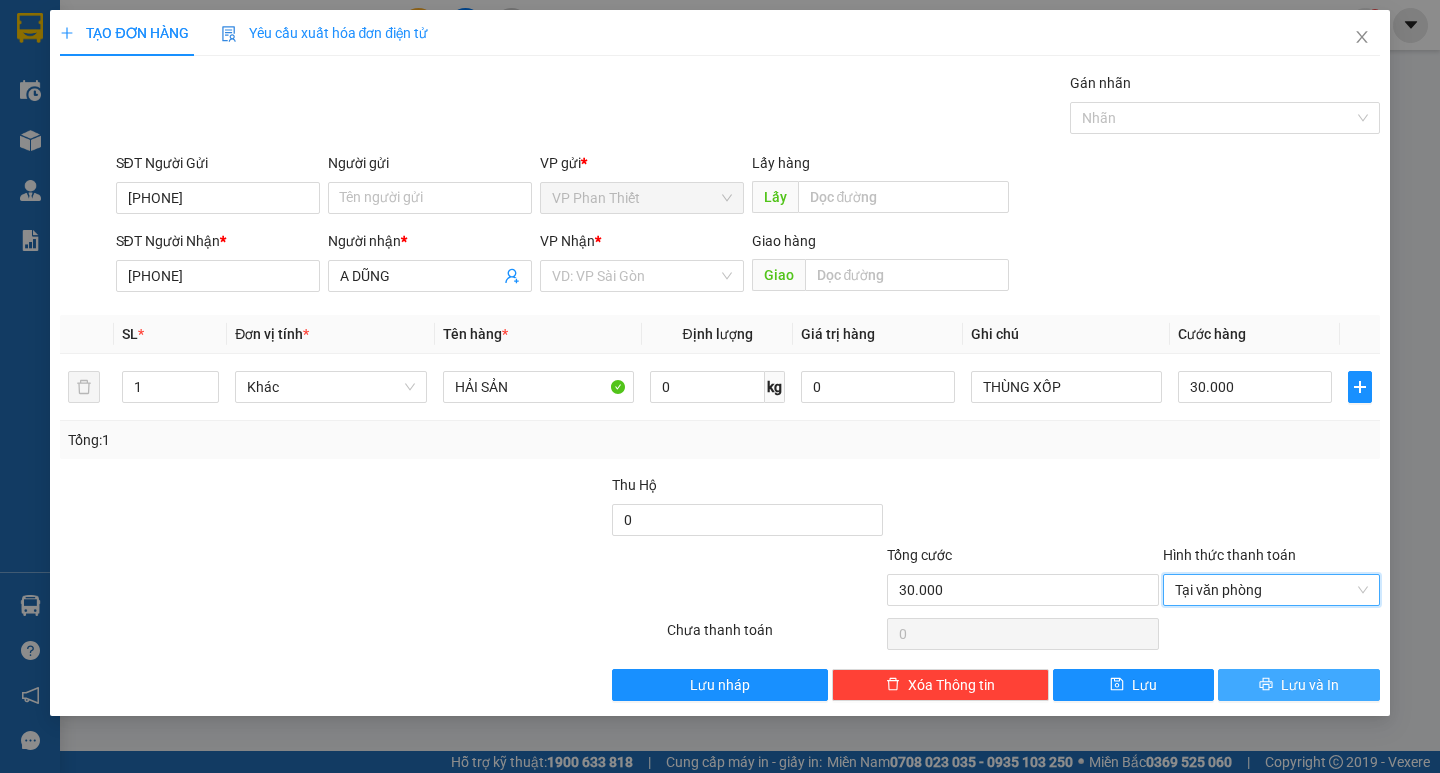 click on "Lưu và In" at bounding box center [1310, 685] 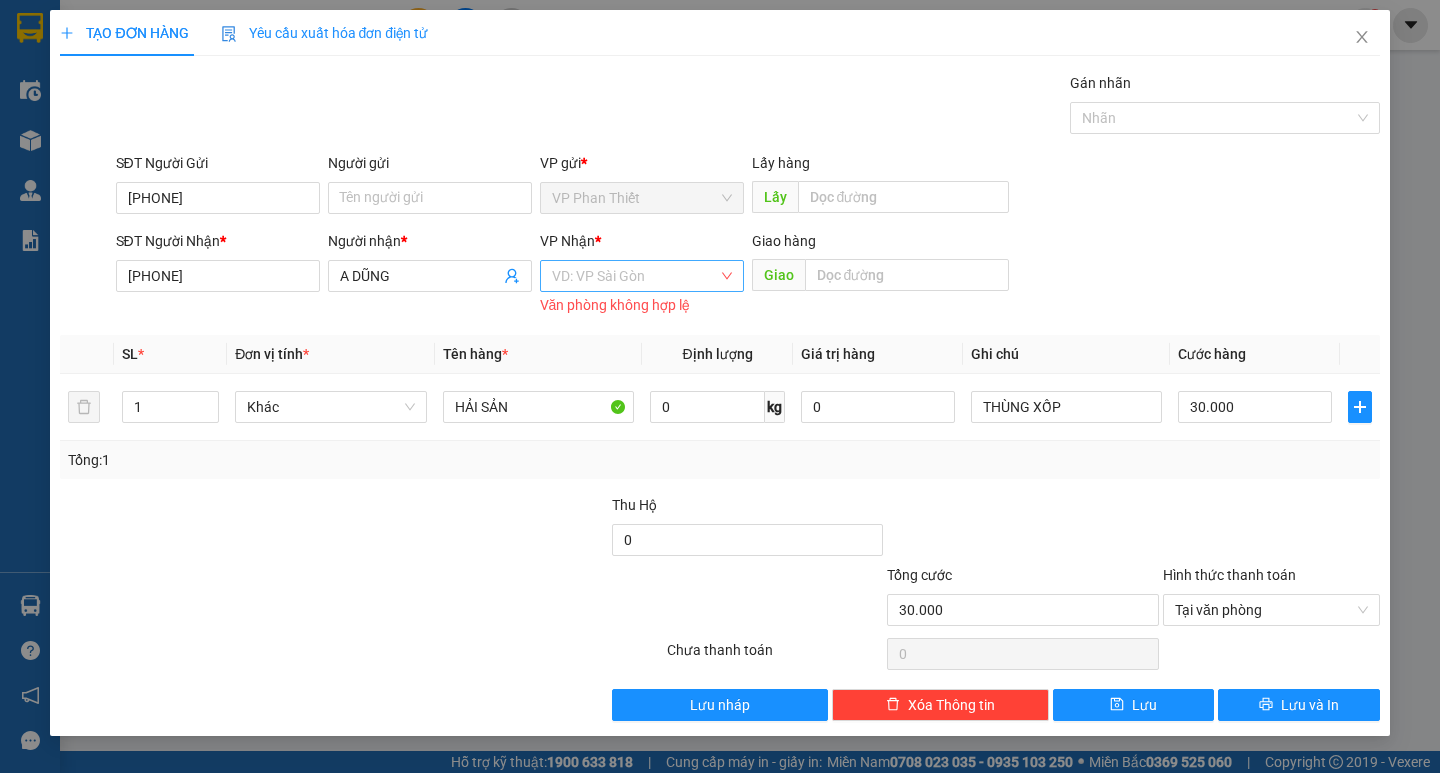 click at bounding box center [635, 276] 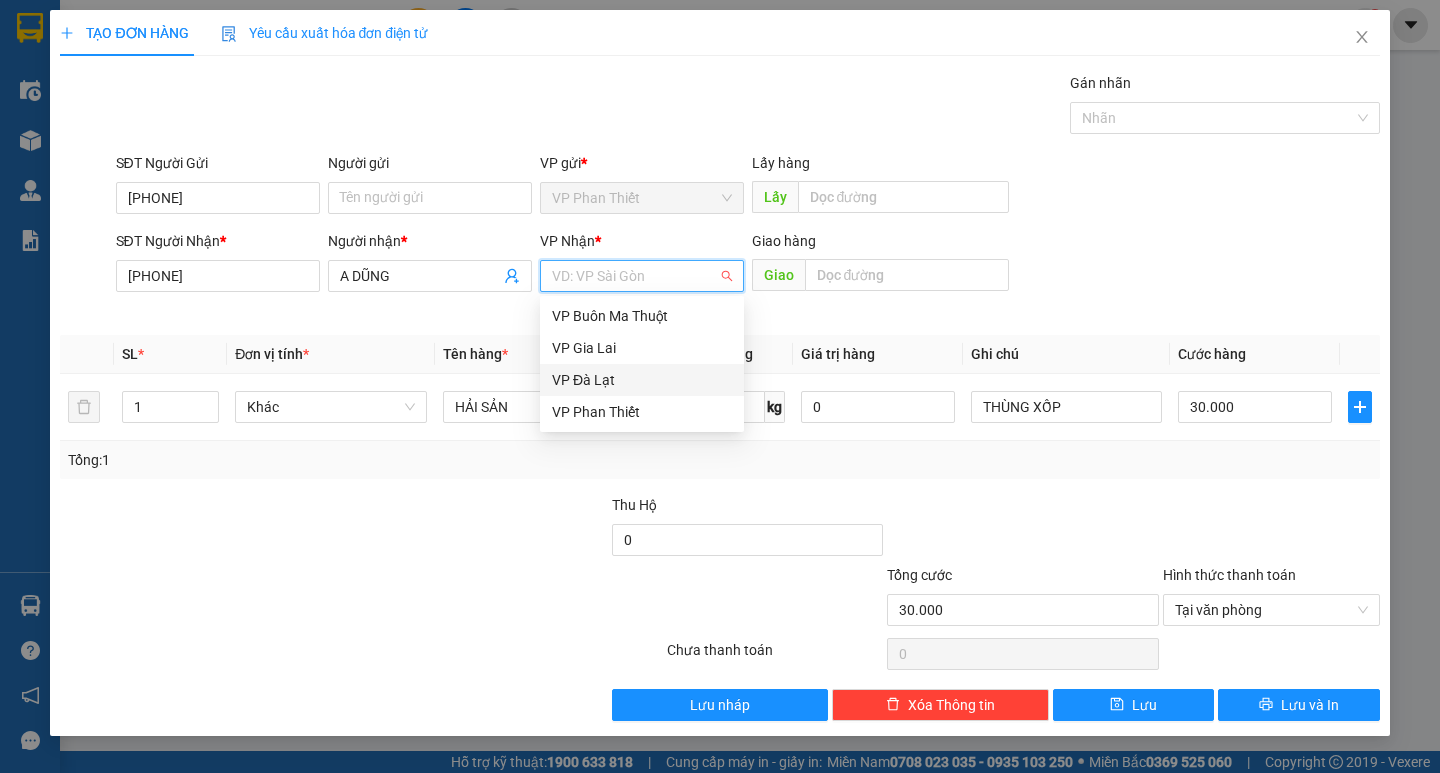 click on "VP Đà Lạt" at bounding box center [642, 380] 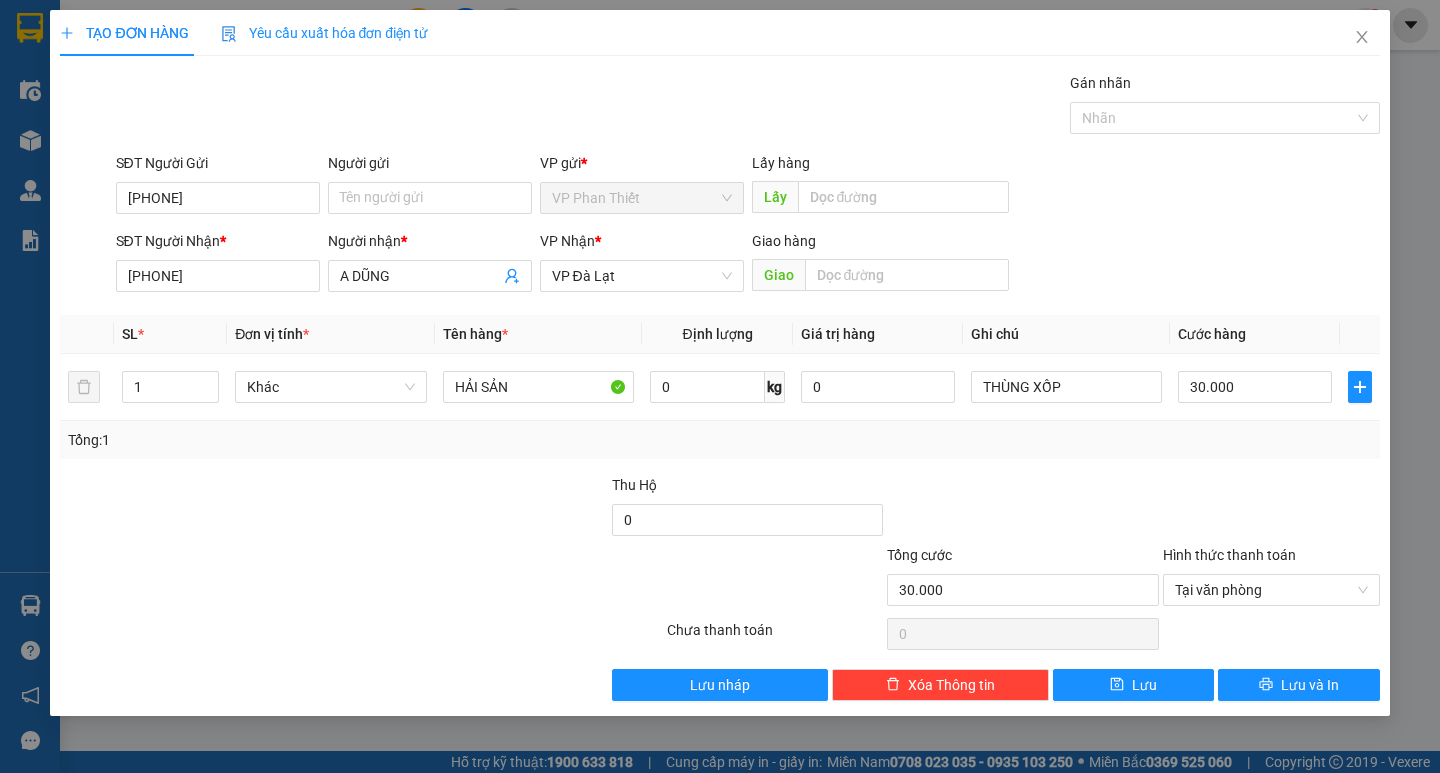 click on "SĐT Người Nhận  * [PHONE] Người nhận  * A DŨNG VP Nhận  * VP Đà Lạt Giao hàng Giao" at bounding box center [748, 265] 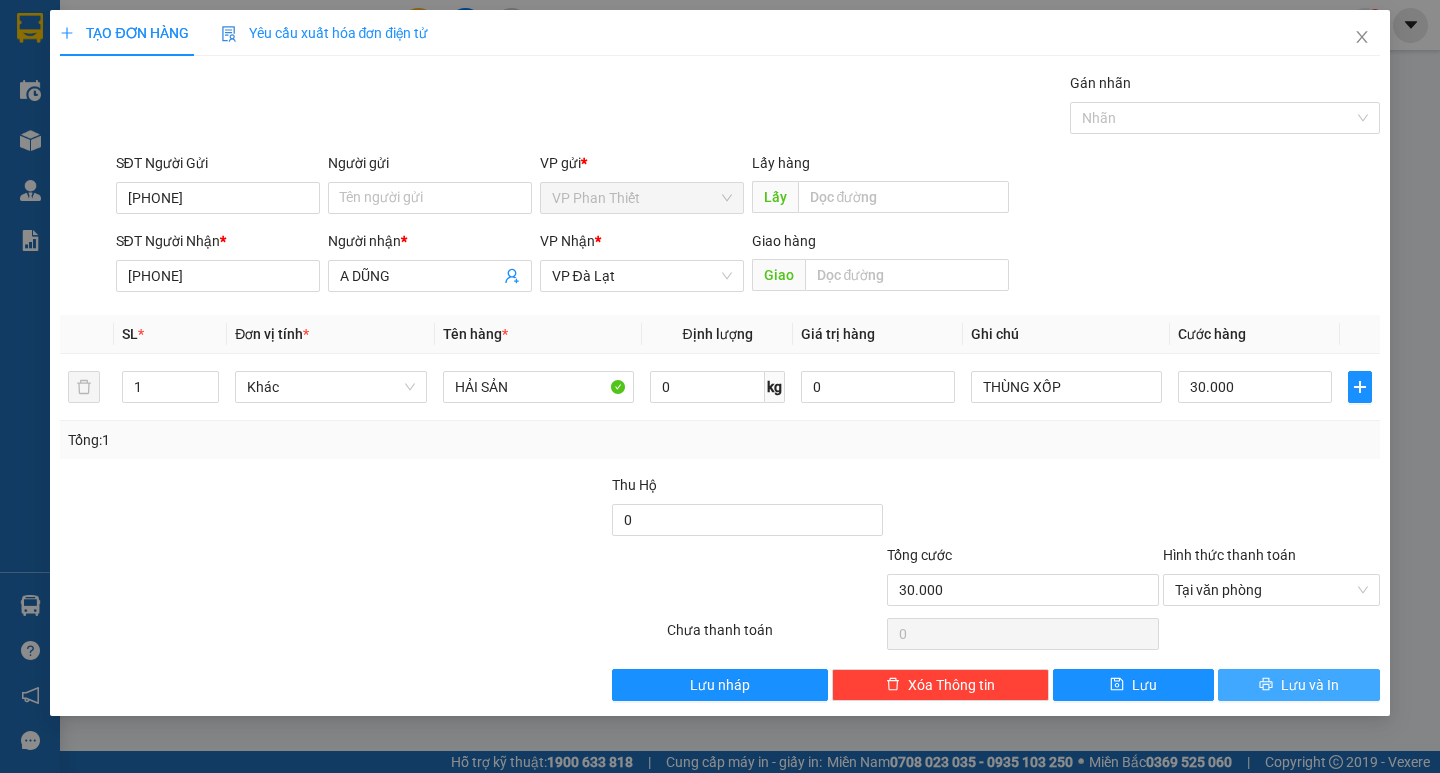 click on "Lưu và In" at bounding box center (1298, 685) 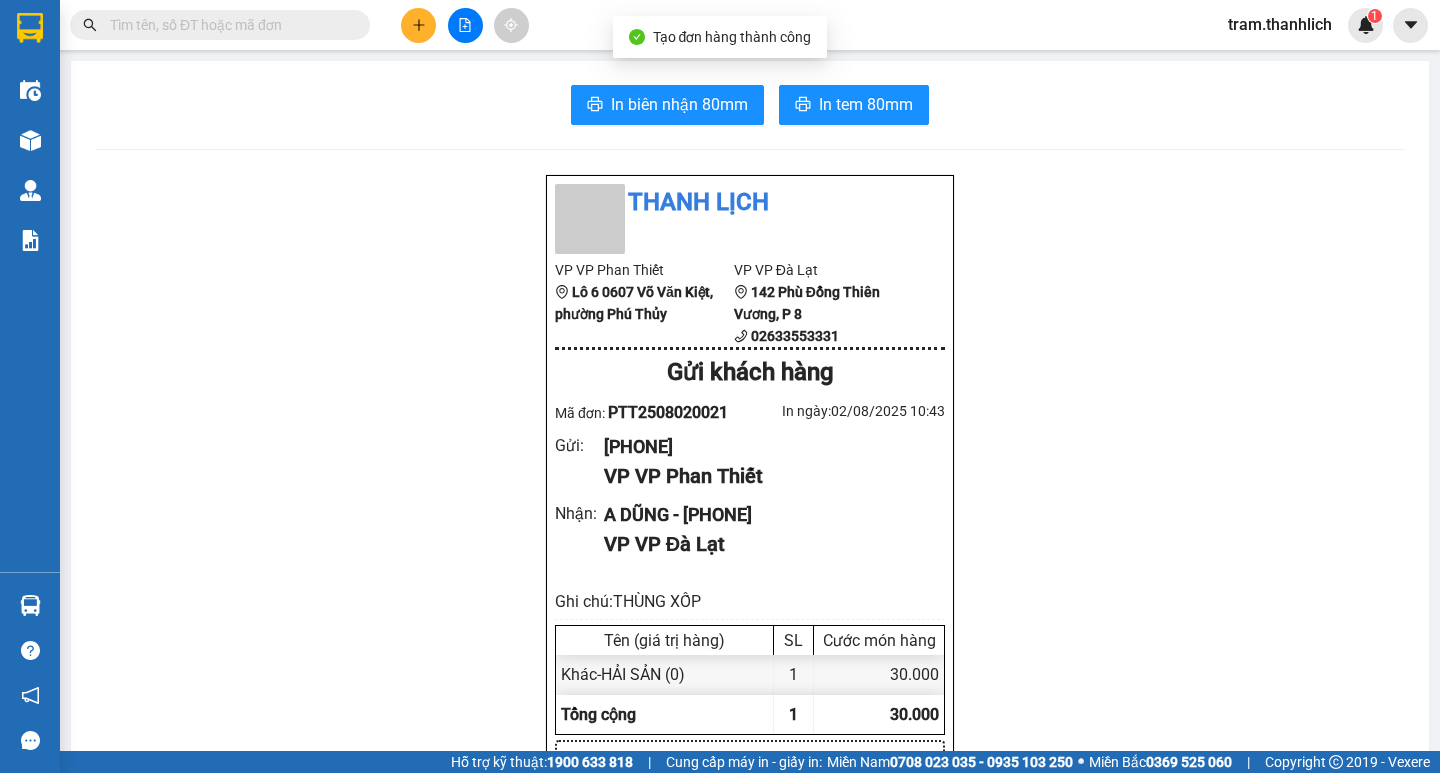 click on "In biên nhận 80mm In tem 80mm
Thanh Lịch VP VP Phan Thiết    Lô 6 0607 Võ Văn Kiệt, phường Phú Thủy VP VP Đà Lạt   142 Phù Đổng Thiên Vương, P 8   [PHONE] Gửi khách hàng Mã đơn:   PTT2508020021 In ngày:  02/08/2025   10:43 Gửi :     [PHONE] VP VP Phan Thiết Nhận :   A [FIRST] - [PHONE] VP VP Đà Lạt Ghi chú:  THÙNG XỐP   Tên (giá trị hàng) SL Cước món hàng Khác - HẢI SẢN   (0) 1 30.000 Tổng cộng 1 30.000 Loading... CR : 30.000 VND Tổng phải thu : 0 VND Người gửi hàng xác nhận NV nhận hàng (Kí và ghi rõ họ tên) Hoàng Trâm NV nhận hàng (Kí và ghi rõ họ tên) Quy định nhận/gửi hàng : Vexere.com Copyright   2019 - Vexere PTT2508020021 Gửi:  VP Phan Thiết [PHONE] Nhận:   VP Đà Lạt A [FIRST] [PHONE] 1 Khác - HẢI SẢN KL: 0kg   Ghi chú:  THÙNG XỐP Tổng TT:  0 Tiêu chuẩn CR 30.000 CC 0 Thu hộ 0 Hotline:  0633 553 331 , 0913 242 433 [TIME] [DATE]" at bounding box center (750, 808) 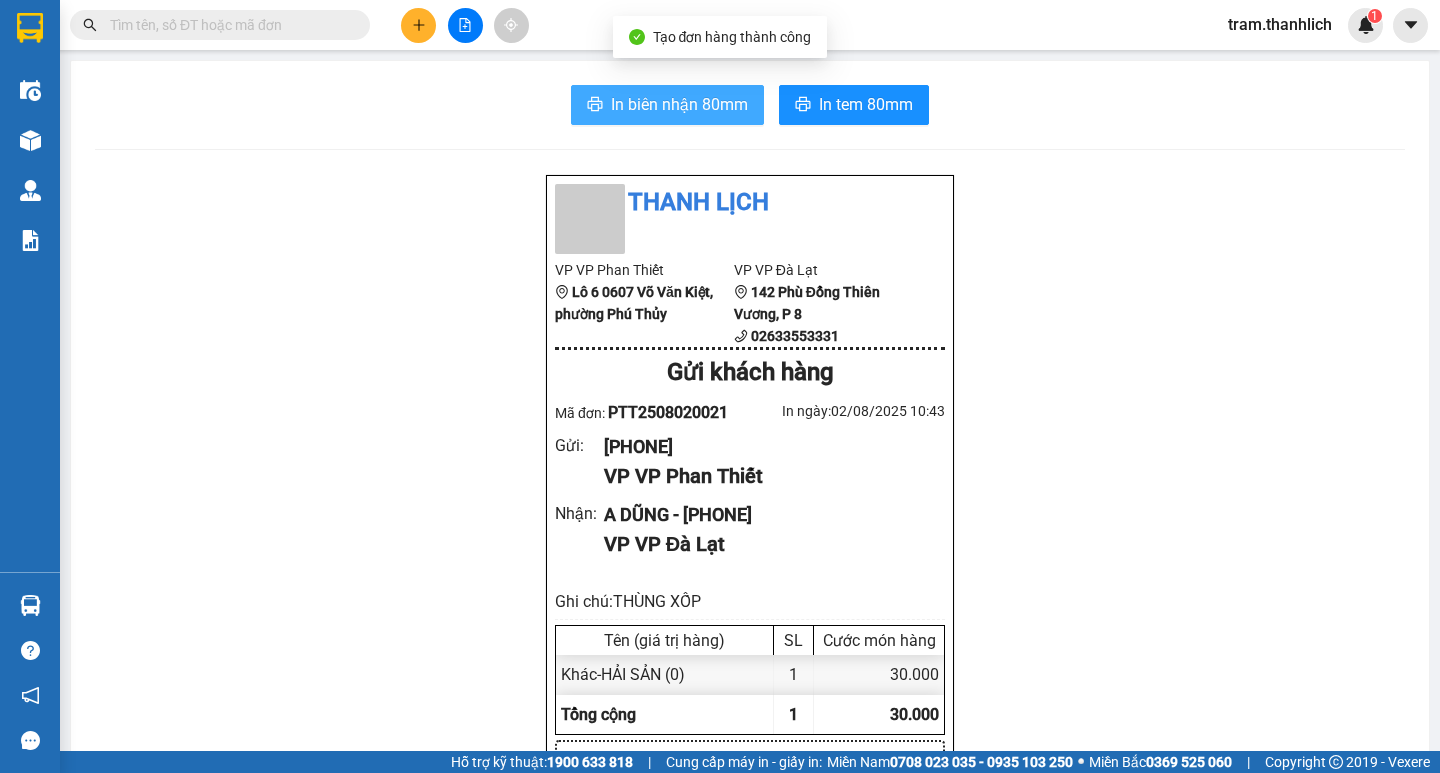 click on "In biên nhận 80mm" at bounding box center (667, 105) 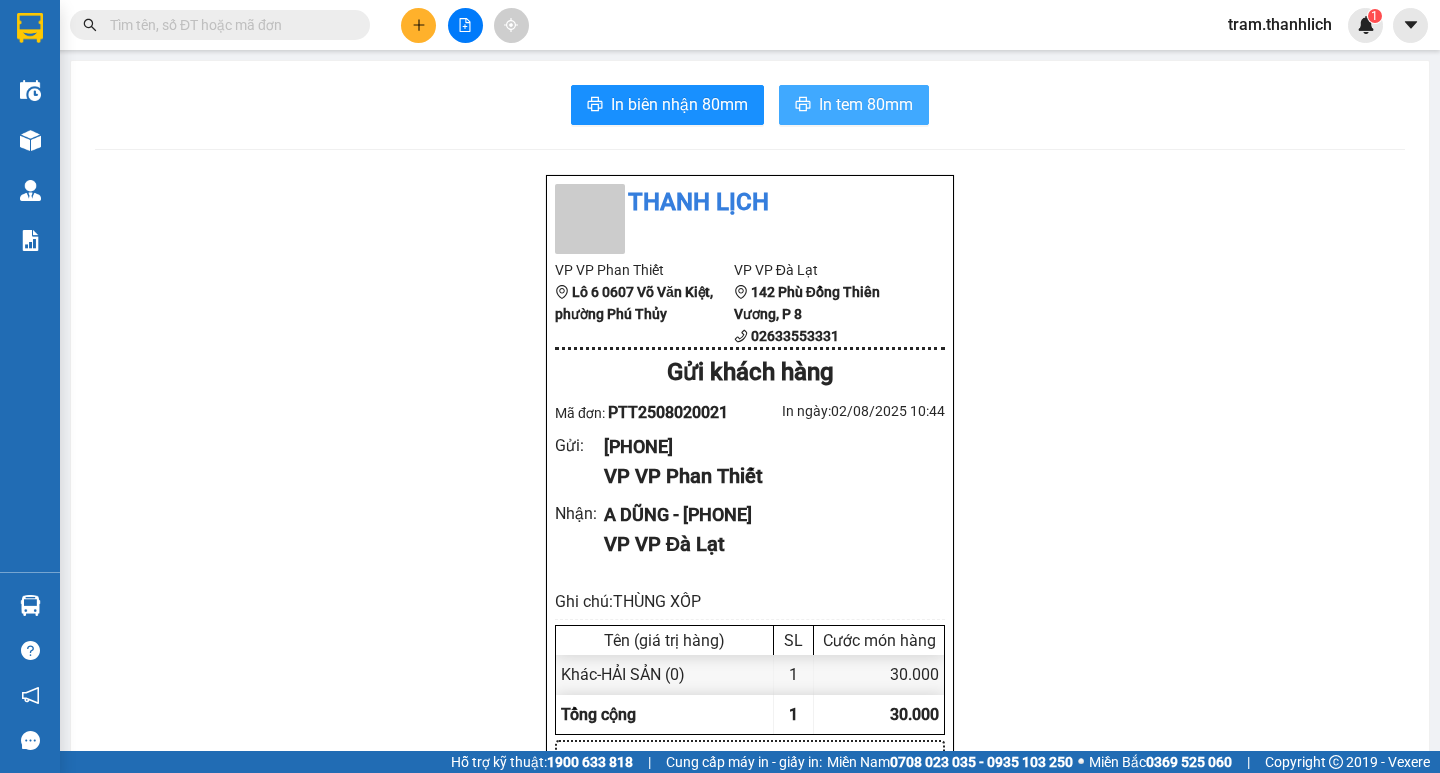 click on "In tem 80mm" at bounding box center [866, 104] 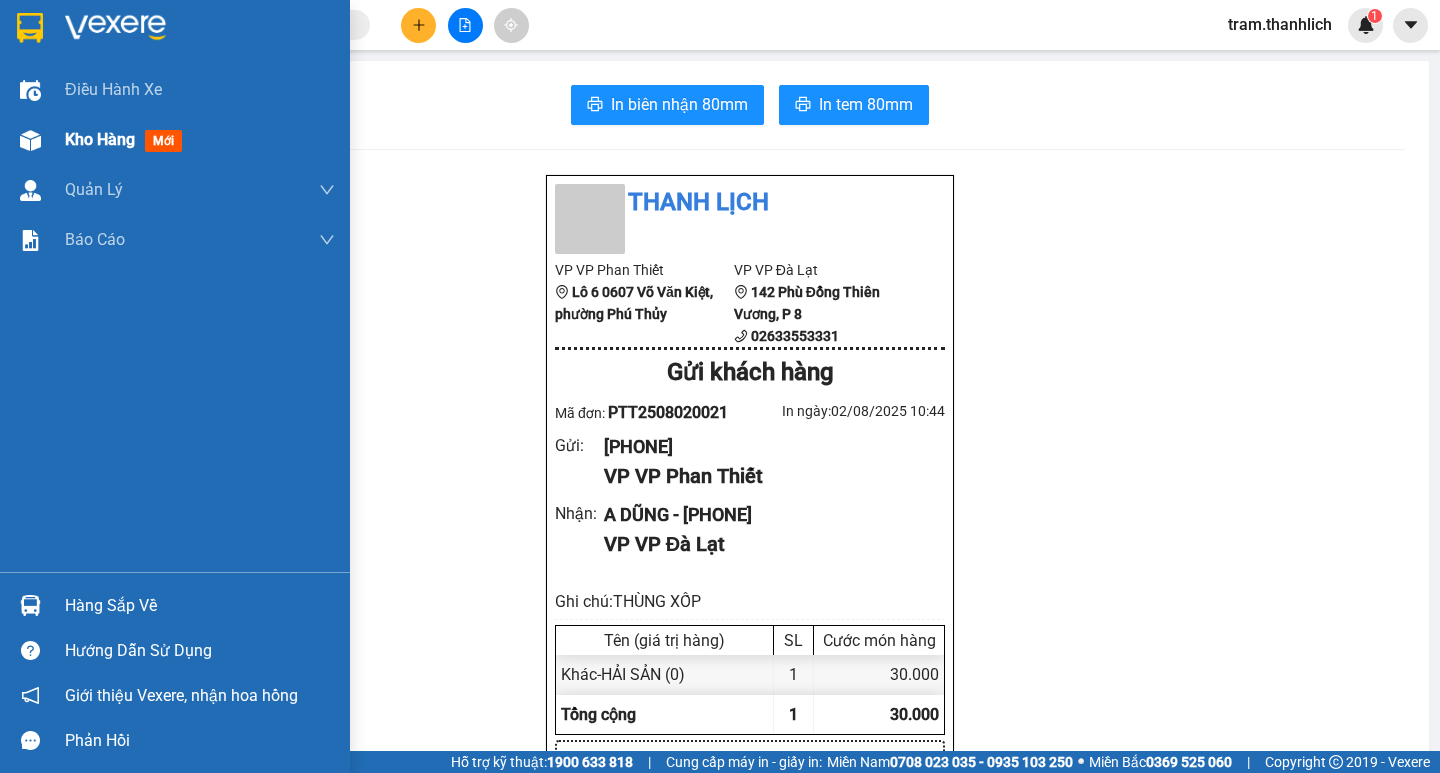 click on "Kho hàng mới" at bounding box center [127, 139] 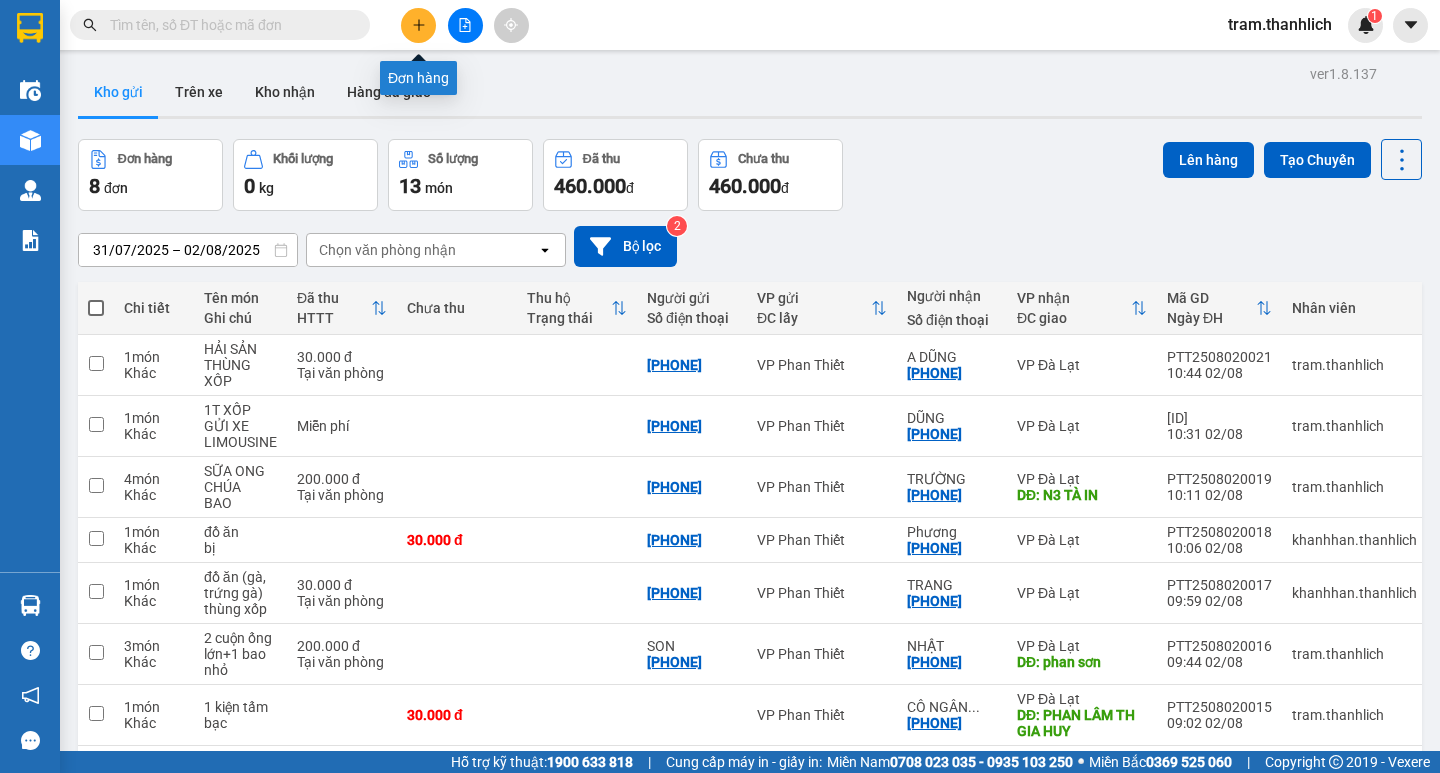 click at bounding box center [418, 25] 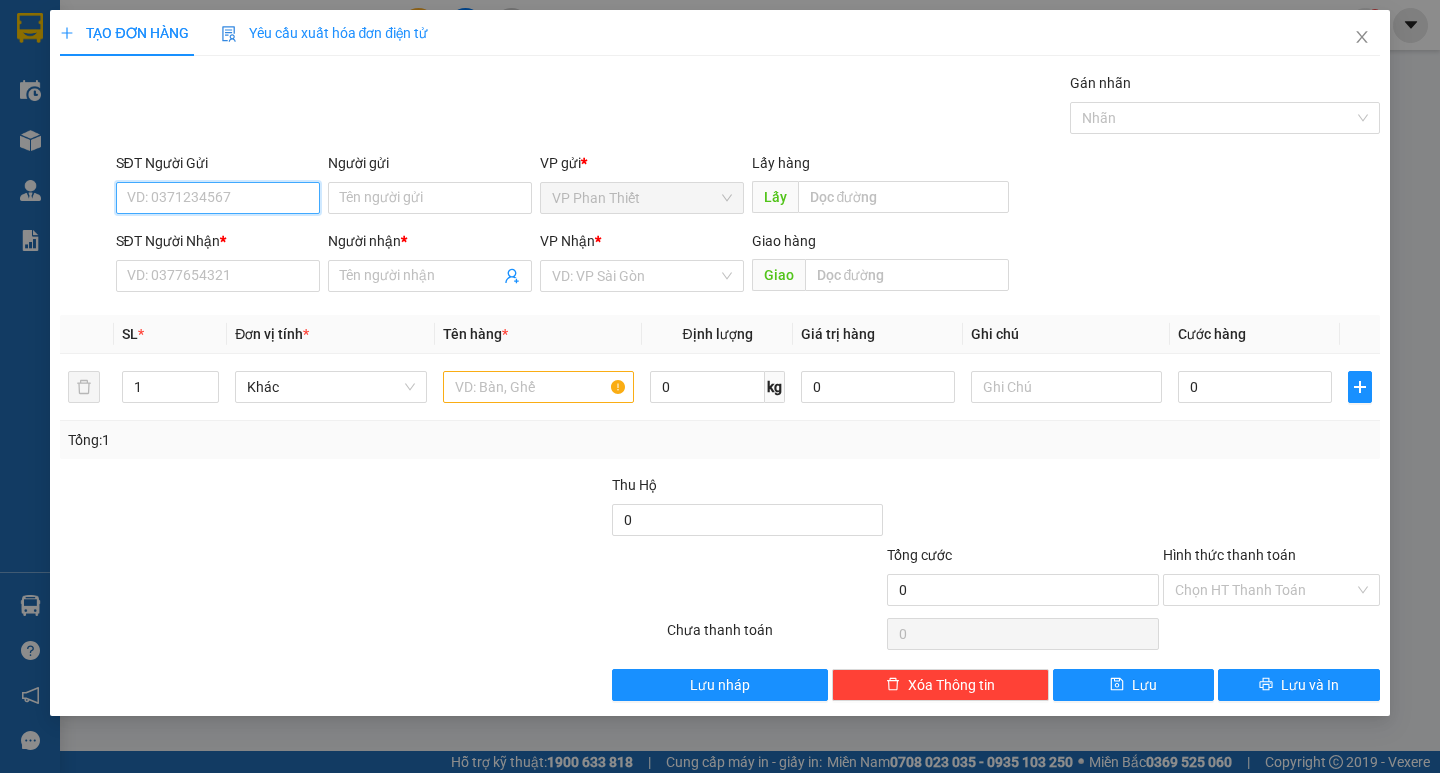 click on "SĐT Người Gửi" at bounding box center (218, 198) 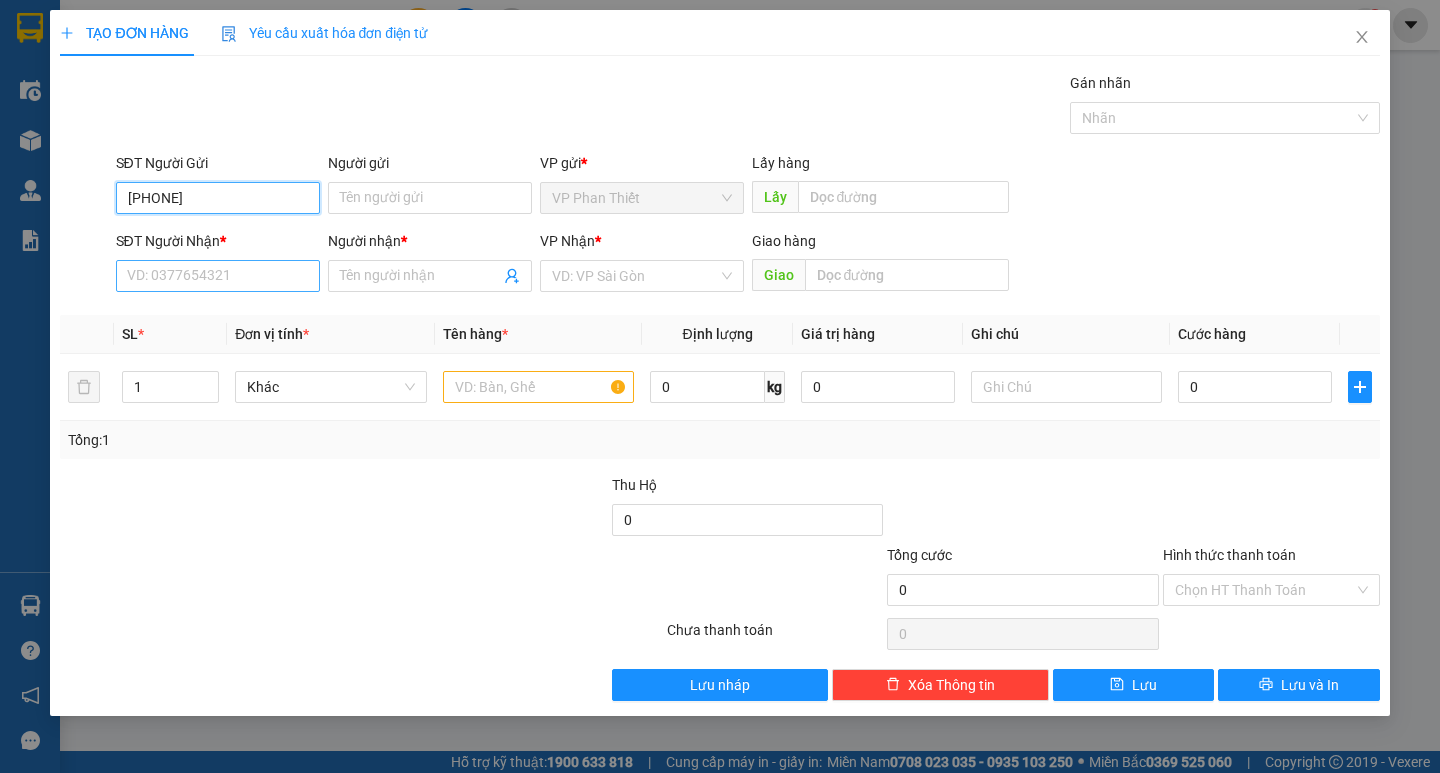 type on "[PHONE]" 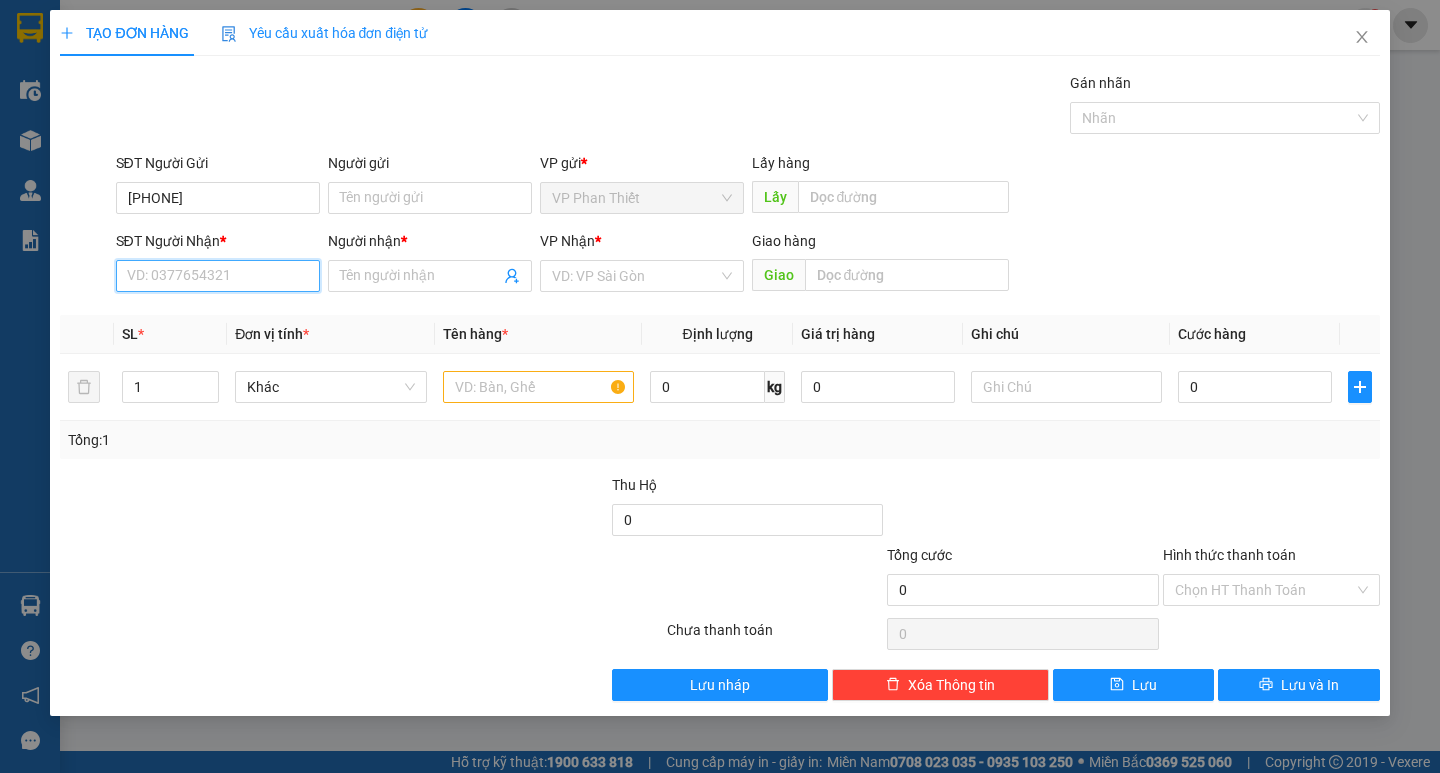 click on "SĐT Người Nhận  *" at bounding box center (218, 276) 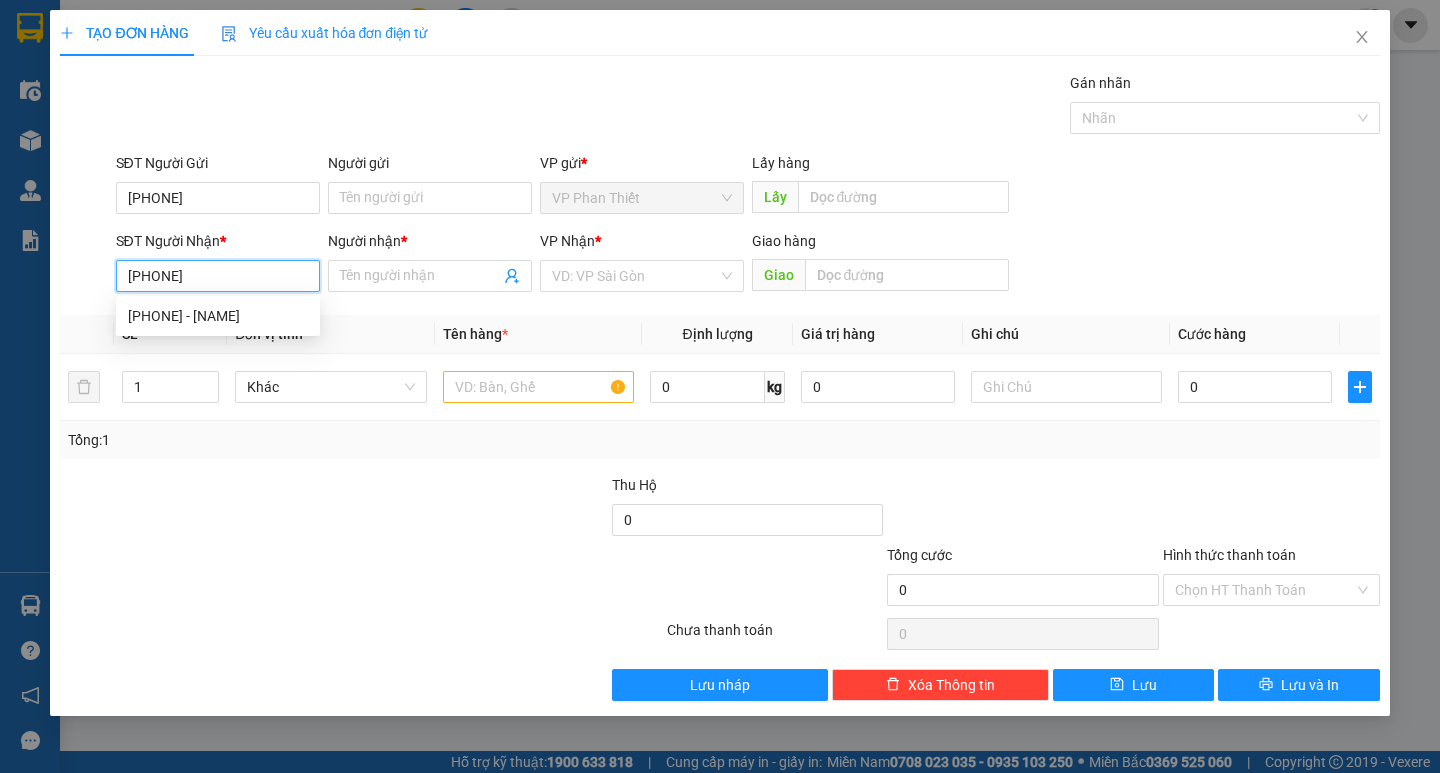 type on "[PHONE]" 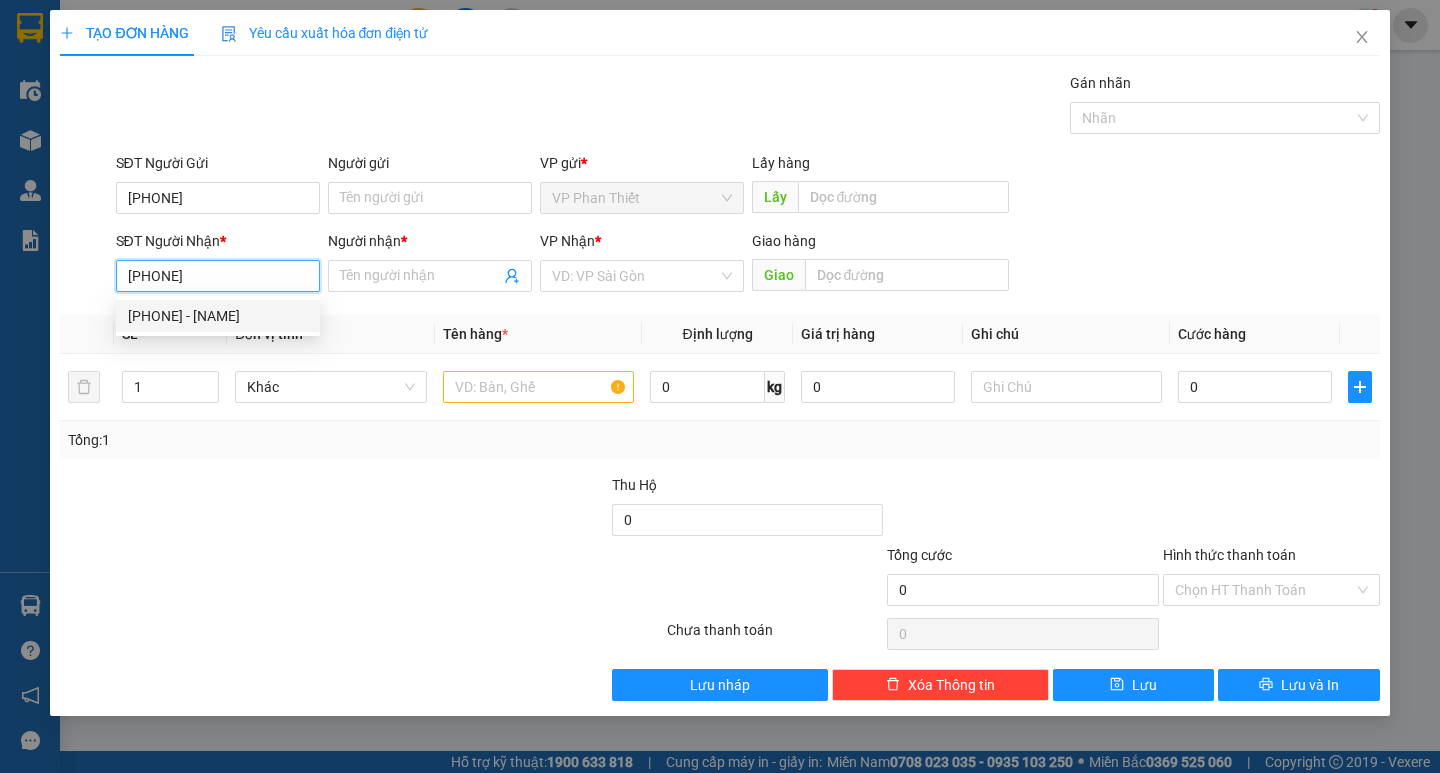click on "[PHONE] - [NAME]" at bounding box center (218, 316) 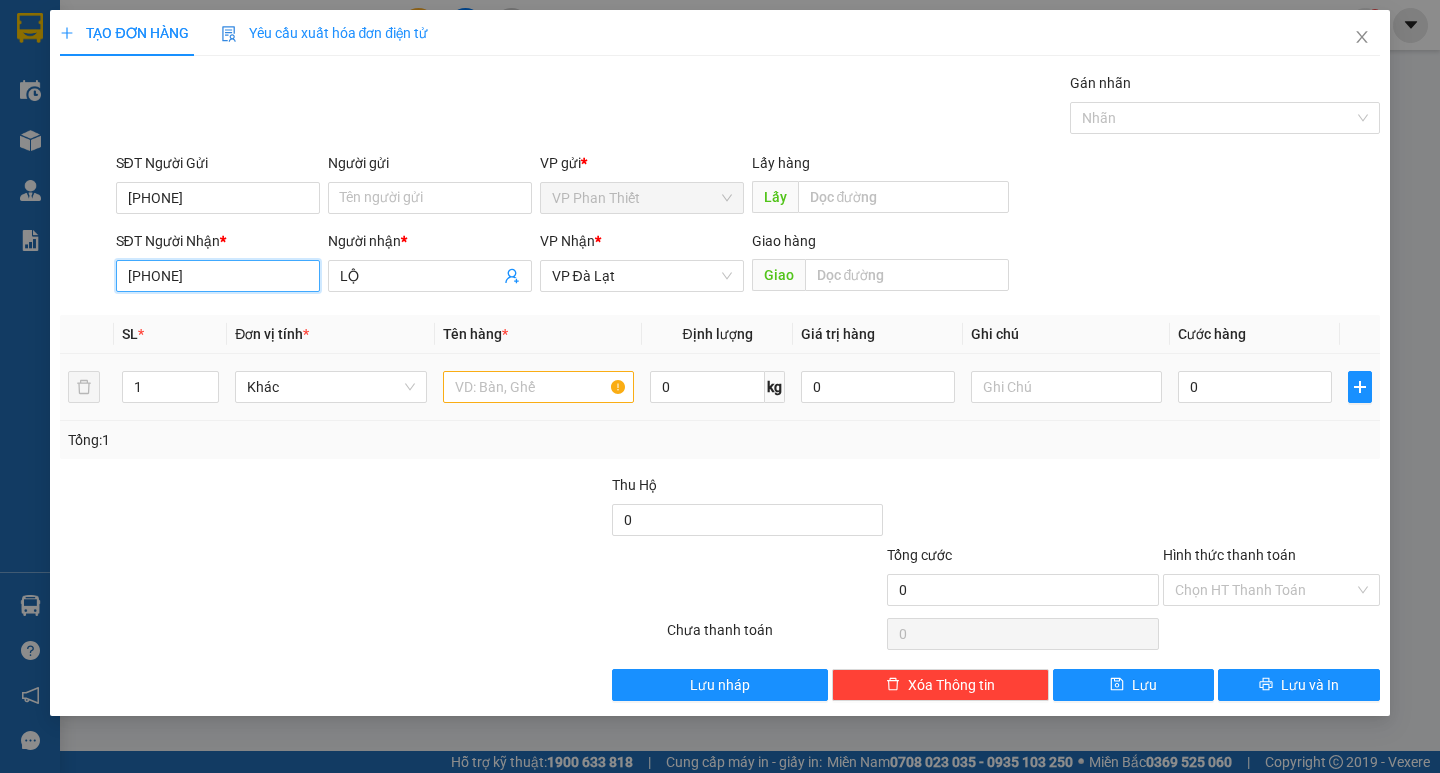 type on "[PHONE]" 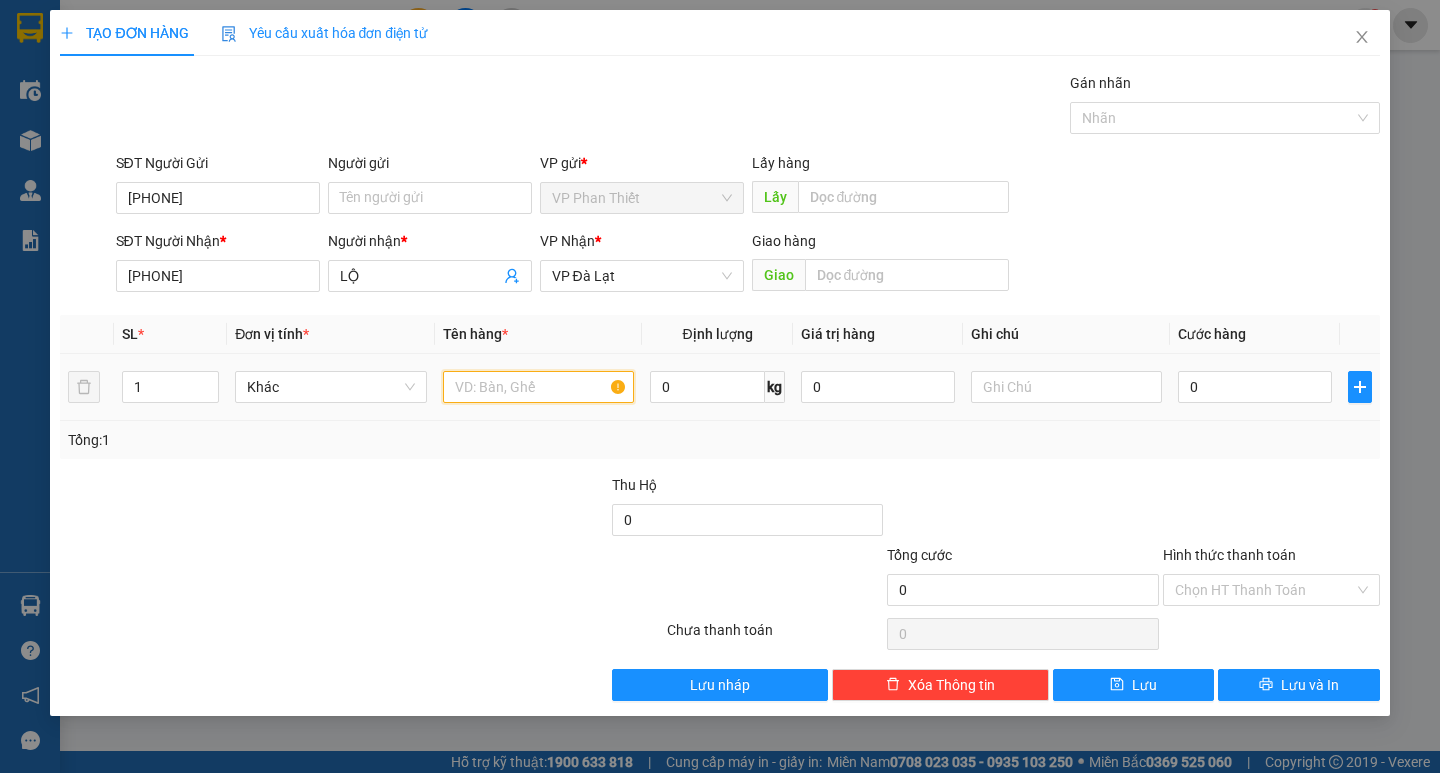 click at bounding box center [538, 387] 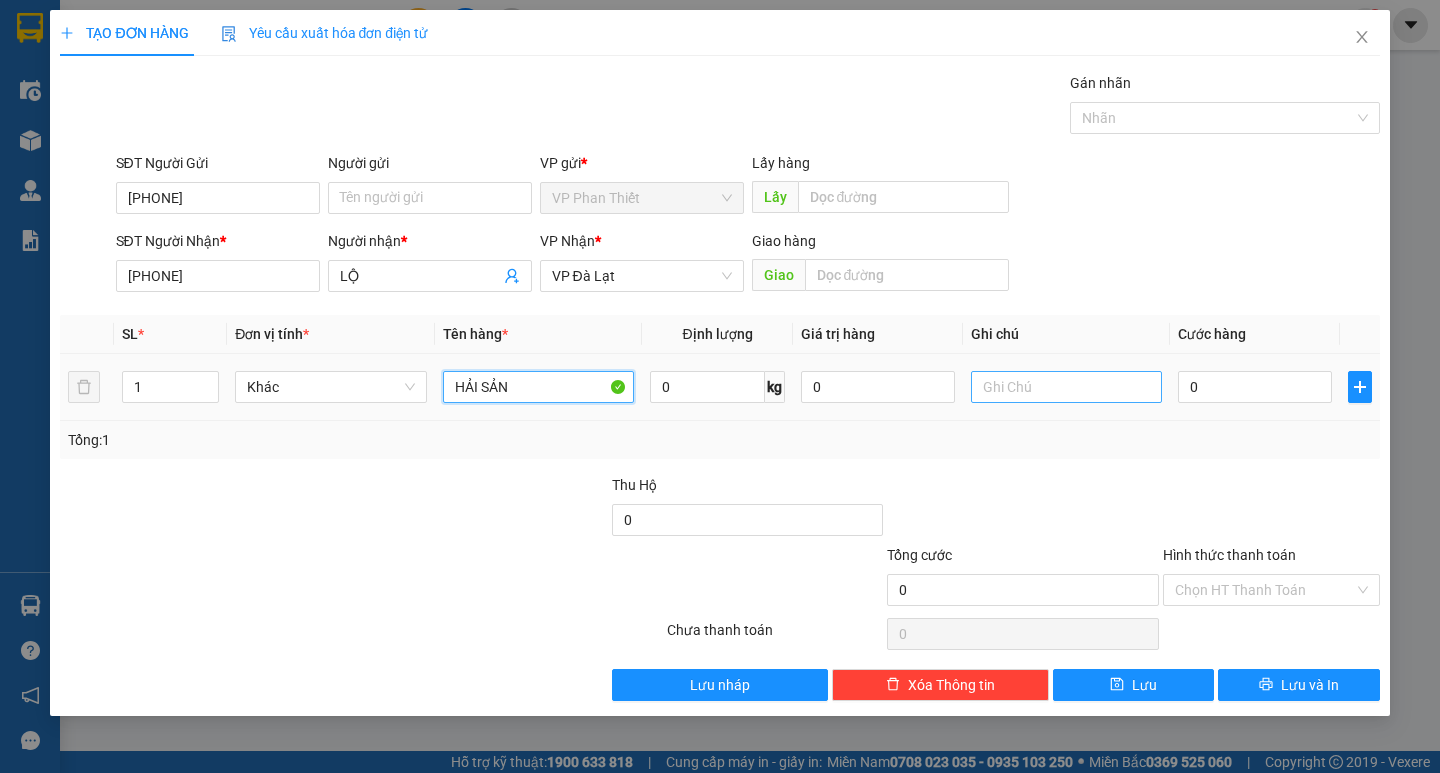 type on "HẢI SẢN" 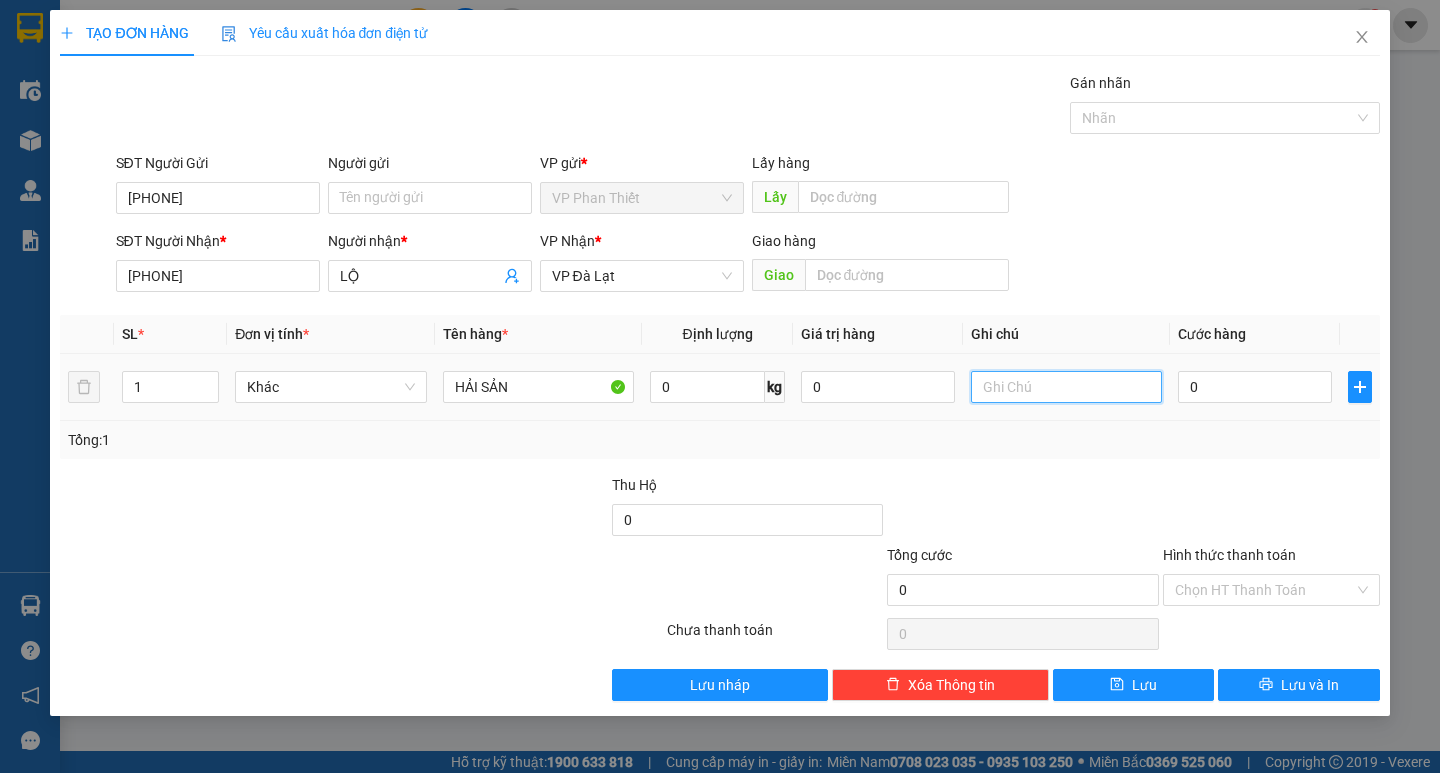 click at bounding box center [1066, 387] 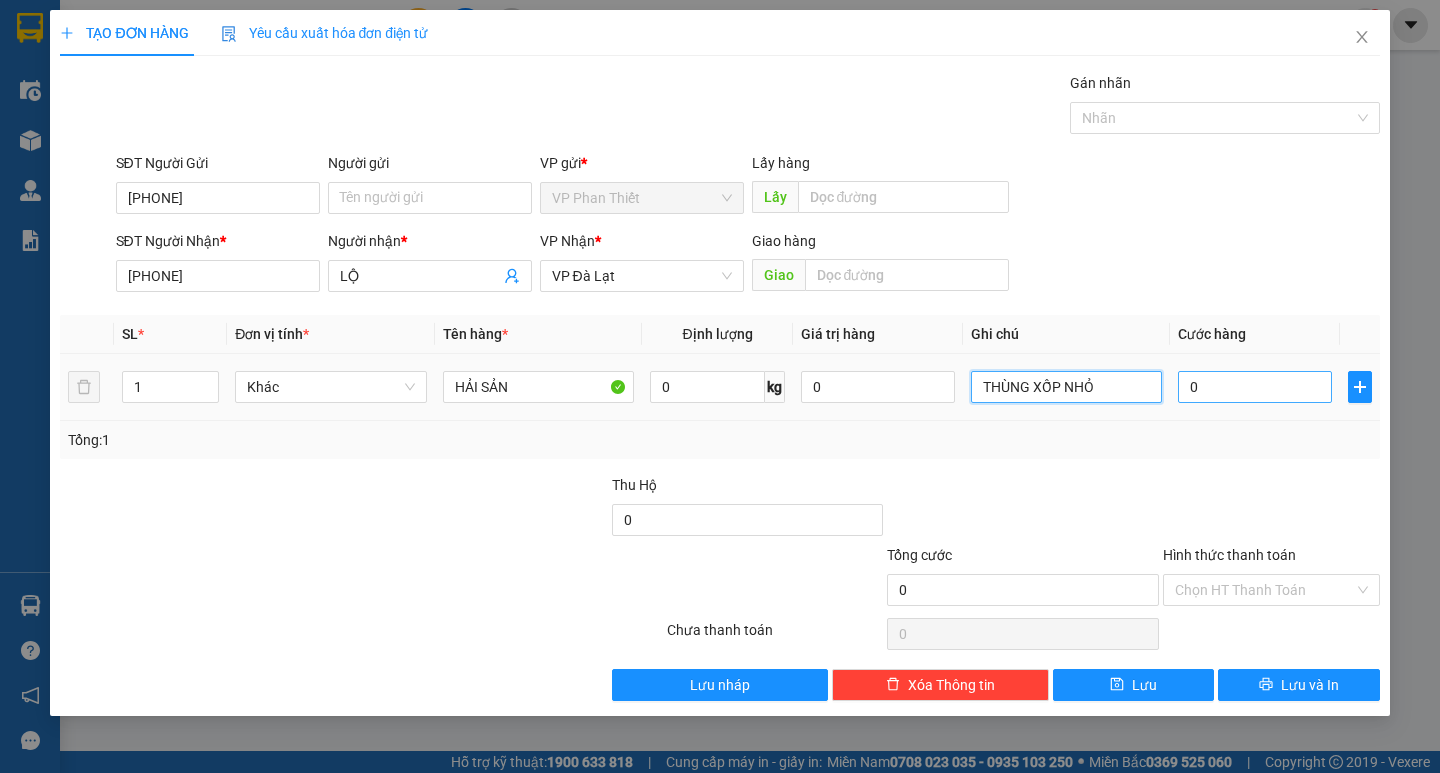 type on "THÙNG XỐP NHỎ" 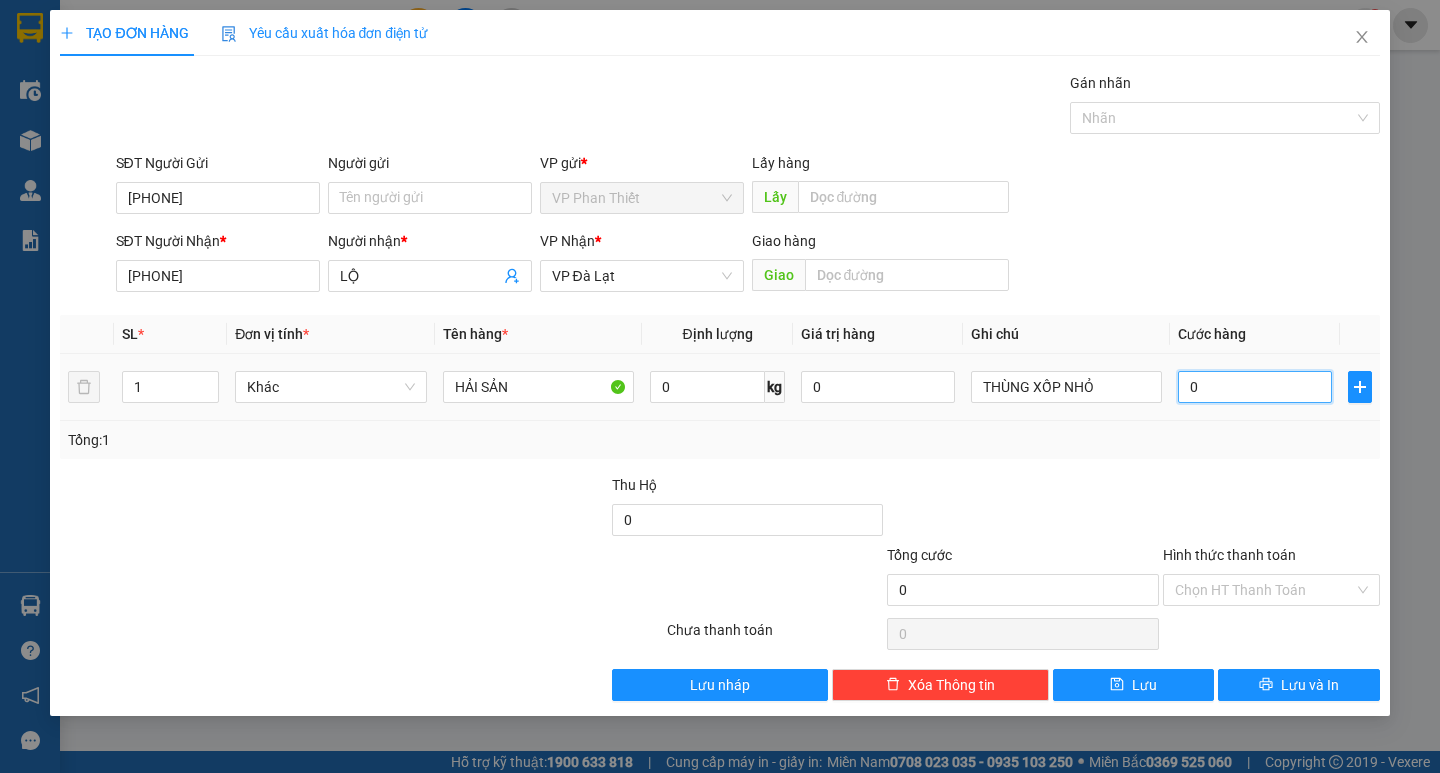 click on "0" at bounding box center (1255, 387) 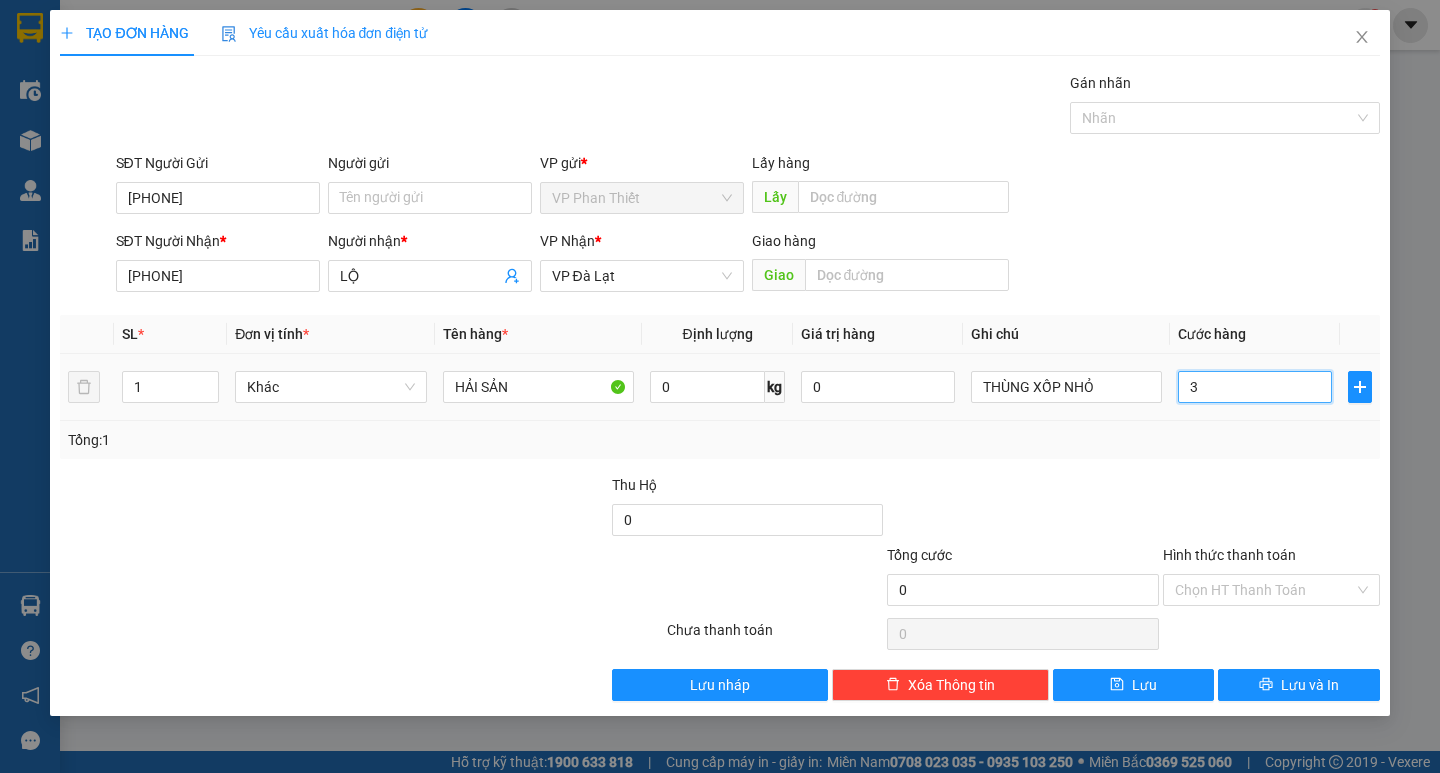 type on "3" 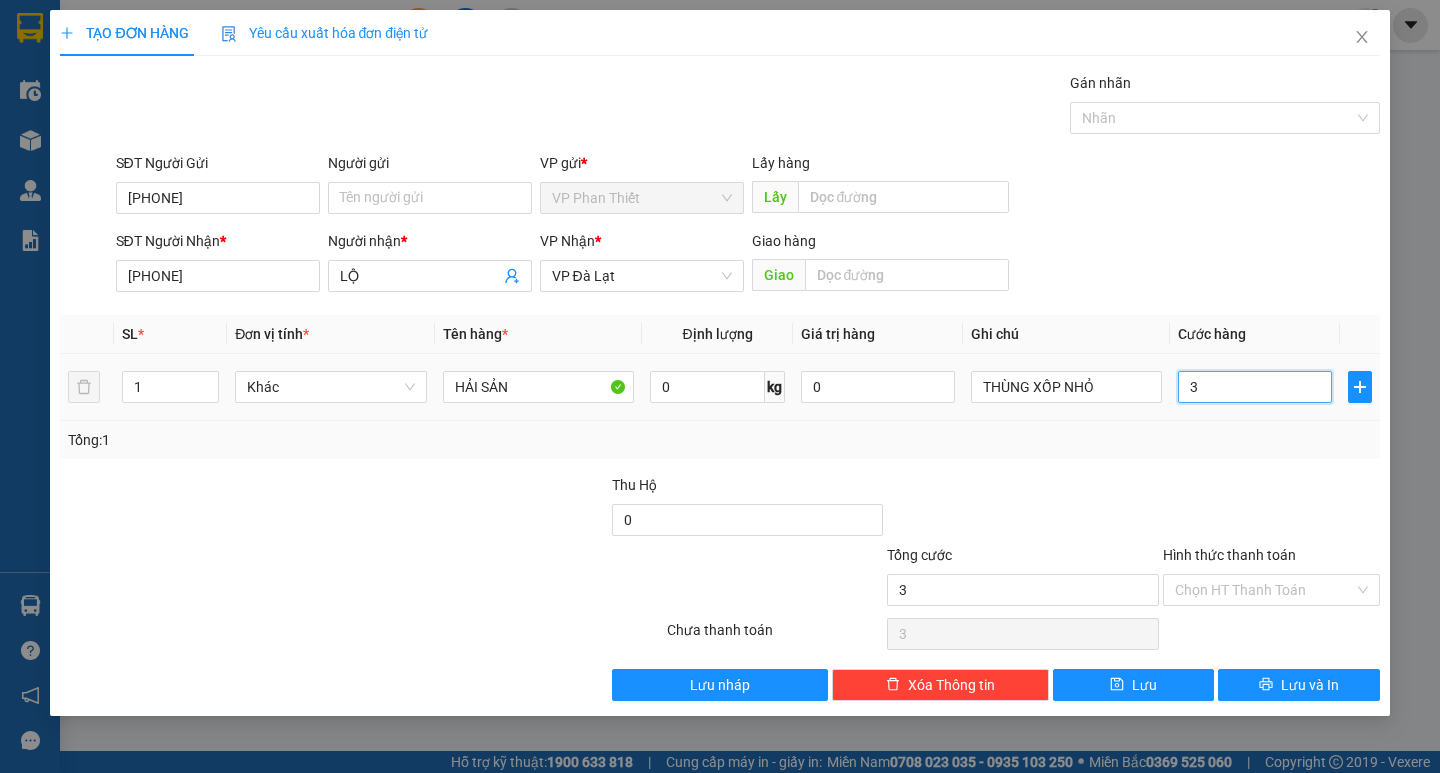 type on "30" 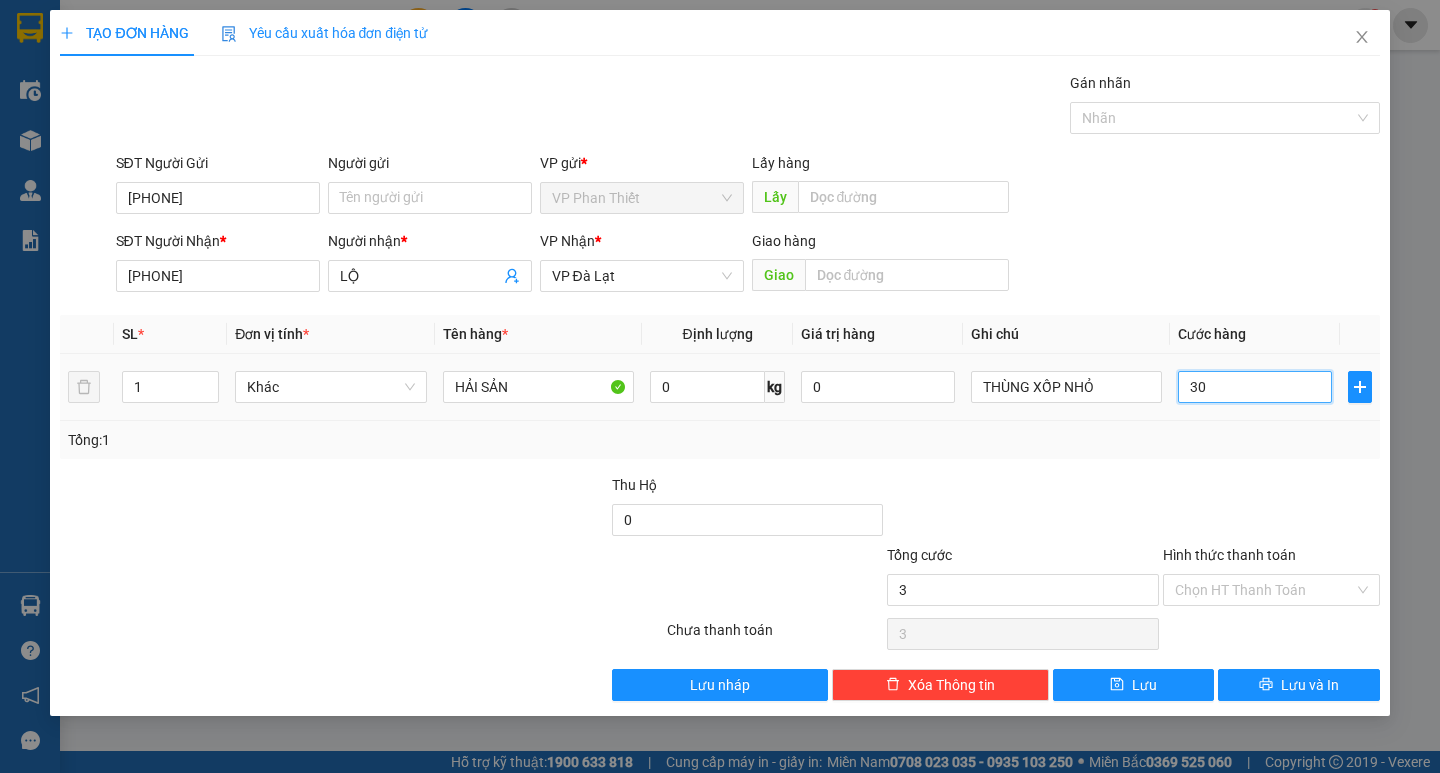 type on "30" 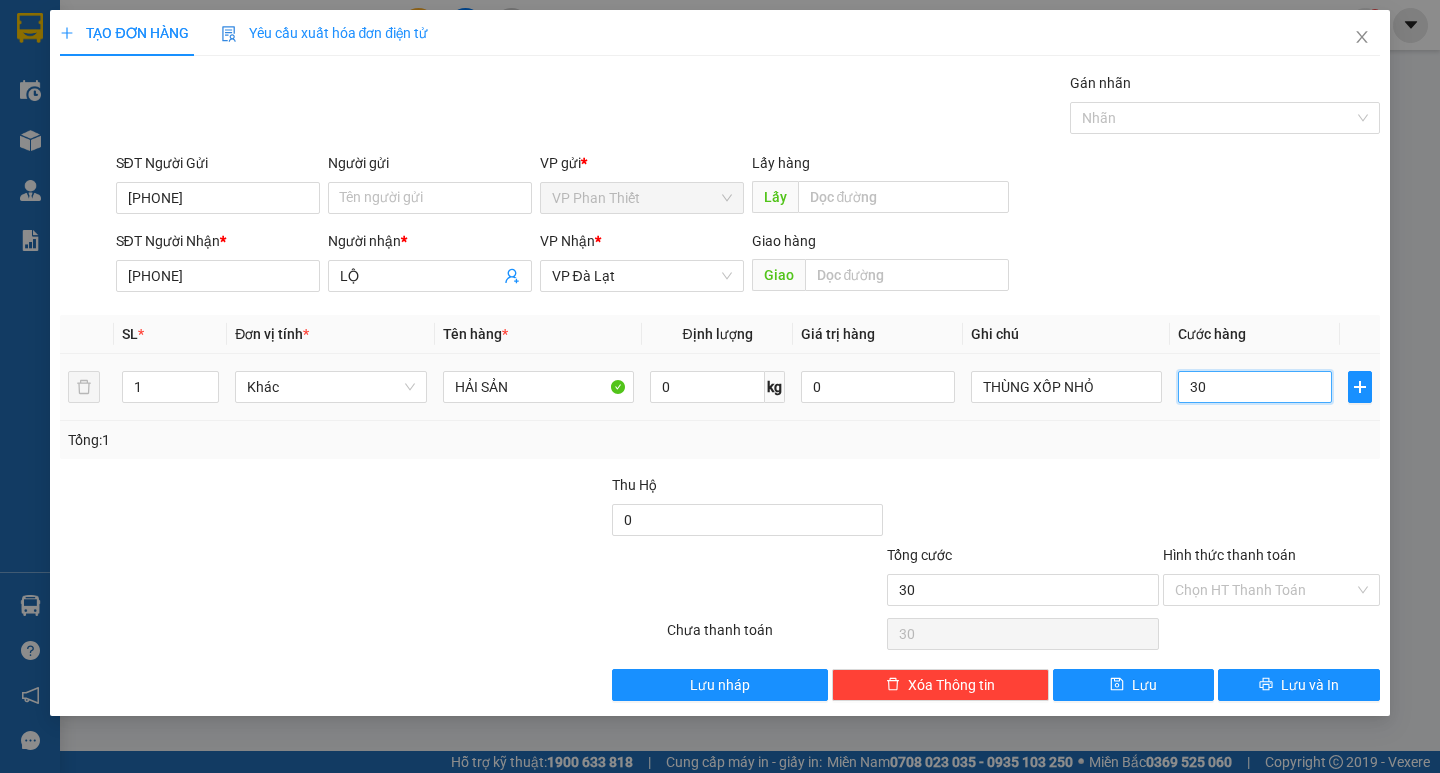 type on "300" 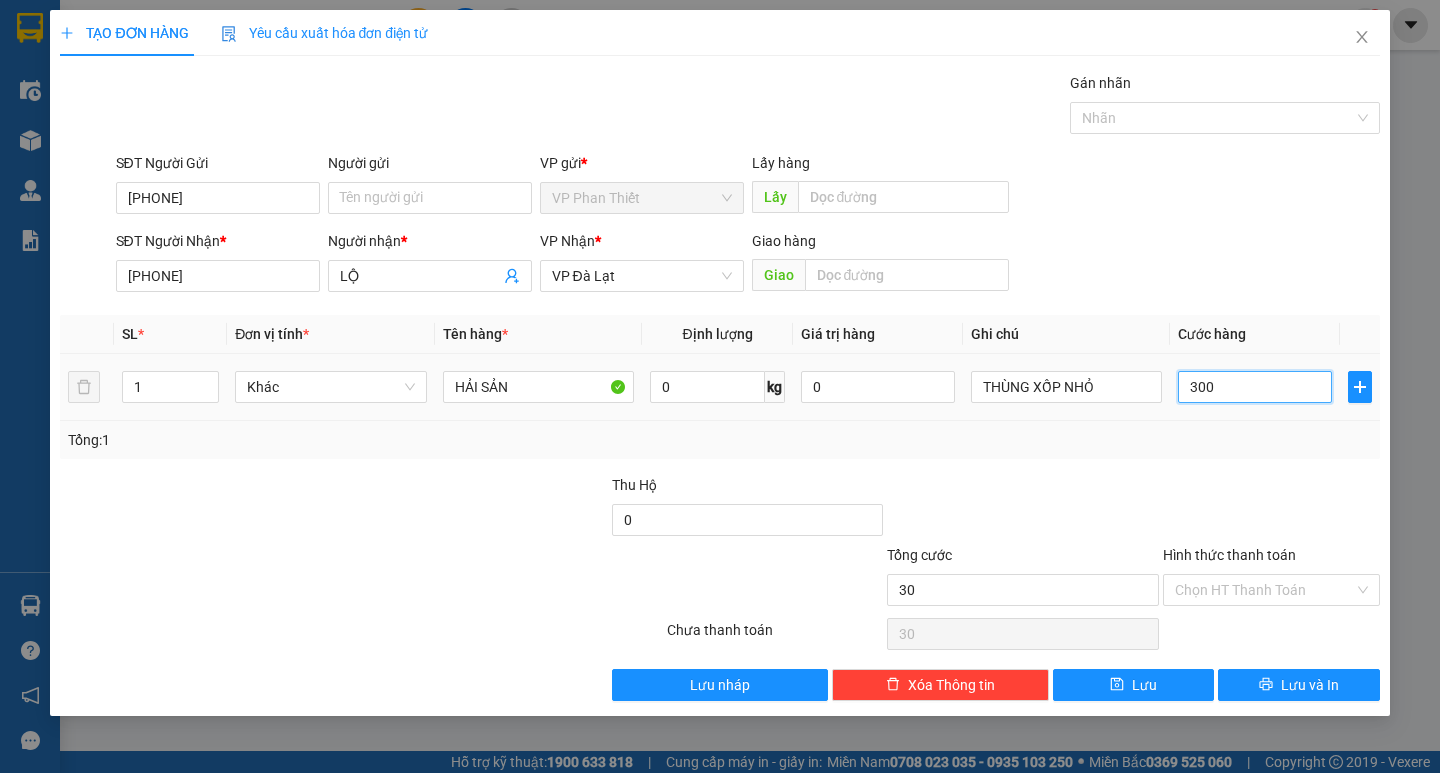 type on "300" 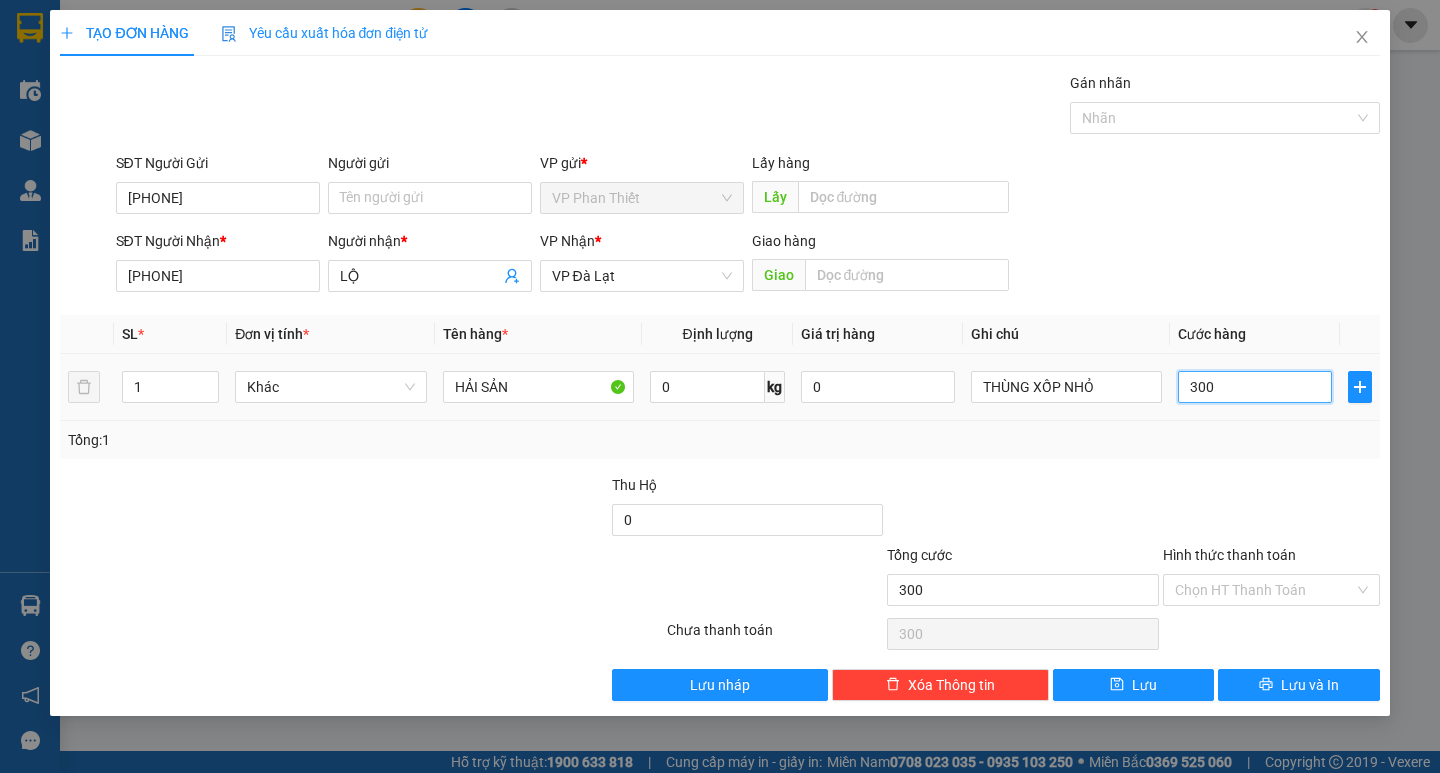 type on "3.000" 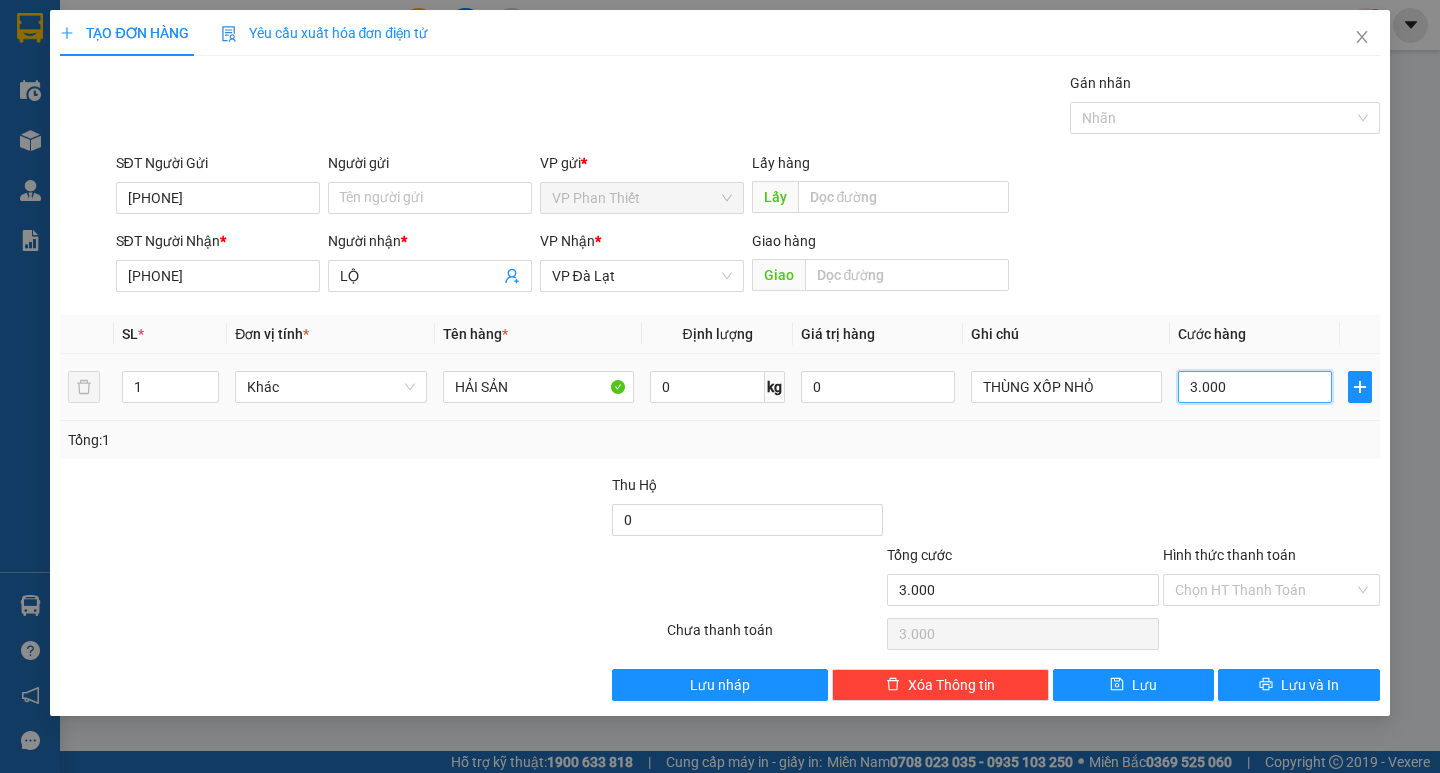 type on "30.000" 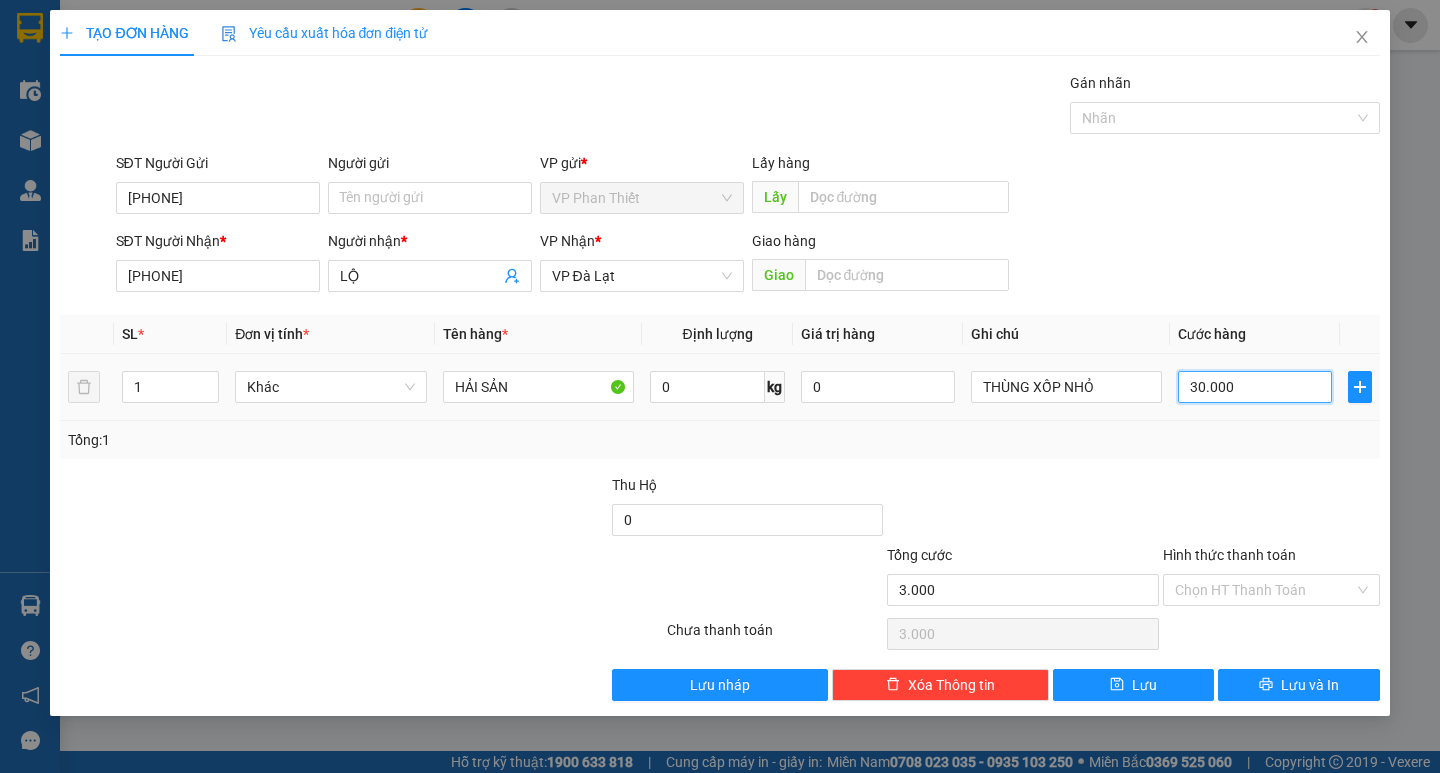 type on "30.000" 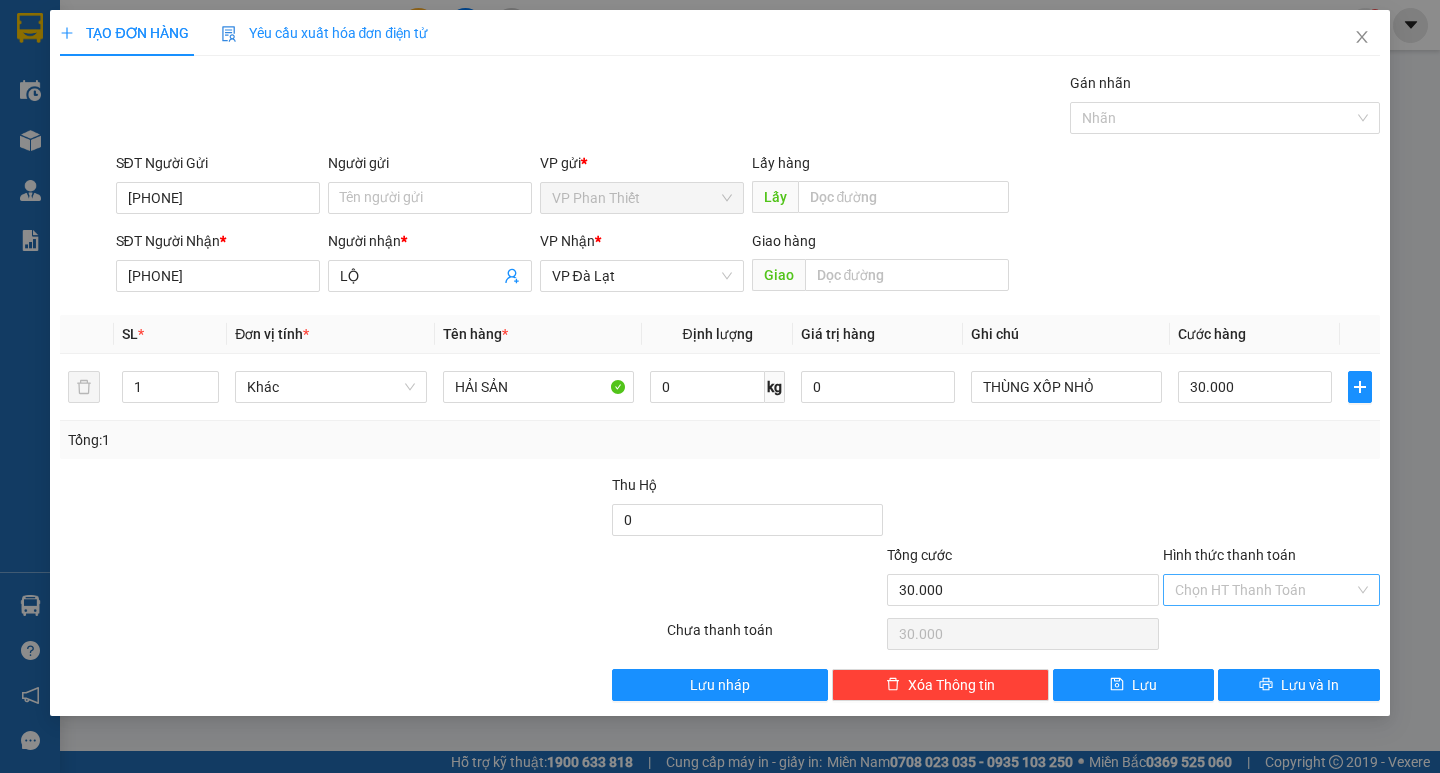 click on "Hình thức thanh toán" at bounding box center [1264, 590] 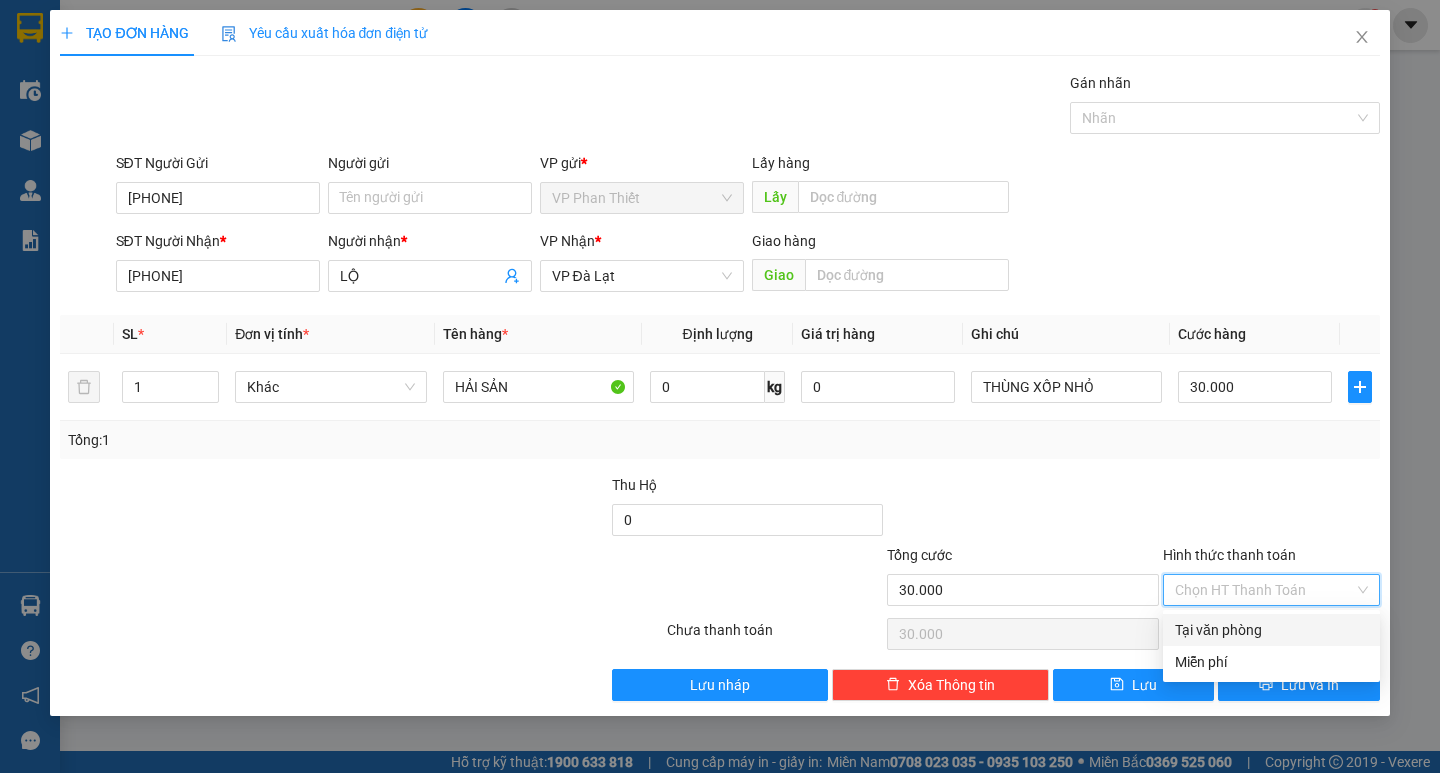 drag, startPoint x: 1231, startPoint y: 620, endPoint x: 1242, endPoint y: 645, distance: 27.313 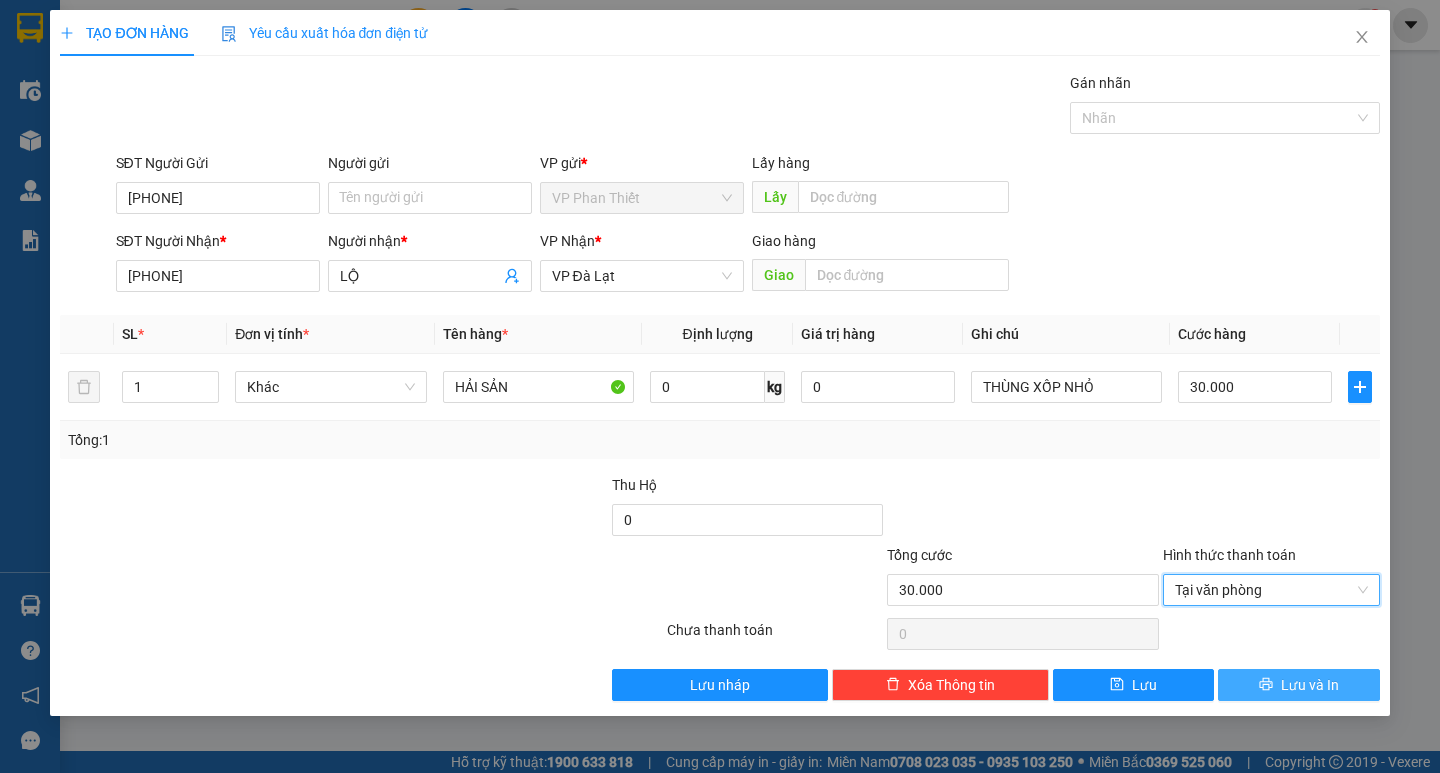 click 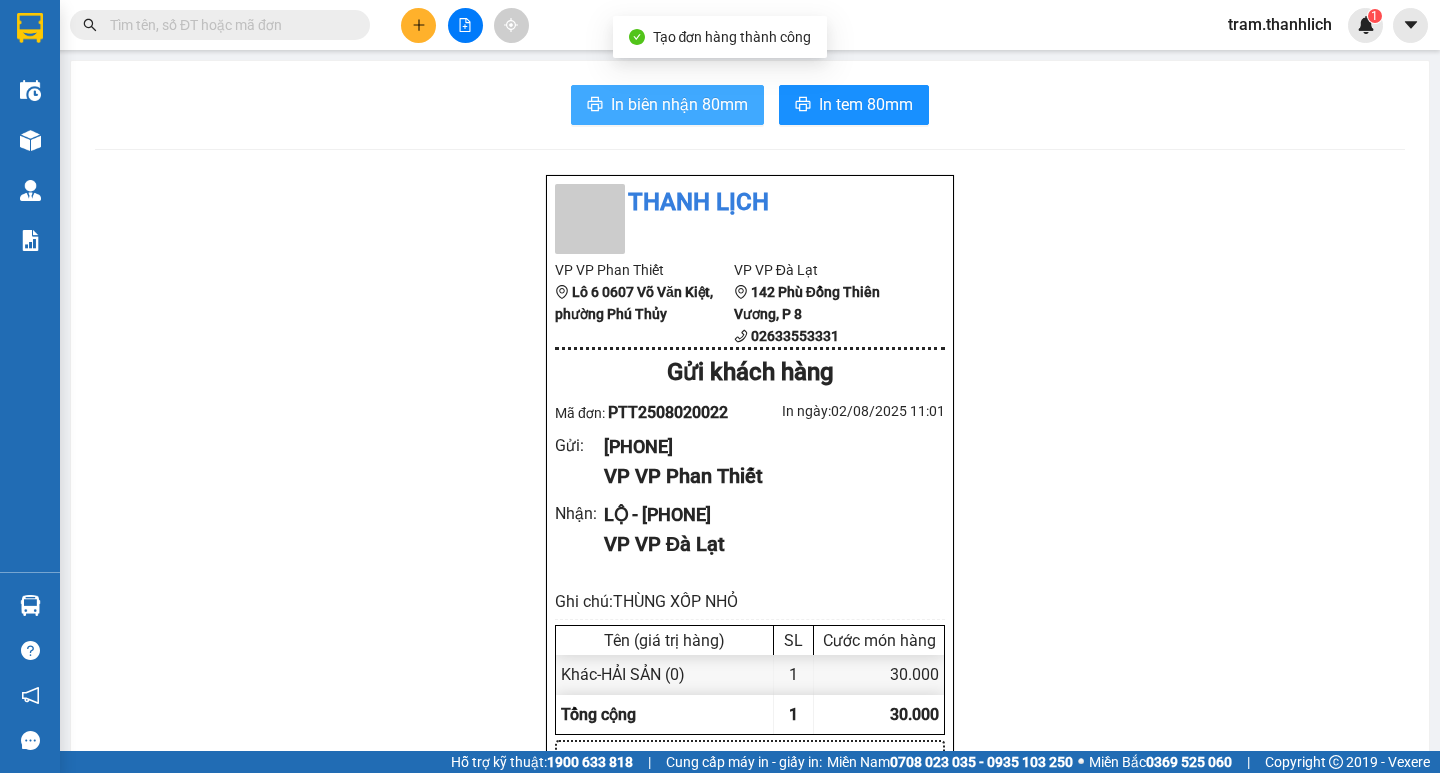 click on "In biên nhận 80mm" at bounding box center (679, 104) 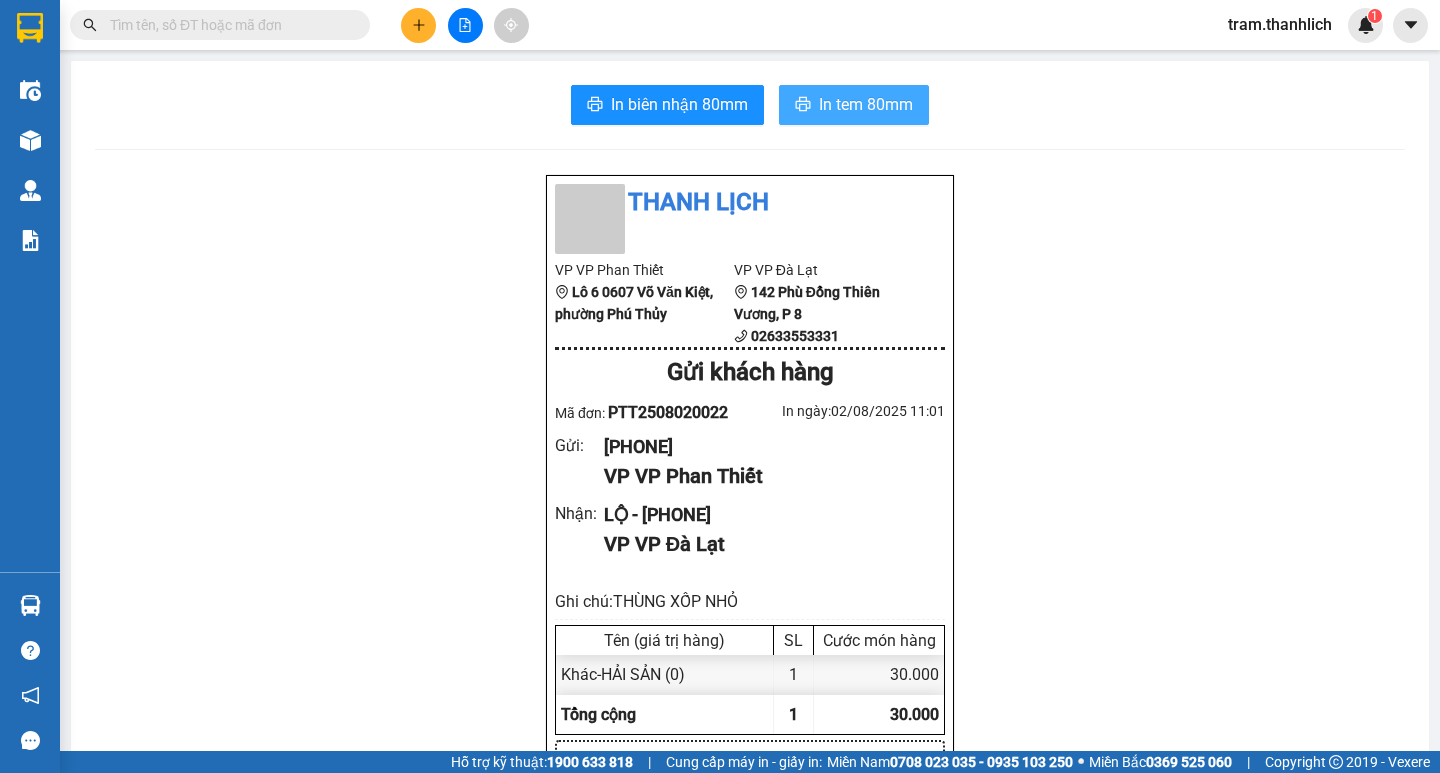 click on "In tem 80mm" at bounding box center (866, 104) 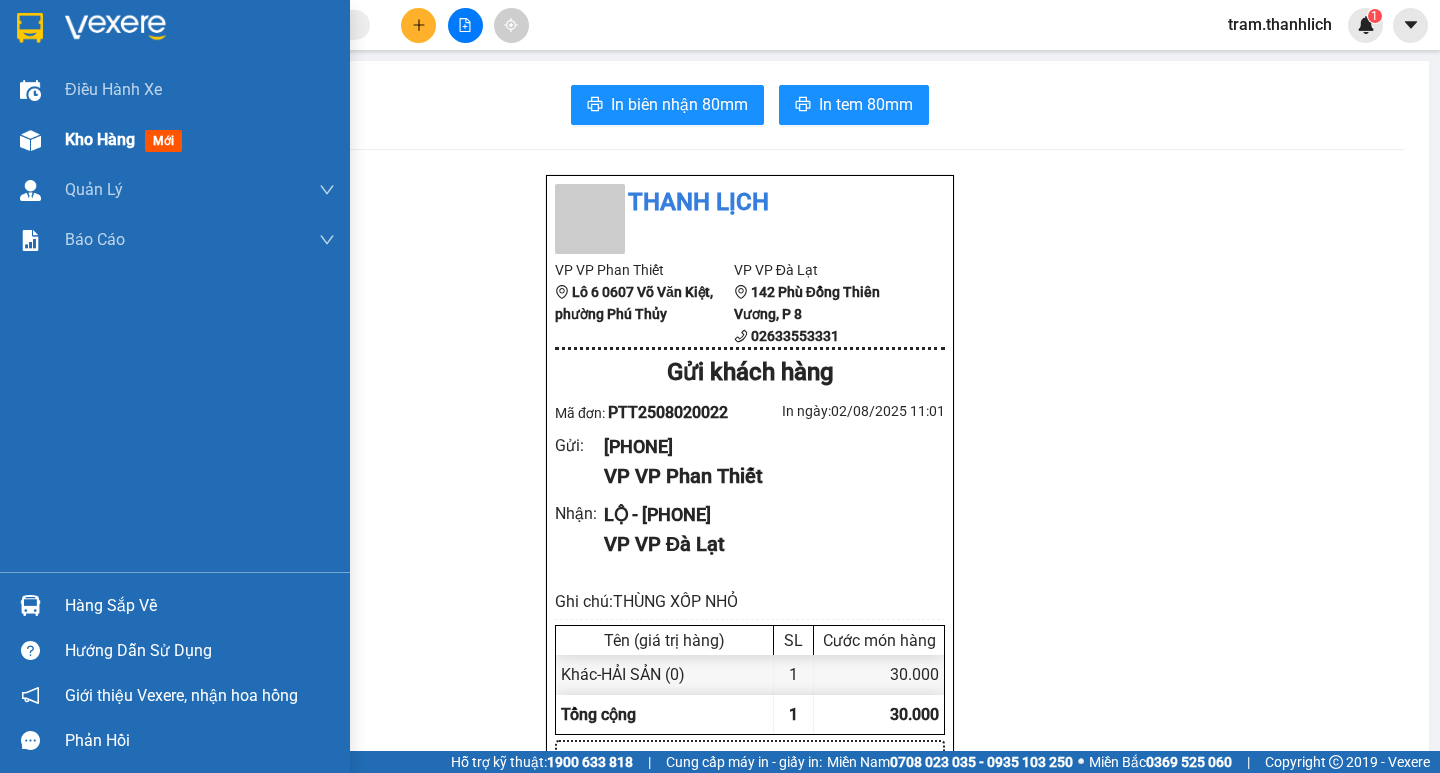 click at bounding box center [30, 140] 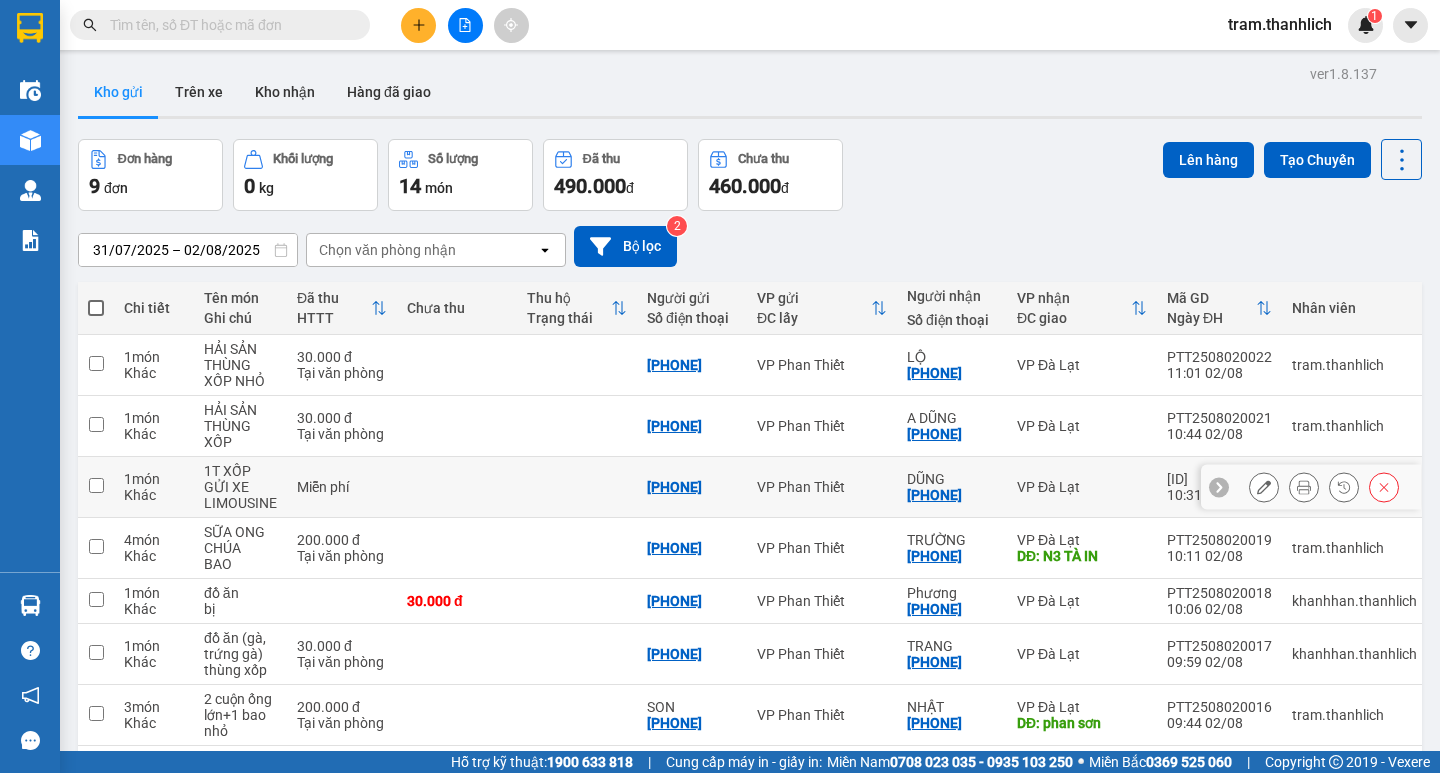 click at bounding box center (96, 485) 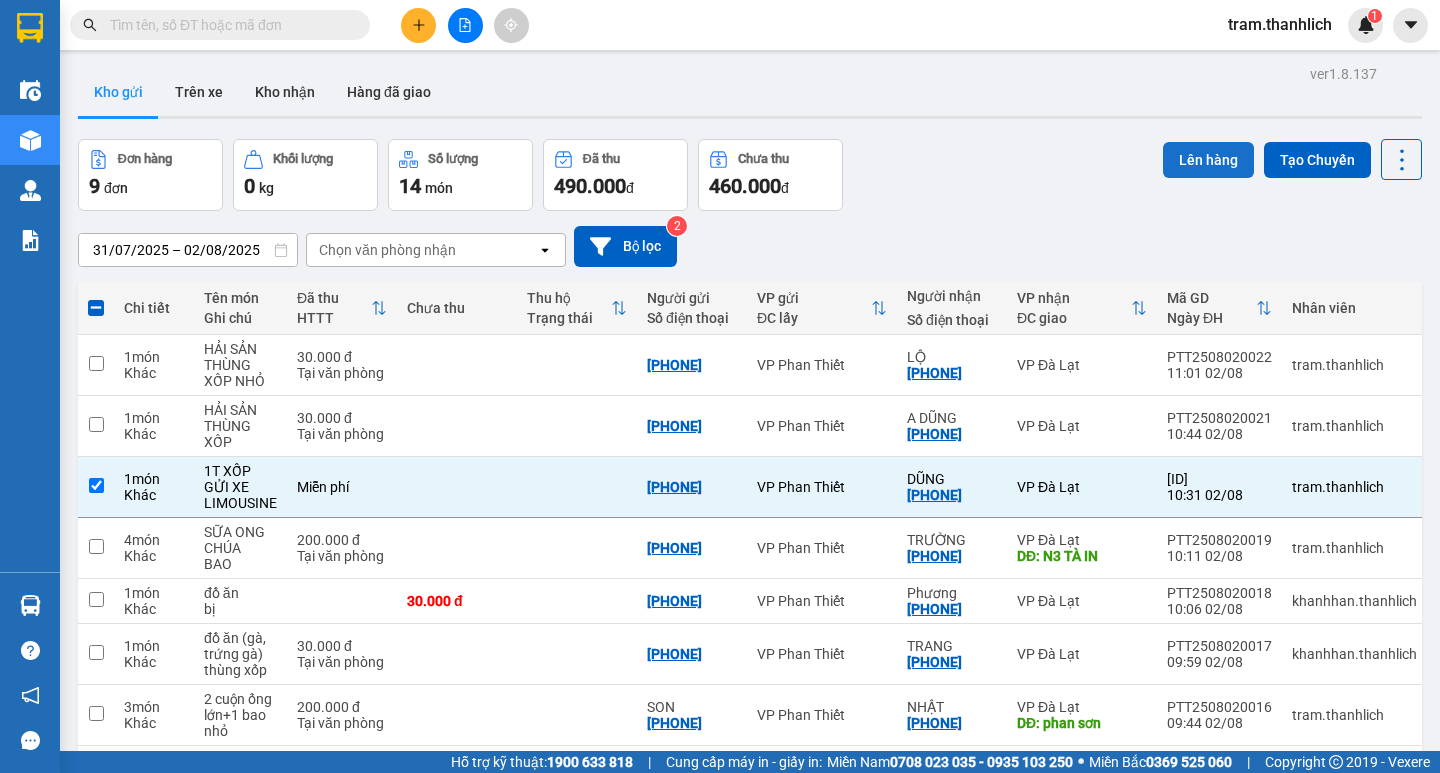 click on "Lên hàng" at bounding box center (1208, 160) 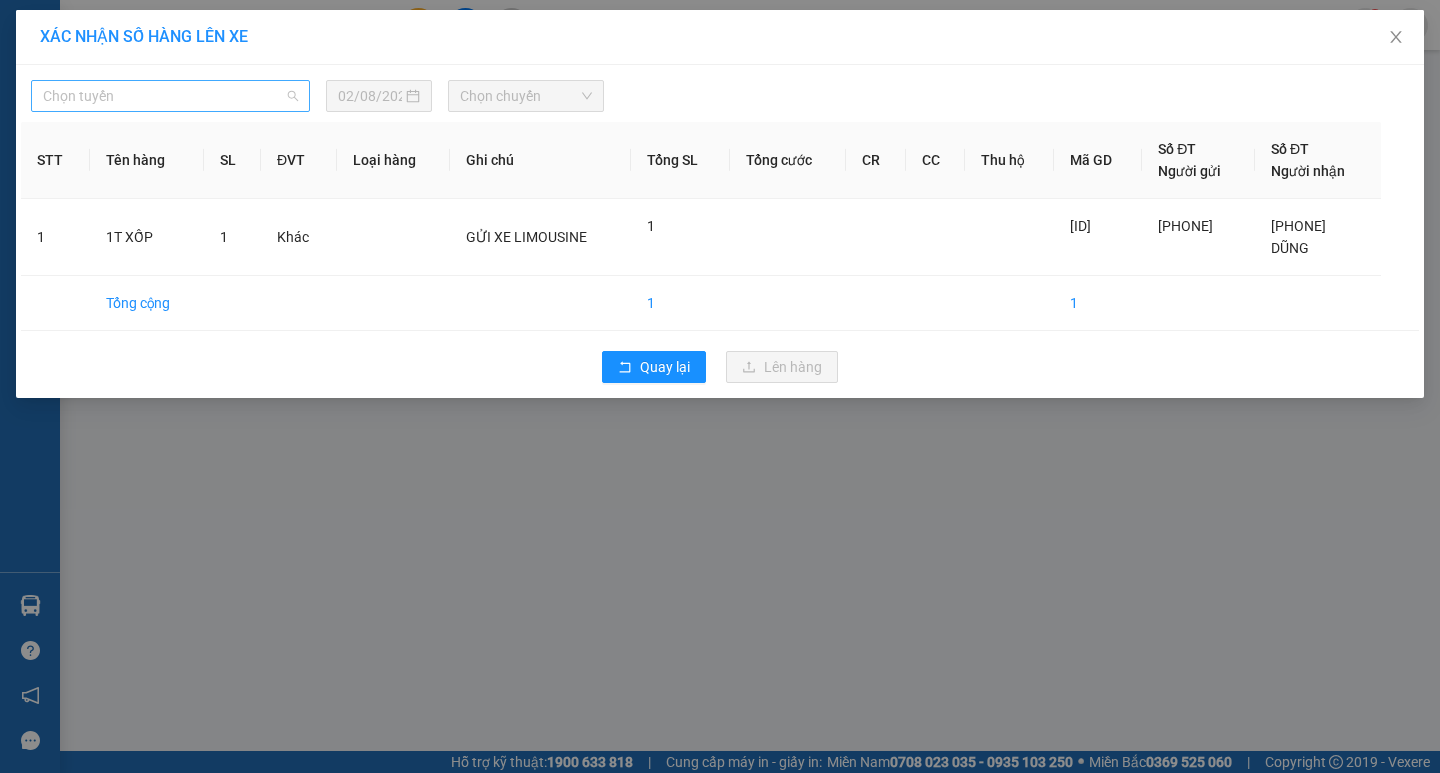 click on "Chọn tuyến" at bounding box center (170, 96) 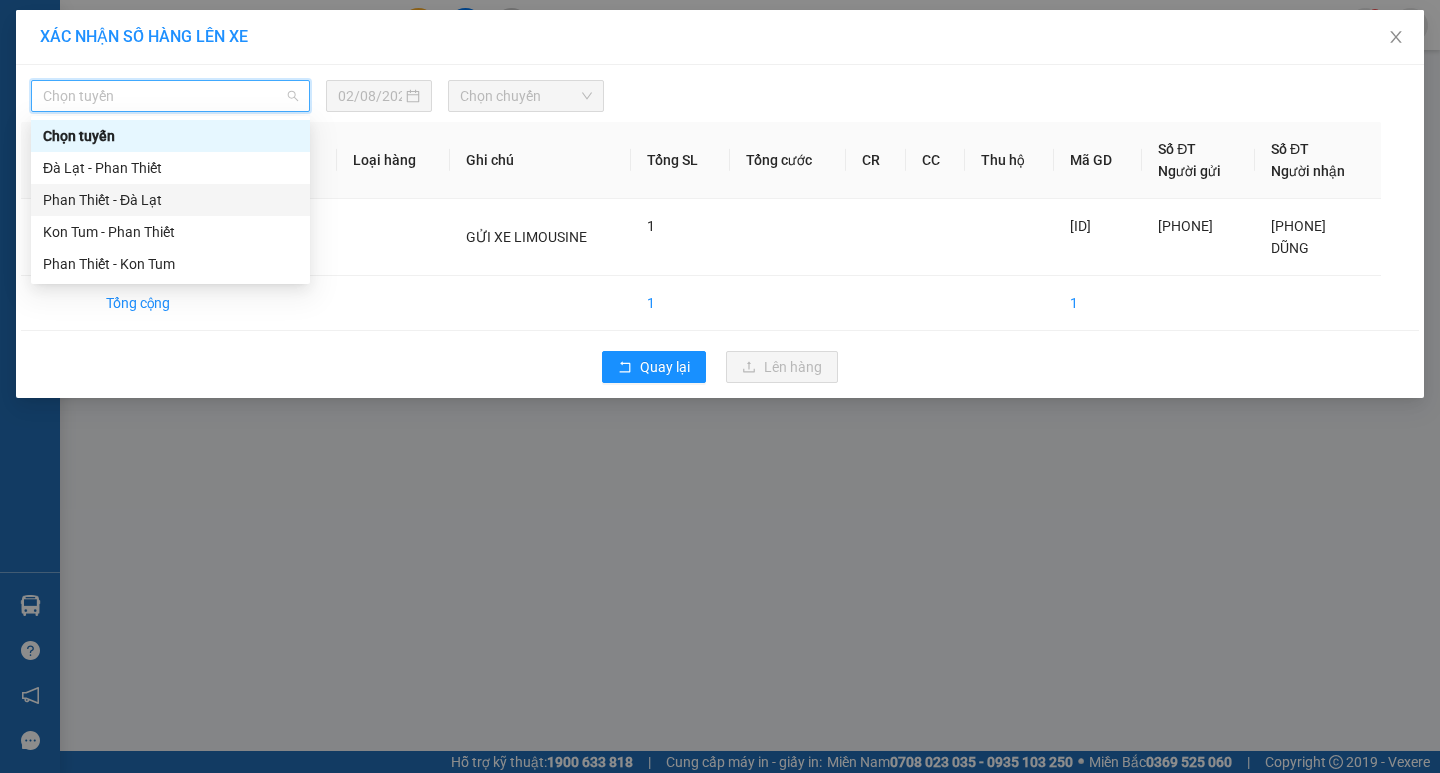 click on "Phan Thiết - Đà Lạt" at bounding box center (170, 200) 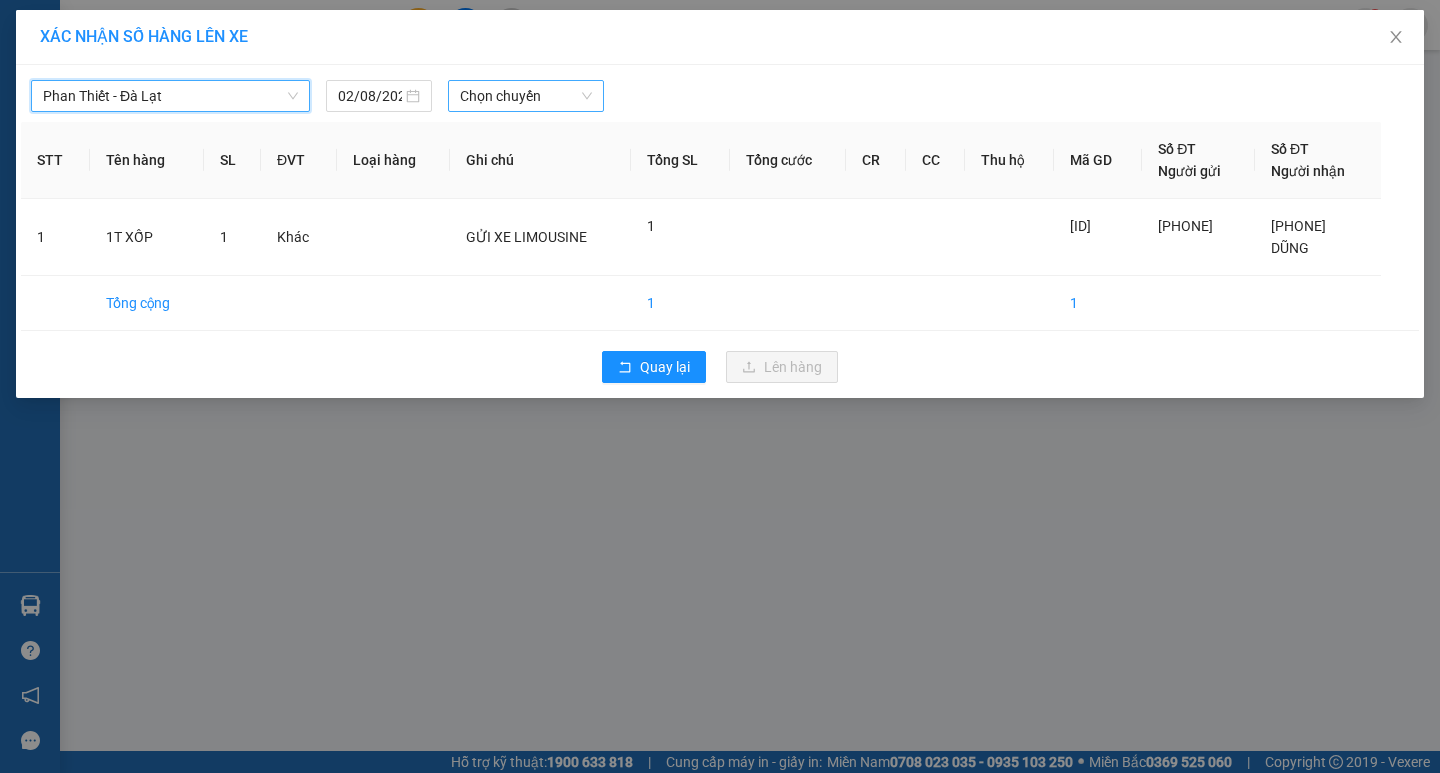 click on "Chọn chuyến" at bounding box center (526, 96) 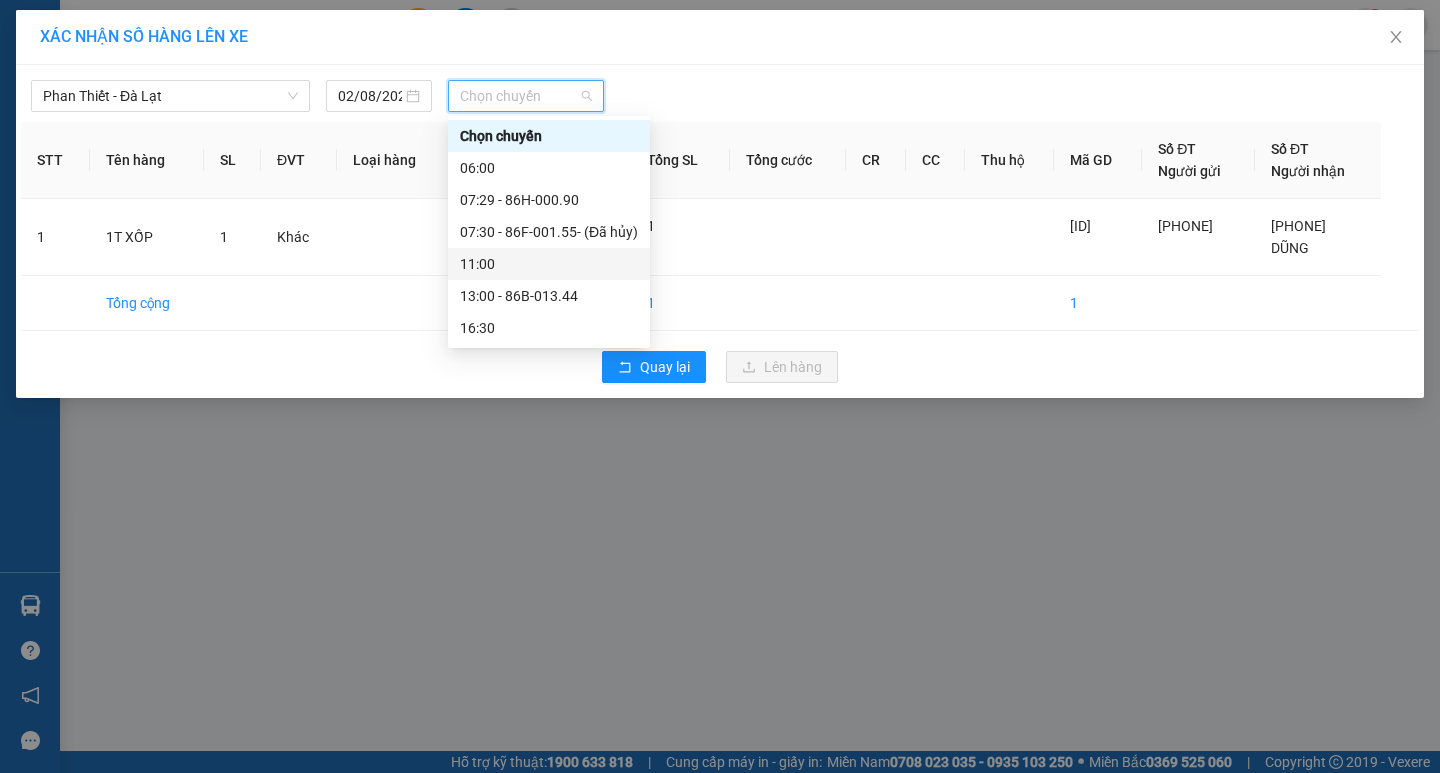 click on "11:00" at bounding box center [549, 264] 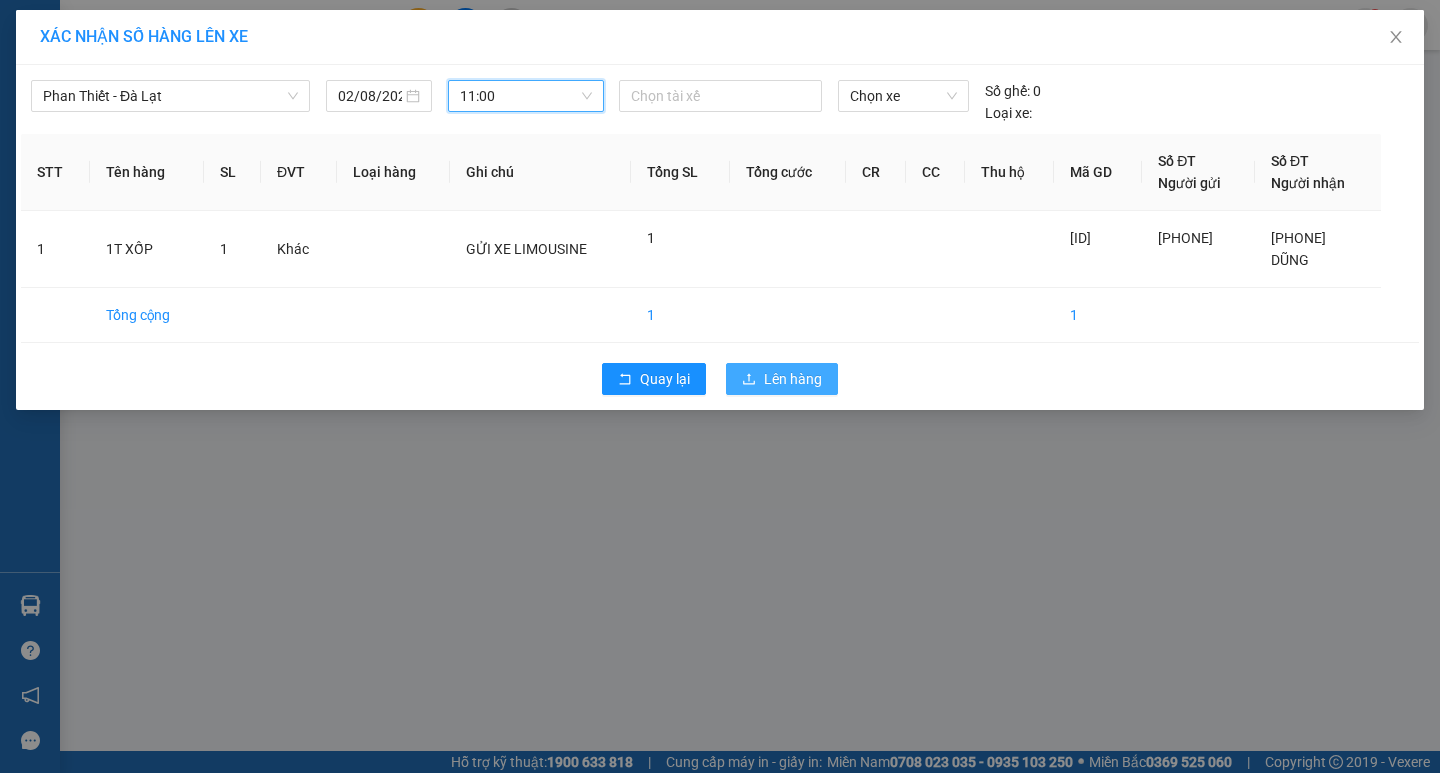 click on "Lên hàng" at bounding box center [782, 379] 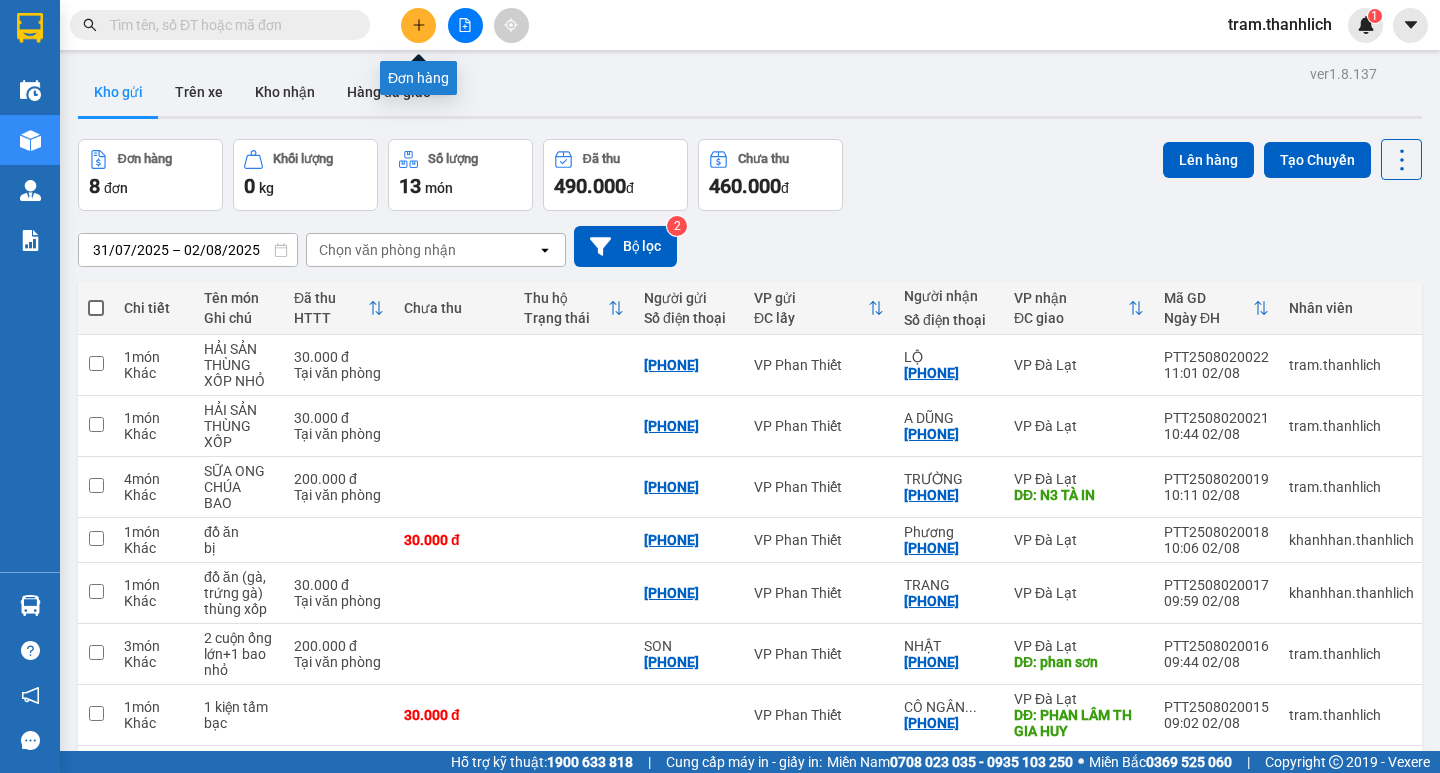 click at bounding box center [418, 25] 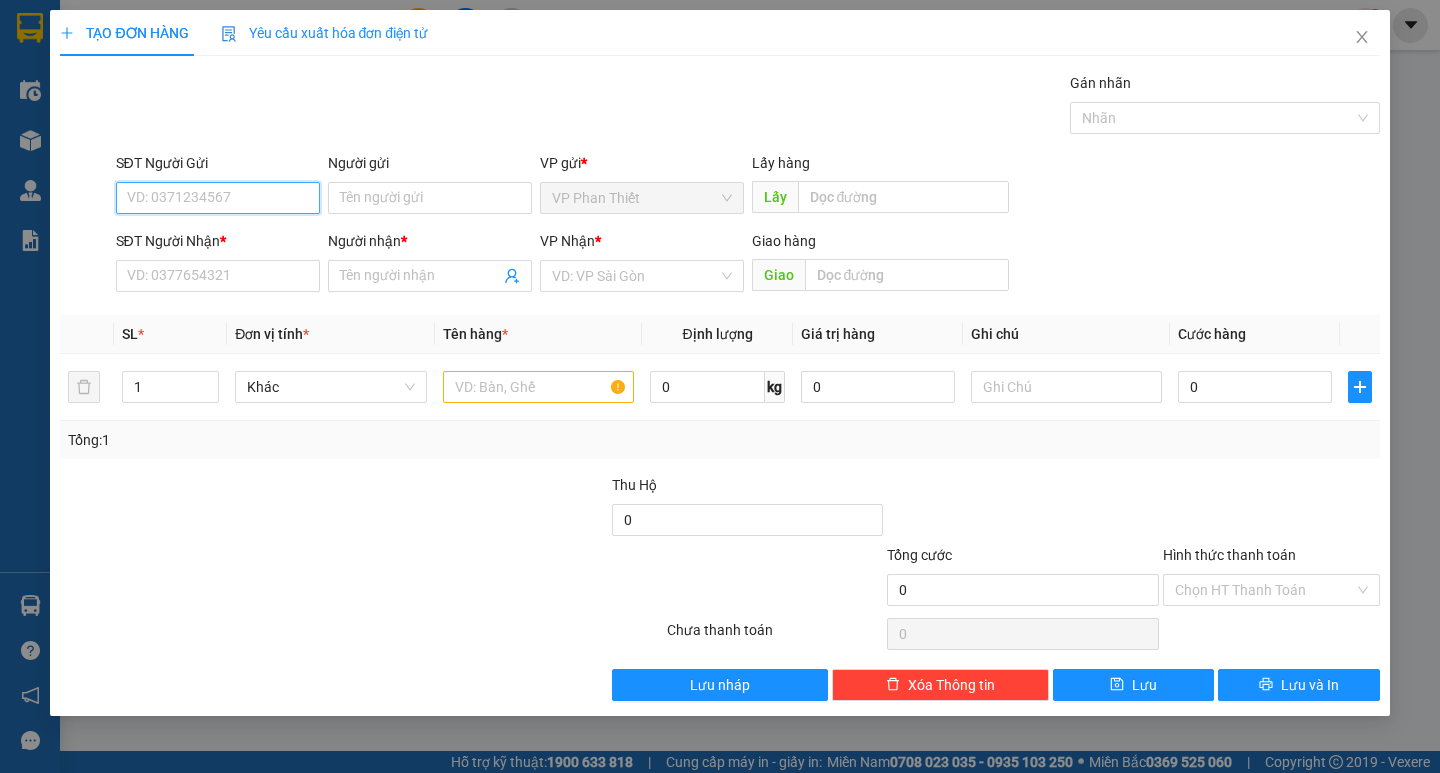 click on "SĐT Người Gửi" at bounding box center [218, 198] 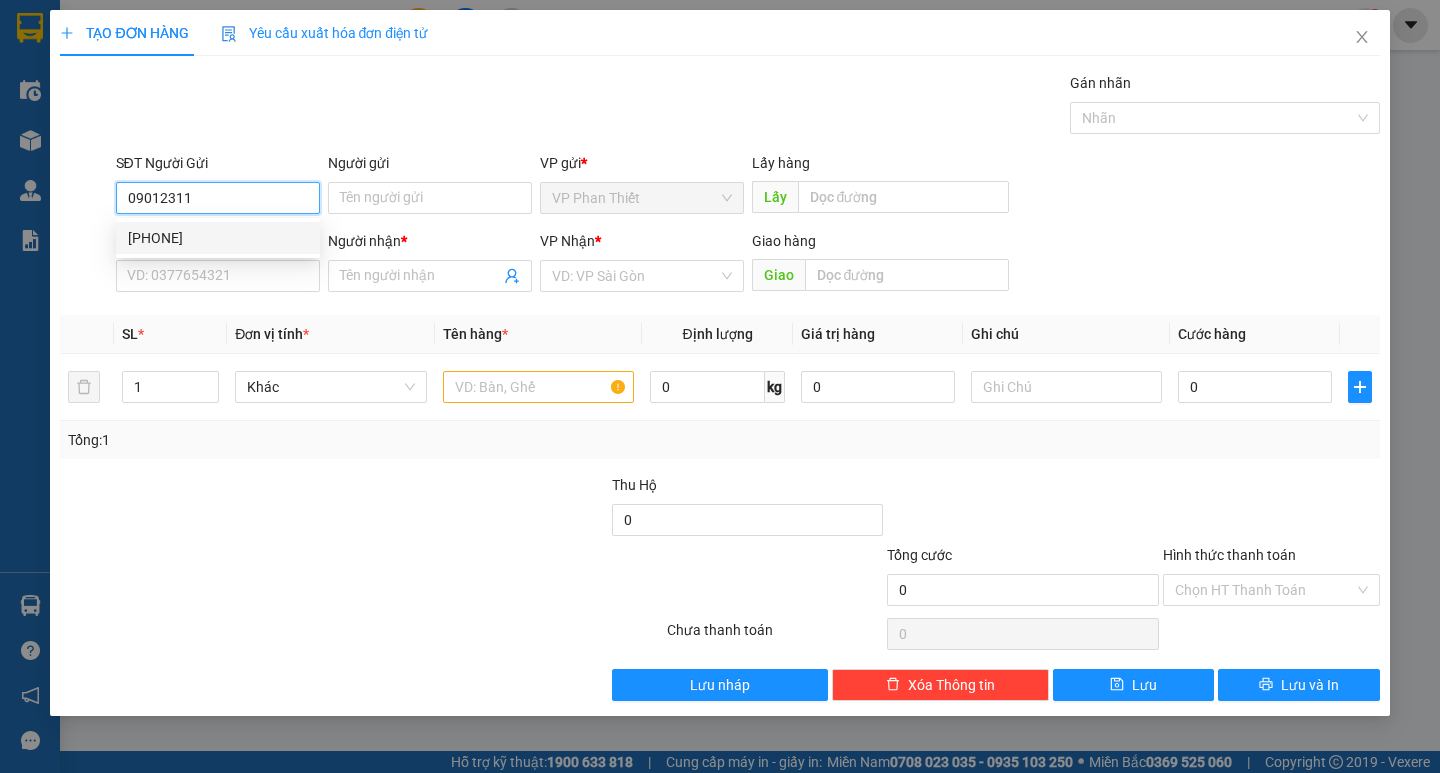 click on "[PHONE]" at bounding box center [218, 238] 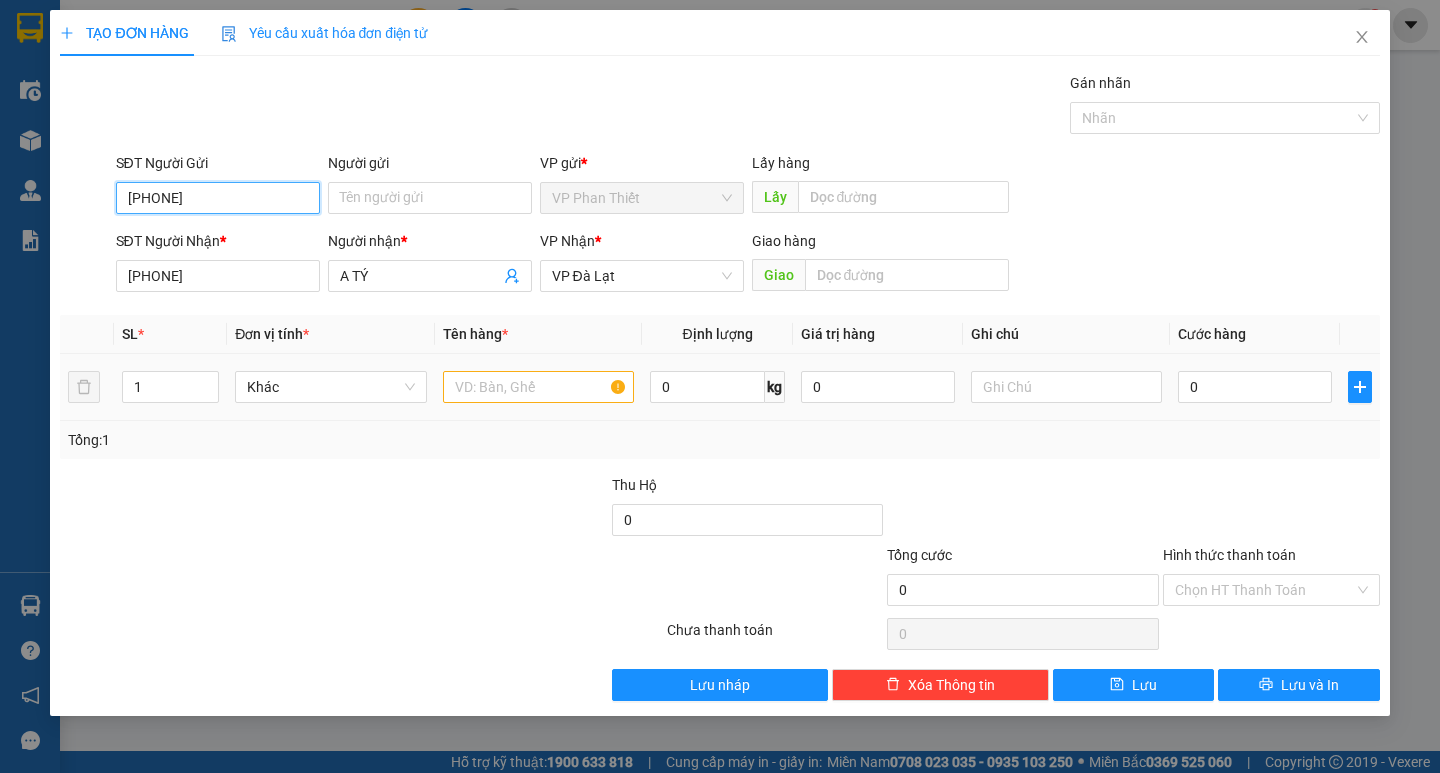 type on "[PHONE]" 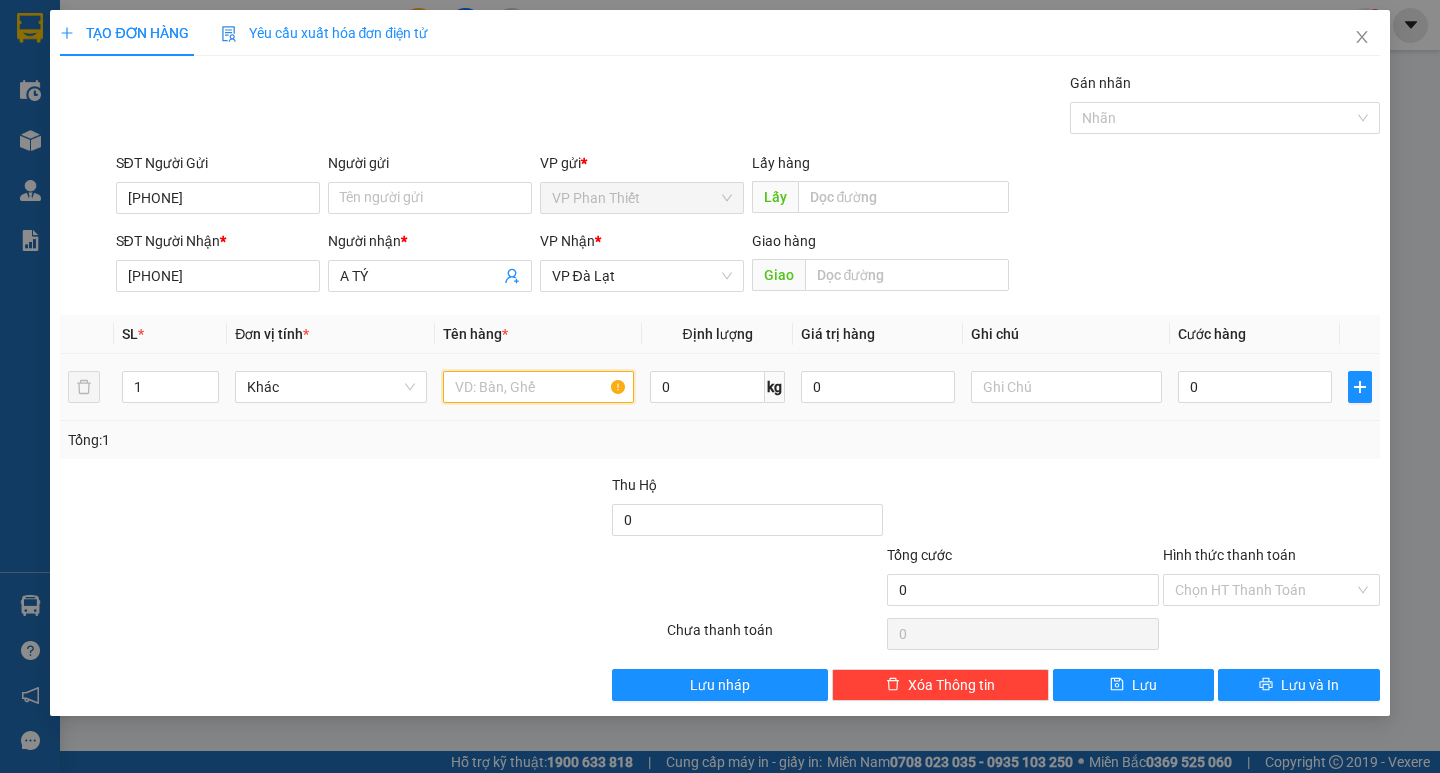 click at bounding box center [538, 387] 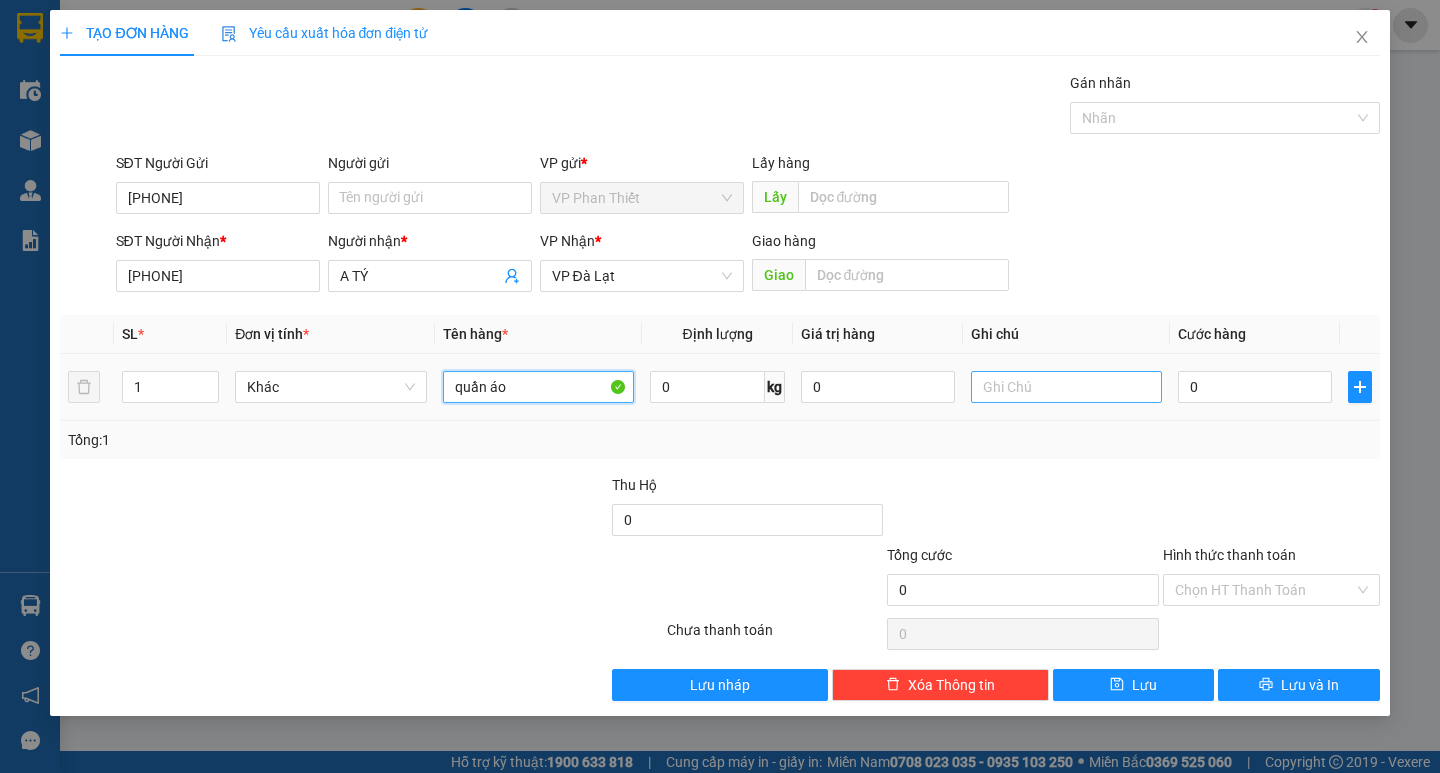 type on "quần áo" 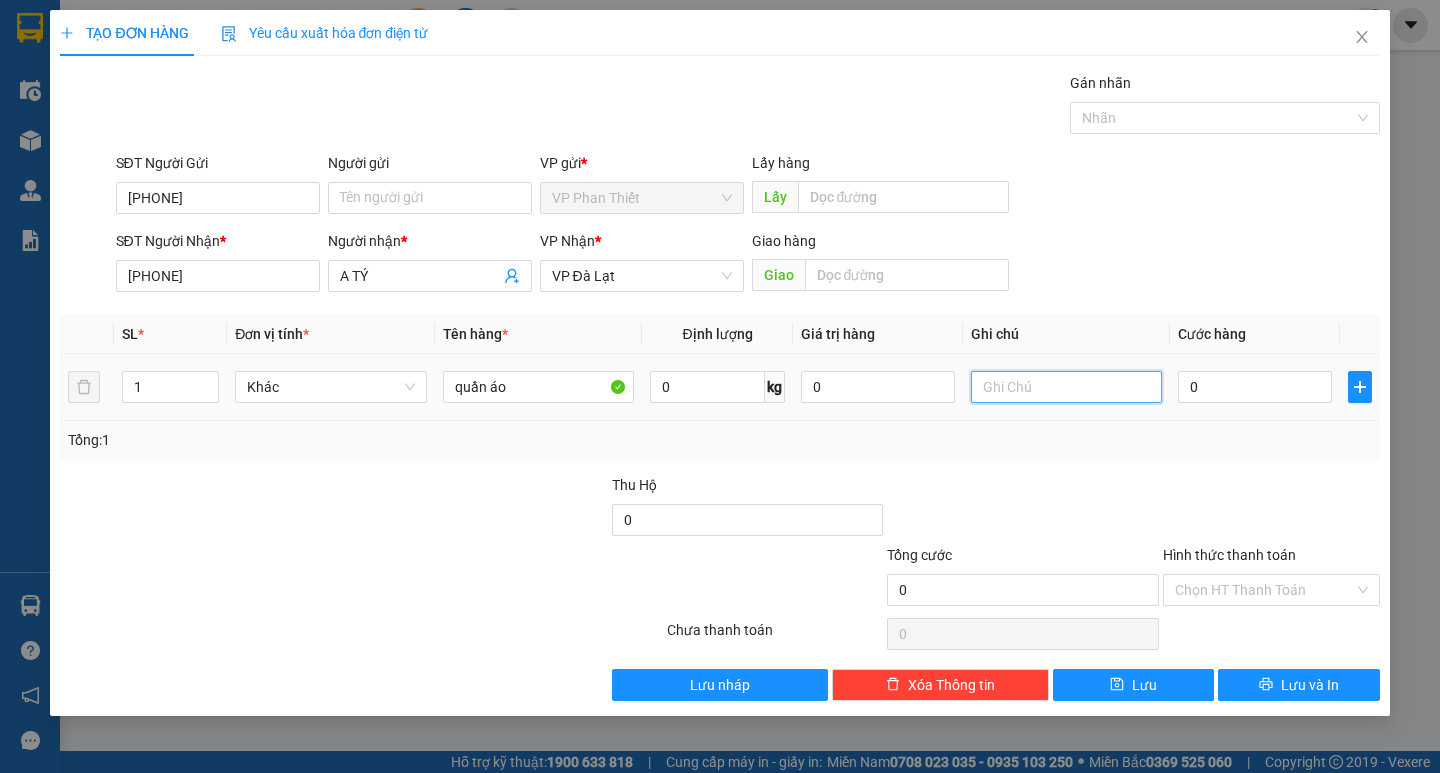 click at bounding box center [1066, 387] 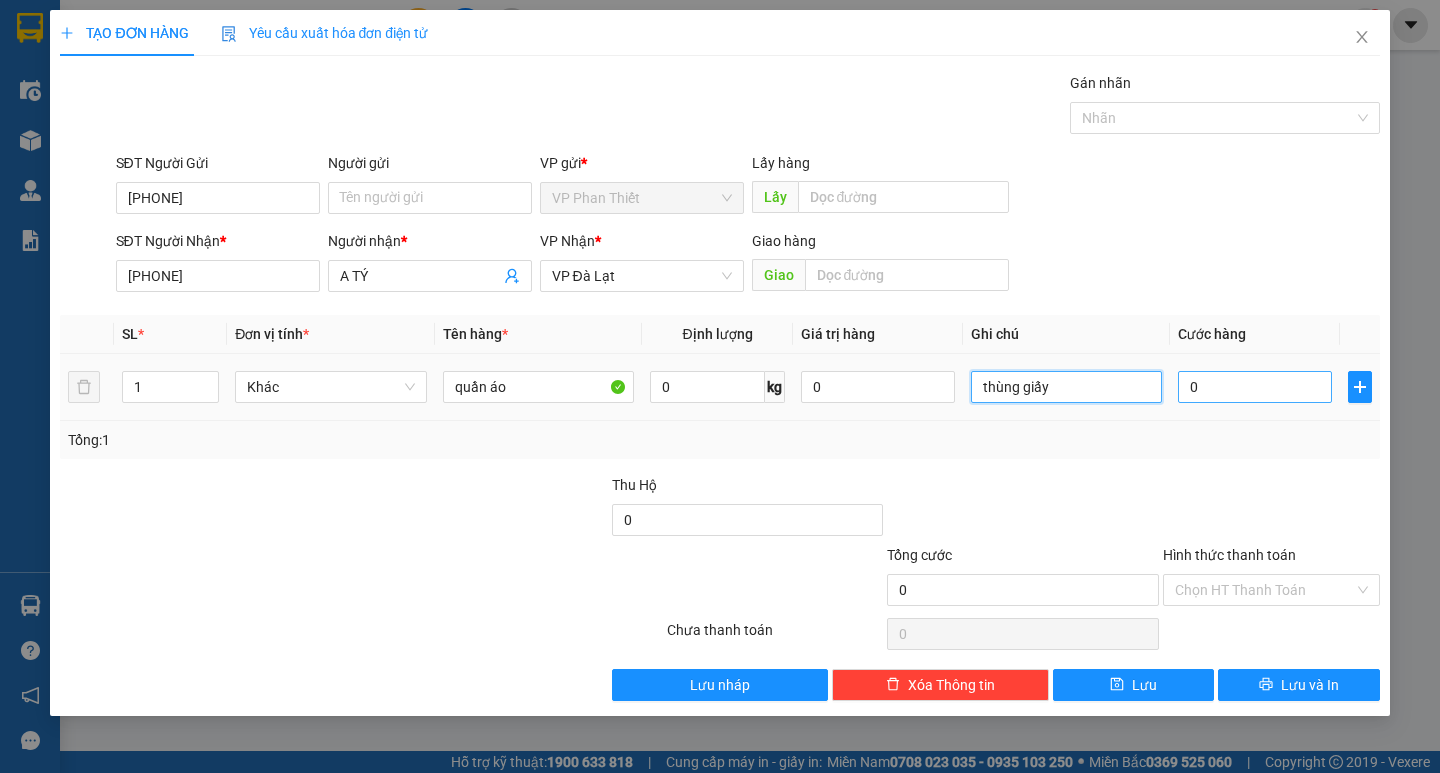 type on "thùng giấy" 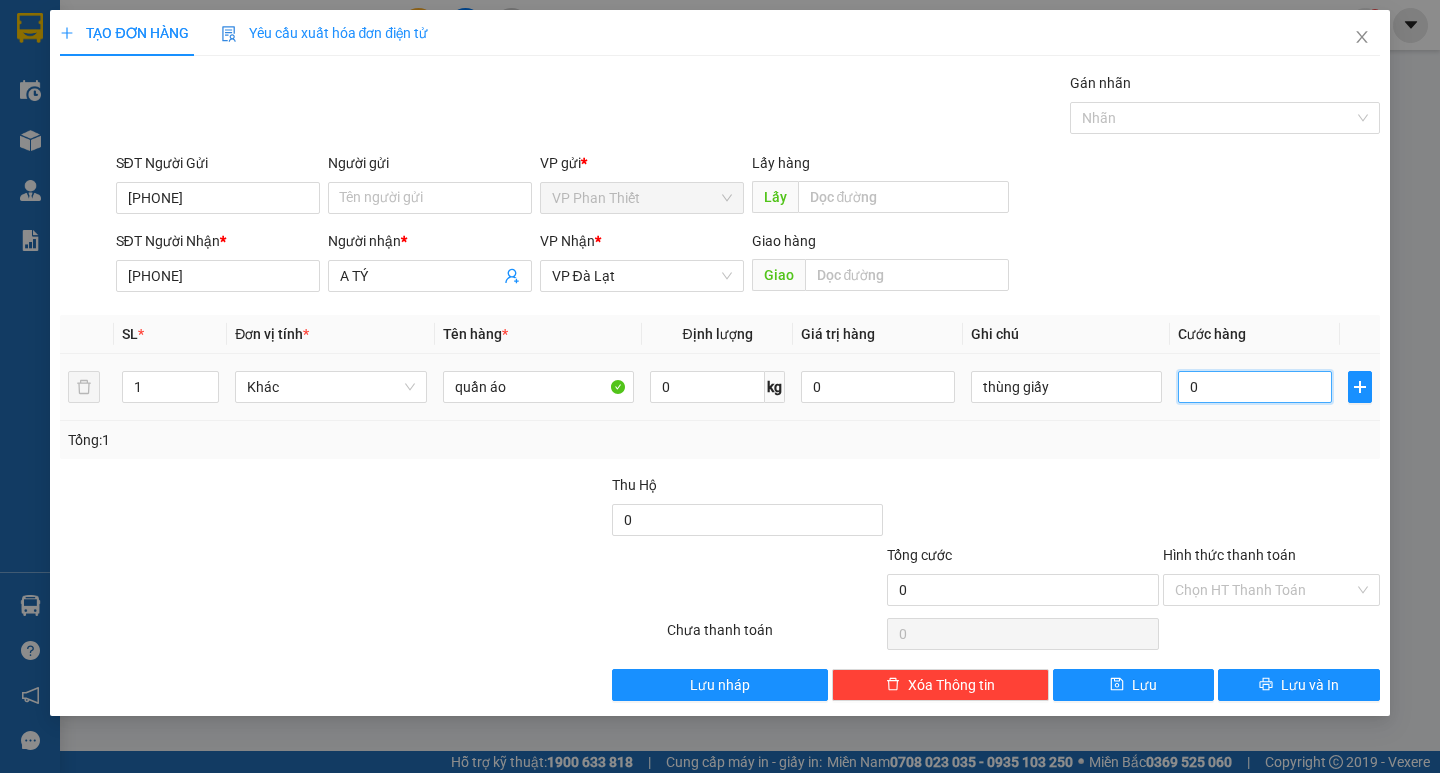 click on "0" at bounding box center [1255, 387] 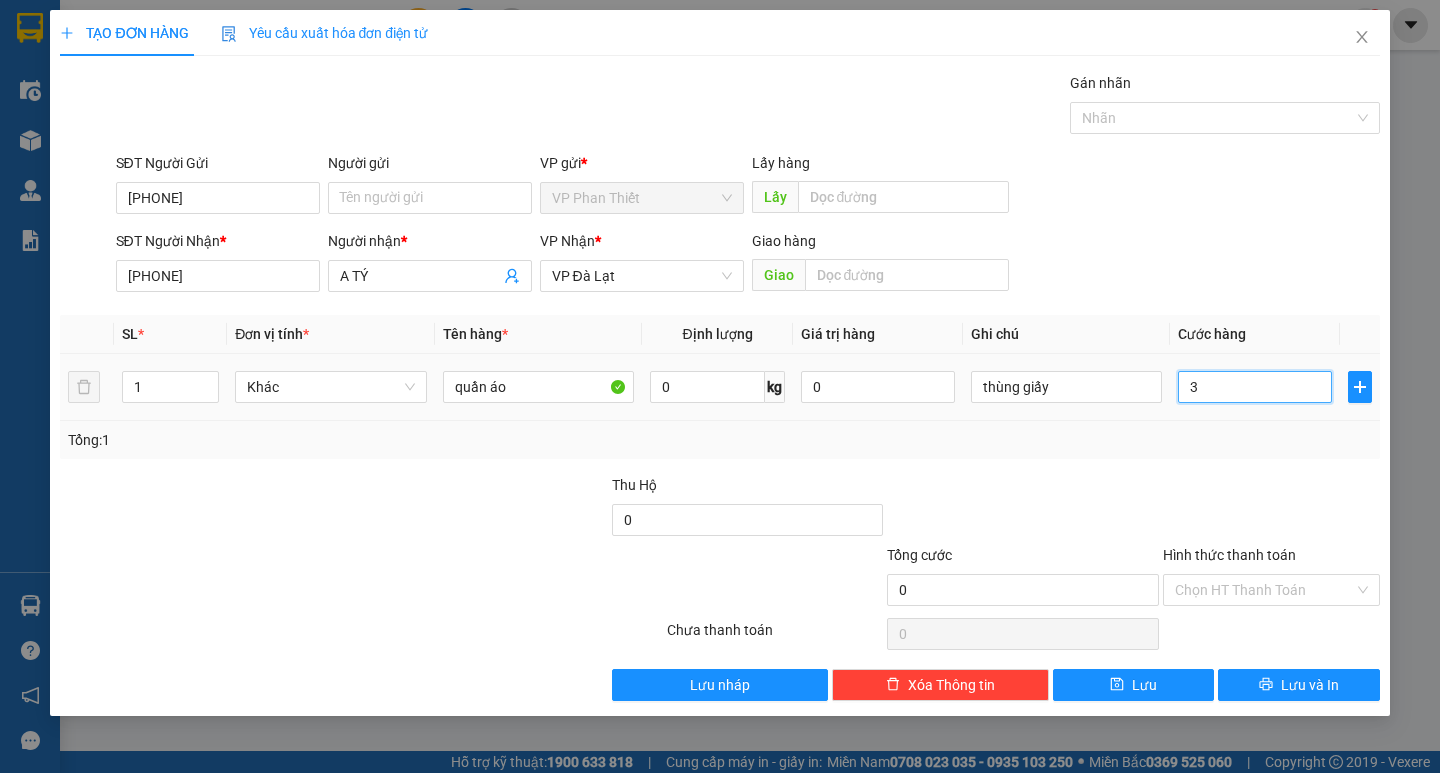 type on "3" 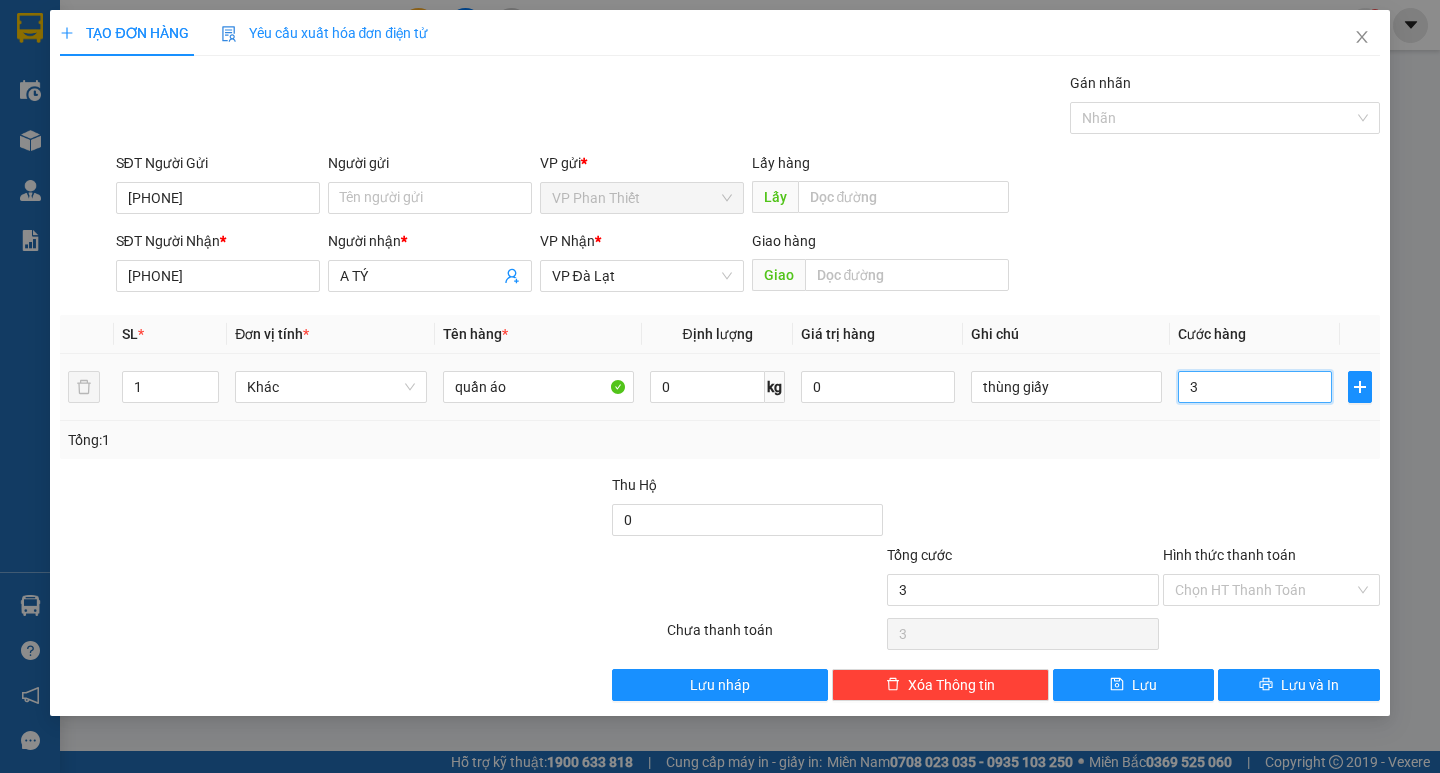 type on "30" 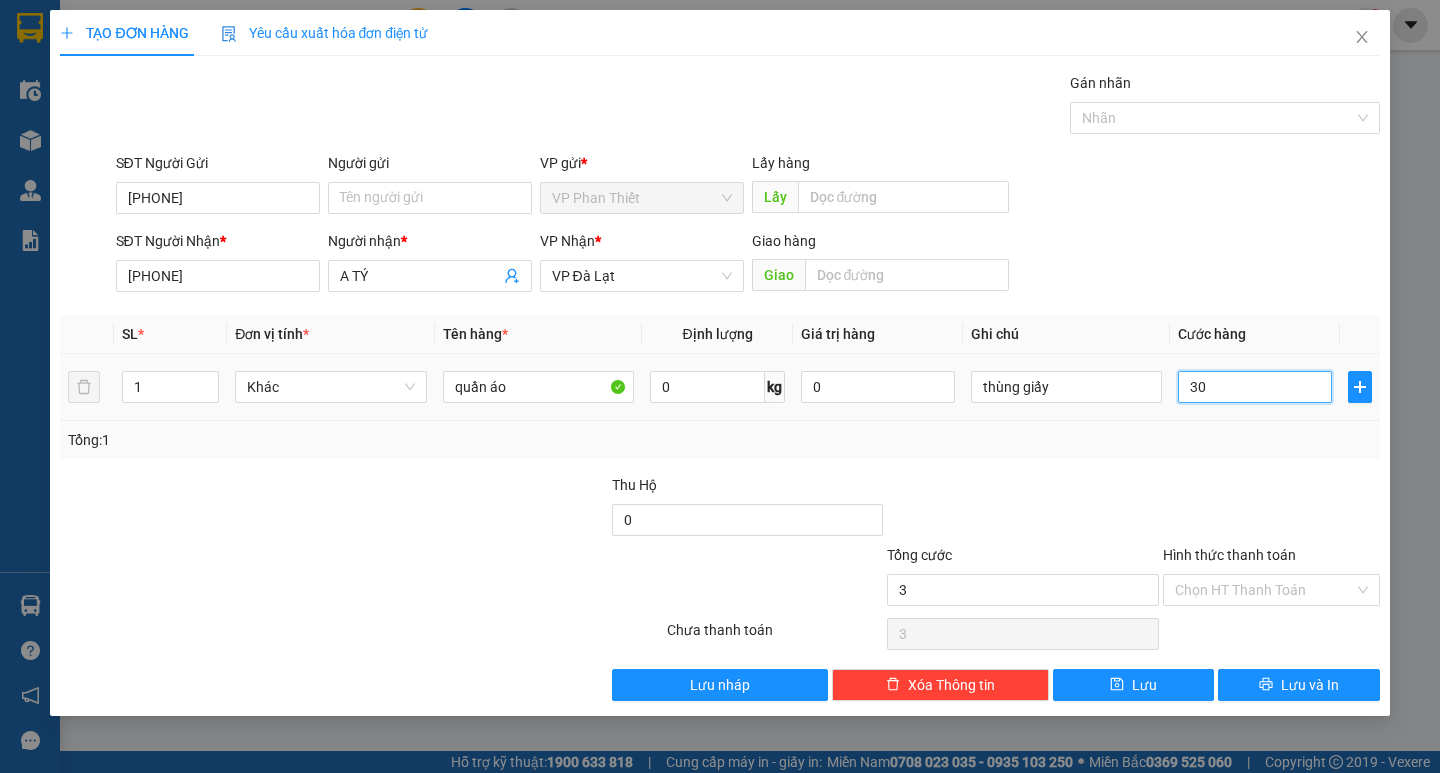 type on "30" 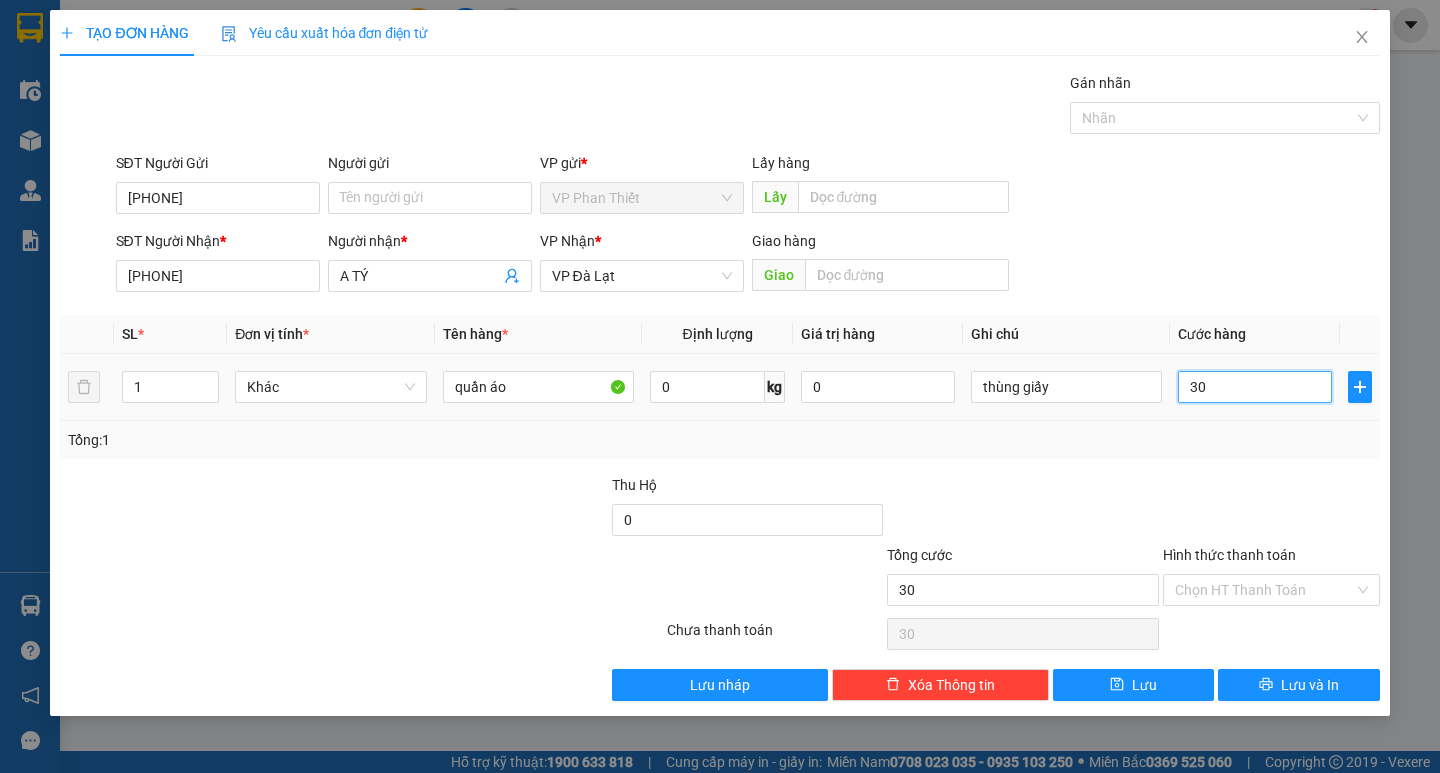 type on "300" 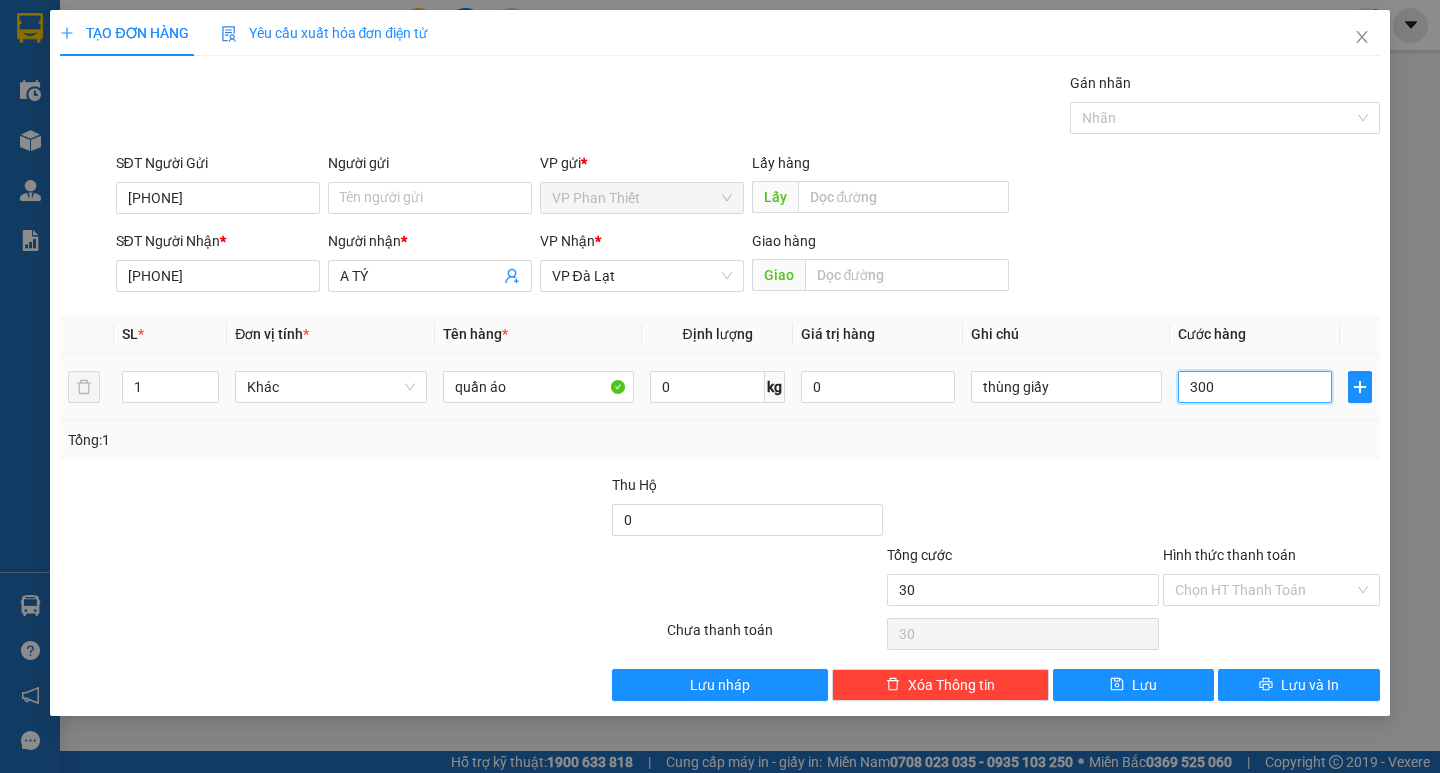 type on "300" 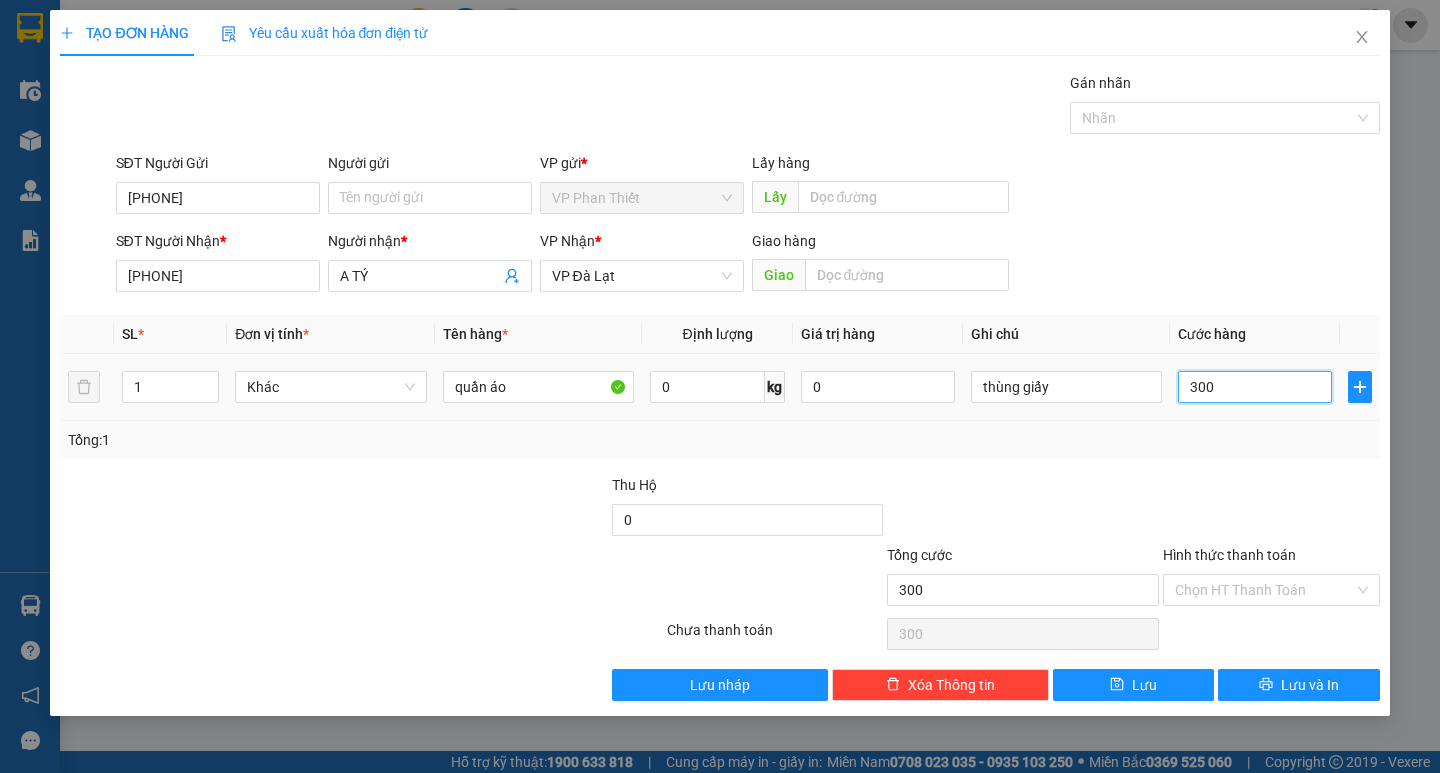 type on "3.000" 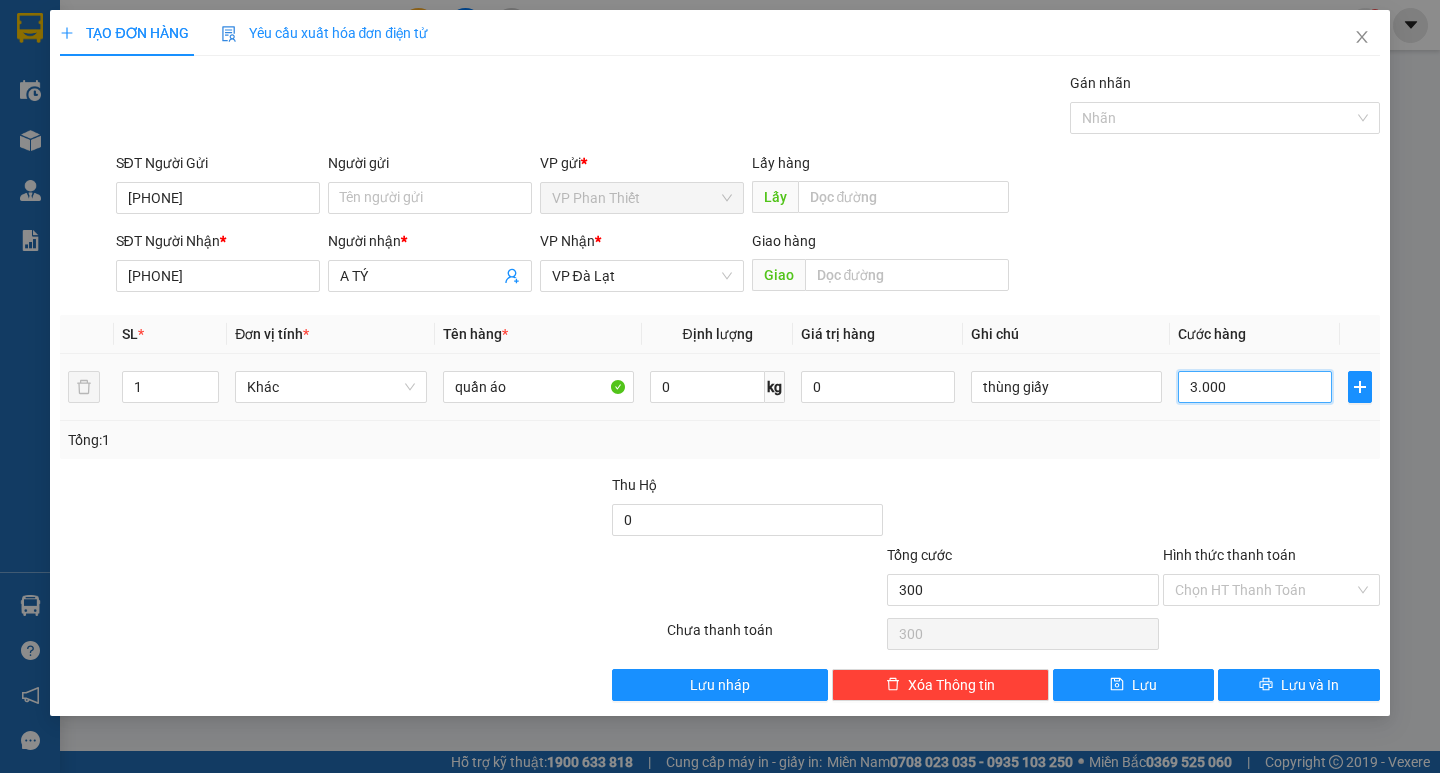 type on "3.000" 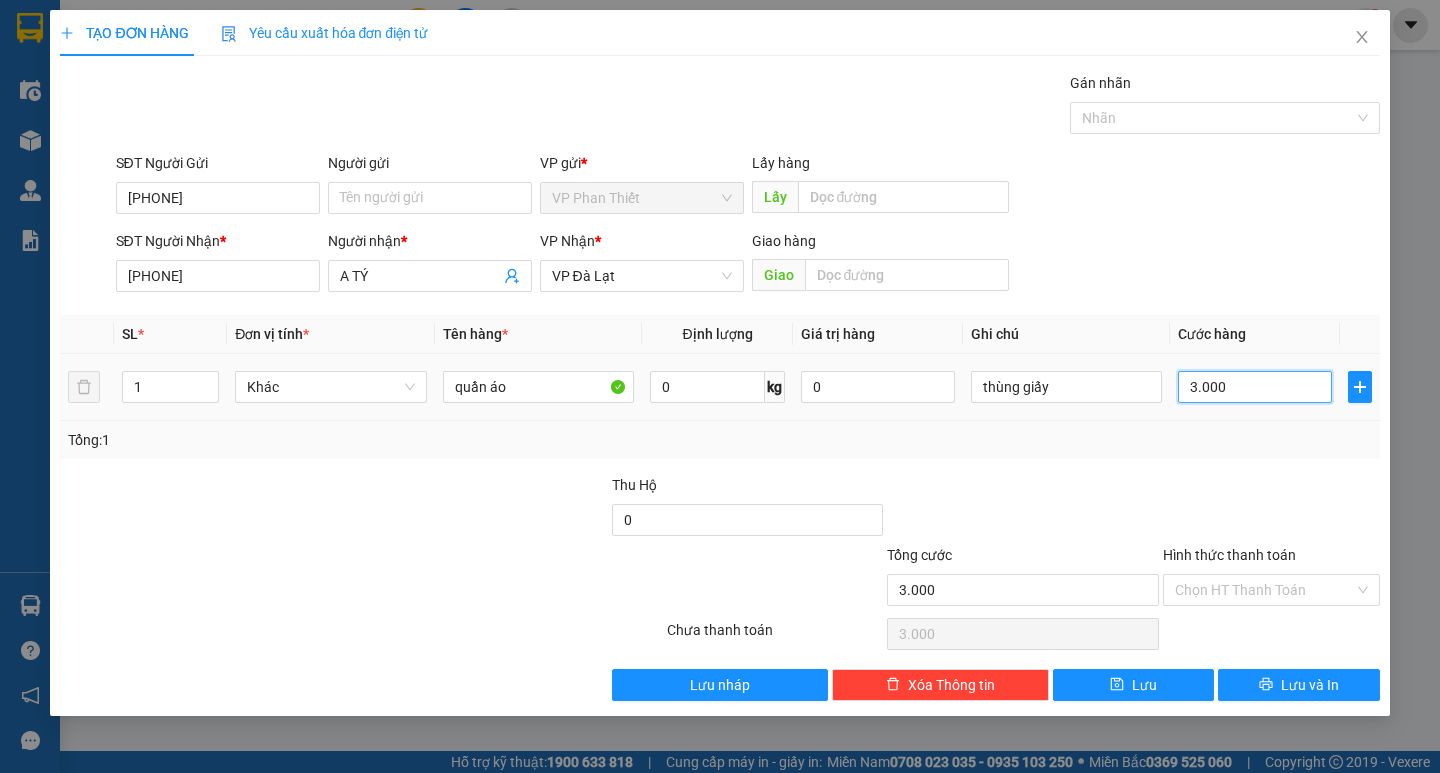 type on "30.000" 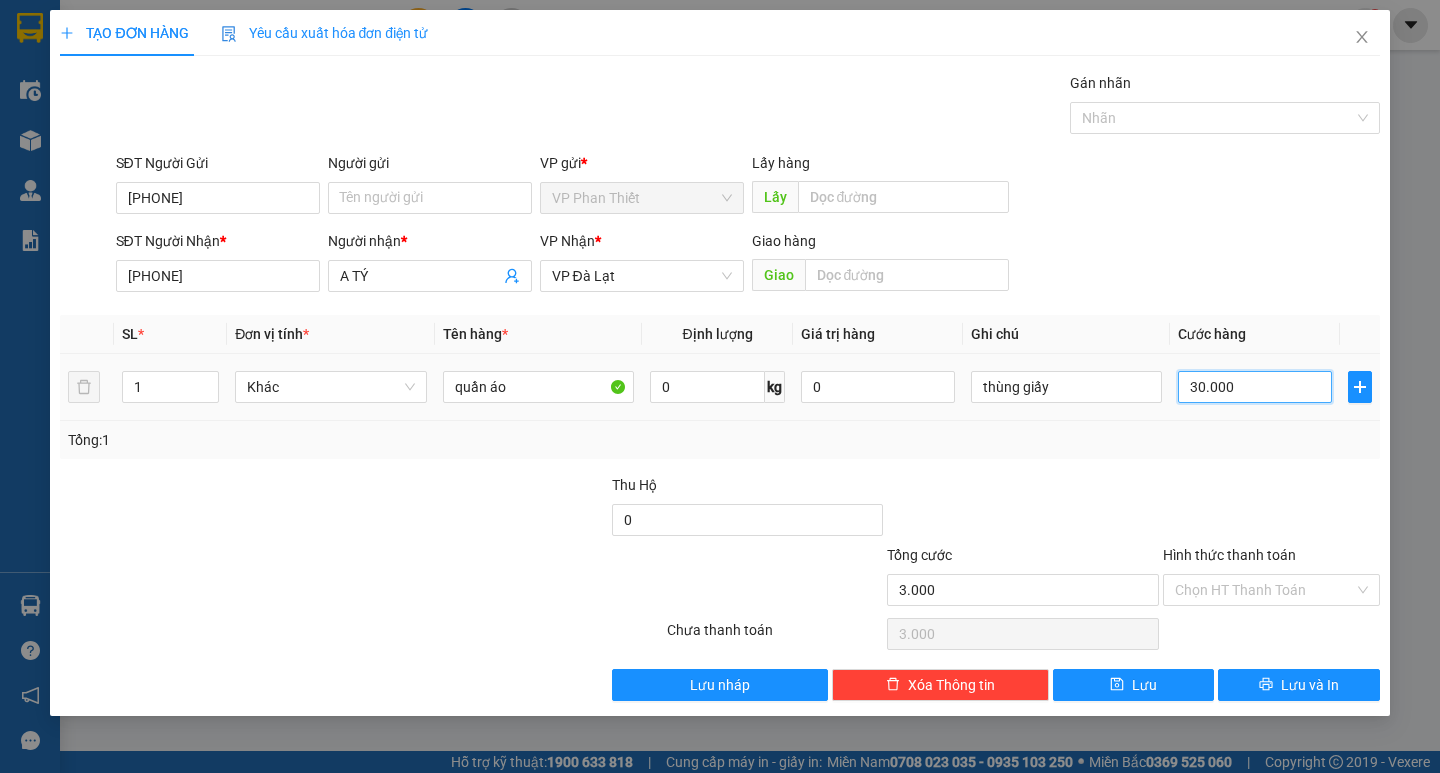 type on "30.000" 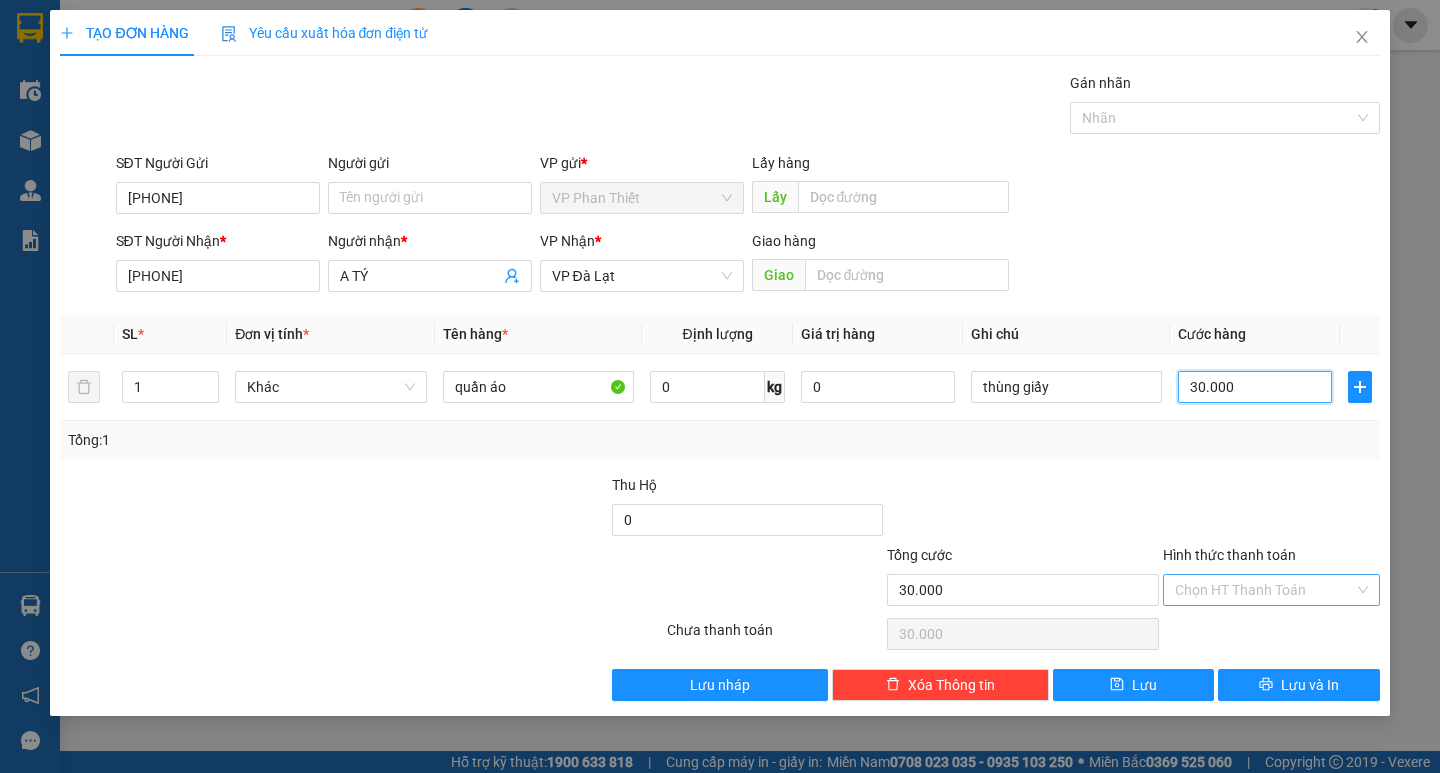type on "30.000" 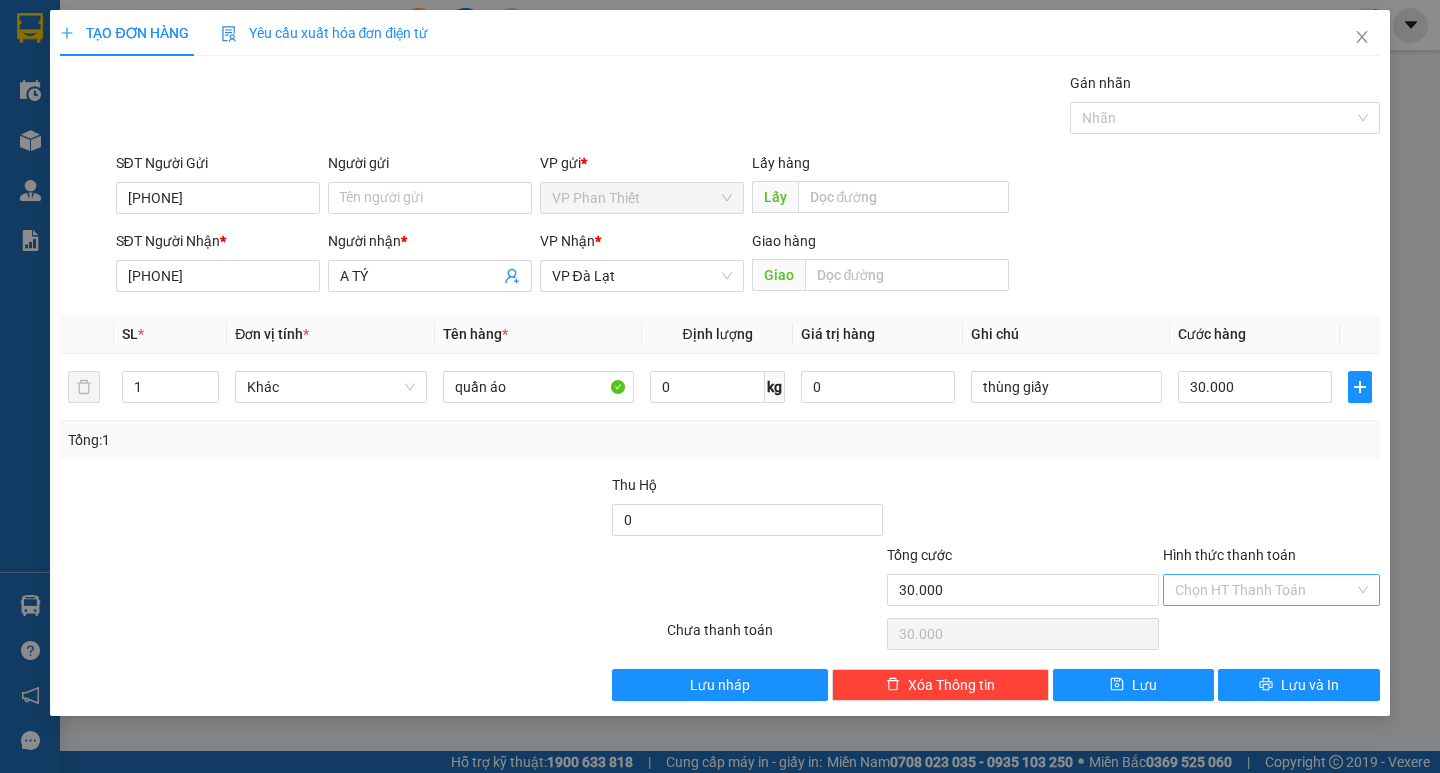 click on "Hình thức thanh toán" at bounding box center (1264, 590) 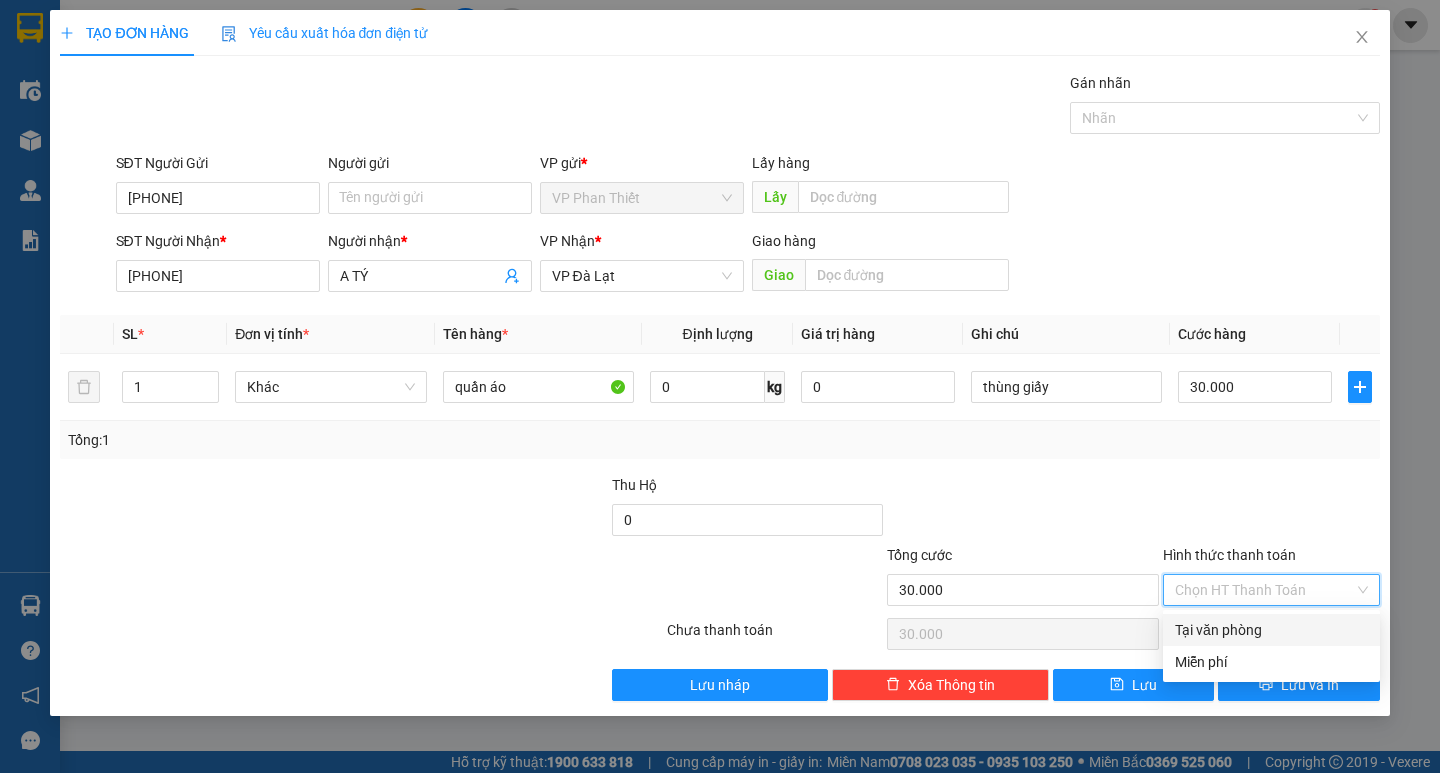 drag, startPoint x: 1244, startPoint y: 629, endPoint x: 1277, endPoint y: 646, distance: 37.12142 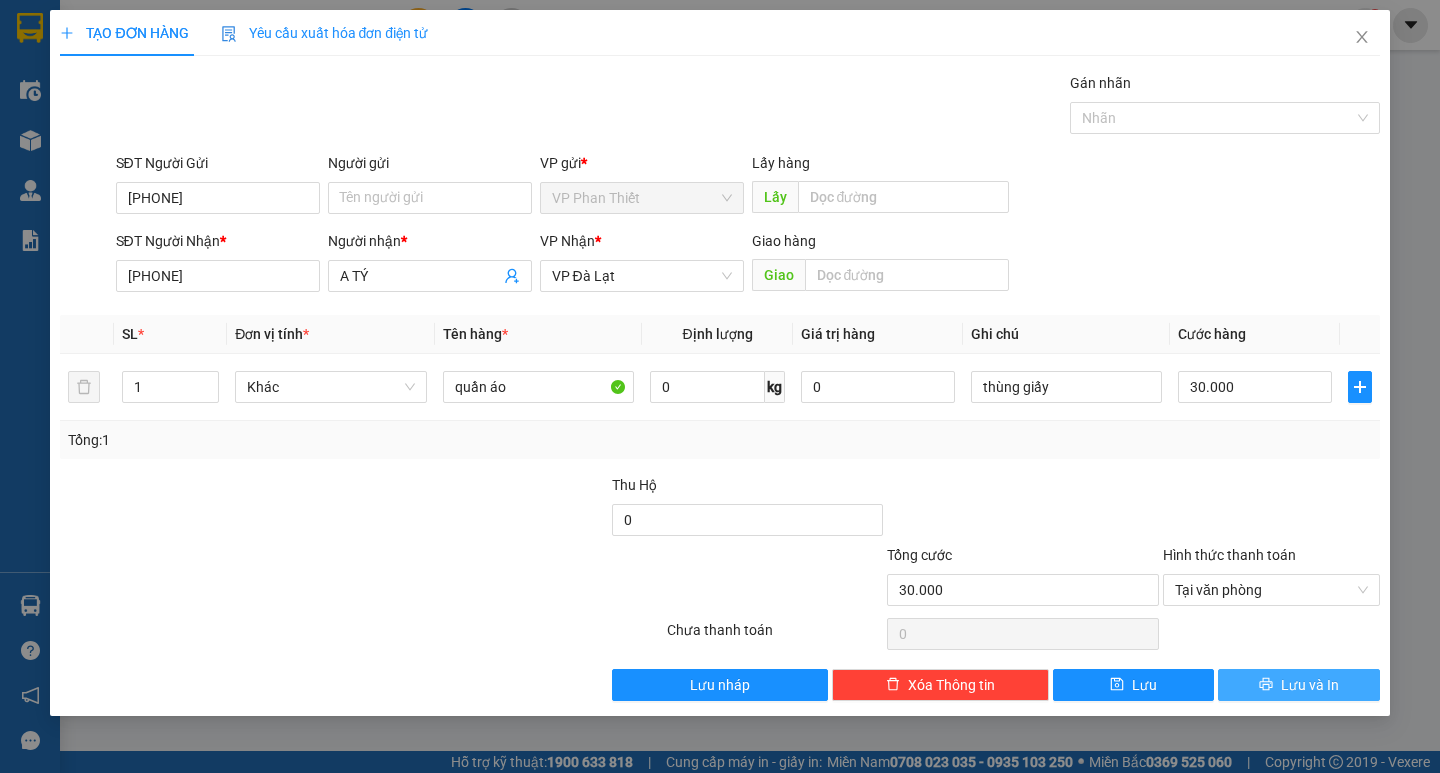 click on "Lưu và In" at bounding box center [1310, 685] 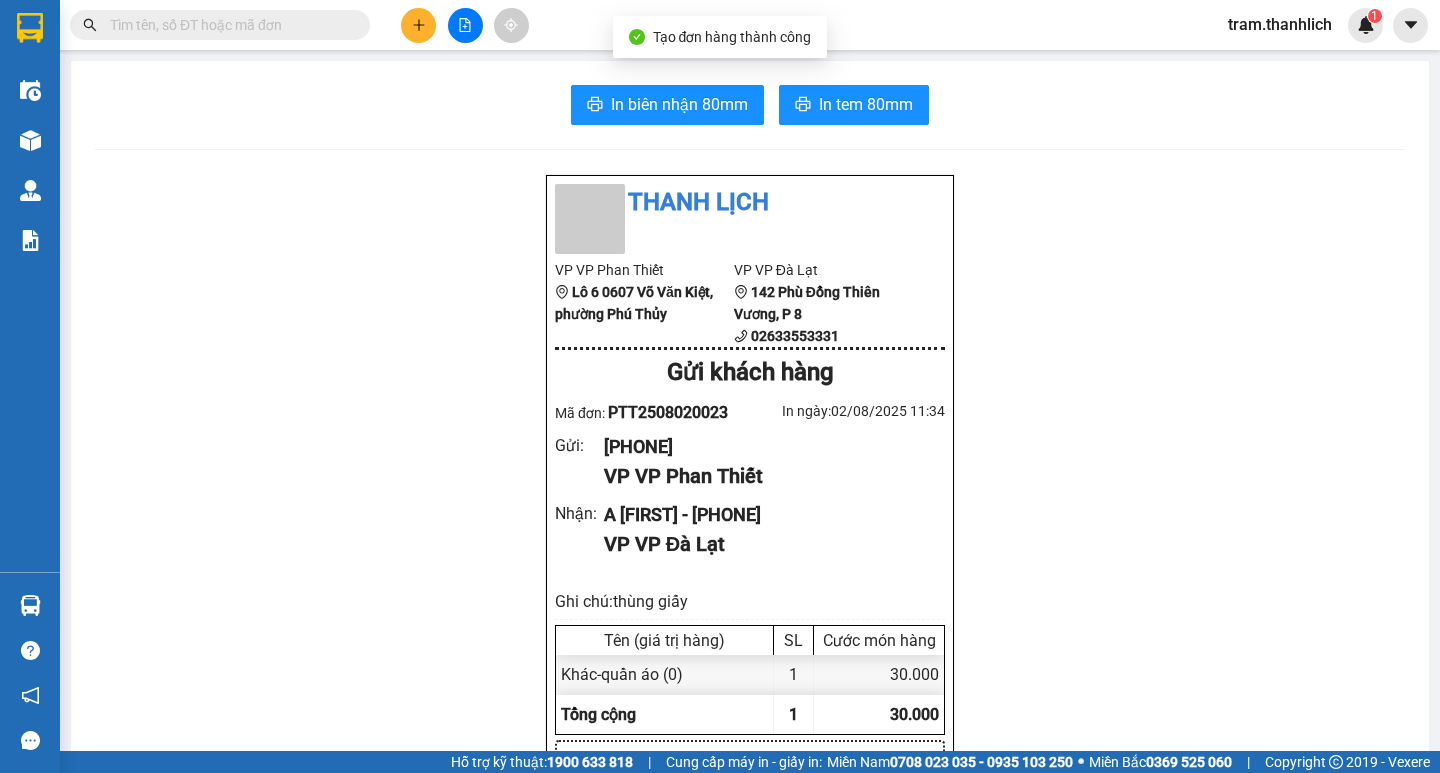 click on "In biên nhận 80mm In tem 80mm
Thanh Lịch VP VP Phan Thiết    Lô 6 0607 Võ Văn Kiệt, phường Phú Thủy VP VP Đà Lạt   142 Phù Đổng Thiên Vương, P 8   02633553331 Gửi khách hàng Mã đơn:   PTT2508020023 In ngày:  02/08/2025   11:34 Gửi :     [PHONE] VP VP Phan Thiết Nhận :   A TÝ - [PHONE] VP VP Đà Lạt Ghi chú:  thùng giấy   Tên (giá trị hàng) SL Cước món hàng Khác - quần áo   (0) 1 30.000 Tổng cộng 1 30.000 Loading... CR : 30.000 VND Tổng phải thu : 0 VND Người gửi hàng xác nhận NV nhận hàng (Kí và ghi rõ họ tên) Hoàng Trâm NV nhận hàng (Kí và ghi rõ họ tên) Quy định nhận/gửi hàng : Vexere.com Copyright   2019 - Vexere PTT2508020023 Gửi:  VP Phan Thiết [PHONE] Nhận:   VP Đà Lạt A TÝ [PHONE] 1 Khác - quần áo KL: 0kg   Ghi chú:  thùng giấy Tổng TT:  0 Tiêu chuẩn CR 30.000 CC 0 Thu hộ 0 Hotline:  0633 553 331 , 0913 242 433 11:34 02/08/2025" at bounding box center [750, 808] 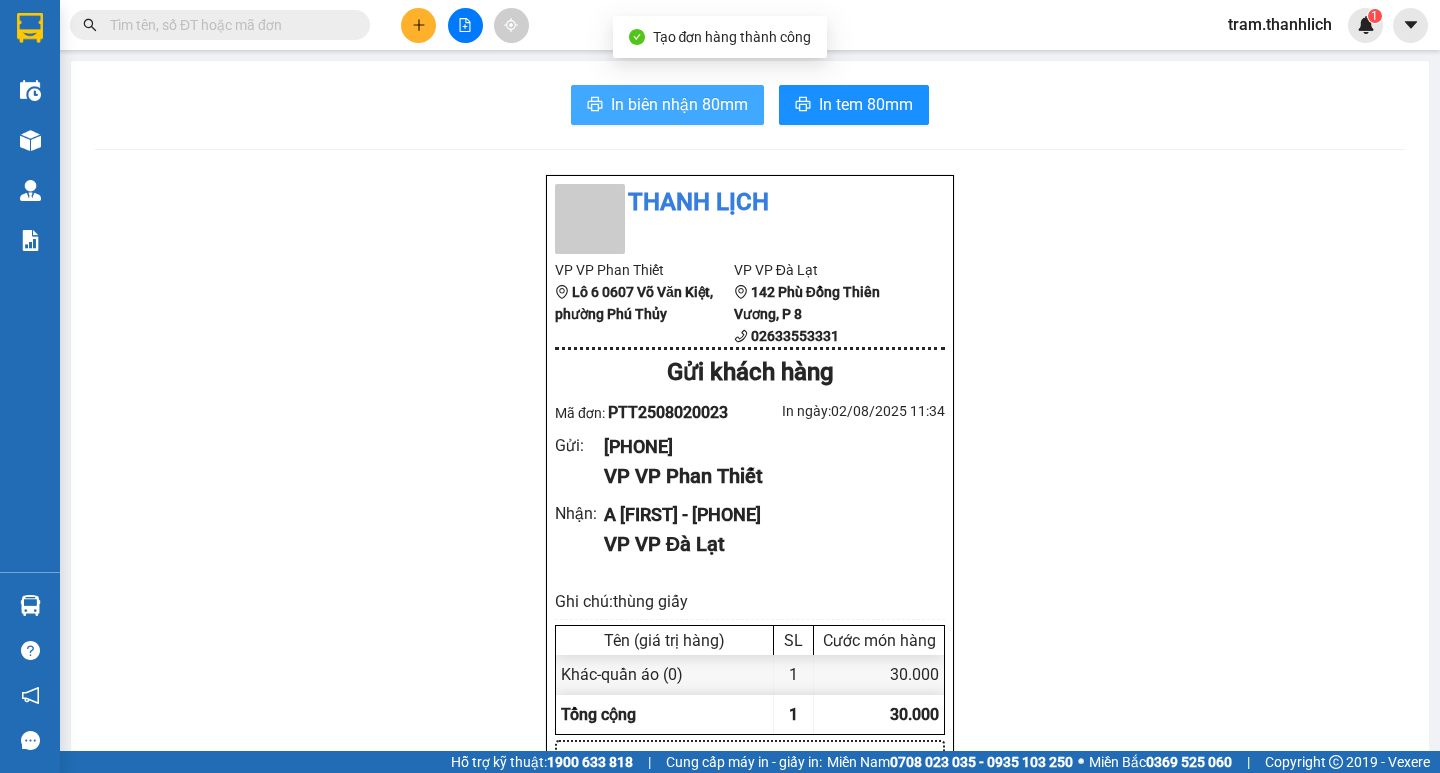 click on "In biên nhận 80mm" at bounding box center (667, 105) 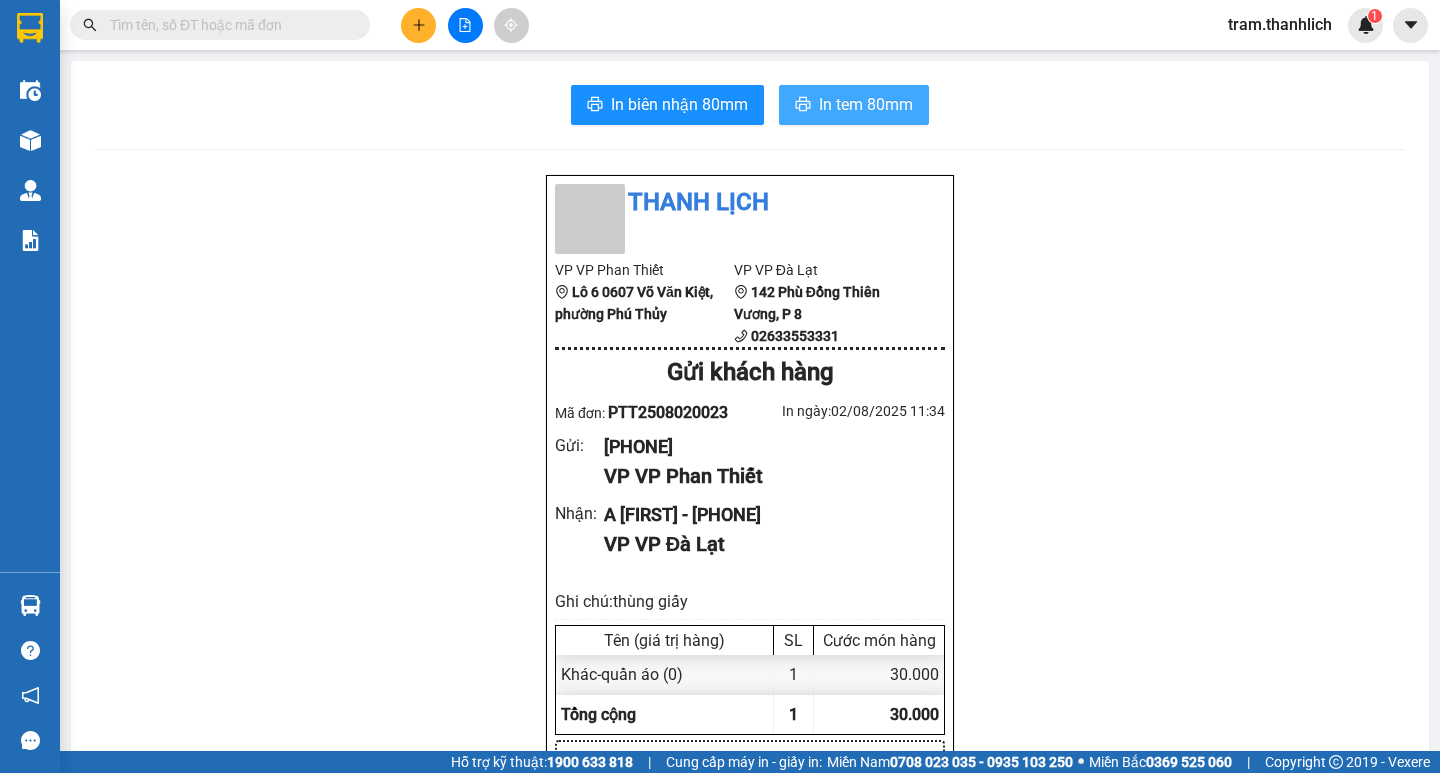 click on "In tem 80mm" at bounding box center (866, 104) 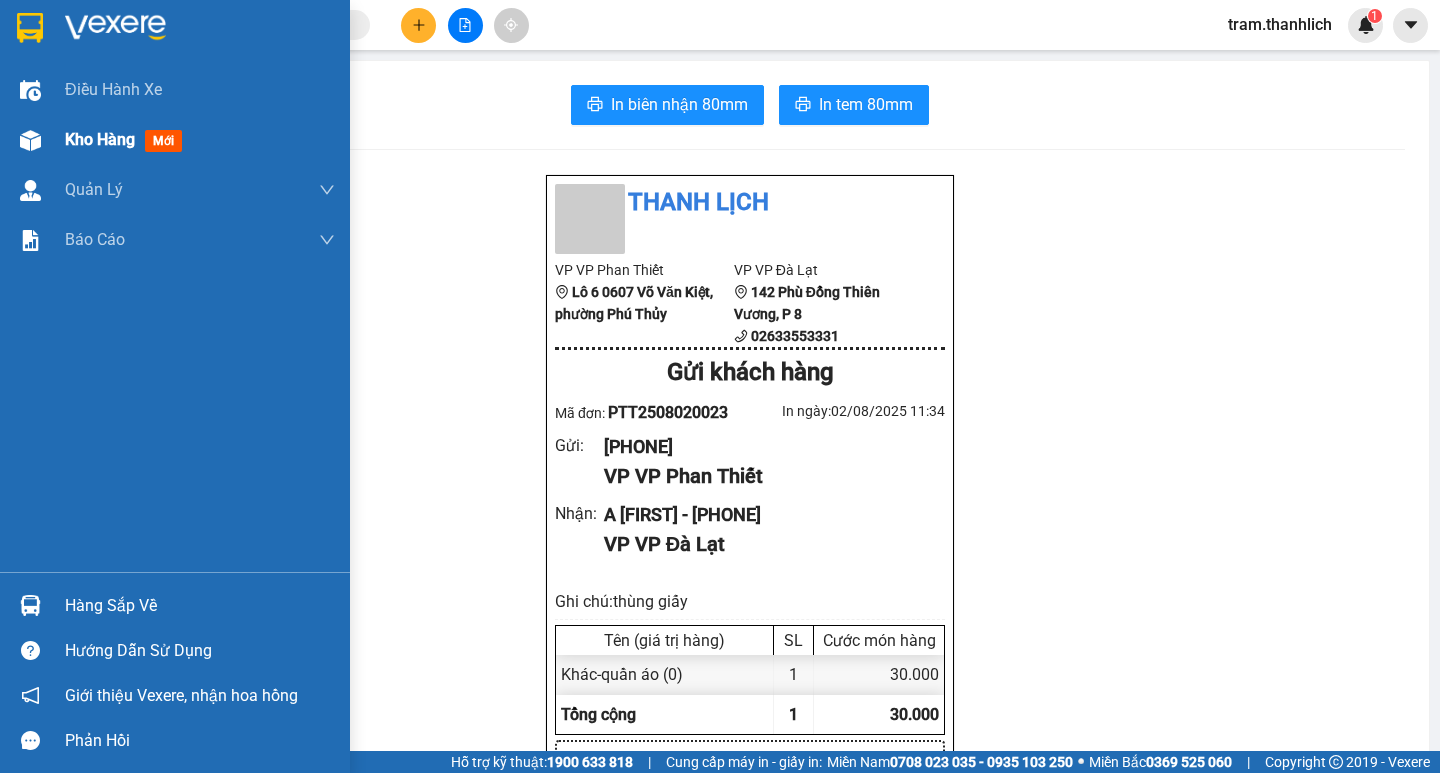 click on "Kho hàng mới" at bounding box center [175, 140] 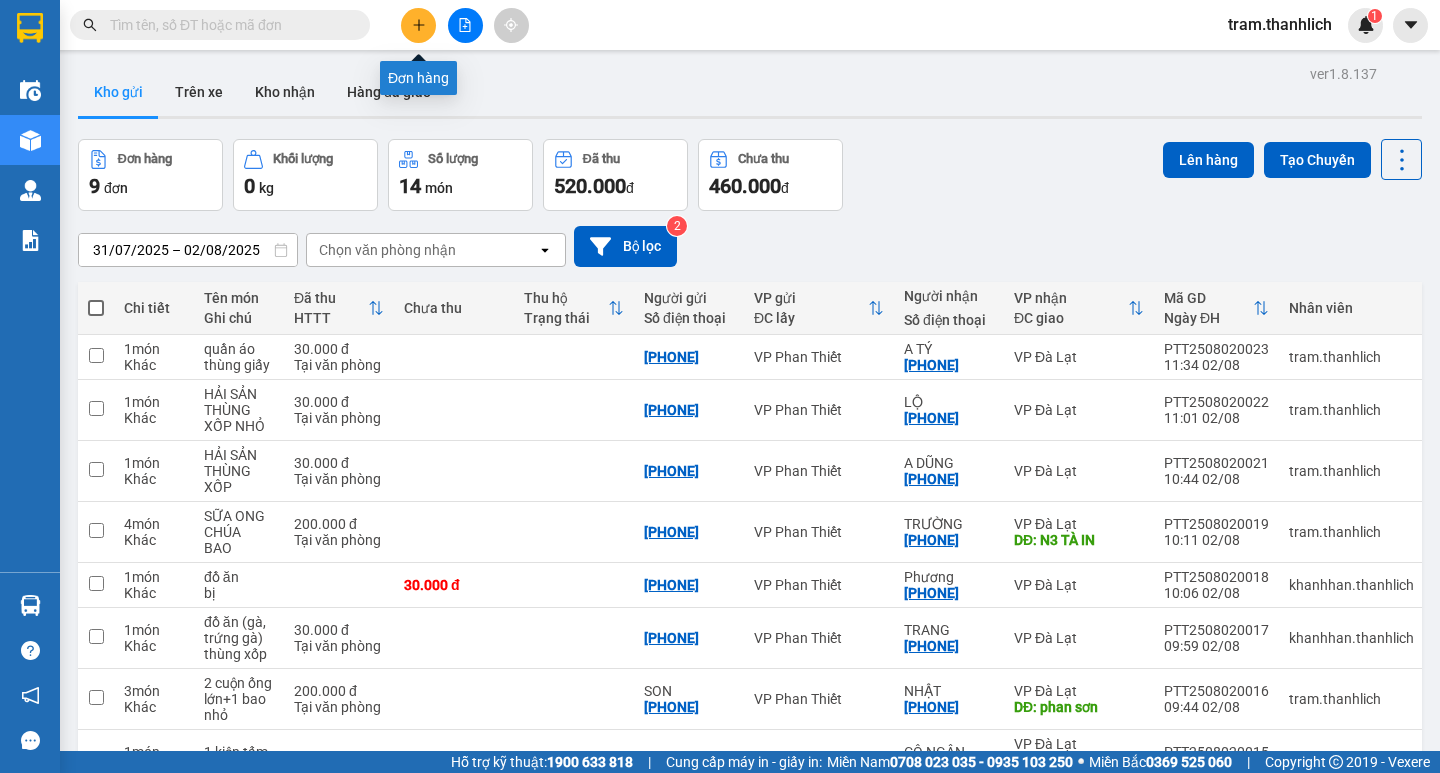 click at bounding box center [418, 25] 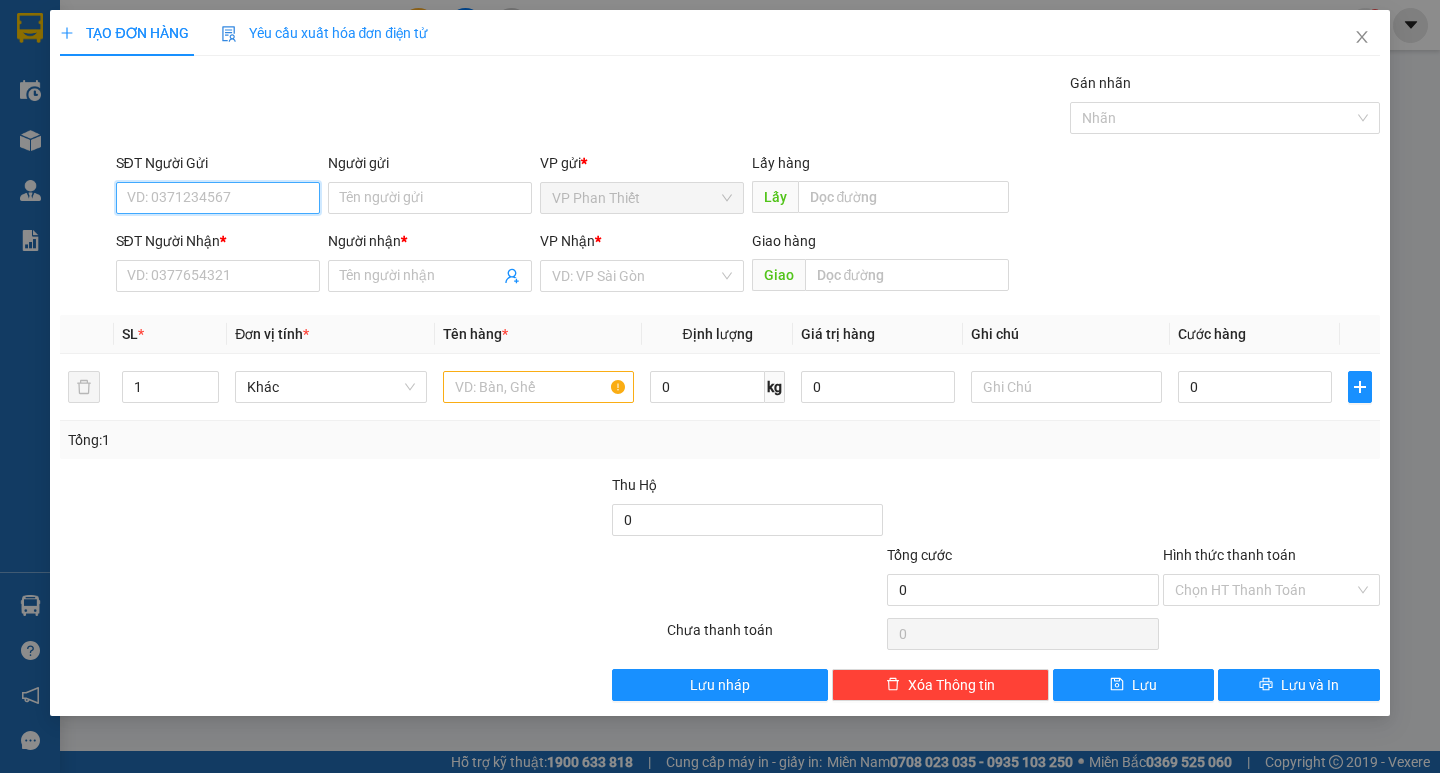 click on "SĐT Người Gửi" at bounding box center (218, 198) 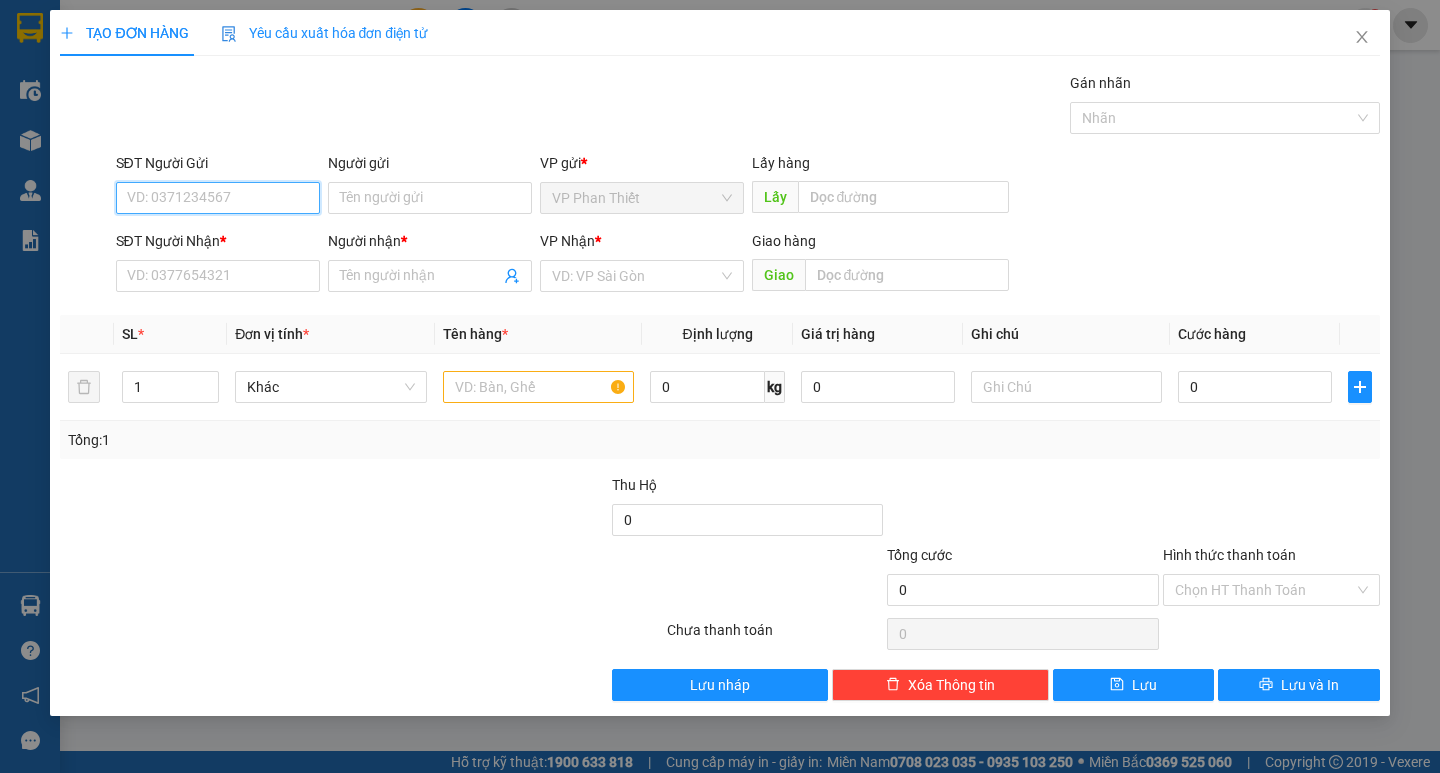 click on "SĐT Người Gửi" at bounding box center (218, 198) 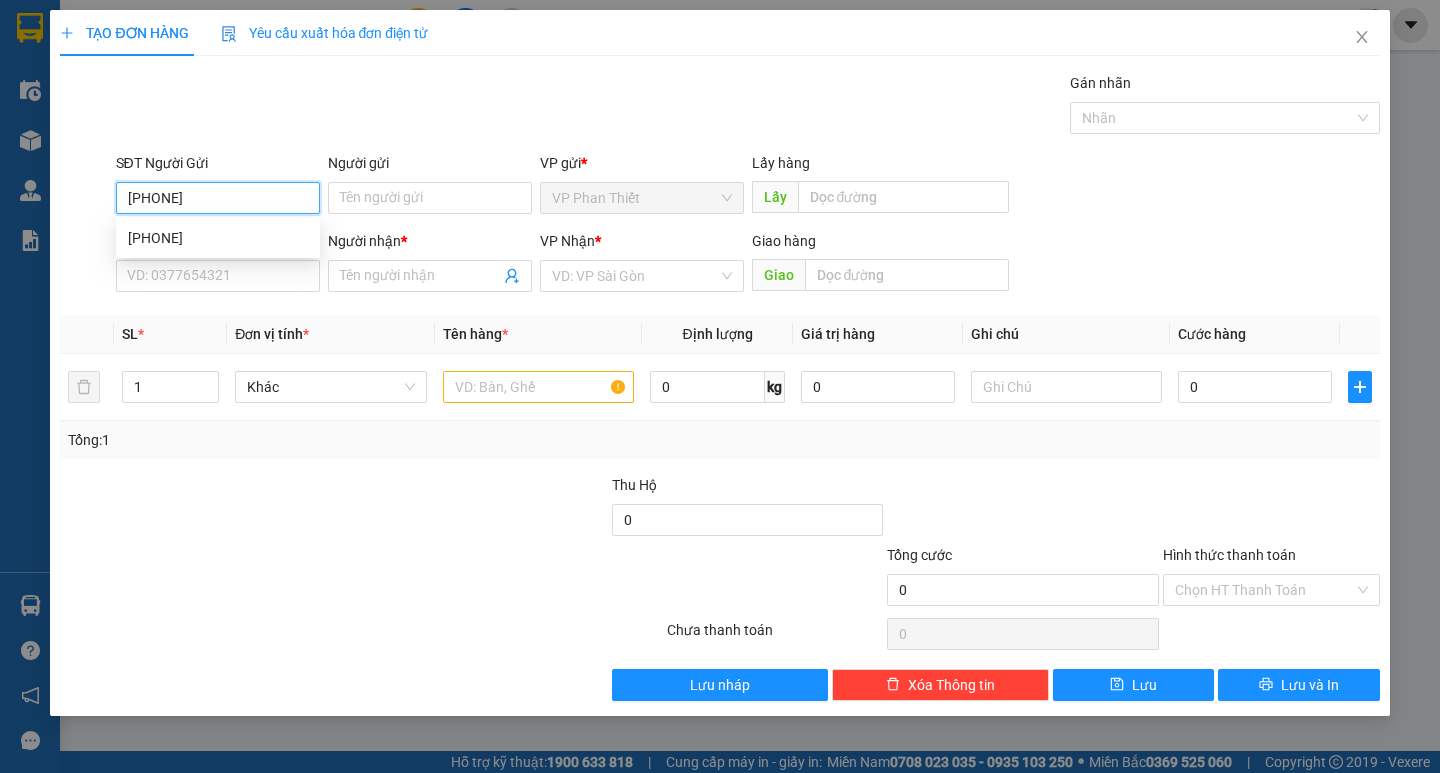type on "[PHONE]" 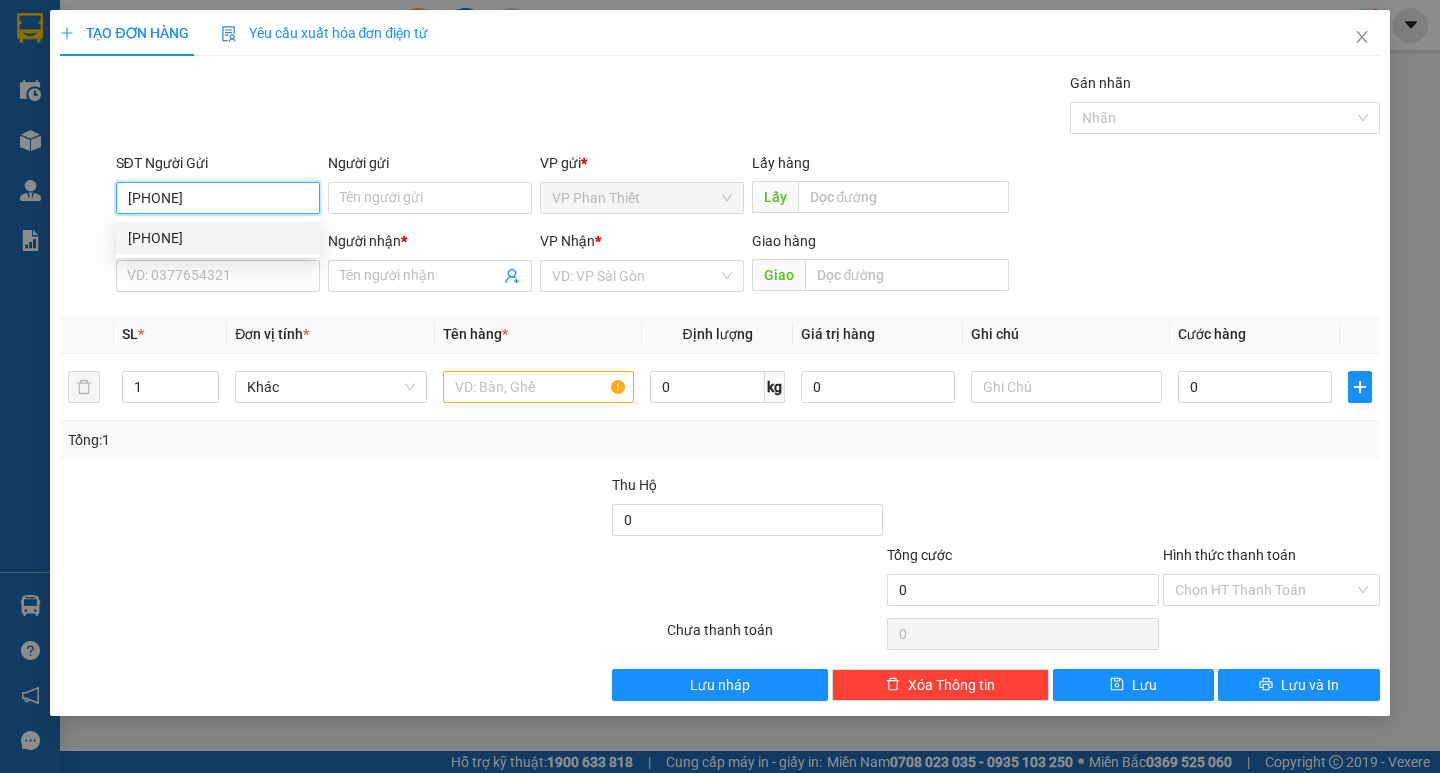click on "[PHONE]" at bounding box center (218, 238) 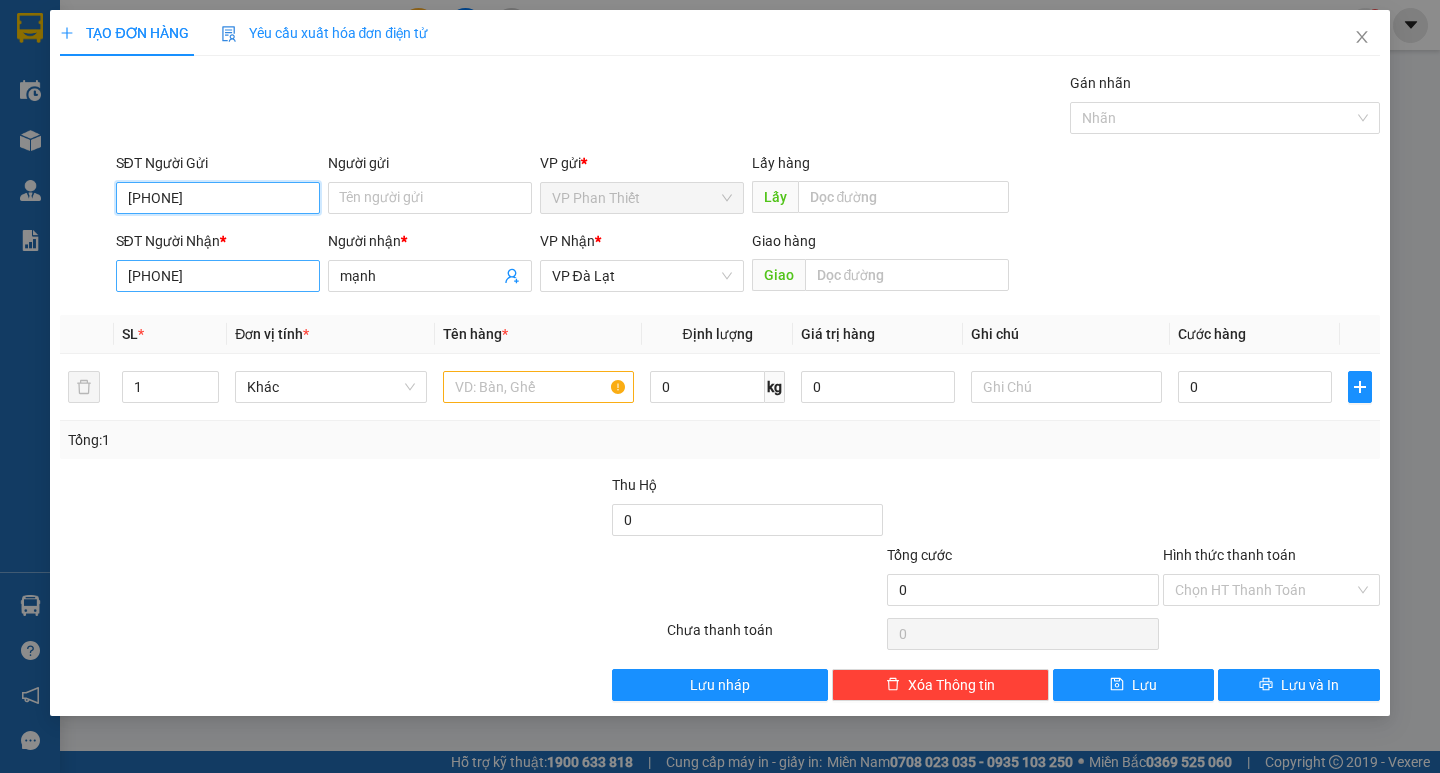 type on "[PHONE]" 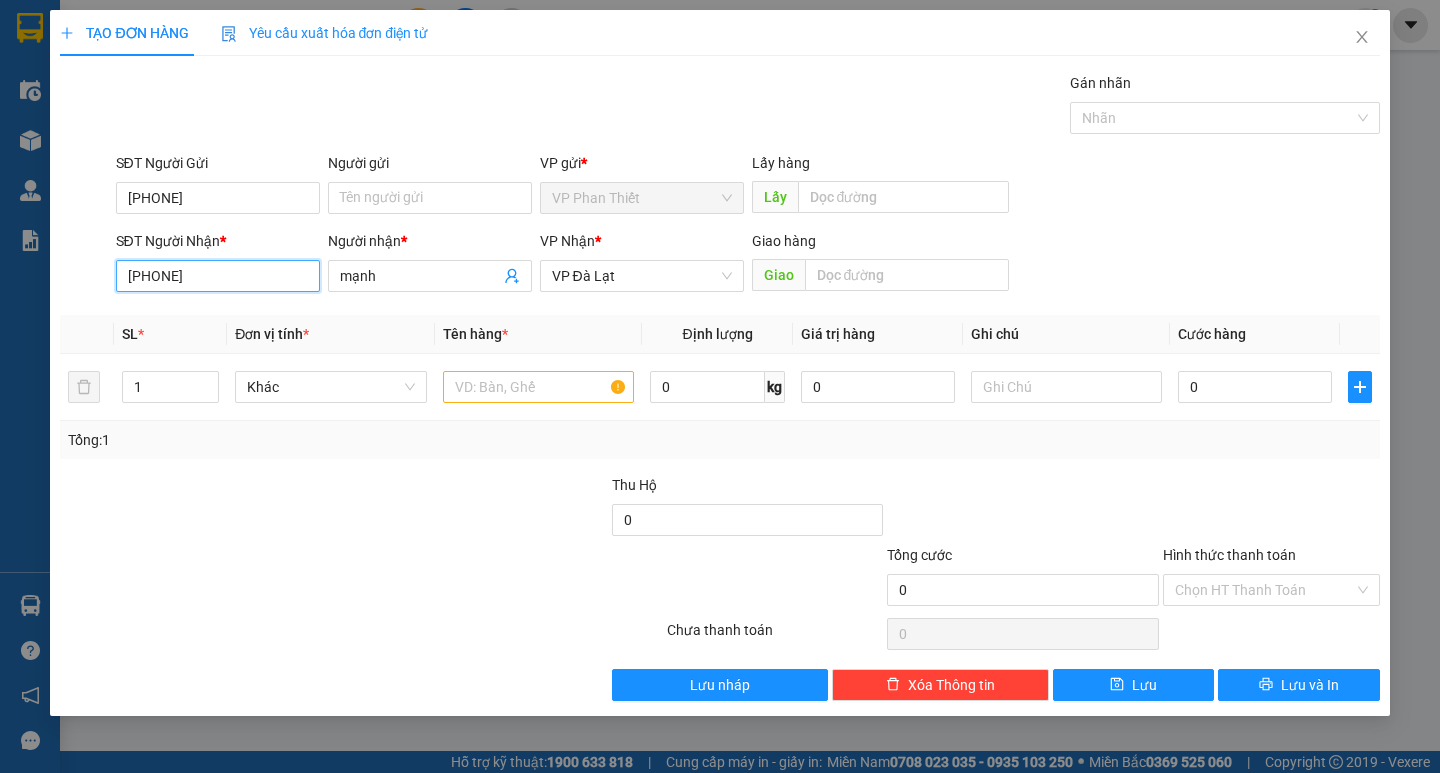 click on "[PHONE]" at bounding box center [218, 276] 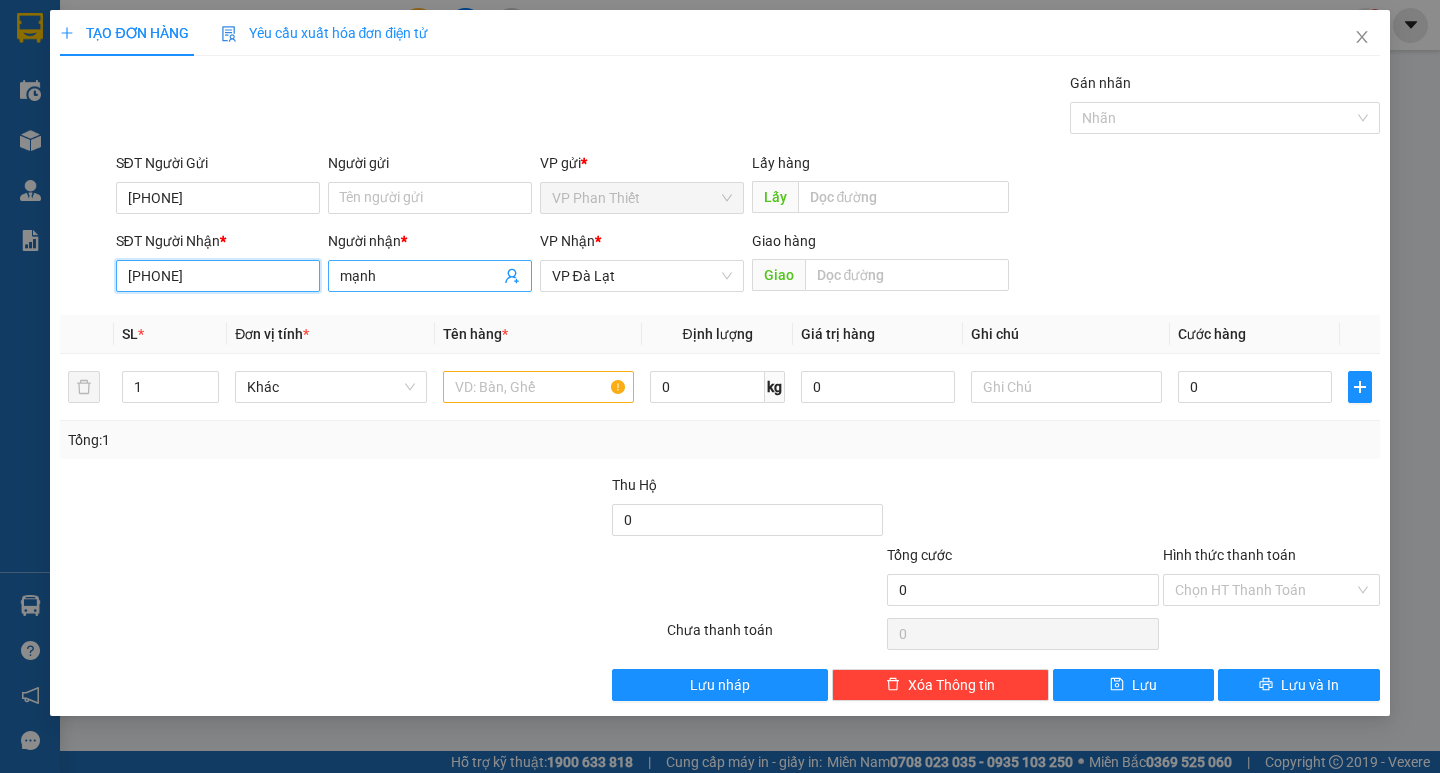 type on "[PHONE]" 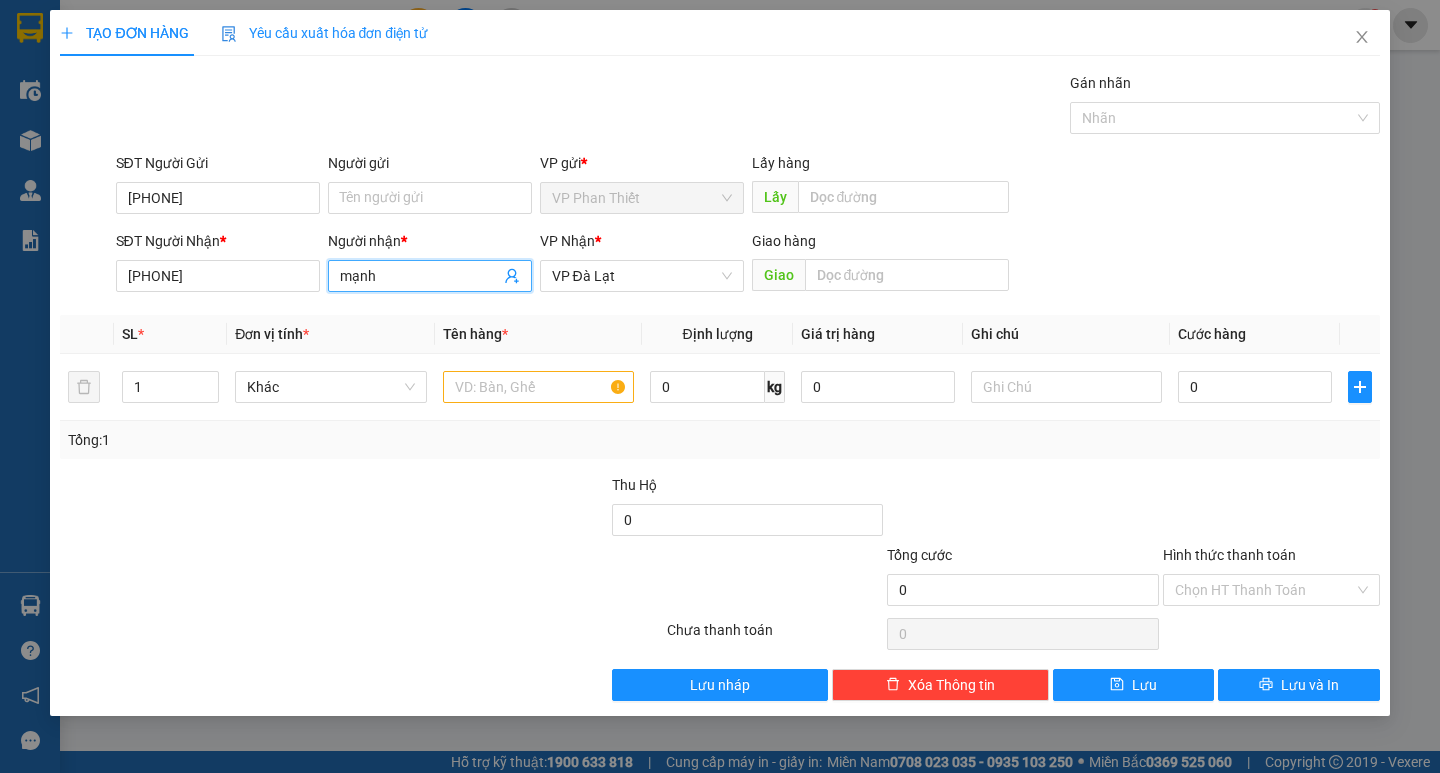click on "mạnh" at bounding box center [420, 276] 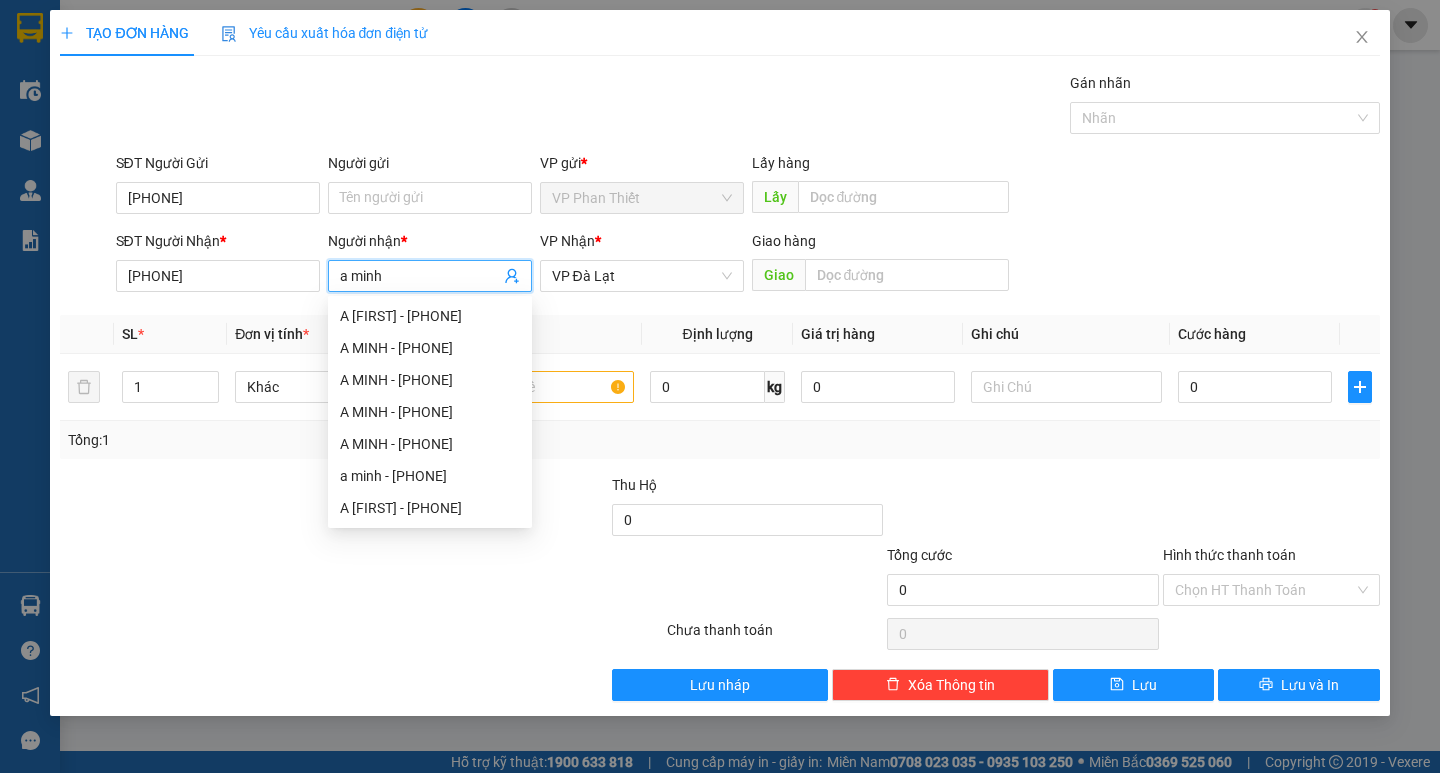 type on "a minh" 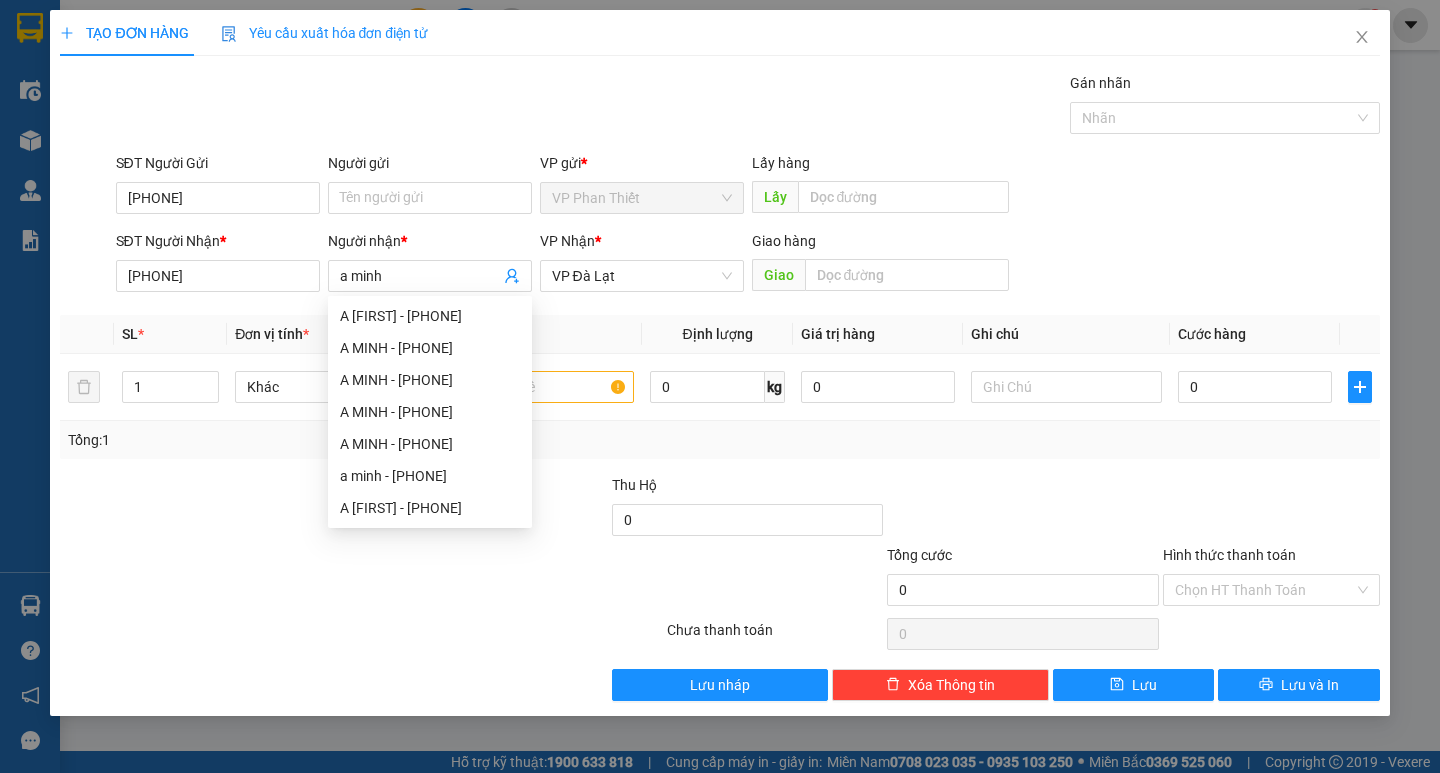 click on "Giao hàng" at bounding box center [880, 245] 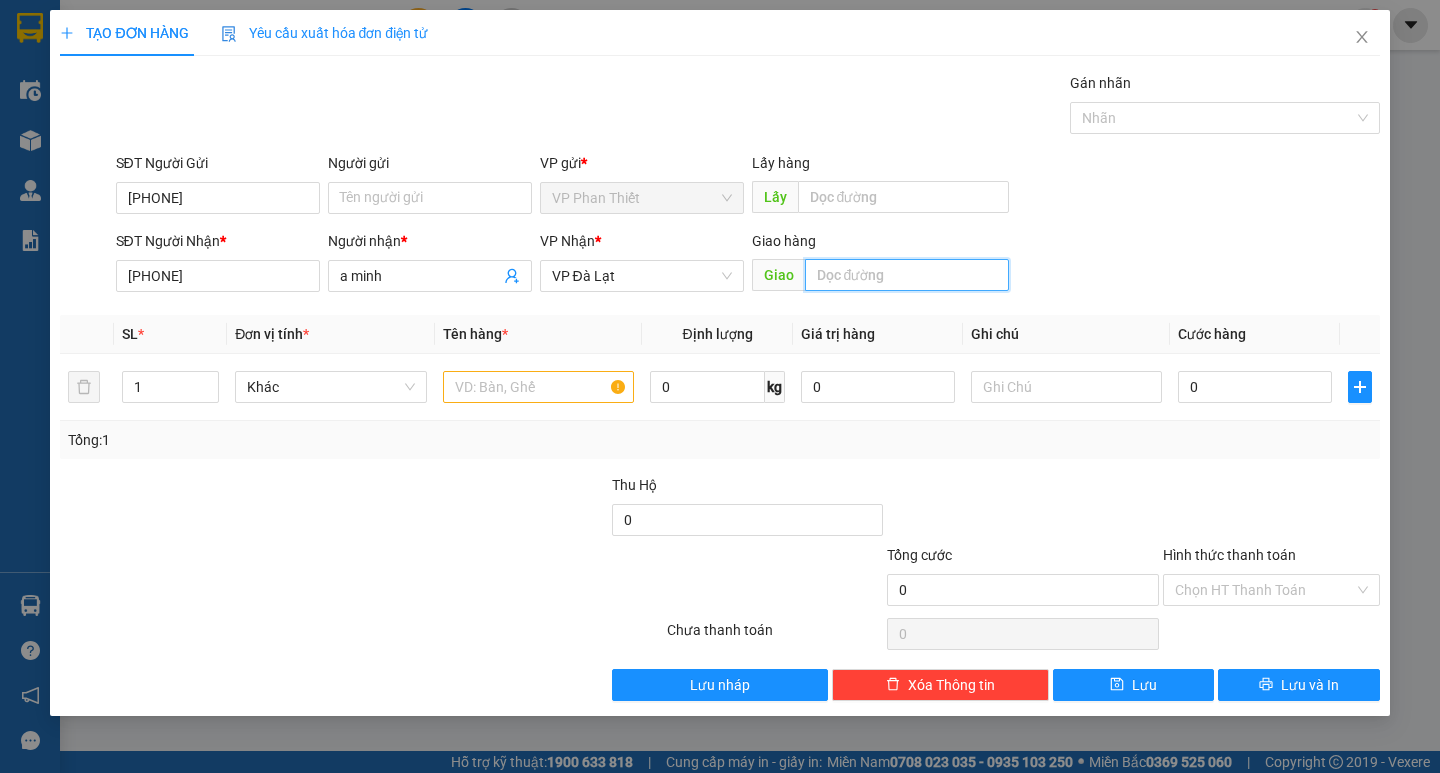 click at bounding box center [907, 275] 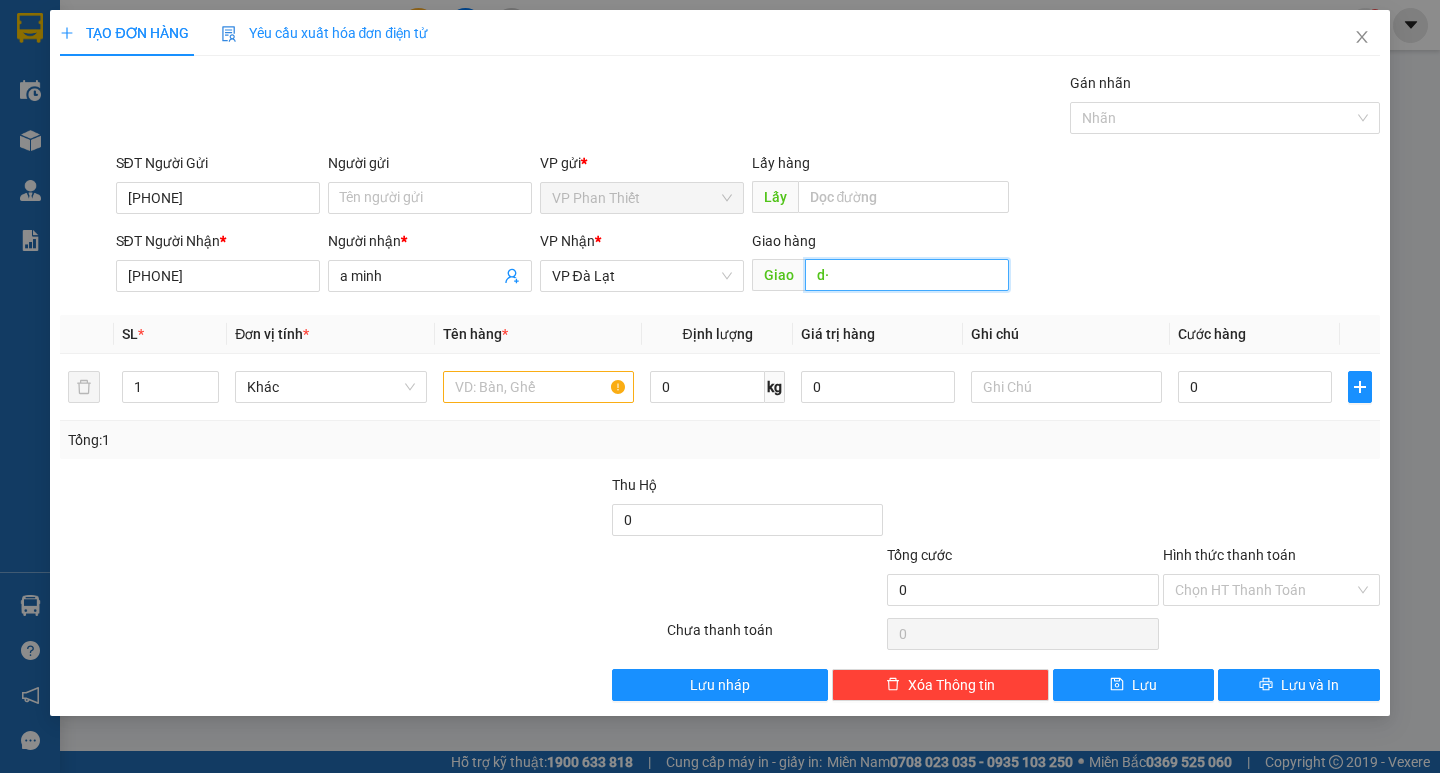 type on "d" 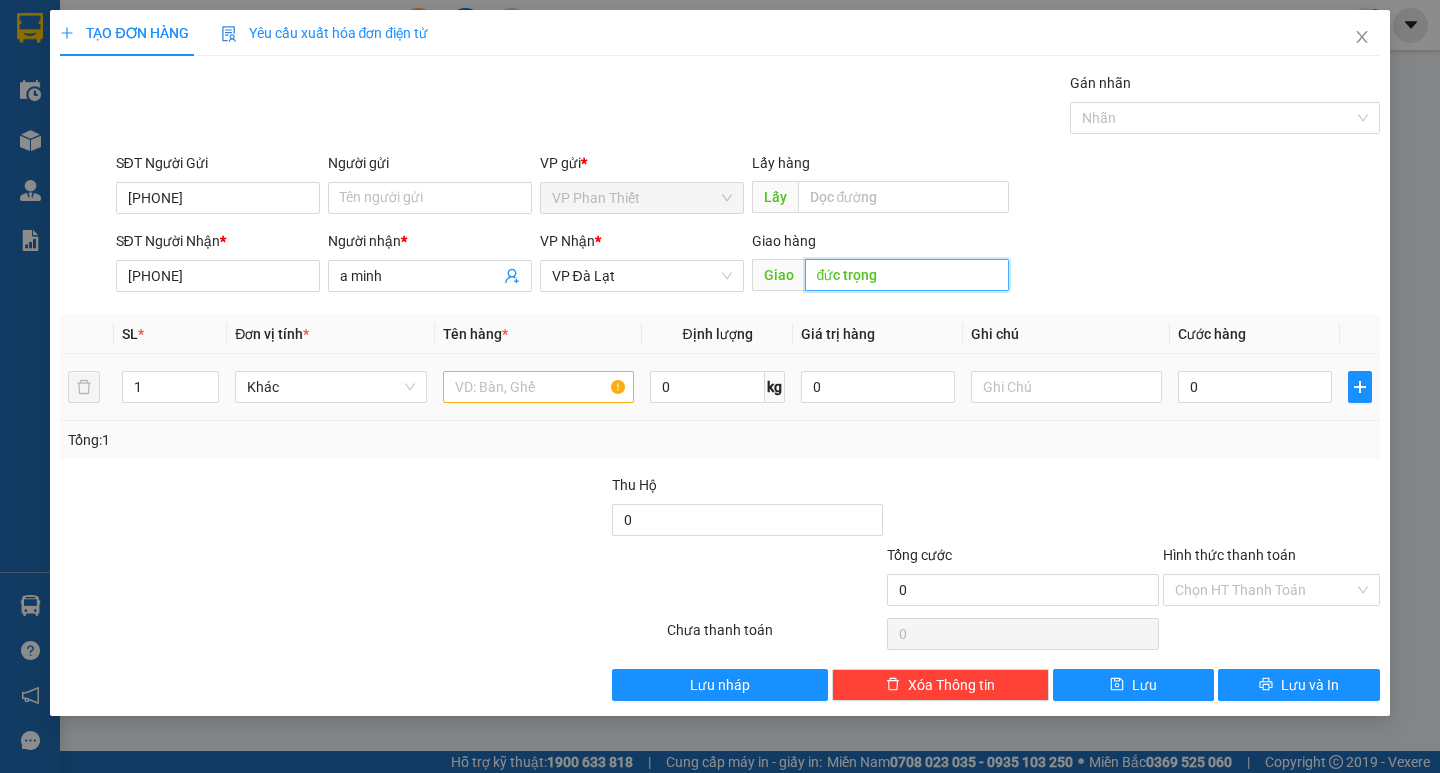 type on "đức trọng" 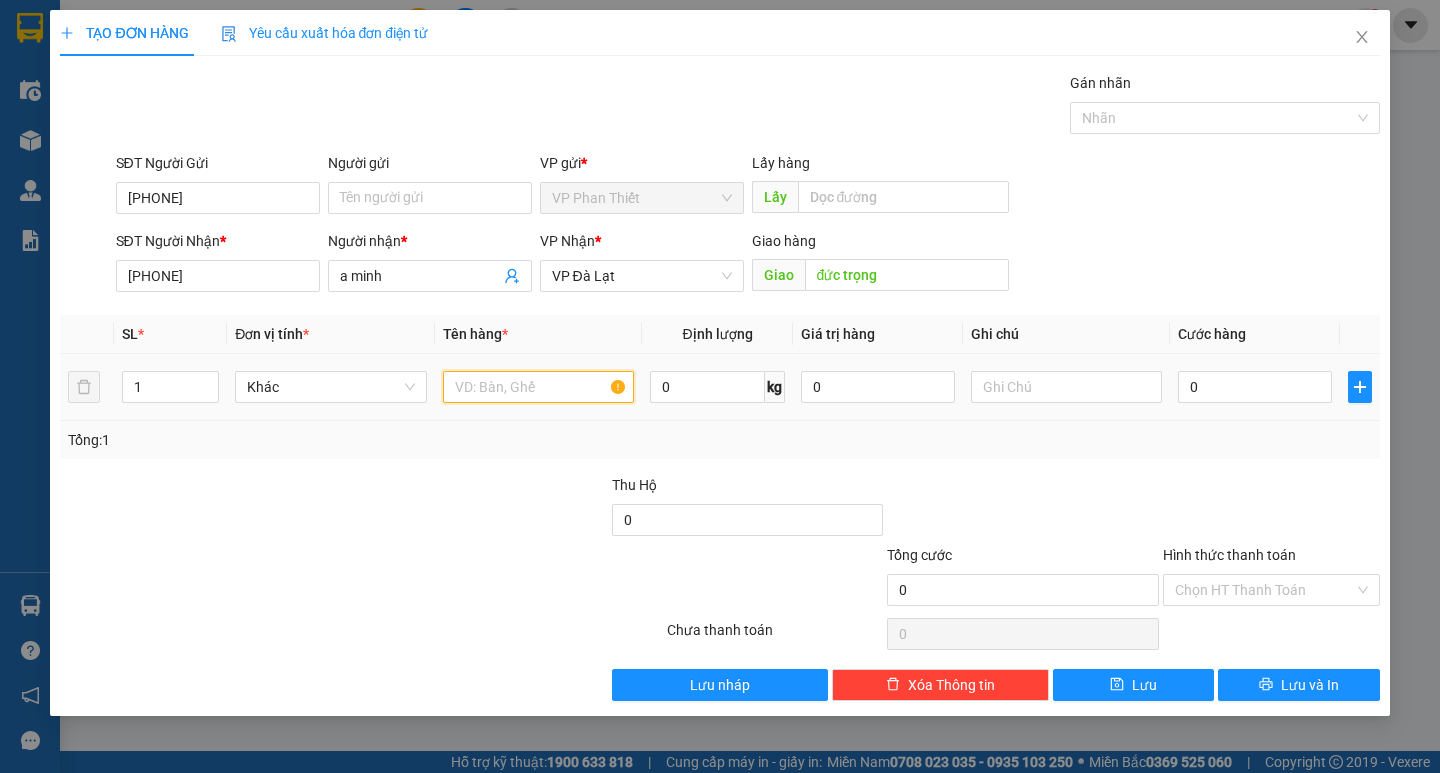 click at bounding box center [538, 387] 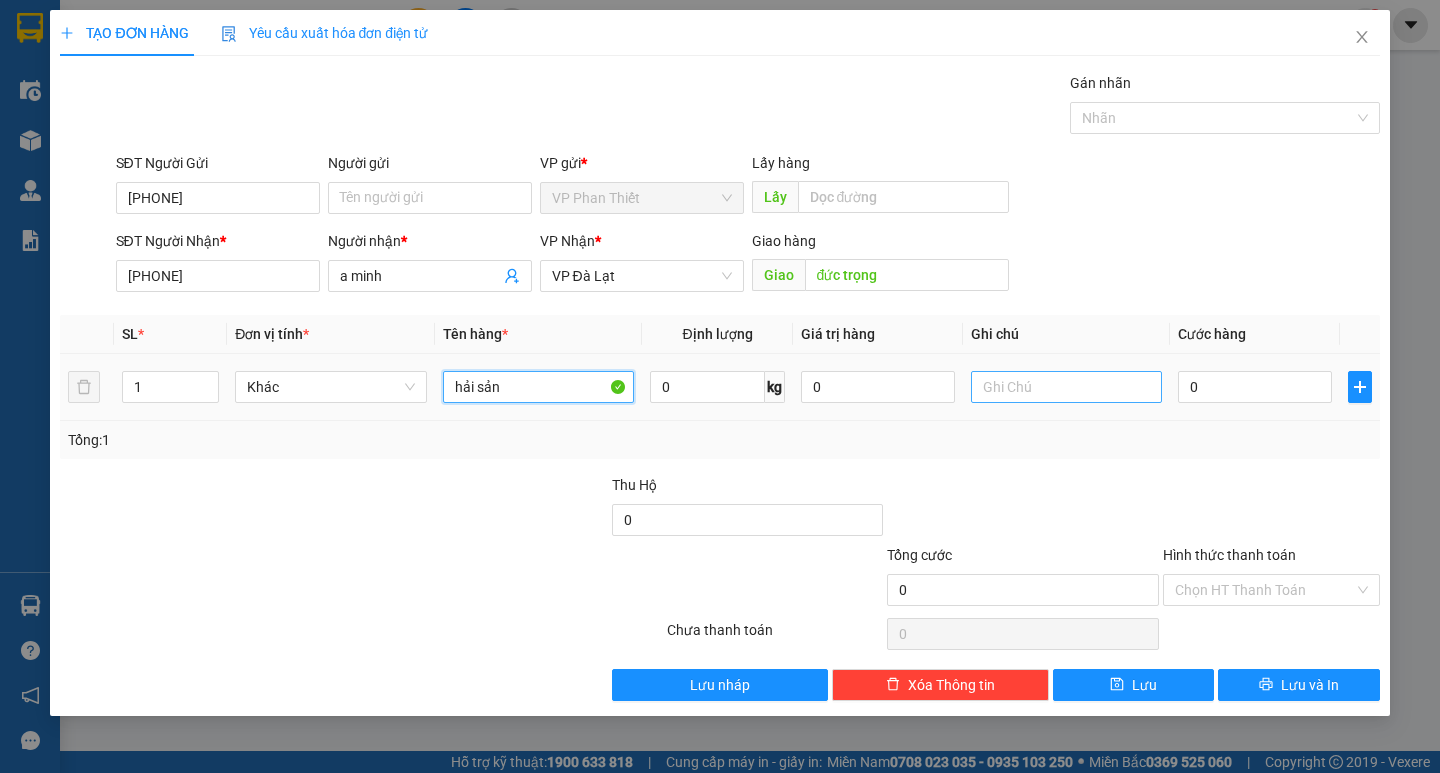 type on "hải sản" 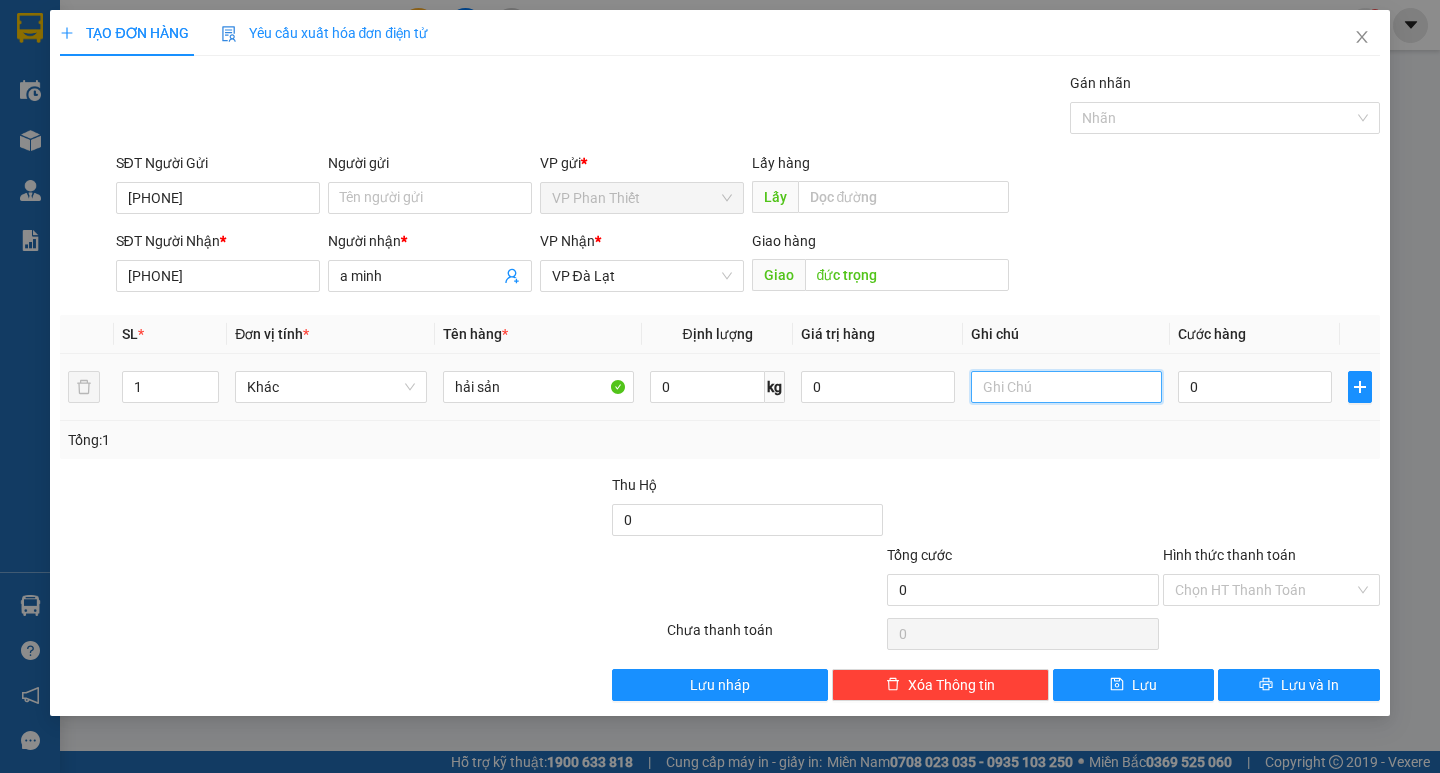 click at bounding box center (1066, 387) 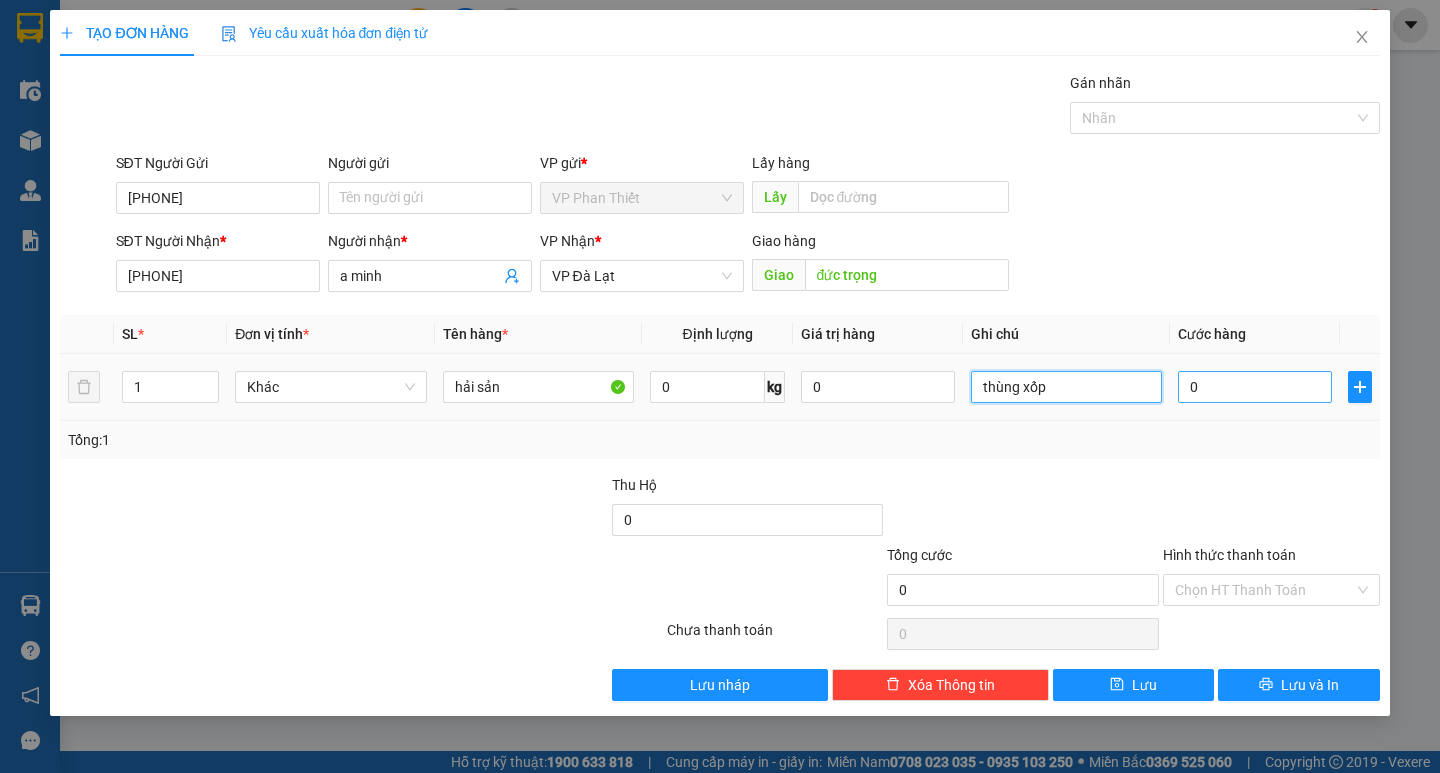 type on "thùng xốp" 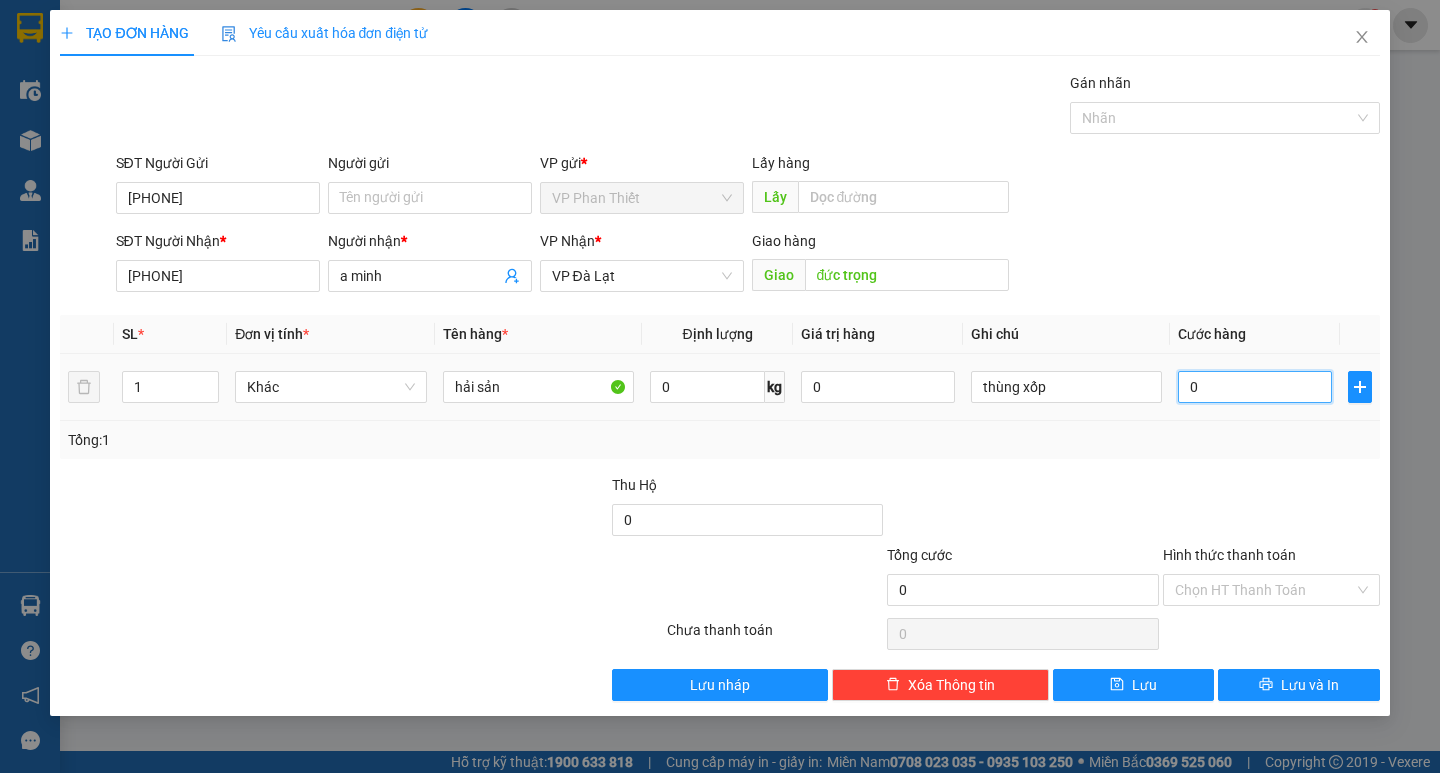 click on "0" at bounding box center (1255, 387) 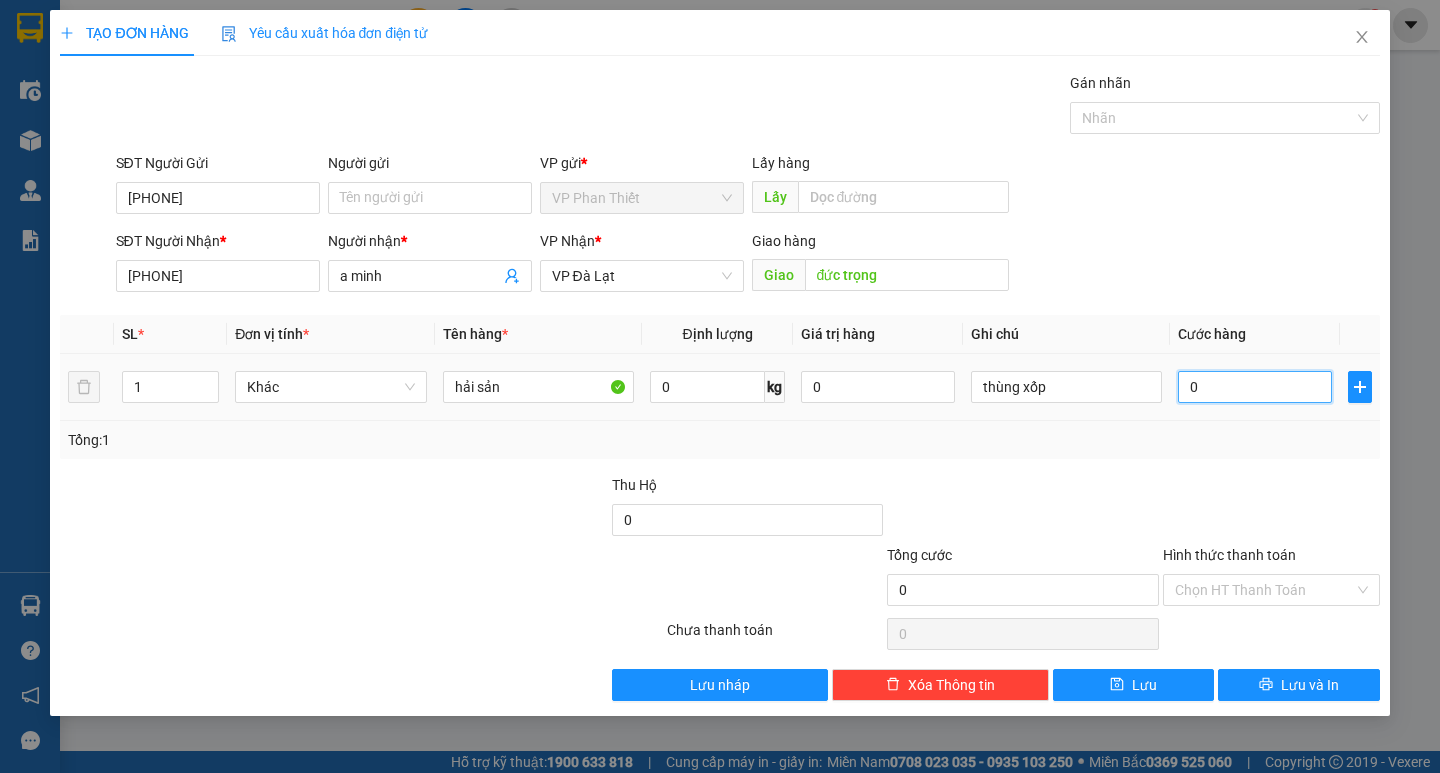 type on "4" 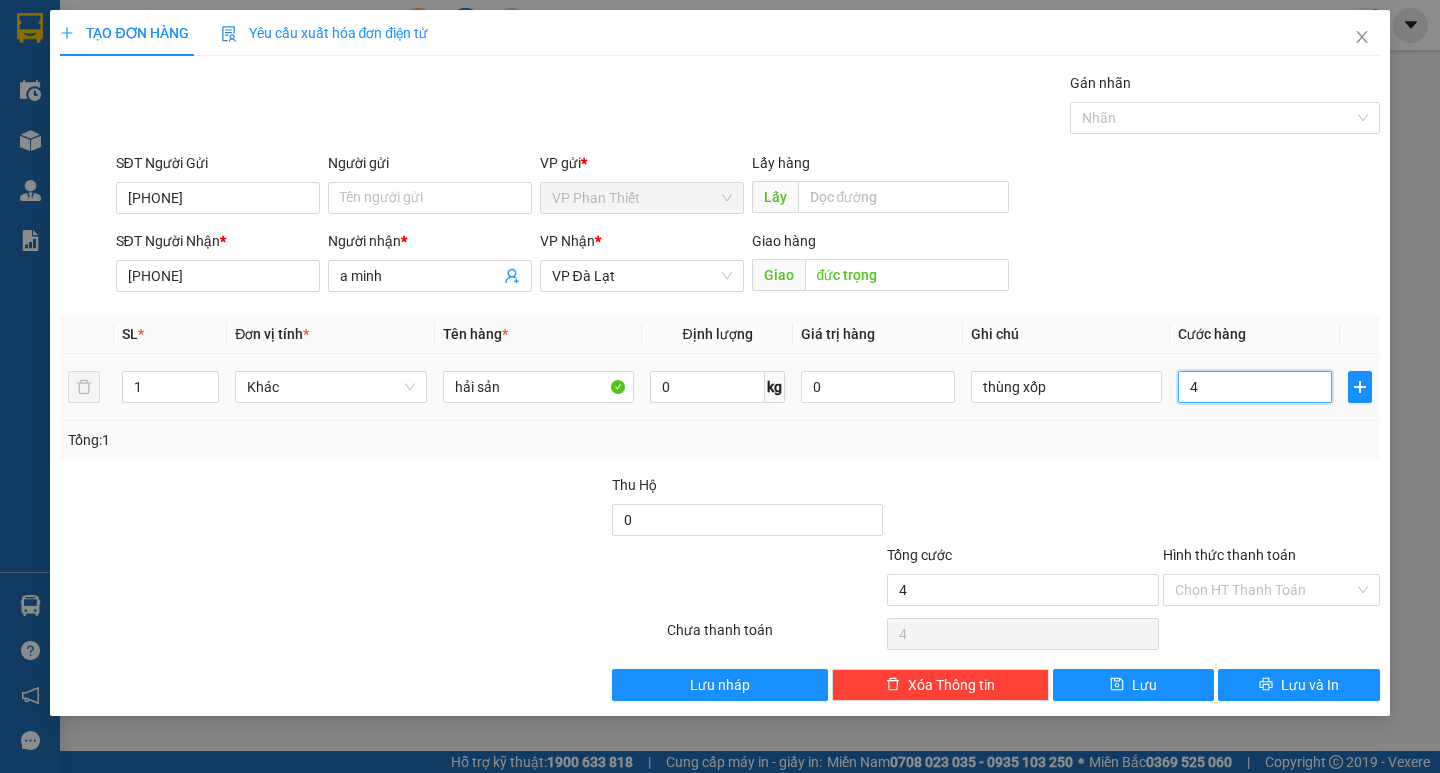 type on "40" 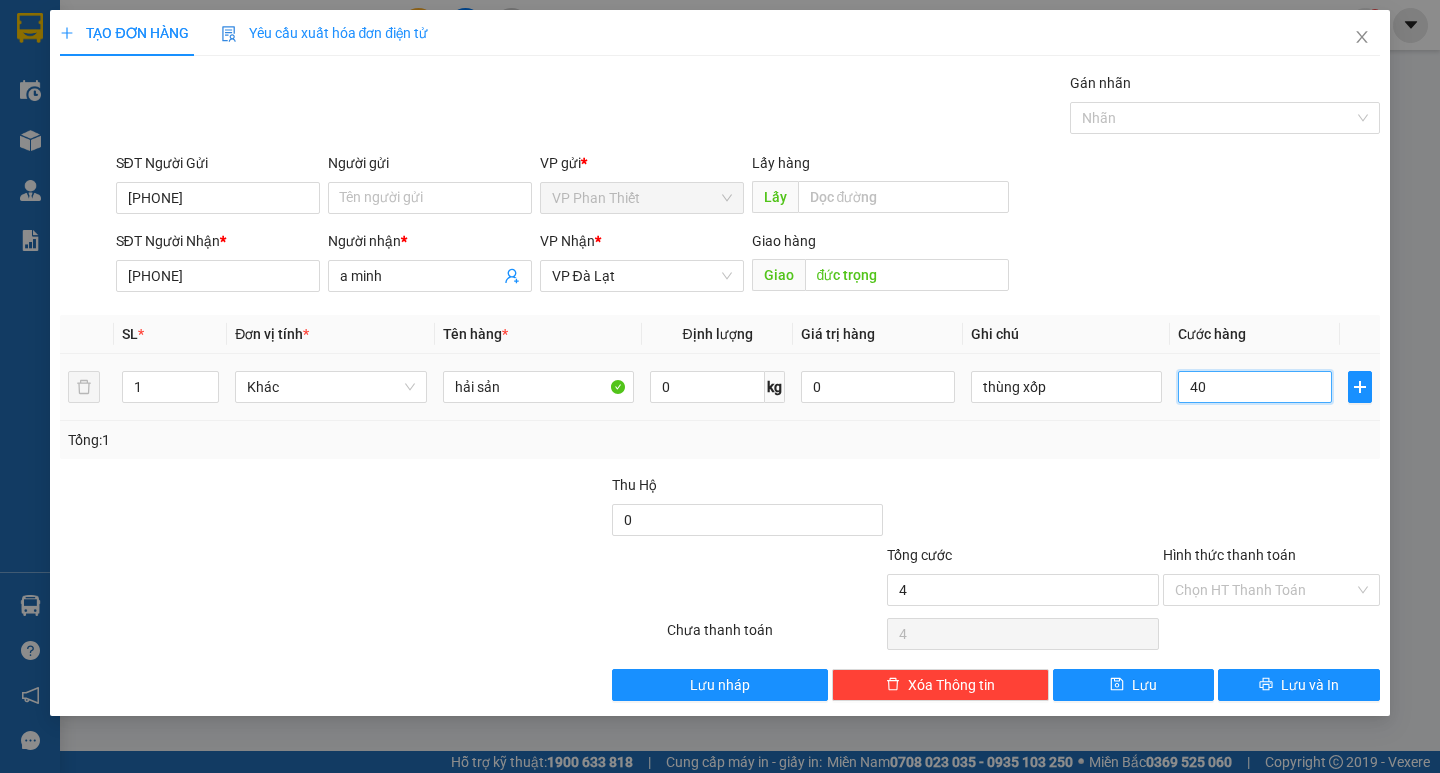 type on "40" 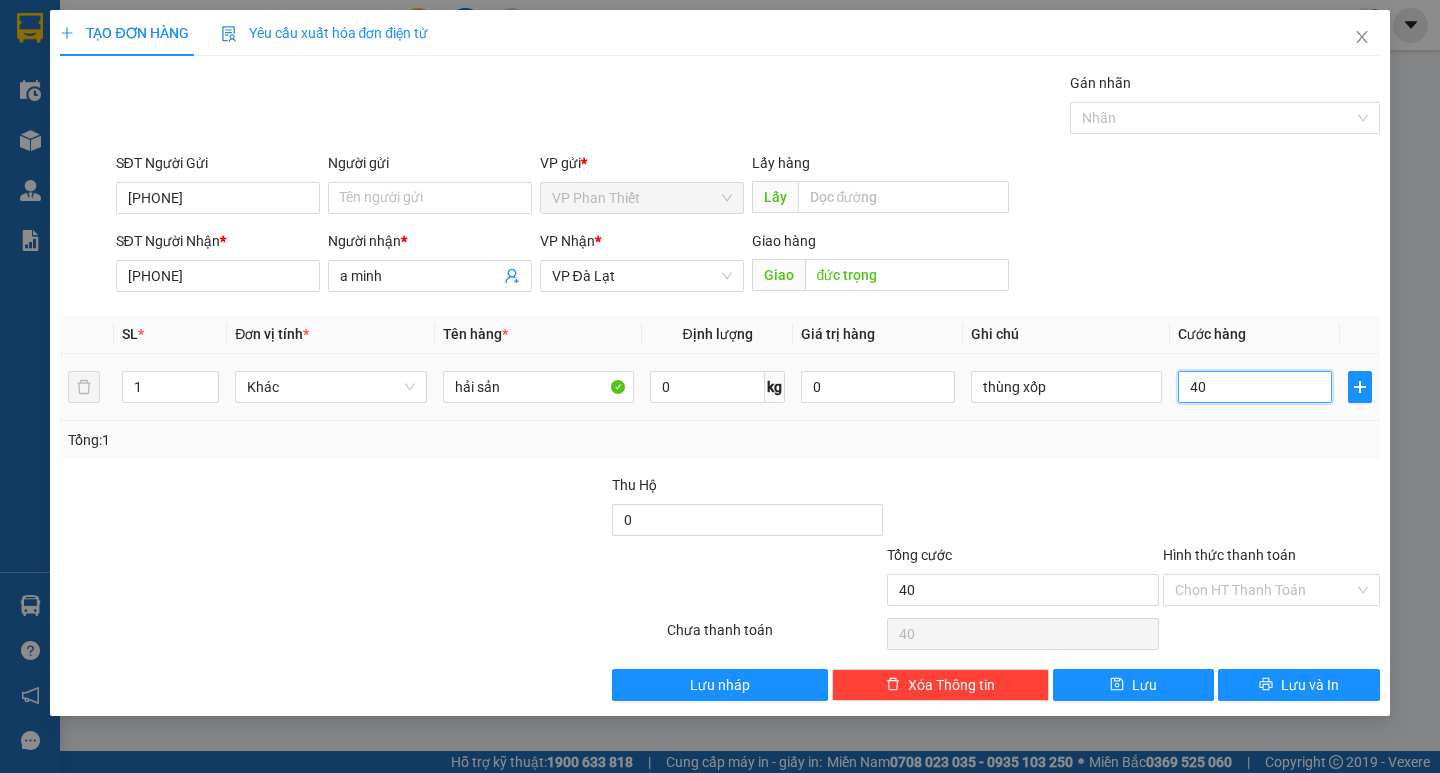 type on "400" 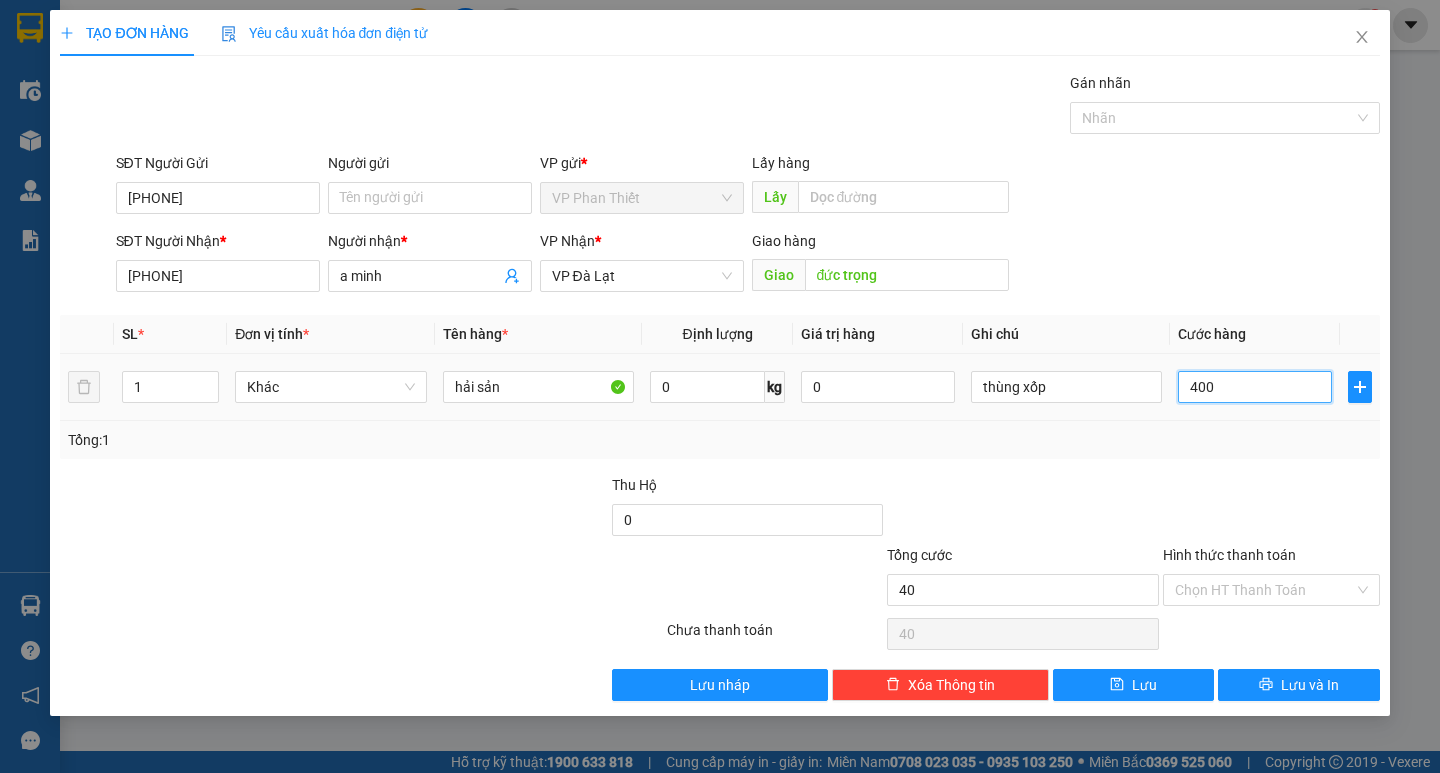 type on "400" 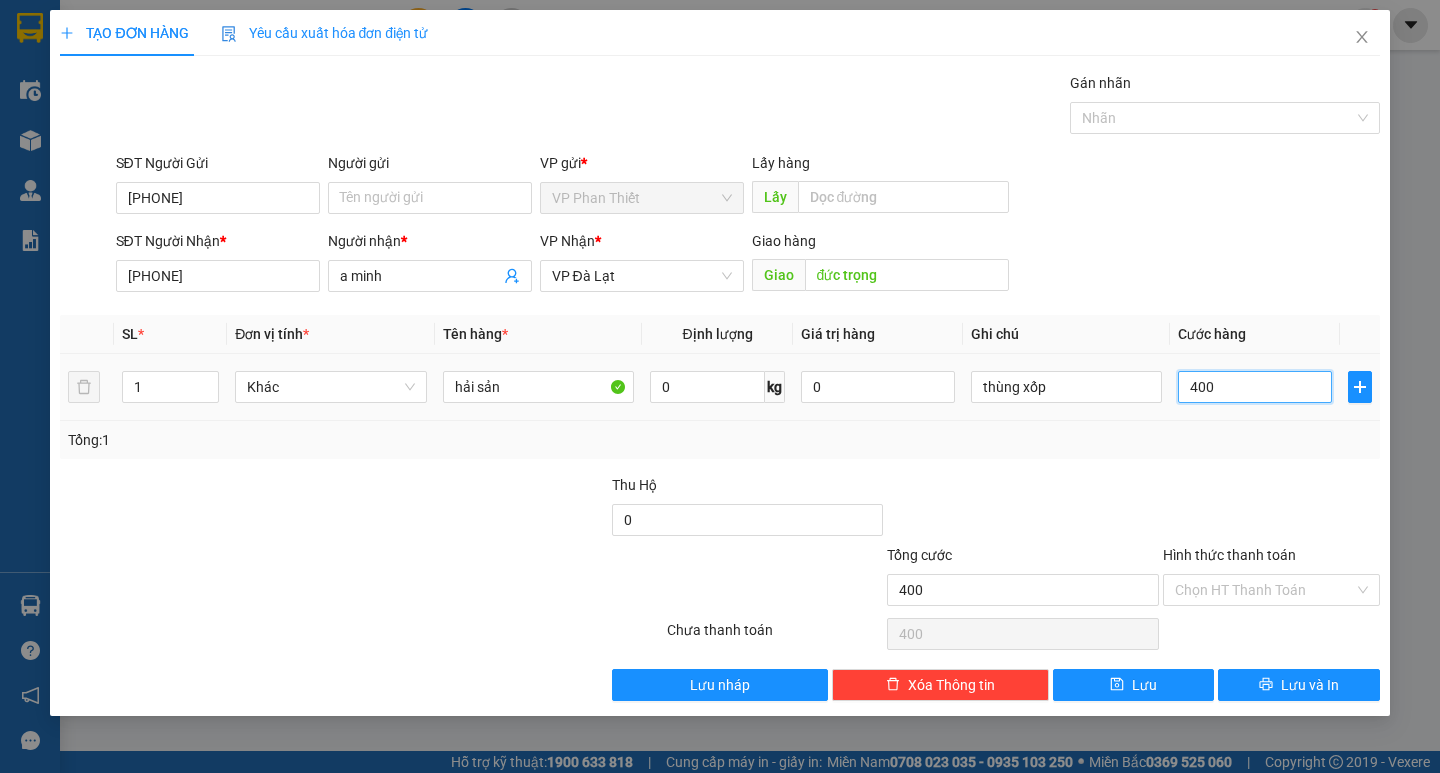 type on "4.000" 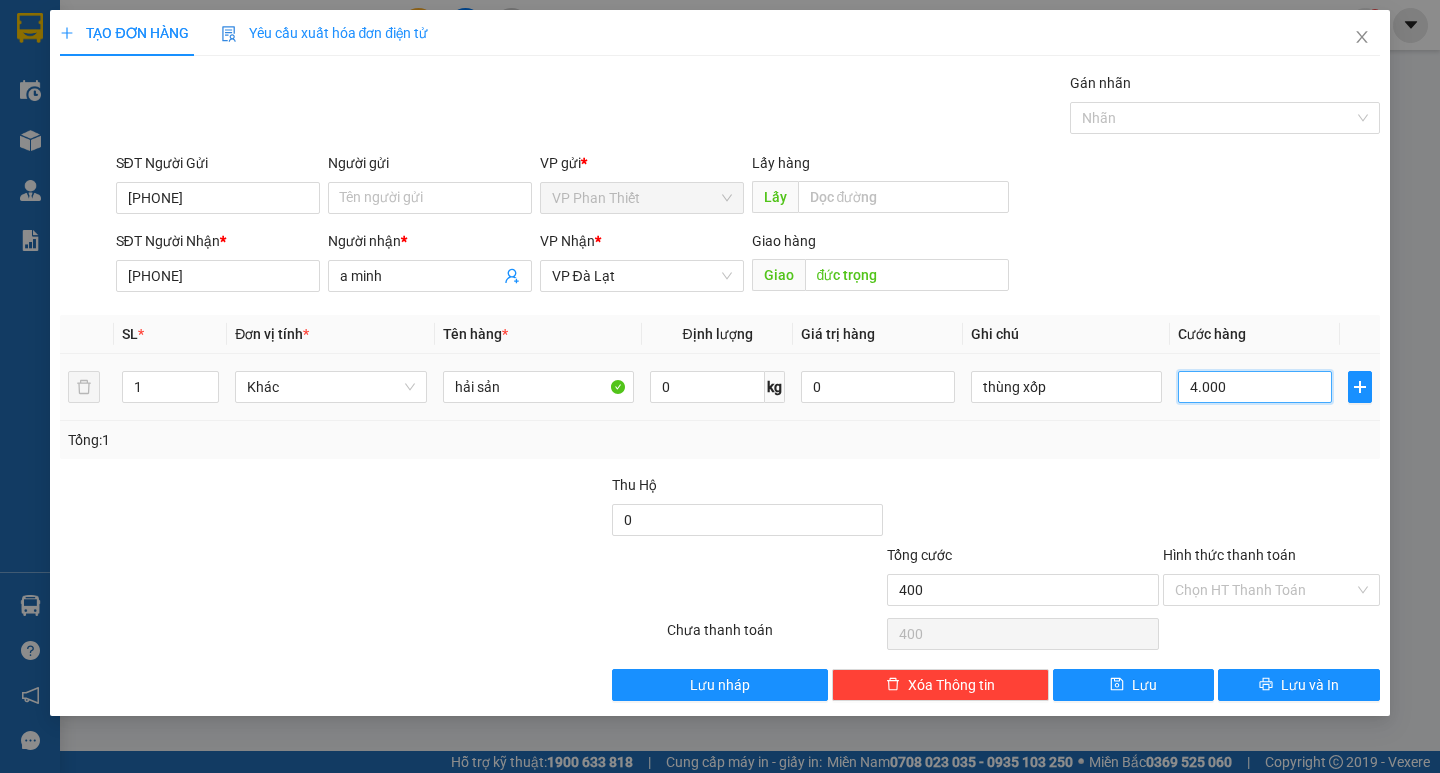 type on "4.000" 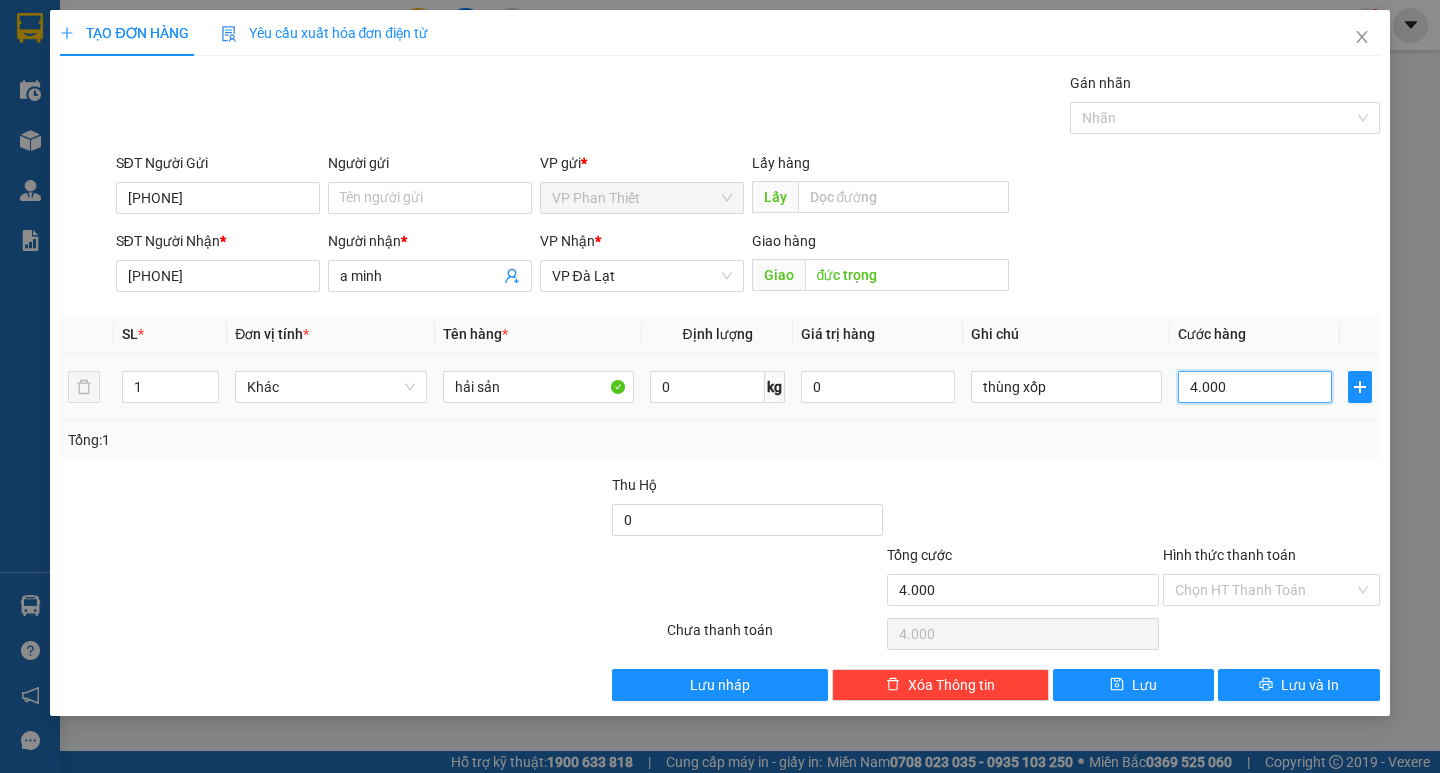 type on "40.000" 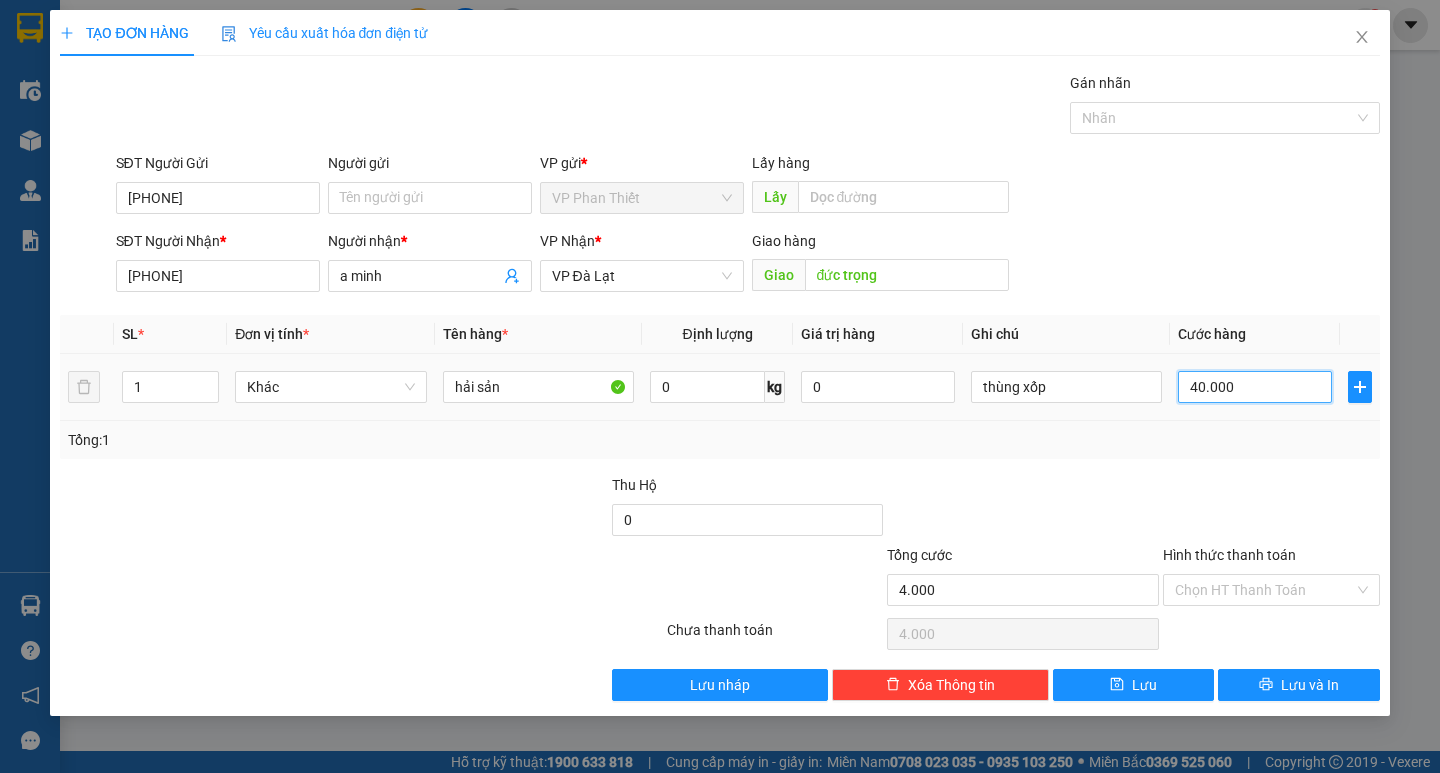 type on "40.000" 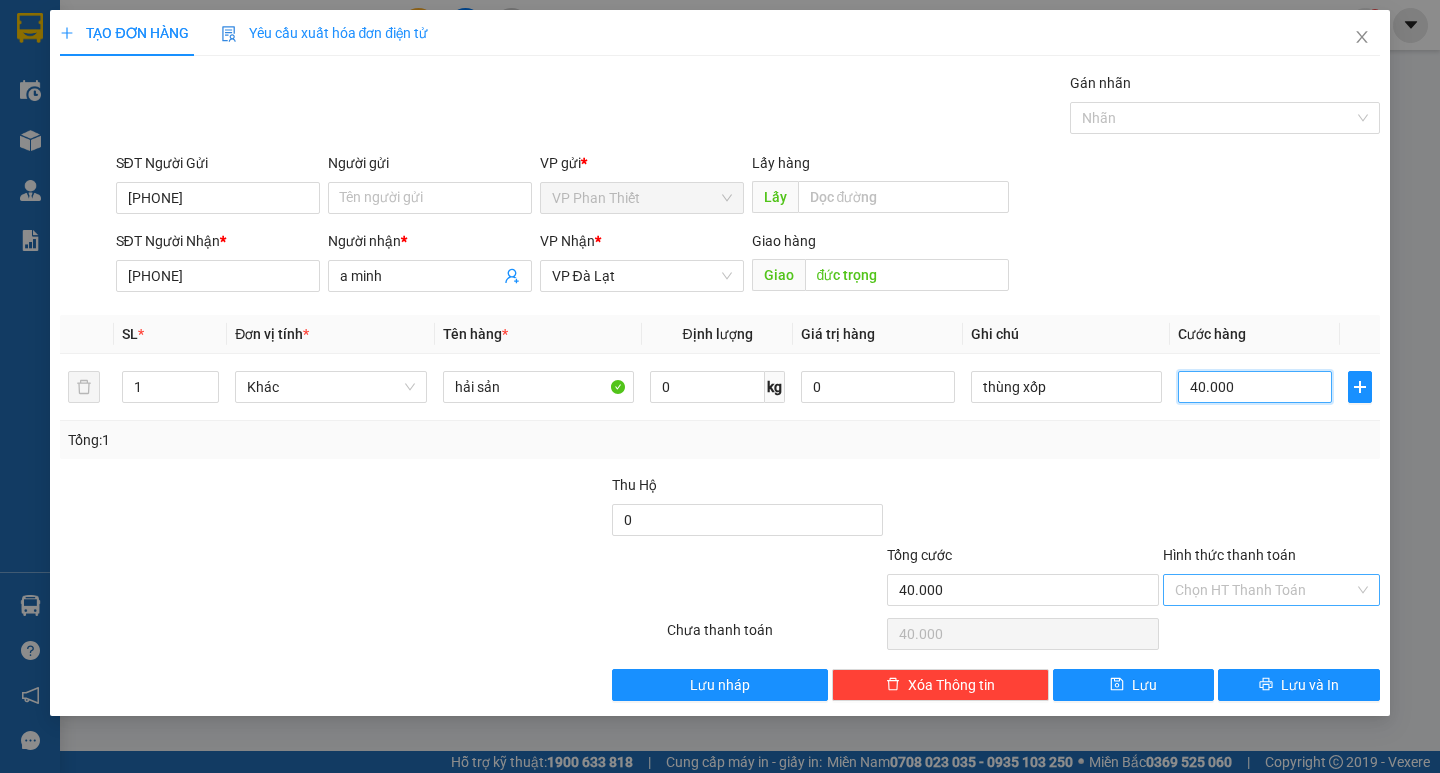 type on "40.000" 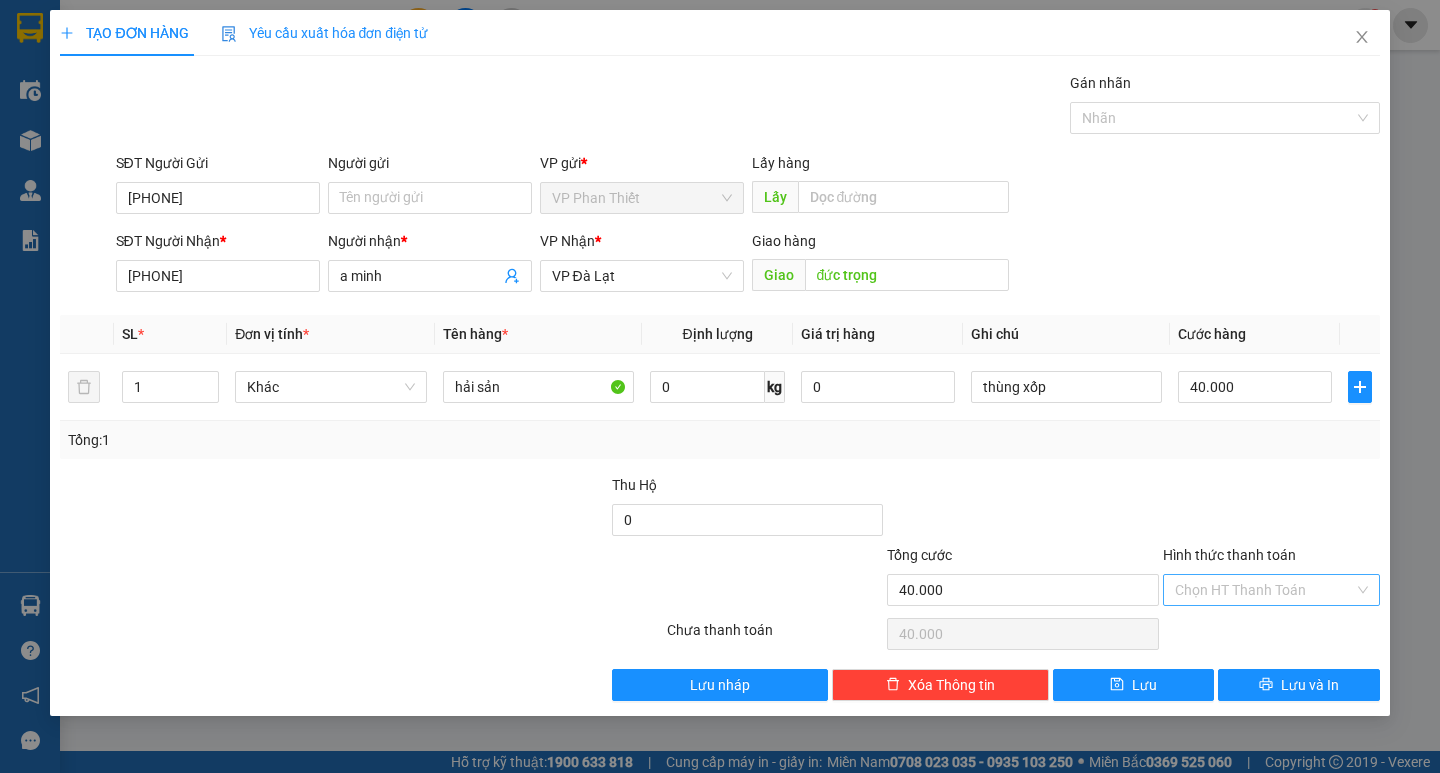 click on "Hình thức thanh toán" at bounding box center [1264, 590] 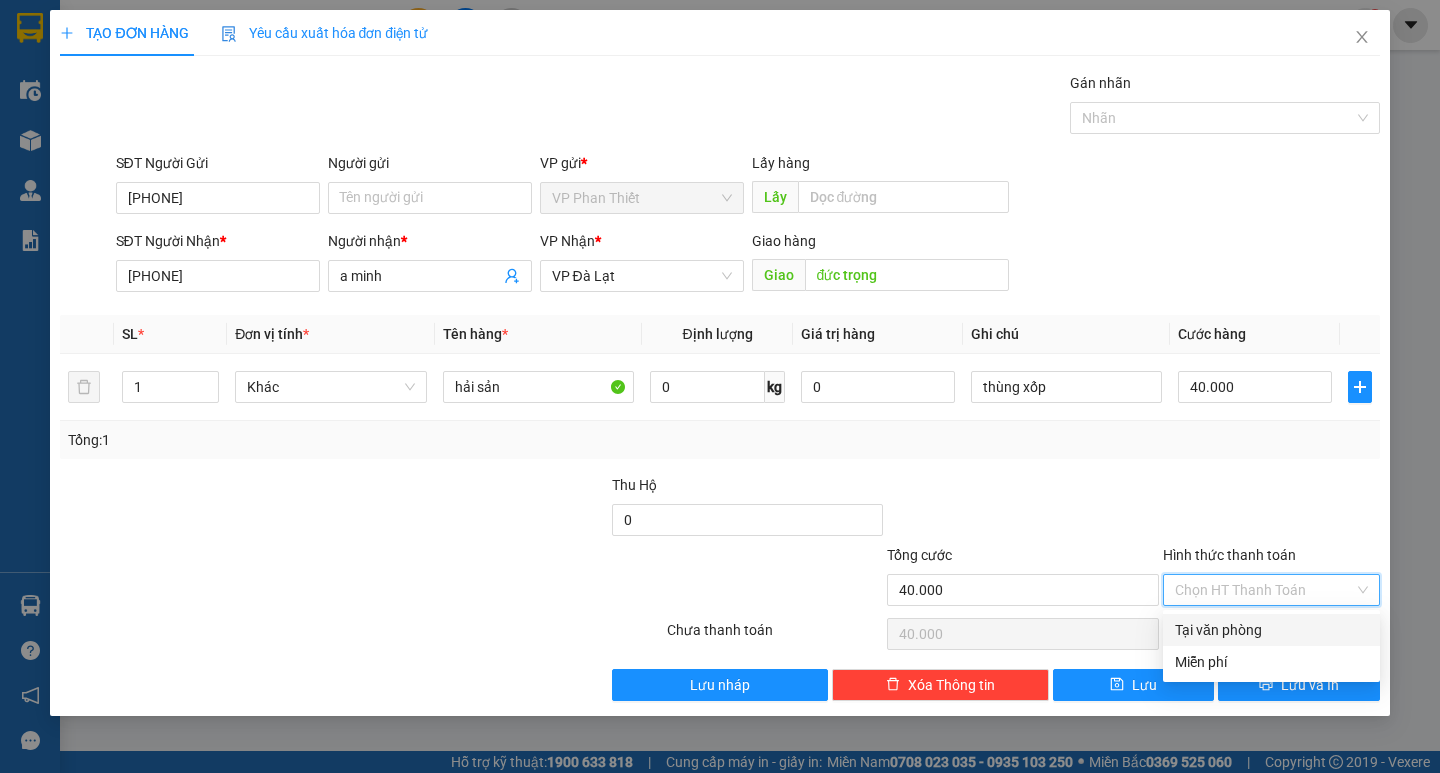 click on "Tại văn phòng" at bounding box center (1271, 630) 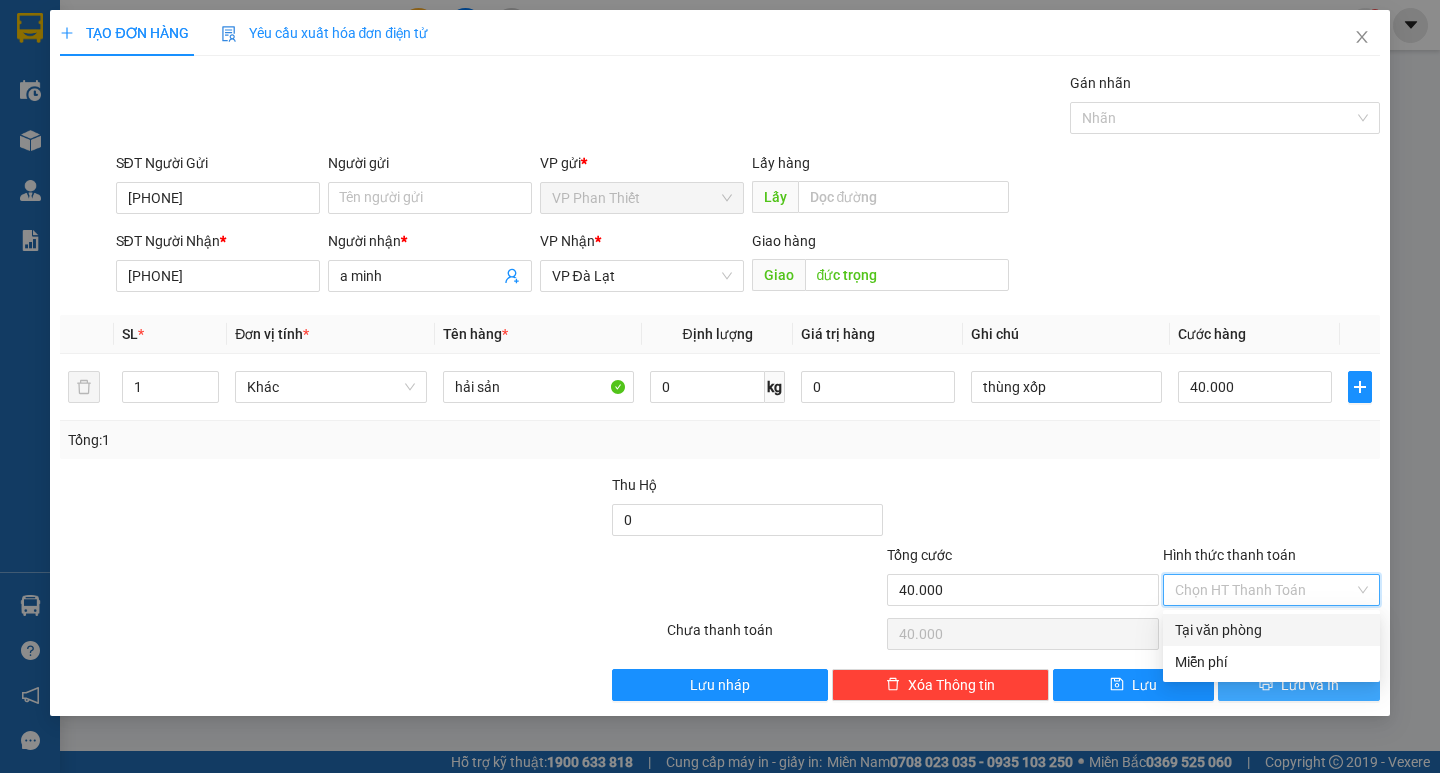 type on "0" 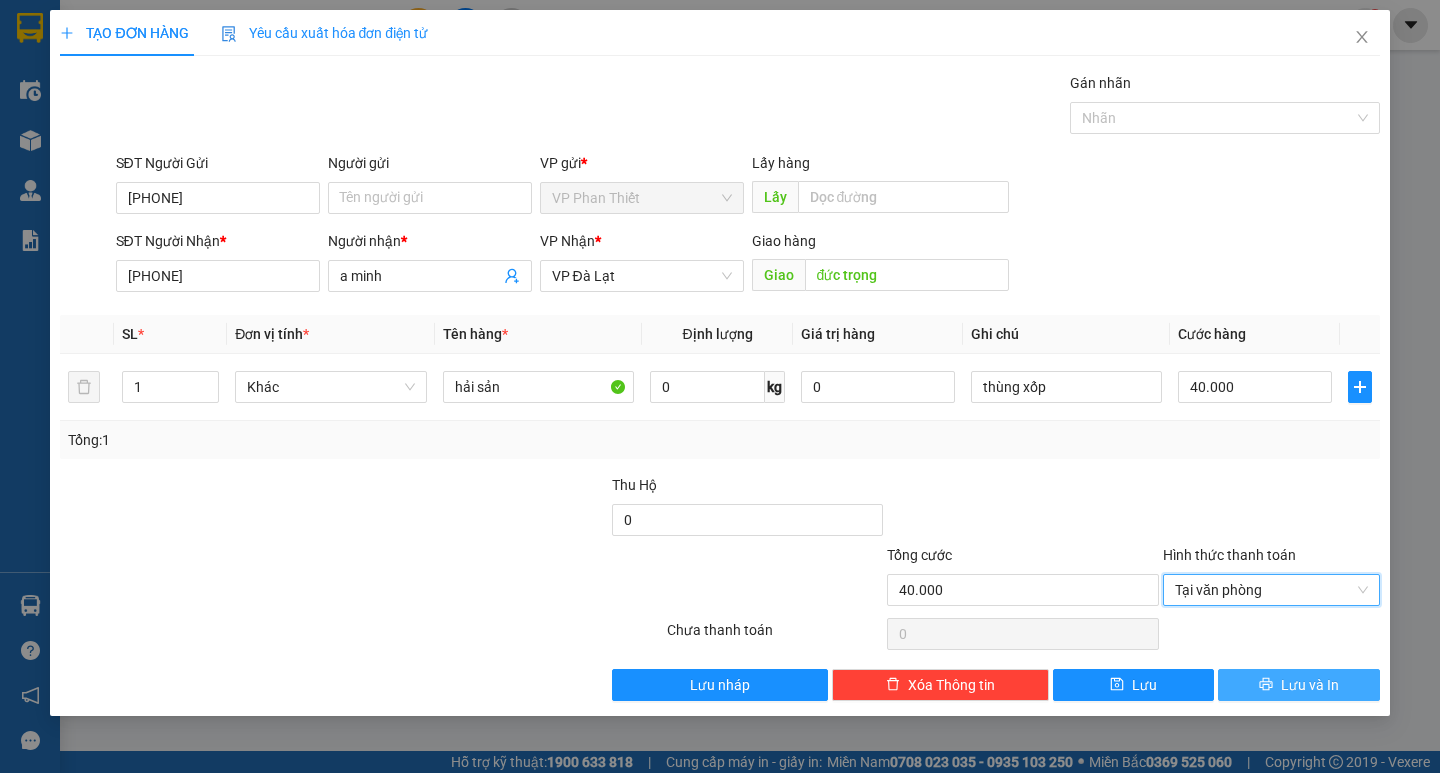 click on "Lưu và In" at bounding box center [1298, 685] 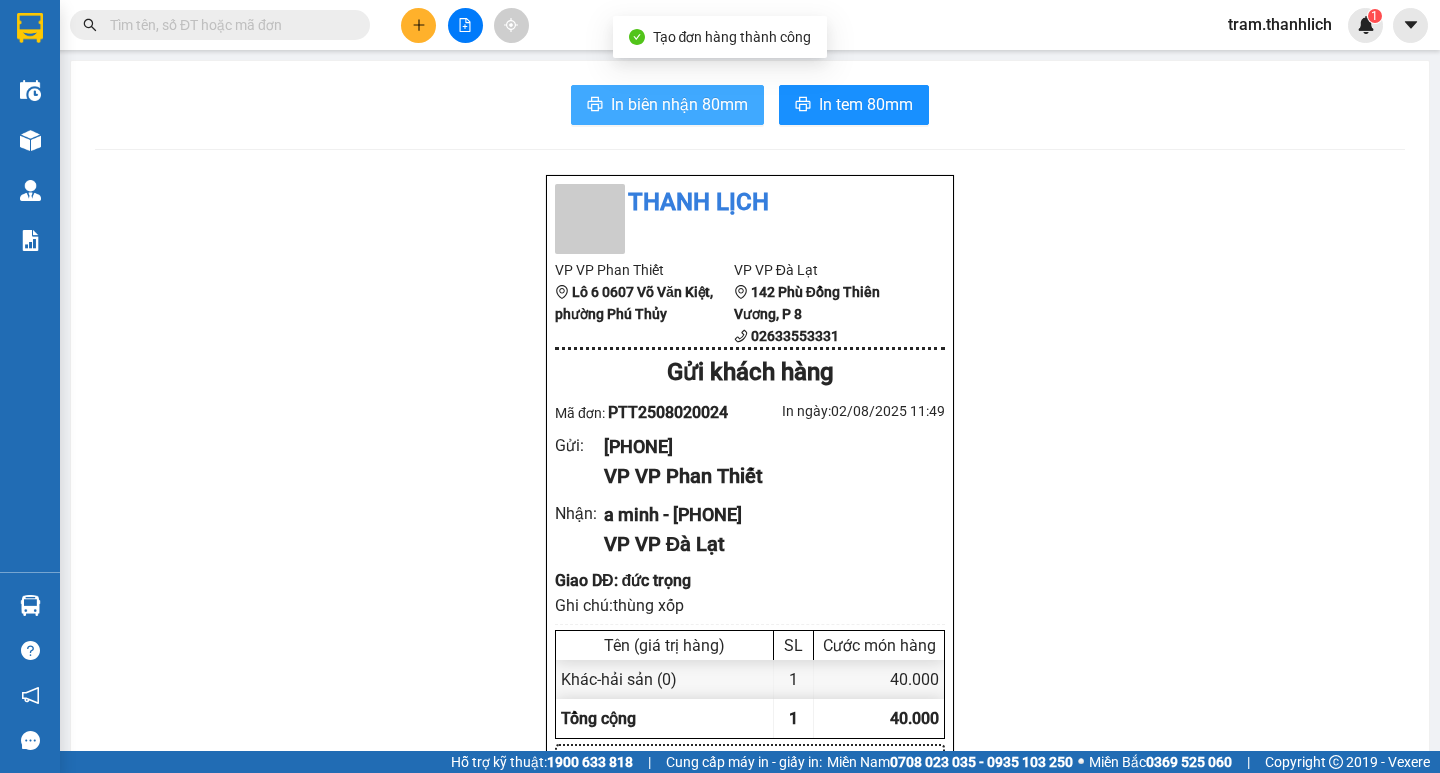 click on "In biên nhận 80mm" at bounding box center [679, 104] 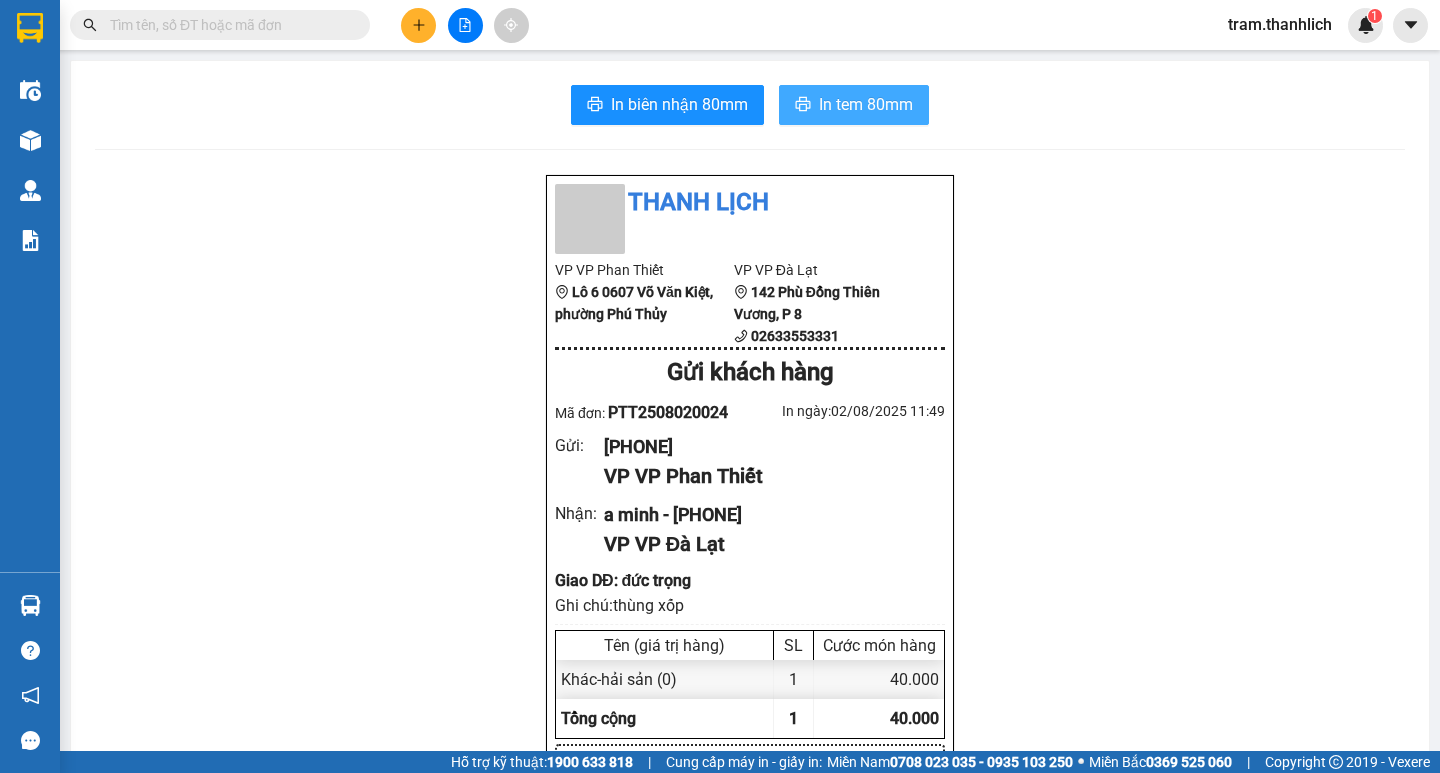 click on "In tem 80mm" at bounding box center [866, 104] 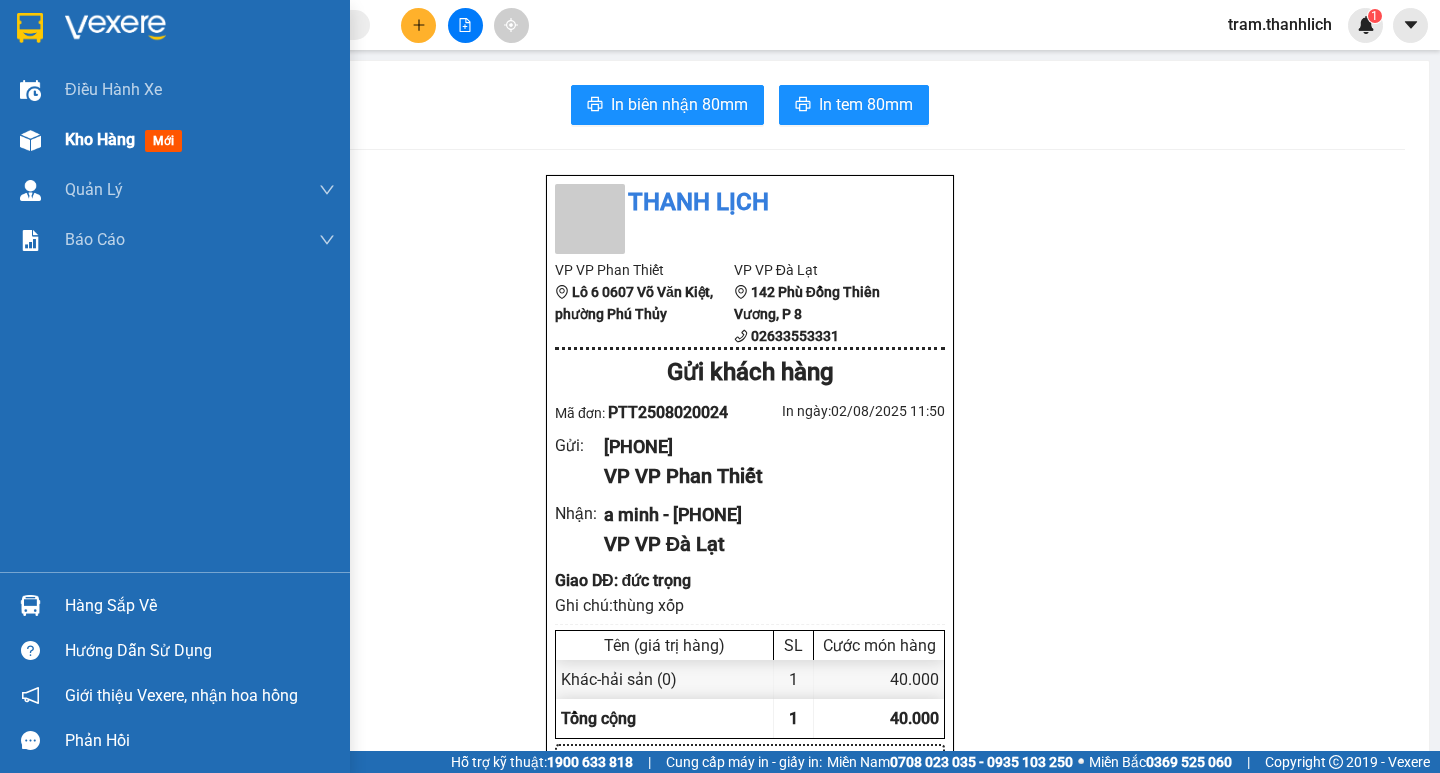 click on "Kho hàng" at bounding box center (100, 139) 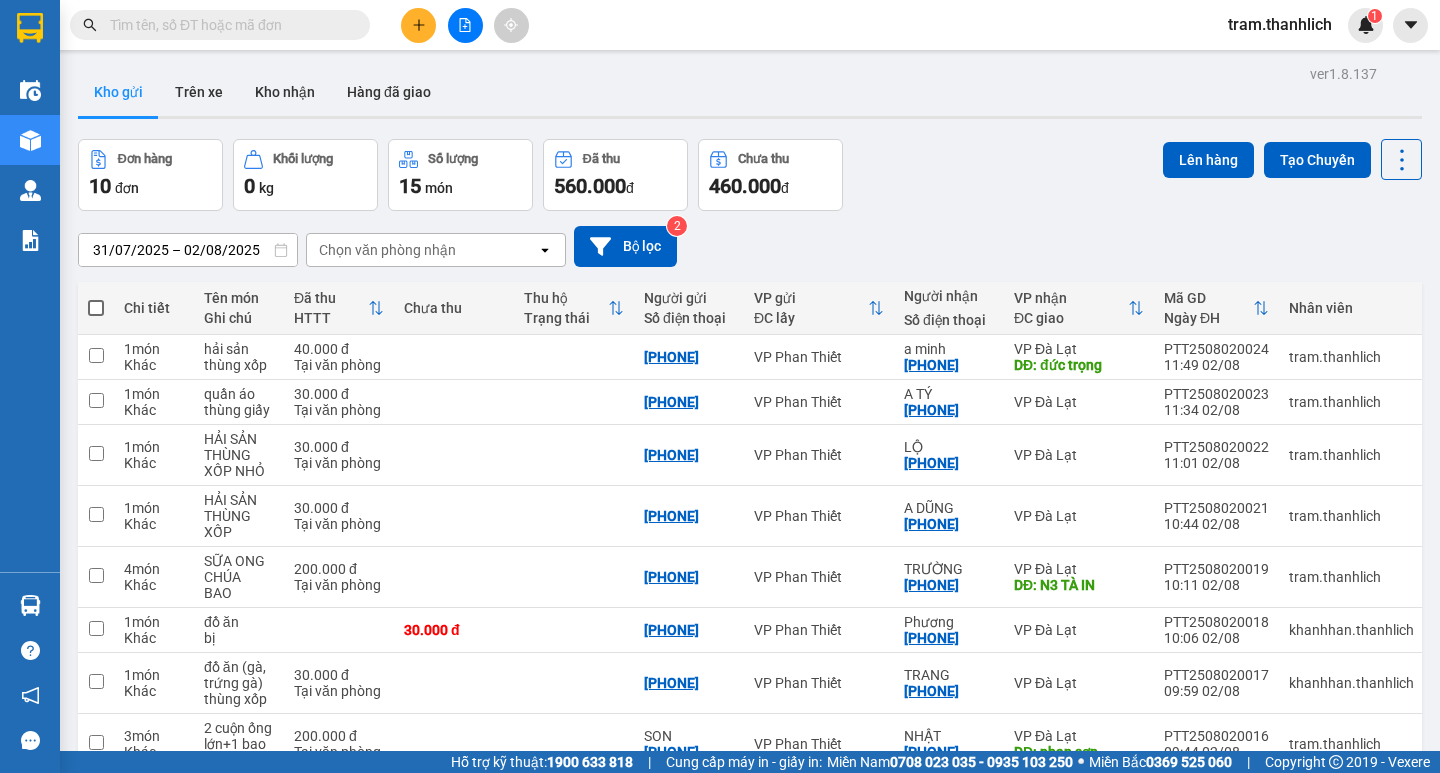 click at bounding box center (418, 25) 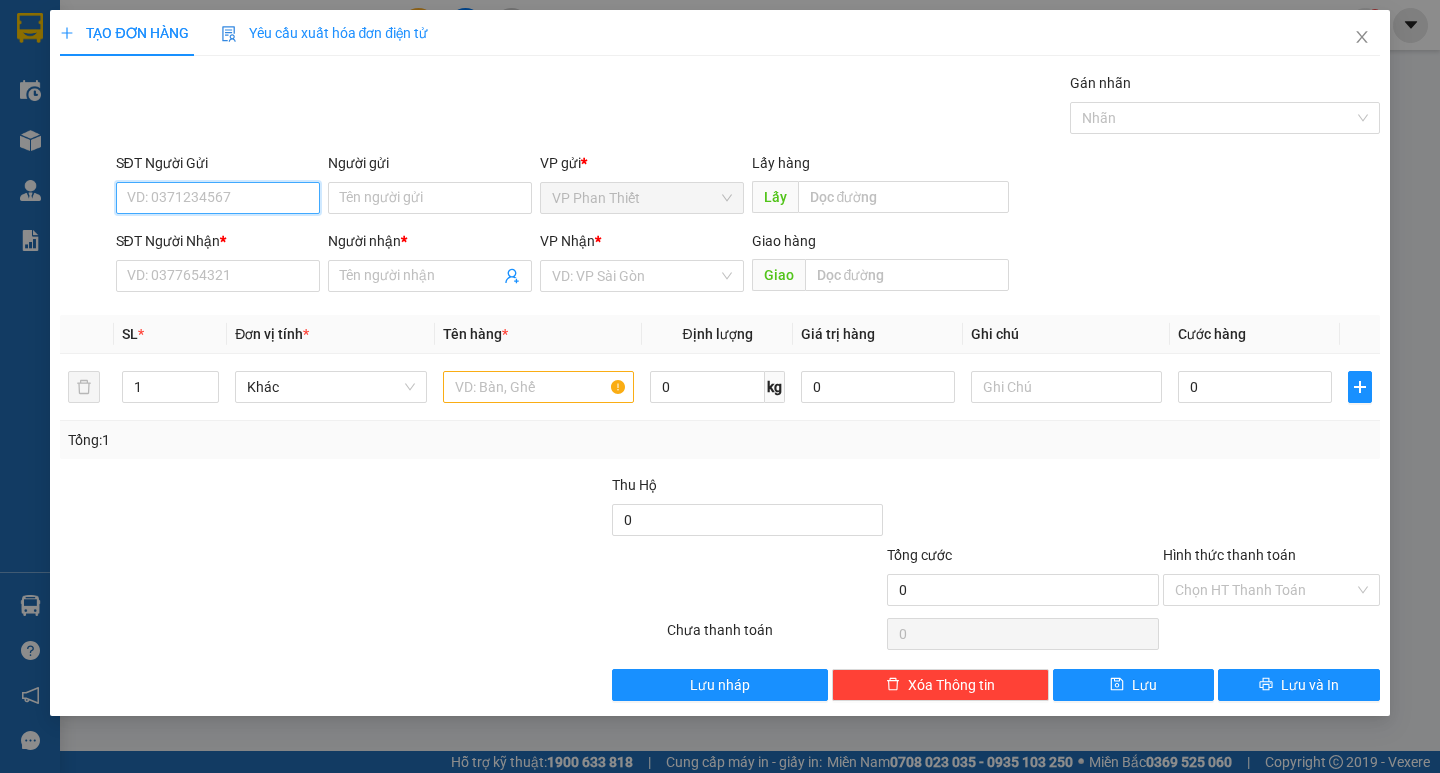 click on "SĐT Người Gửi" at bounding box center (218, 198) 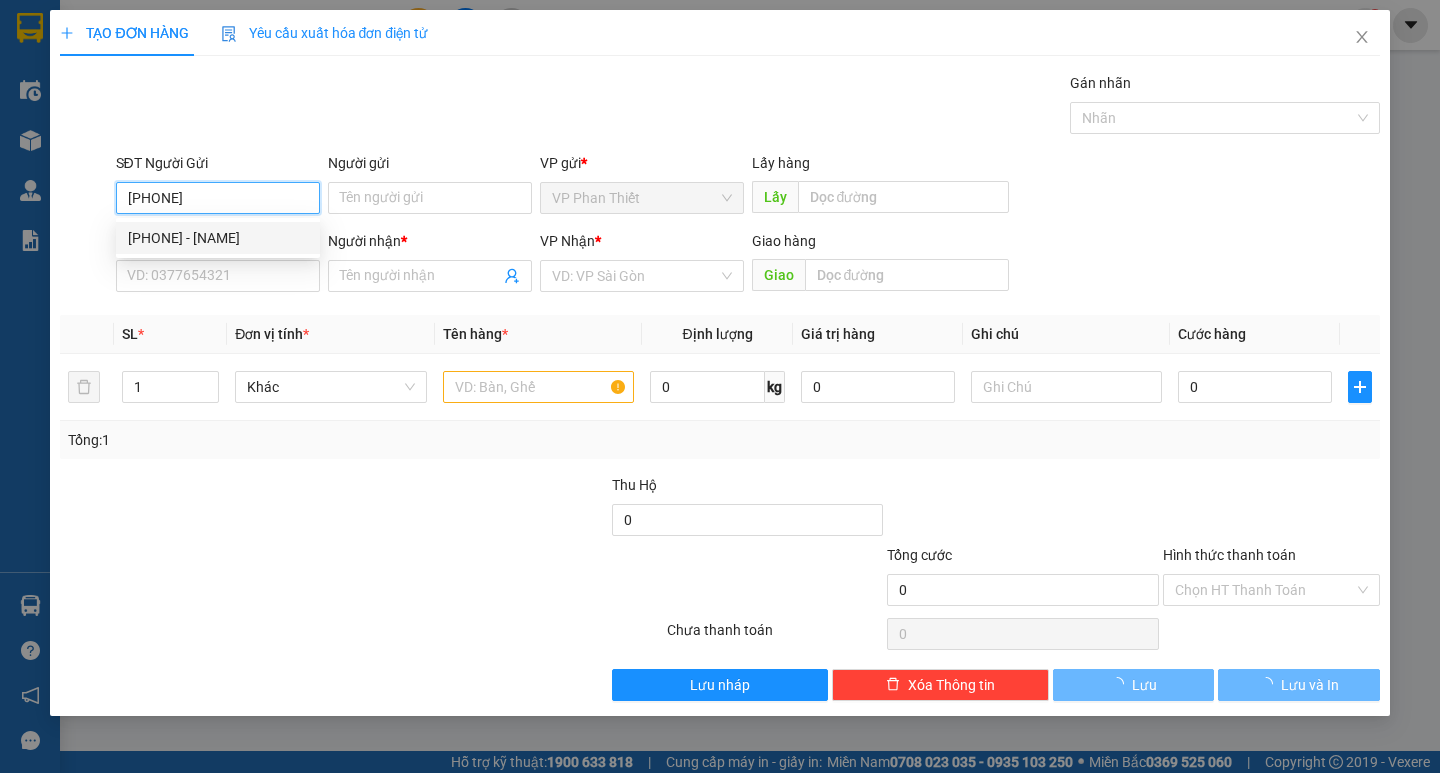 click on "[PHONE] - [NAME]" at bounding box center [218, 238] 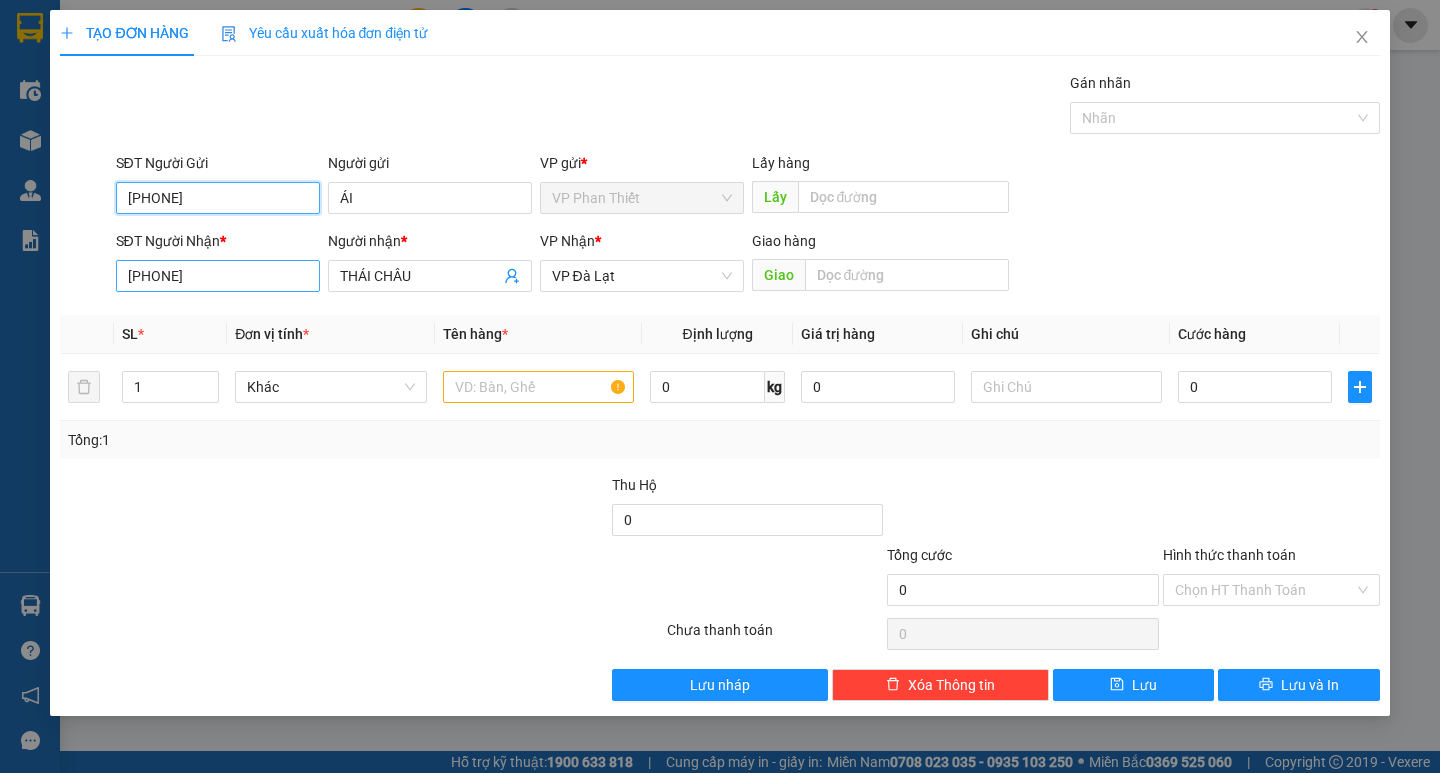 type on "[PHONE]" 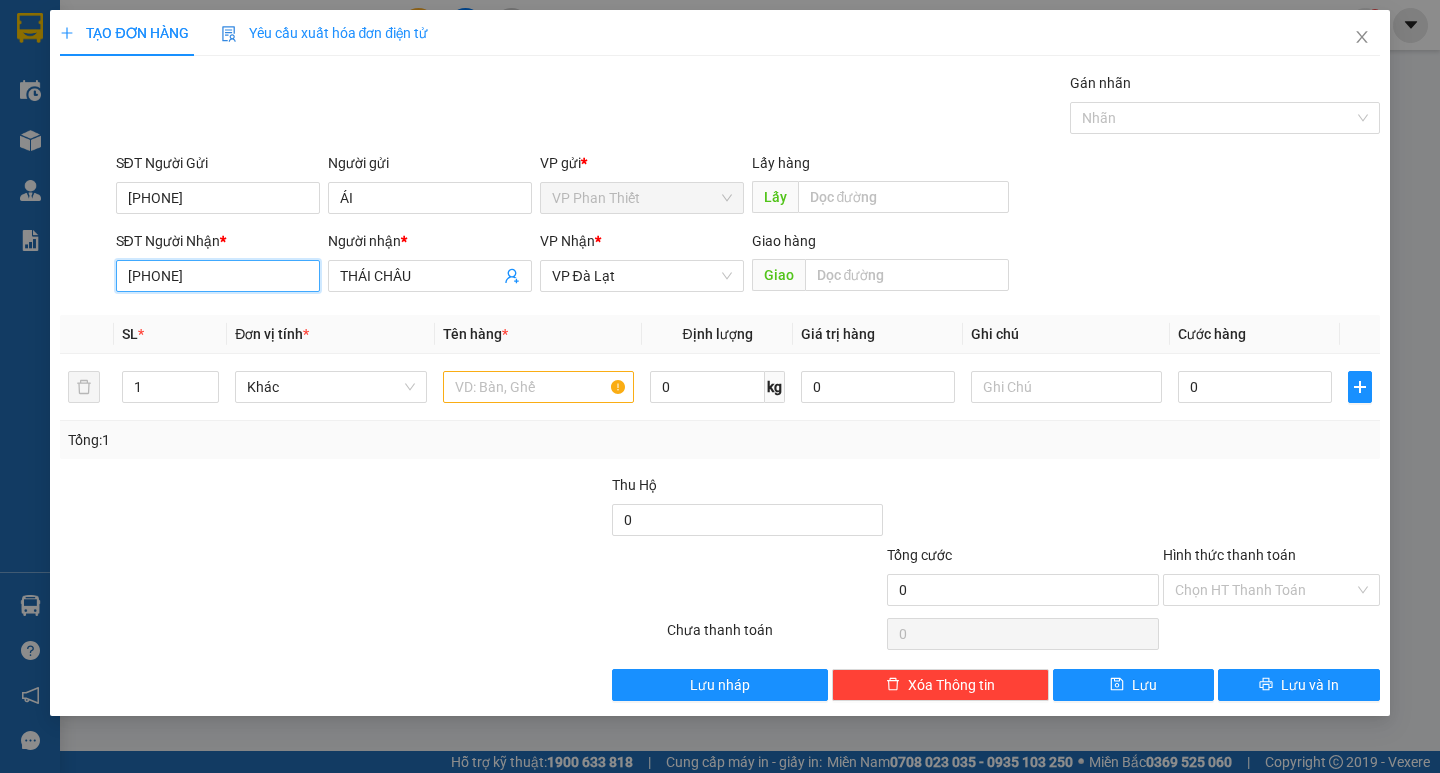 click on "[PHONE]" at bounding box center [218, 276] 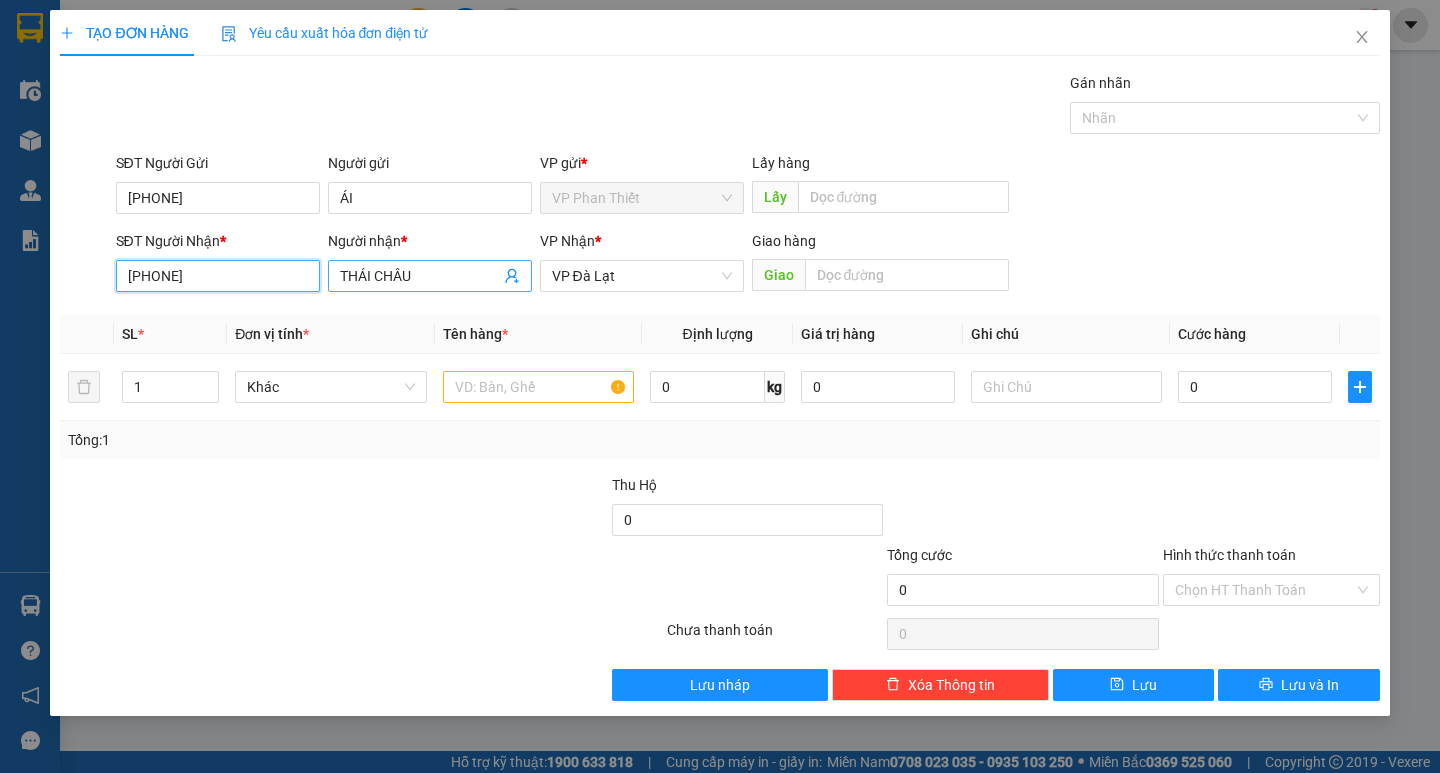 type on "[PHONE]" 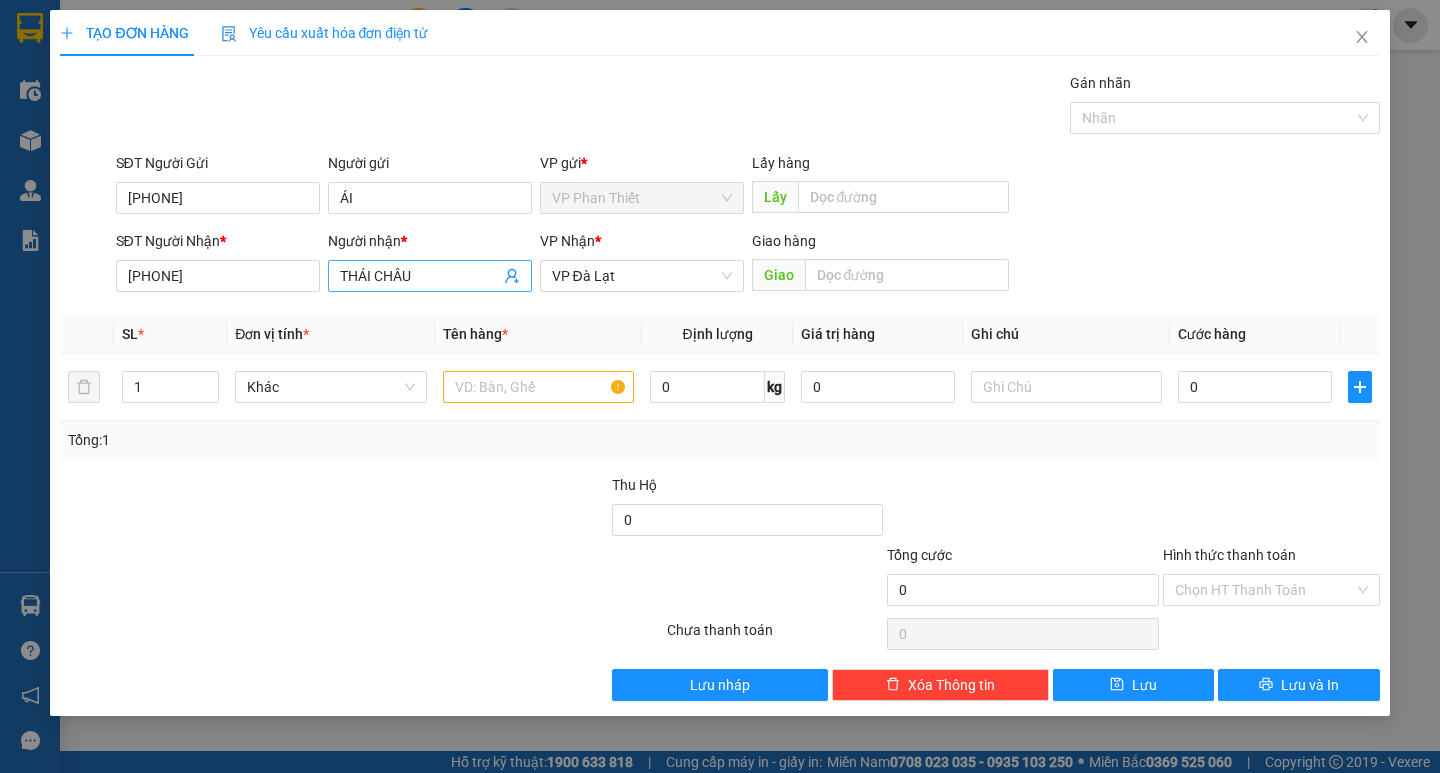 click on "THÁI CHÂU" at bounding box center (420, 276) 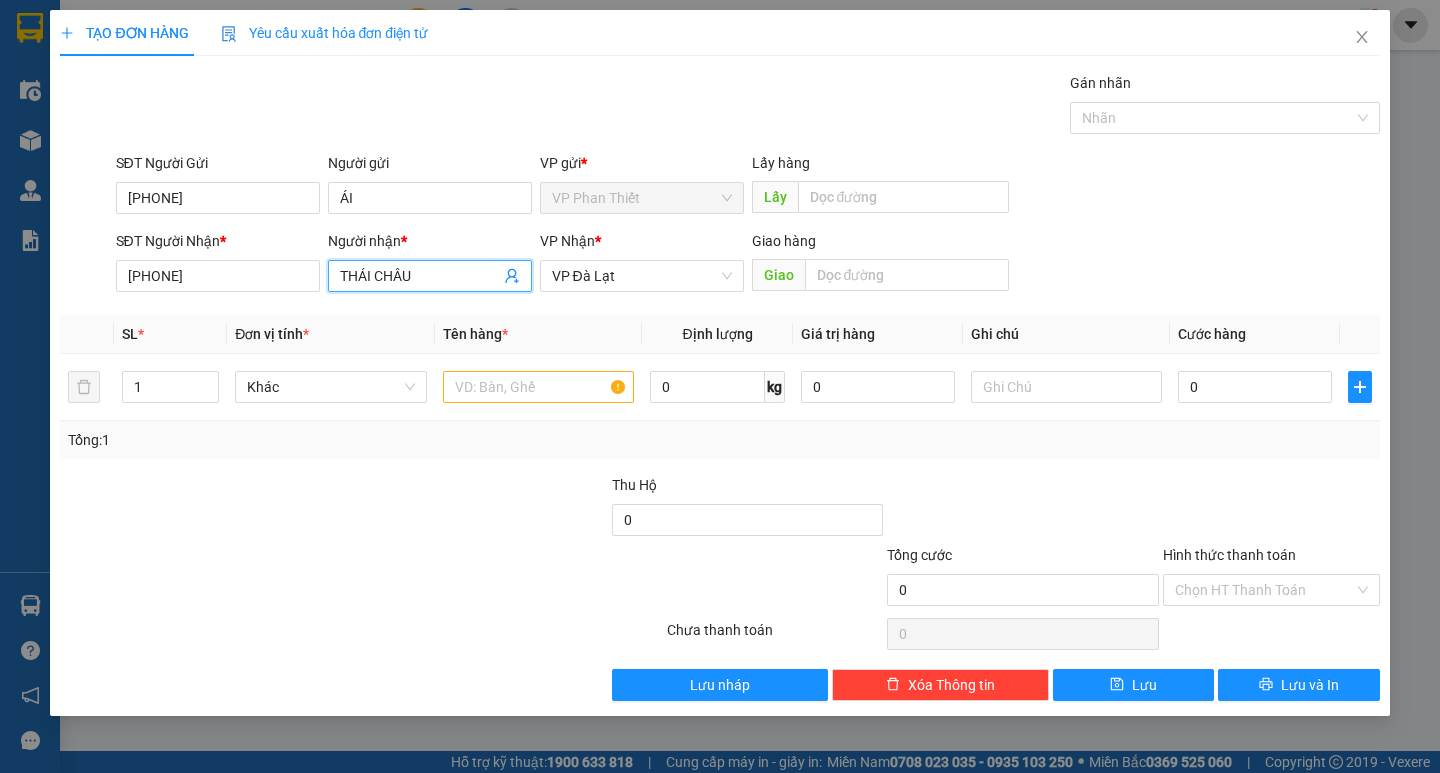 click on "THÁI CHÂU" at bounding box center [420, 276] 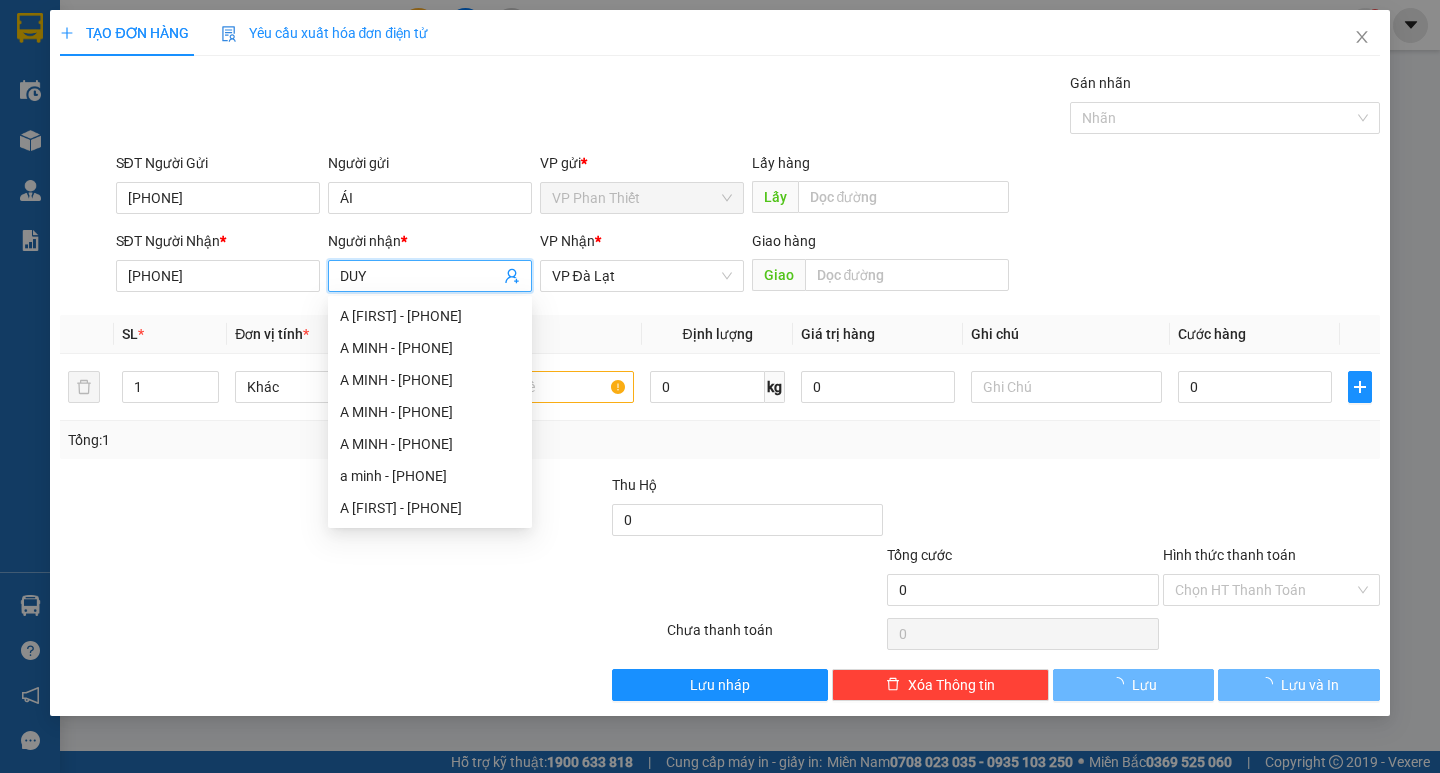 type on "DUY" 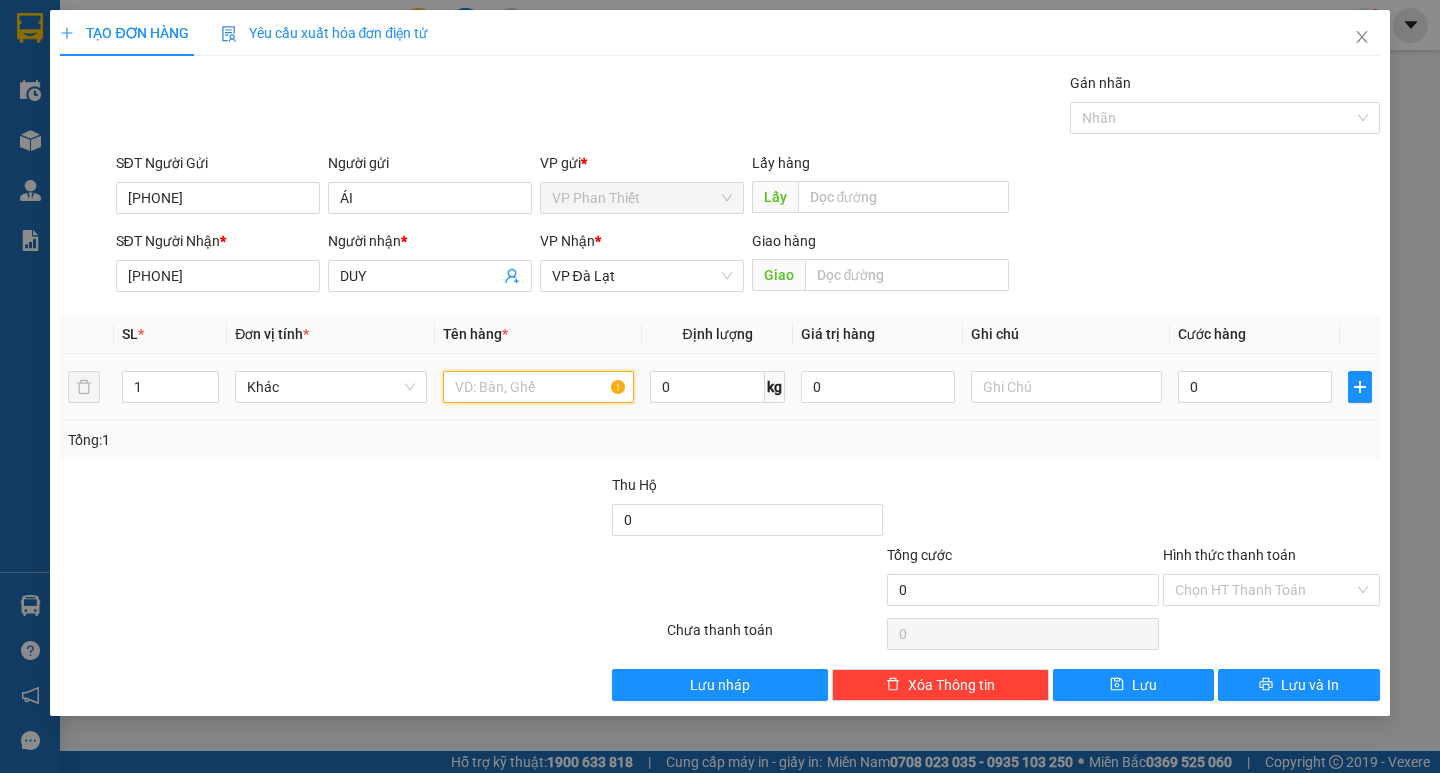 click at bounding box center (538, 387) 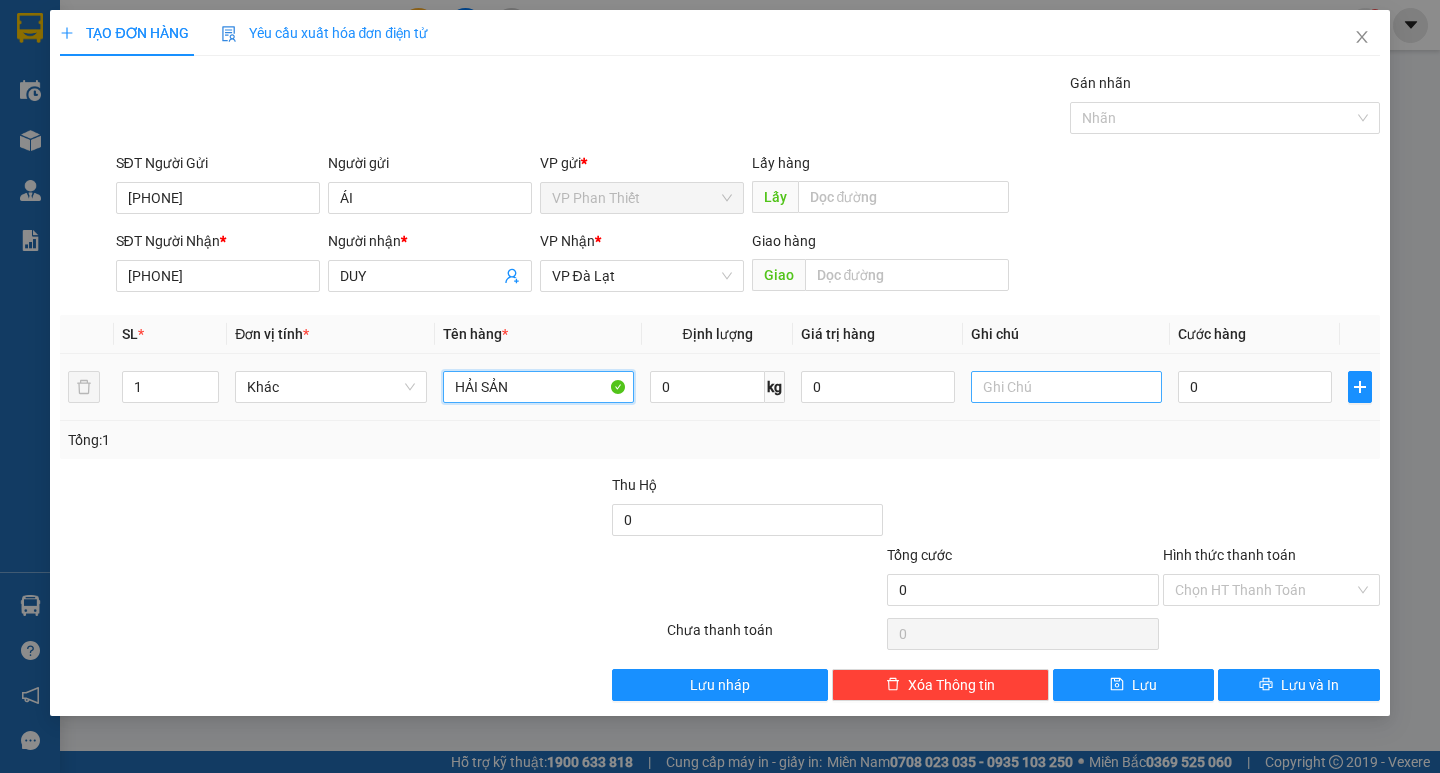 type on "HẢI SẢN" 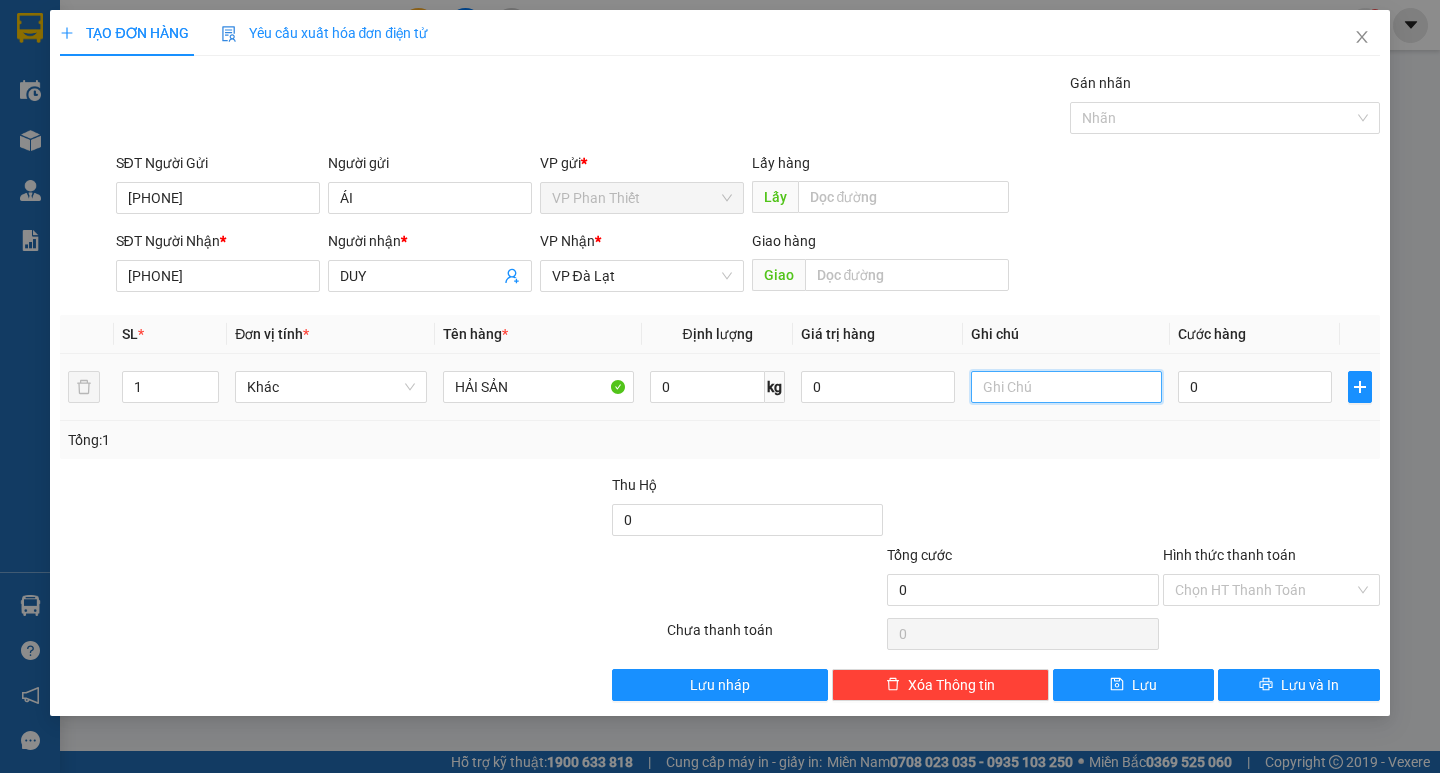 click at bounding box center [1066, 387] 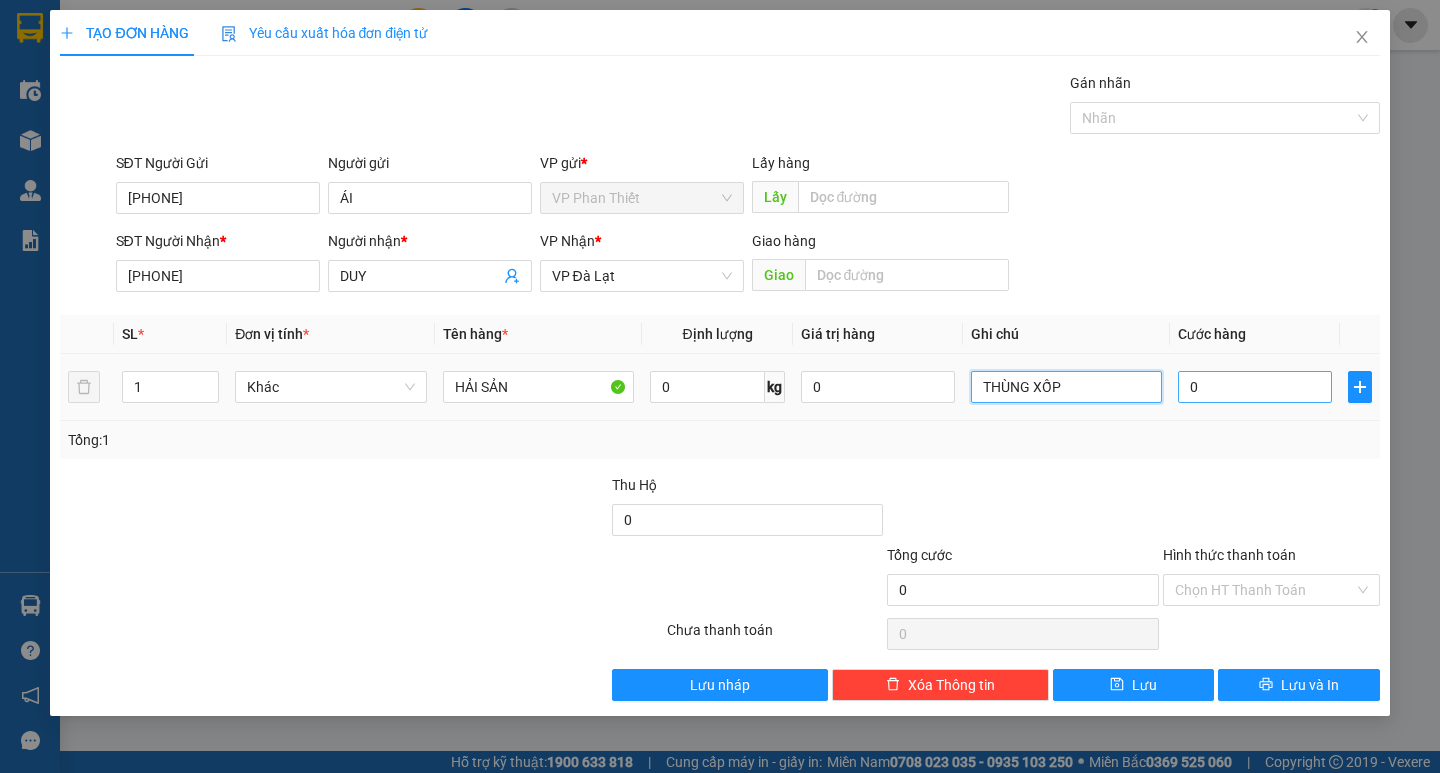 type on "THÙNG XỐP" 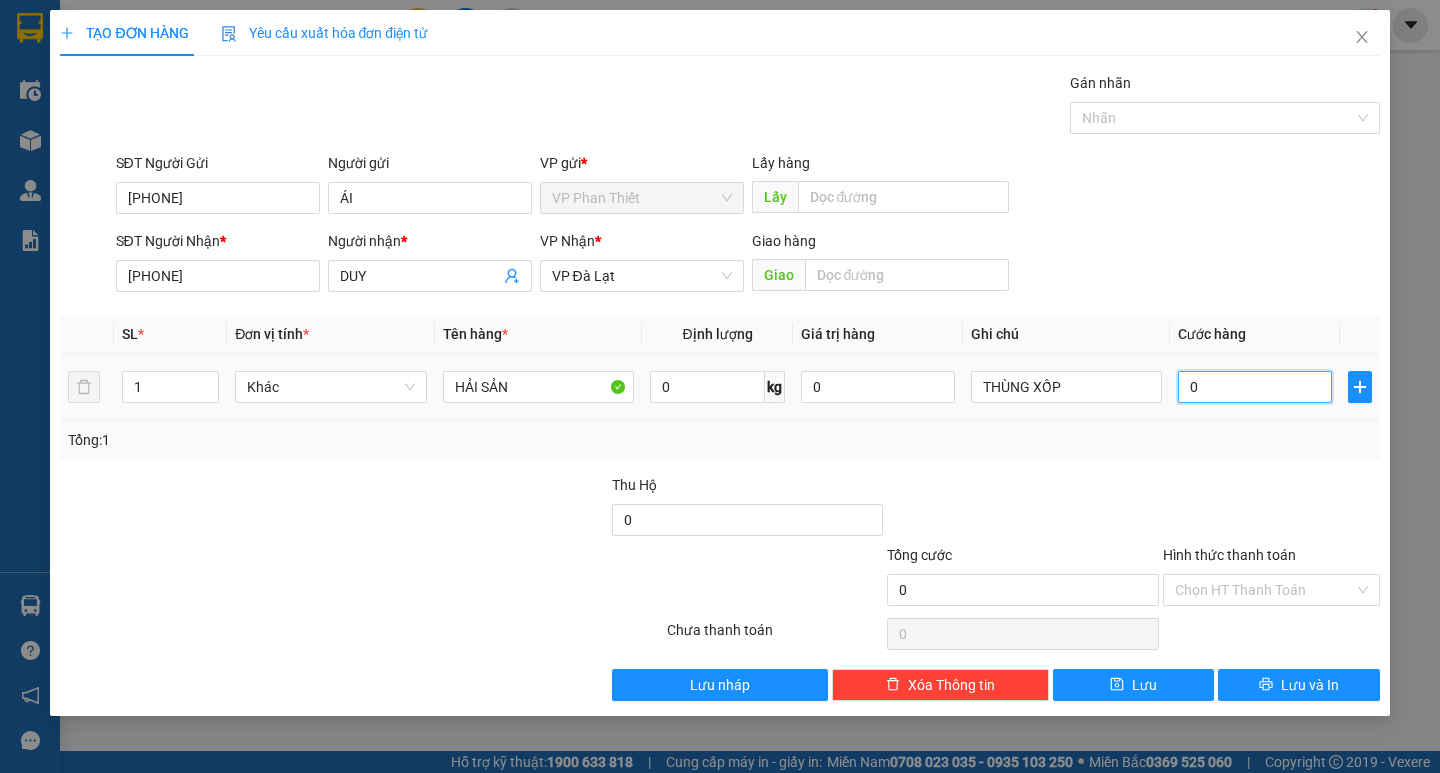 click on "0" at bounding box center [1255, 387] 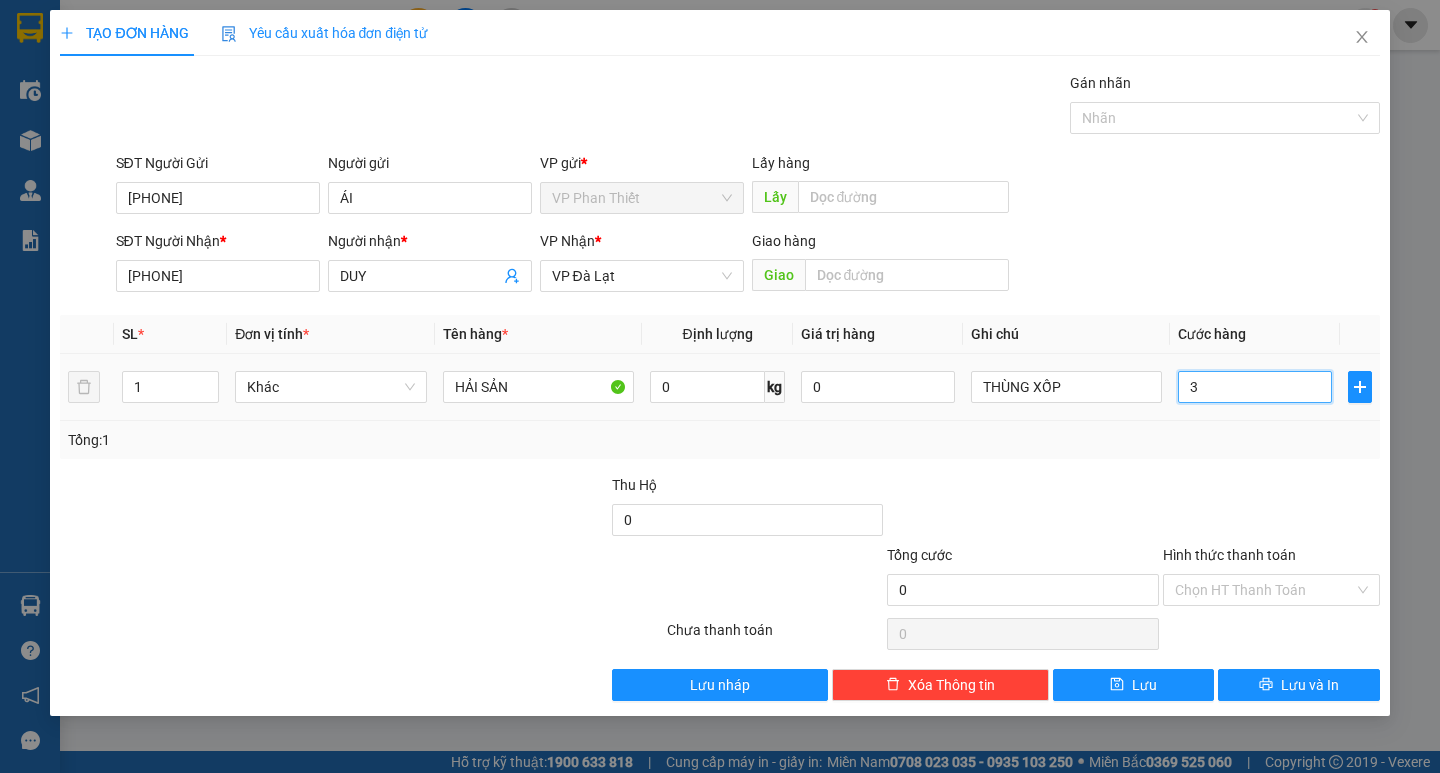 type on "3" 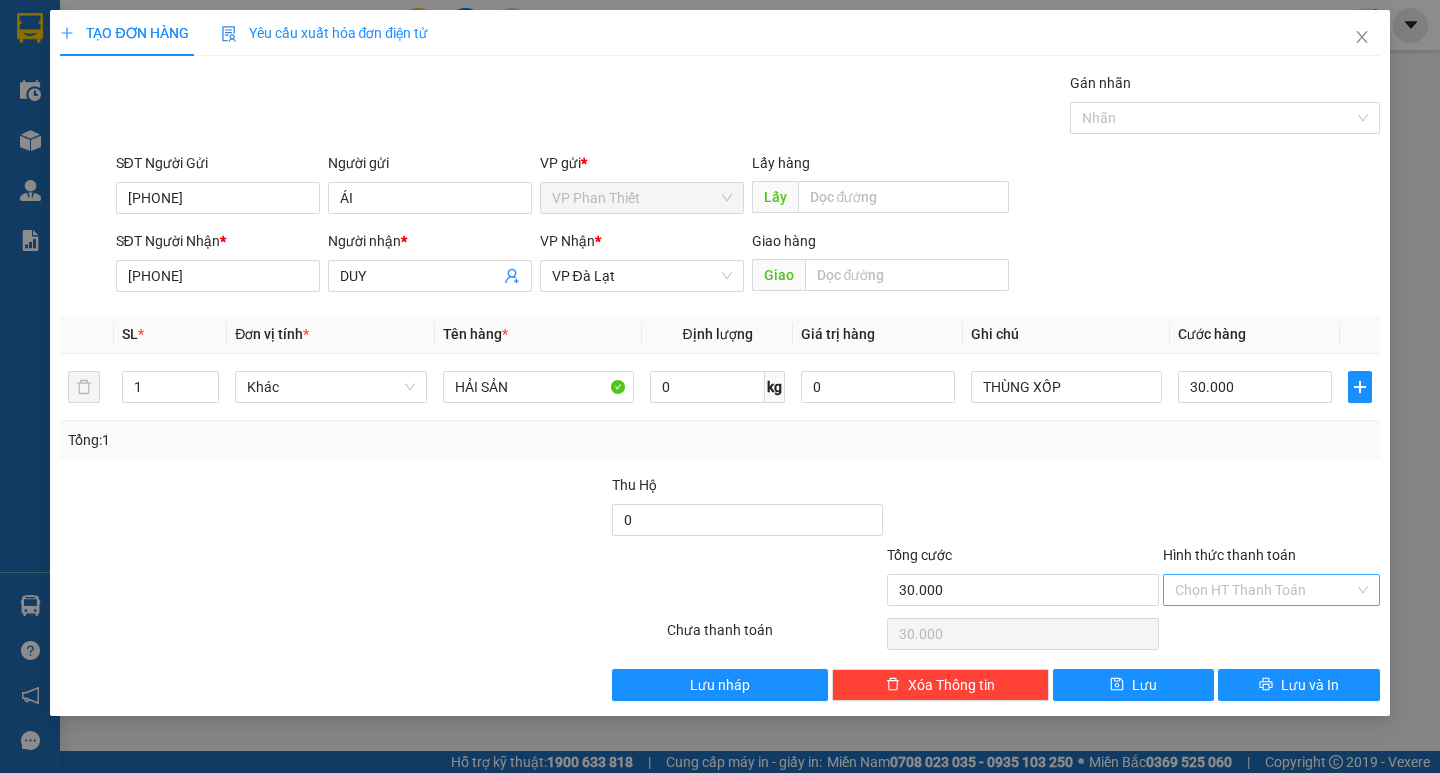 click on "Hình thức thanh toán" at bounding box center [1264, 590] 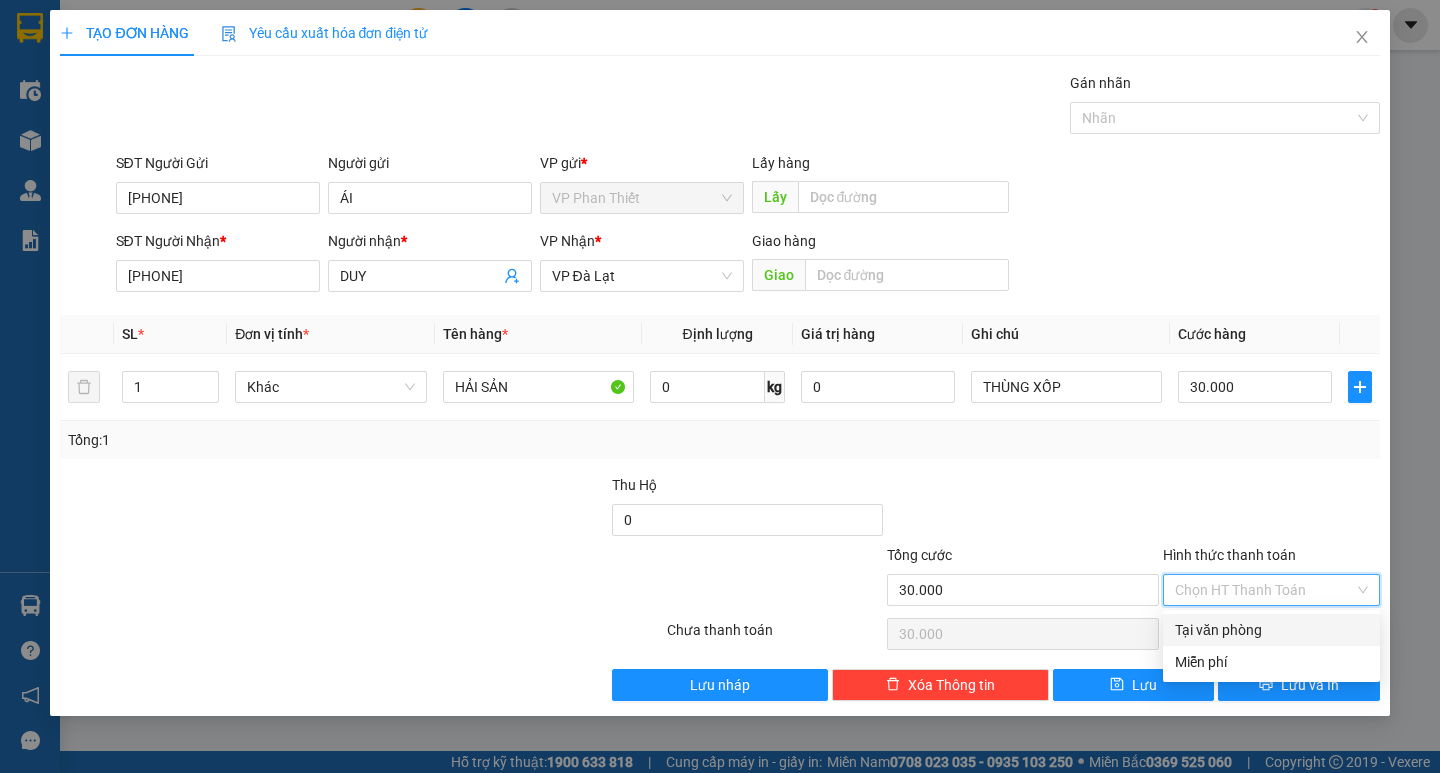 click on "Tại văn phòng" at bounding box center [1271, 630] 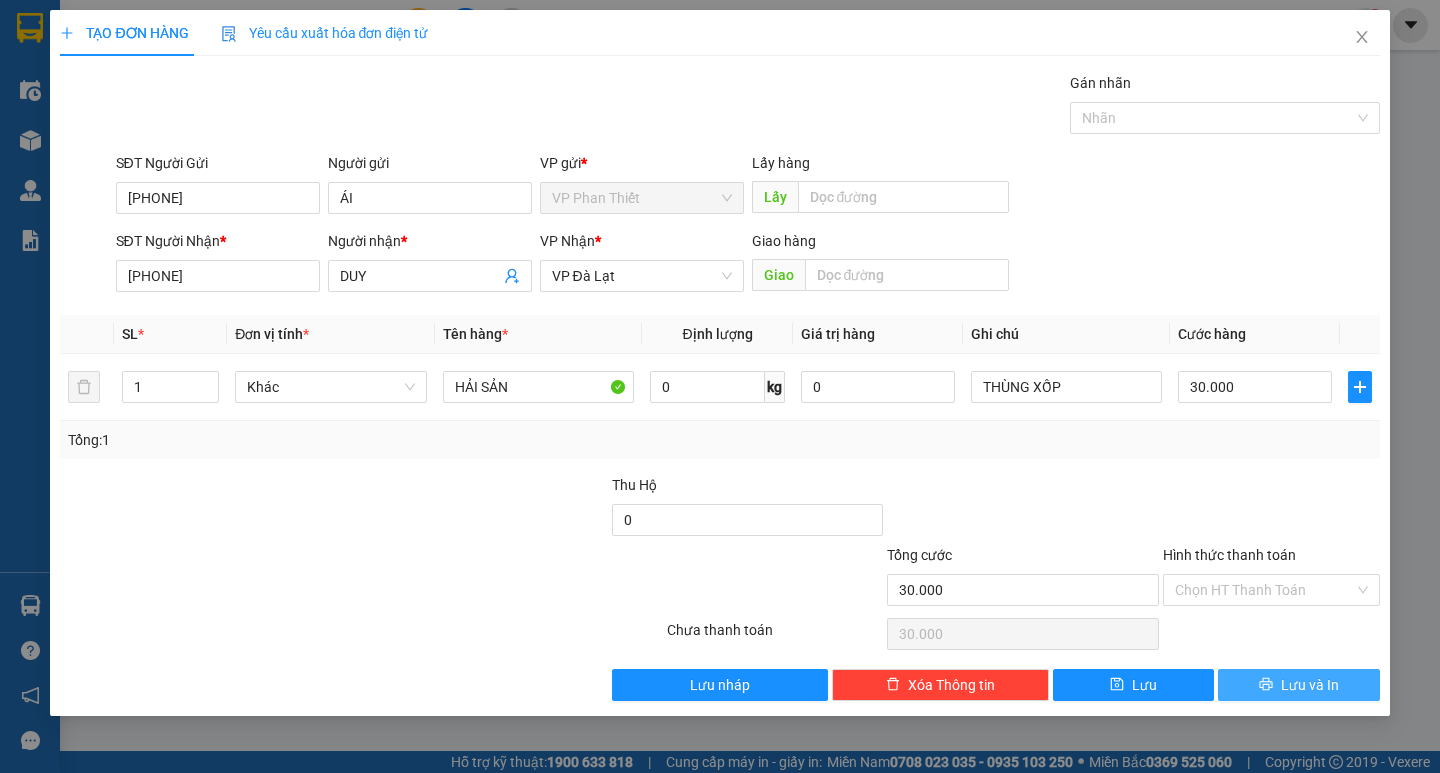 click on "Lưu và In" at bounding box center (1310, 685) 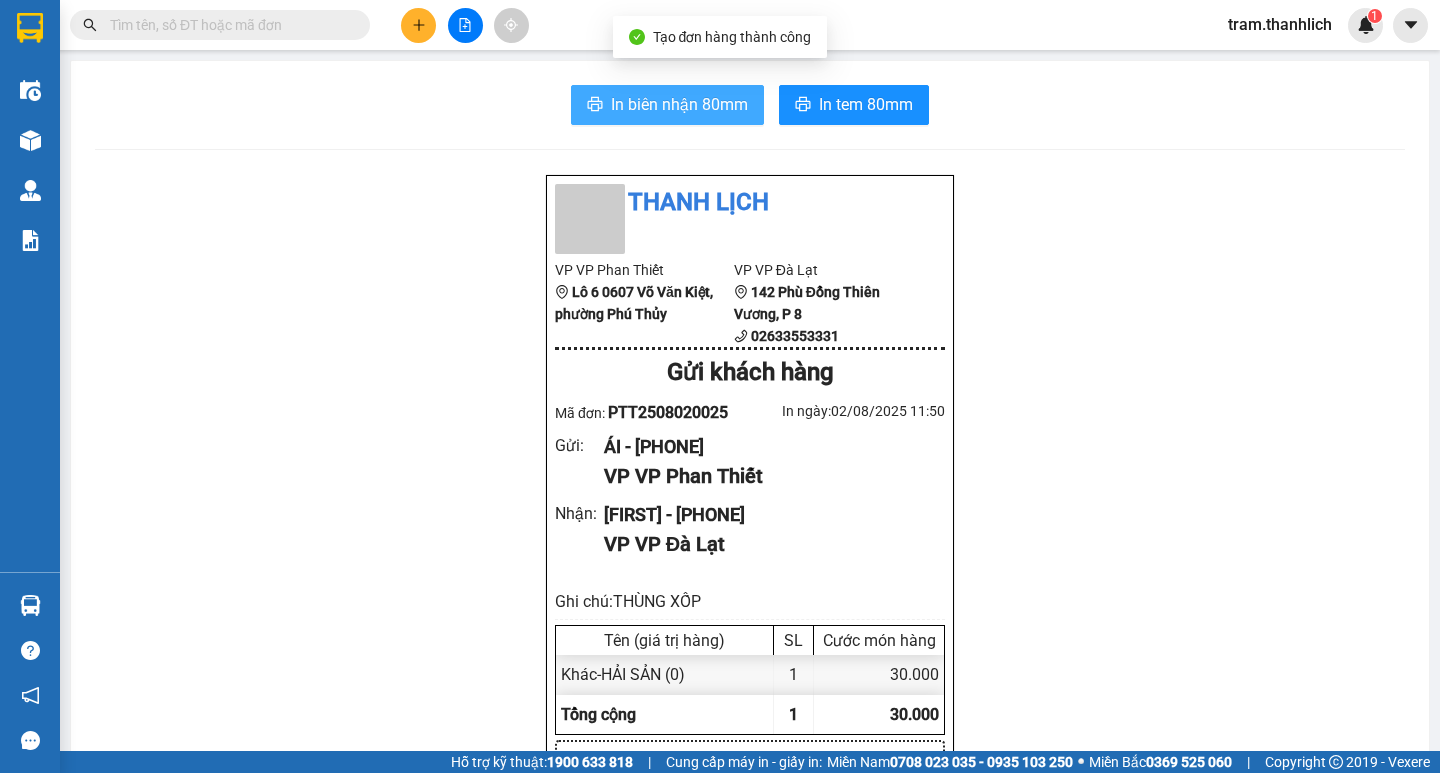 click on "In biên nhận 80mm" at bounding box center (679, 104) 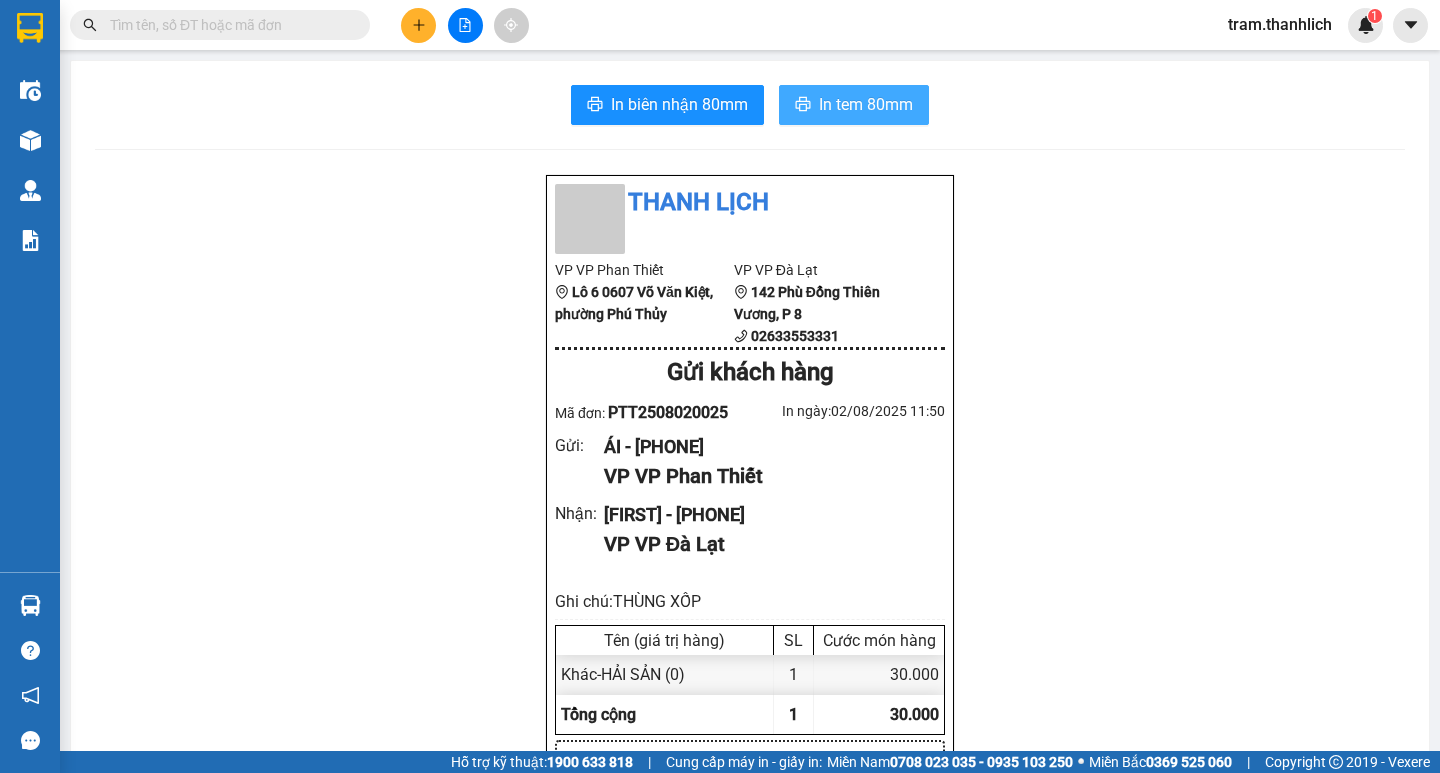click on "In tem 80mm" at bounding box center [866, 104] 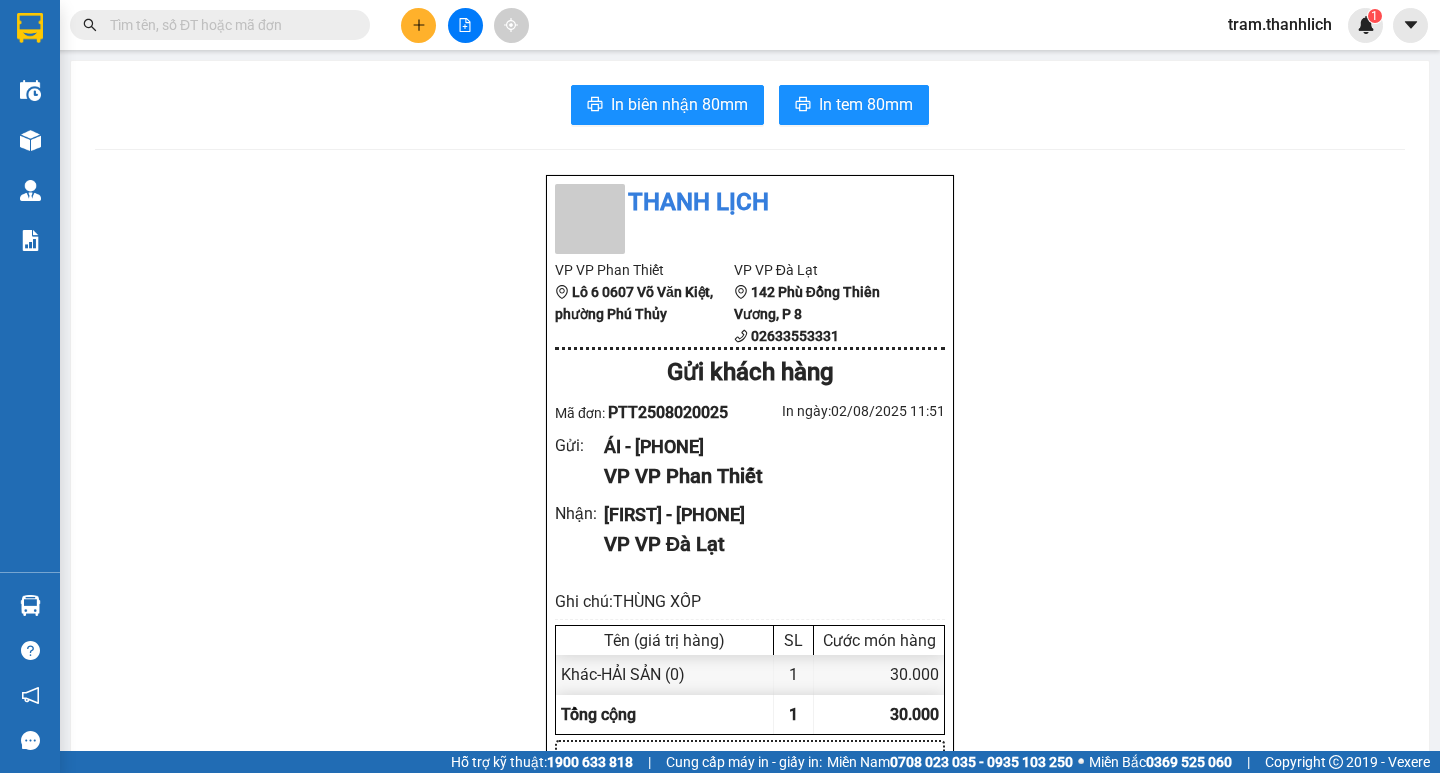 click at bounding box center (228, 25) 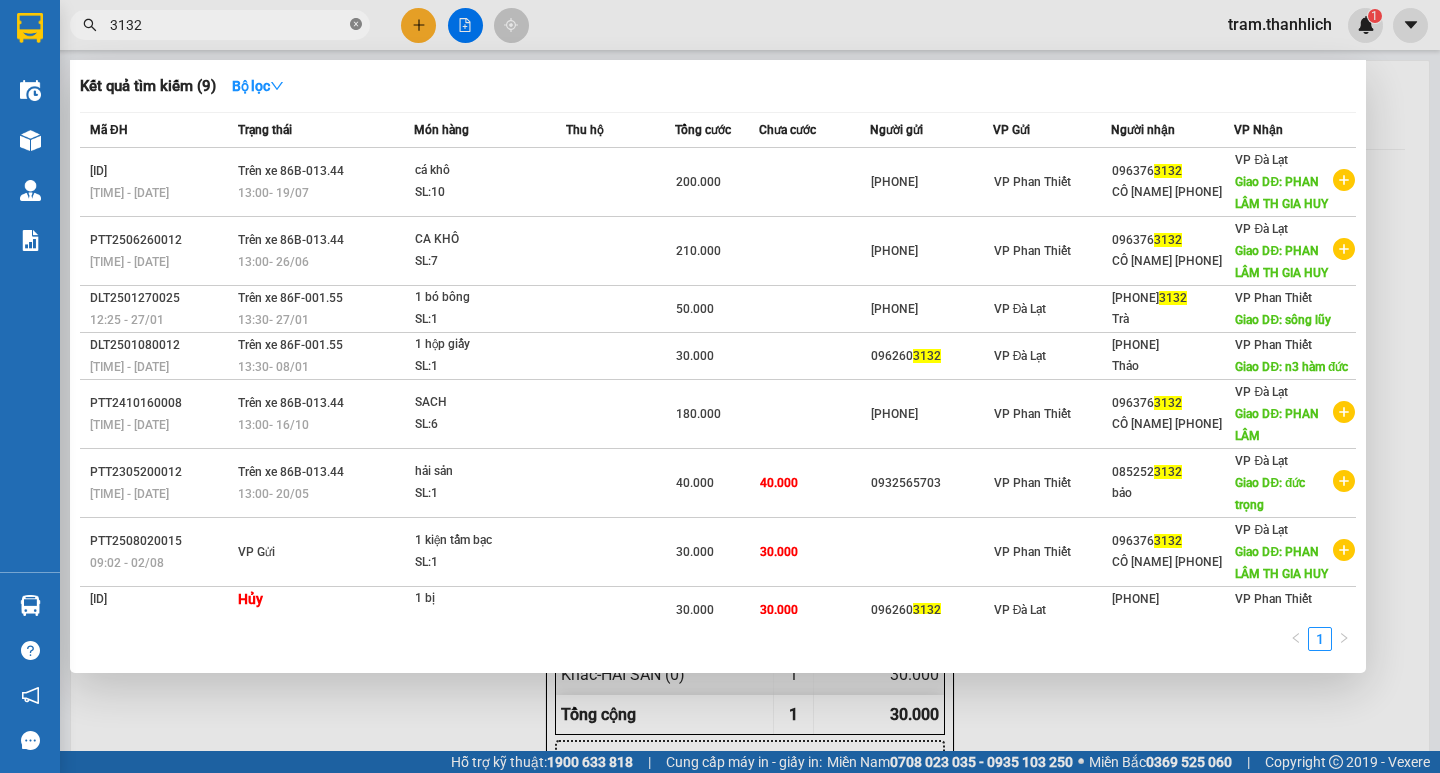 click 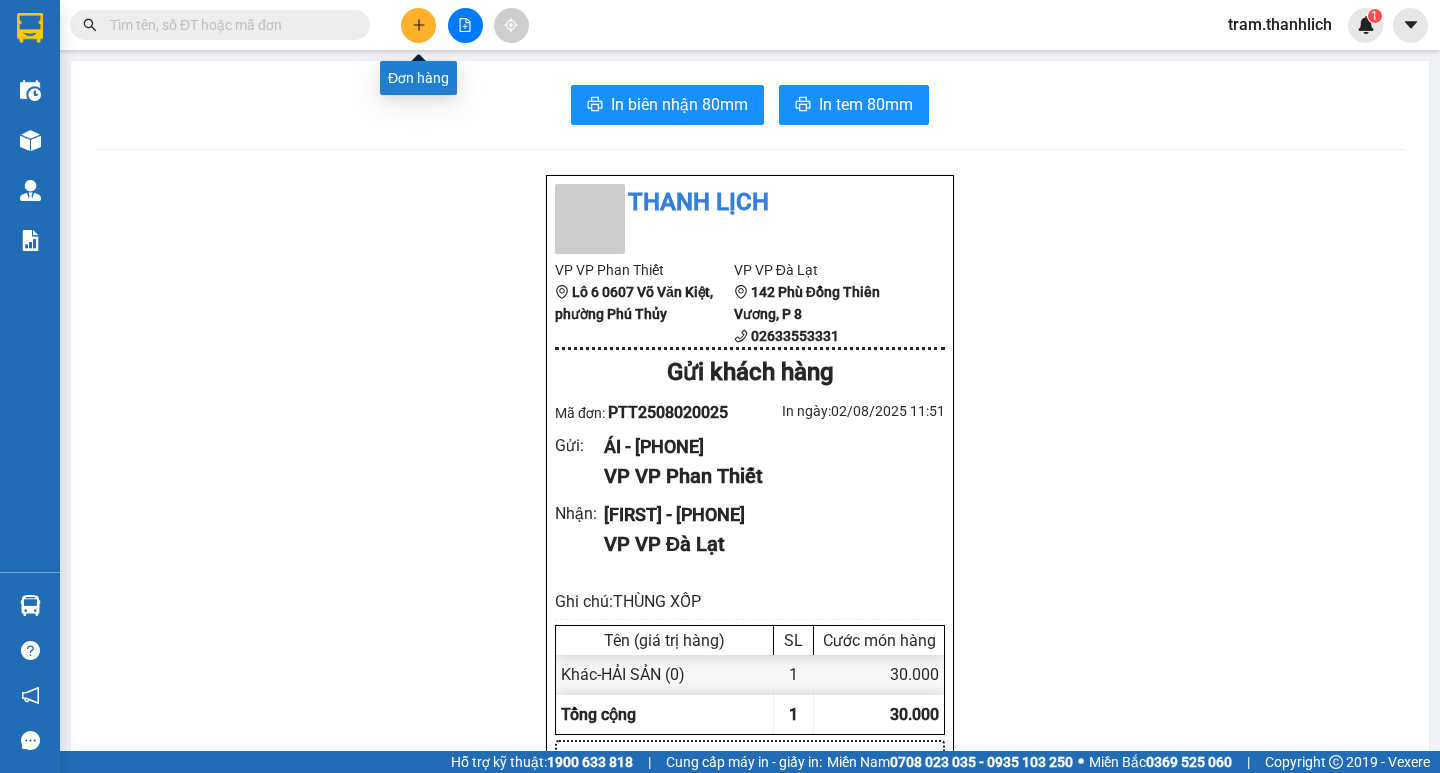 click 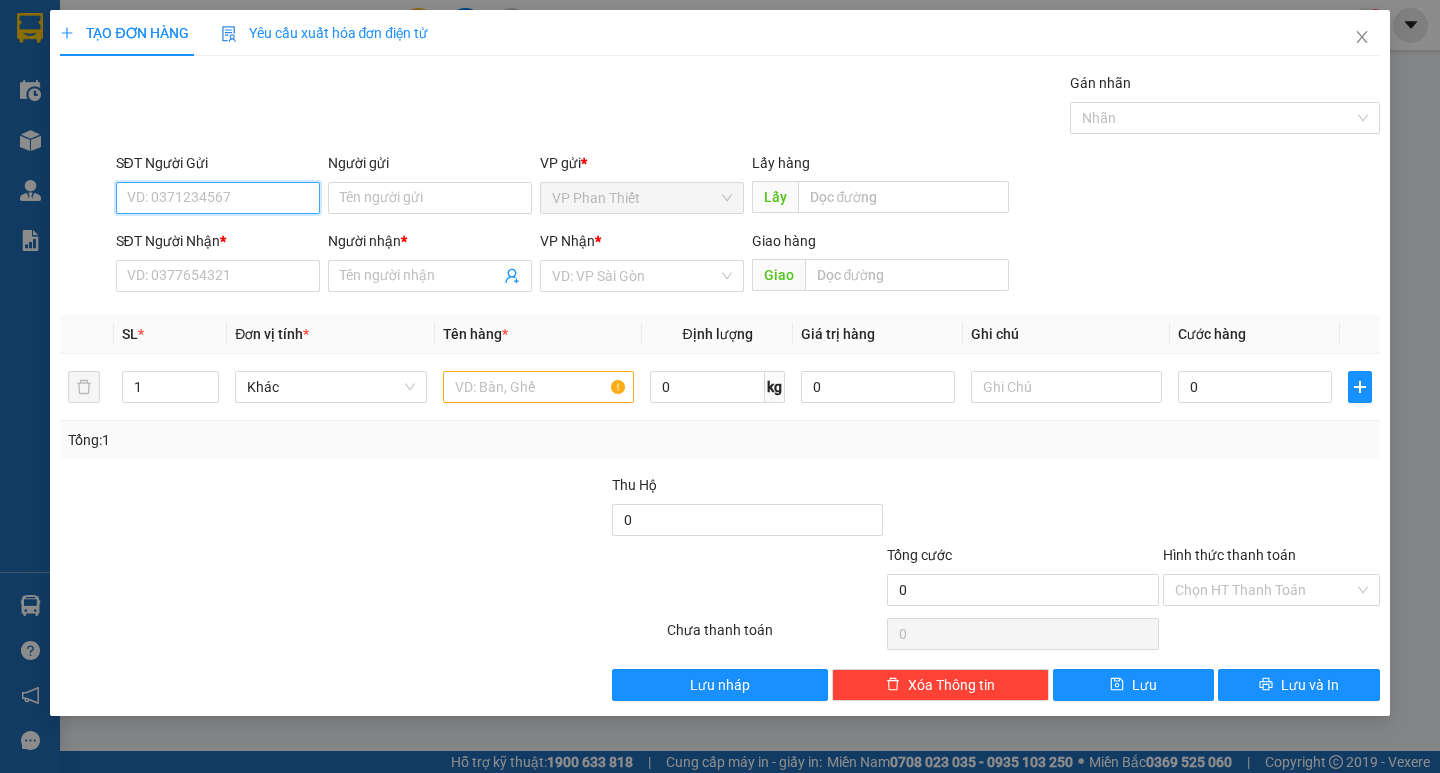 click on "SĐT Người Gửi" at bounding box center [218, 198] 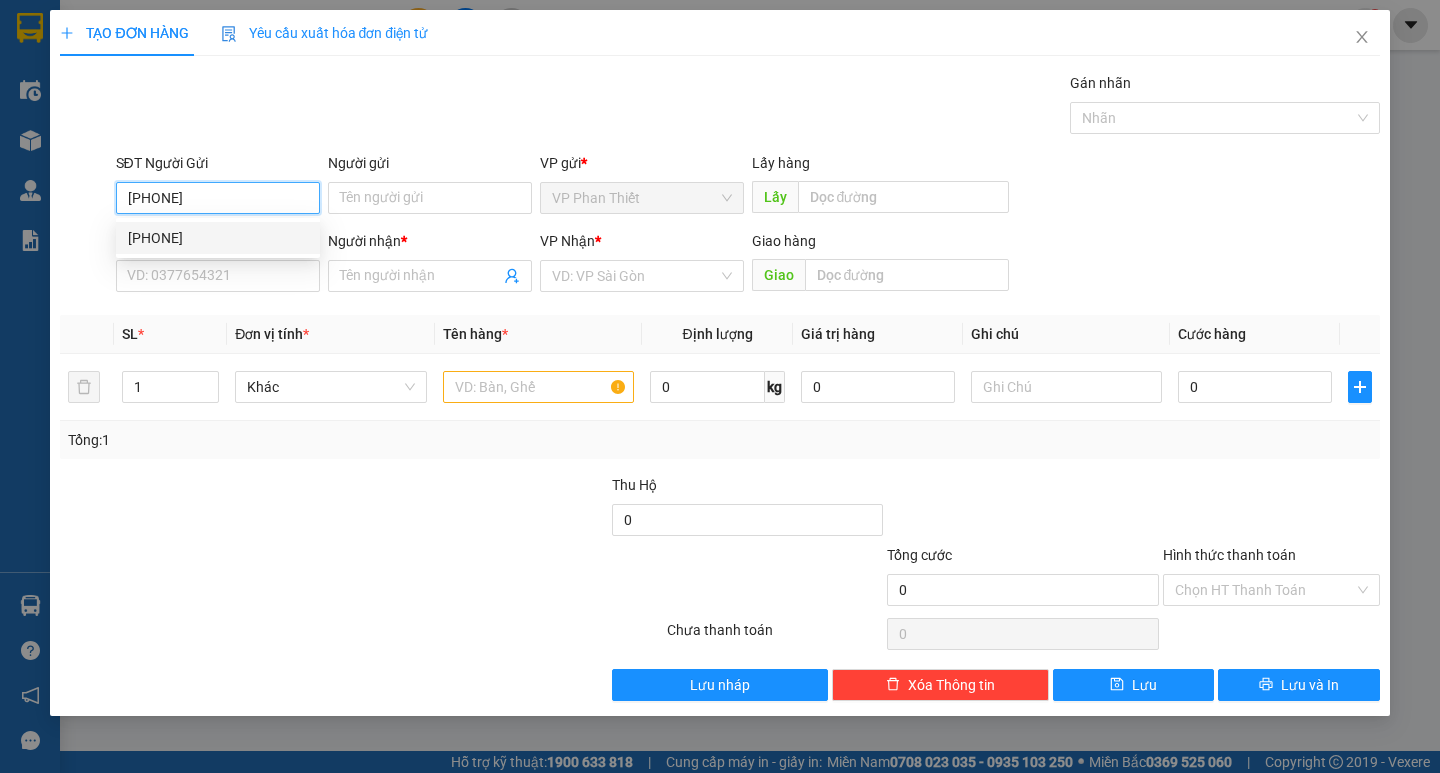 click on "[PHONE]" at bounding box center (218, 238) 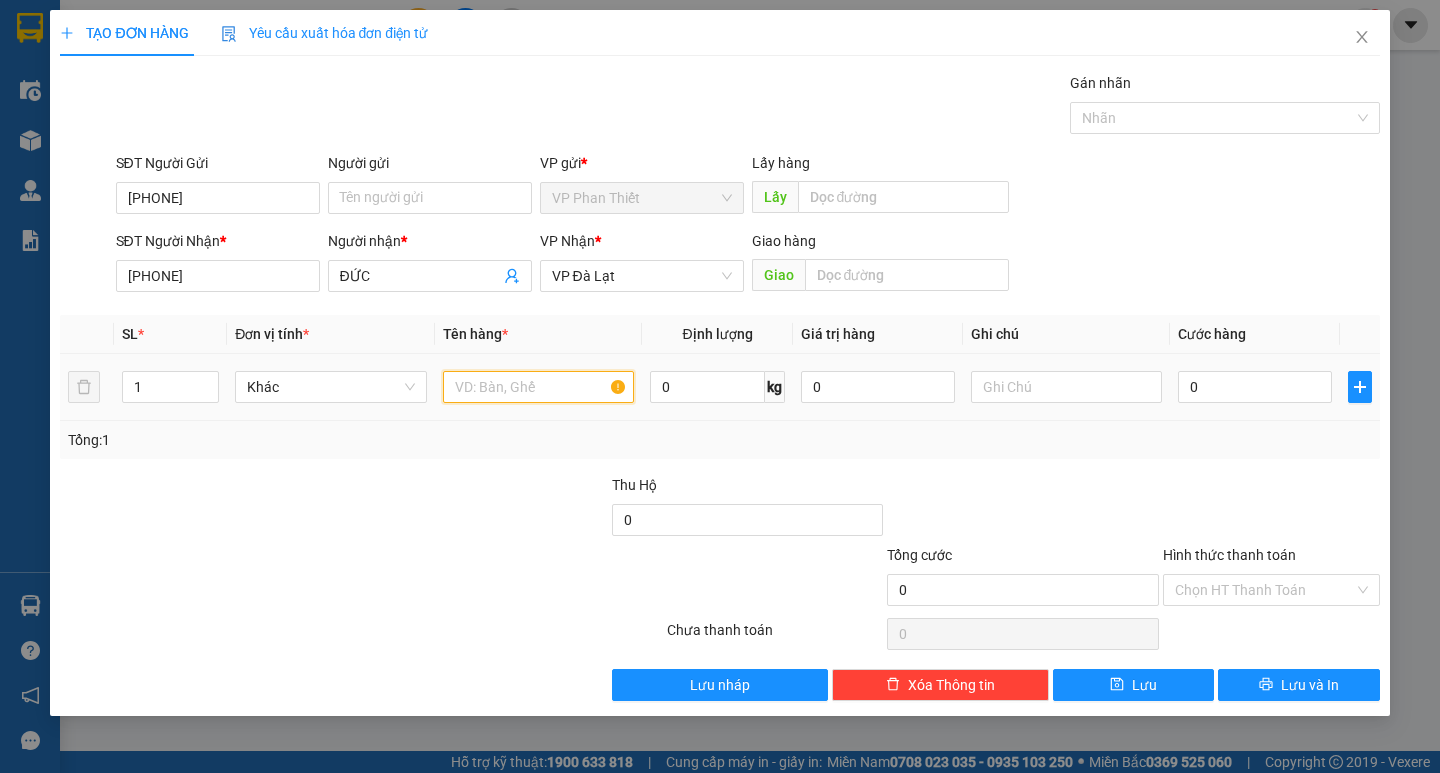 click at bounding box center (538, 387) 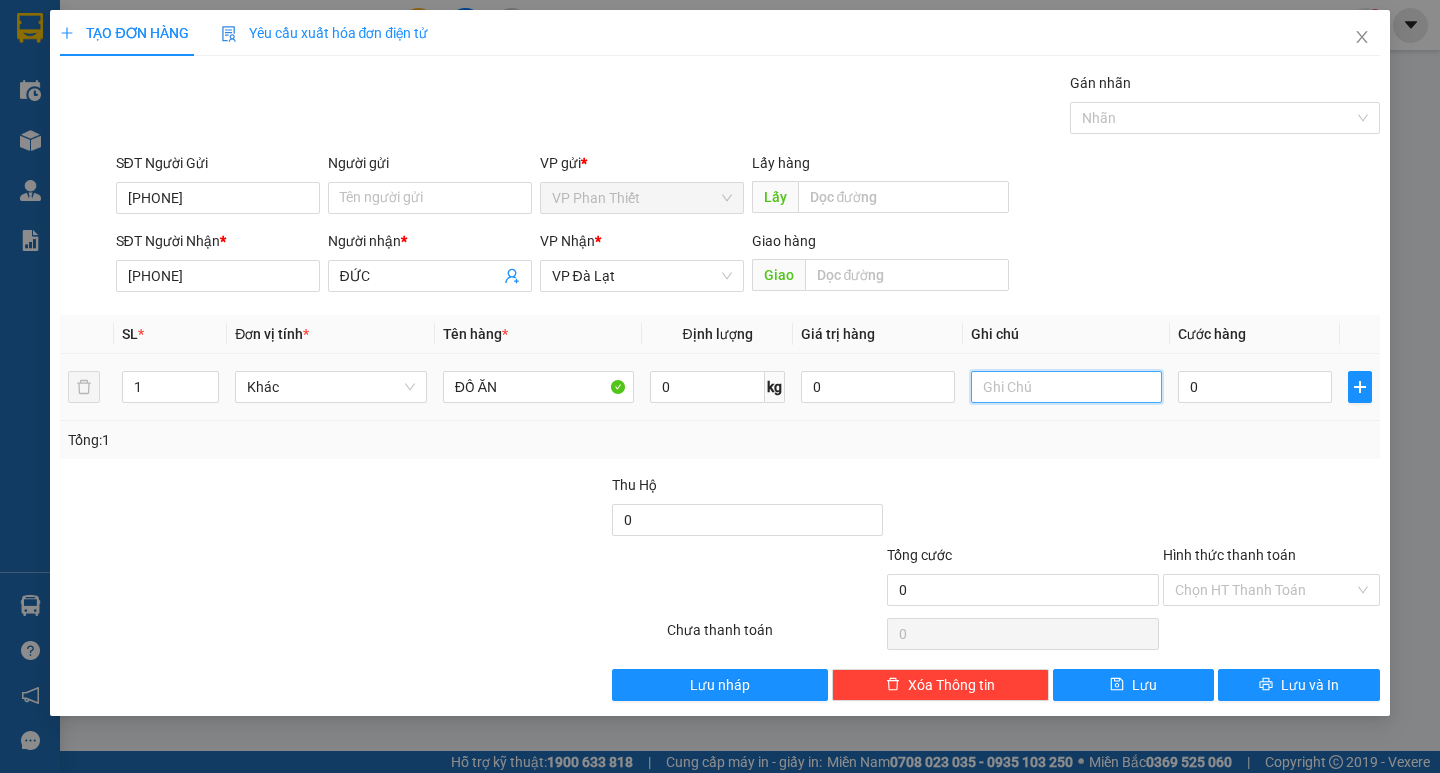 click at bounding box center (1066, 387) 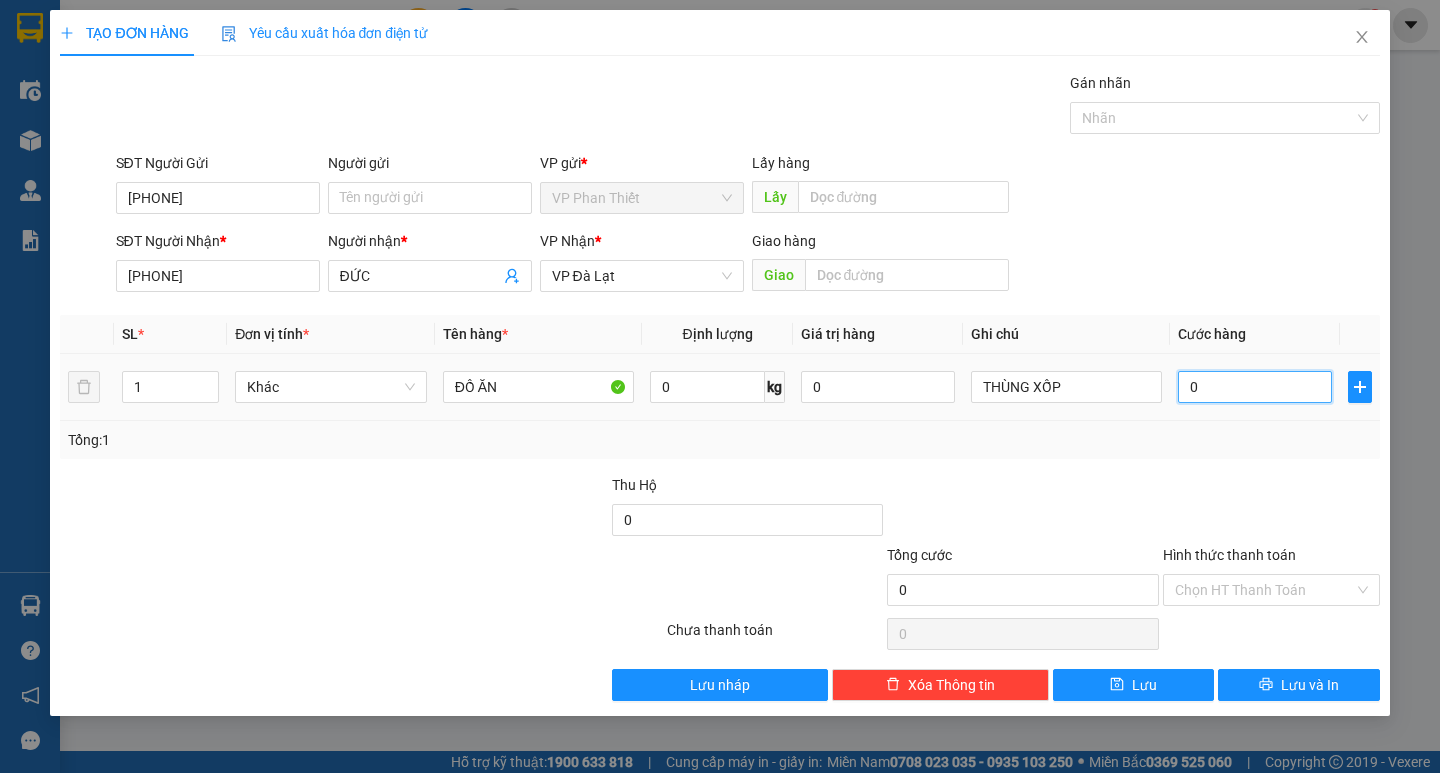 click on "0" at bounding box center [1255, 387] 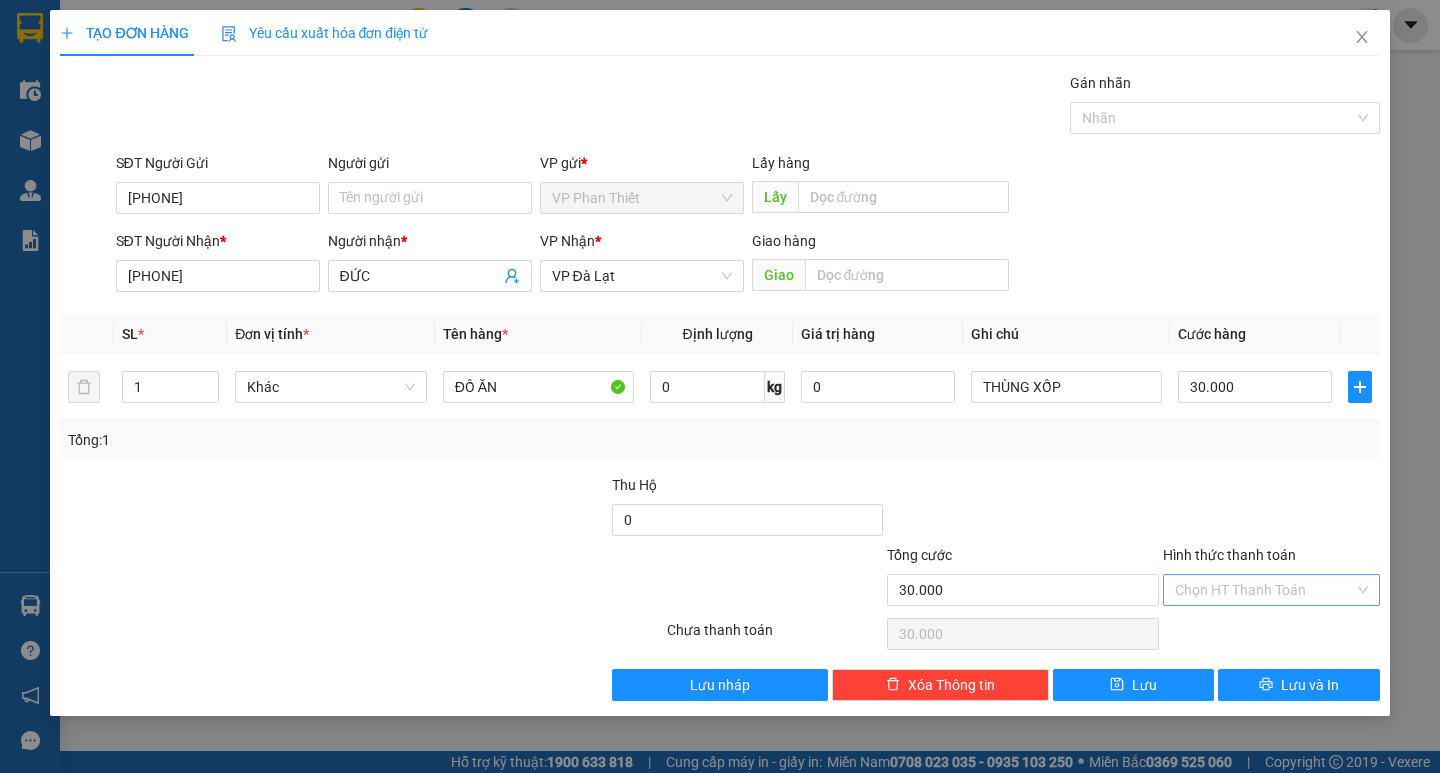 click on "Hình thức thanh toán" at bounding box center (1264, 590) 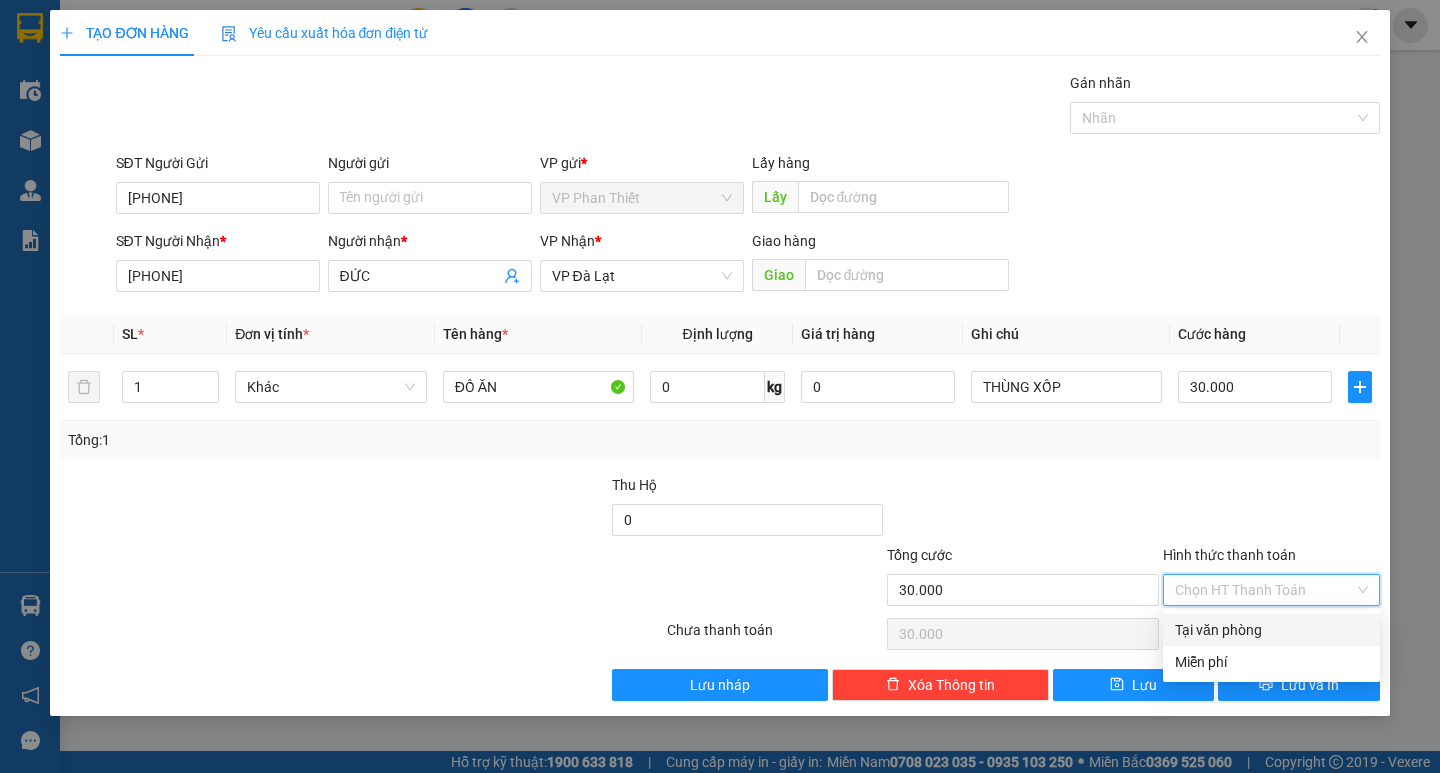 click on "Tại văn phòng" at bounding box center [1271, 630] 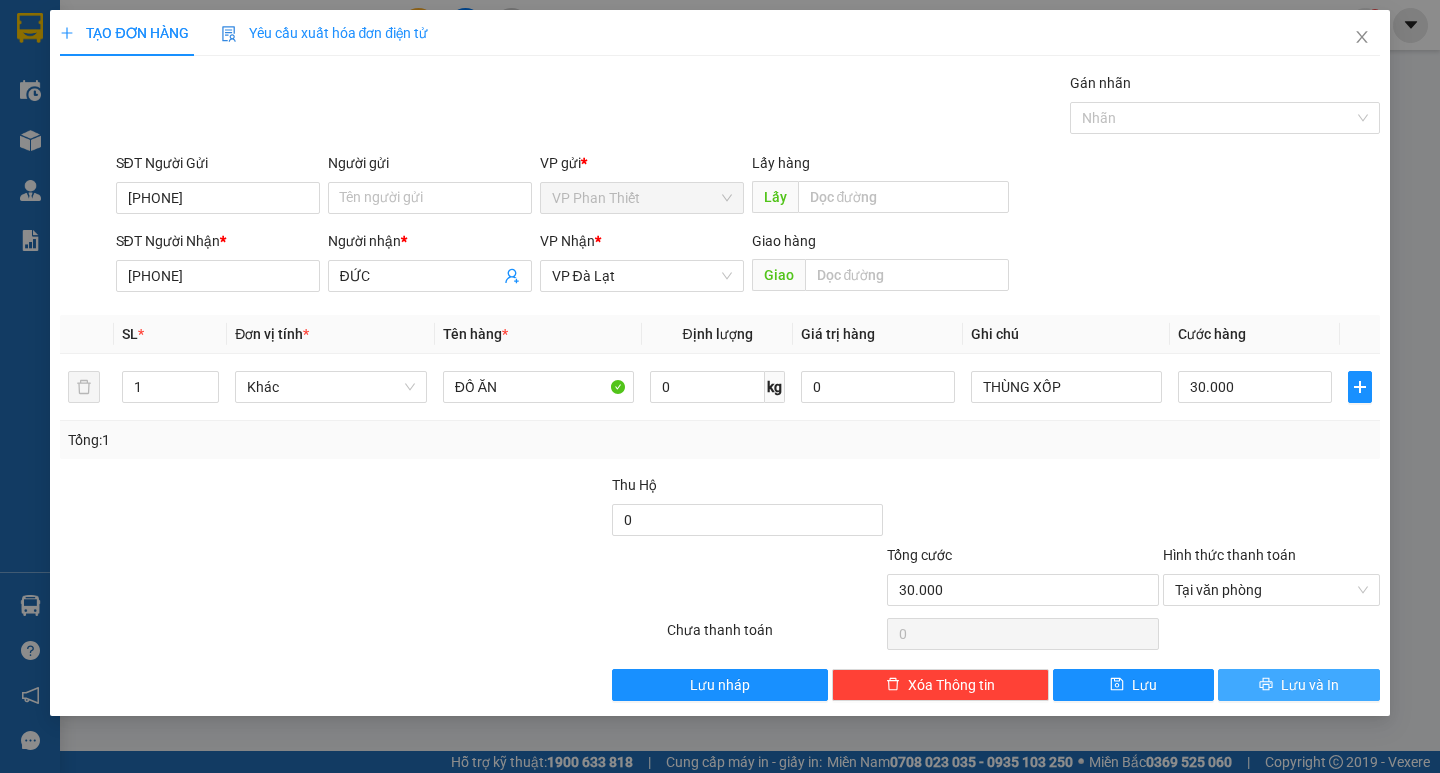 click on "Lưu và In" at bounding box center [1298, 685] 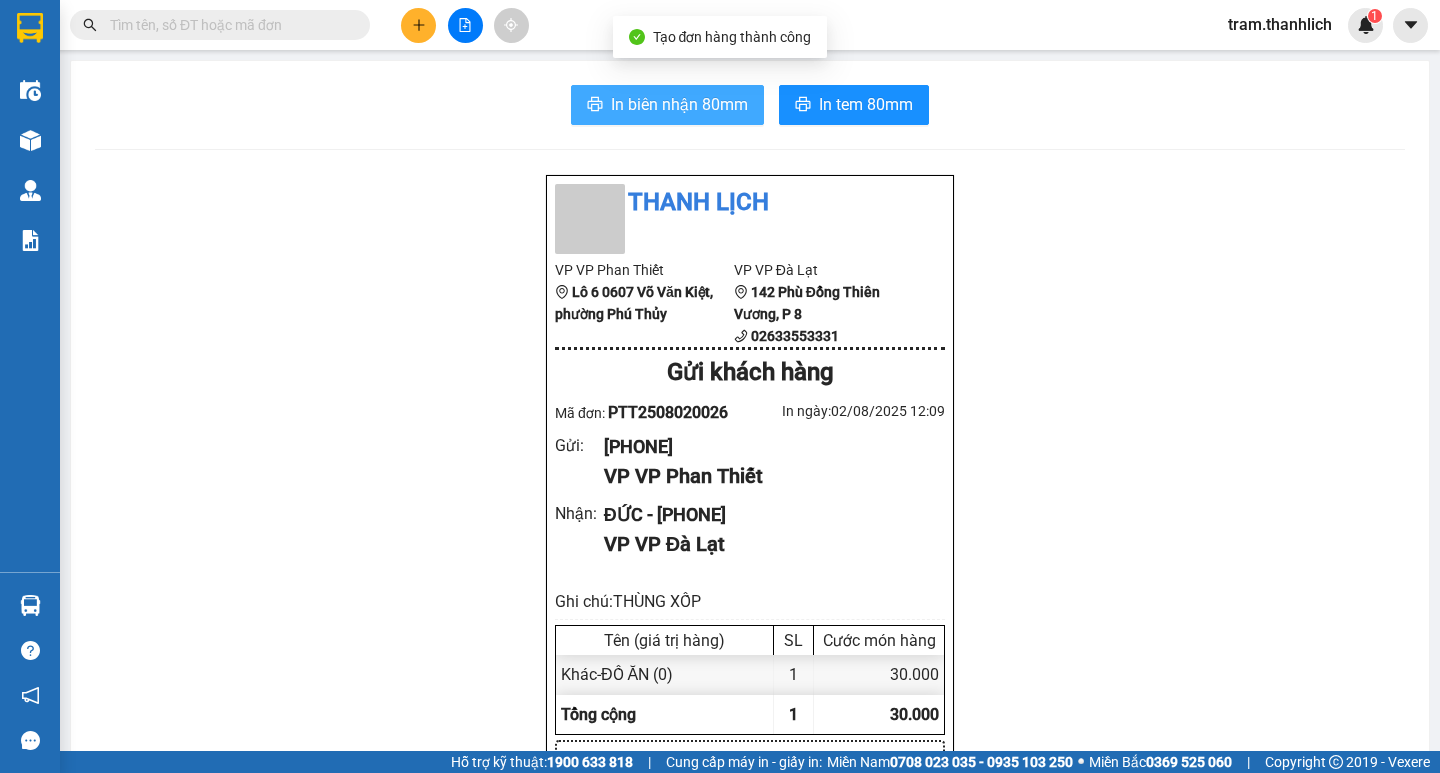click on "In biên nhận 80mm" at bounding box center (679, 104) 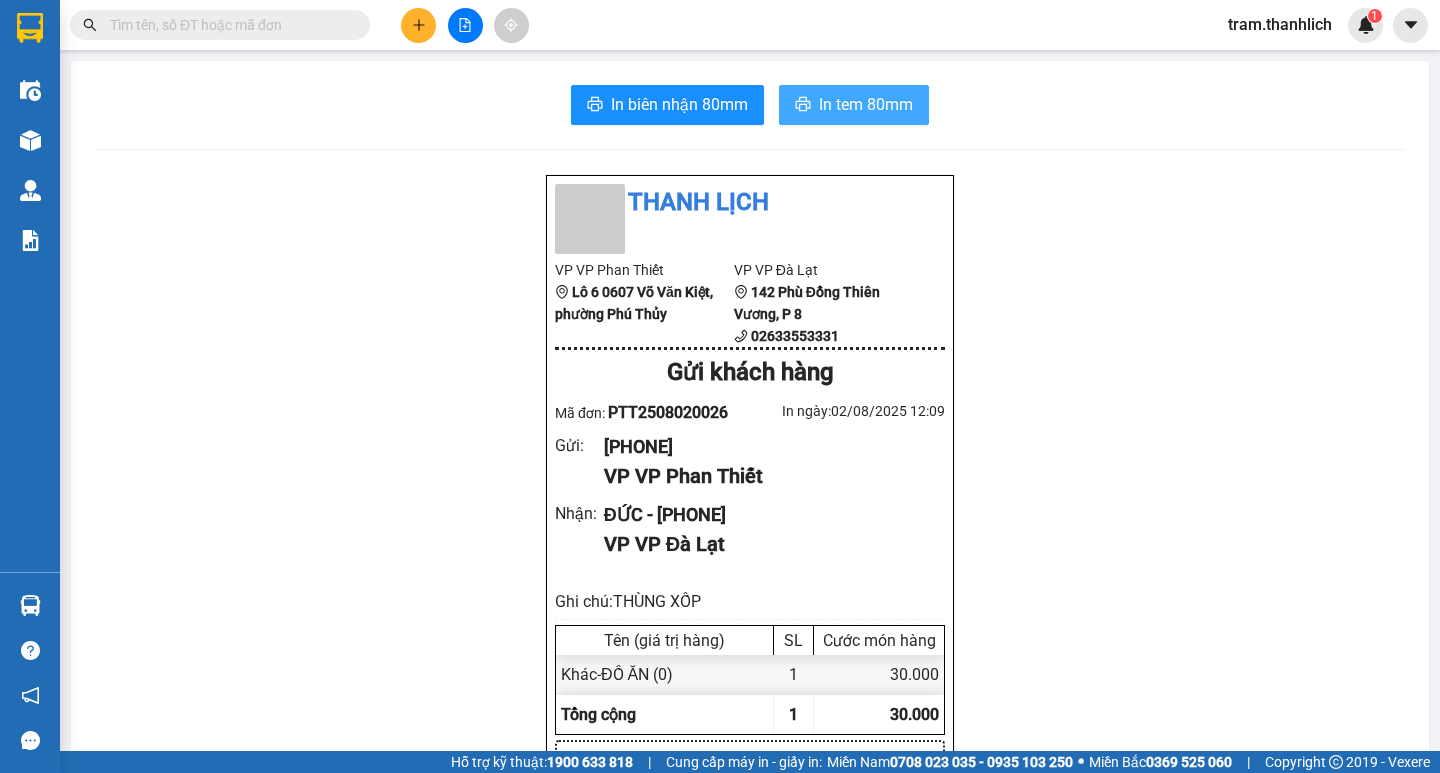 click on "In tem 80mm" at bounding box center (854, 105) 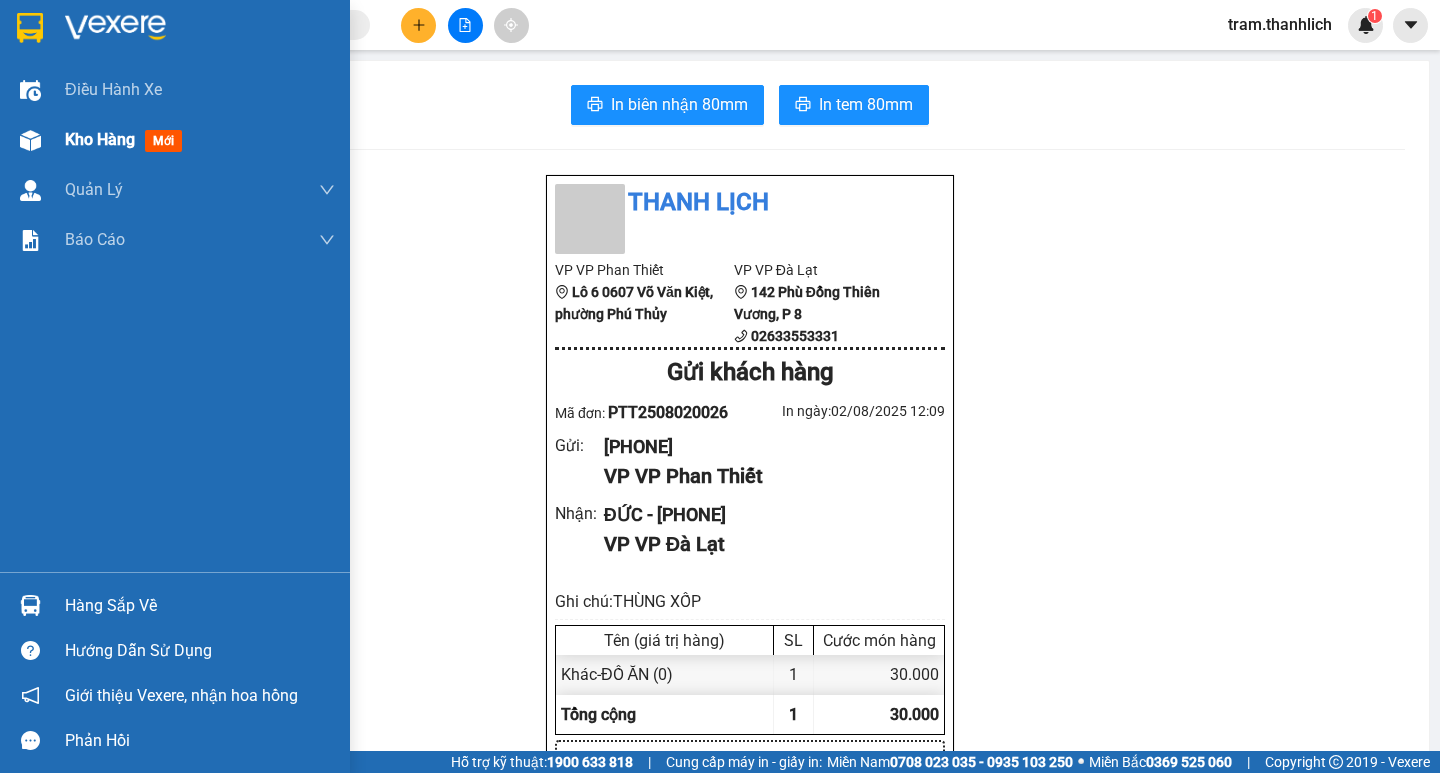 click on "Kho hàng mới" at bounding box center [200, 140] 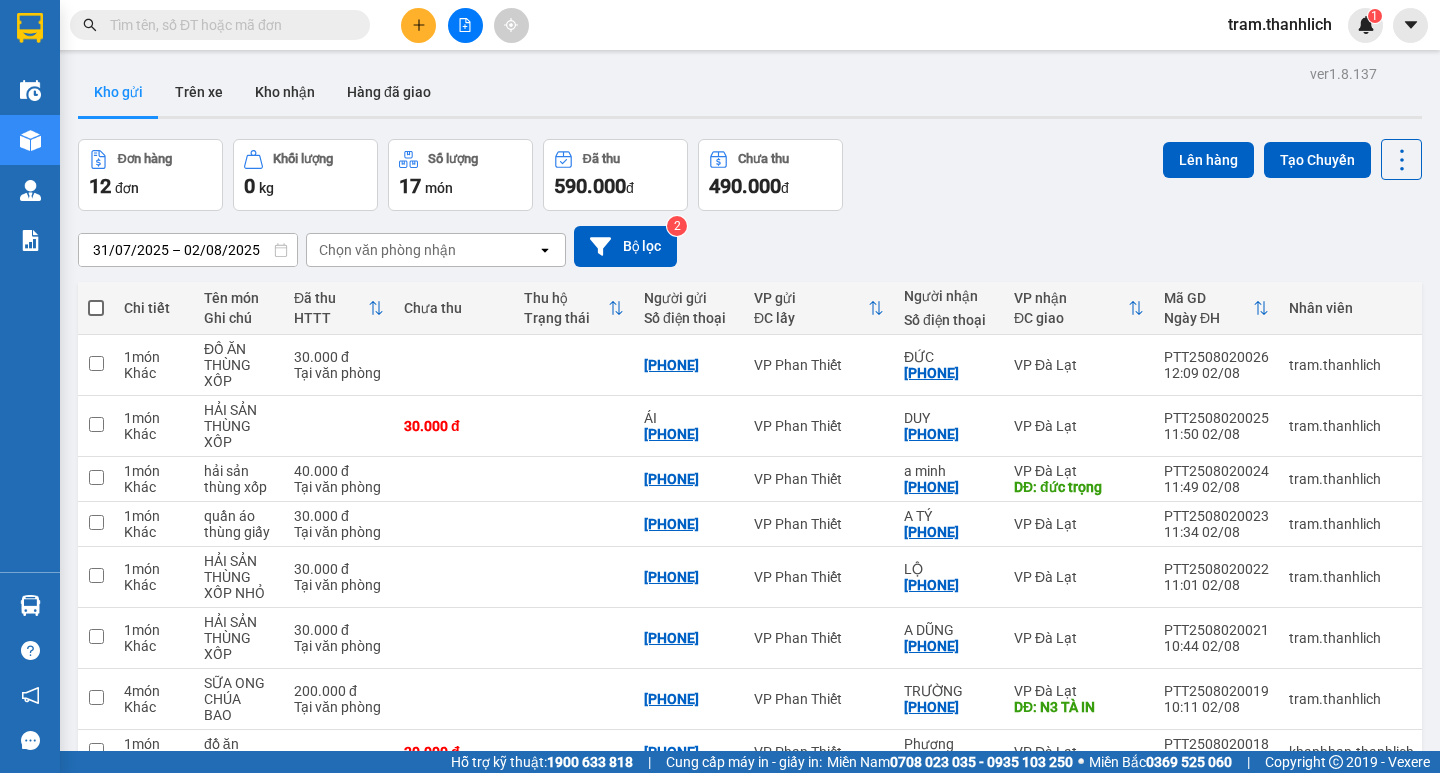 click on "Kết quả tìm kiếm ( 9 )  Bộ lọc  Mã ĐH Trạng thái Món hàng Thu hộ Tổng cước Chưa cước Người gửi VP Gửi Người nhận VP Nhận PTT2507190018 09:44 - 19/07 Trên xe   86B-013.44 13:00  -   19/07 cá khô SL:  10 200.000 [PHONE] VP Phan Thiết [PHONE] CÔ NGÂN [PHONE] VP Đà Lạt Giao DĐ: PHAN LÂM  TH GIA HUY PTT2506260012 10:57 - 26/06 Trên xe   86B-013.44 13:00  -   26/06 CA KHÔ SL:  7 210.000 [PHONE] VP Phan Thiết [PHONE] CÔ NGÂN [PHONE] VP Đà Lạt Giao DĐ: PHAN LÂM  TH GIA HUY DLT2501270025 12:25 - 27/01 Trên xe   86F-001.55 13:30  -   27/01 1 bó bông SL:  1 50.000 [PHONE] VP Đà Lạt [PHONE] Trà  VP Phan Thiết Giao DĐ: sông lũy  DLT2501080012 12:50 - 08/01 Trên xe   86F-001.55 13:30  -   08/01 1 hộp giấy SL:  1 30.000 [PHONE] VP Đà Lạt [PHONE] Thảo  VP Phan Thiết Giao DĐ: n3 hàm đức  PTT2410160008 11:40 - 16/10 Trên xe   86B-013.44 13:00  -   16/10 SACH SL:  6 180.000 [PHONE] VP Phan Thiết" at bounding box center [720, 25] 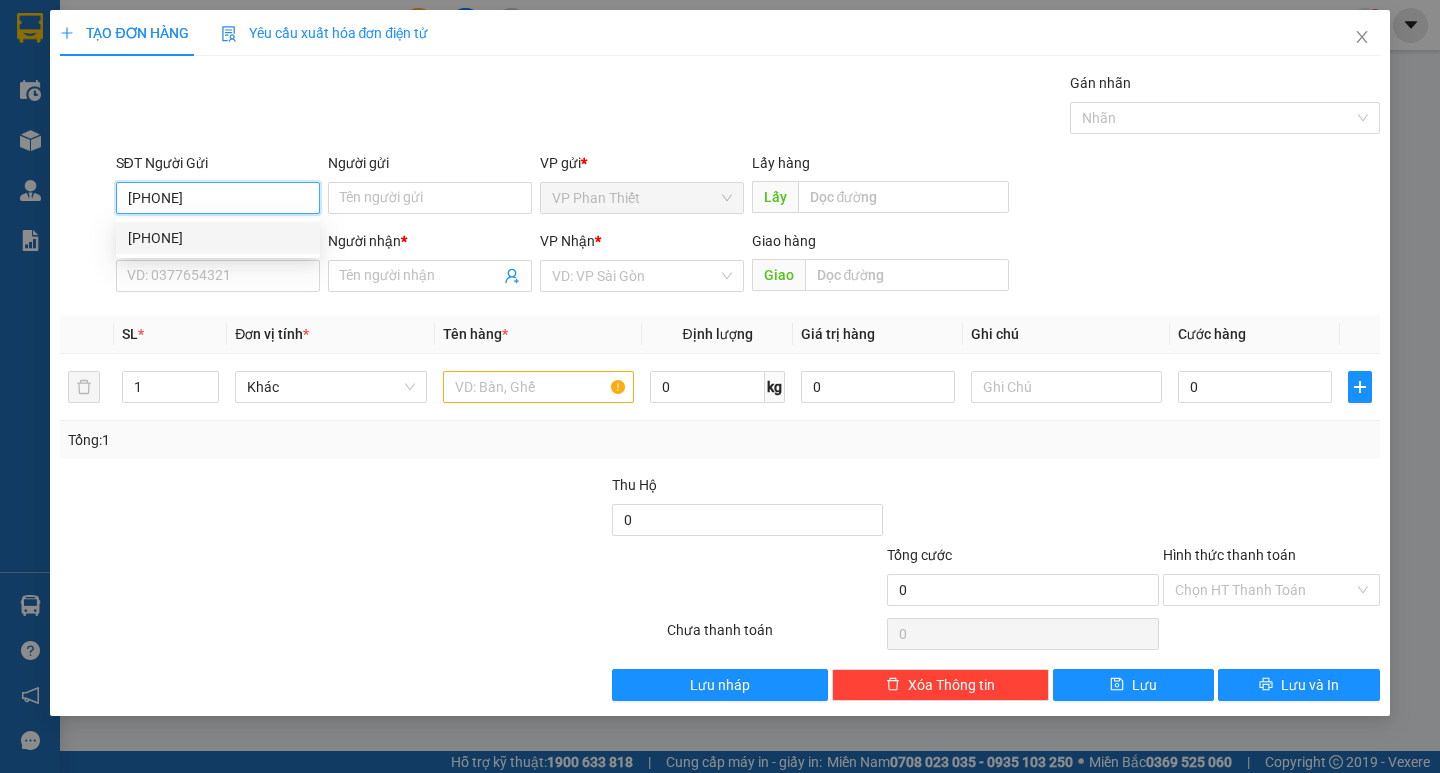 click on "[PHONE]" at bounding box center [218, 238] 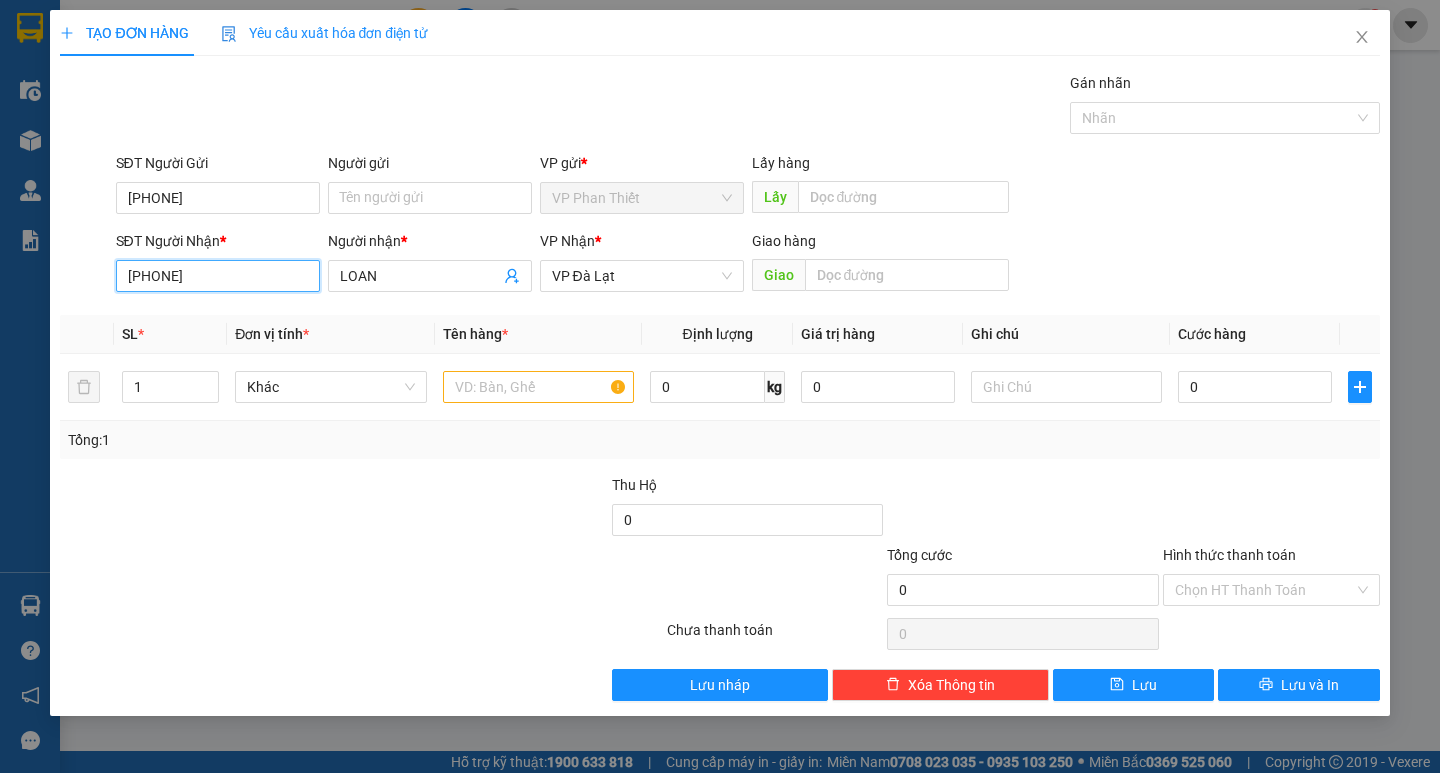 click on "[PHONE]" at bounding box center [218, 276] 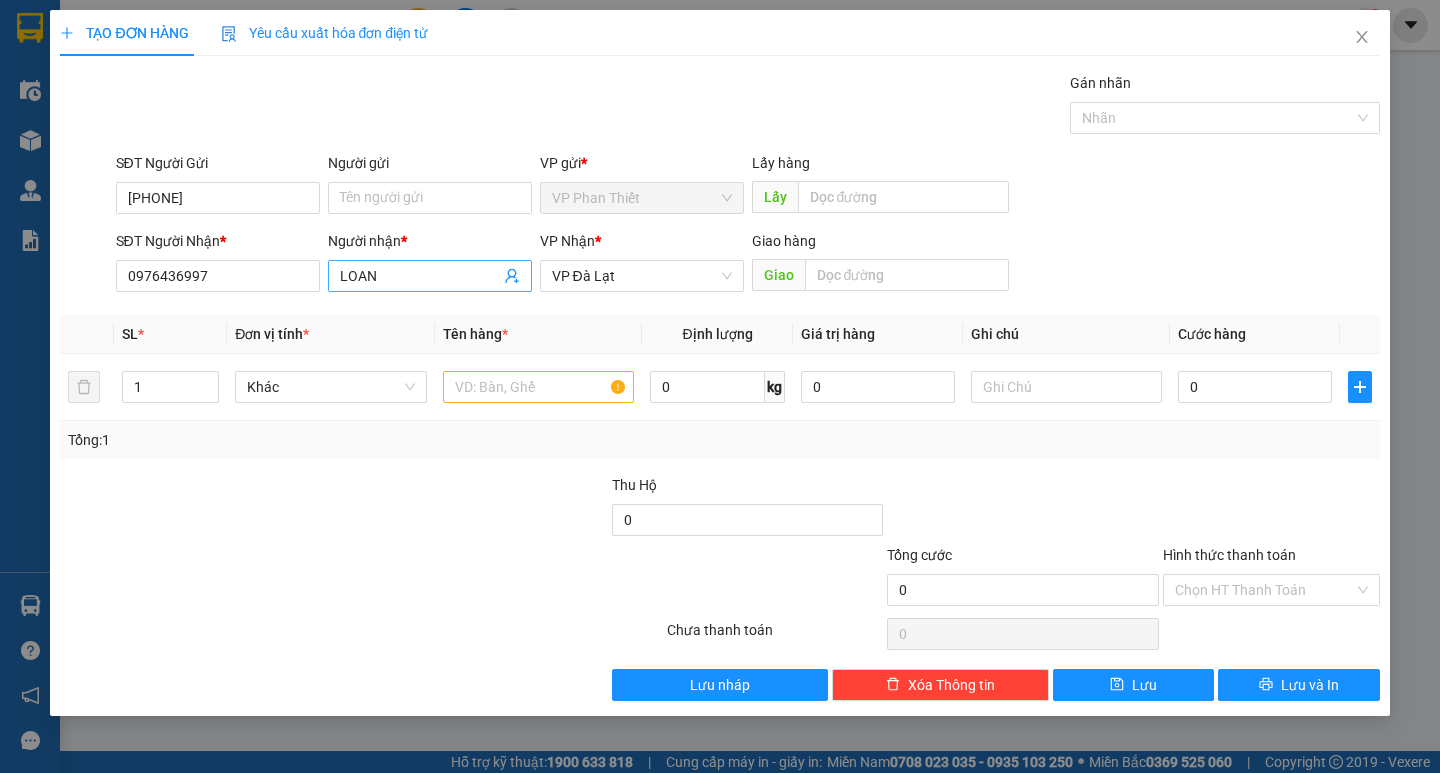 click on "LOAN" at bounding box center (430, 276) 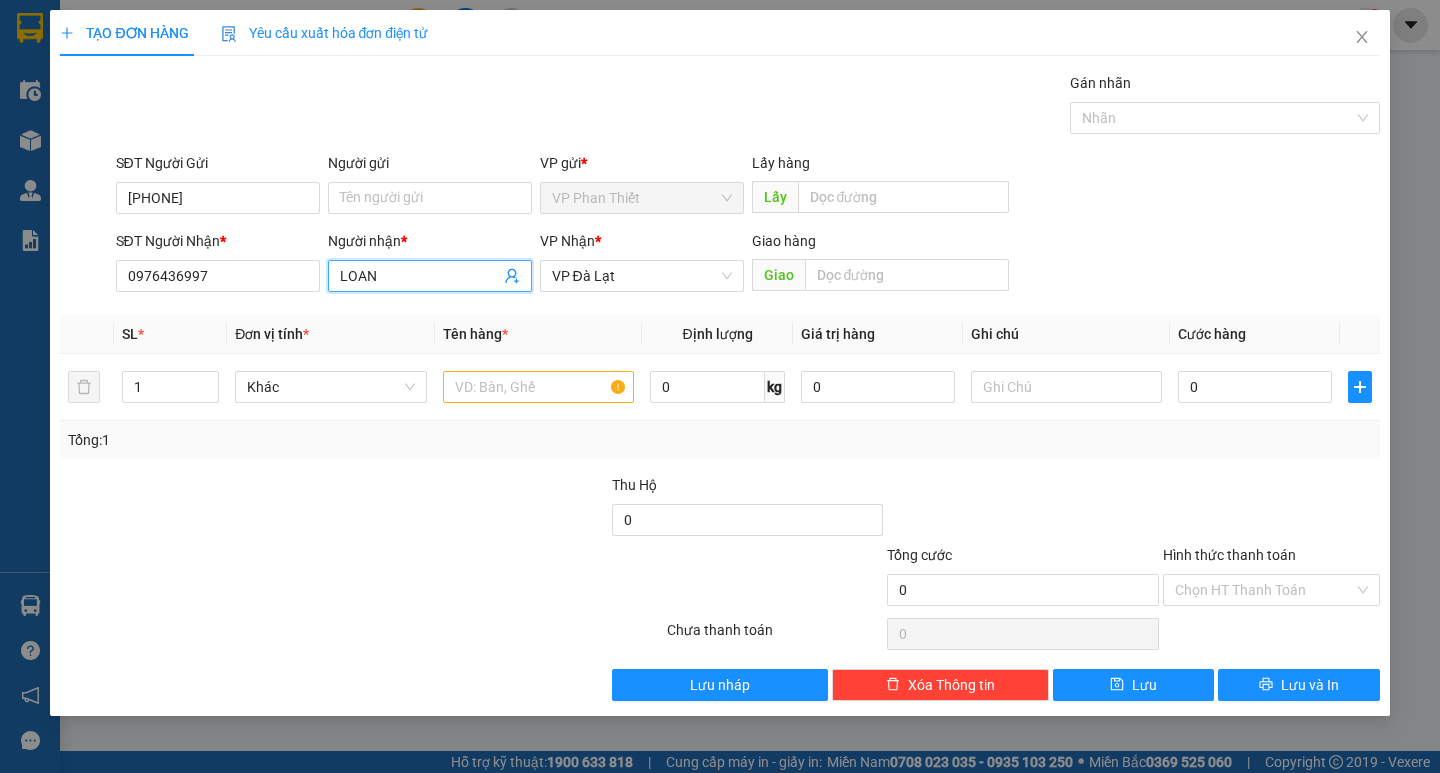click on "LOAN" at bounding box center [430, 276] 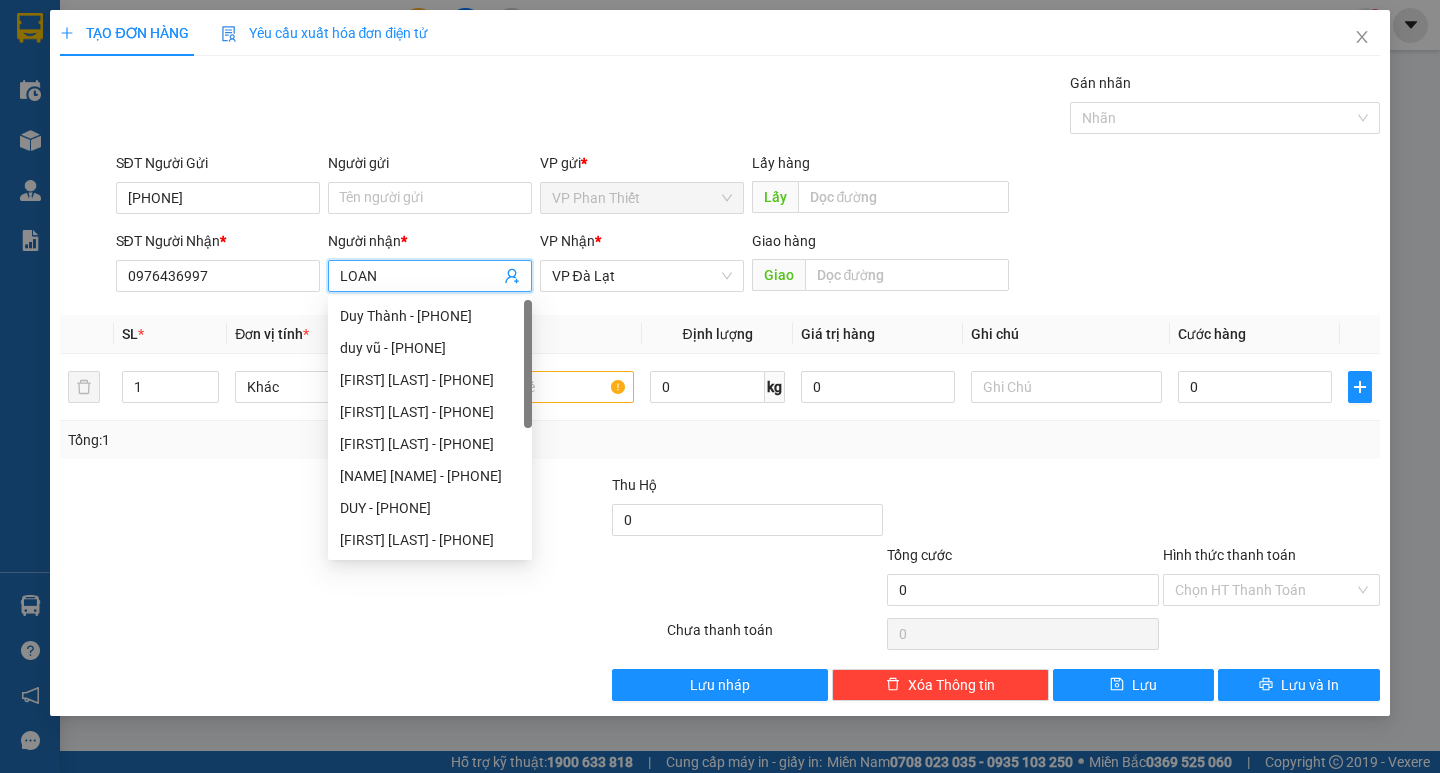 click on "LOAN" at bounding box center (420, 276) 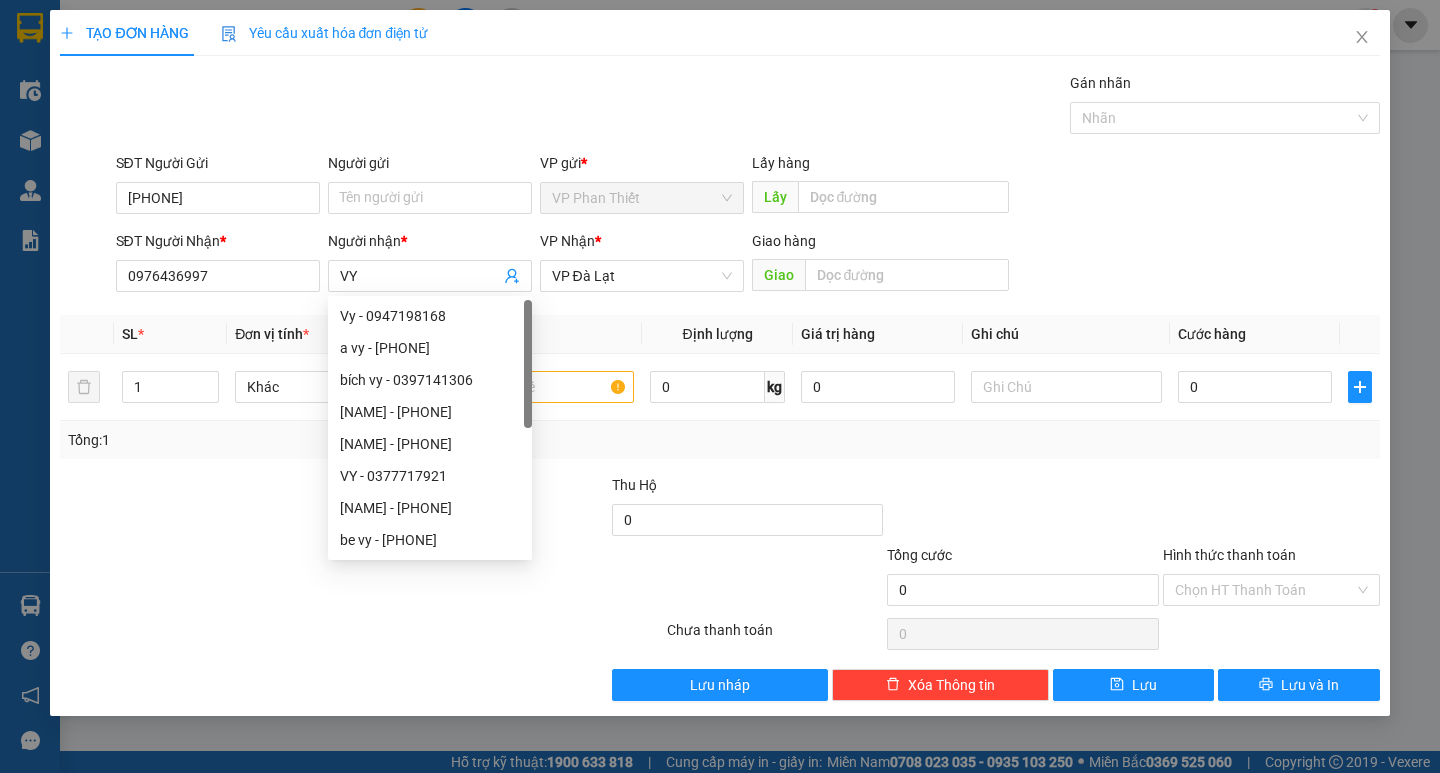 click on "SĐT Người Gửi [PHONE] Người gửi Tên người gửi VP gửi  * VP Phan Thiết Lấy hàng Lấy" at bounding box center [748, 187] 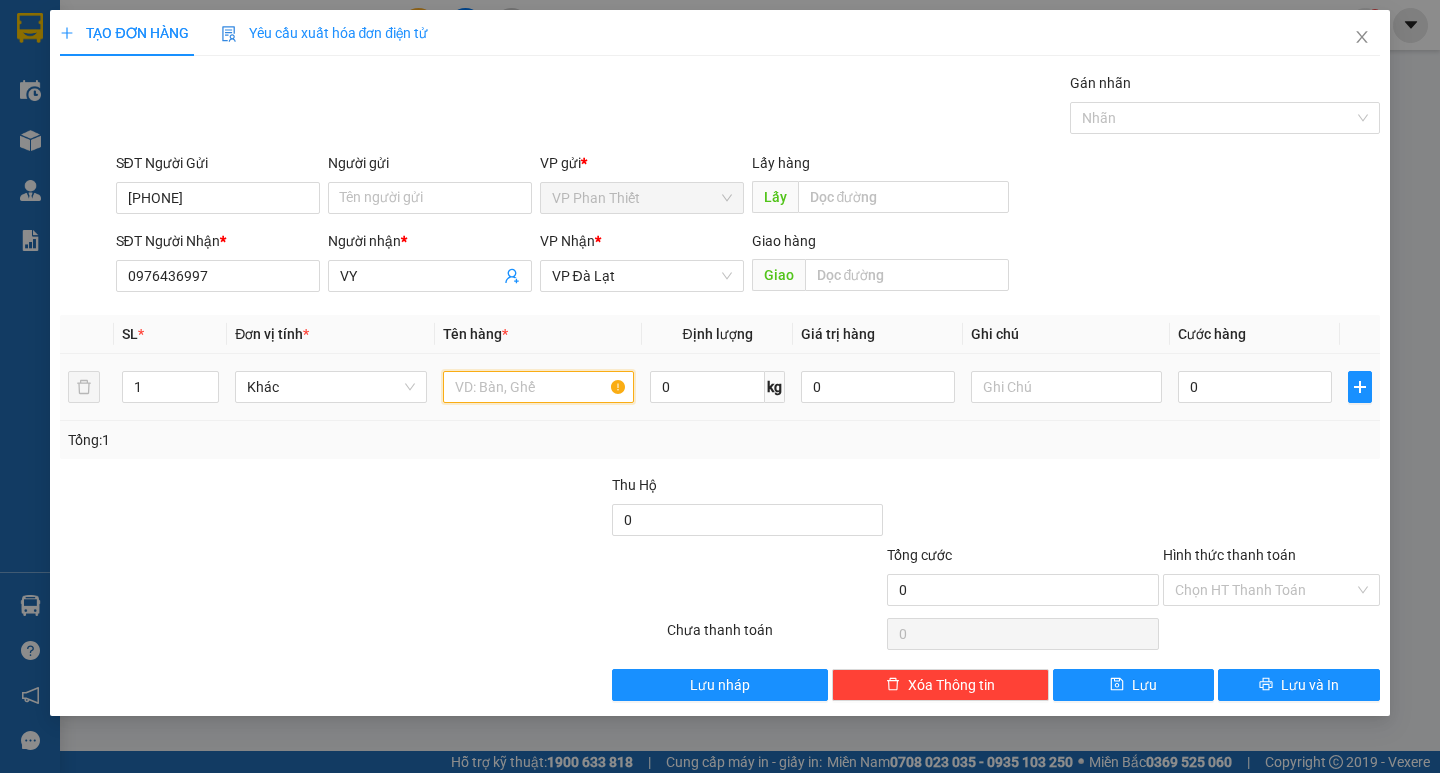 click at bounding box center [538, 387] 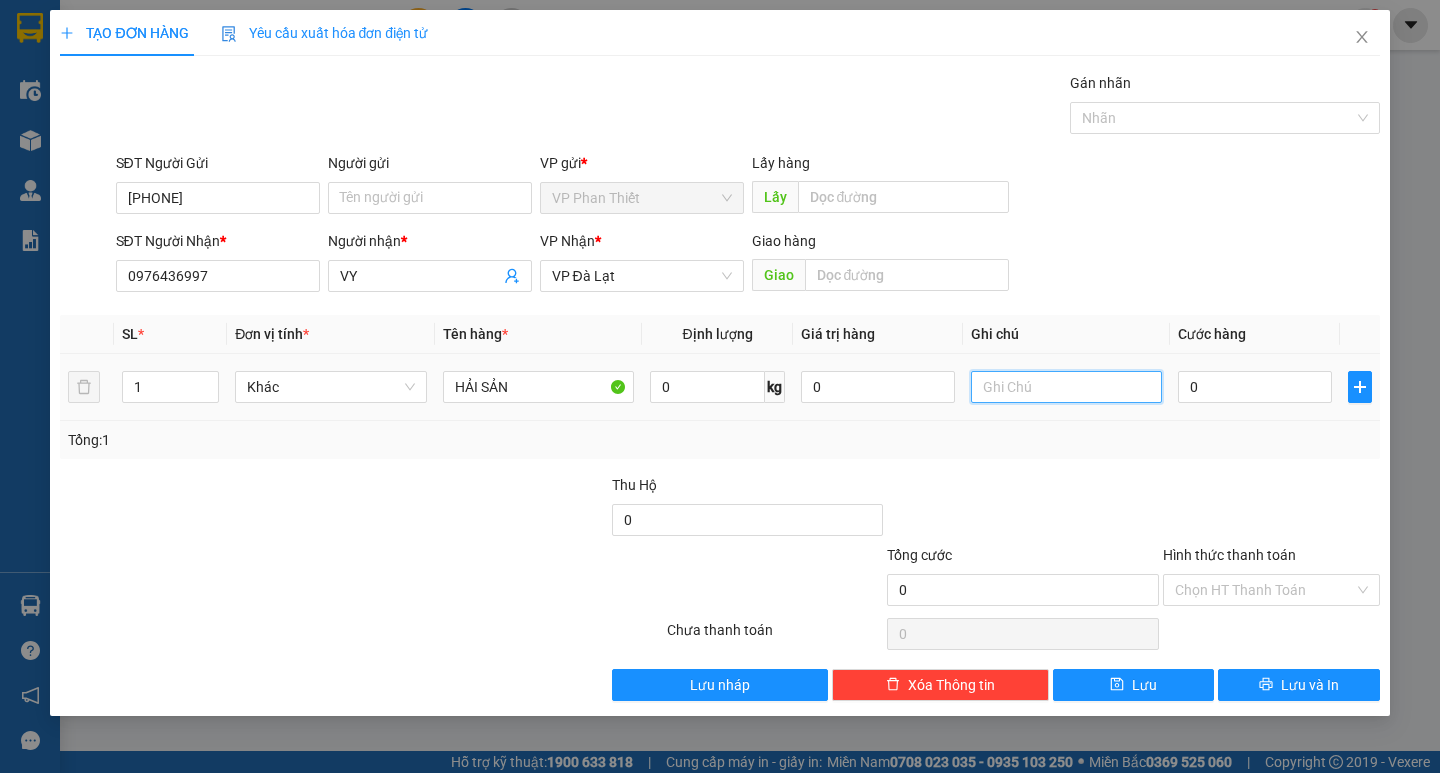 click at bounding box center [1066, 387] 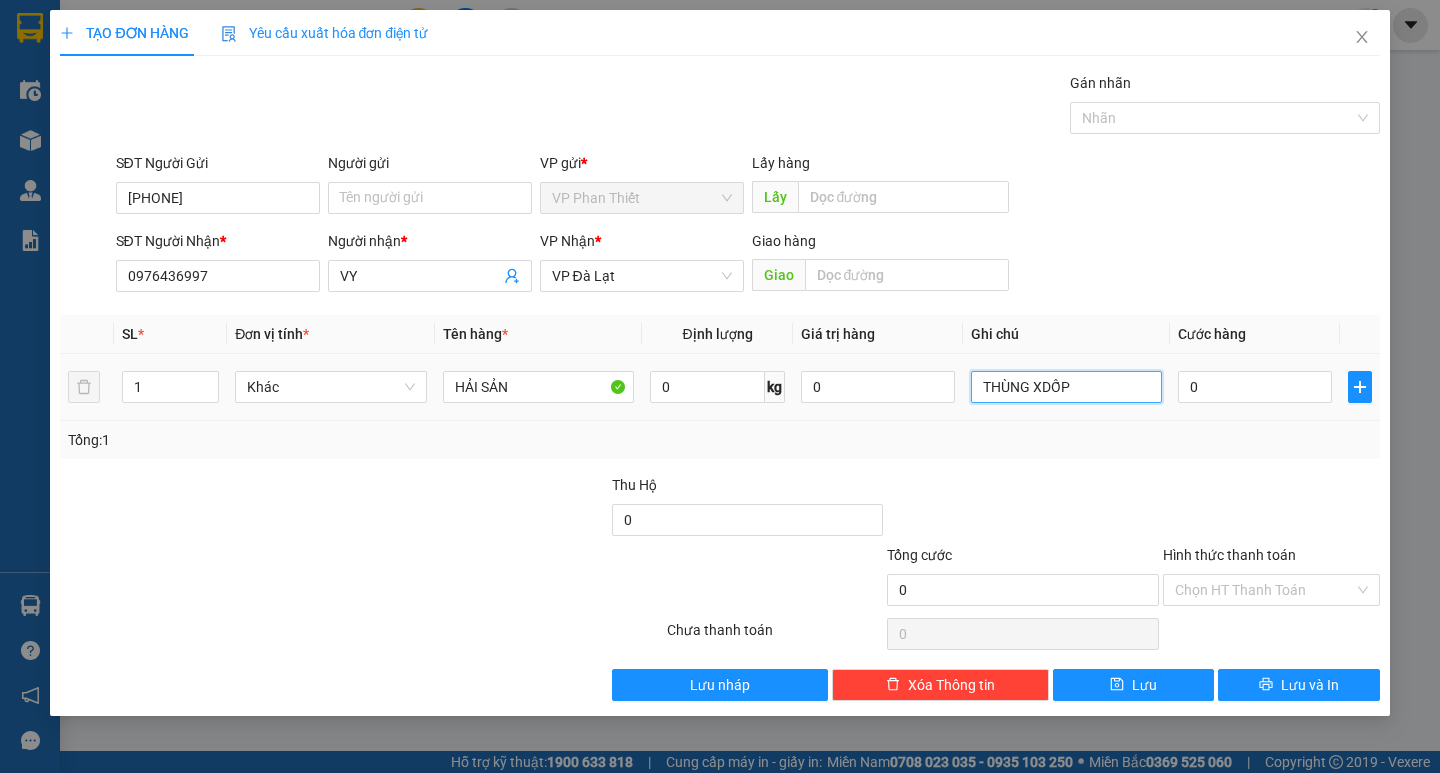 click on "THÙNG XDỐP" at bounding box center (1066, 387) 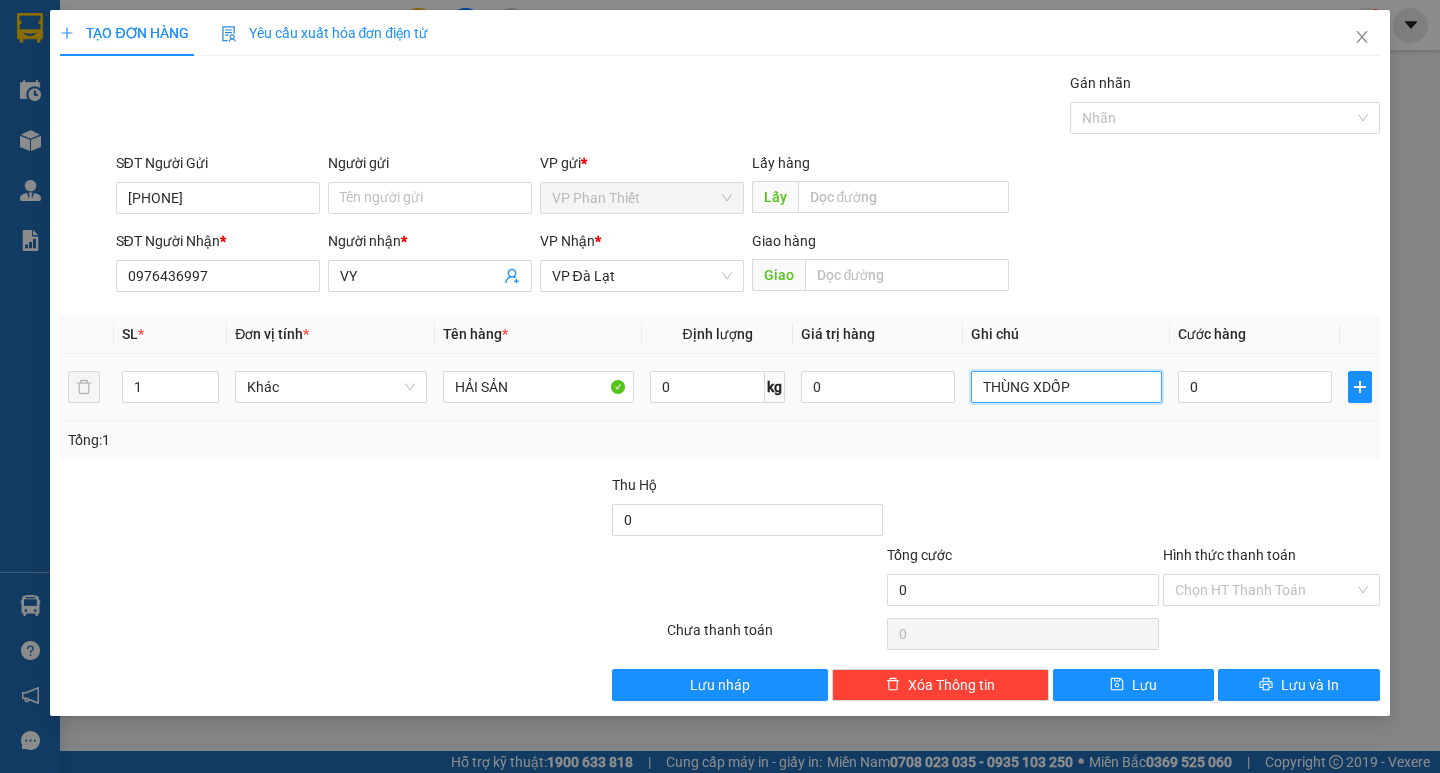 click on "THÙNG XDỐP" at bounding box center [1066, 387] 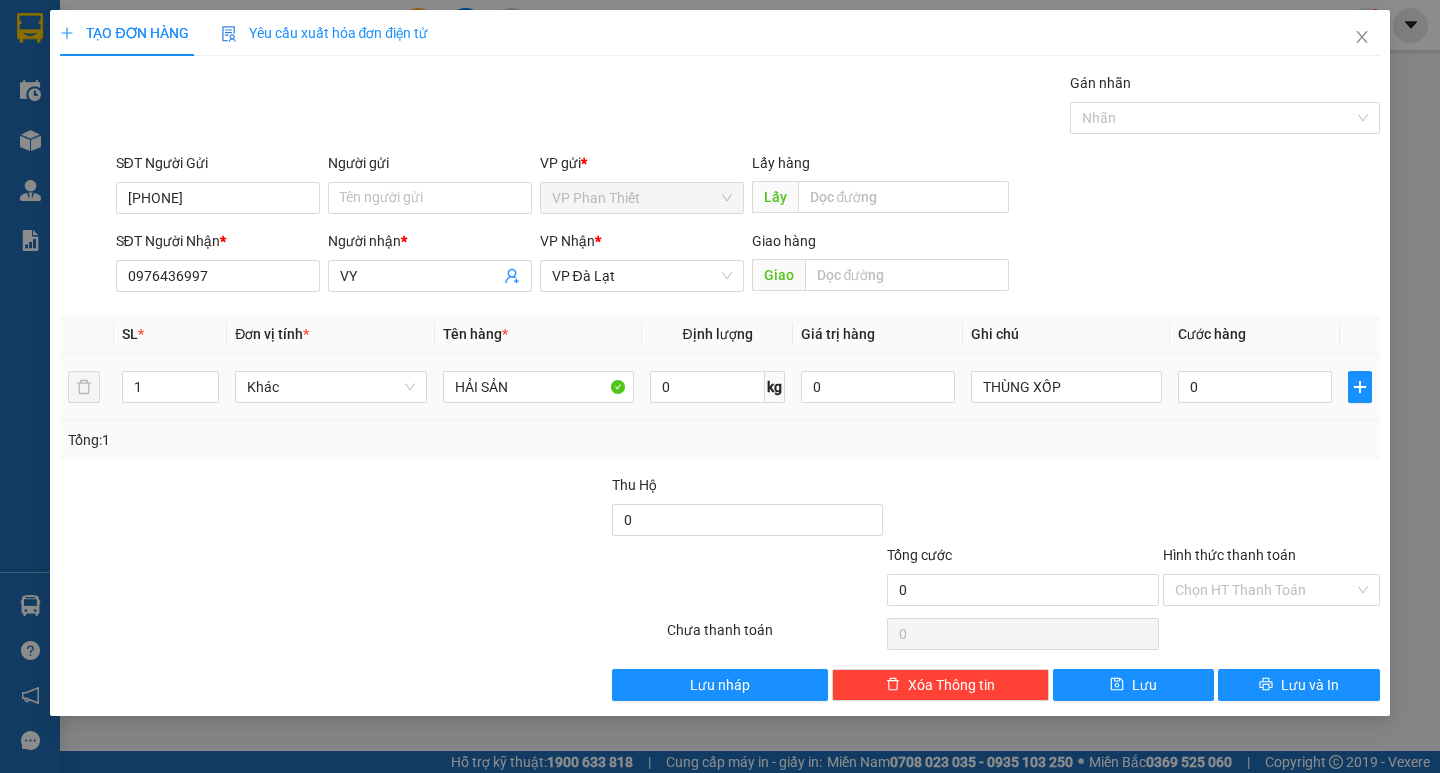 click on "0" at bounding box center [1255, 387] 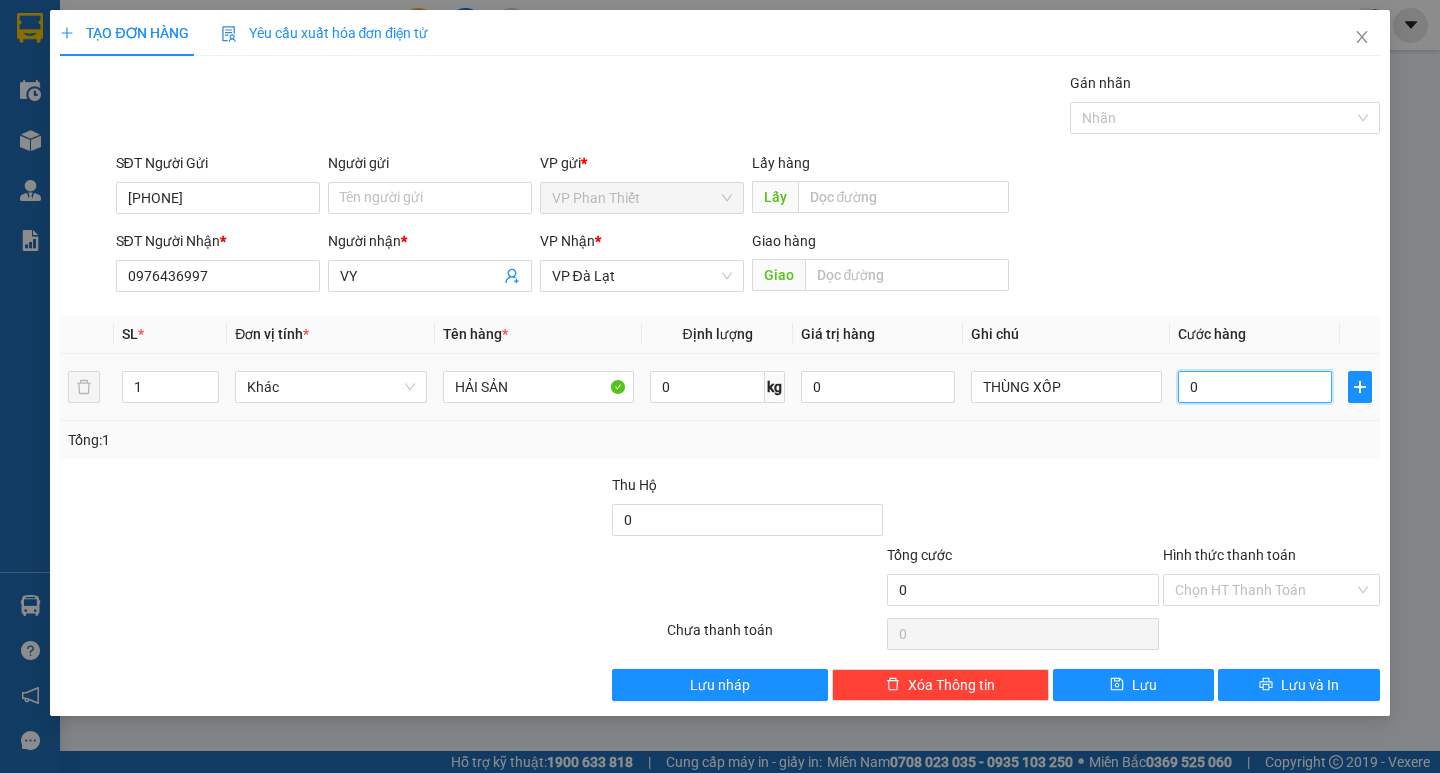 click on "0" at bounding box center (1255, 387) 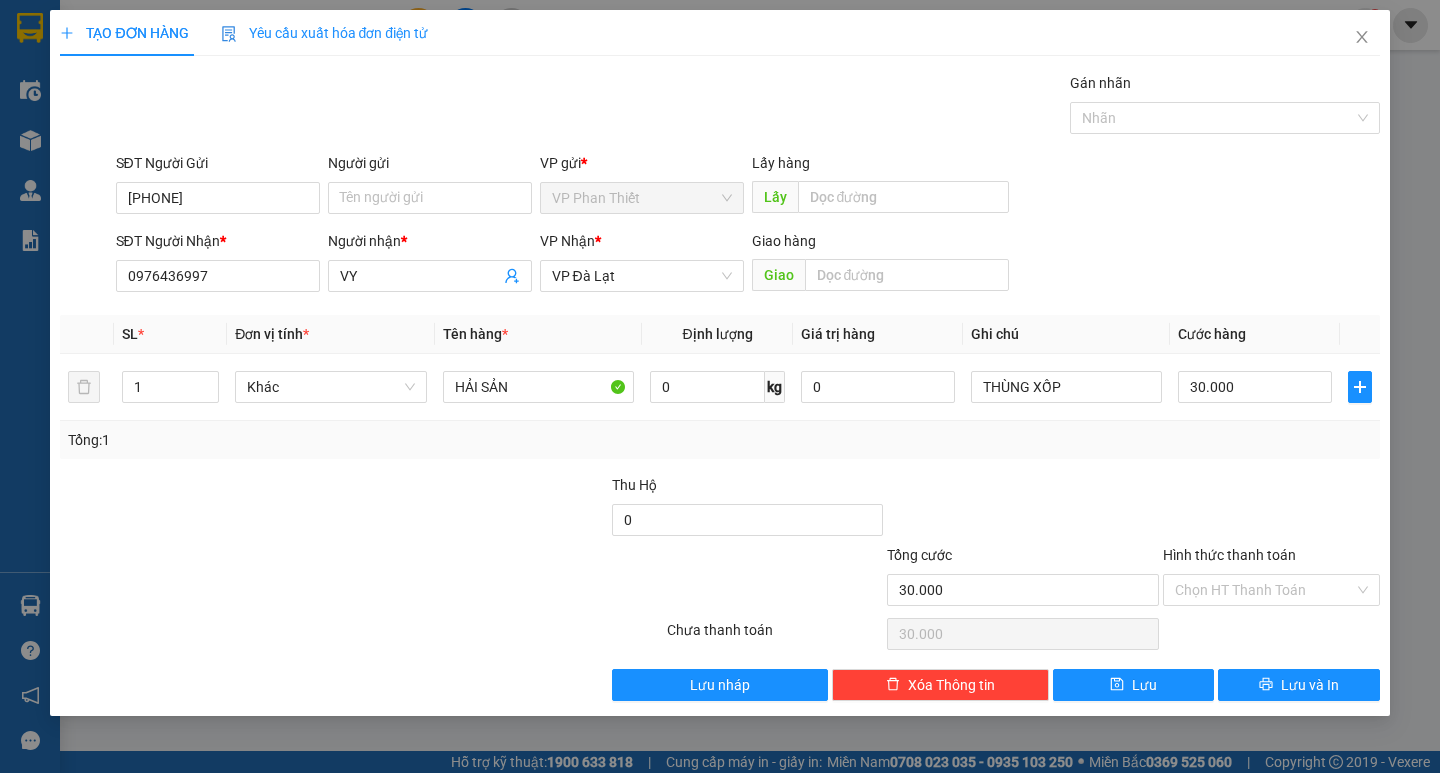 drag, startPoint x: 1327, startPoint y: 597, endPoint x: 1318, endPoint y: 611, distance: 16.643316 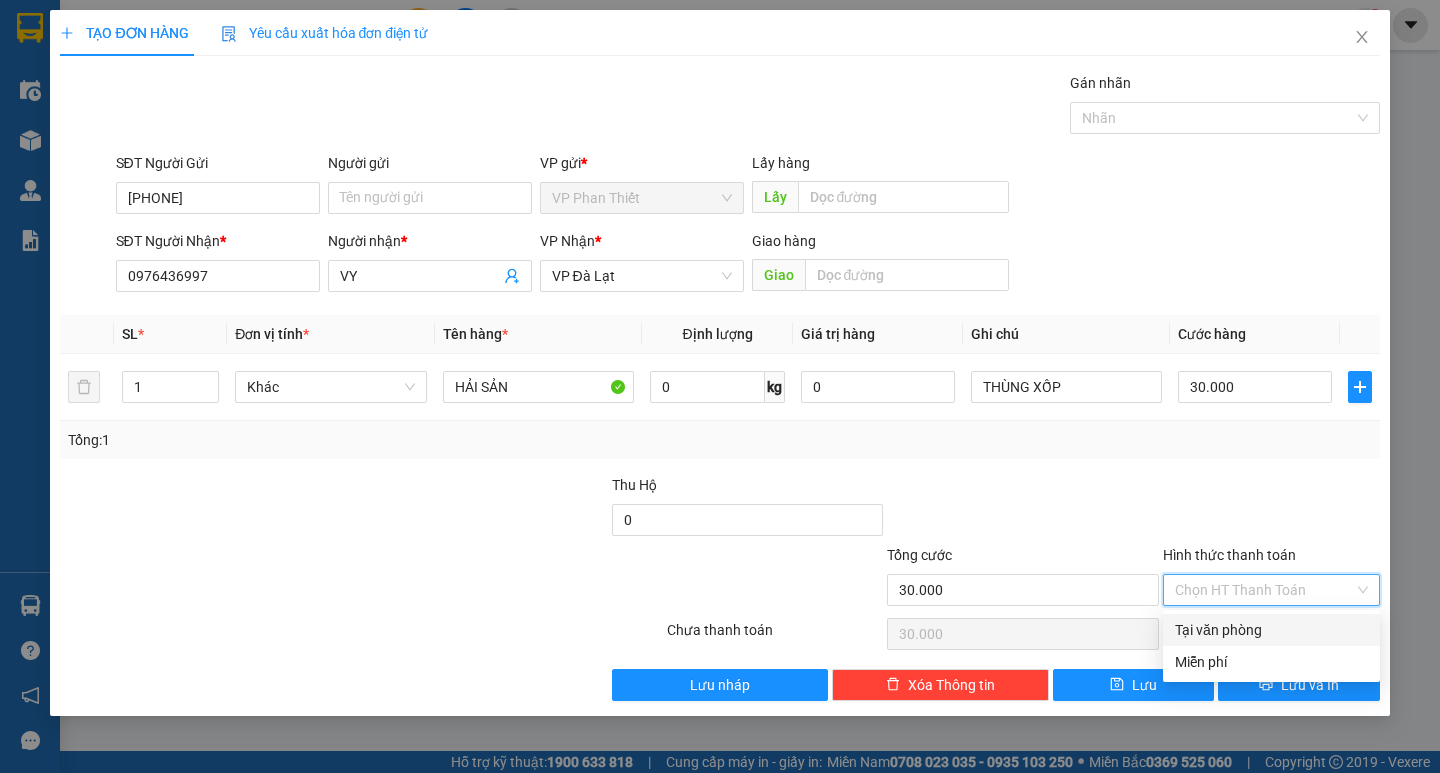 click on "Tại văn phòng" at bounding box center [1271, 630] 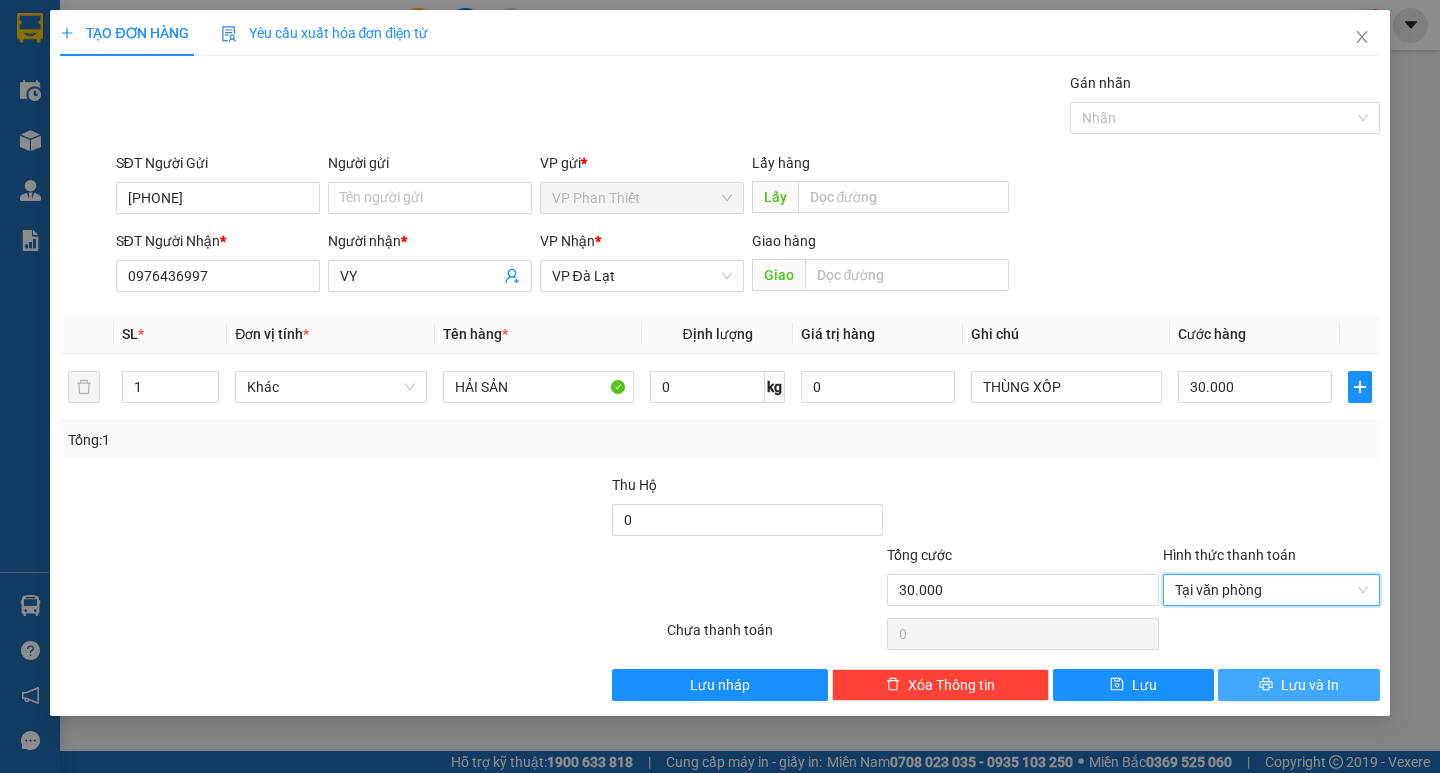 click on "Lưu và In" at bounding box center (1310, 685) 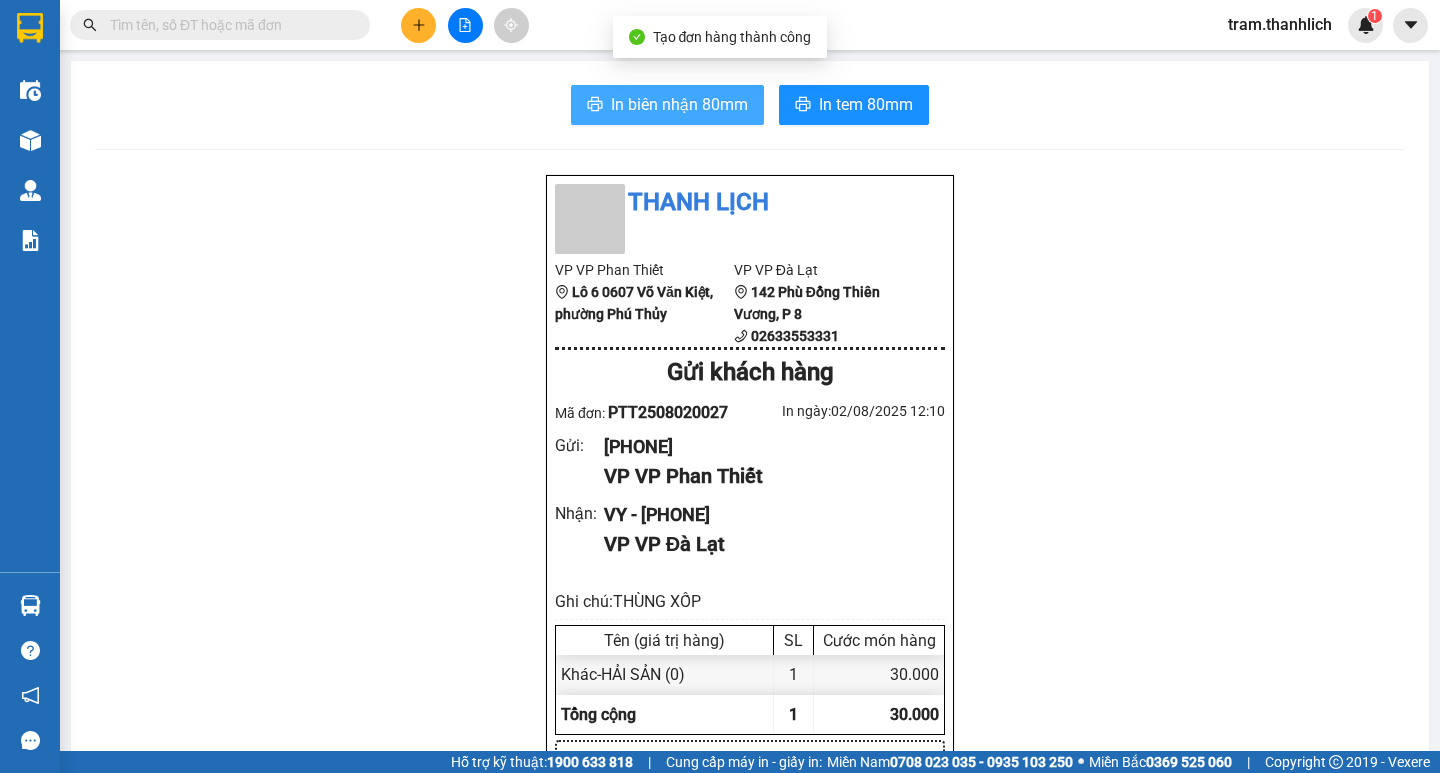 click 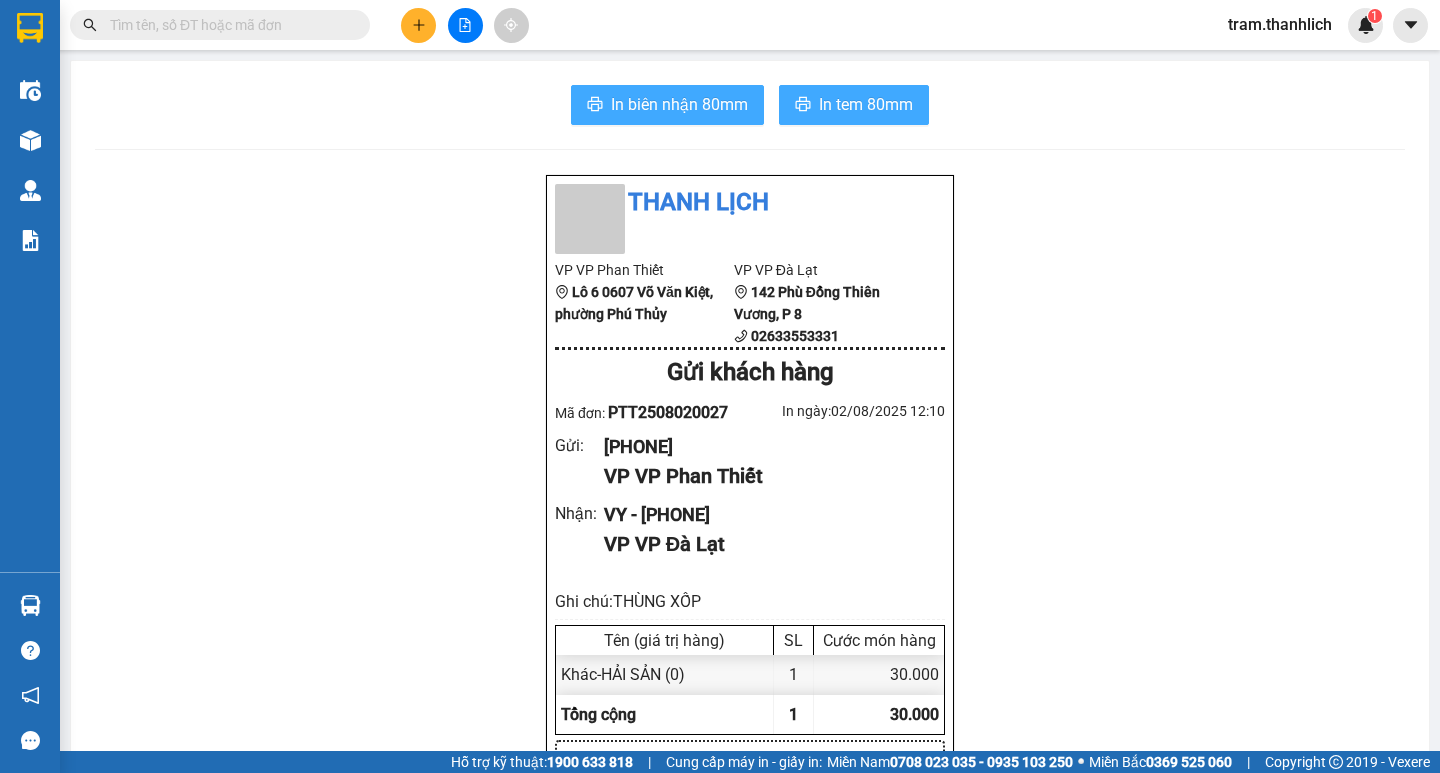 click on "In tem 80mm" at bounding box center [866, 104] 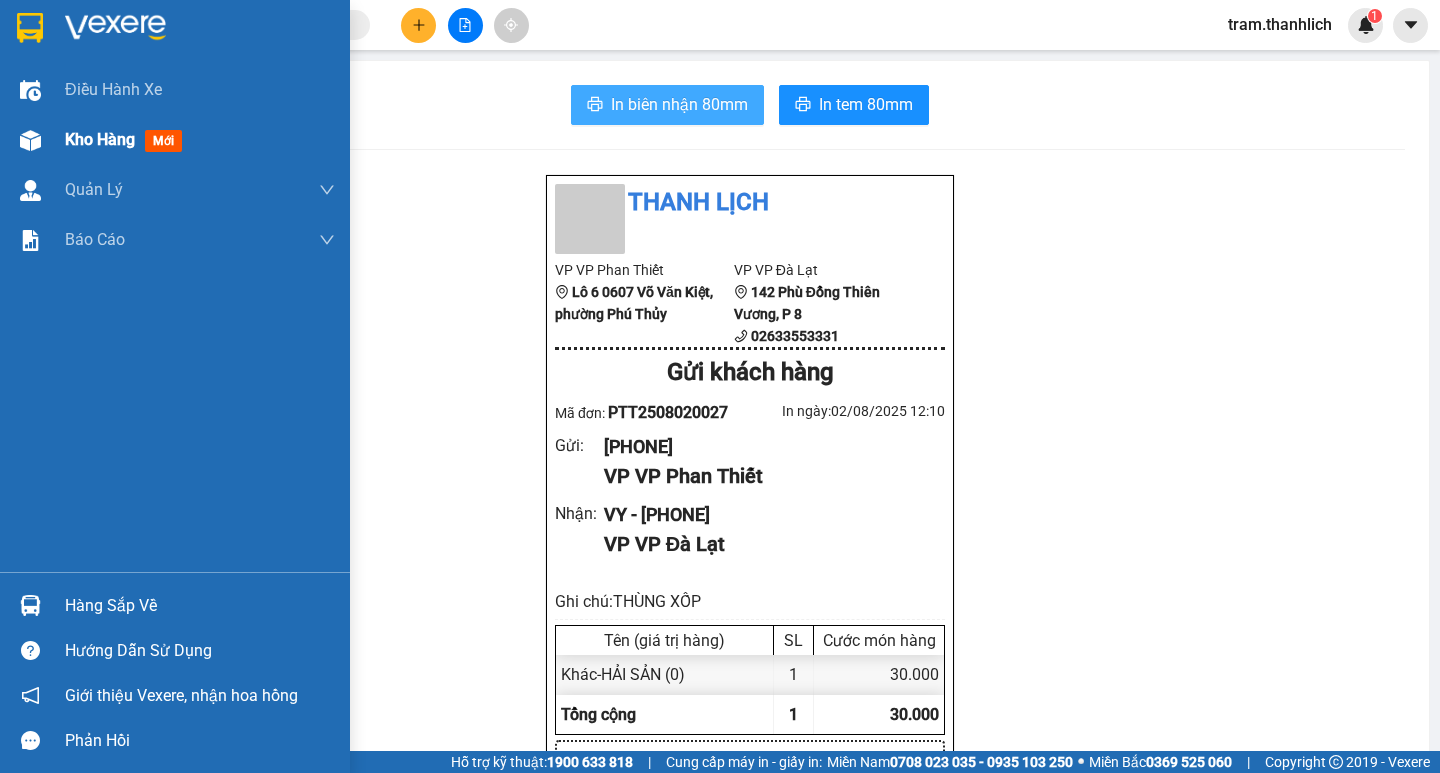 click on "Kho hàng" at bounding box center (100, 139) 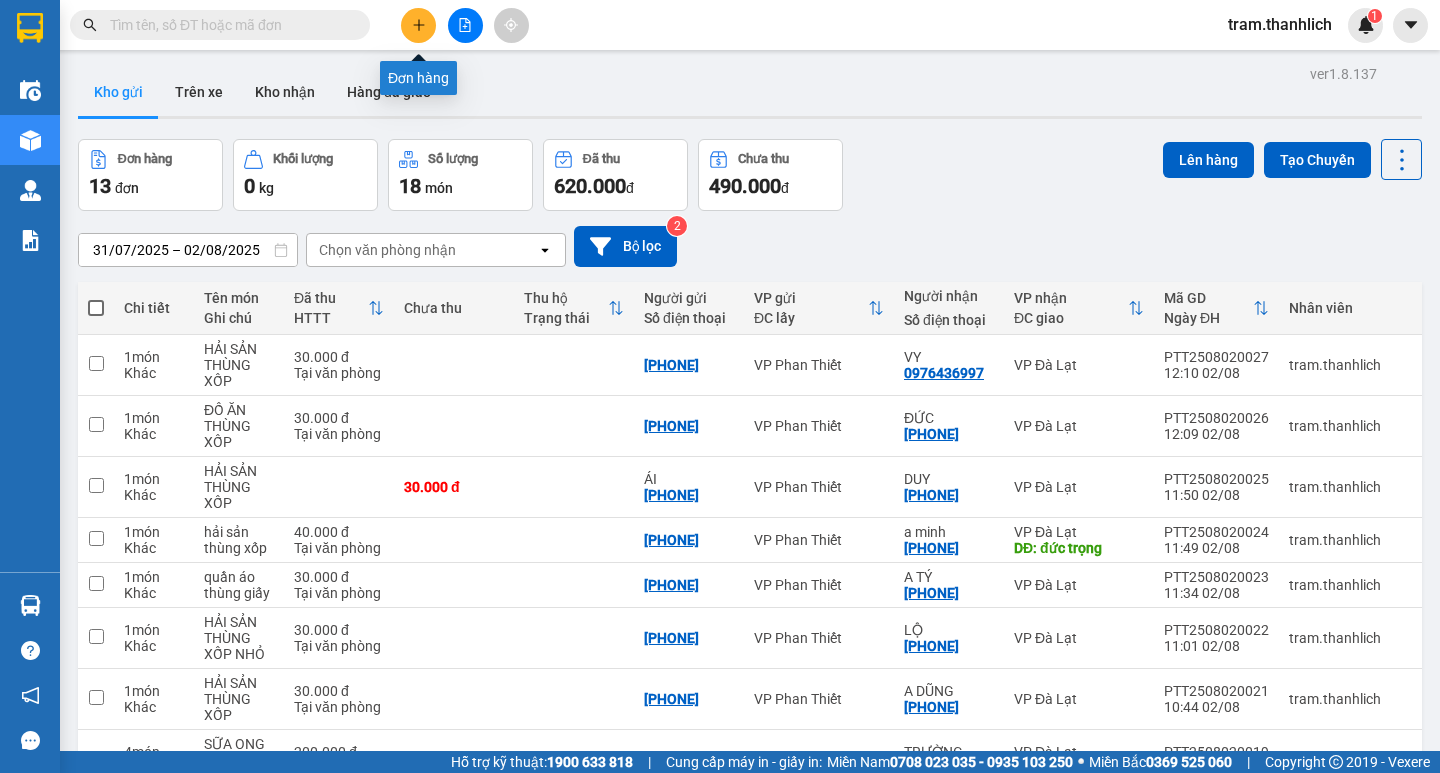 click 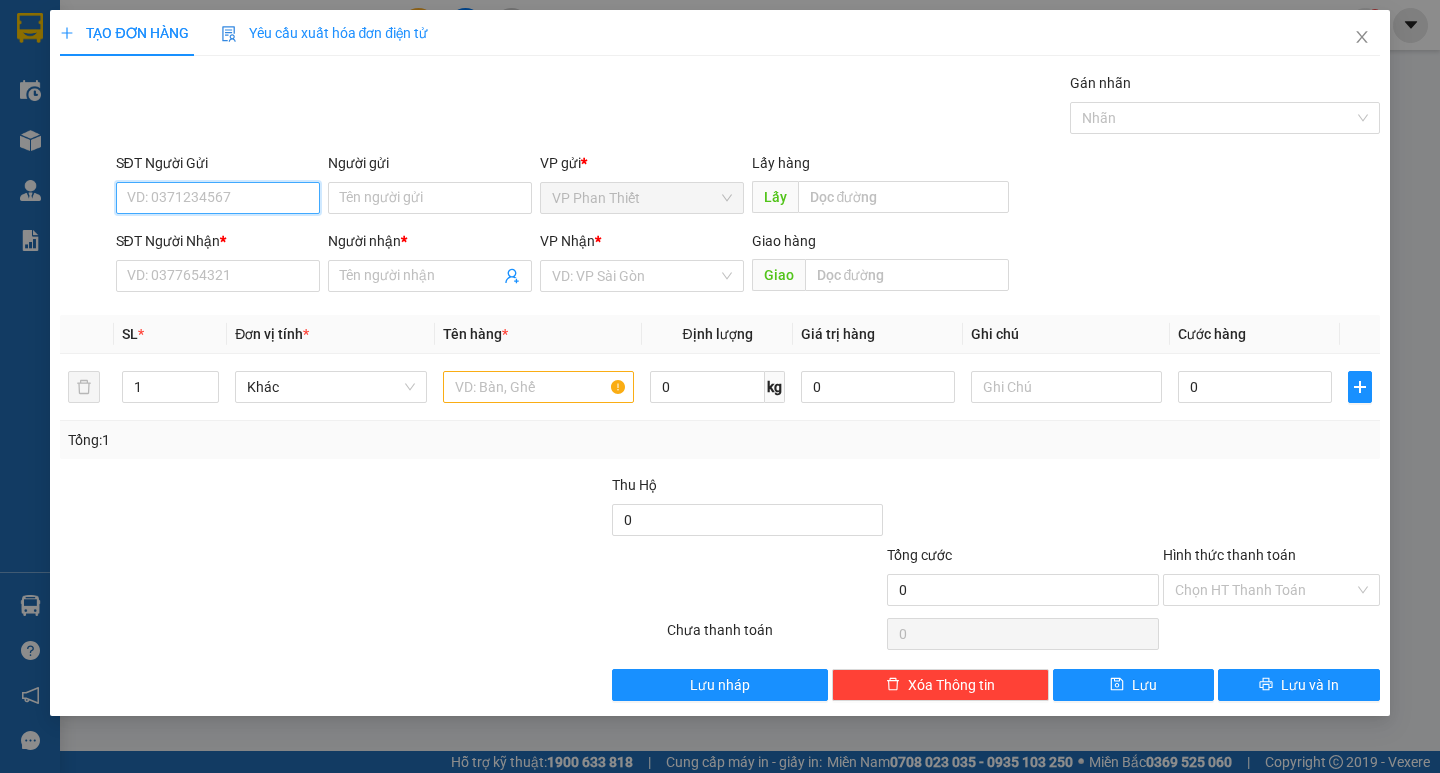 click on "SĐT Người Gửi" at bounding box center [218, 198] 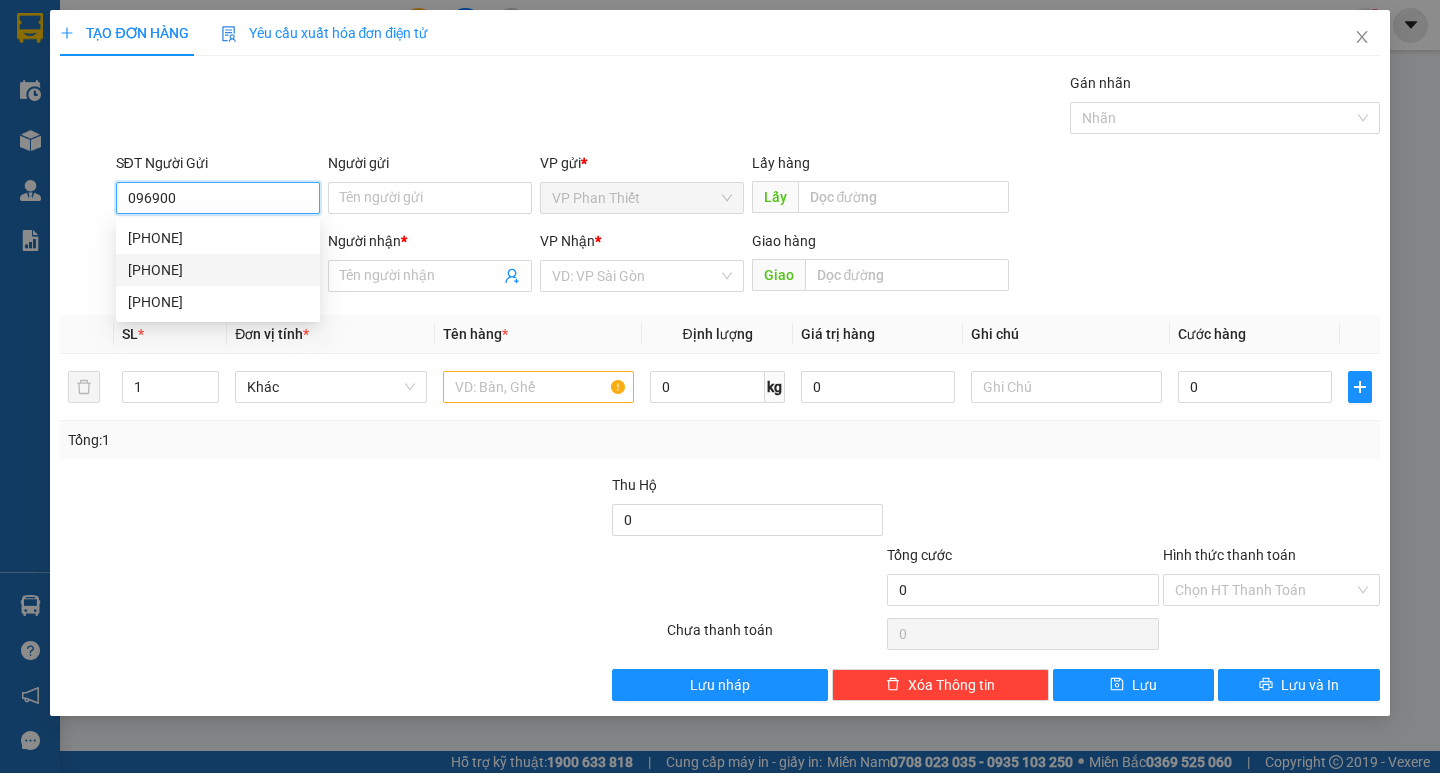 click on "[PHONE]" at bounding box center [218, 270] 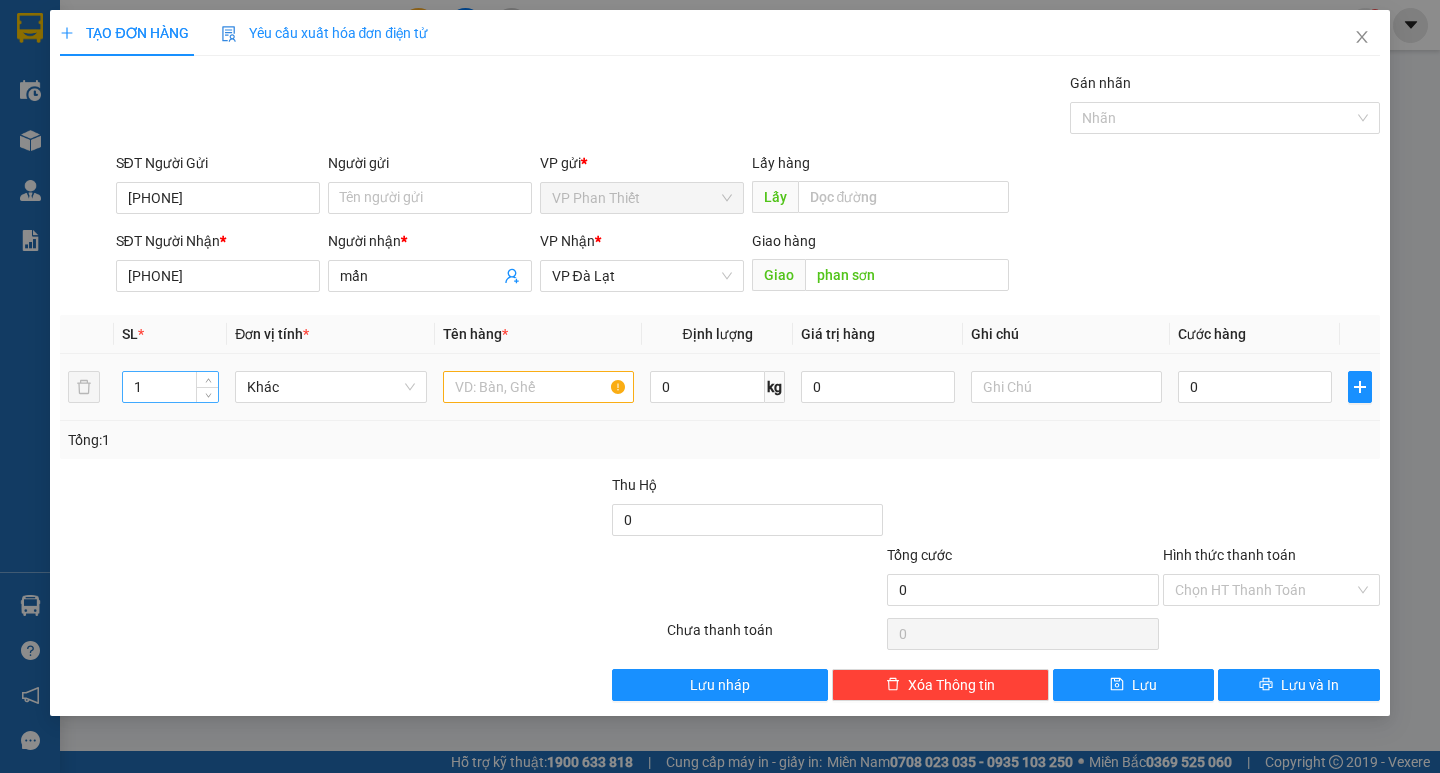 click on "1" at bounding box center [170, 387] 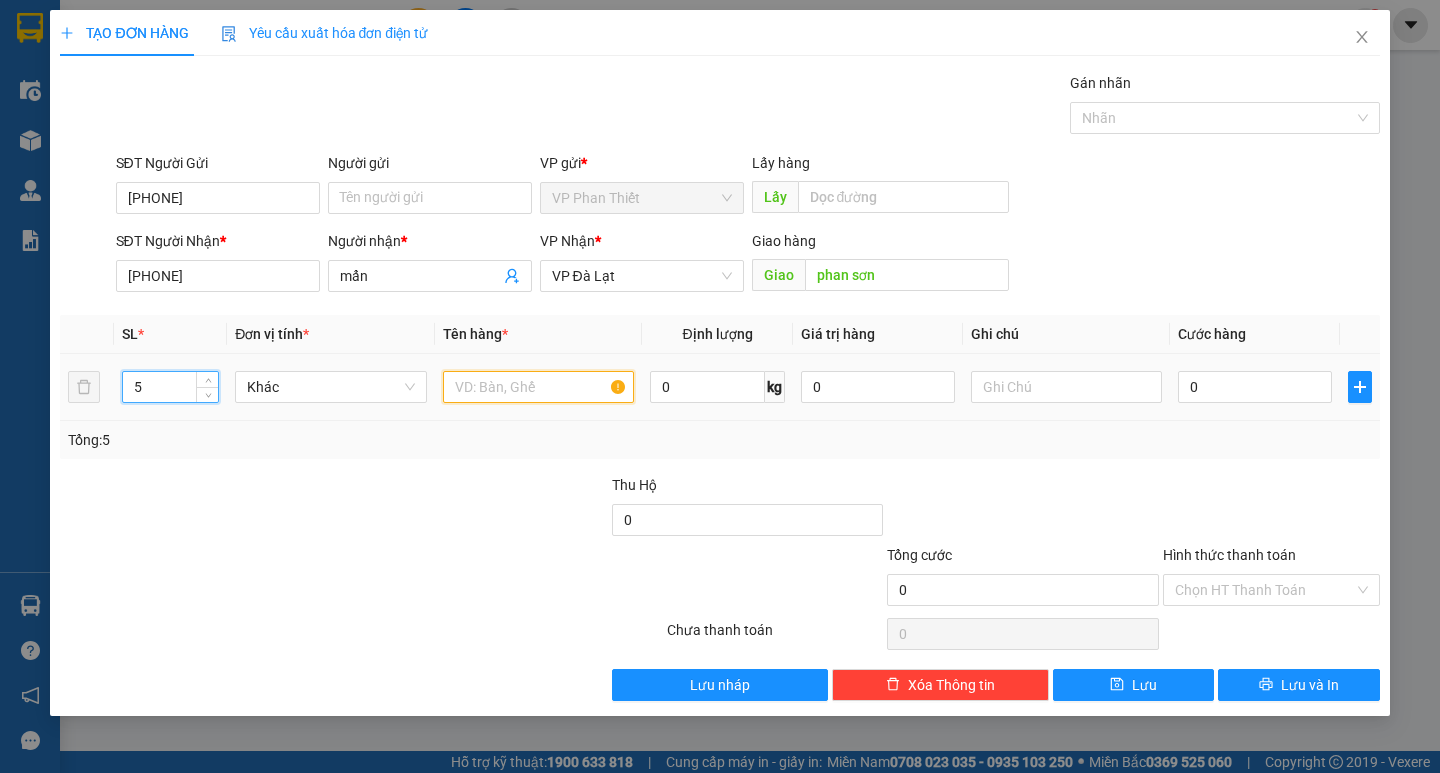 click at bounding box center (538, 387) 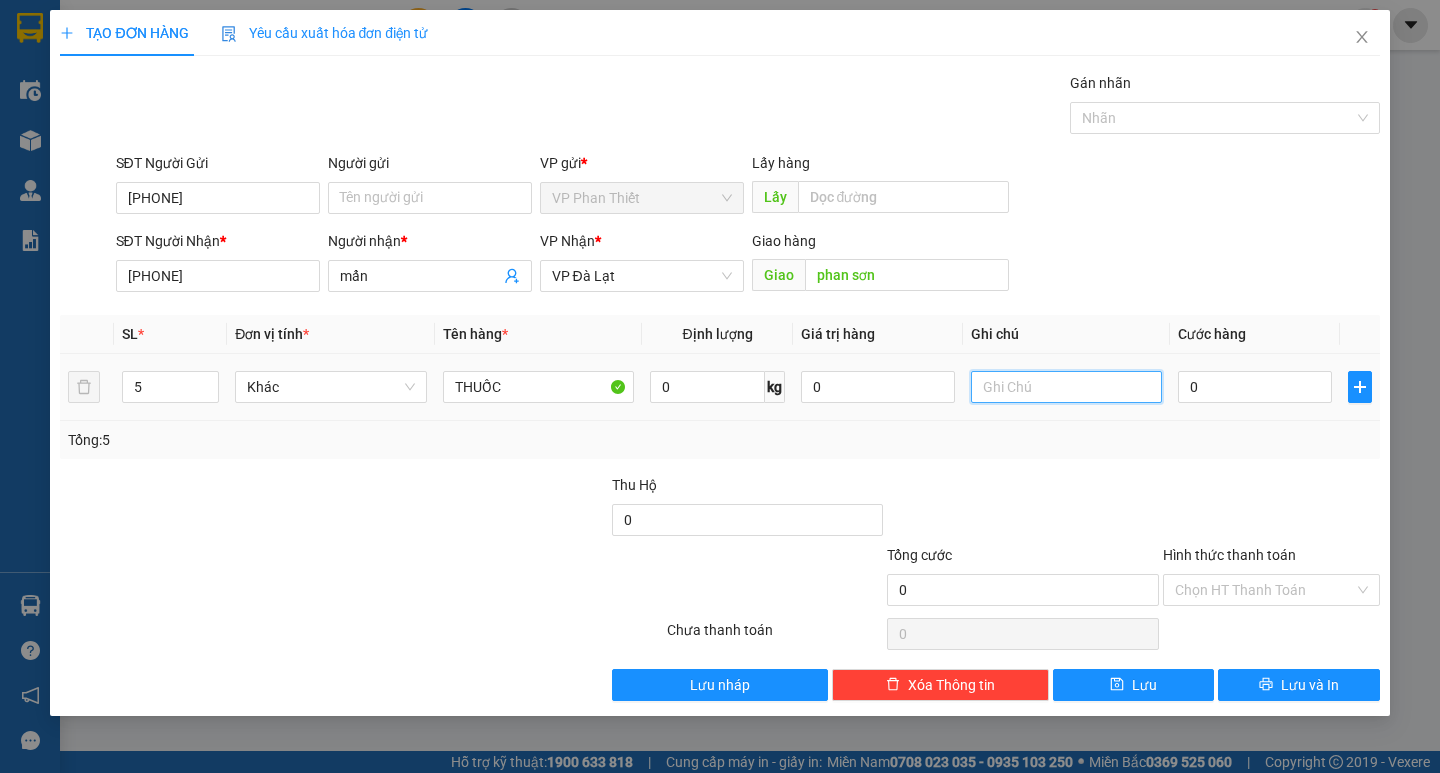 click at bounding box center [1066, 387] 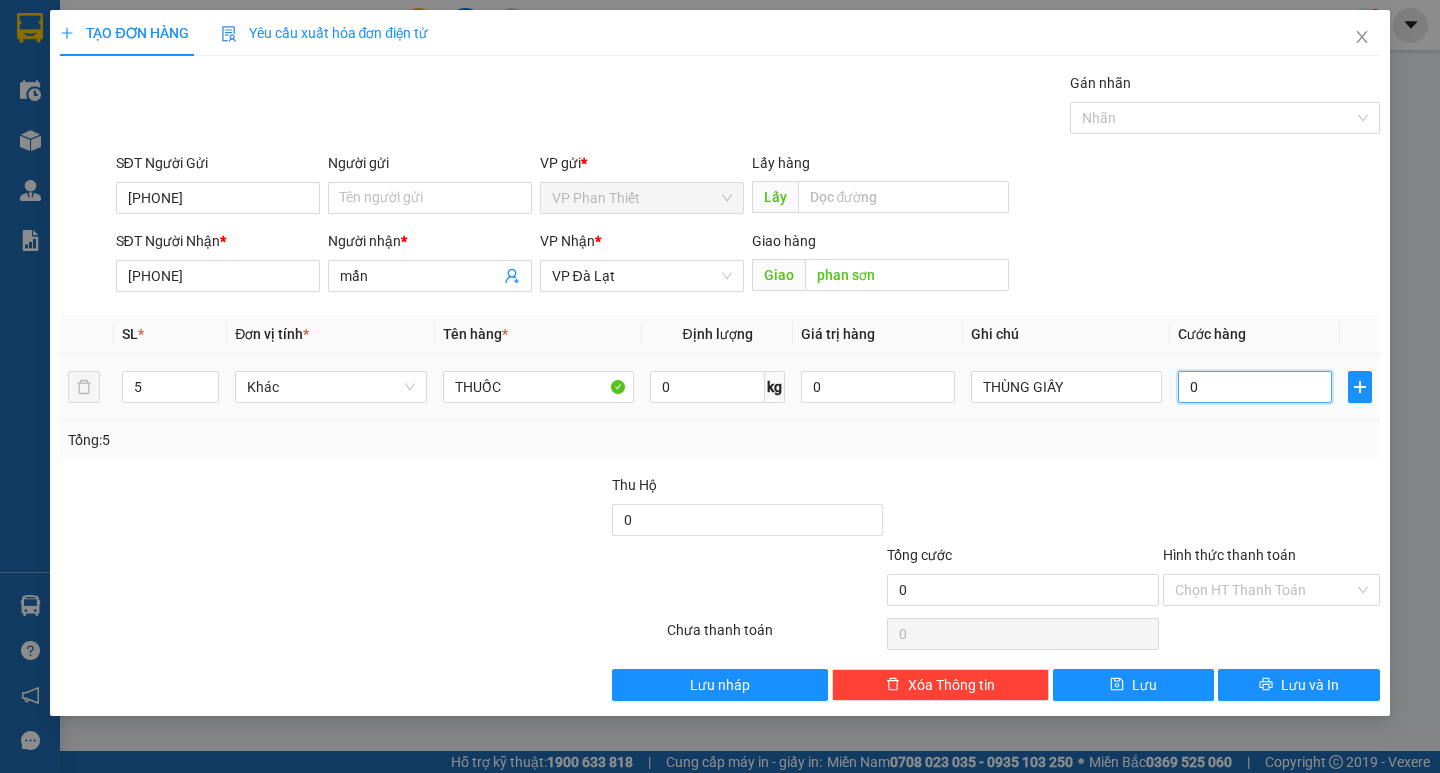 click on "0" at bounding box center (1255, 387) 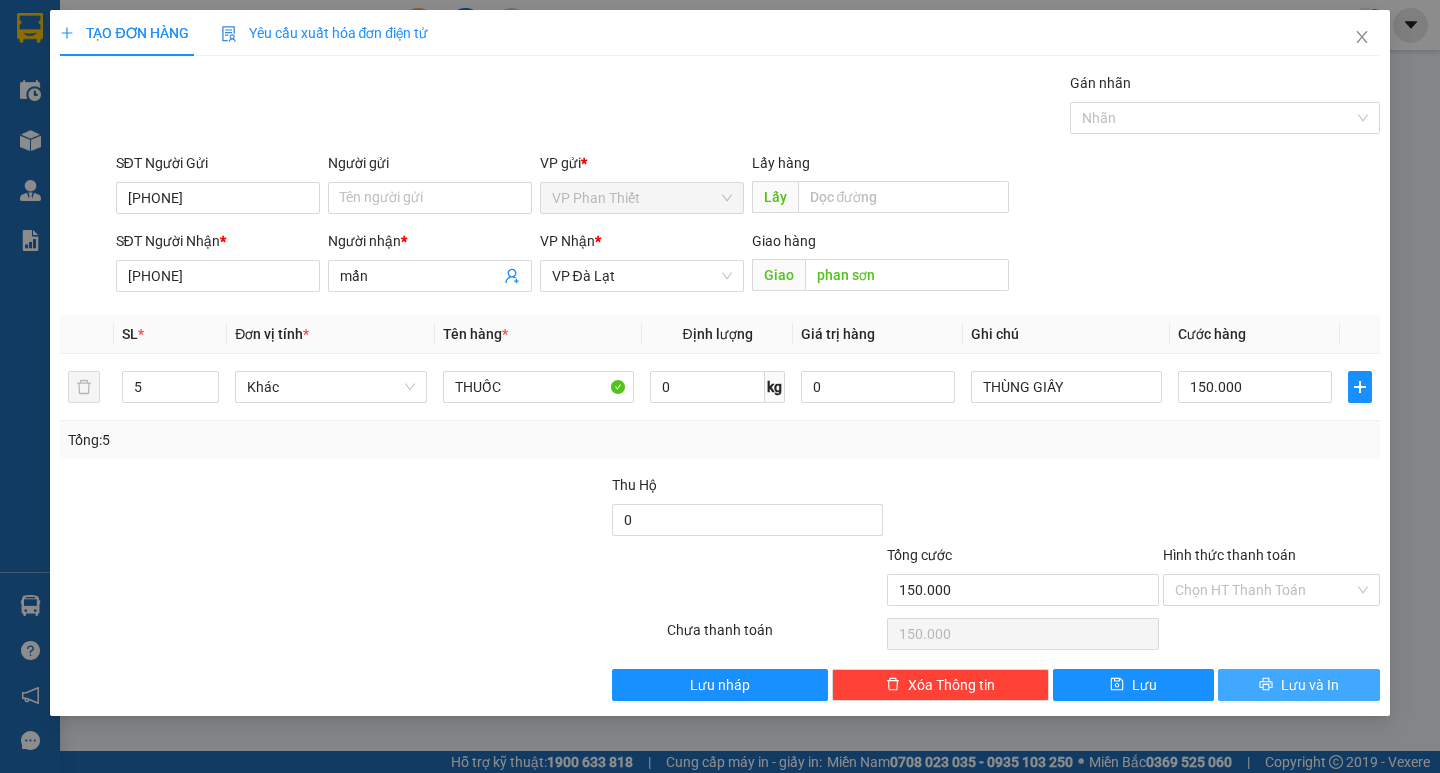 click on "Lưu và In" at bounding box center (1310, 685) 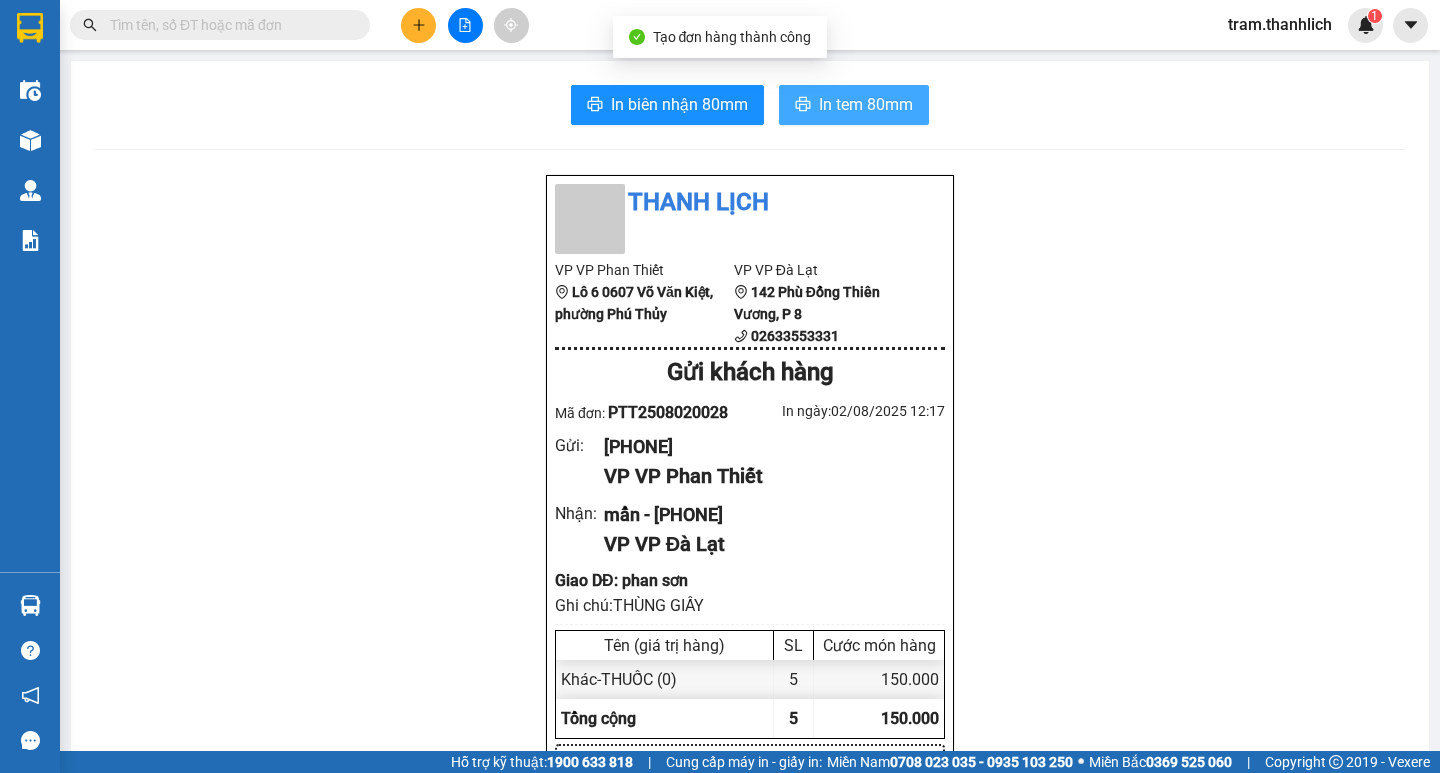 click on "In tem 80mm" at bounding box center [866, 104] 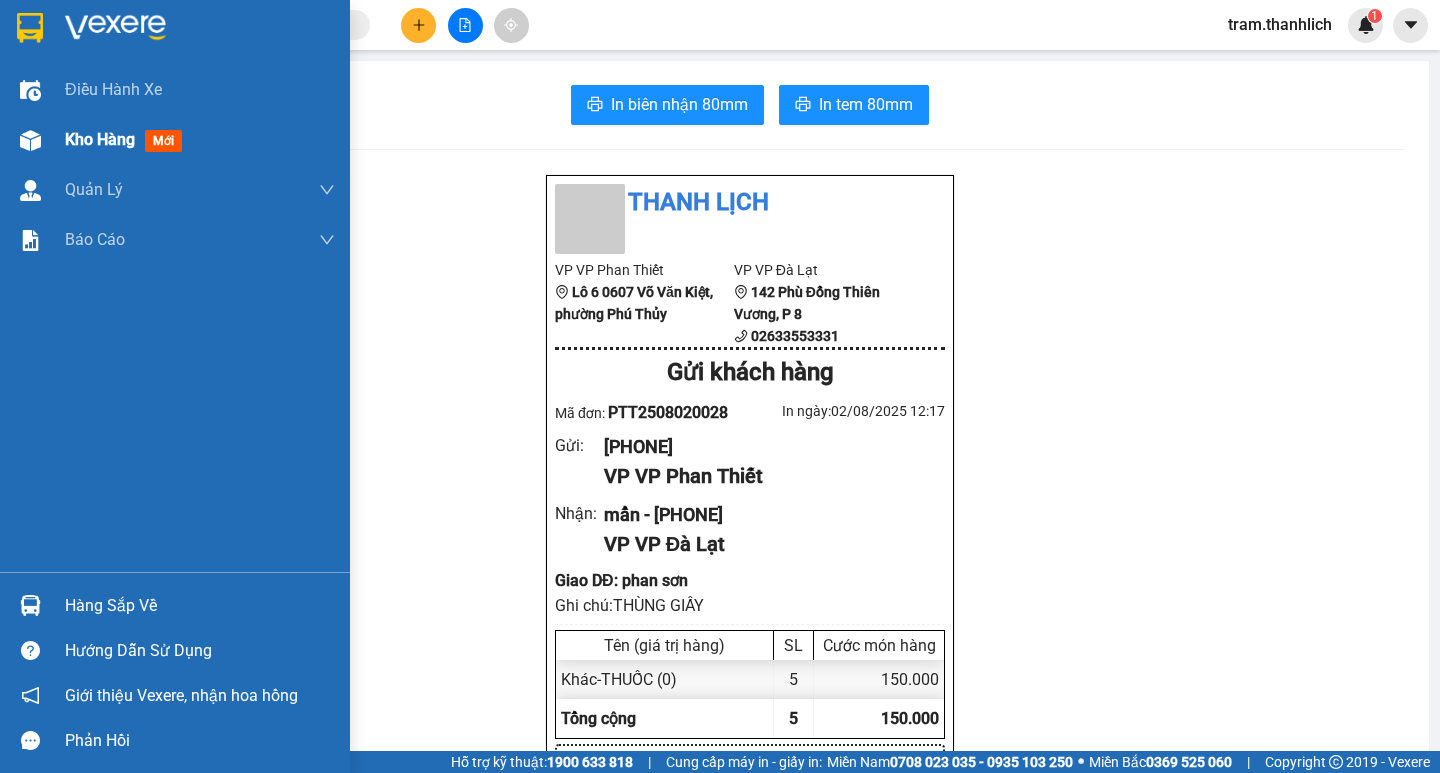 click on "Kho hàng mới" at bounding box center (175, 140) 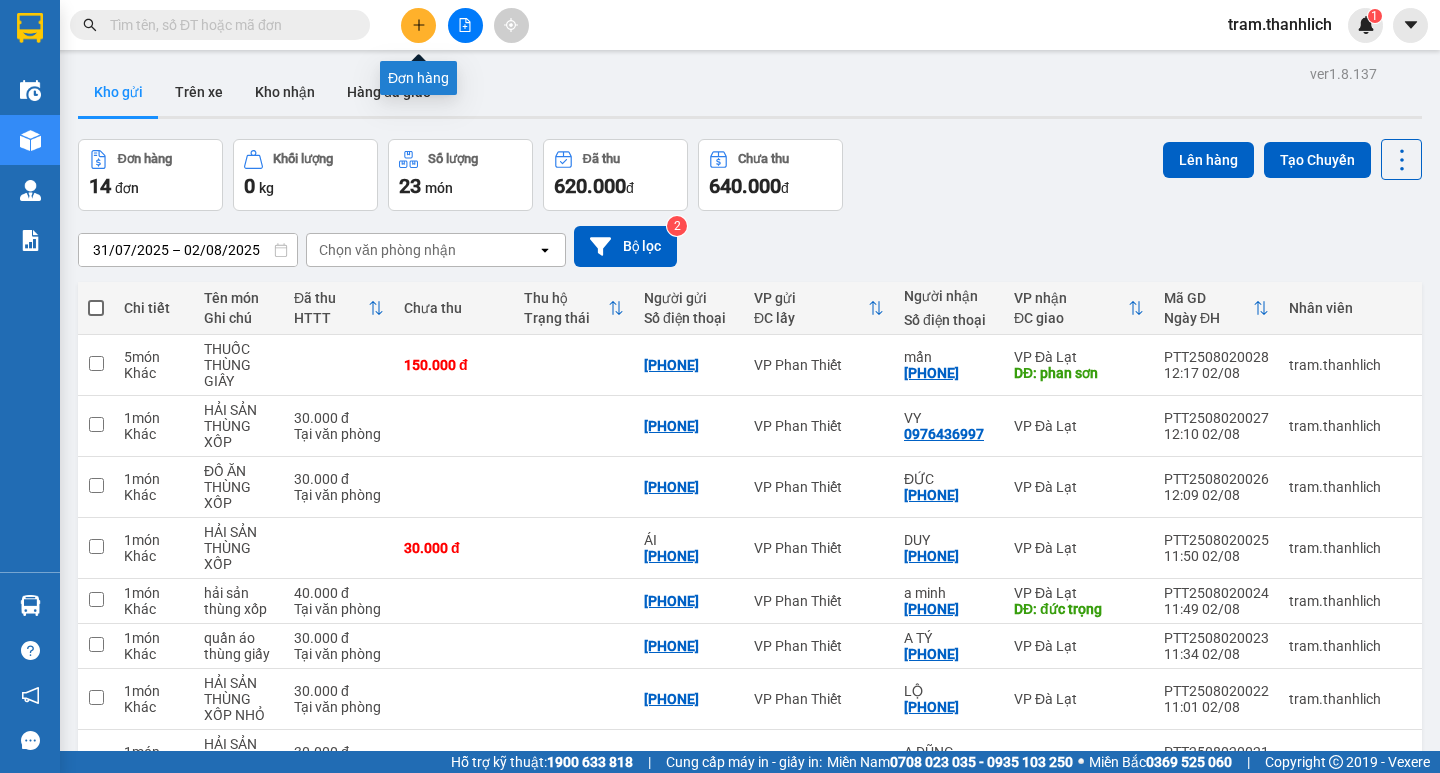 click at bounding box center (418, 25) 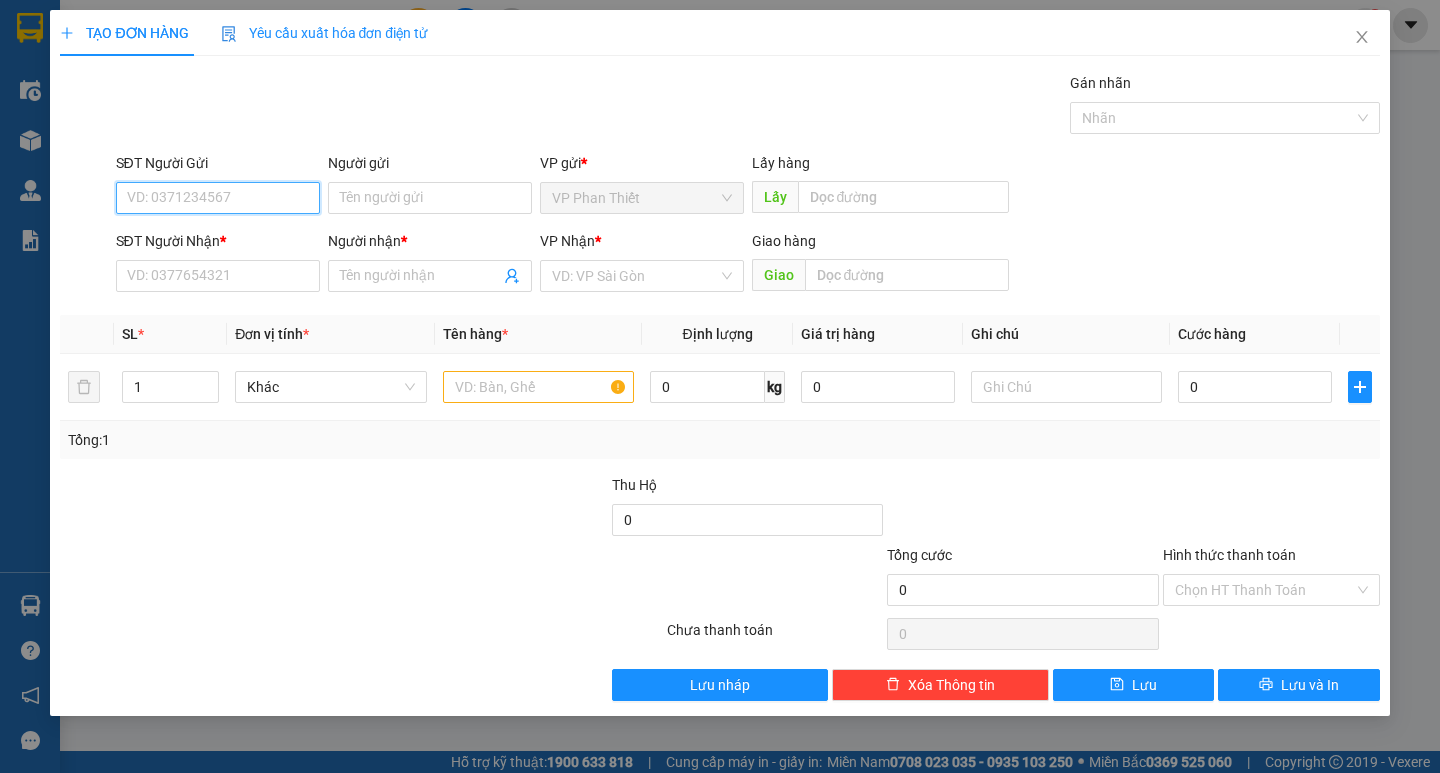 click on "SĐT Người Gửi" at bounding box center [218, 198] 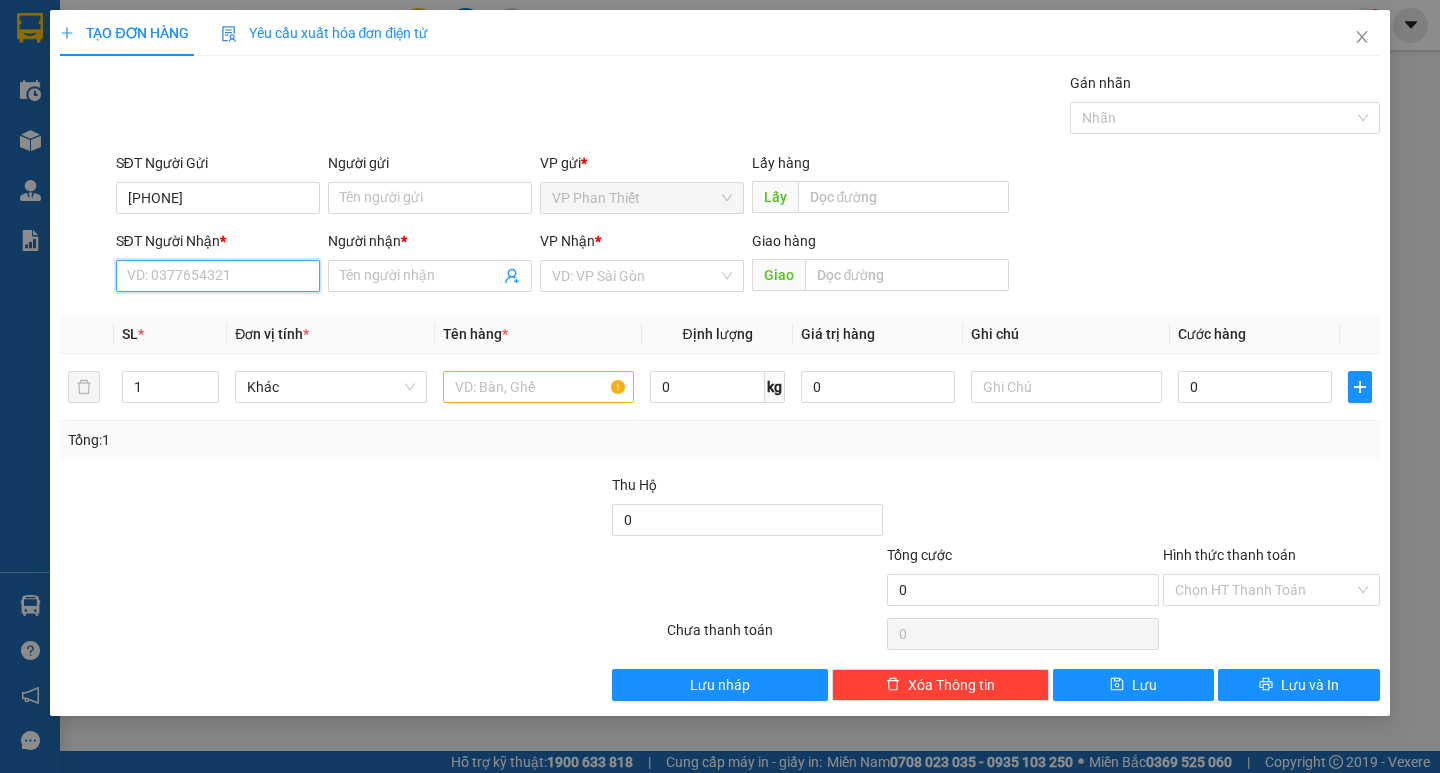 click on "SĐT Người Nhận  *" at bounding box center [218, 276] 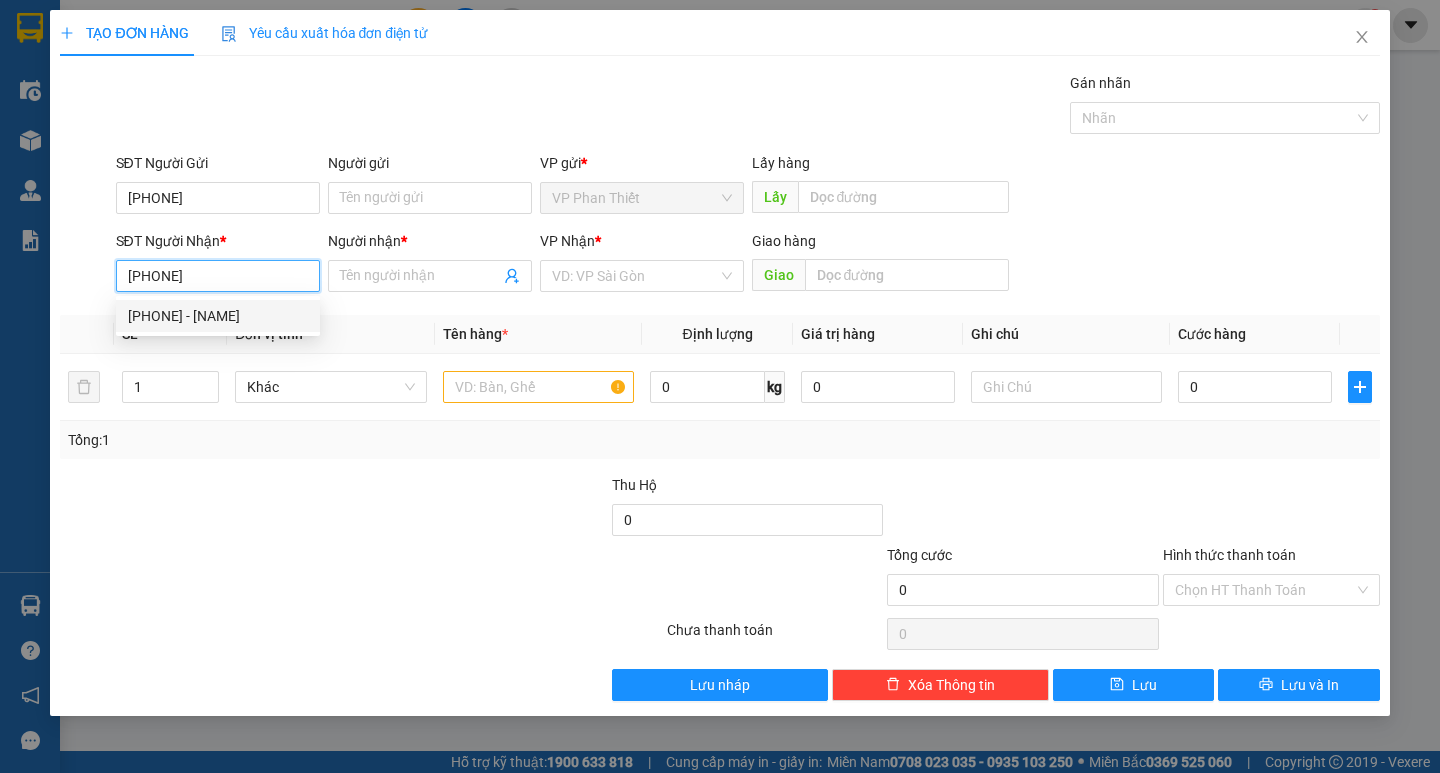 click on "[PHONE] - [NAME]" at bounding box center [218, 316] 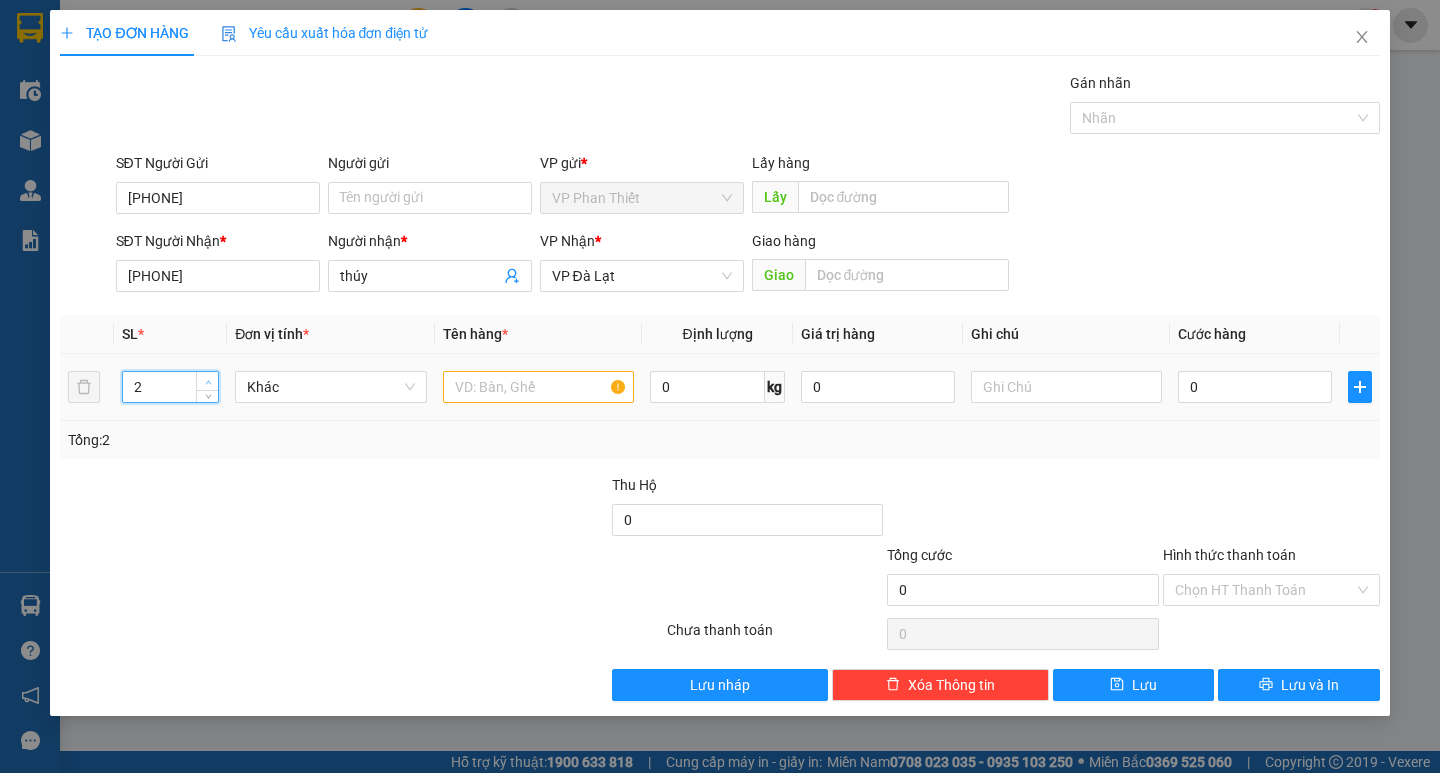 click at bounding box center (208, 382) 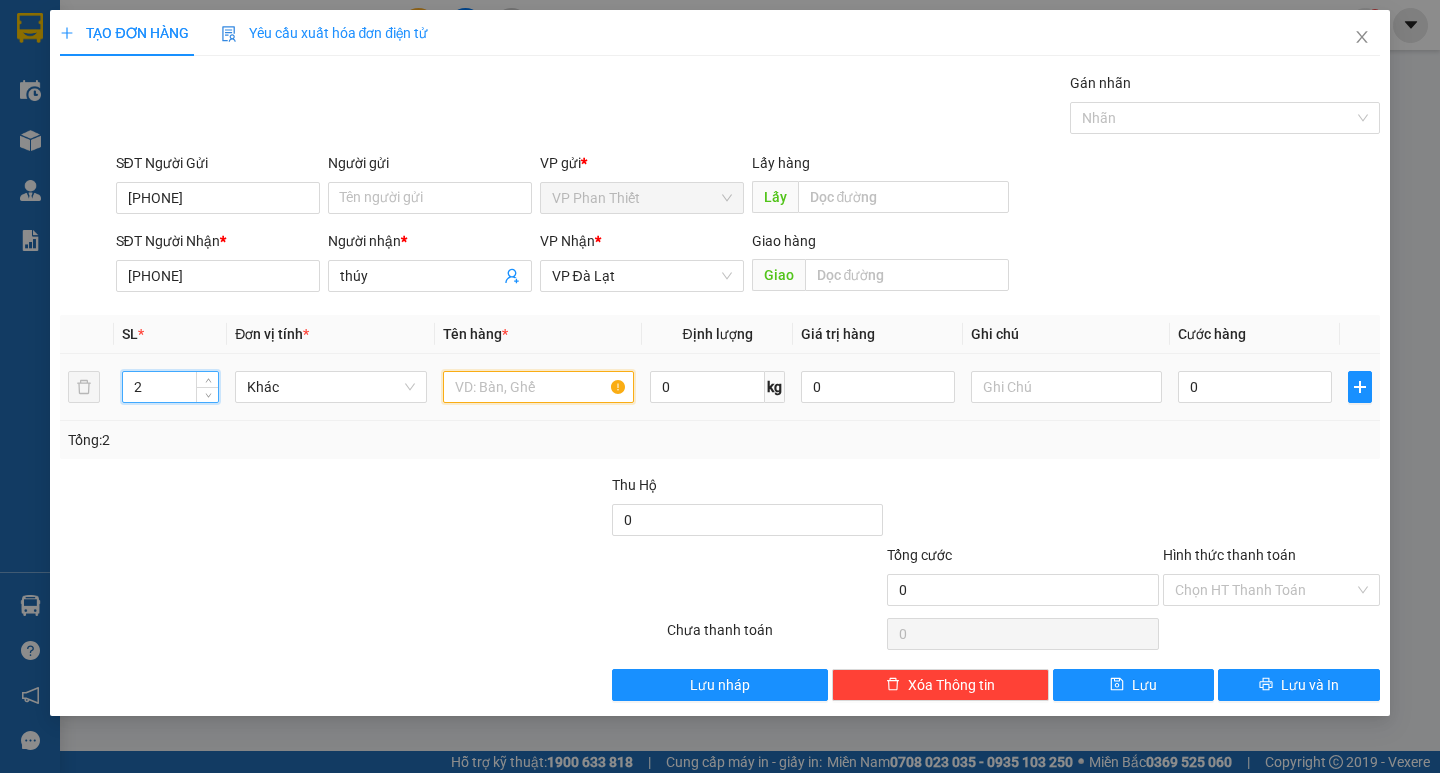 click at bounding box center [538, 387] 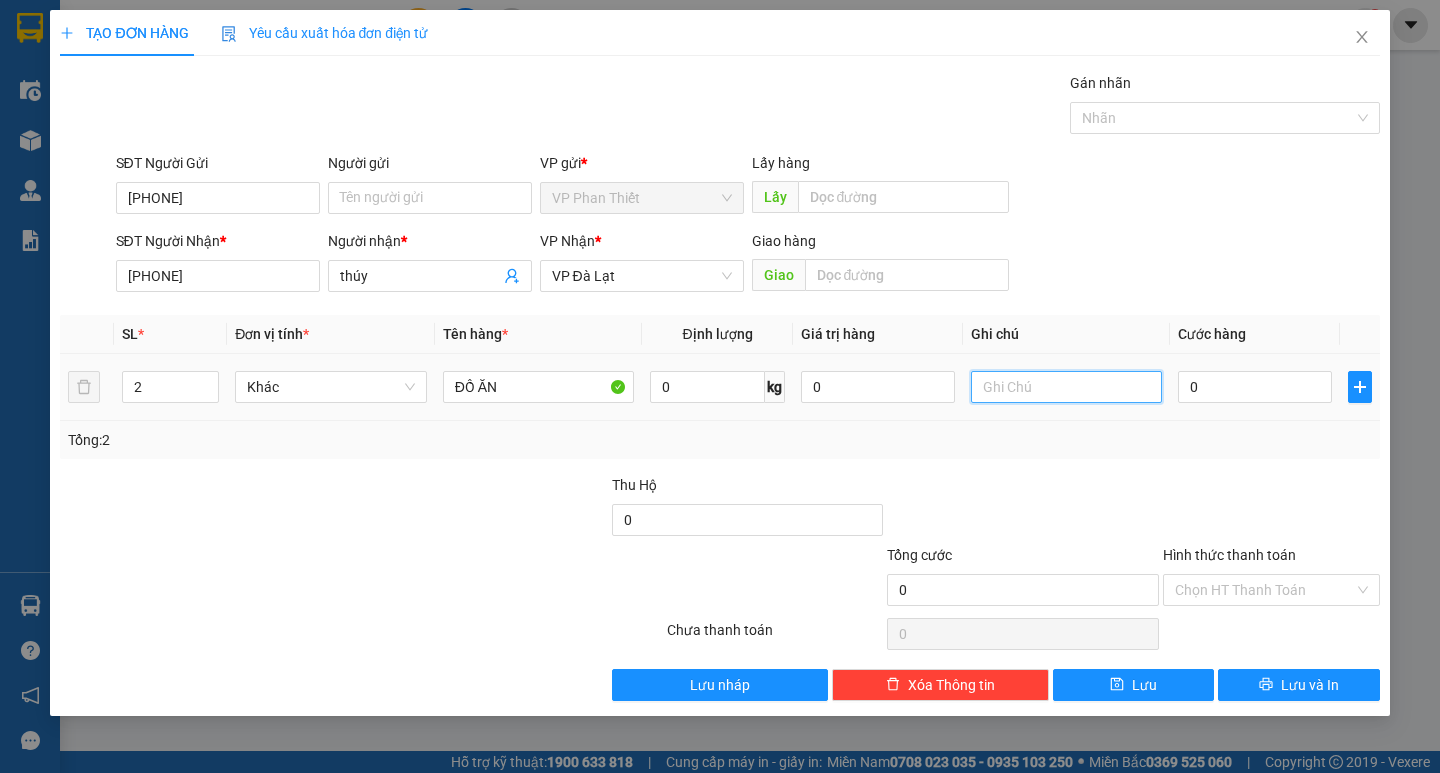 click at bounding box center [1066, 387] 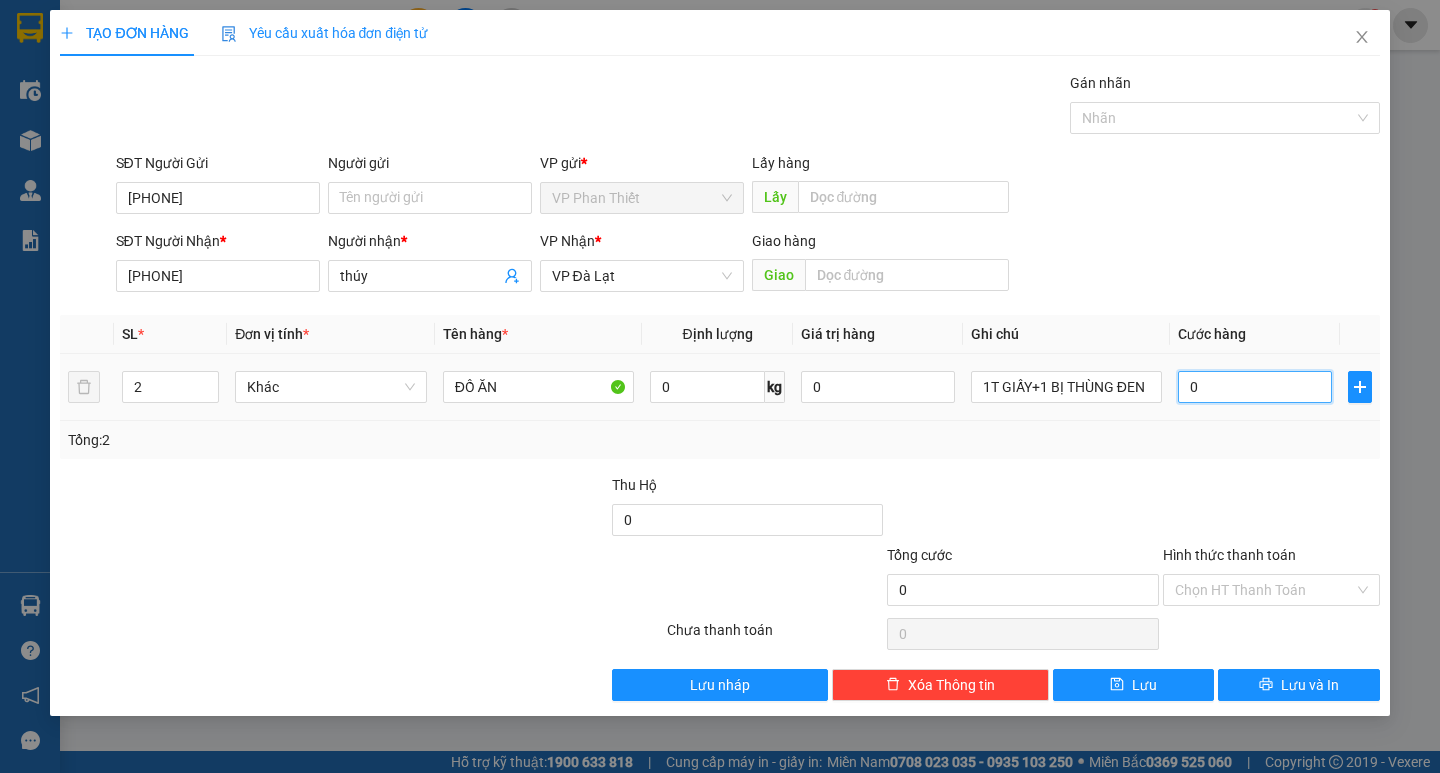 click on "0" at bounding box center (1255, 387) 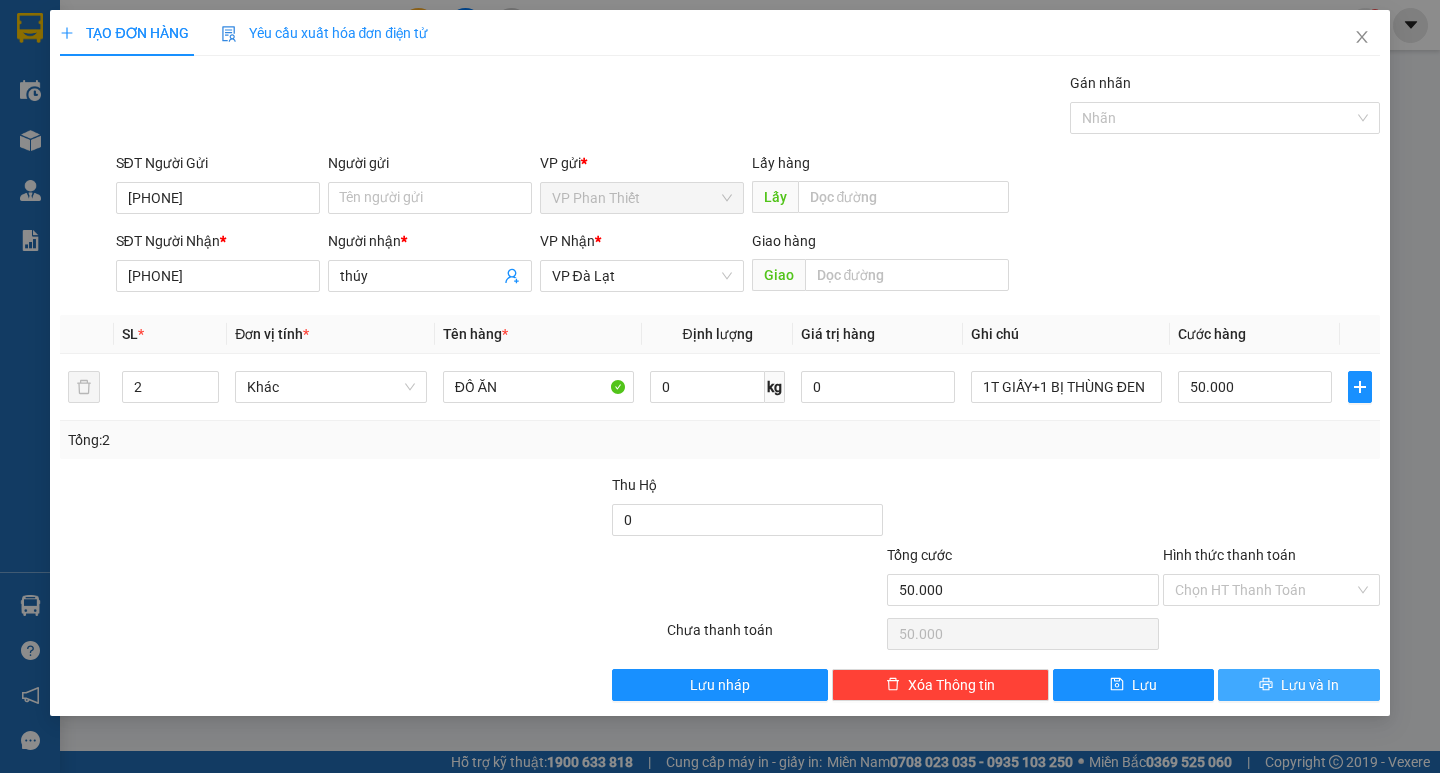 click on "Lưu và In" at bounding box center (1310, 685) 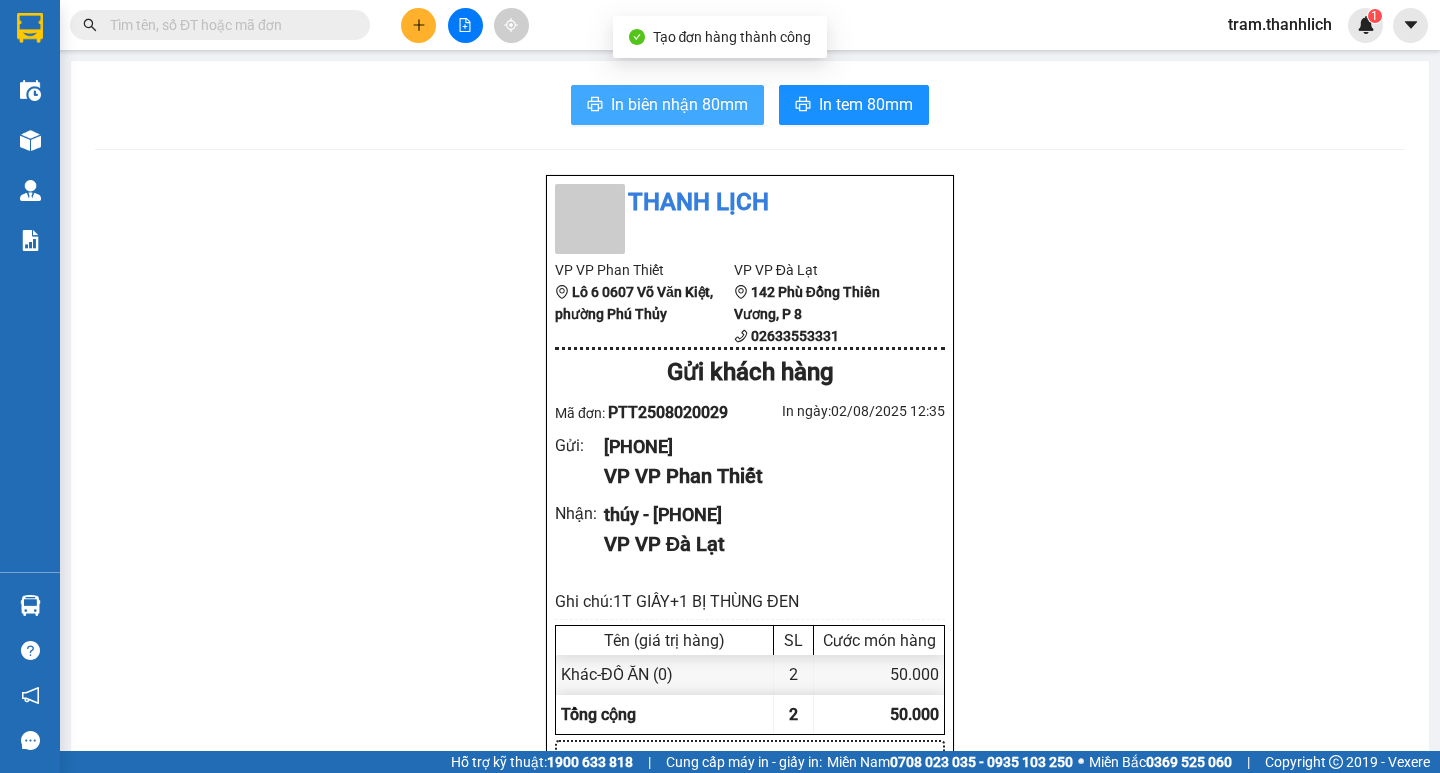 click on "In biên nhận 80mm" at bounding box center (667, 105) 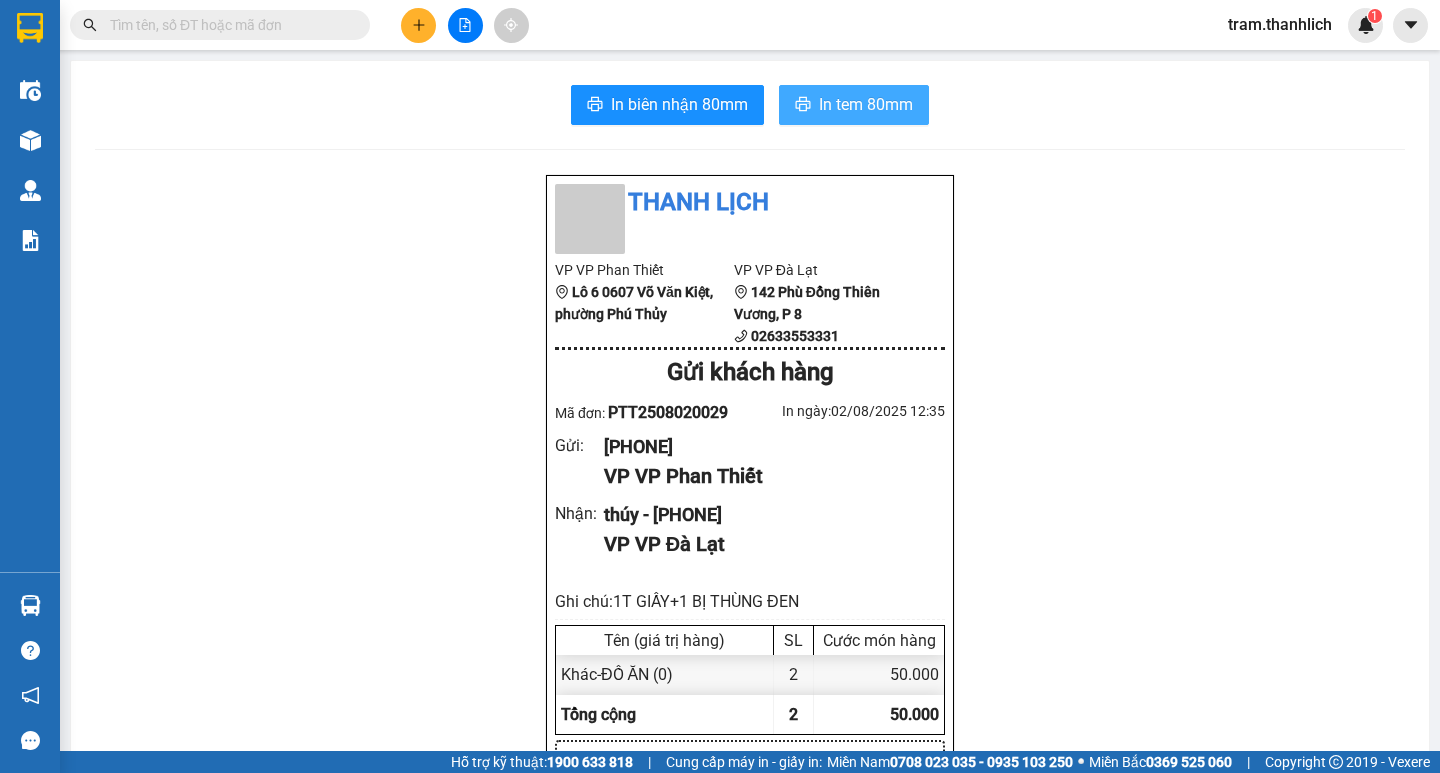 click on "In tem 80mm" at bounding box center [866, 104] 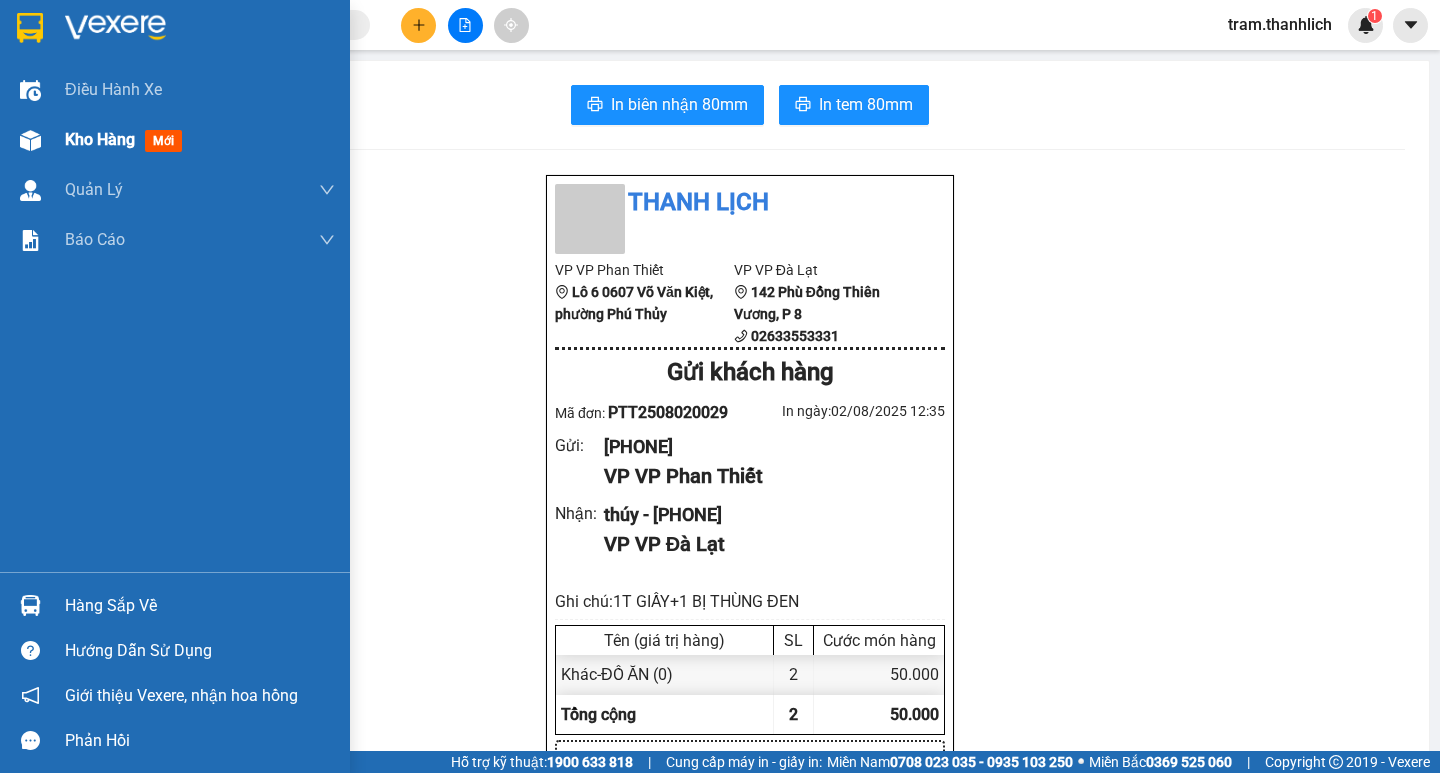 click on "Kho hàng" at bounding box center [100, 139] 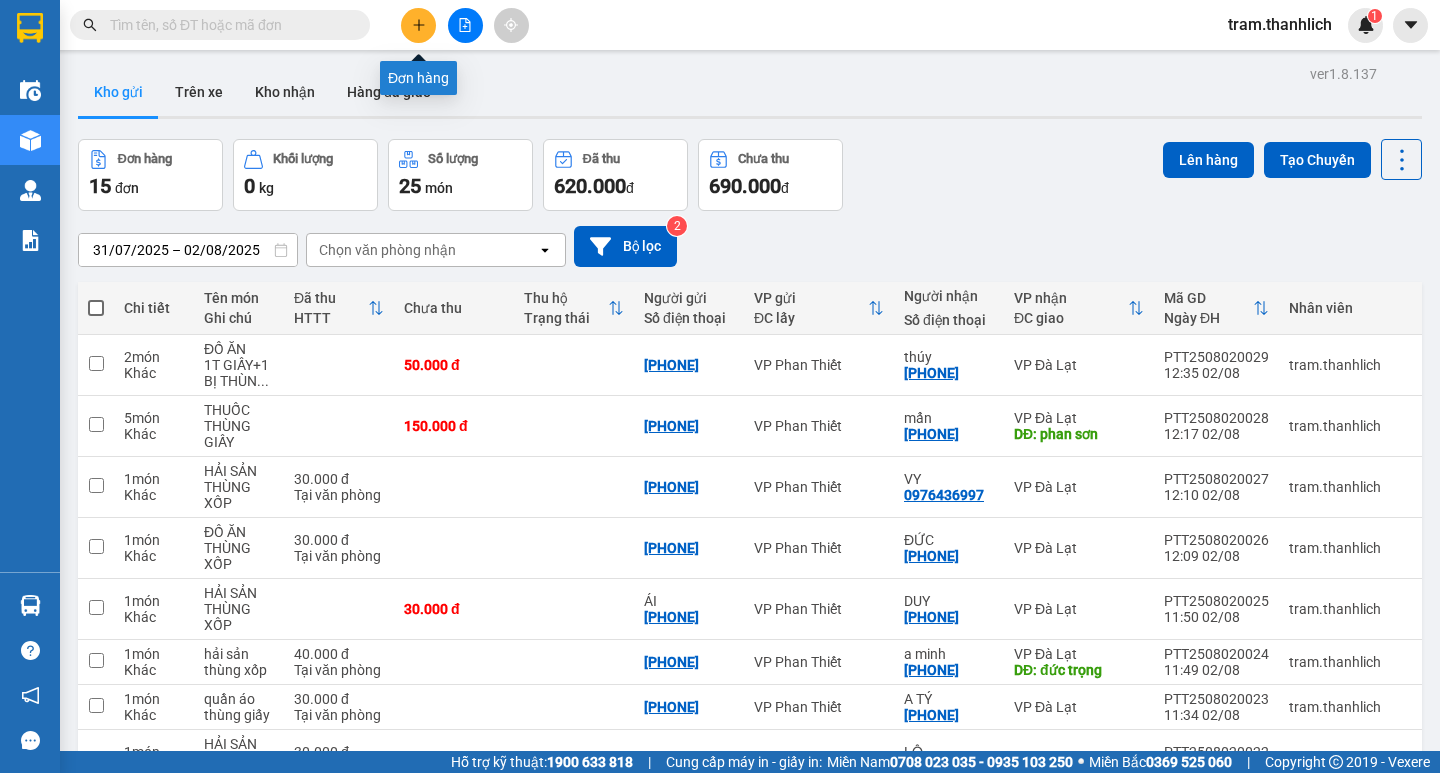 click 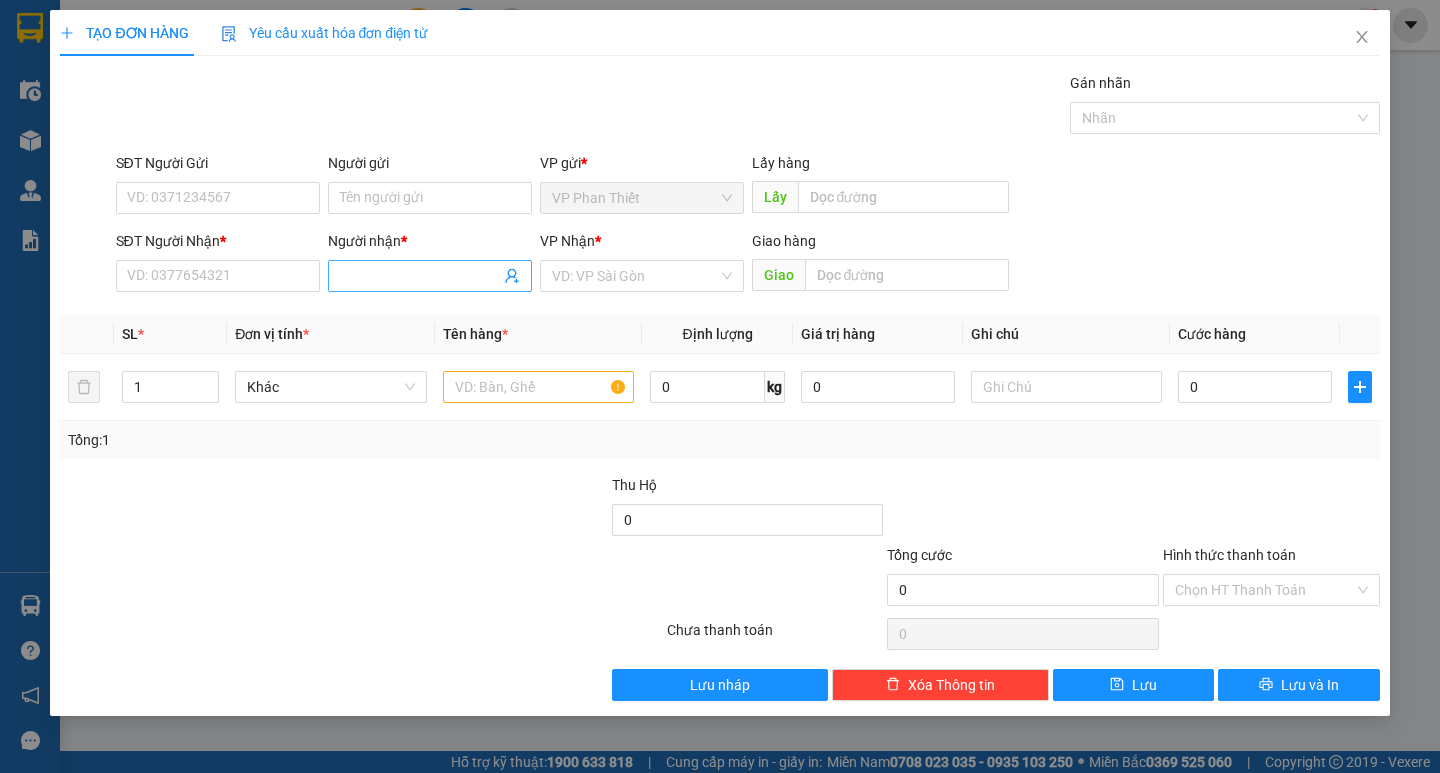 click on "Người nhận  *" at bounding box center (420, 276) 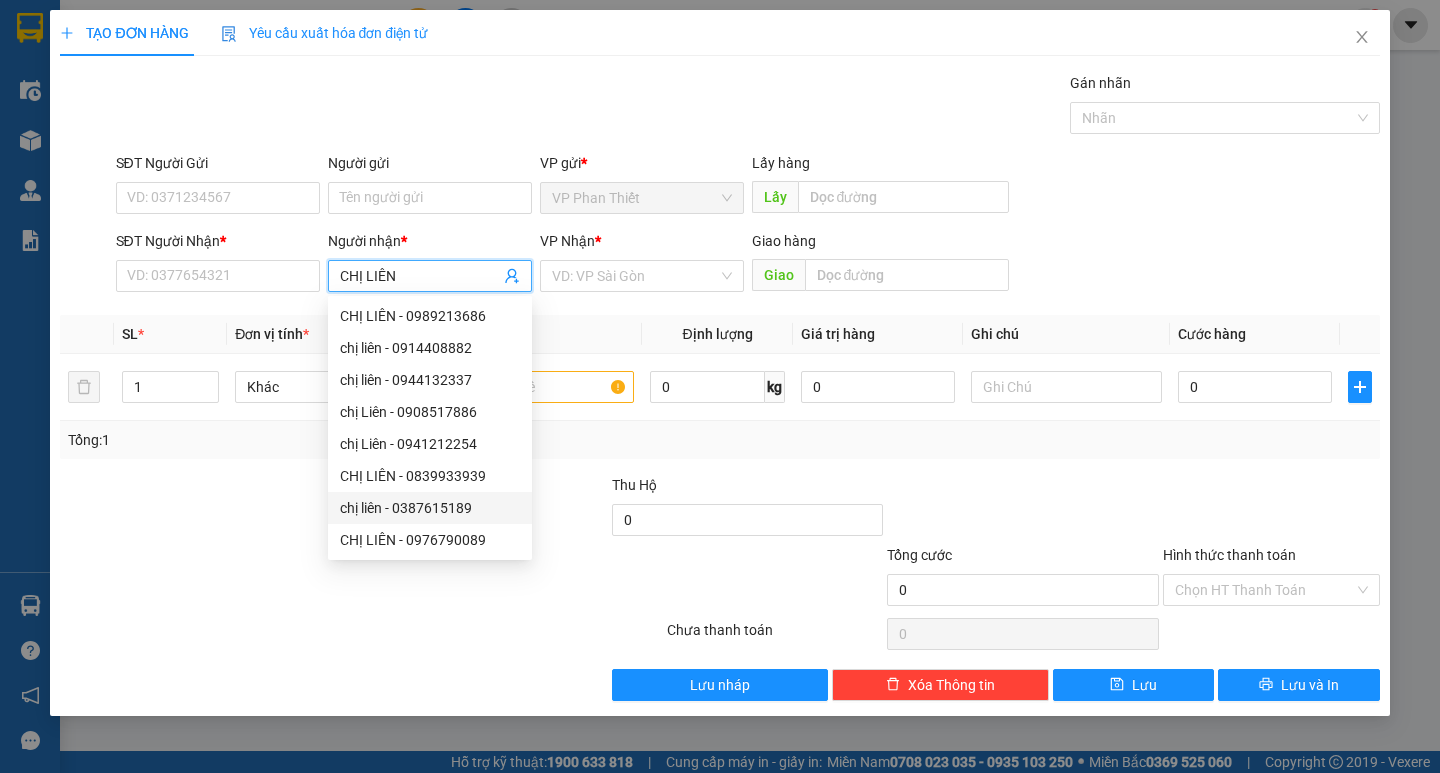click on "chị liên - 0387615189" at bounding box center [430, 508] 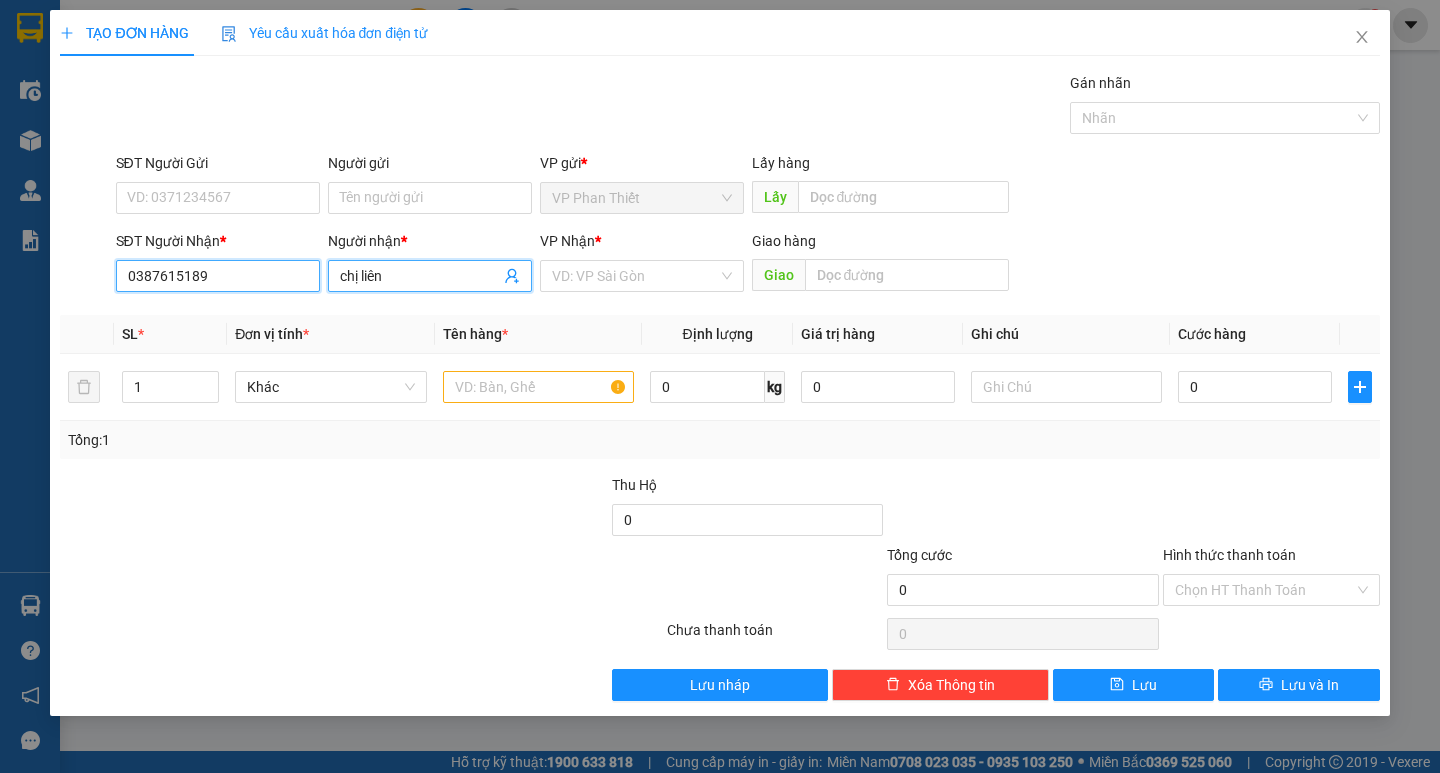 click on "0387615189" at bounding box center [218, 276] 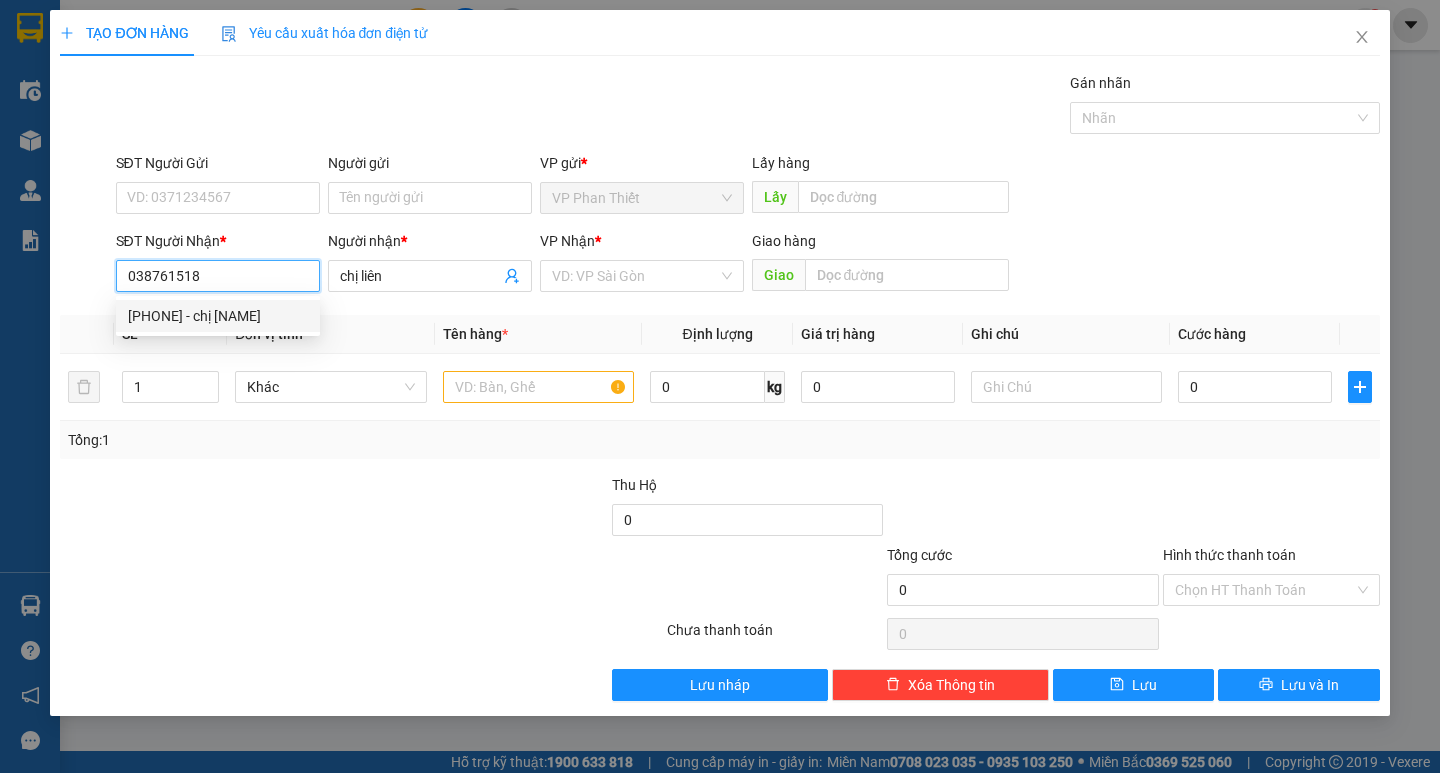 click on "[PHONE] - chị [NAME]" at bounding box center [218, 316] 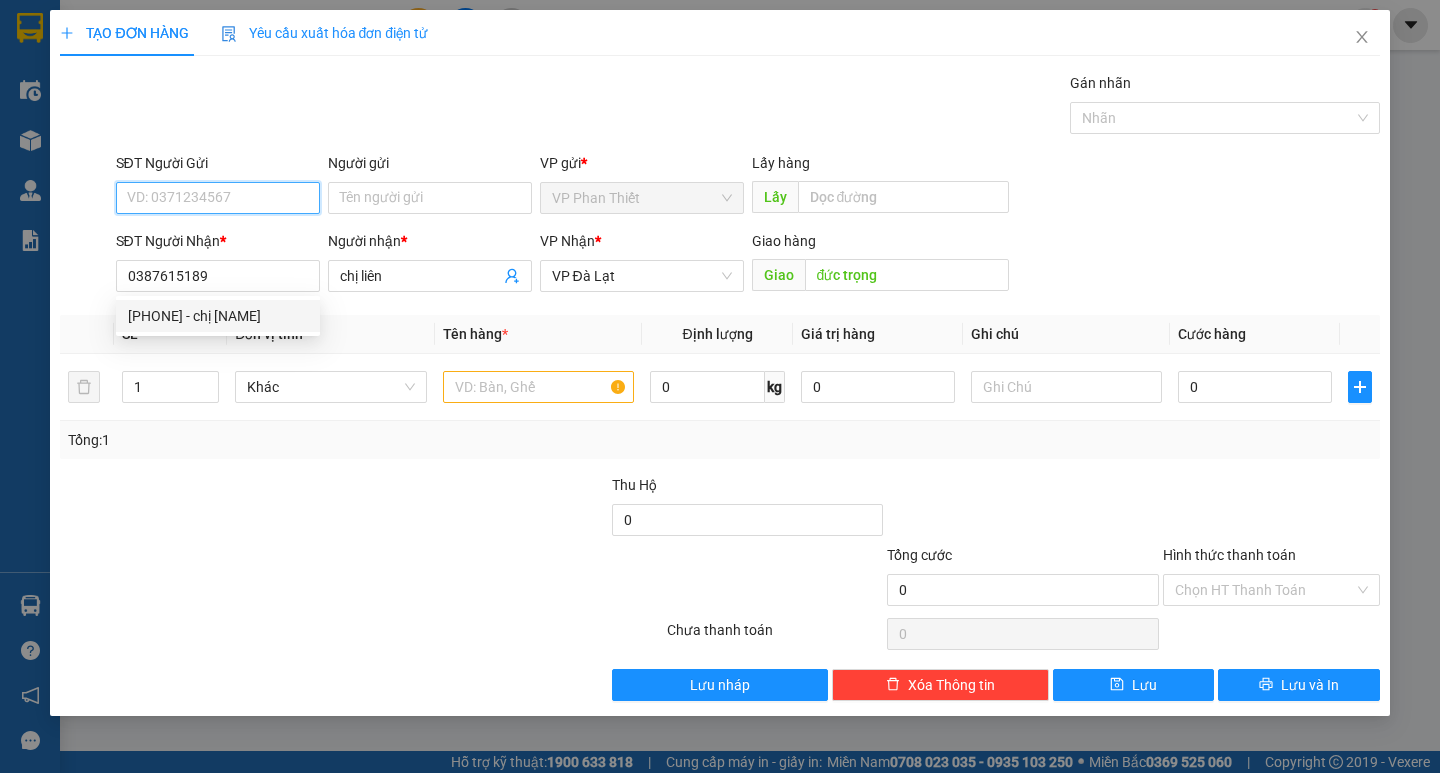 click on "SĐT Người Gửi" at bounding box center (218, 198) 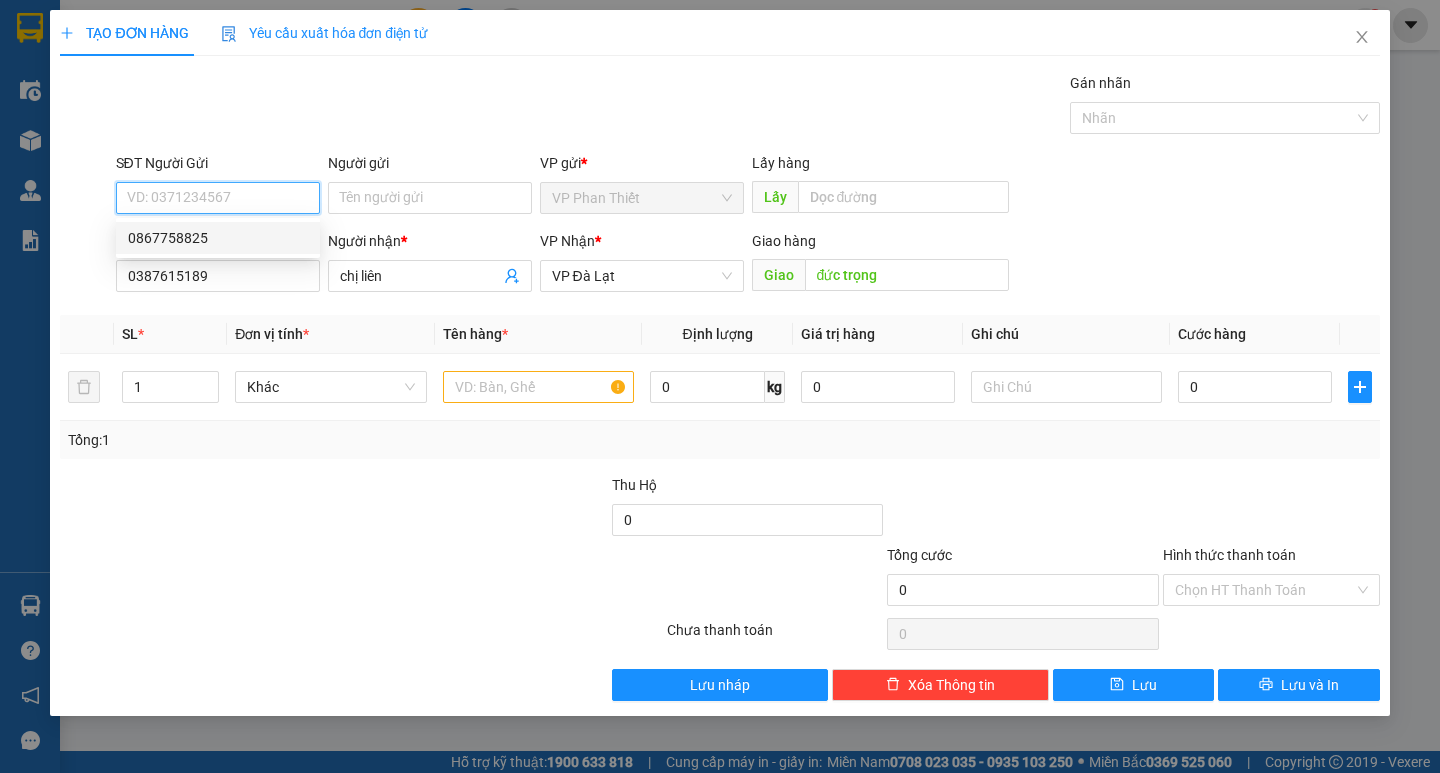 click on "0867758825" at bounding box center (218, 238) 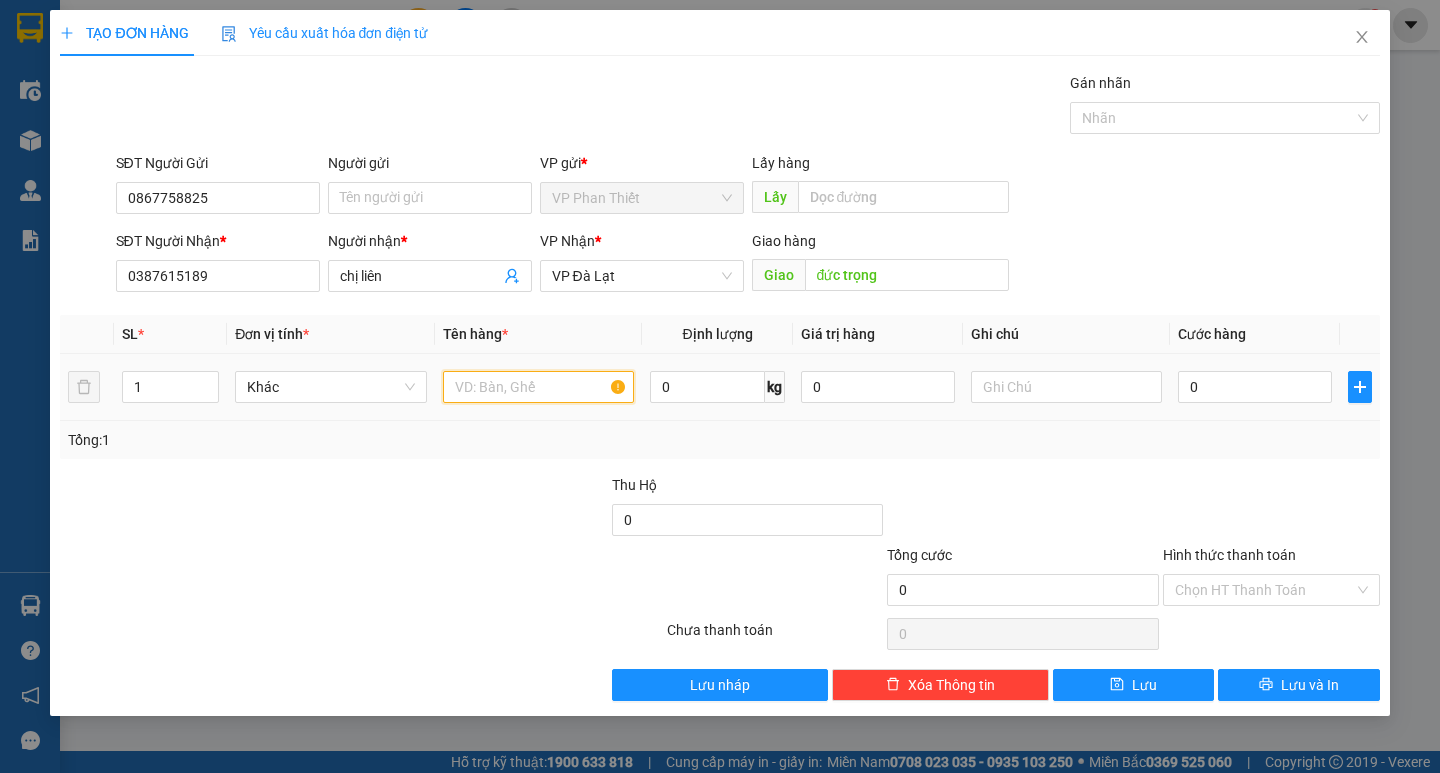 click at bounding box center (538, 387) 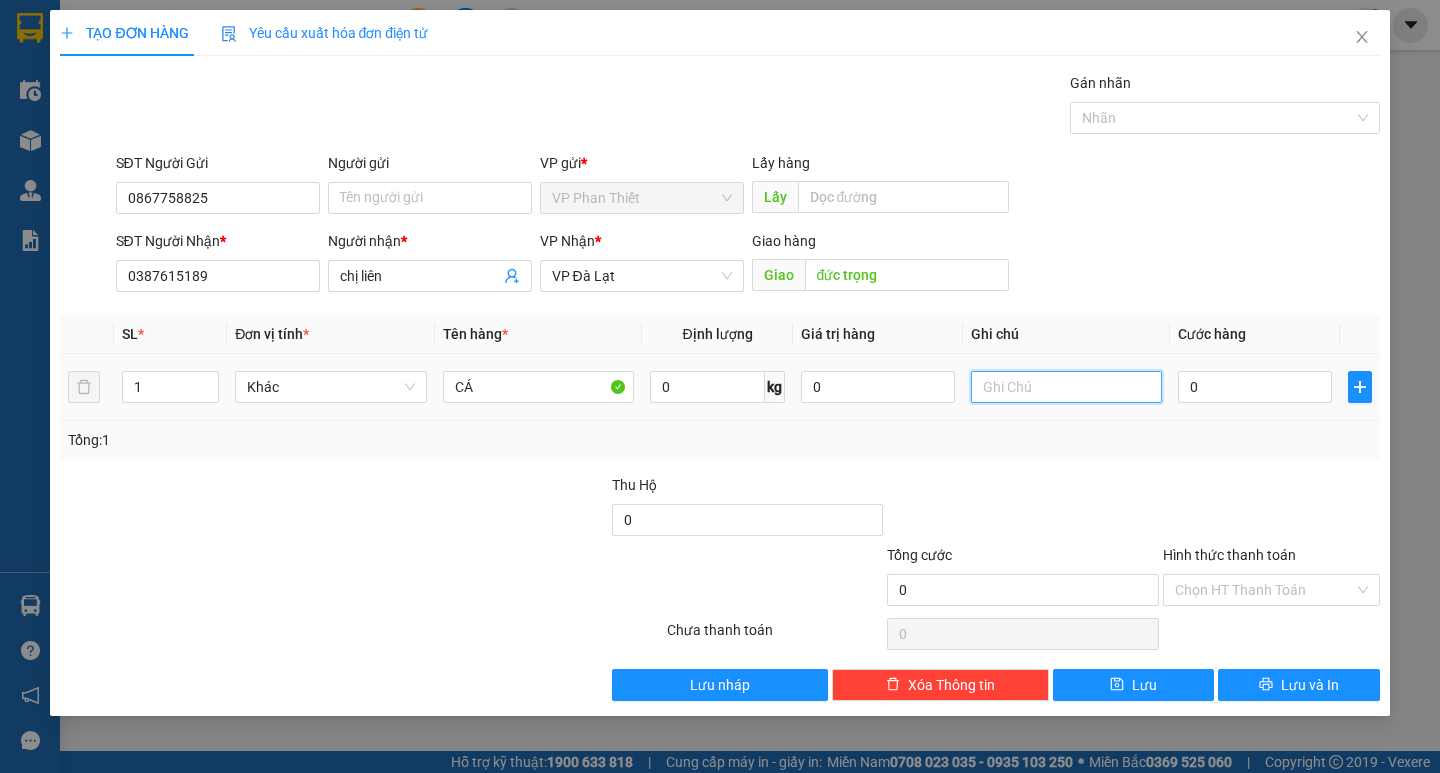 click at bounding box center (1066, 387) 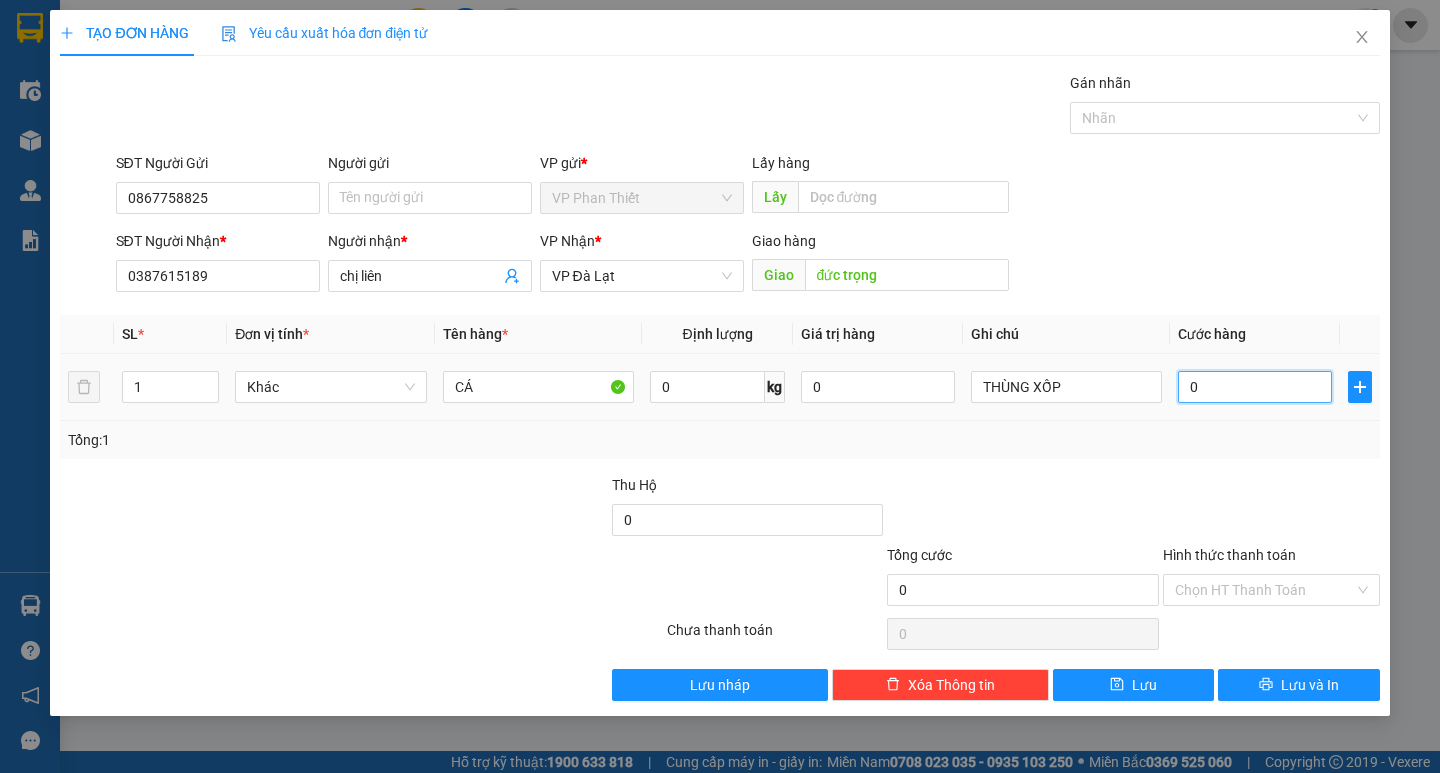 click on "0" at bounding box center [1255, 387] 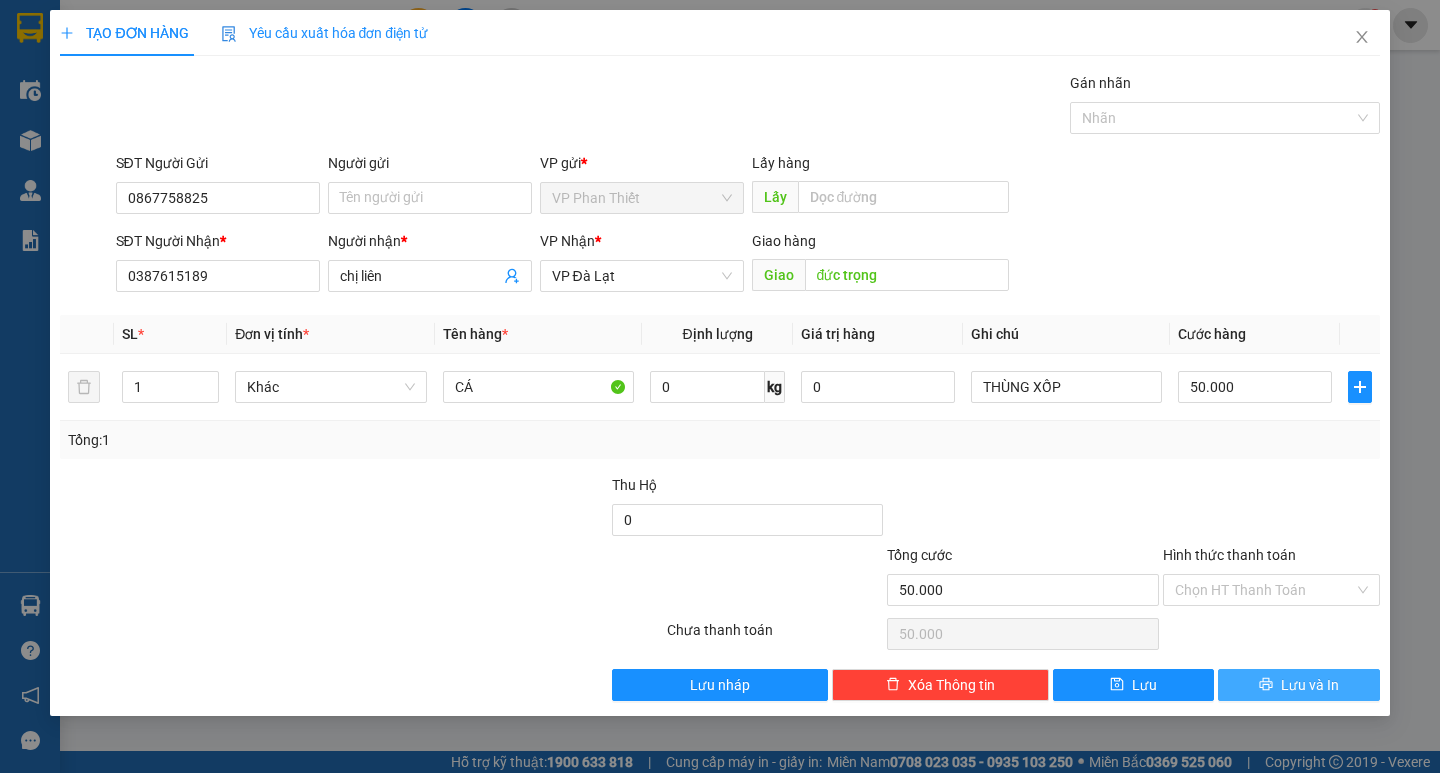 click on "Lưu và In" at bounding box center (1310, 685) 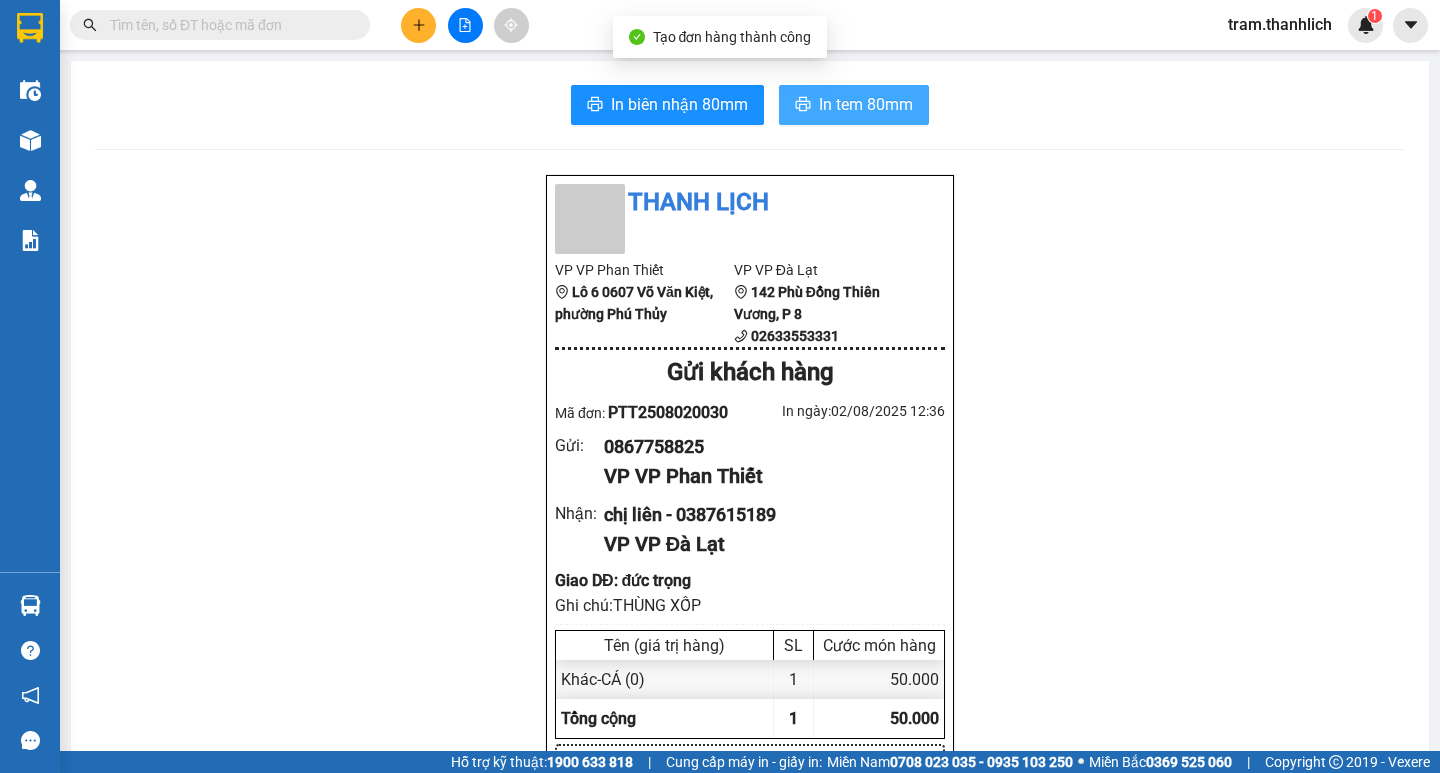click on "In tem 80mm" at bounding box center (866, 104) 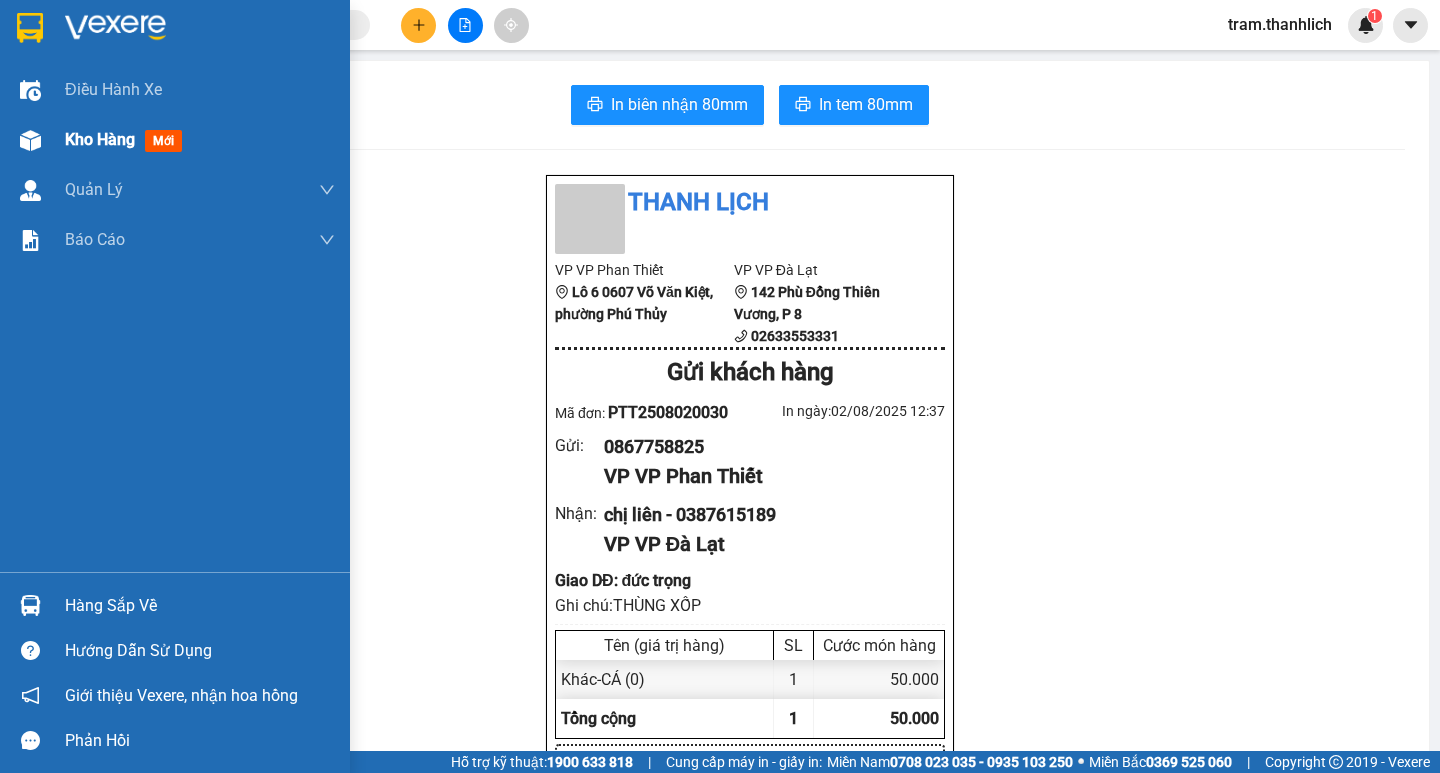 click at bounding box center (30, 140) 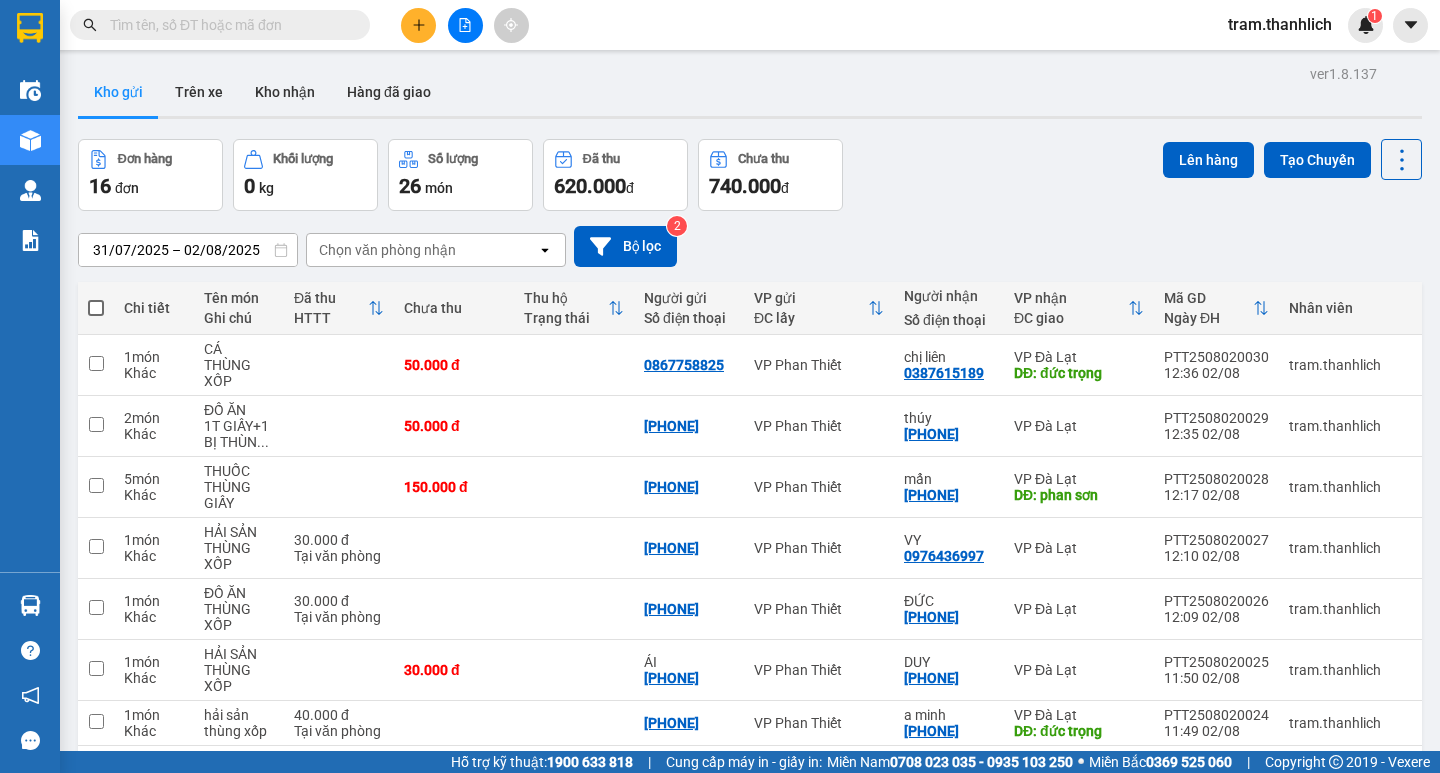 click 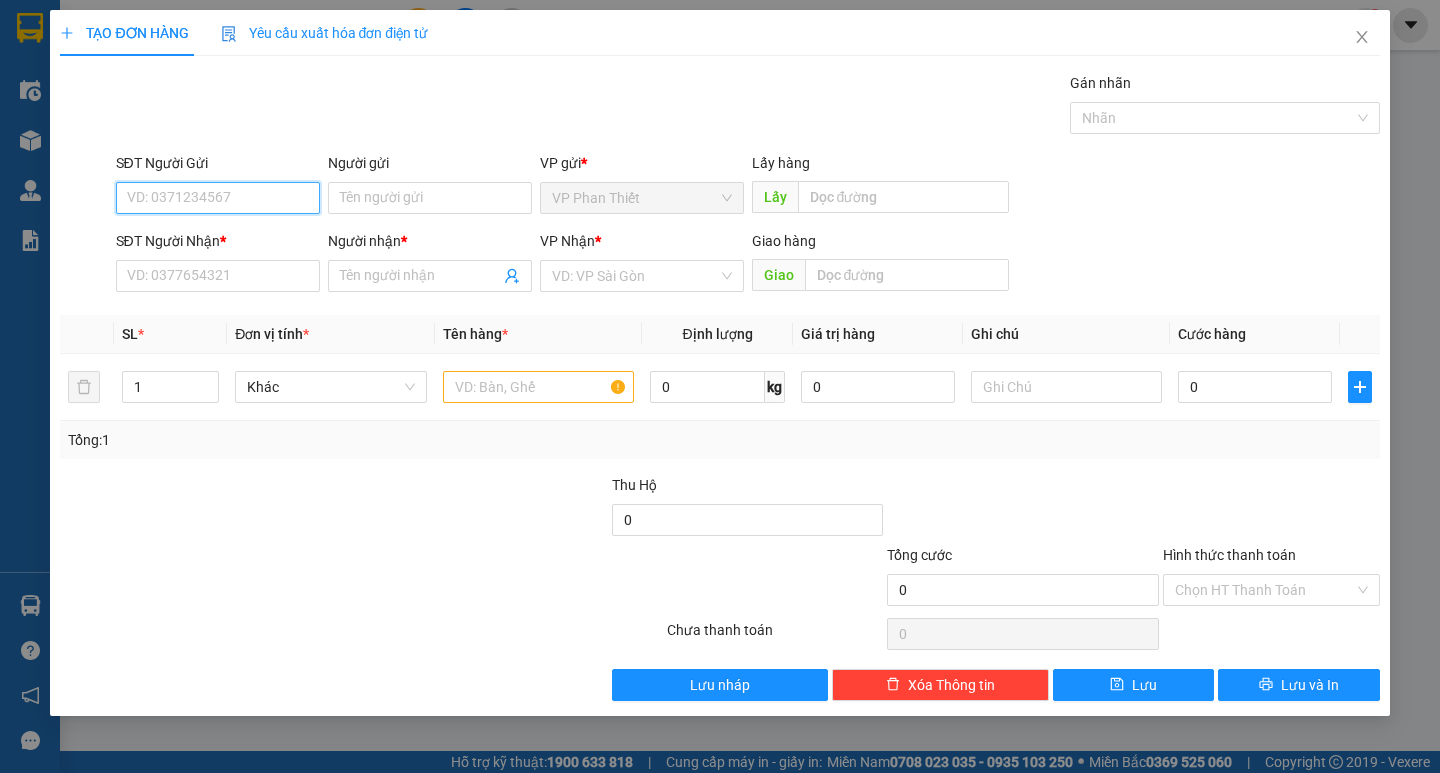 click on "SĐT Người Gửi" at bounding box center [218, 198] 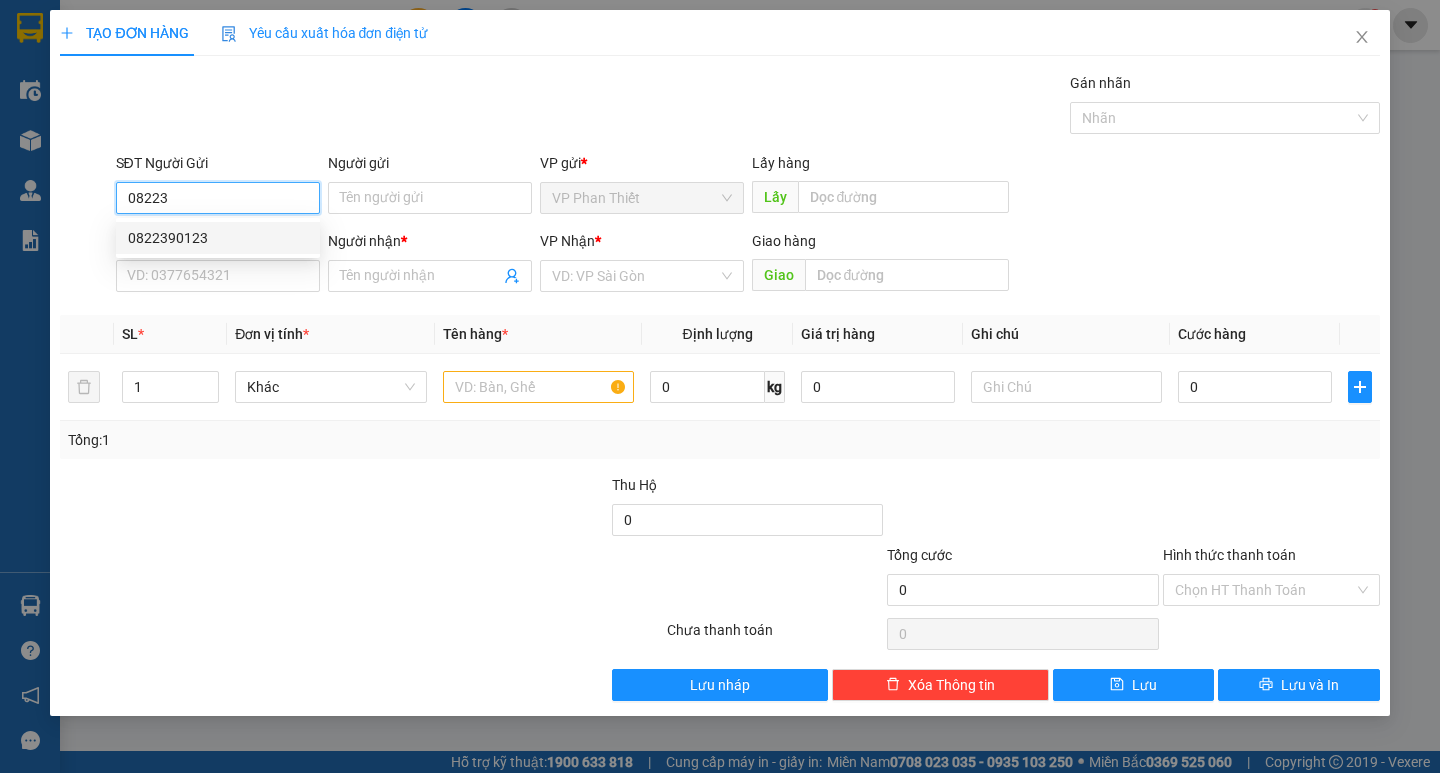 click on "0822390123" at bounding box center (218, 238) 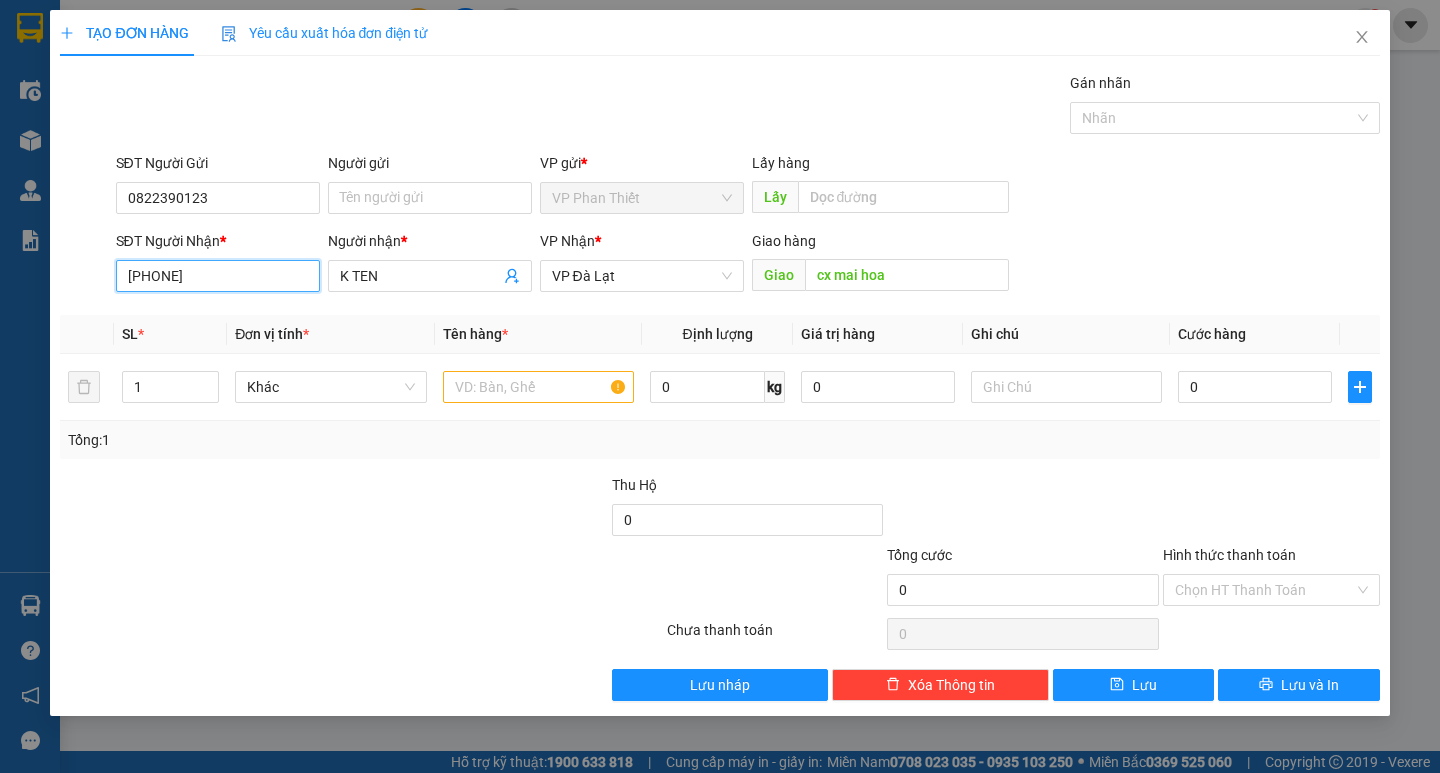 click on "[PHONE]" at bounding box center (218, 276) 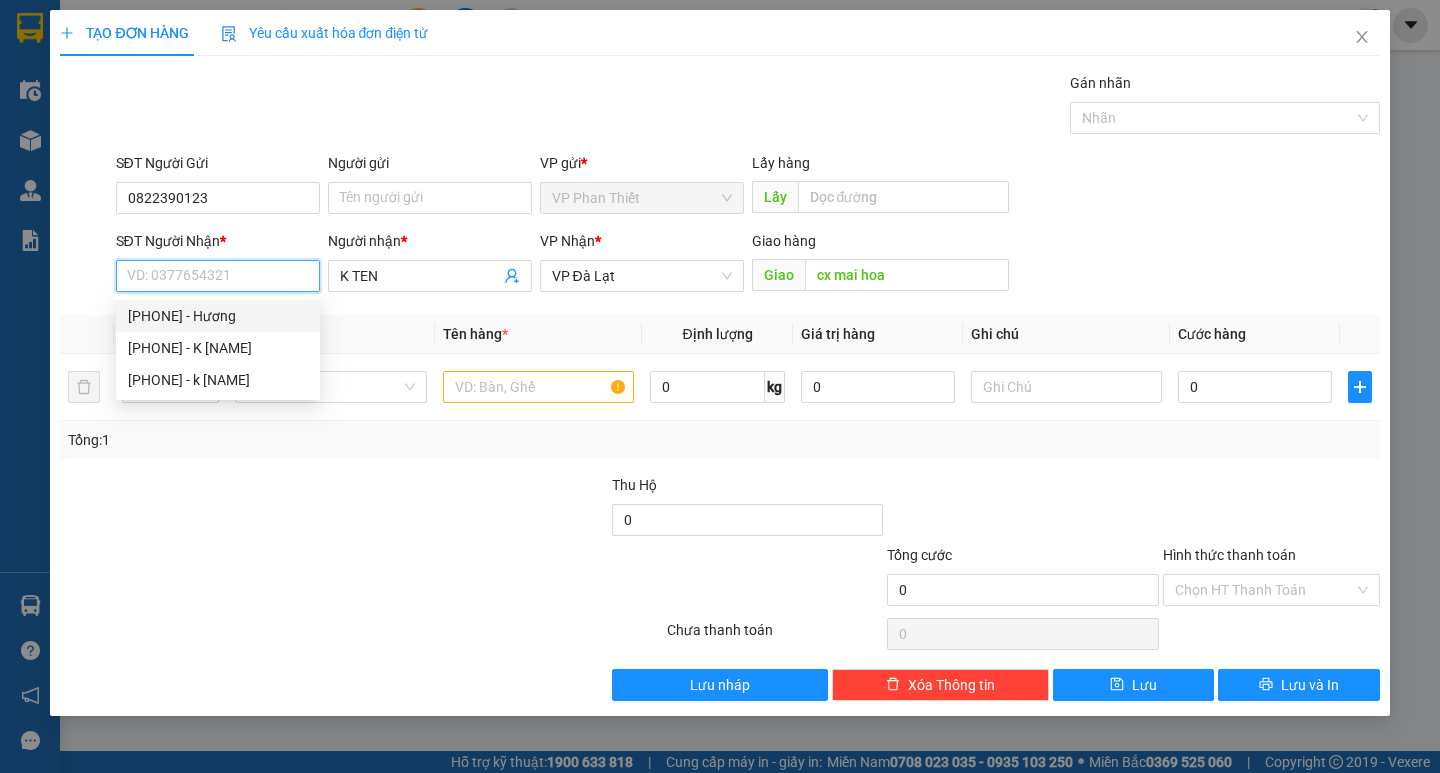 click on "[PHONE] - Hương" at bounding box center (218, 316) 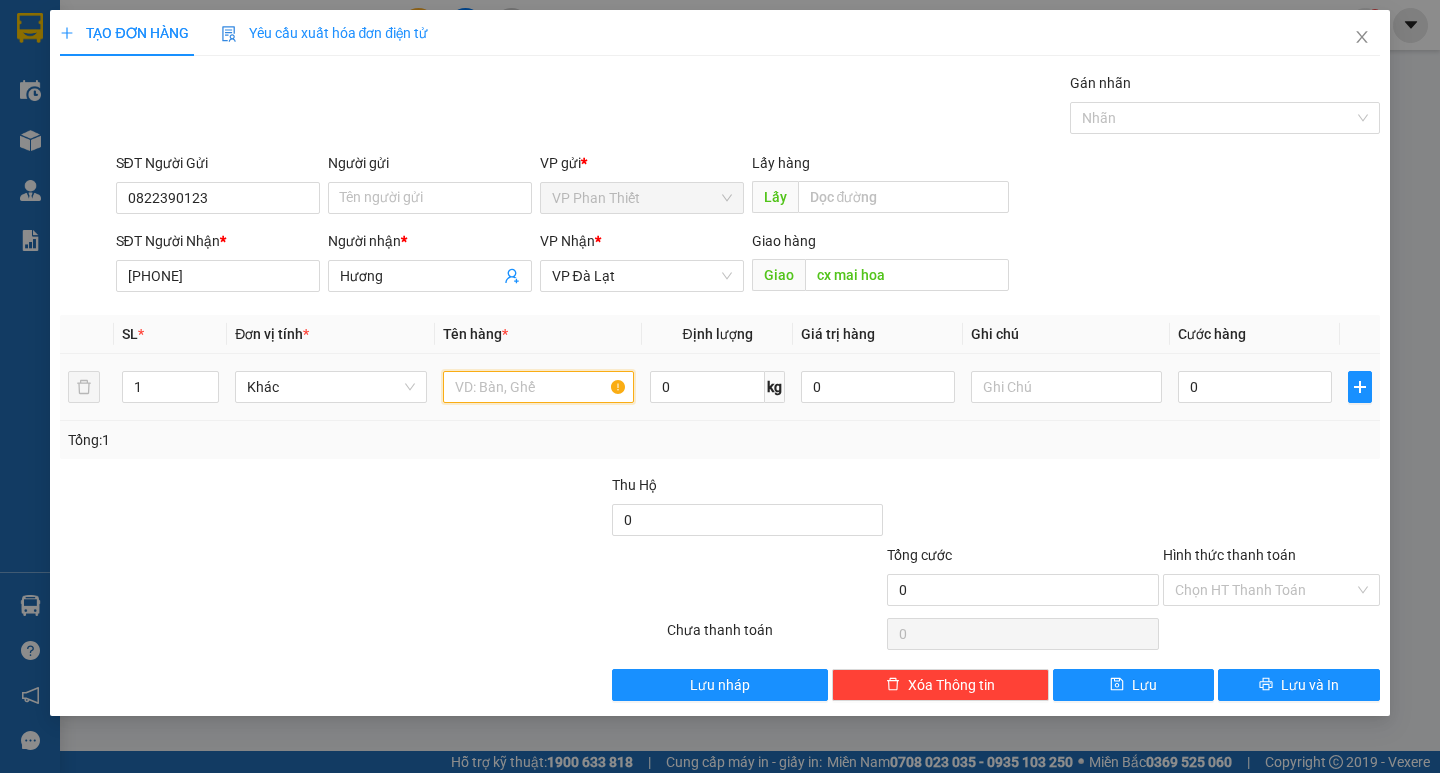 click at bounding box center (538, 387) 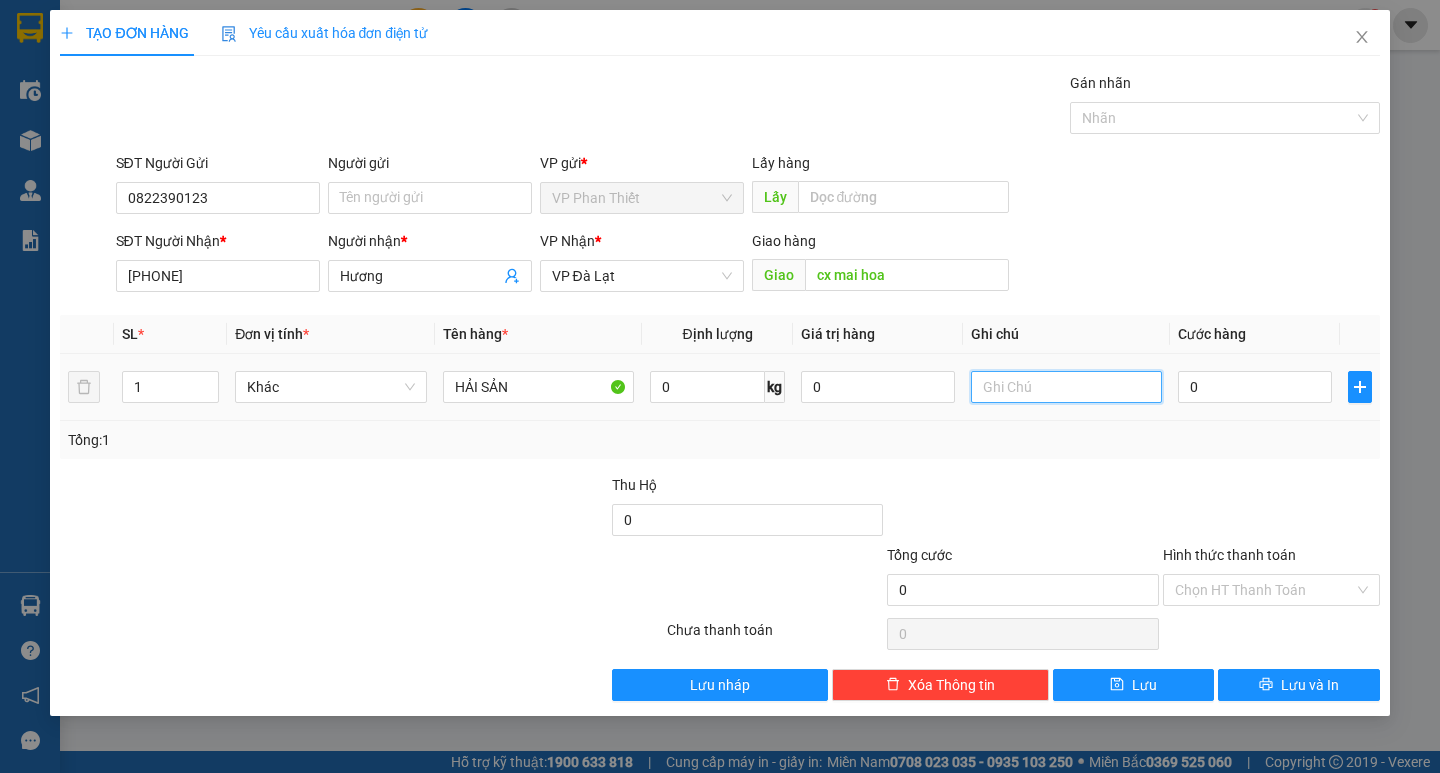 click at bounding box center (1066, 387) 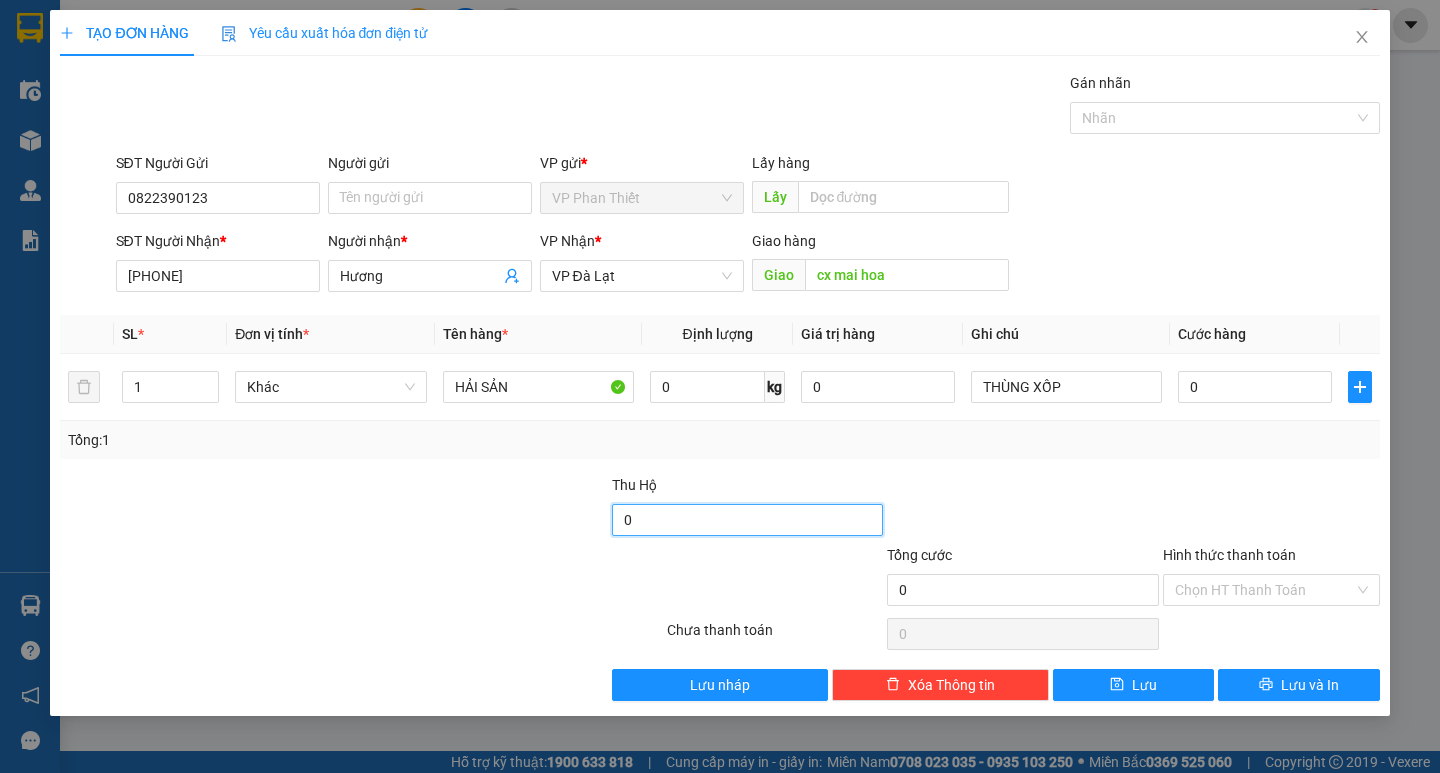 click on "0" at bounding box center [748, 520] 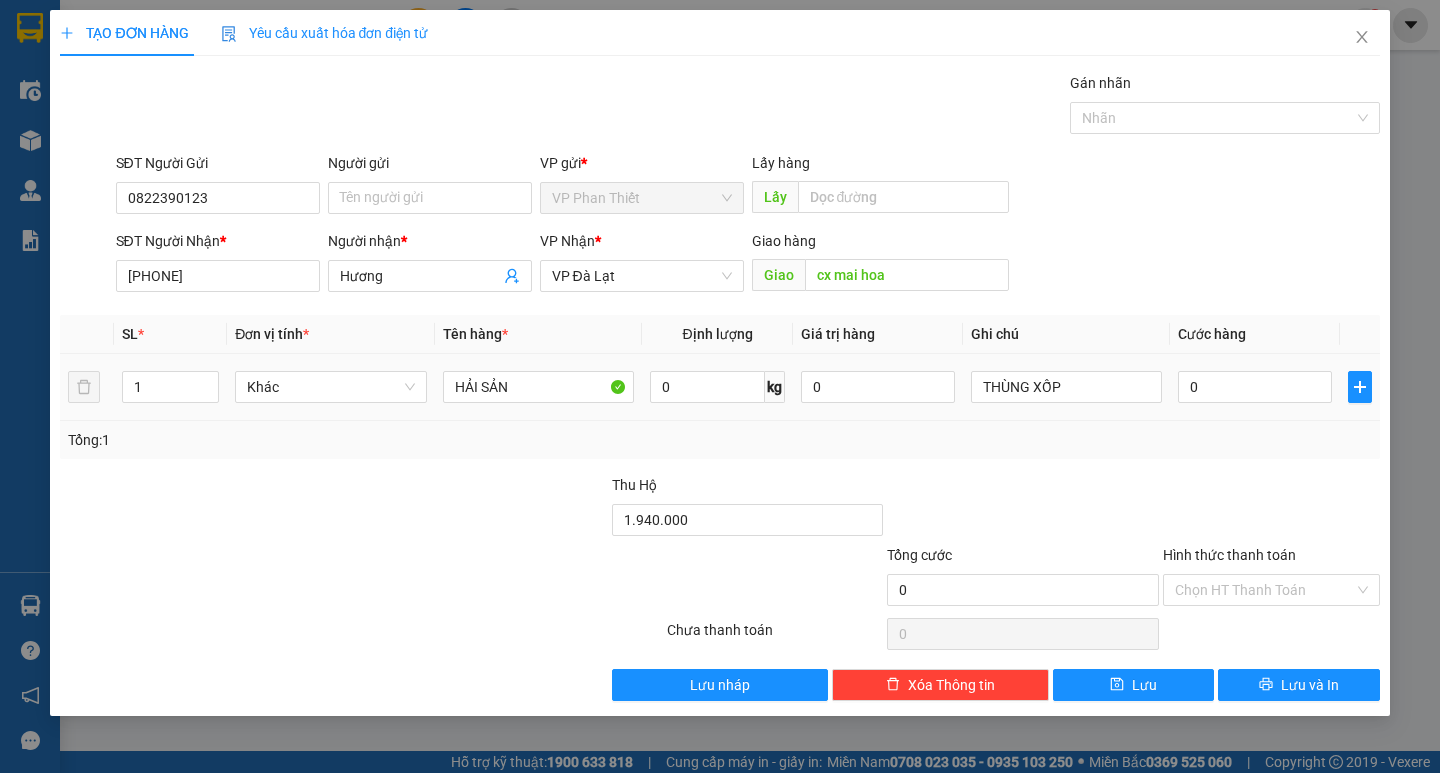 click on "0" at bounding box center (1255, 387) 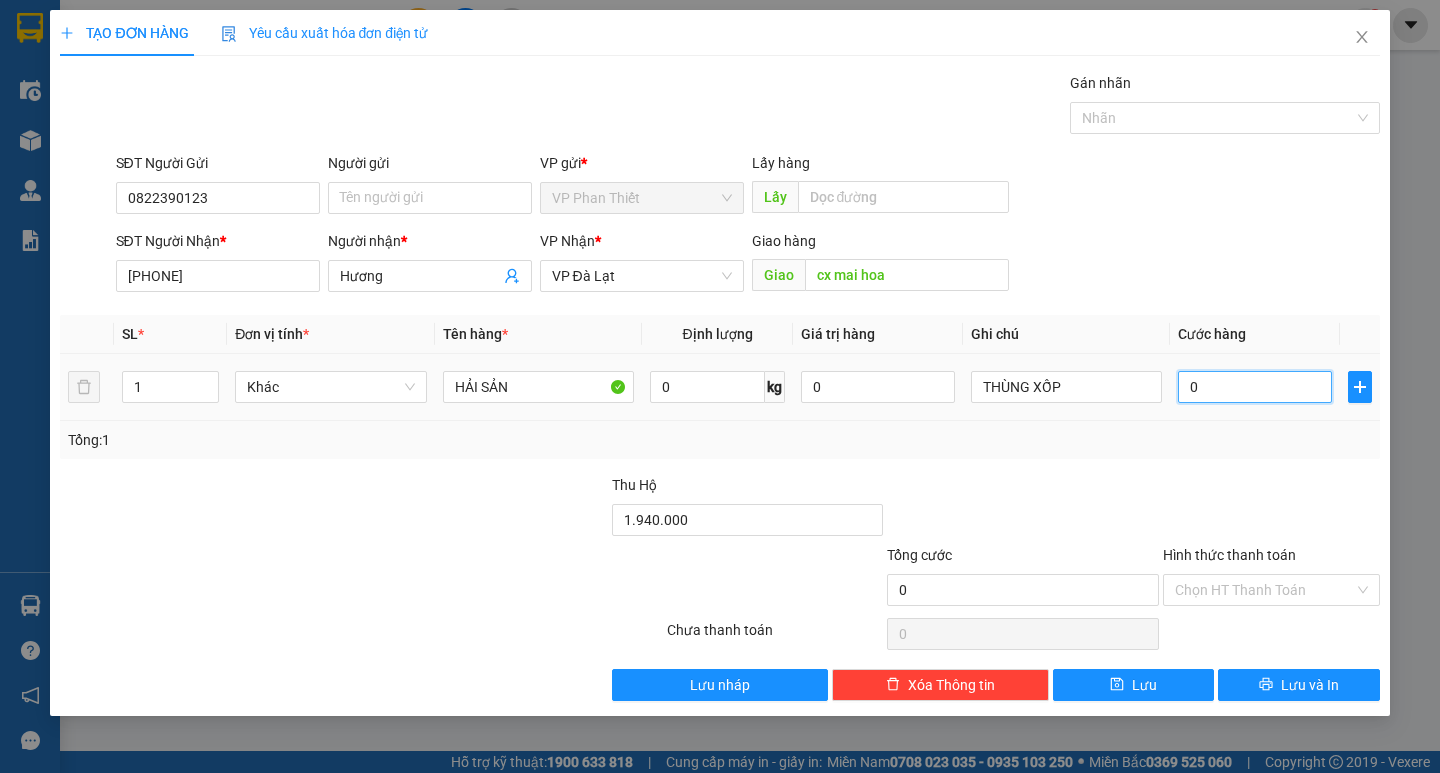 click on "0" at bounding box center (1255, 387) 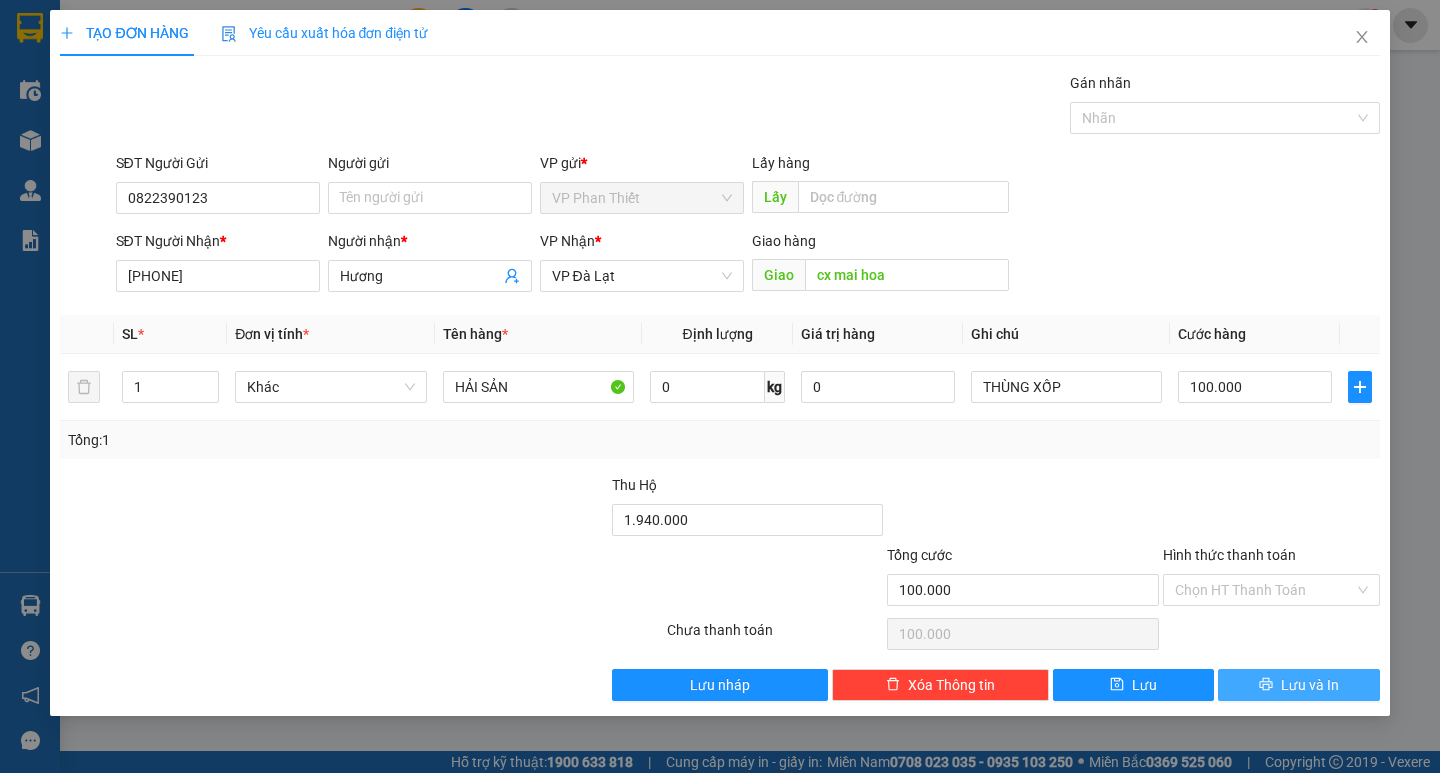 click on "Lưu và In" at bounding box center (1310, 685) 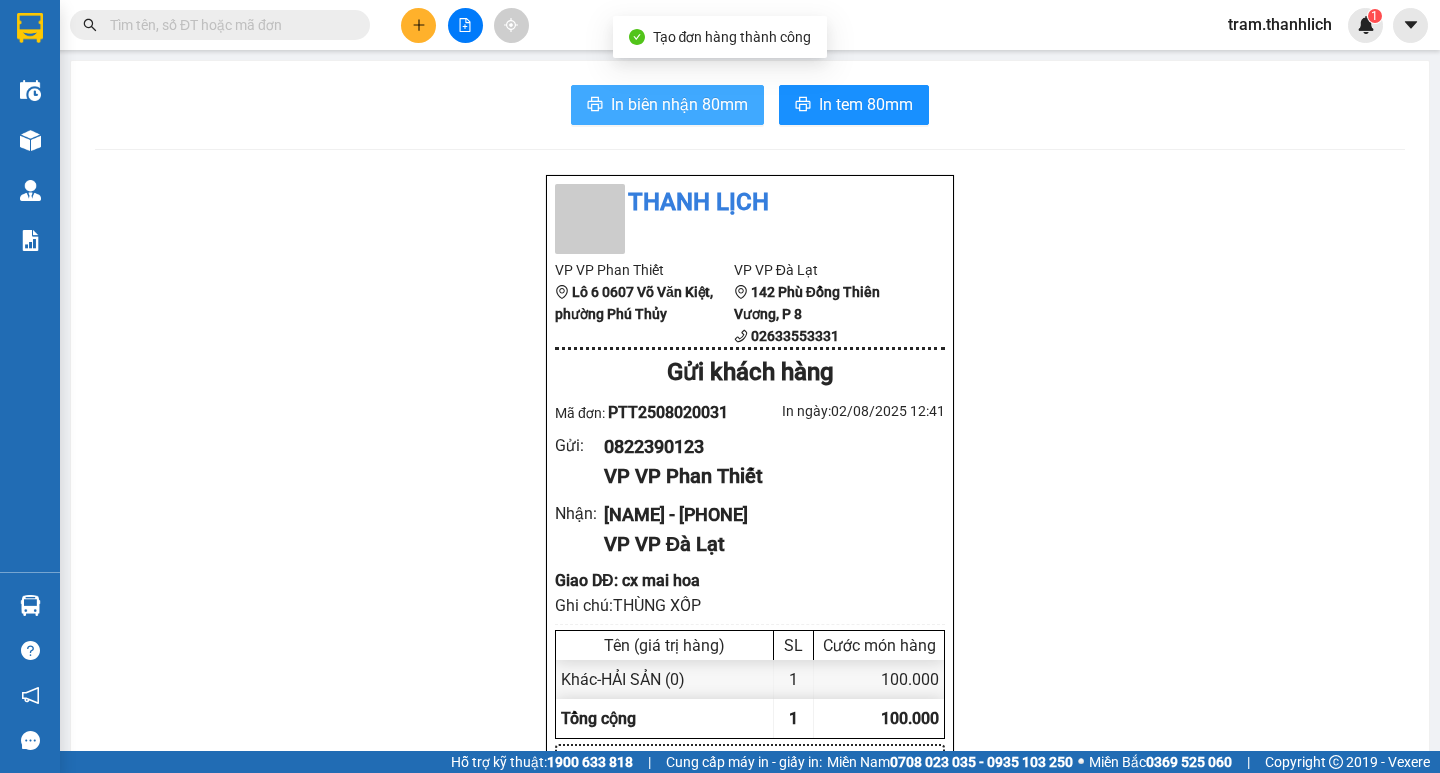 click on "In biên nhận 80mm" at bounding box center [679, 104] 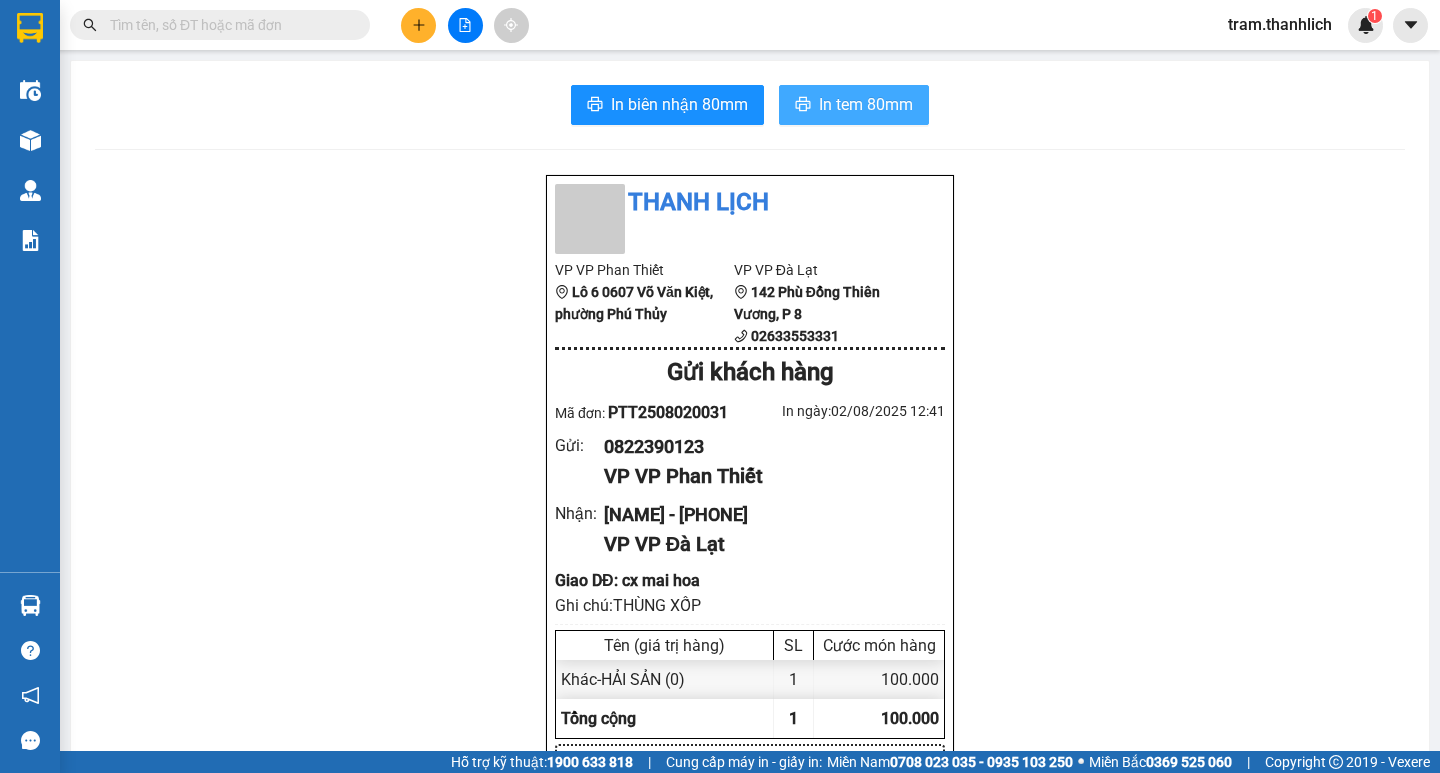 click on "In tem 80mm" at bounding box center [866, 104] 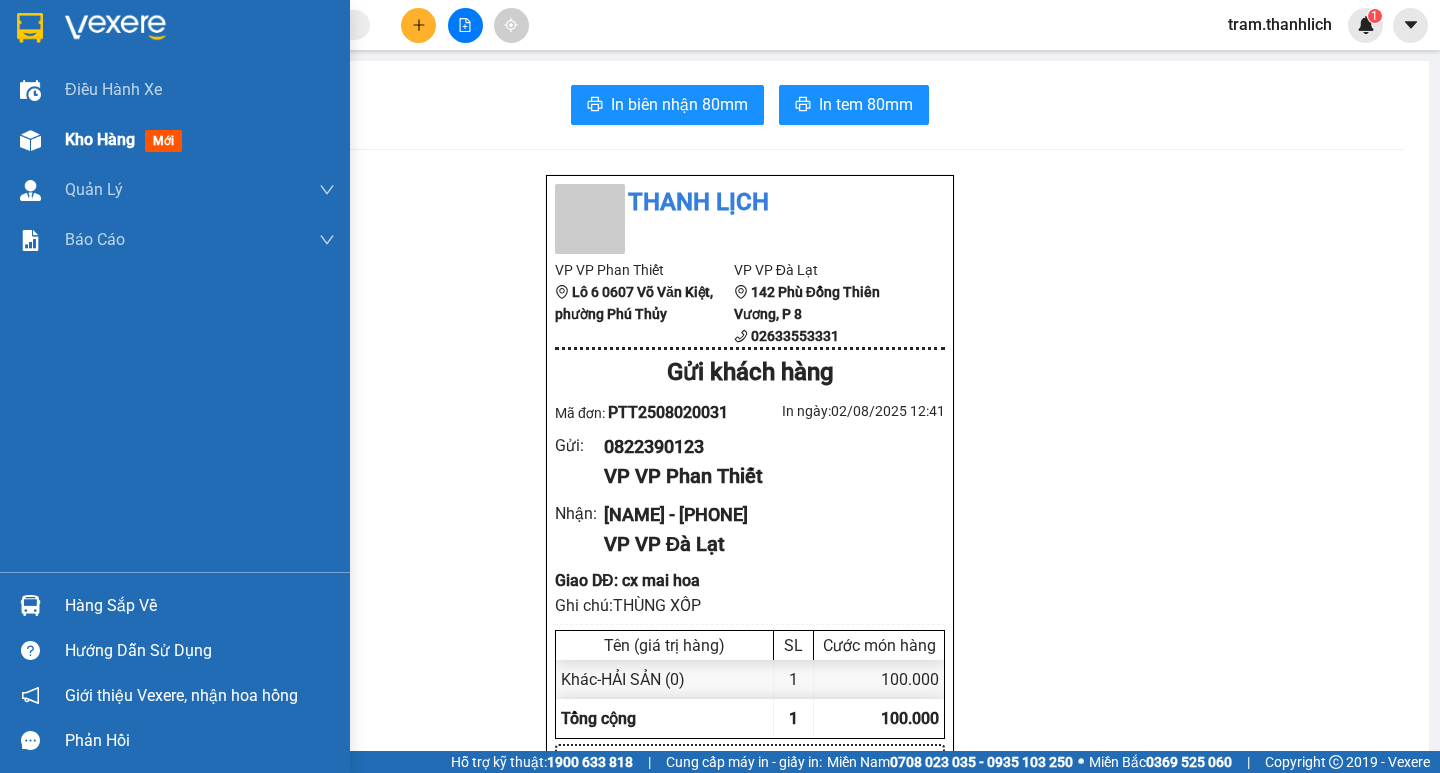 click at bounding box center (30, 140) 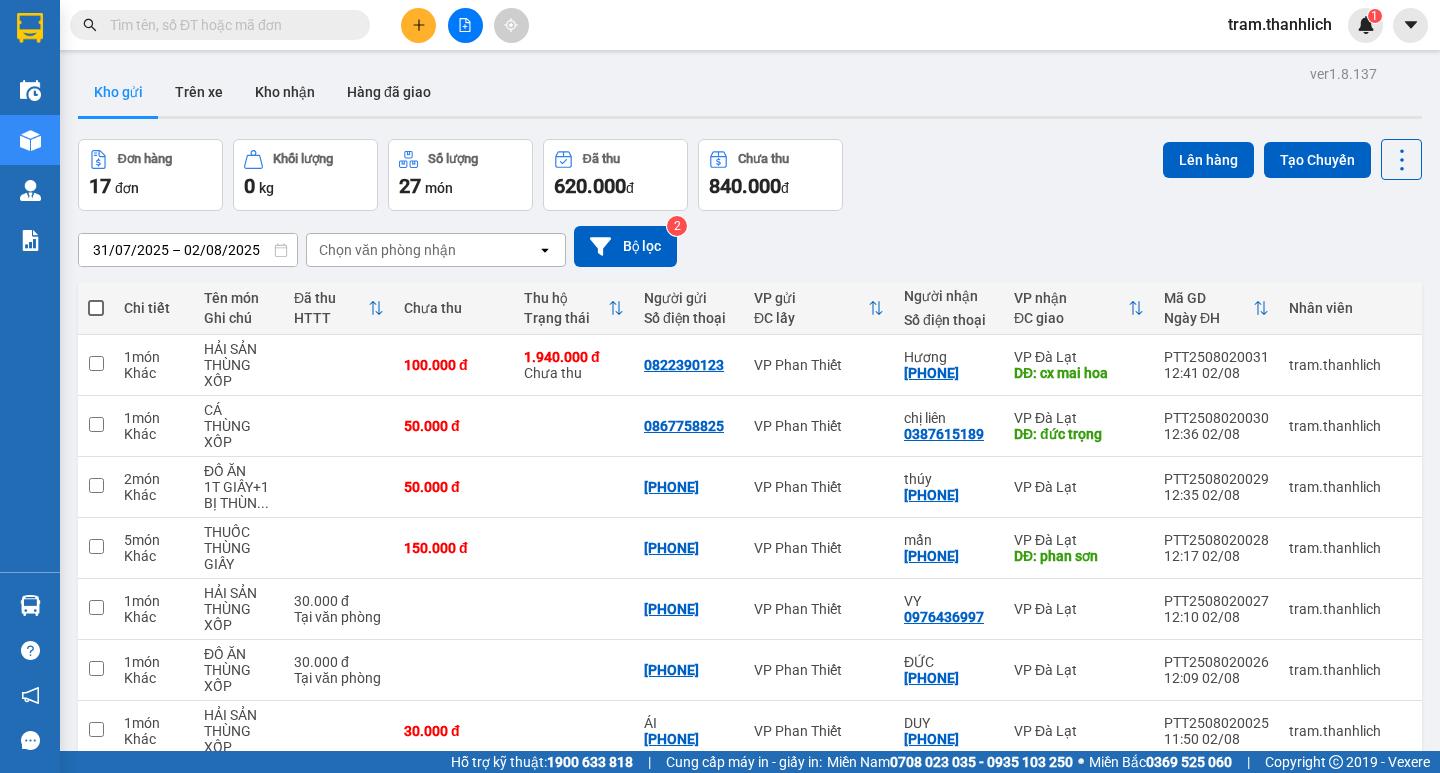 click at bounding box center [418, 25] 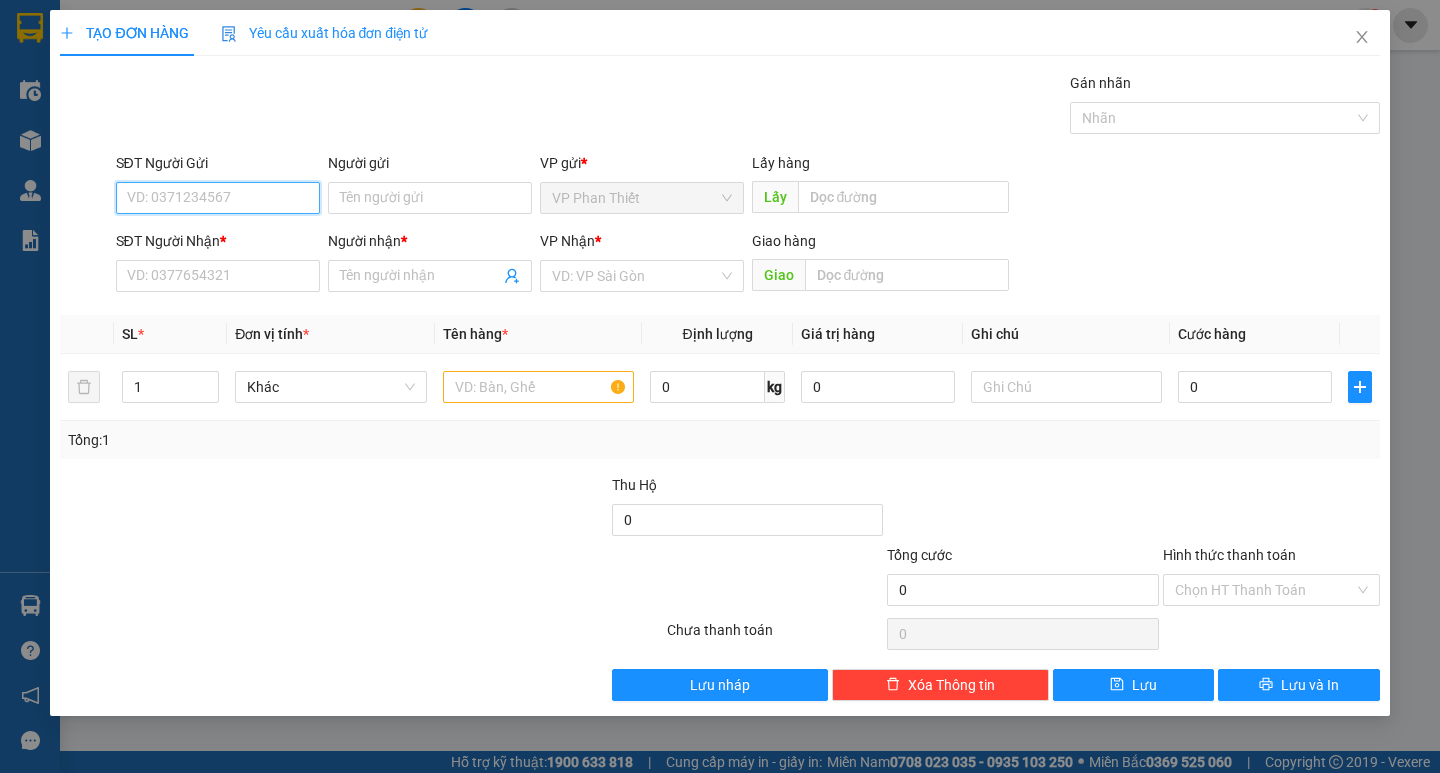 click on "SĐT Người Gửi" at bounding box center (218, 198) 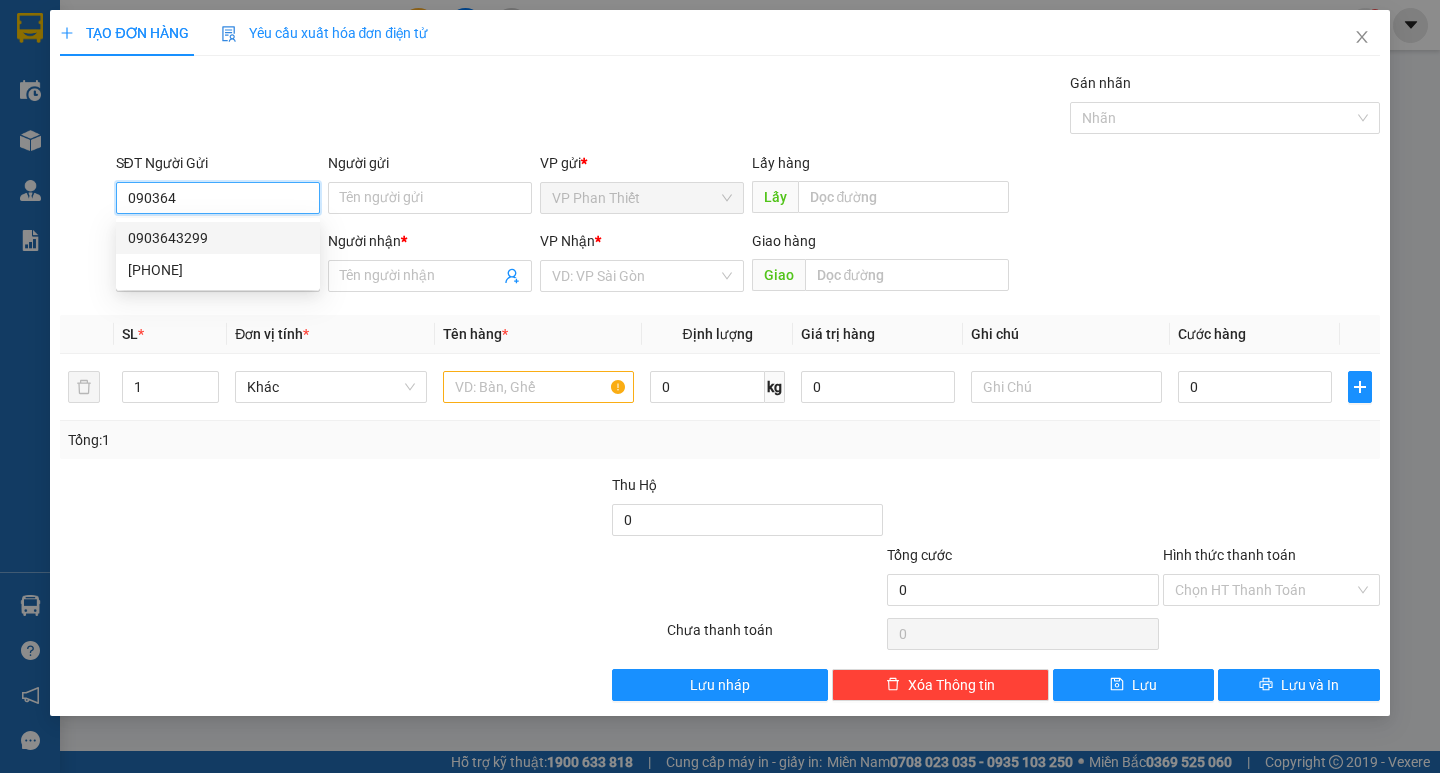 click on "0903643299" at bounding box center [218, 238] 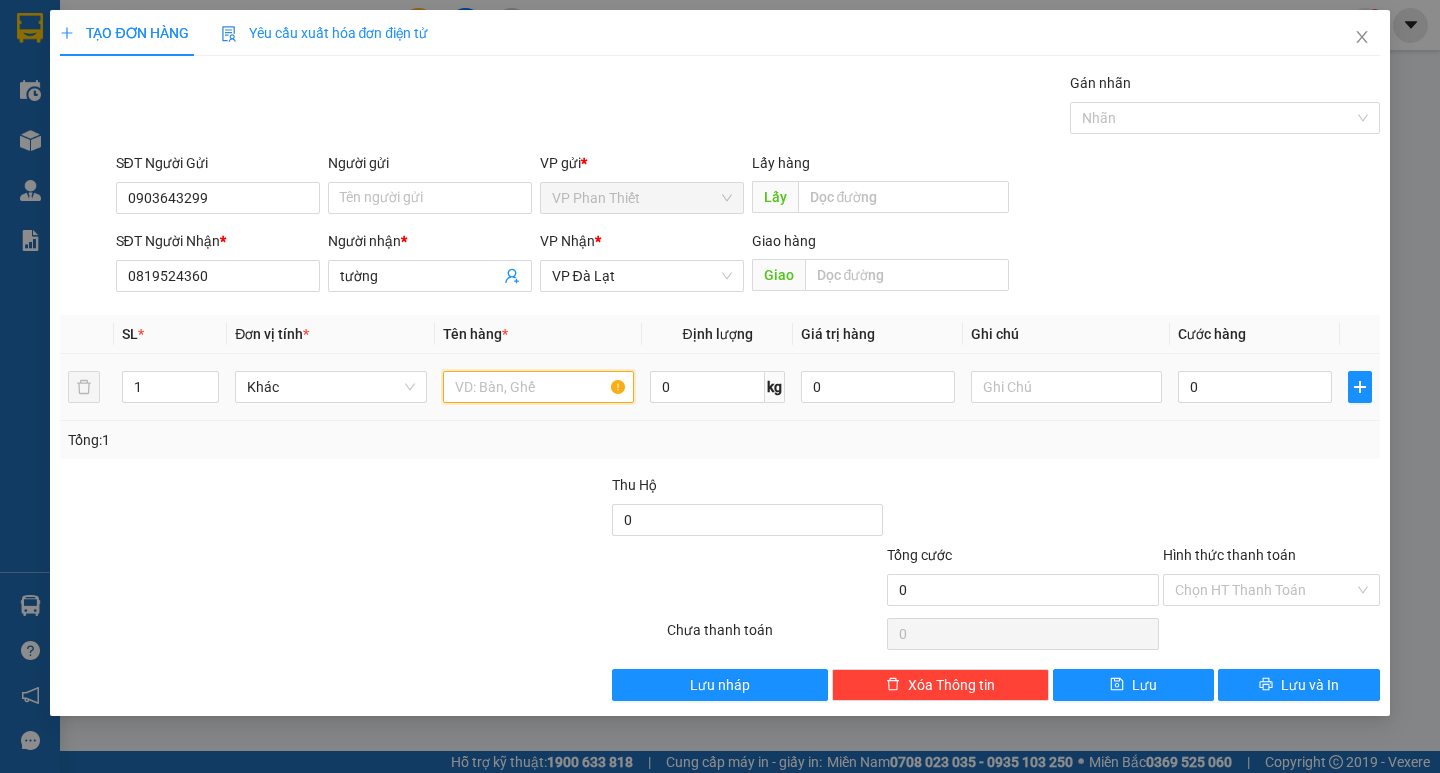 click at bounding box center (538, 387) 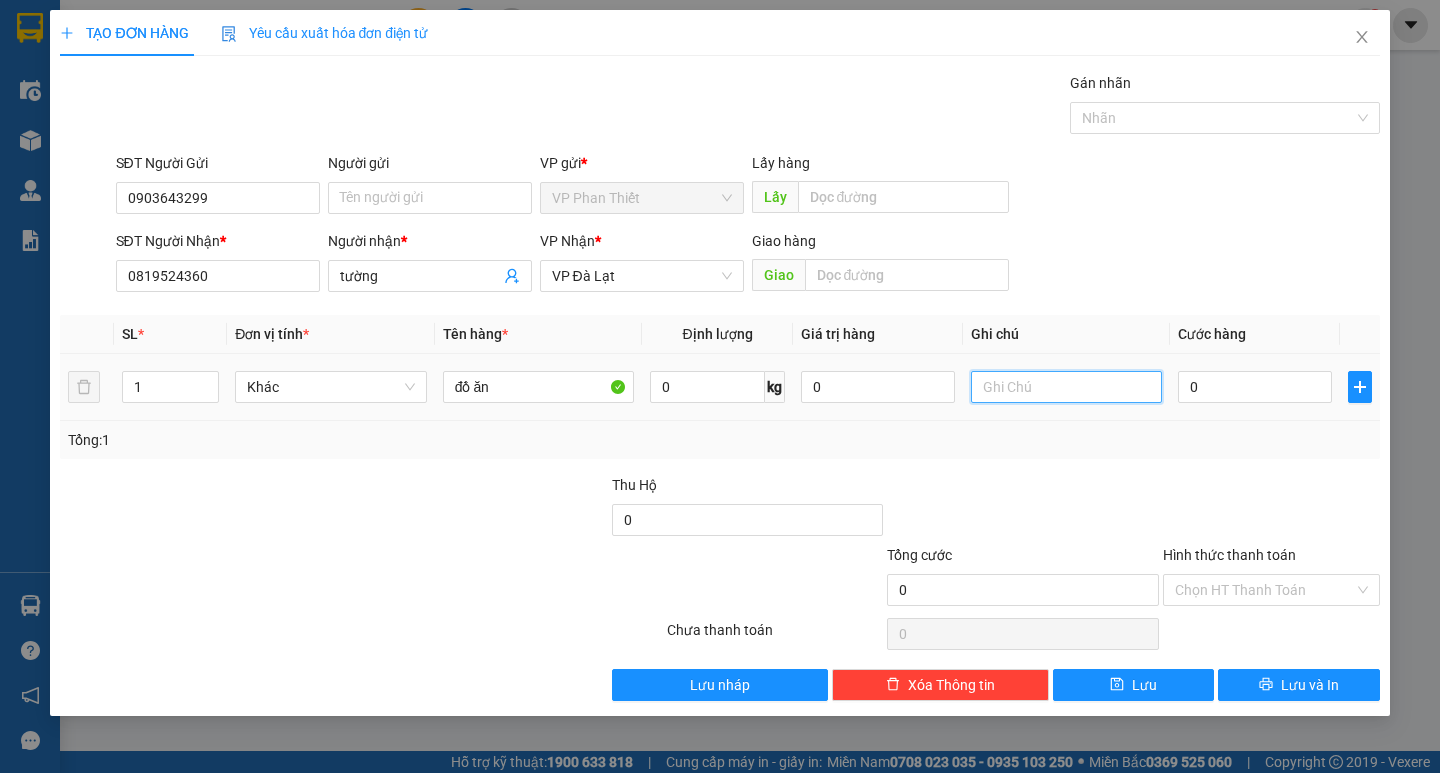 click at bounding box center [1066, 387] 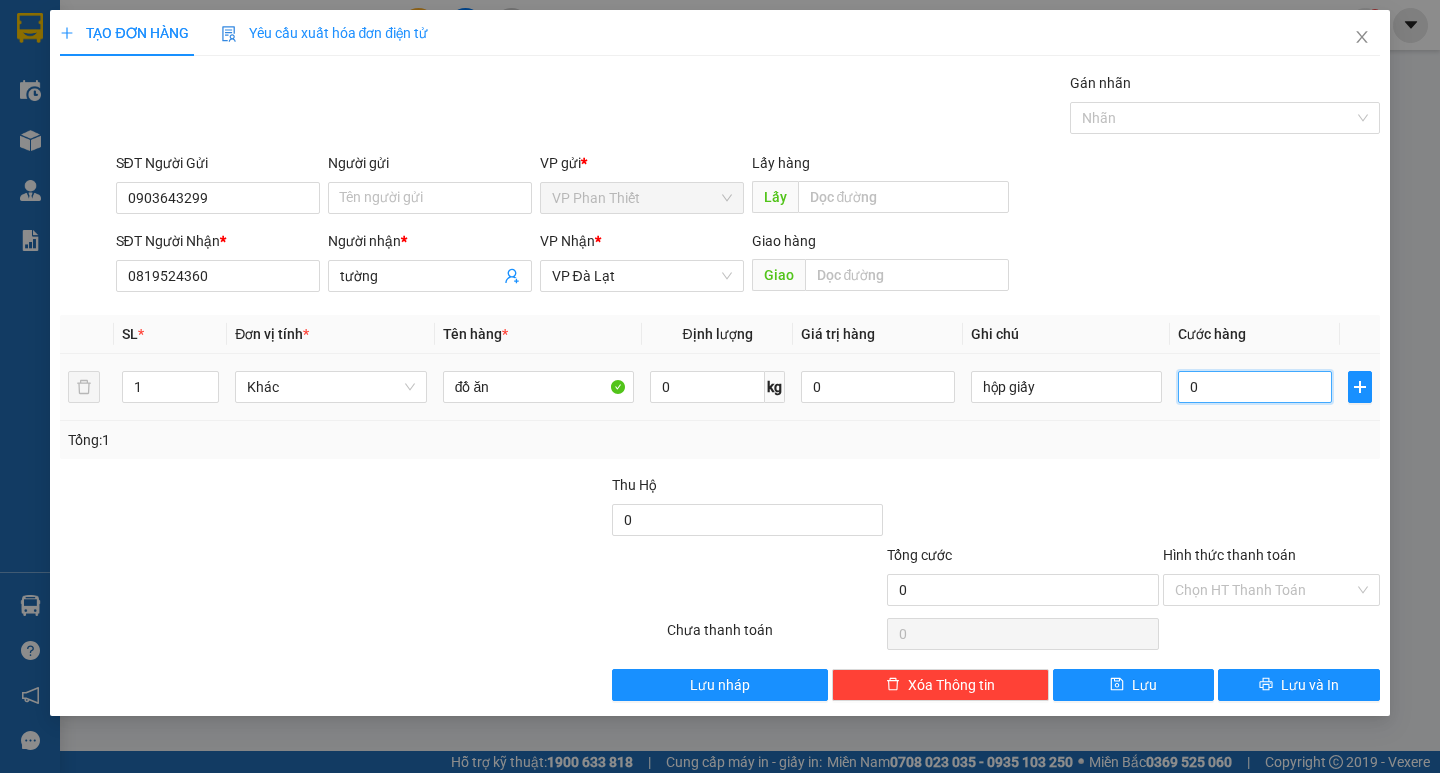 click on "0" at bounding box center [1255, 387] 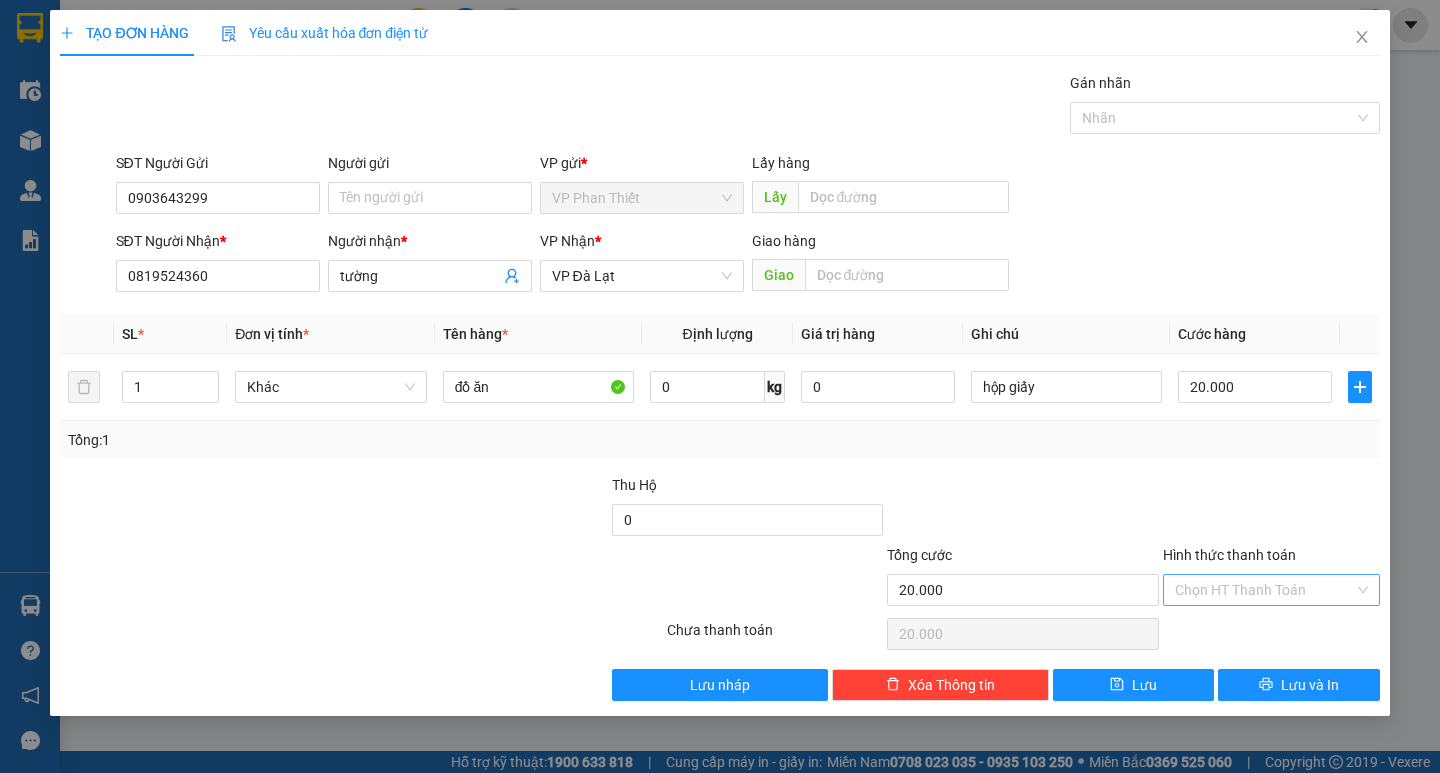 click on "Hình thức thanh toán" at bounding box center (1264, 590) 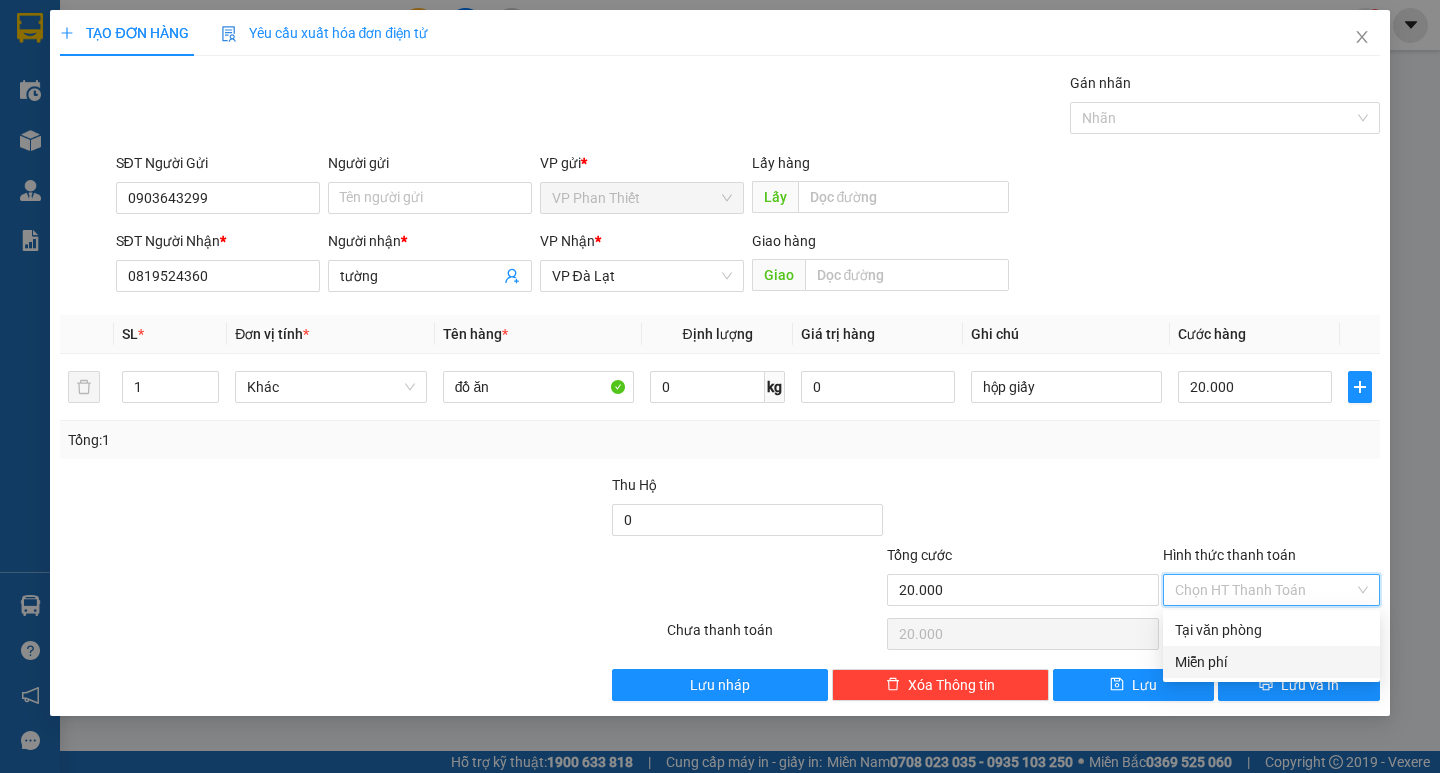 click on "Miễn phí" at bounding box center [1271, 662] 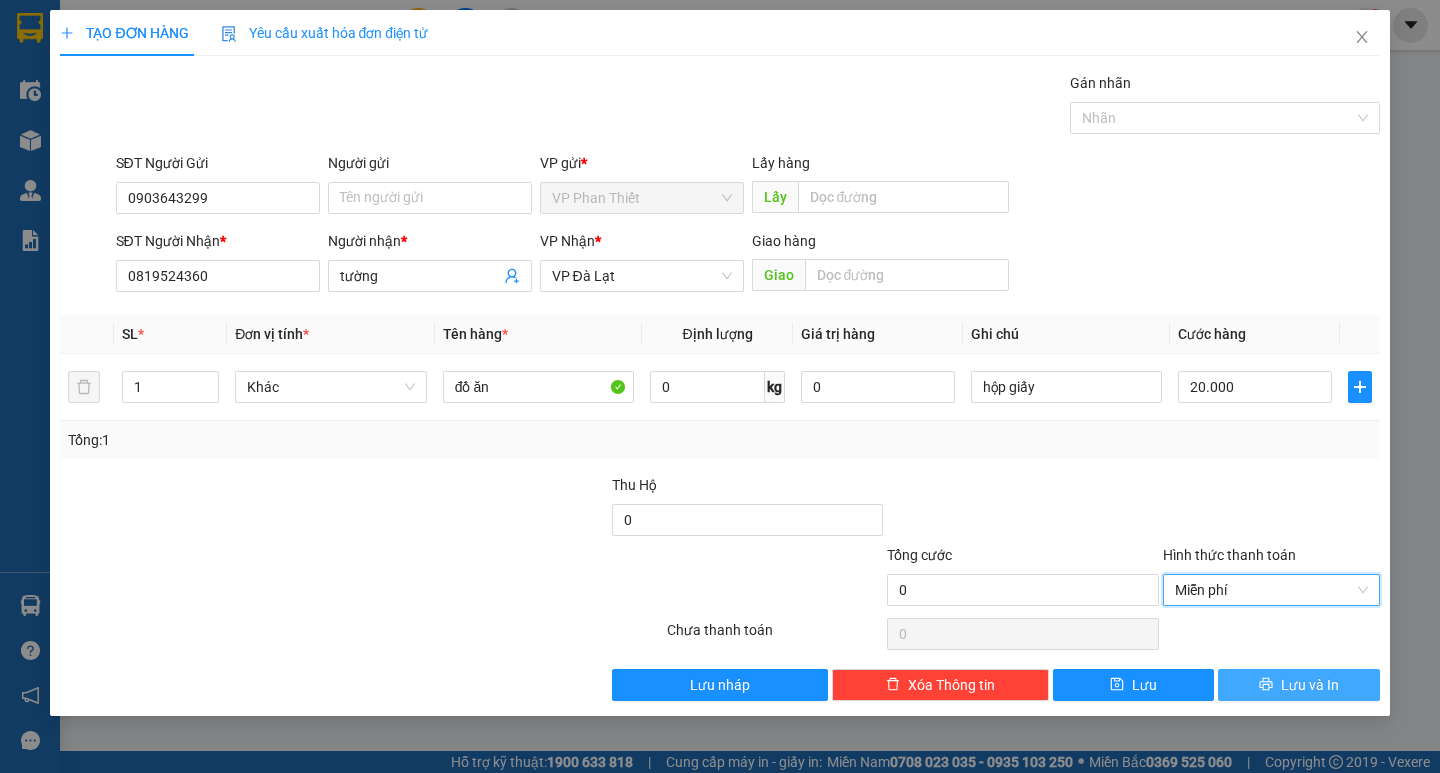 click on "Lưu và In" at bounding box center (1310, 685) 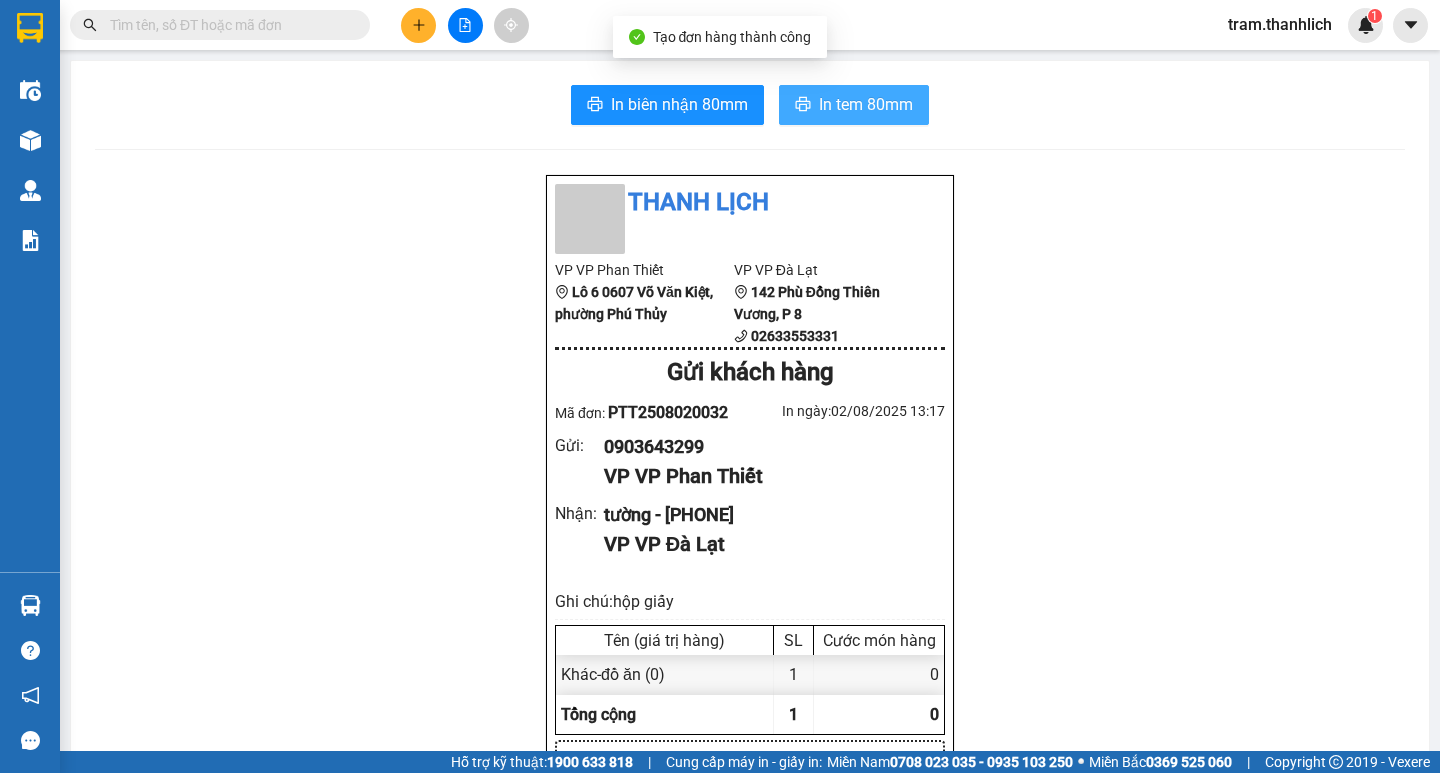 click on "In tem 80mm" at bounding box center [866, 104] 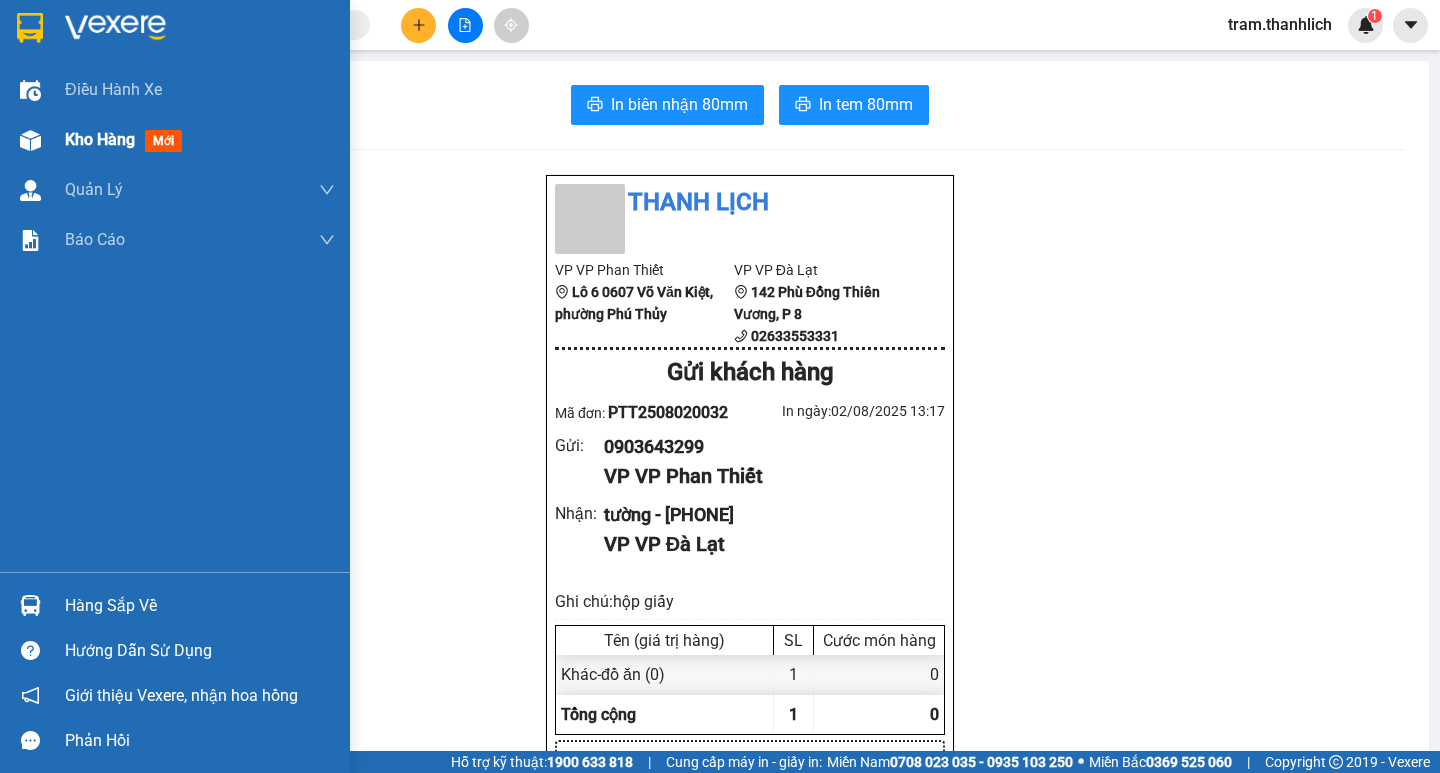 click on "Kho hàng mới" at bounding box center (175, 140) 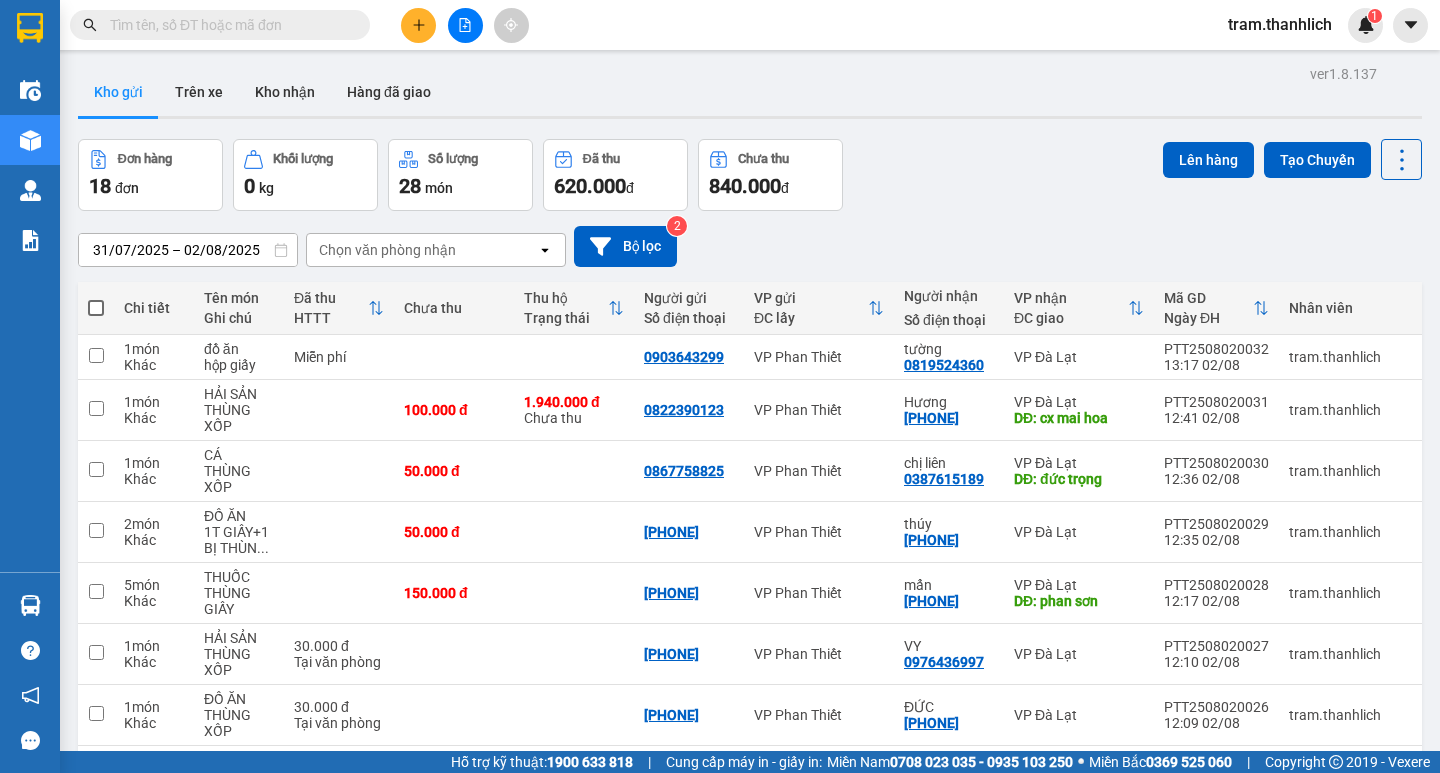 click at bounding box center [418, 25] 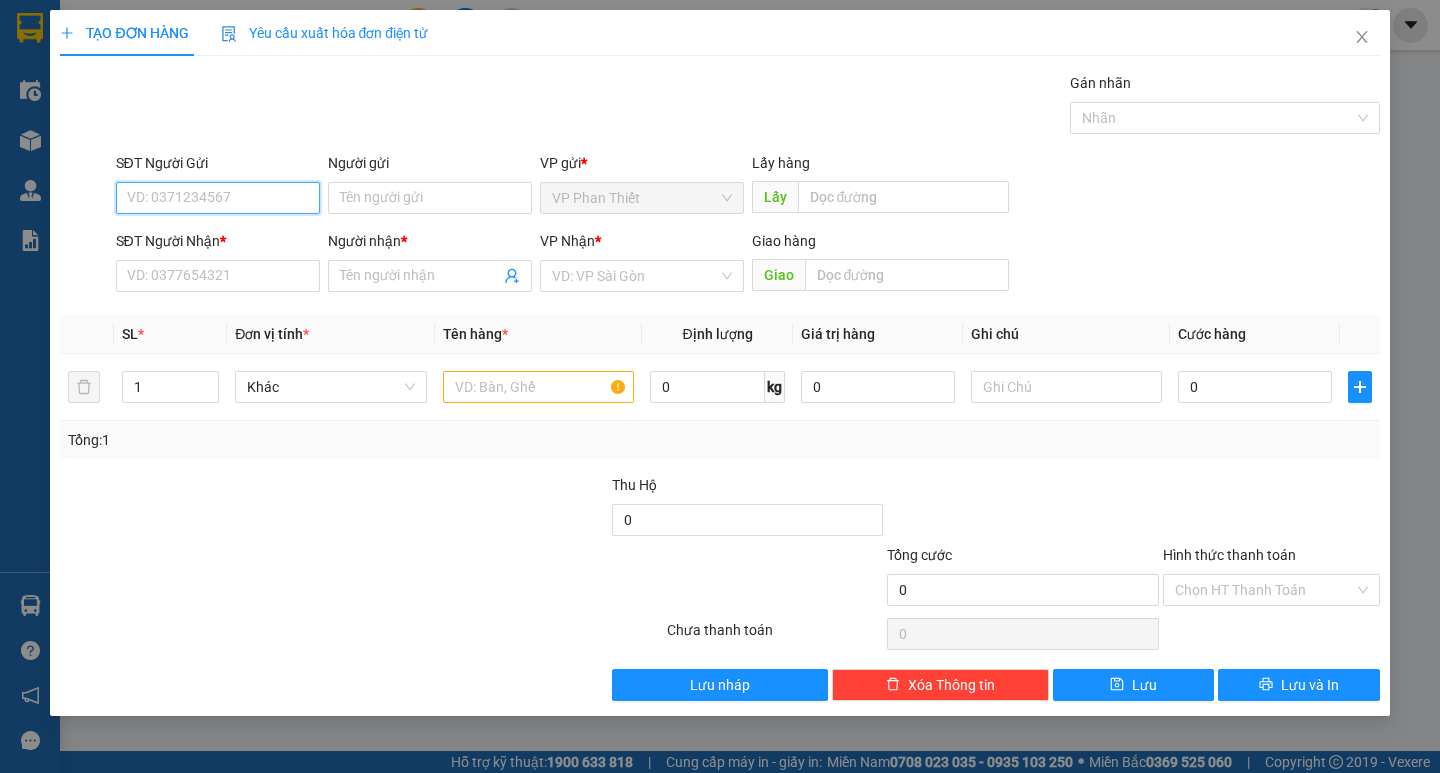 click on "SĐT Người Gửi" at bounding box center (218, 198) 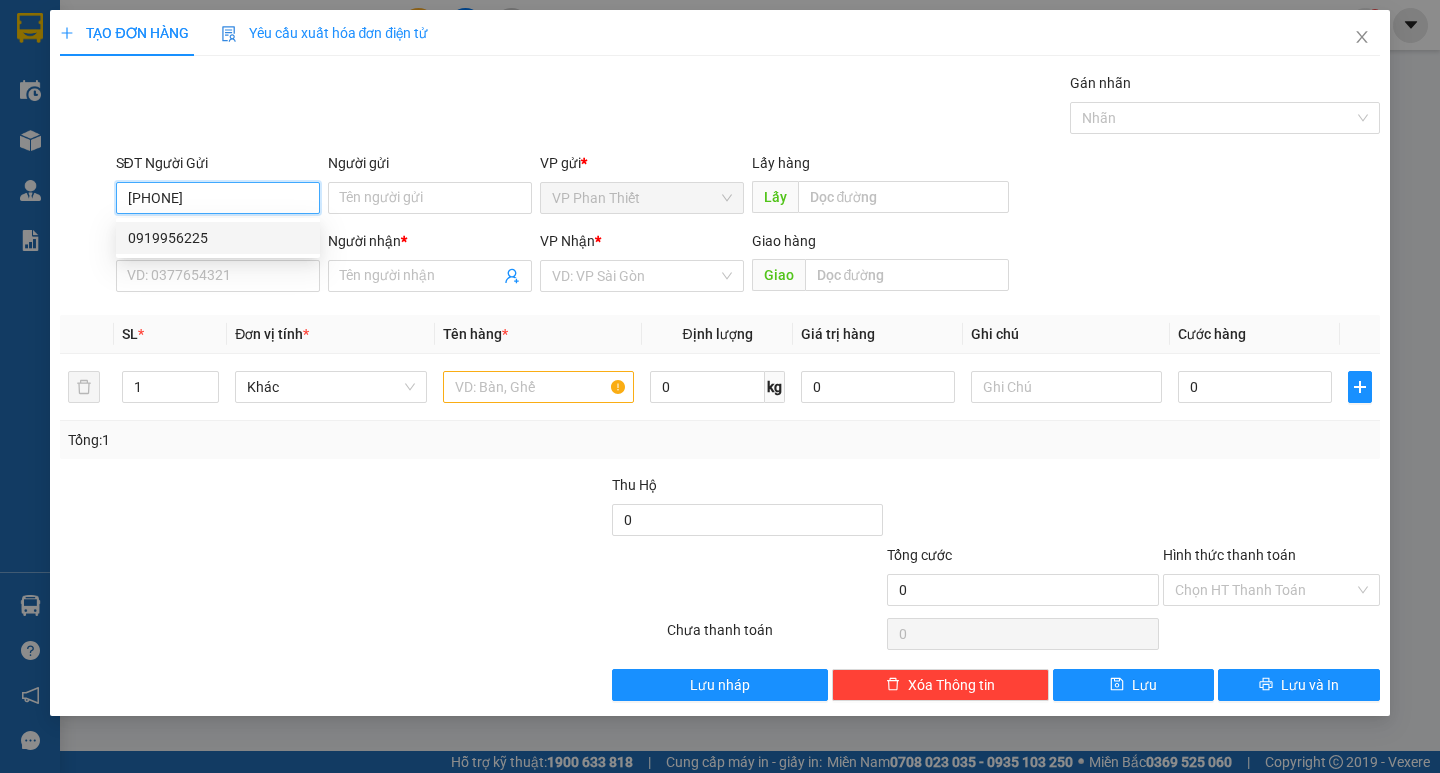 click on "0919956225" at bounding box center [218, 238] 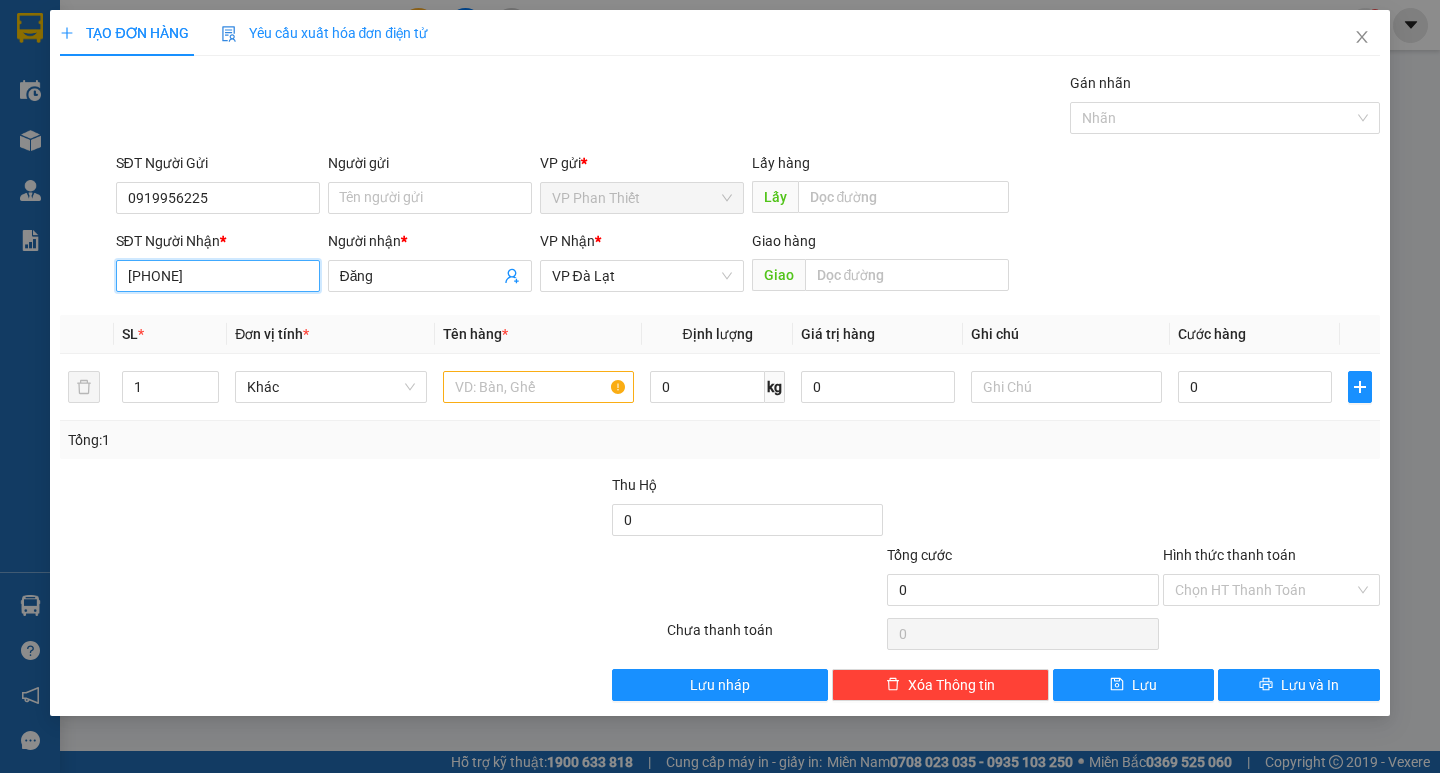 click on "[PHONE]" at bounding box center (218, 276) 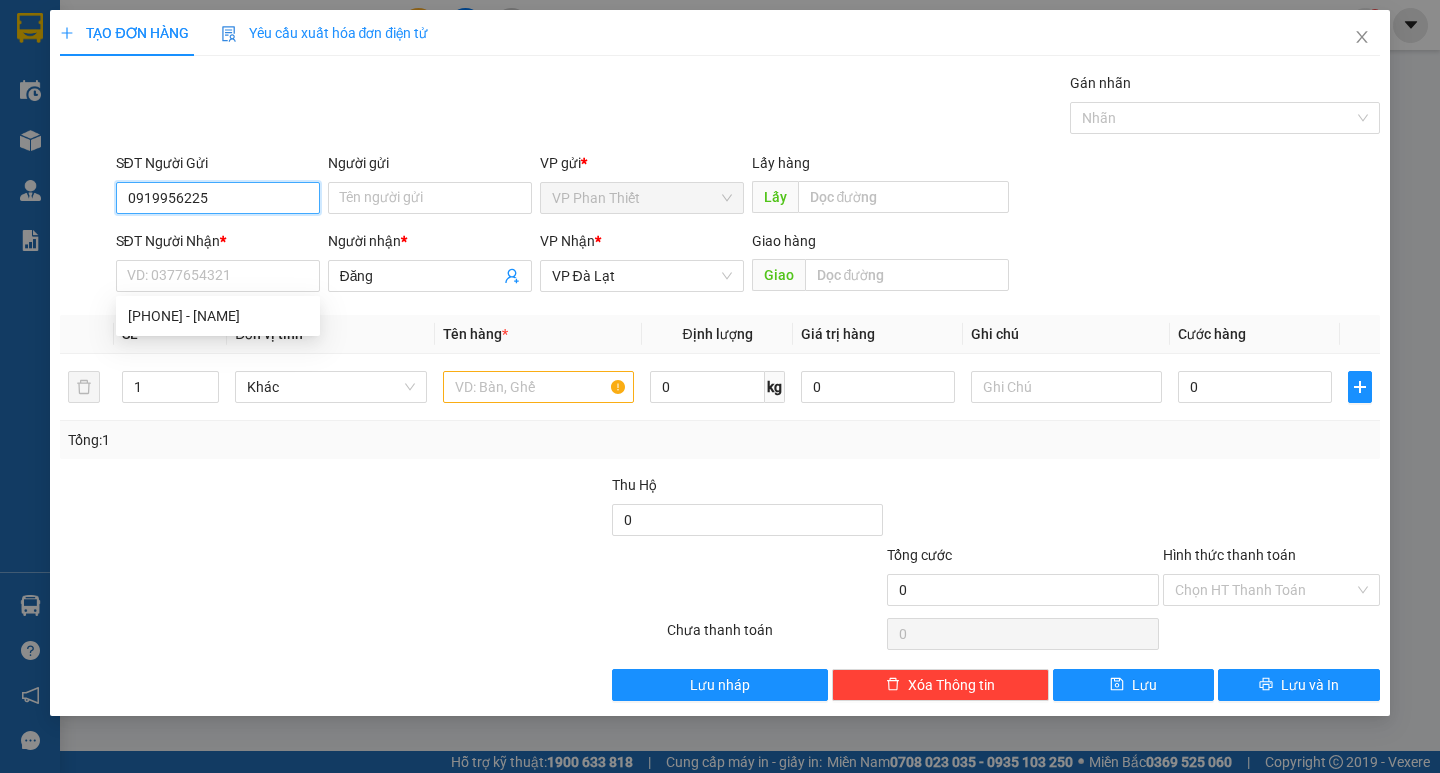 click on "0919956225" at bounding box center [218, 198] 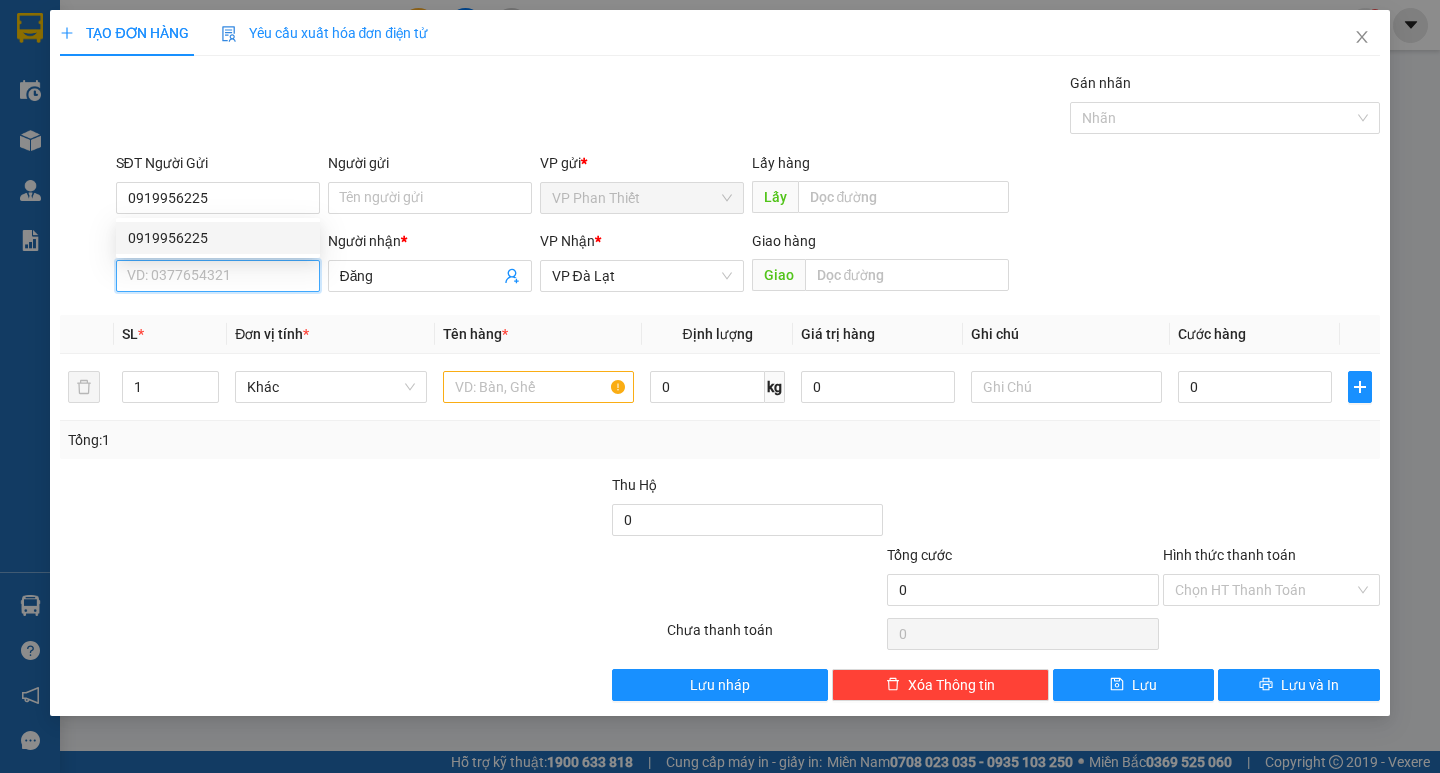 click on "SĐT Người Nhận  *" at bounding box center [218, 276] 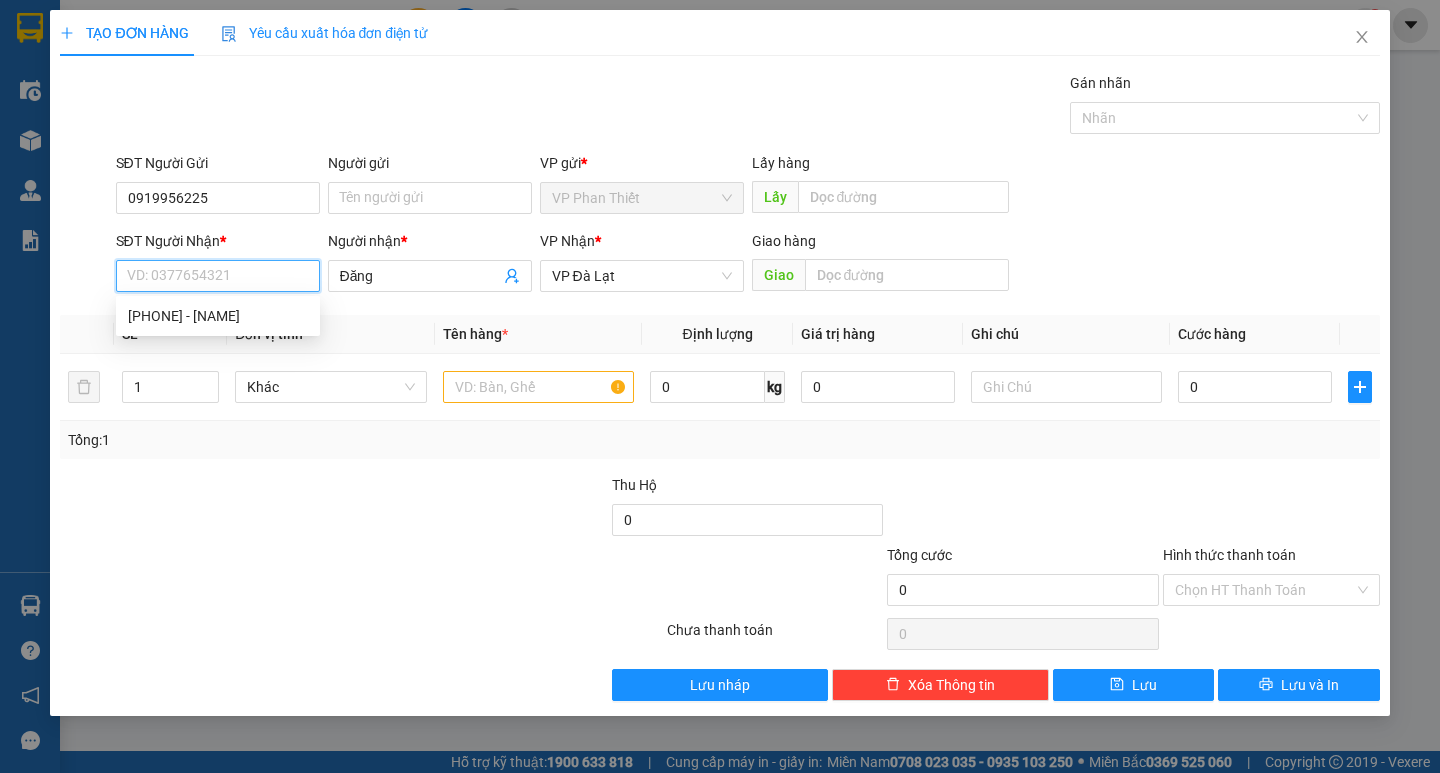 paste on "0919956225" 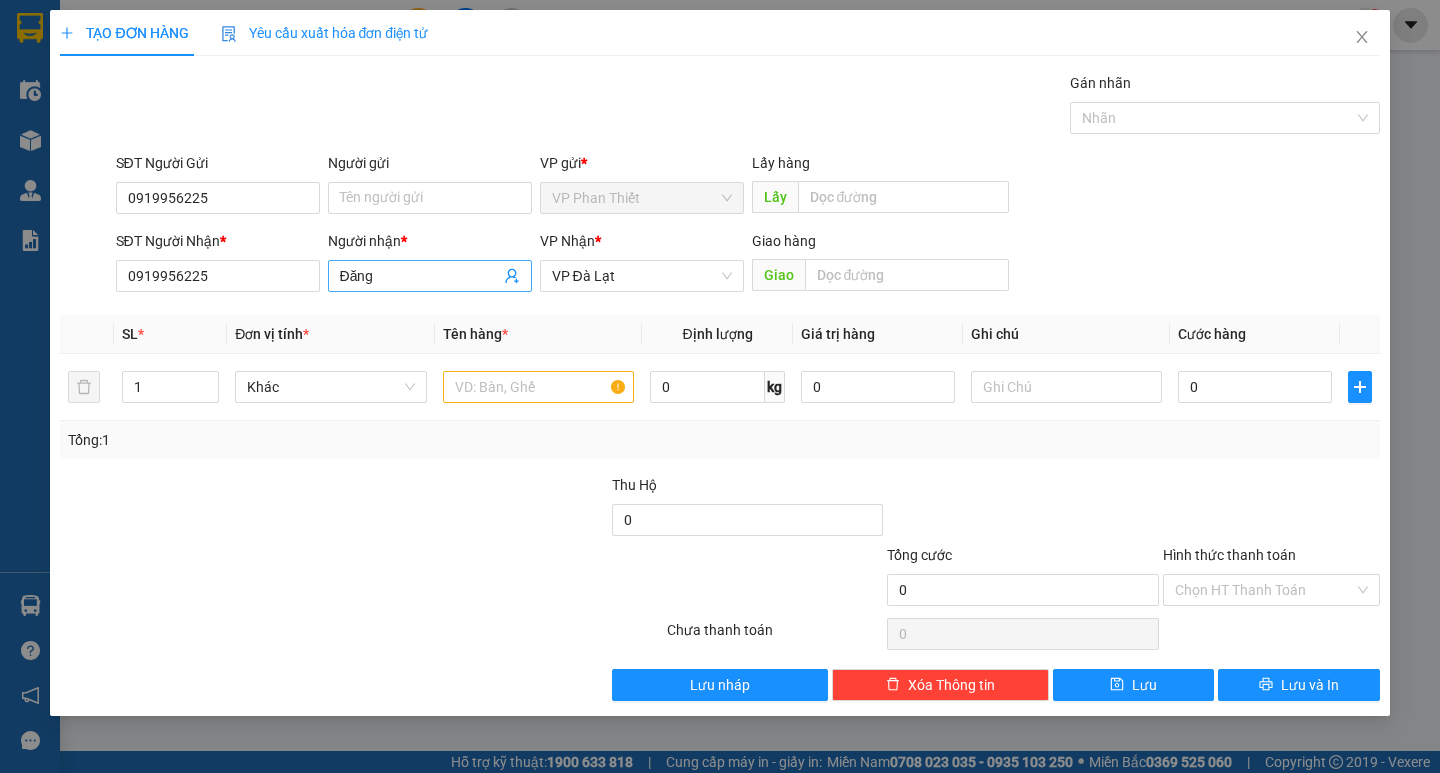 click on "Đăng" at bounding box center (420, 276) 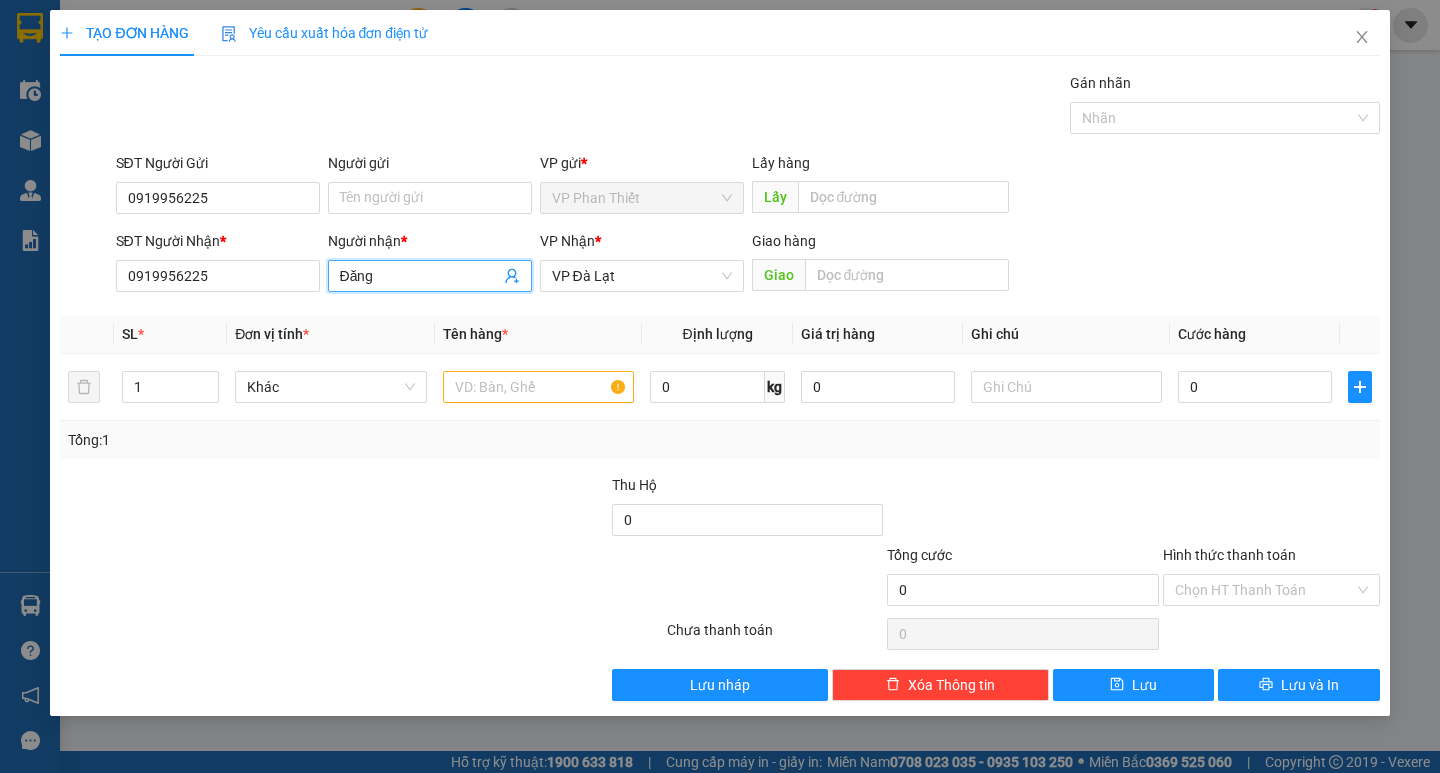 click on "Đăng" at bounding box center [420, 276] 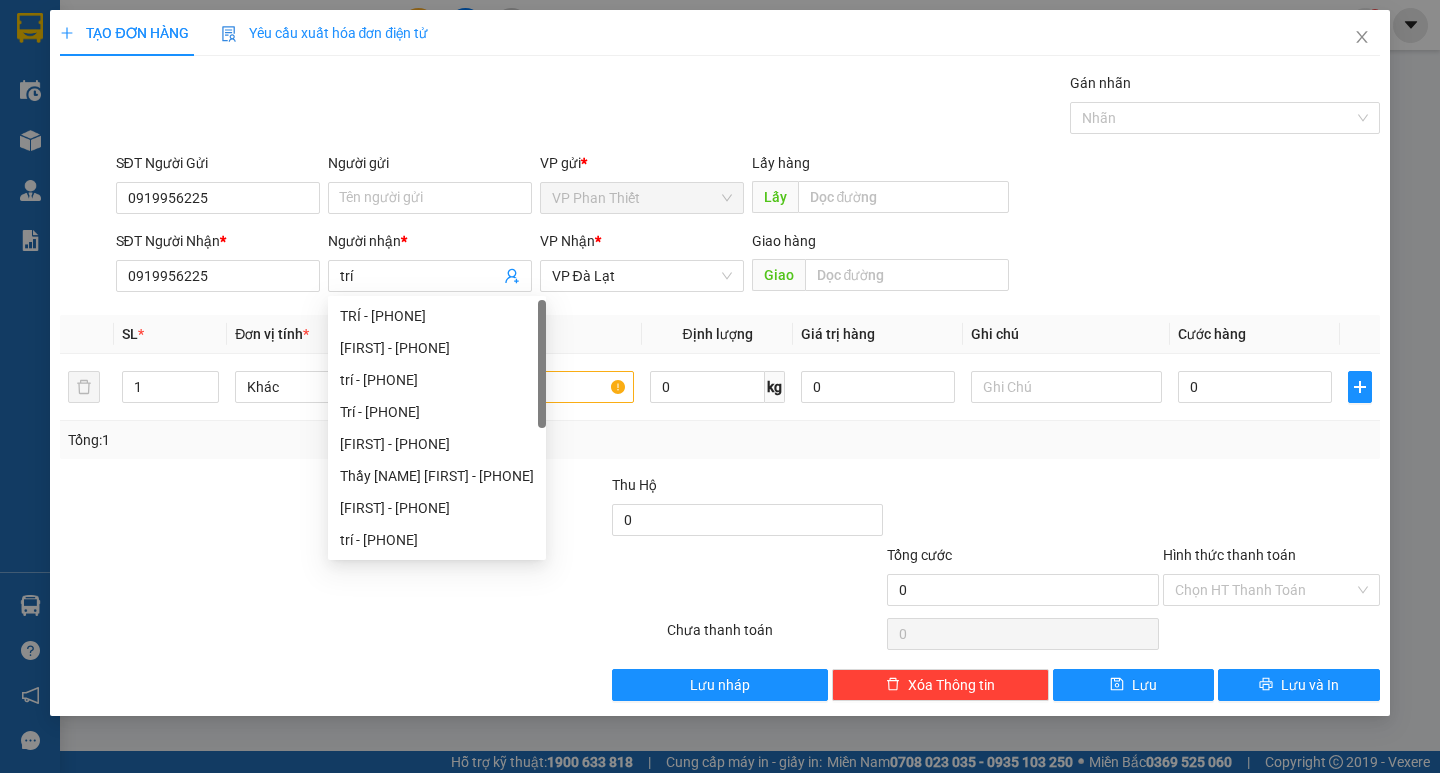 click on "SĐT Người Gửi [PHONE] Người gửi Tên người gửi VP gửi  * VP Phan Thiết Lấy hàng Lấy" at bounding box center [748, 187] 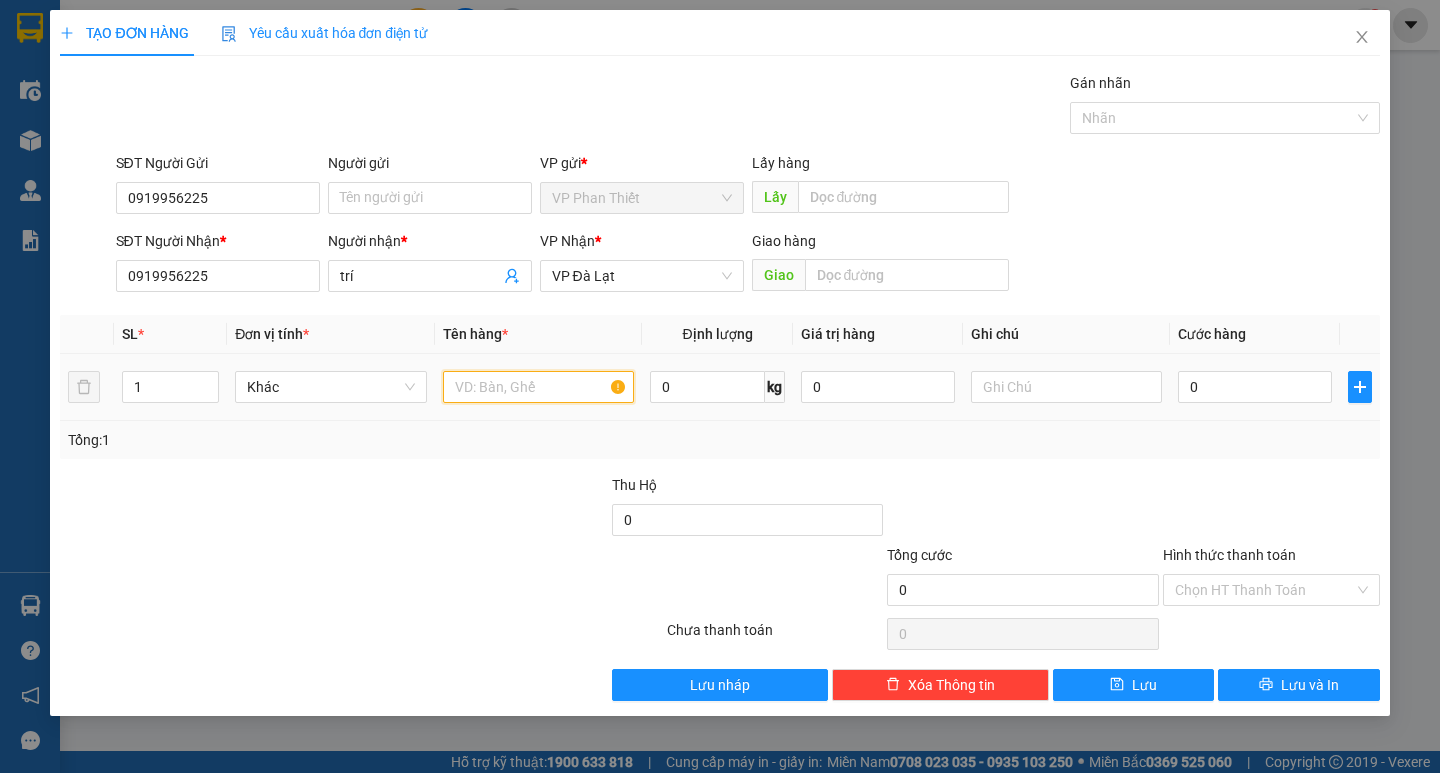 click at bounding box center [538, 387] 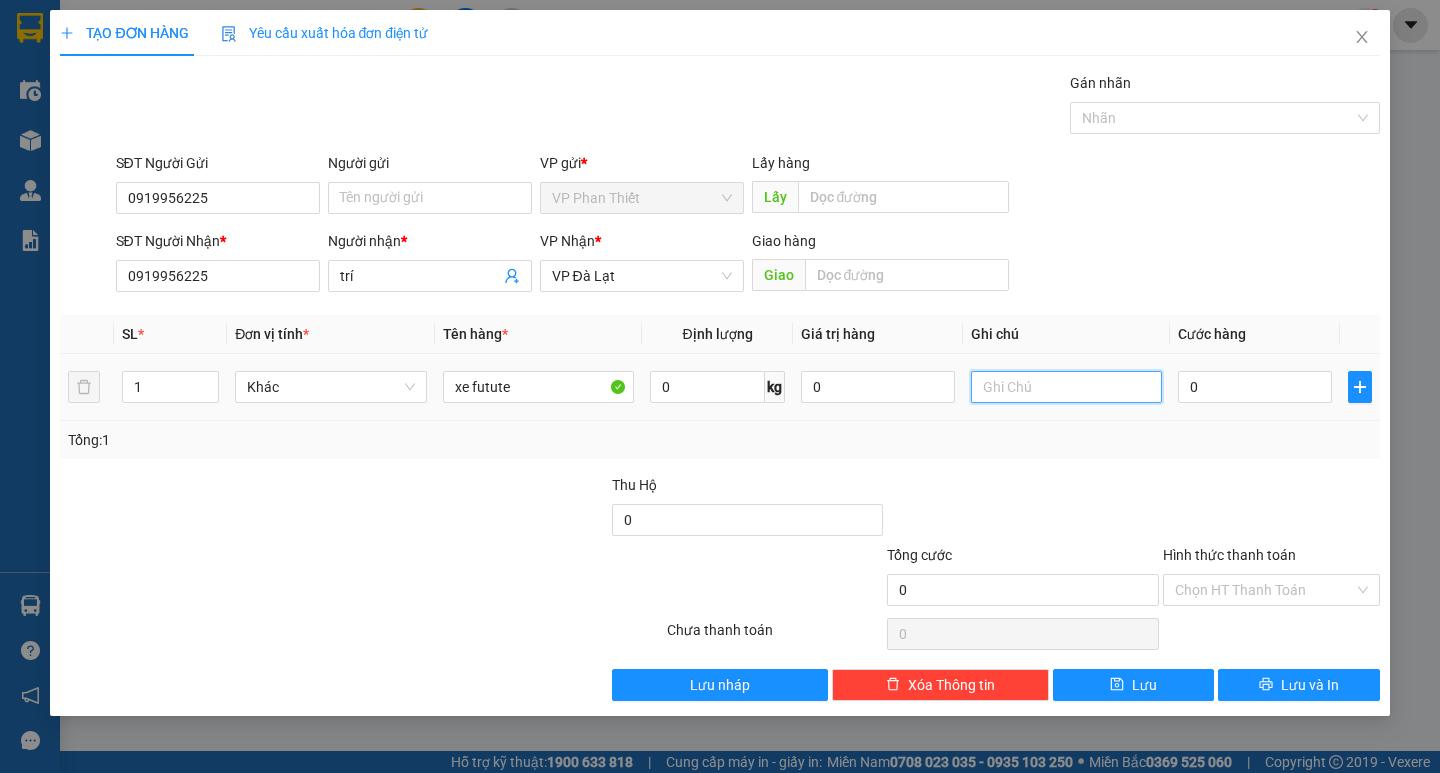 click at bounding box center [1066, 387] 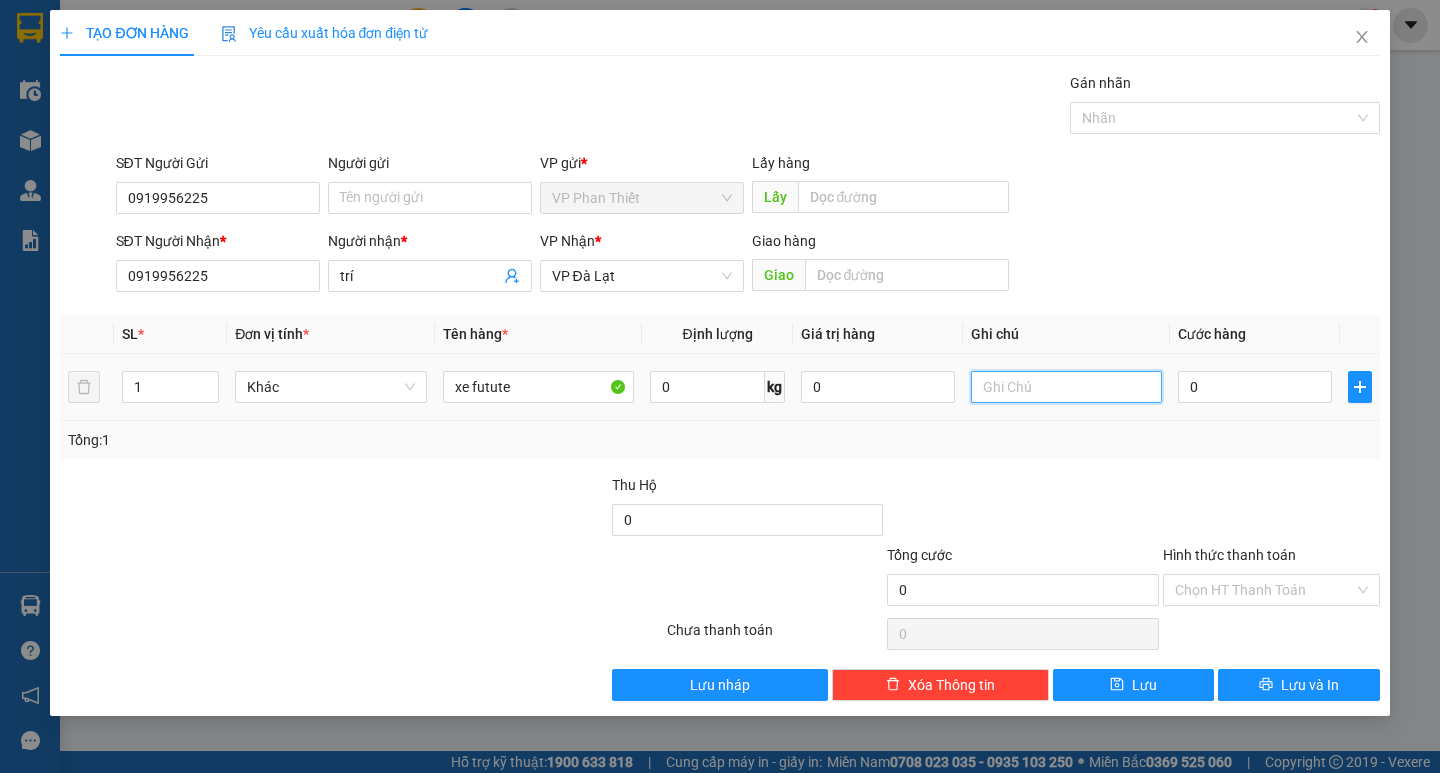 click at bounding box center [1066, 387] 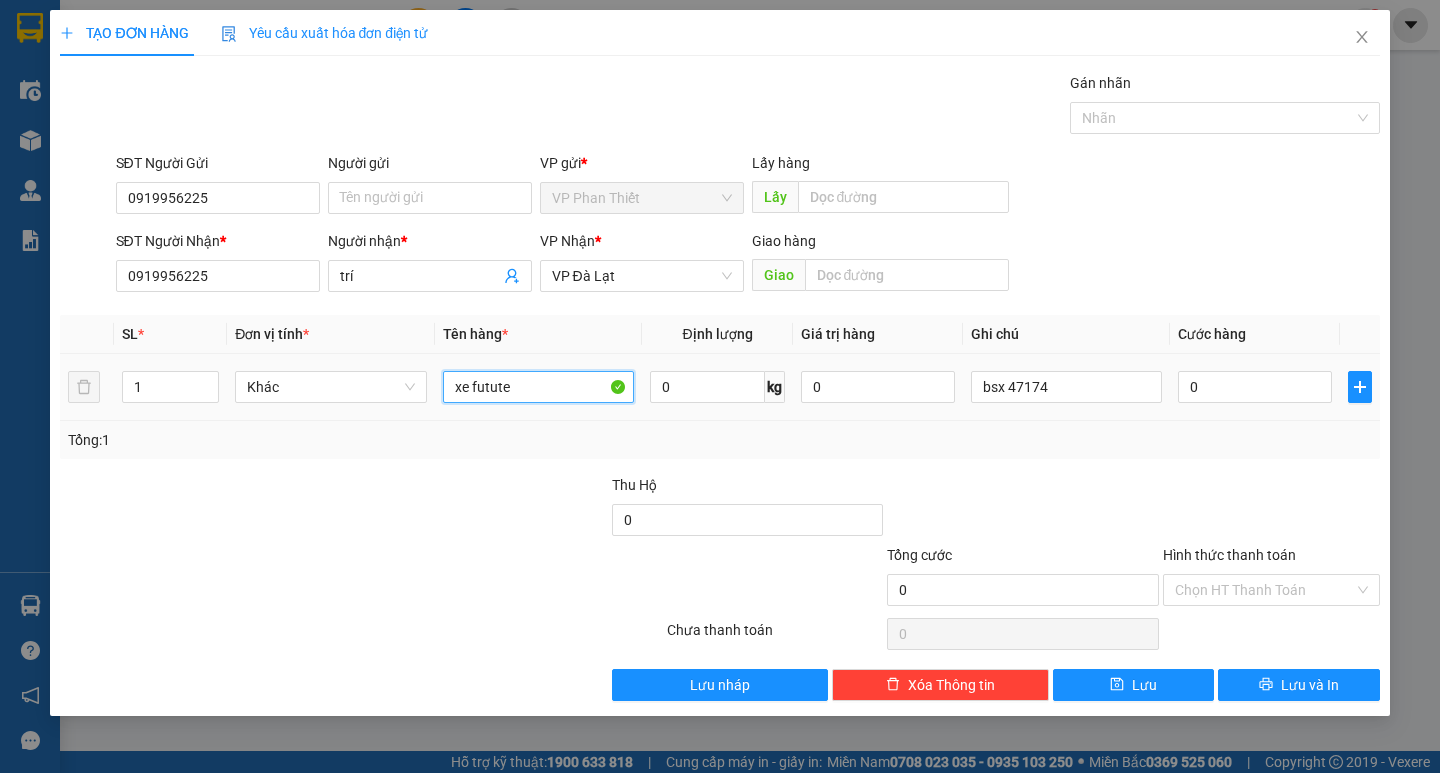 click on "xe futute" at bounding box center [538, 387] 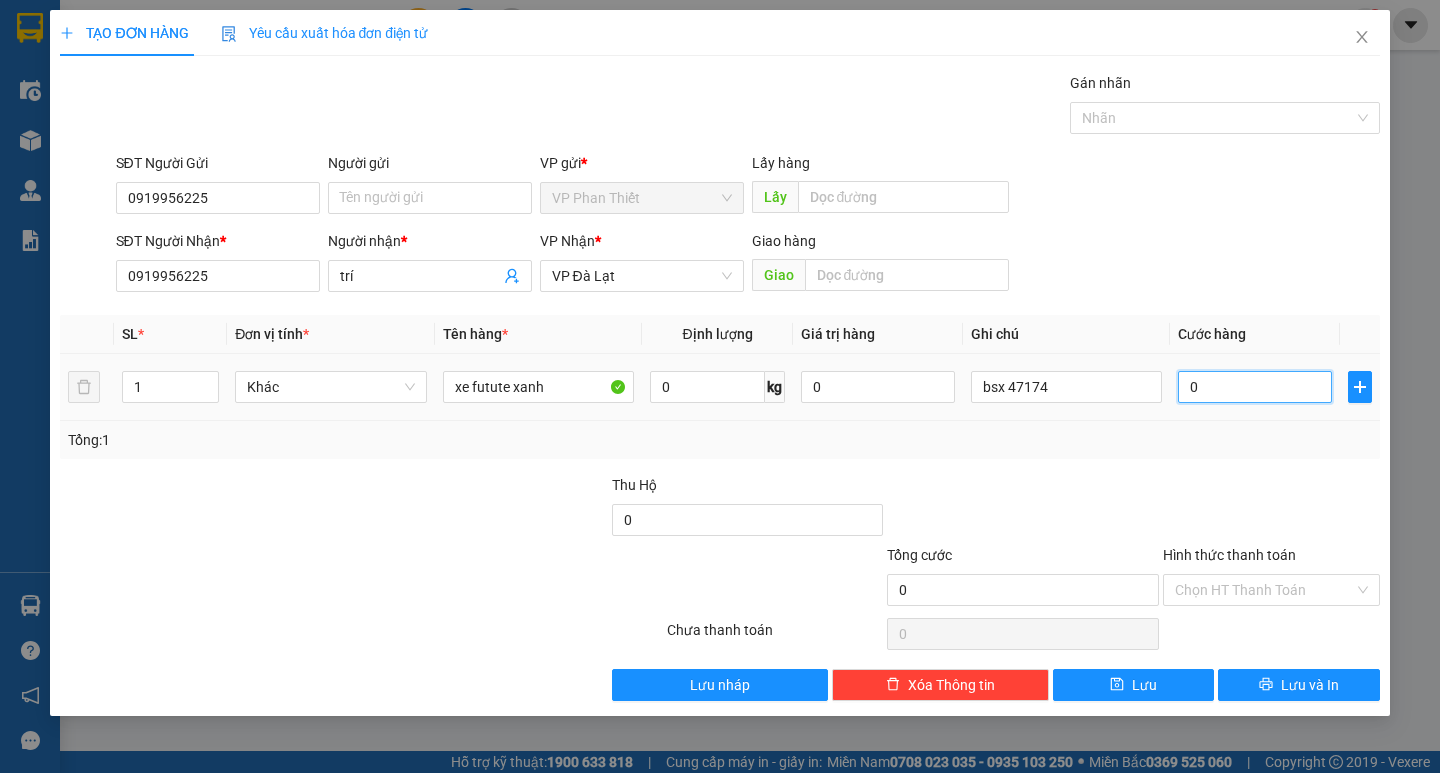 click on "0" at bounding box center [1255, 387] 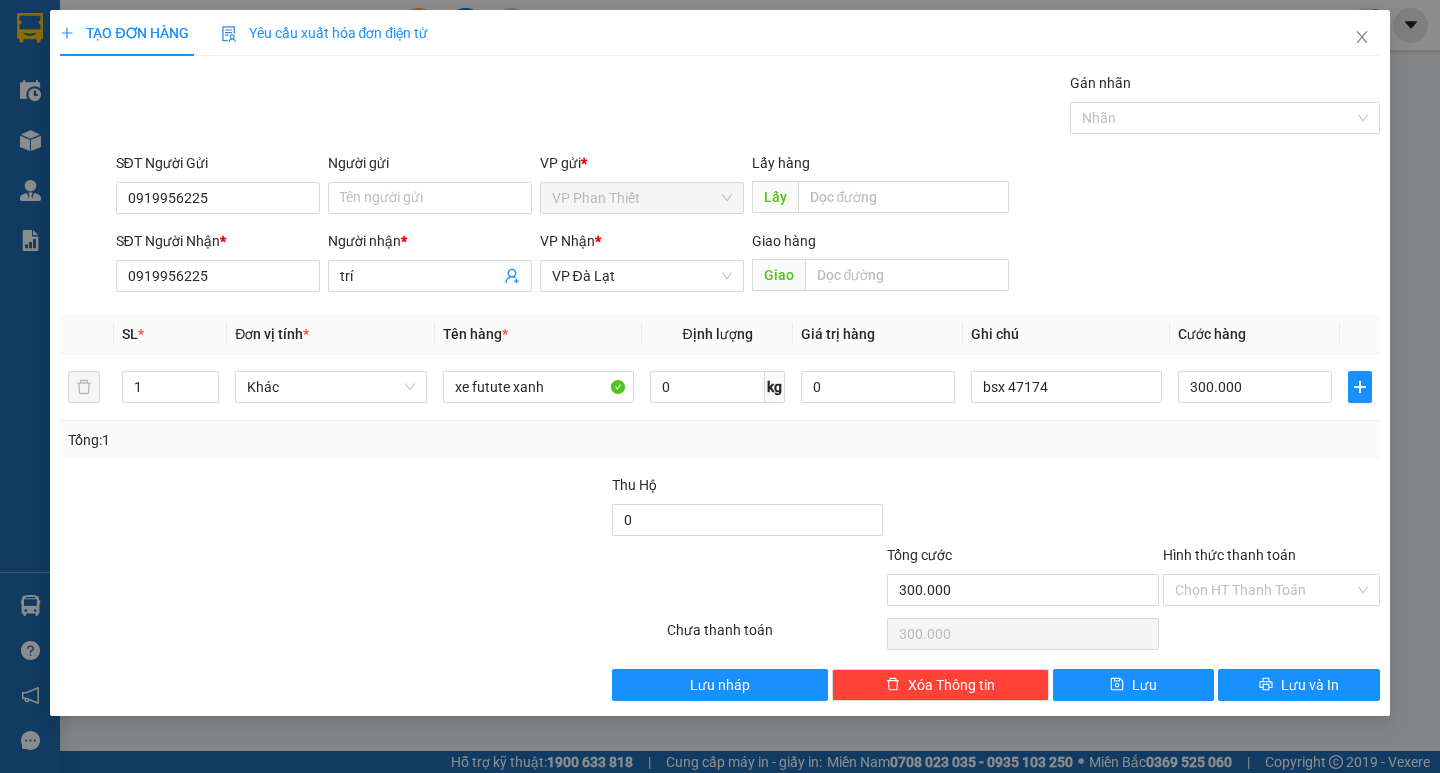click on "Tổng:  1" at bounding box center [719, 440] 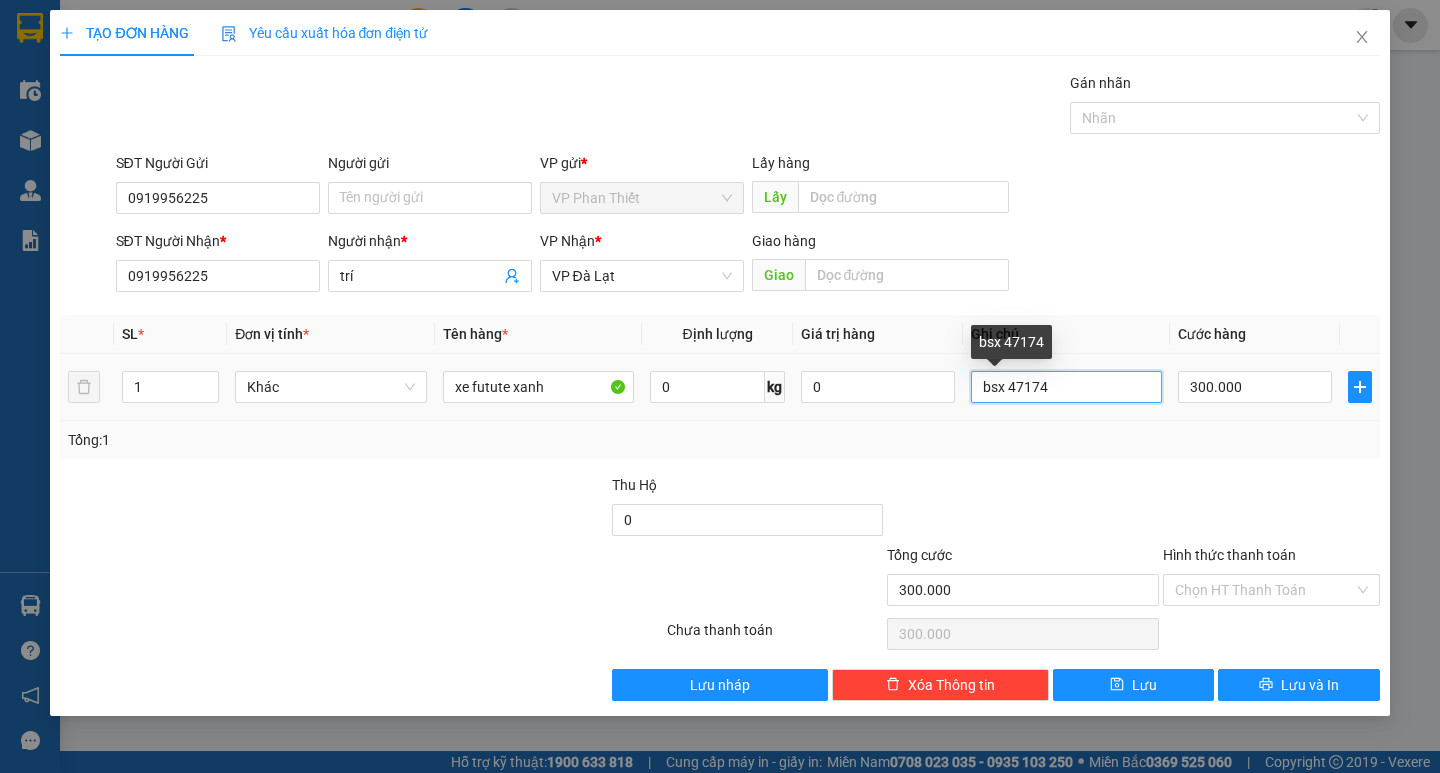 click on "bsx 47174" at bounding box center (1066, 387) 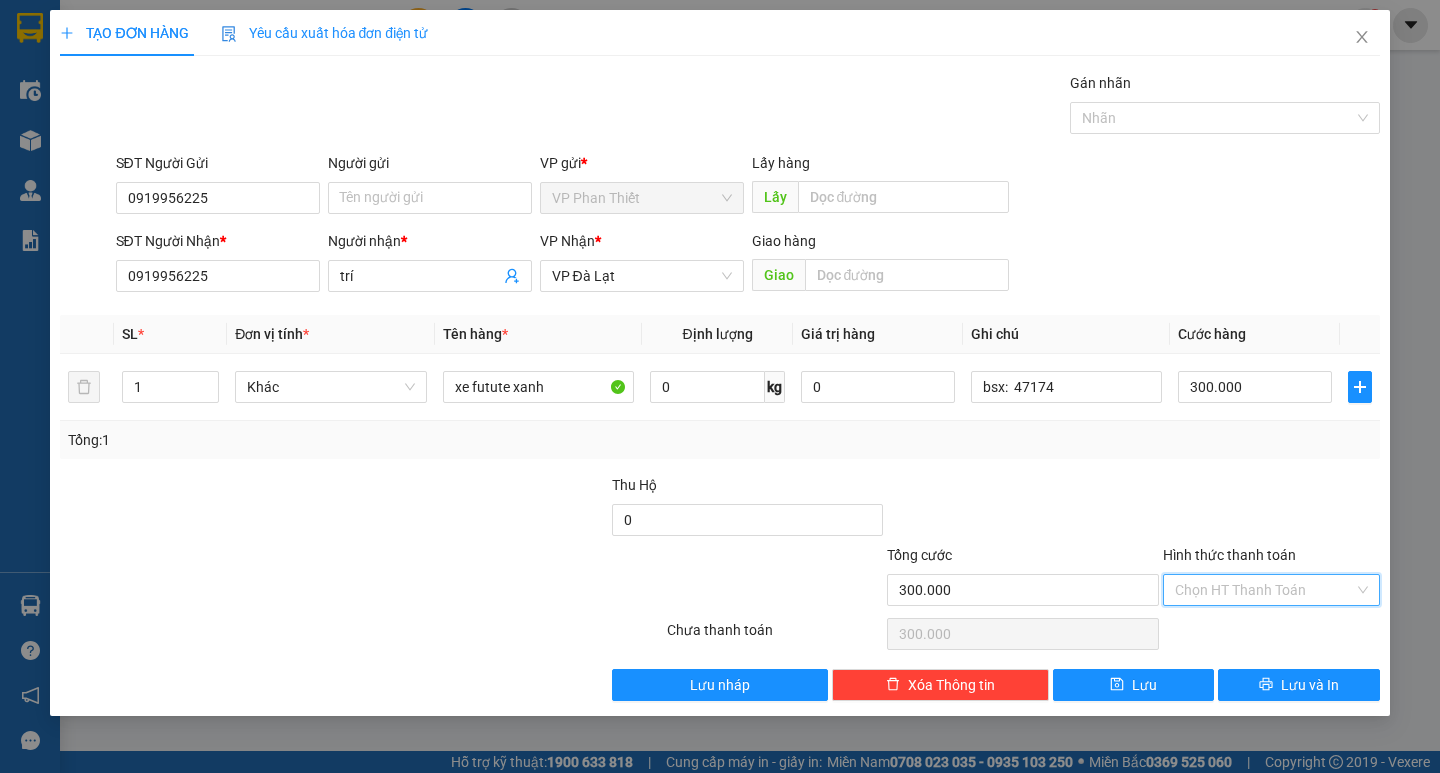 click on "Hình thức thanh toán" at bounding box center (1264, 590) 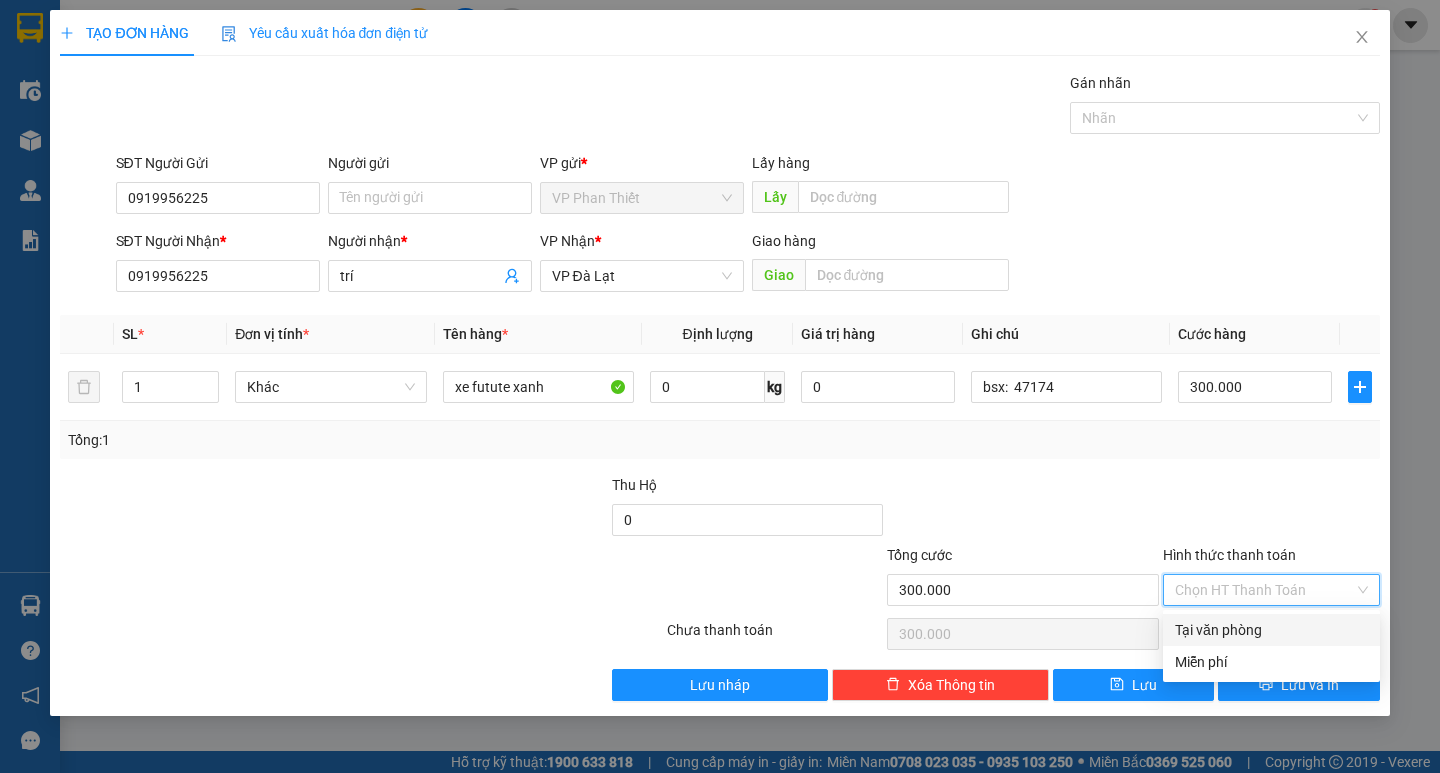 click on "Tại văn phòng" at bounding box center [1271, 630] 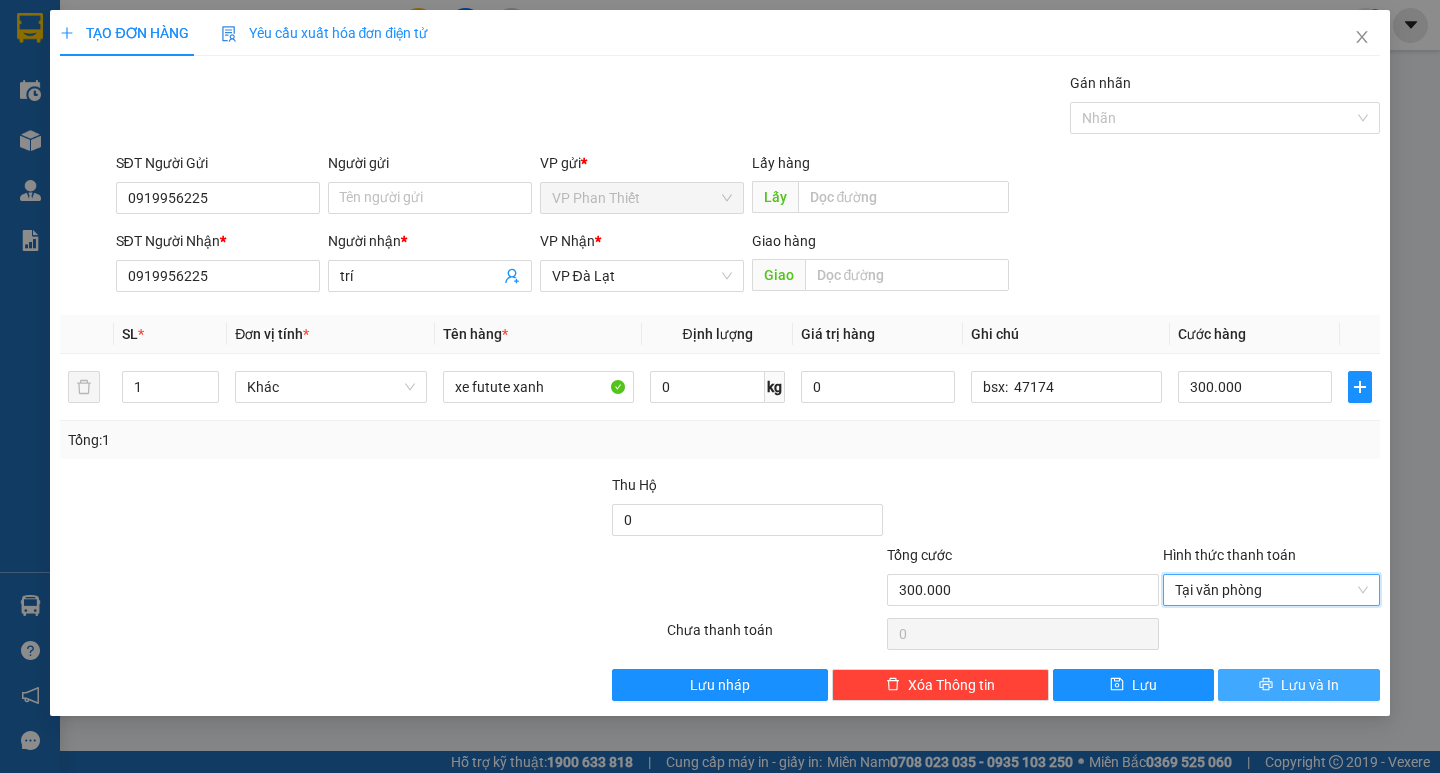 click on "Lưu và In" at bounding box center [1310, 685] 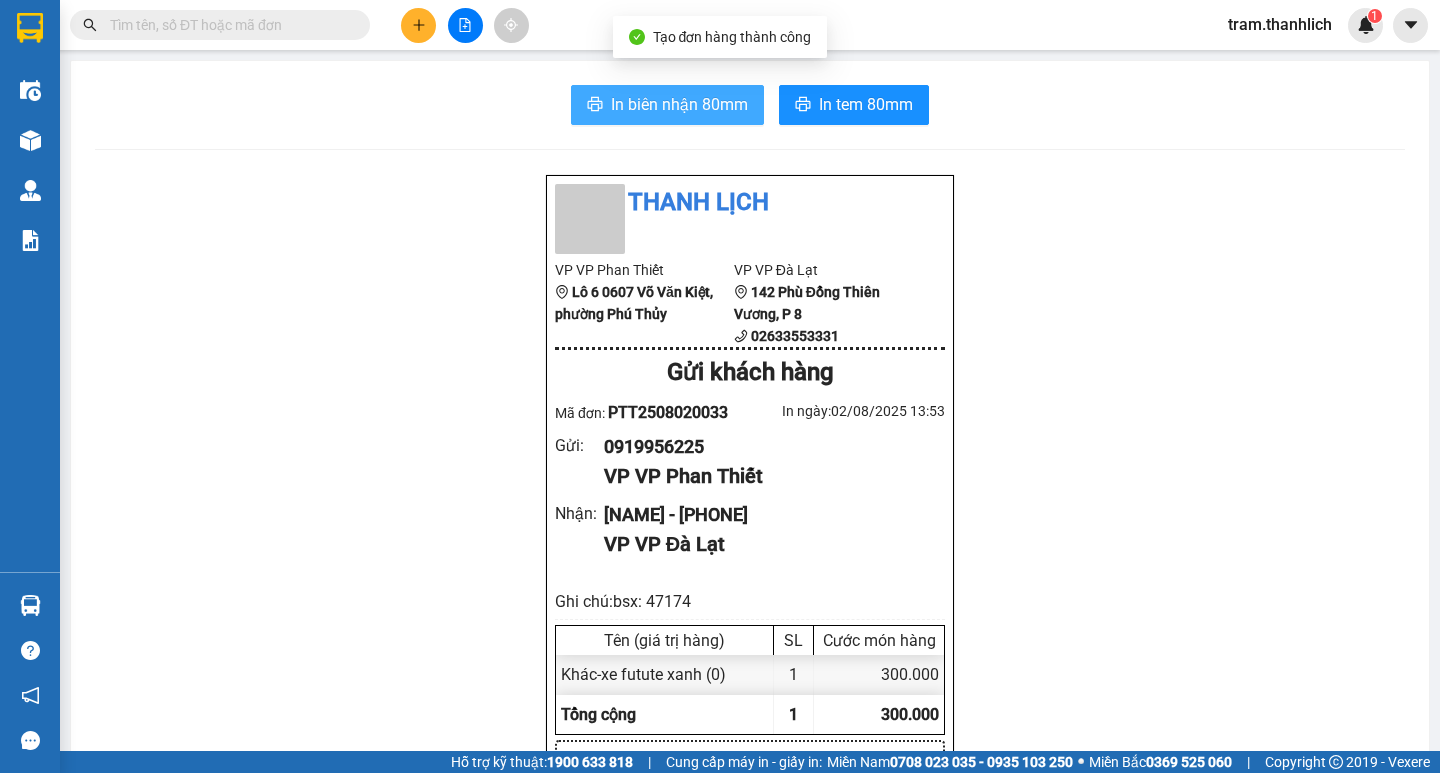 click on "In biên nhận 80mm" at bounding box center [667, 105] 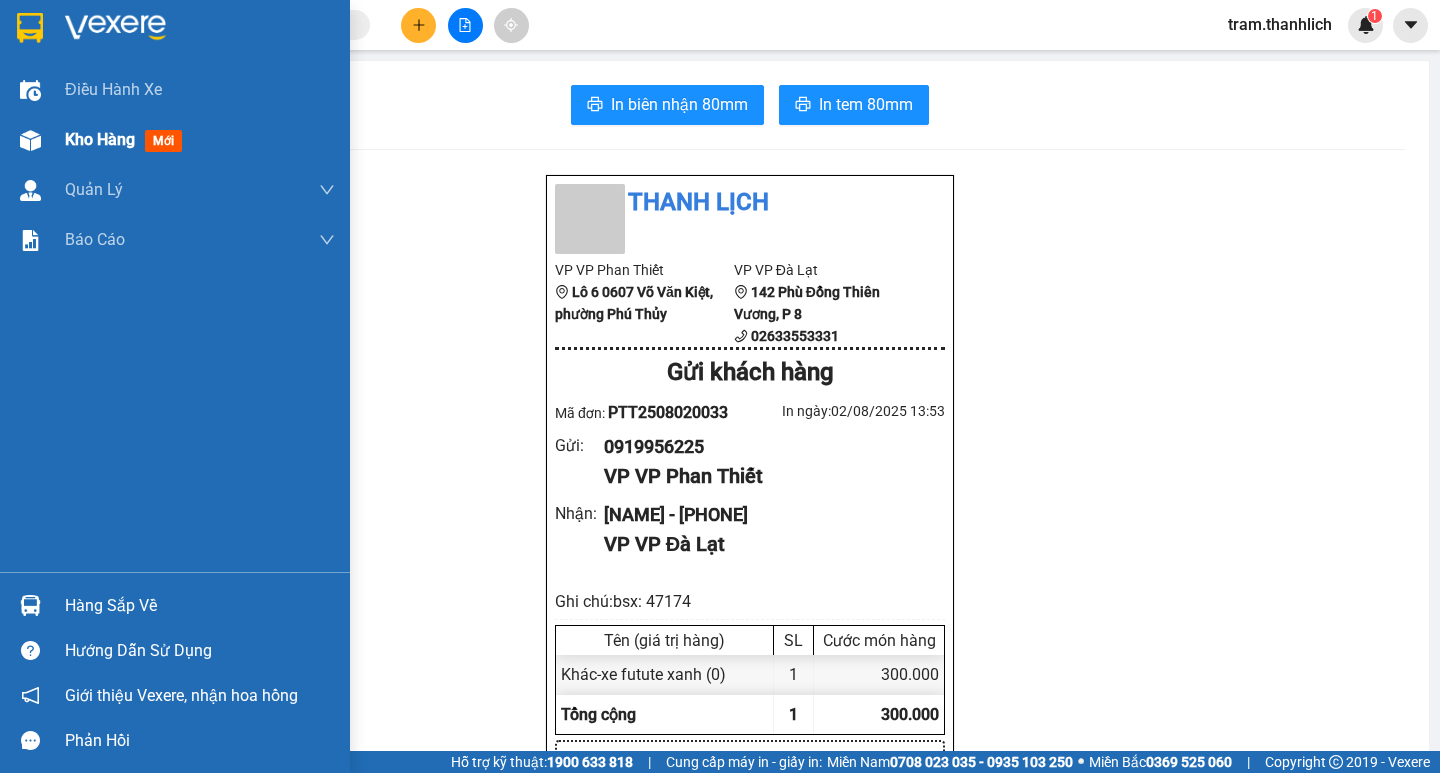 click at bounding box center [30, 140] 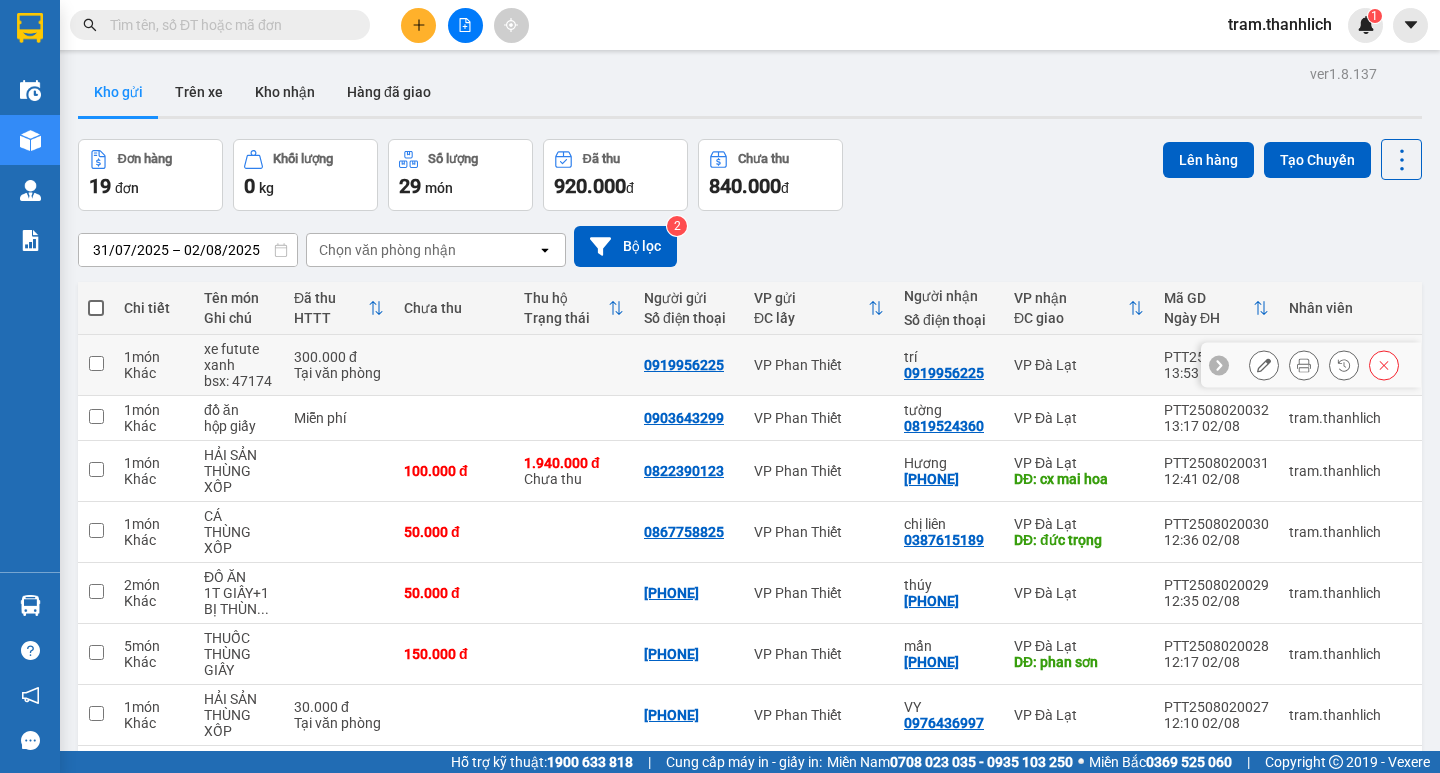 click at bounding box center (1264, 365) 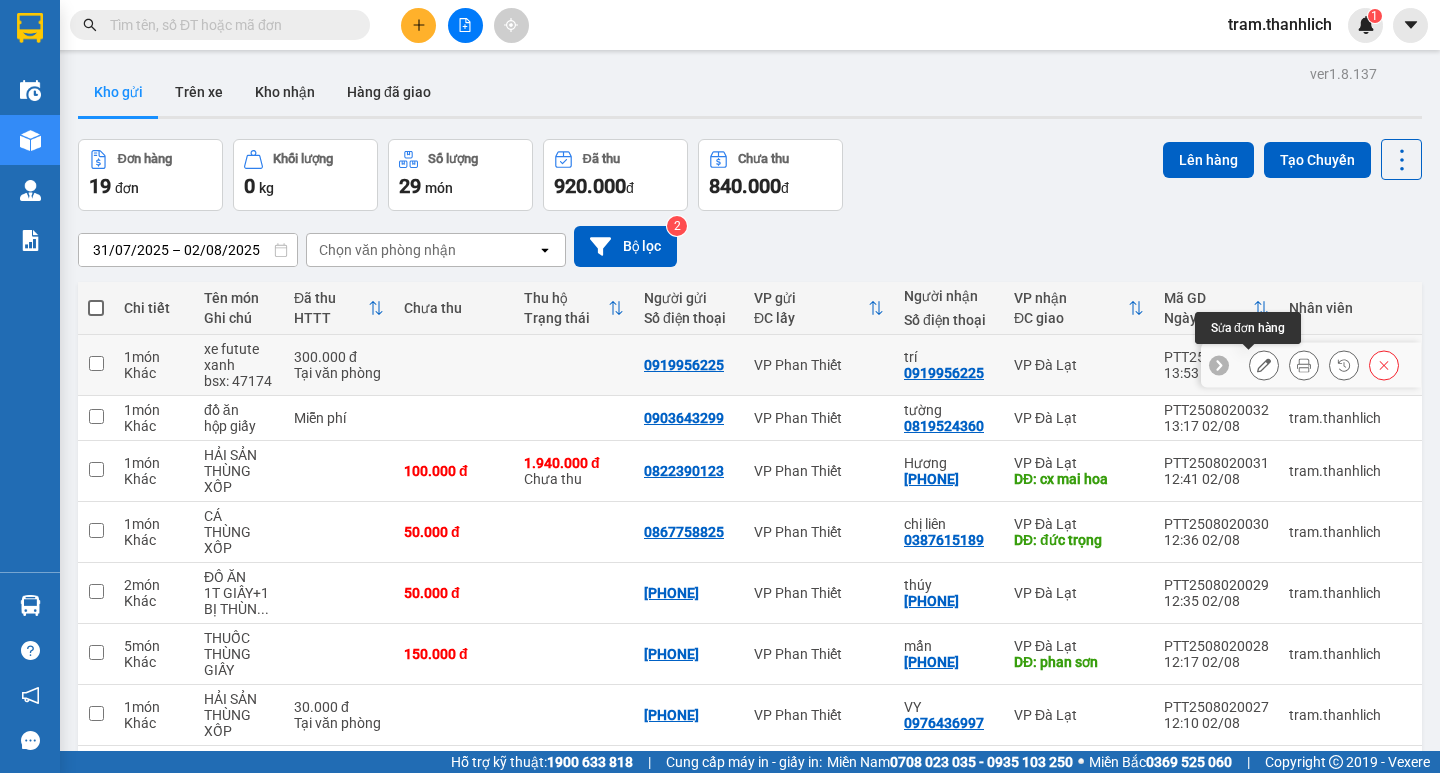click at bounding box center (1264, 365) 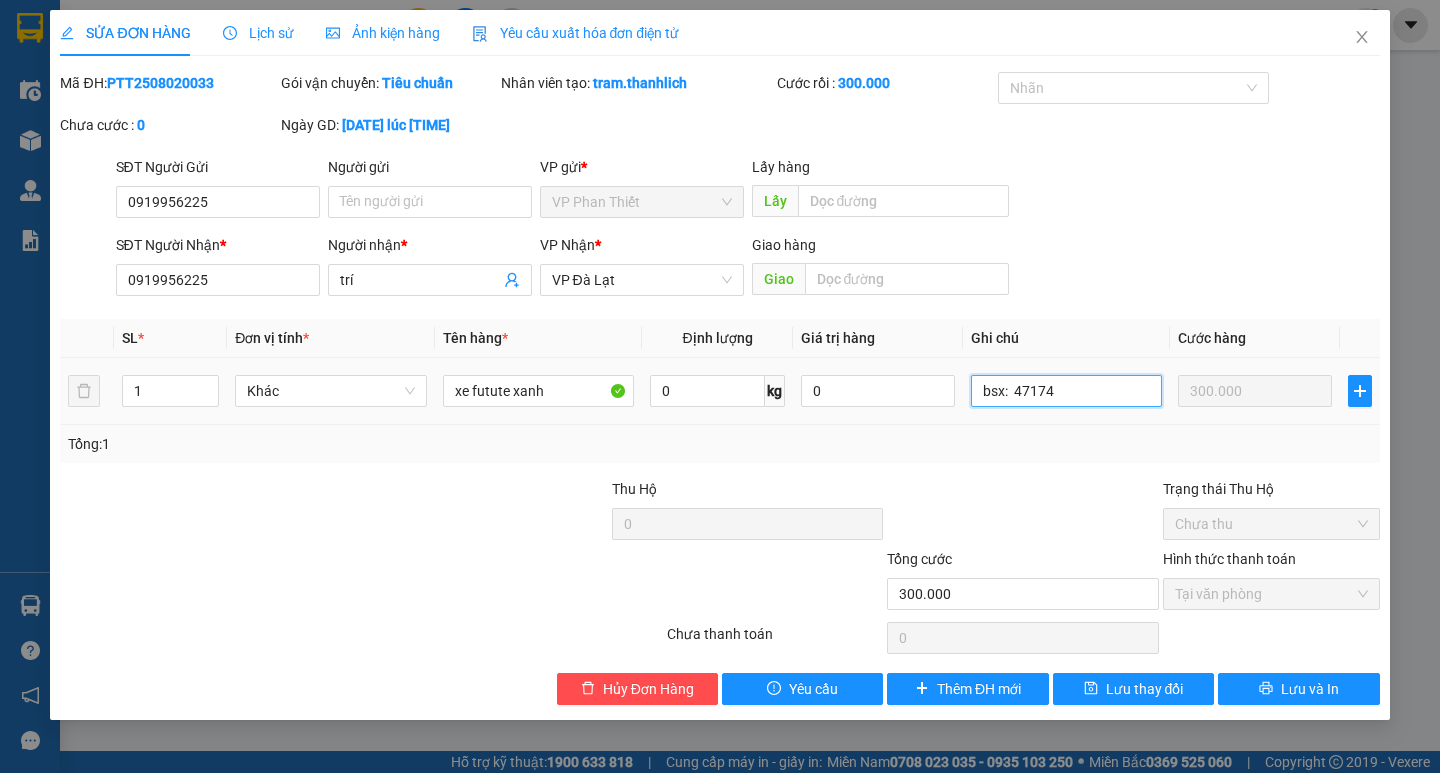 click on "bsx:  47174" at bounding box center [1066, 391] 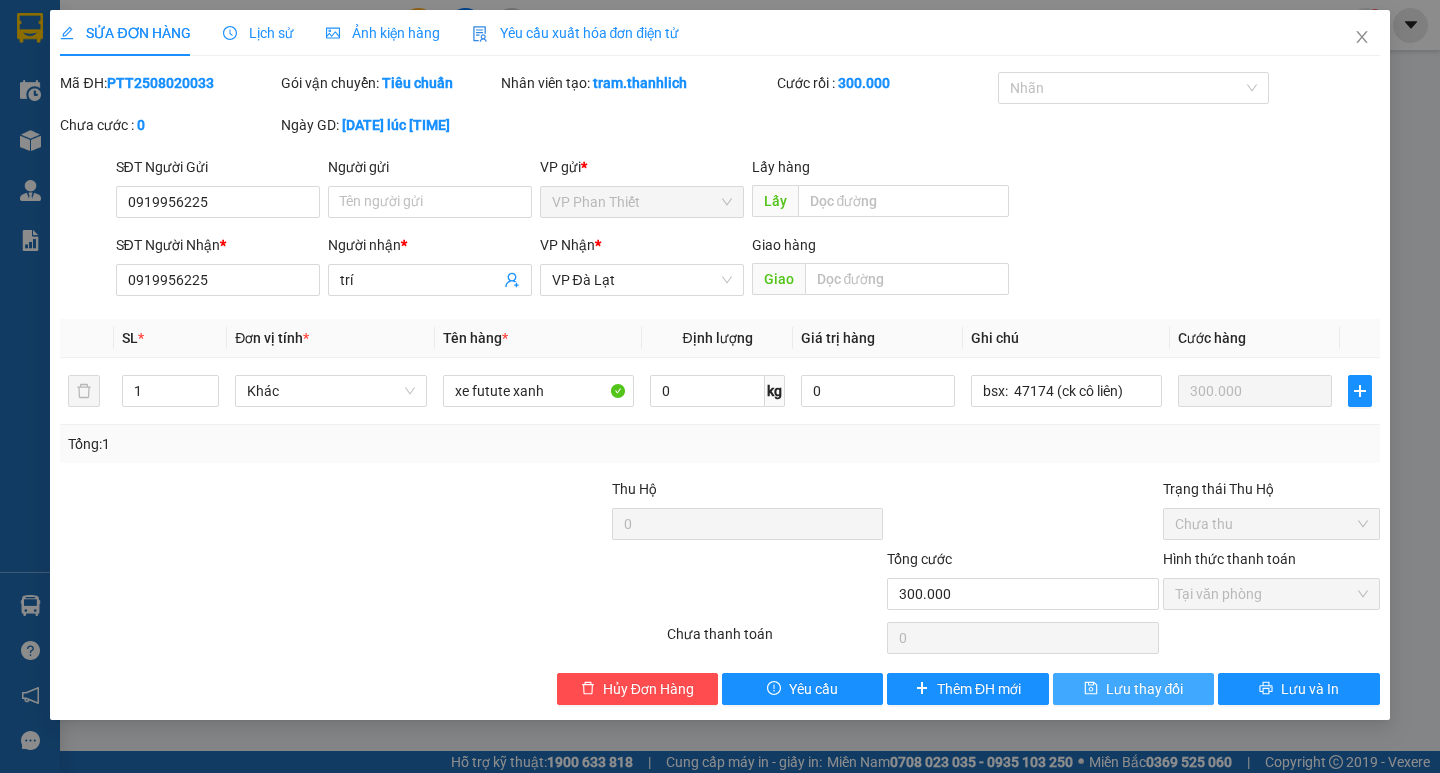 click 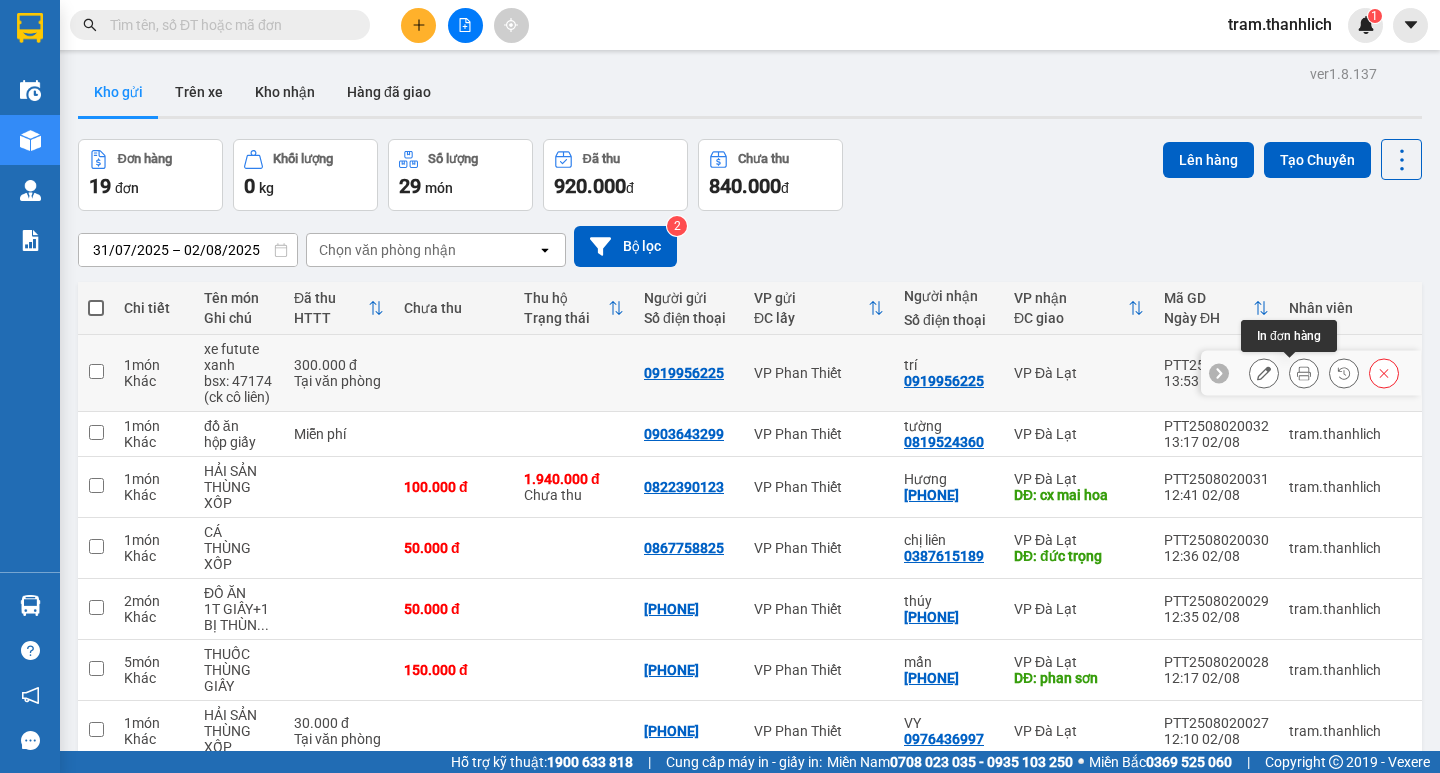 click 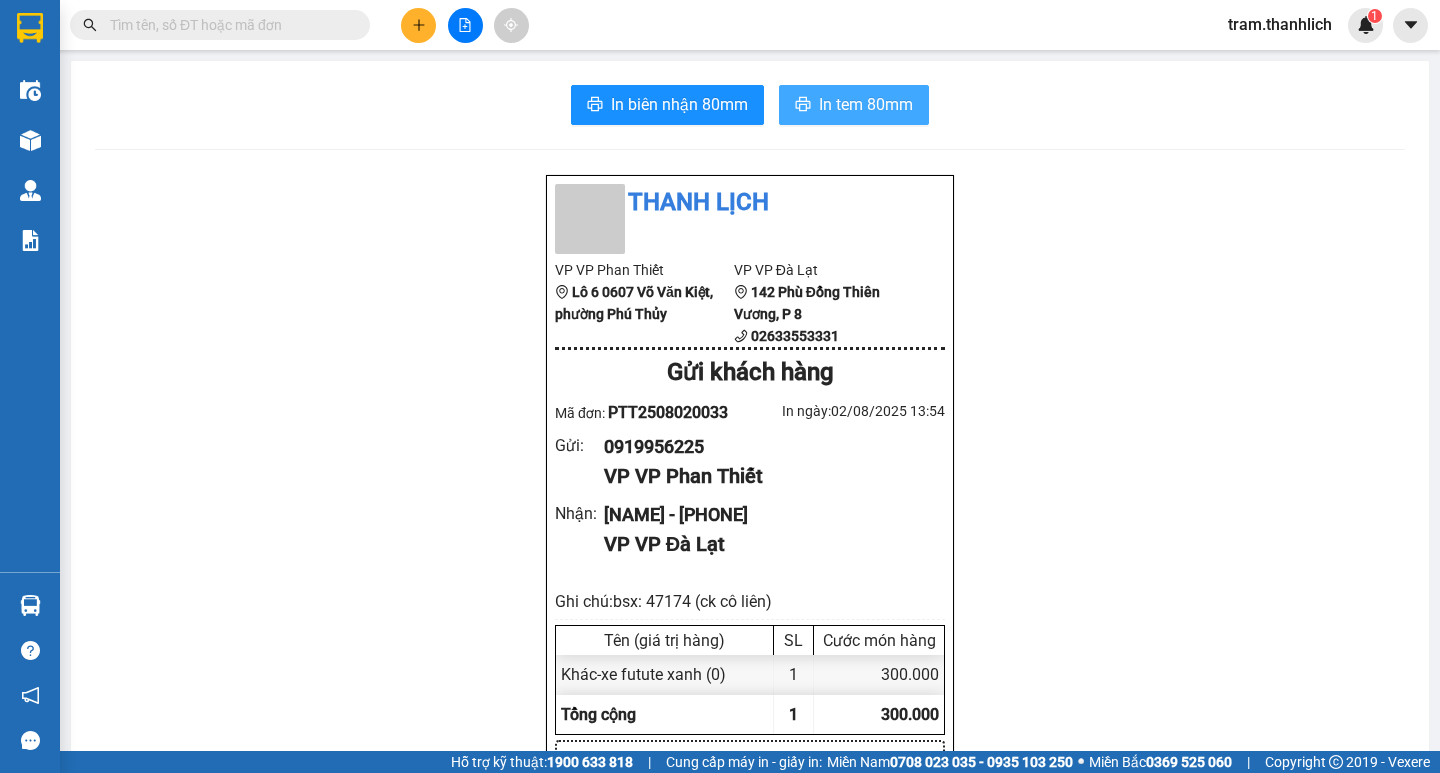 click on "In tem 80mm" at bounding box center [854, 105] 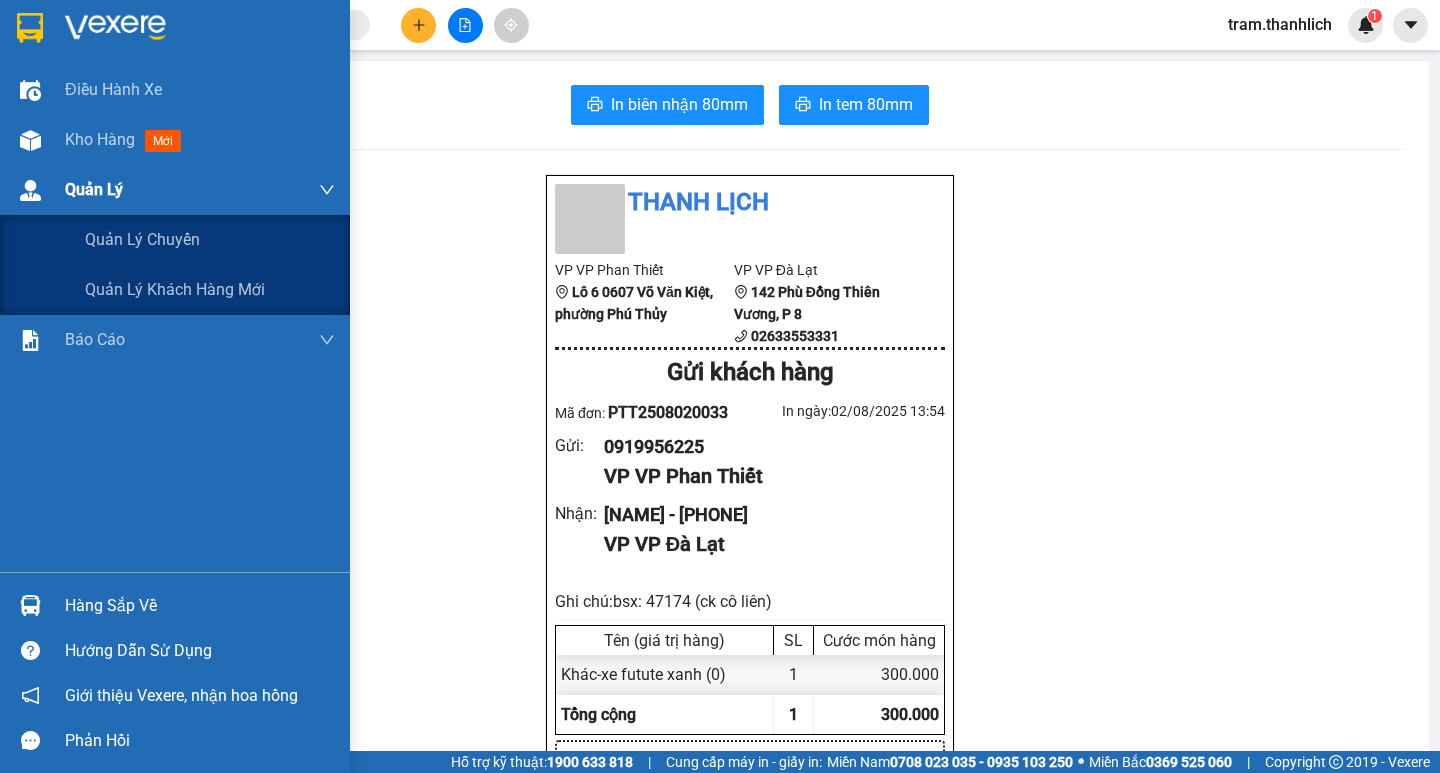 click on "Quản Lý" at bounding box center [175, 190] 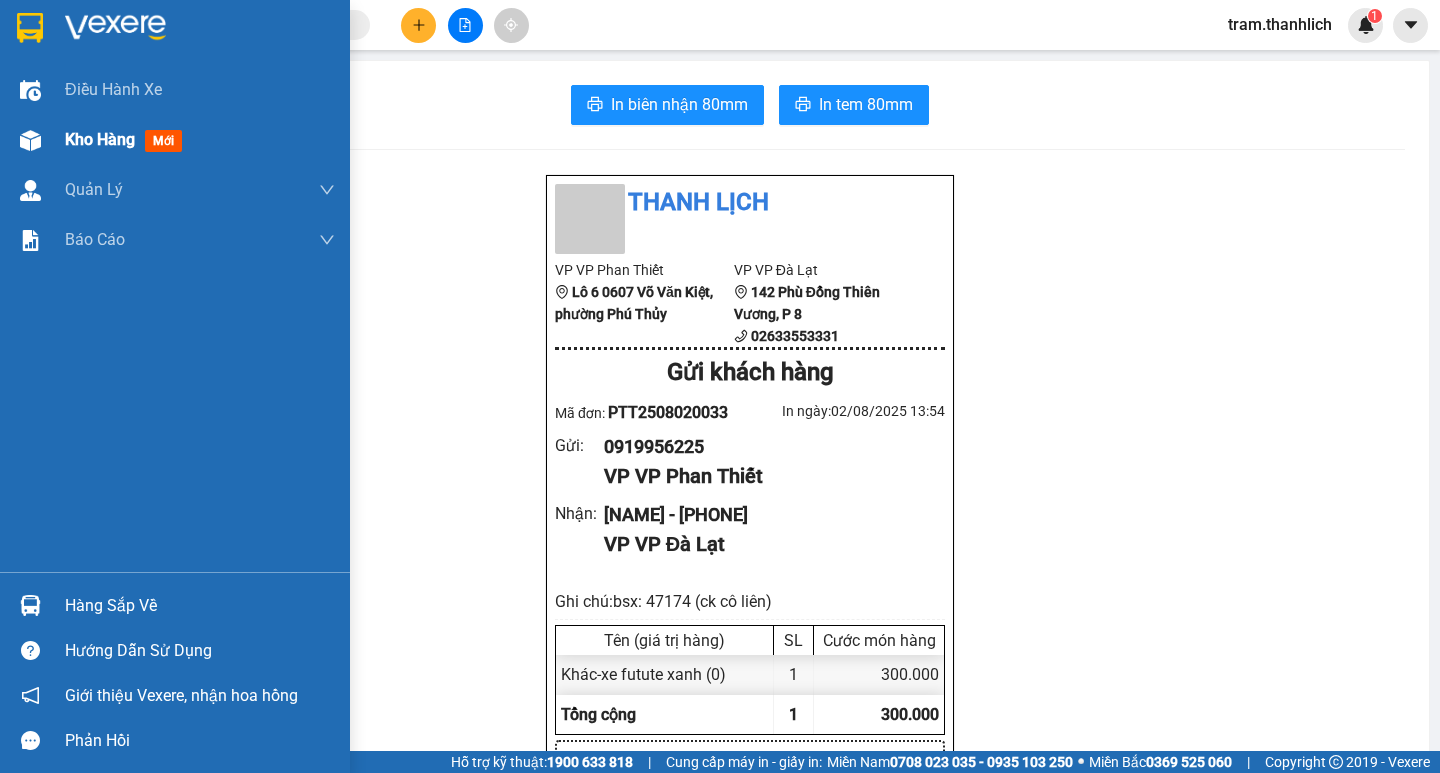 click on "Kho hàng mới" at bounding box center (175, 140) 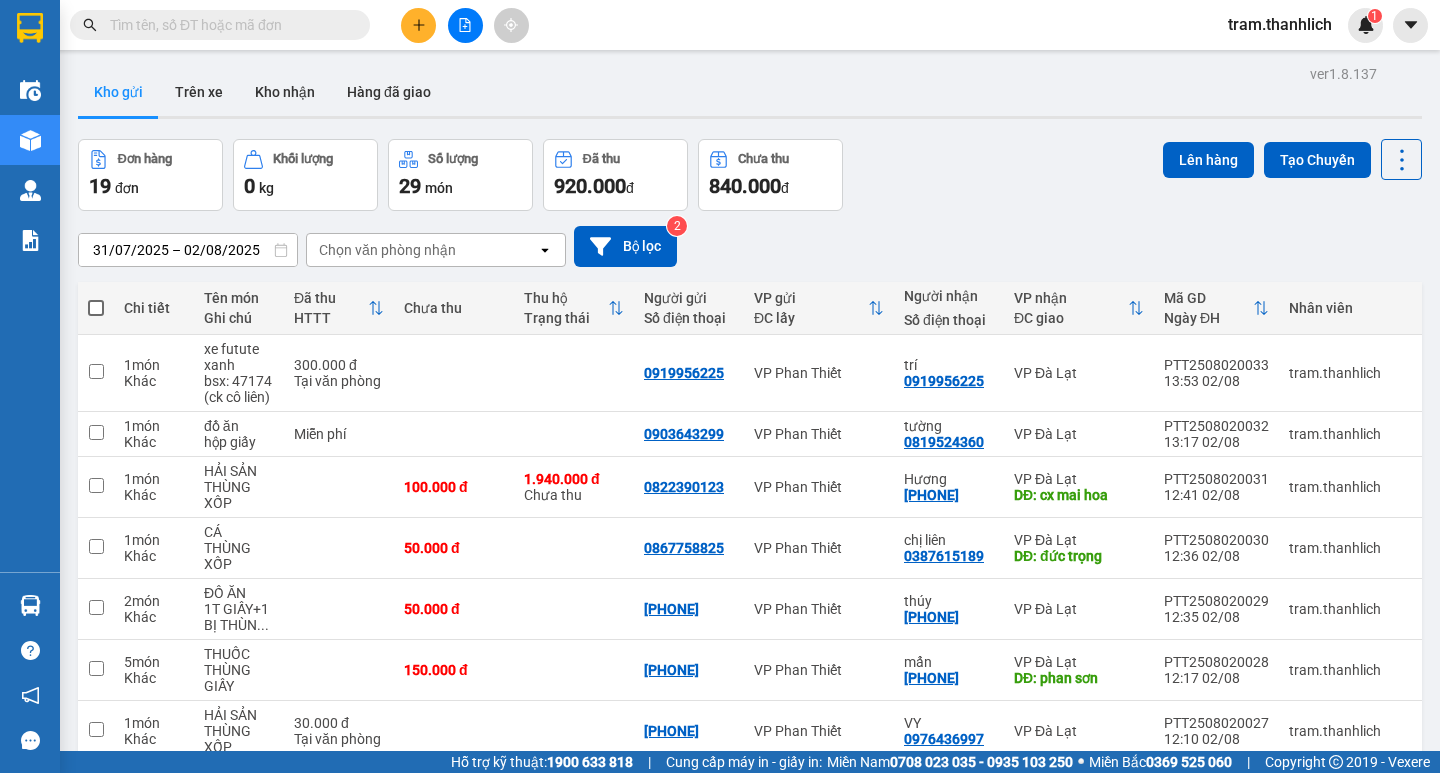 click at bounding box center (228, 25) 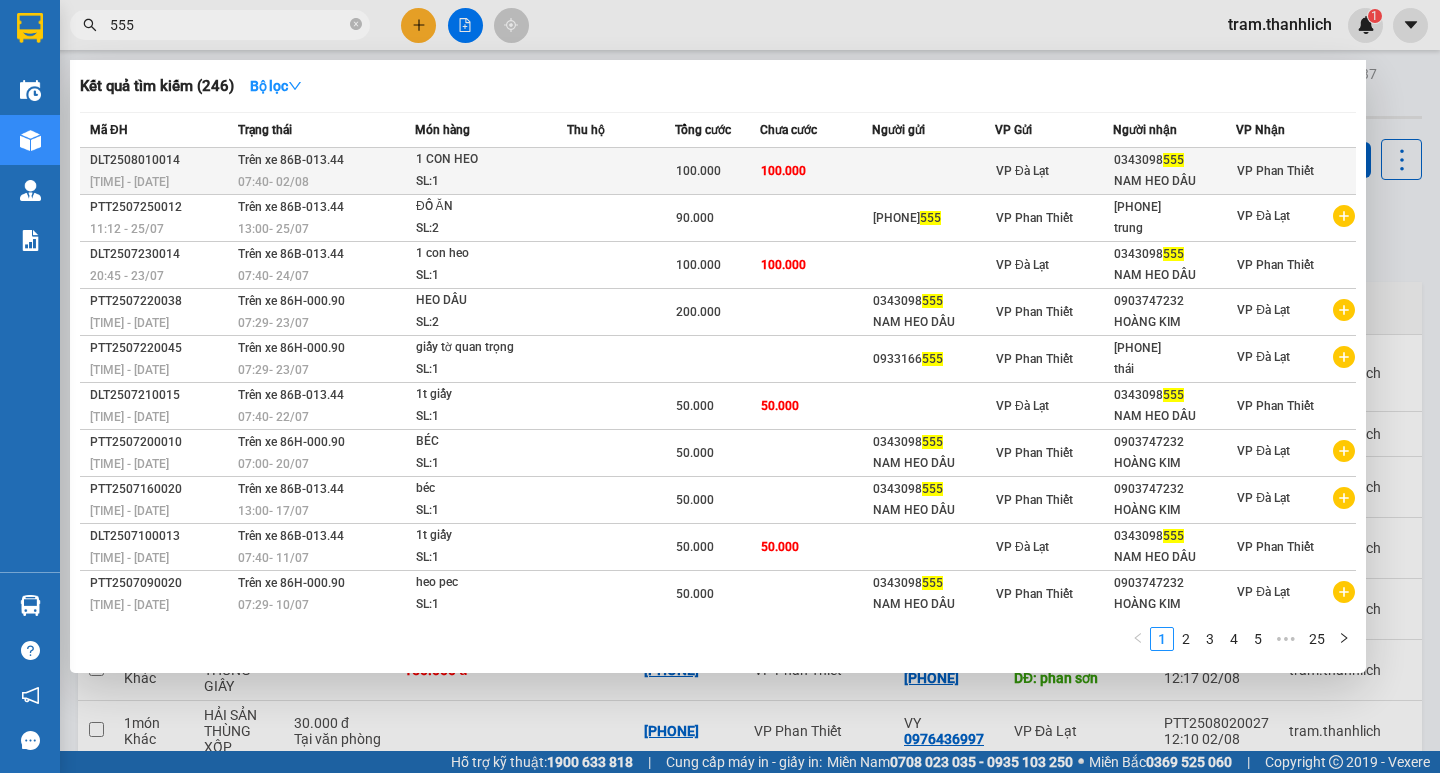 click on "1 CON HEO" at bounding box center (491, 160) 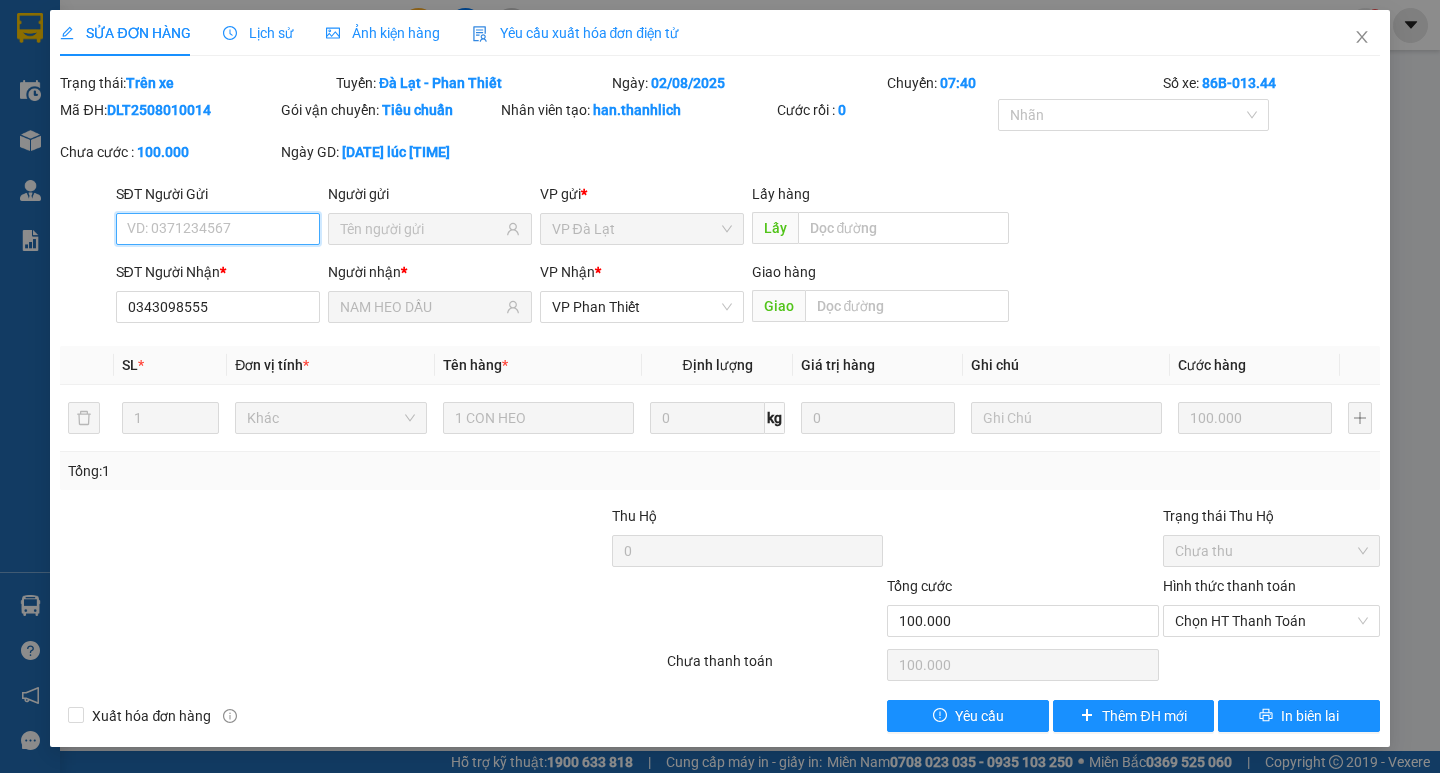 scroll, scrollTop: 0, scrollLeft: 0, axis: both 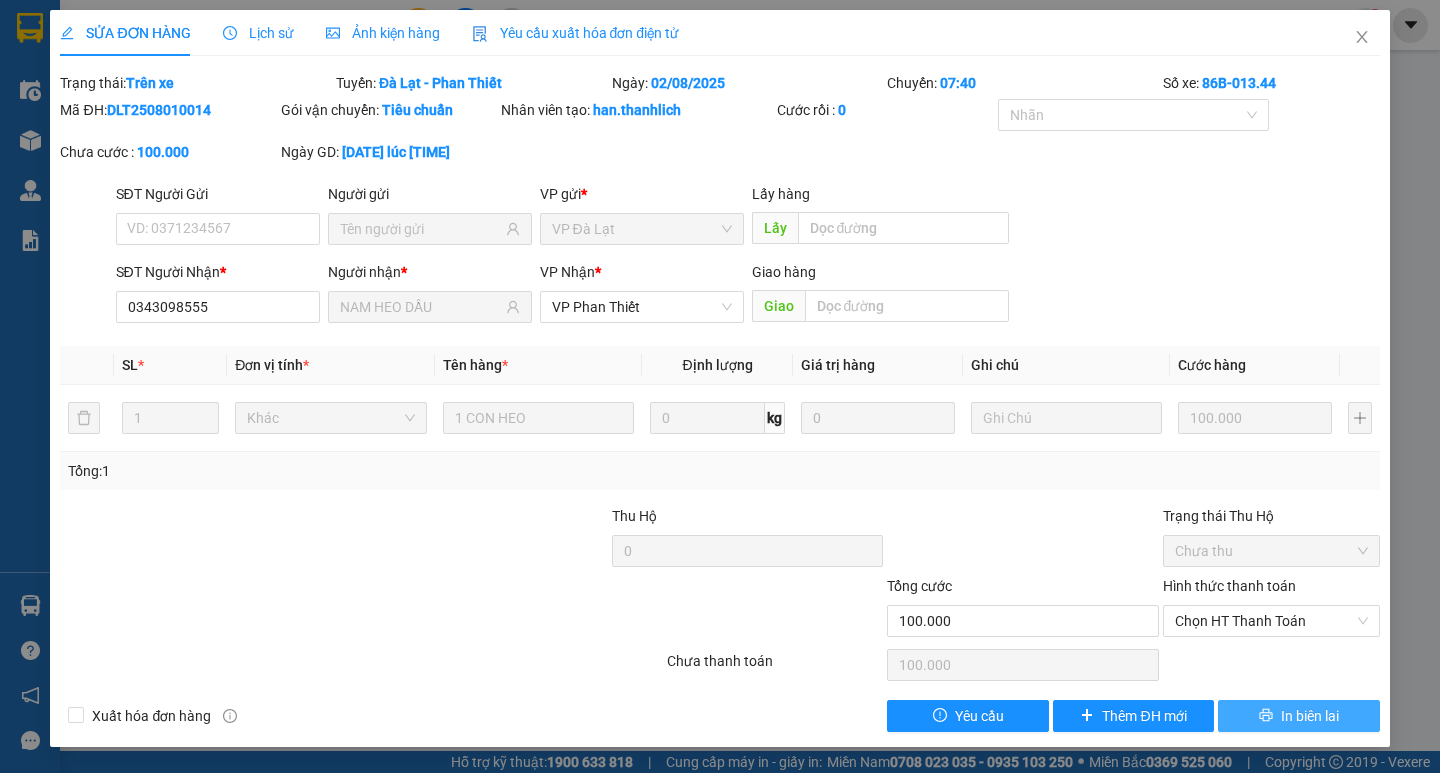 click on "In biên lai" at bounding box center [1310, 716] 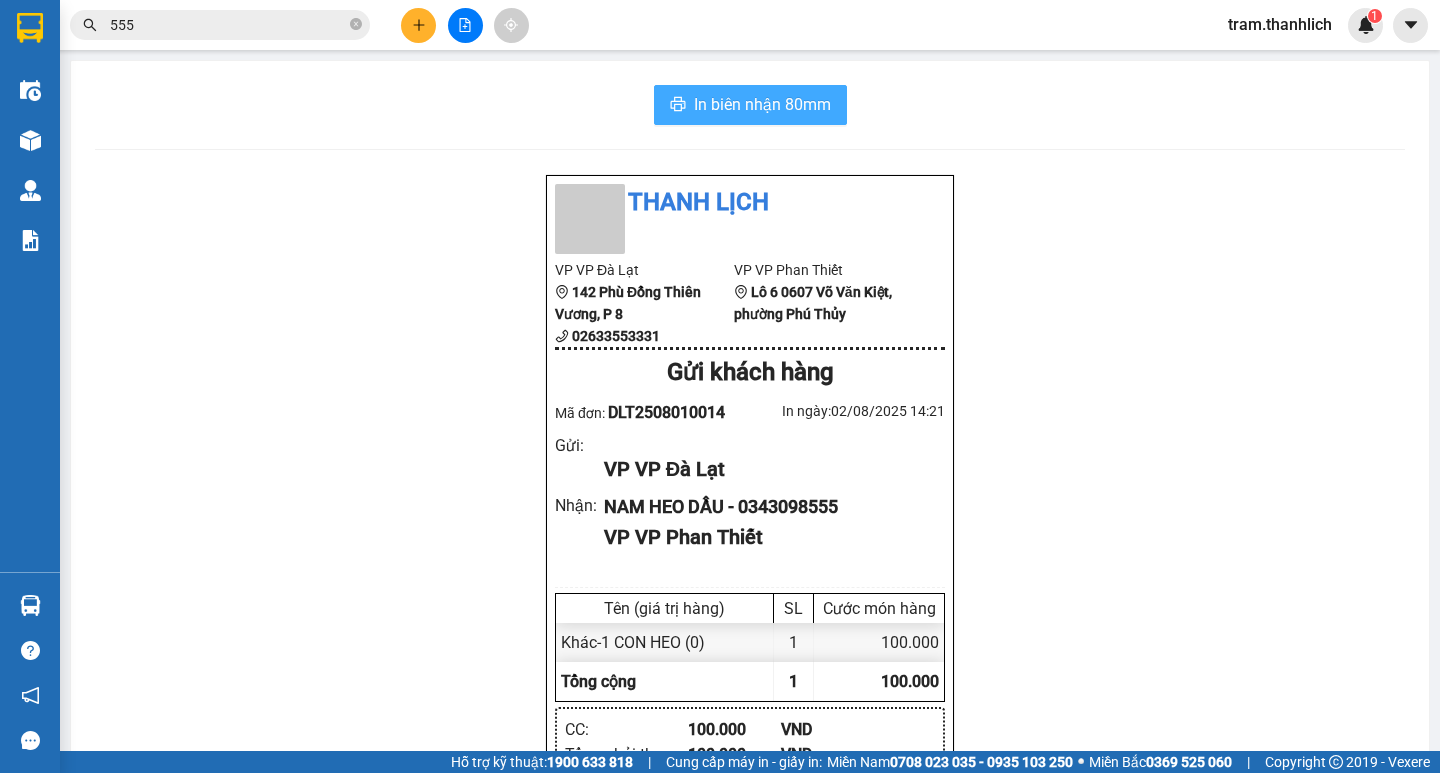 click on "In biên nhận 80mm" at bounding box center [762, 104] 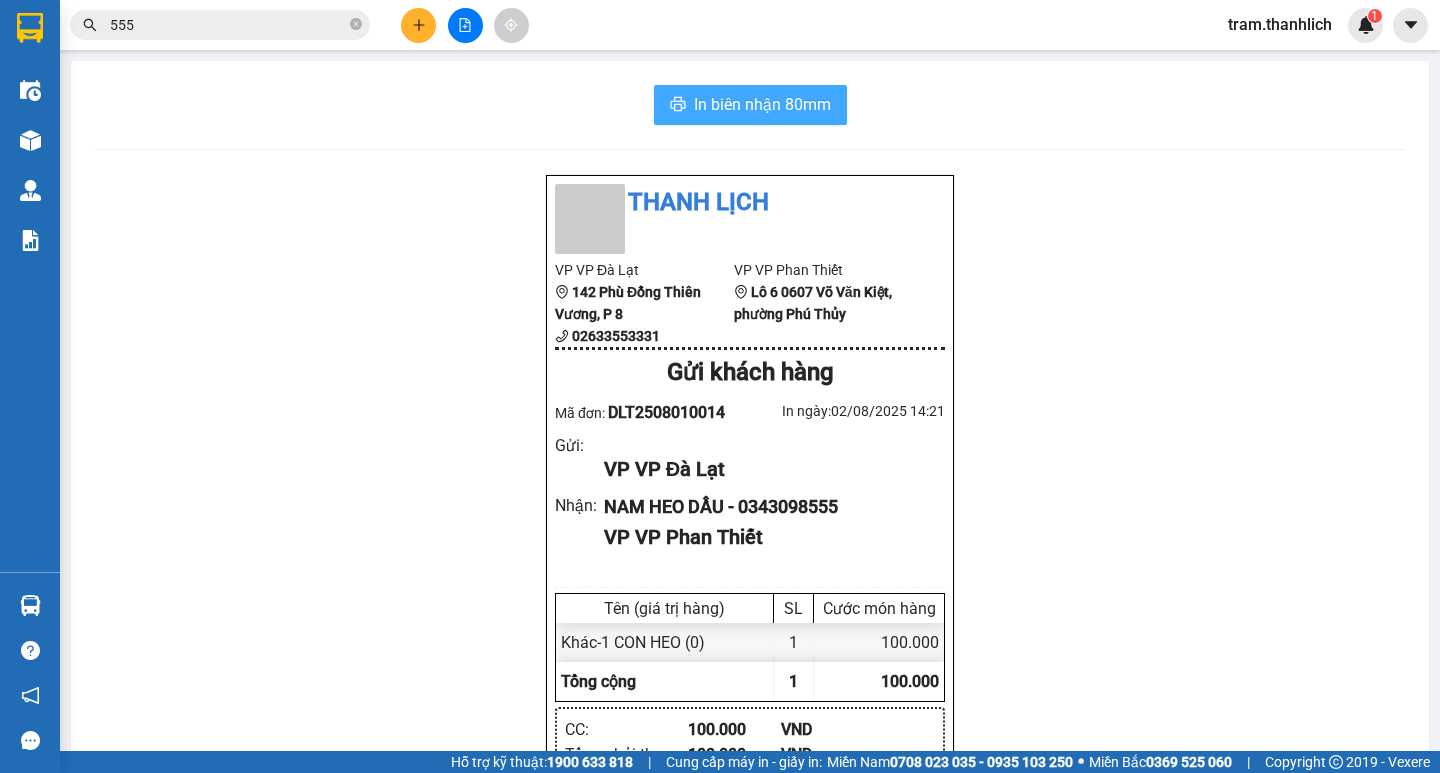 scroll, scrollTop: 0, scrollLeft: 0, axis: both 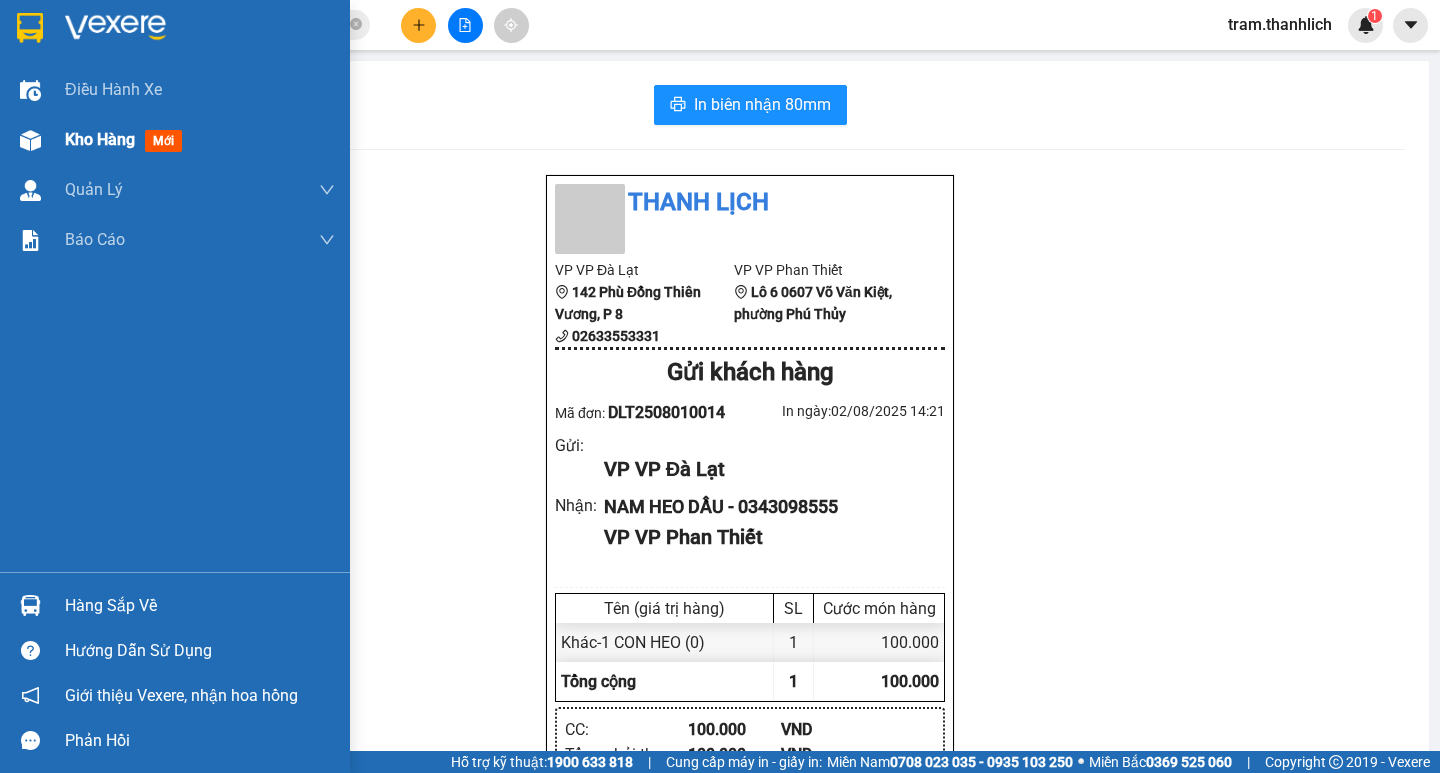 click at bounding box center (30, 140) 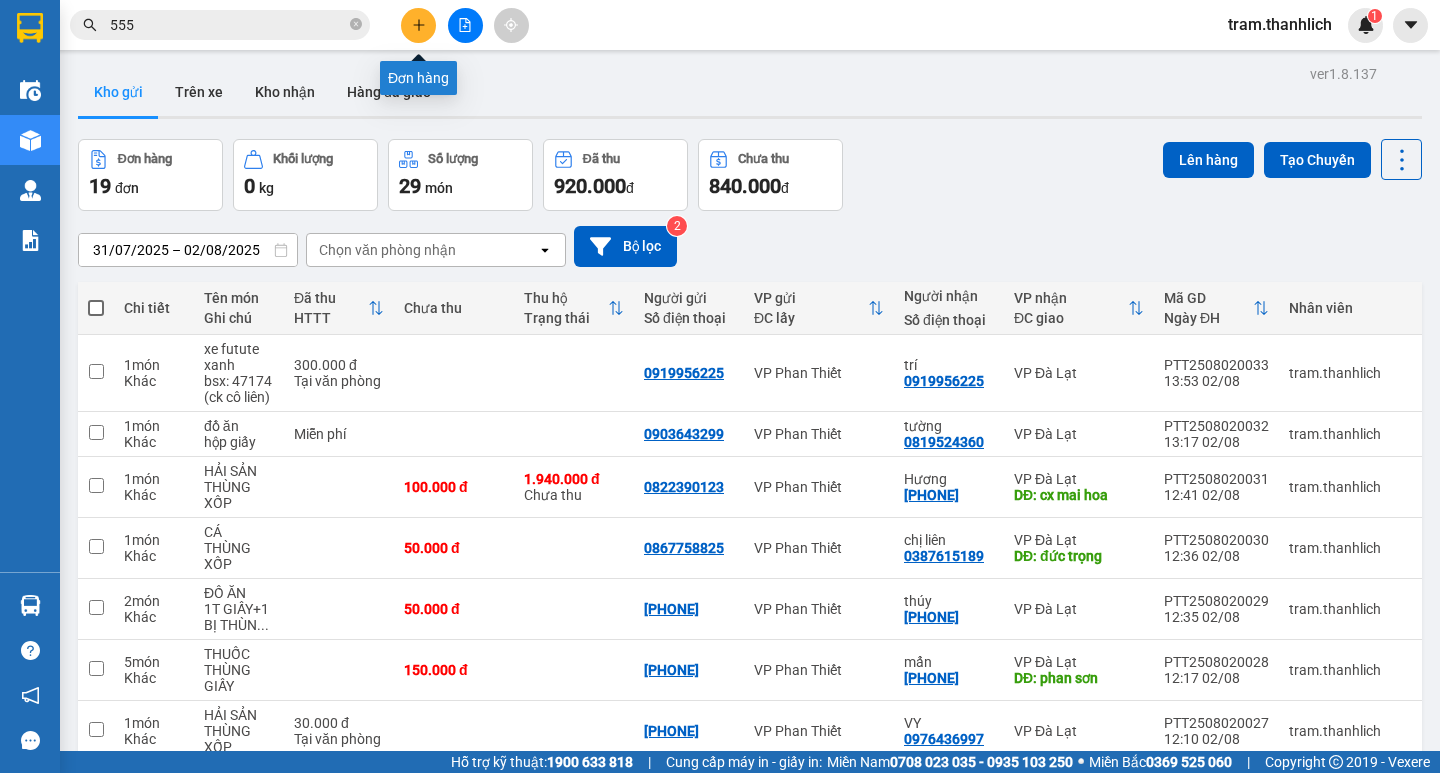 click 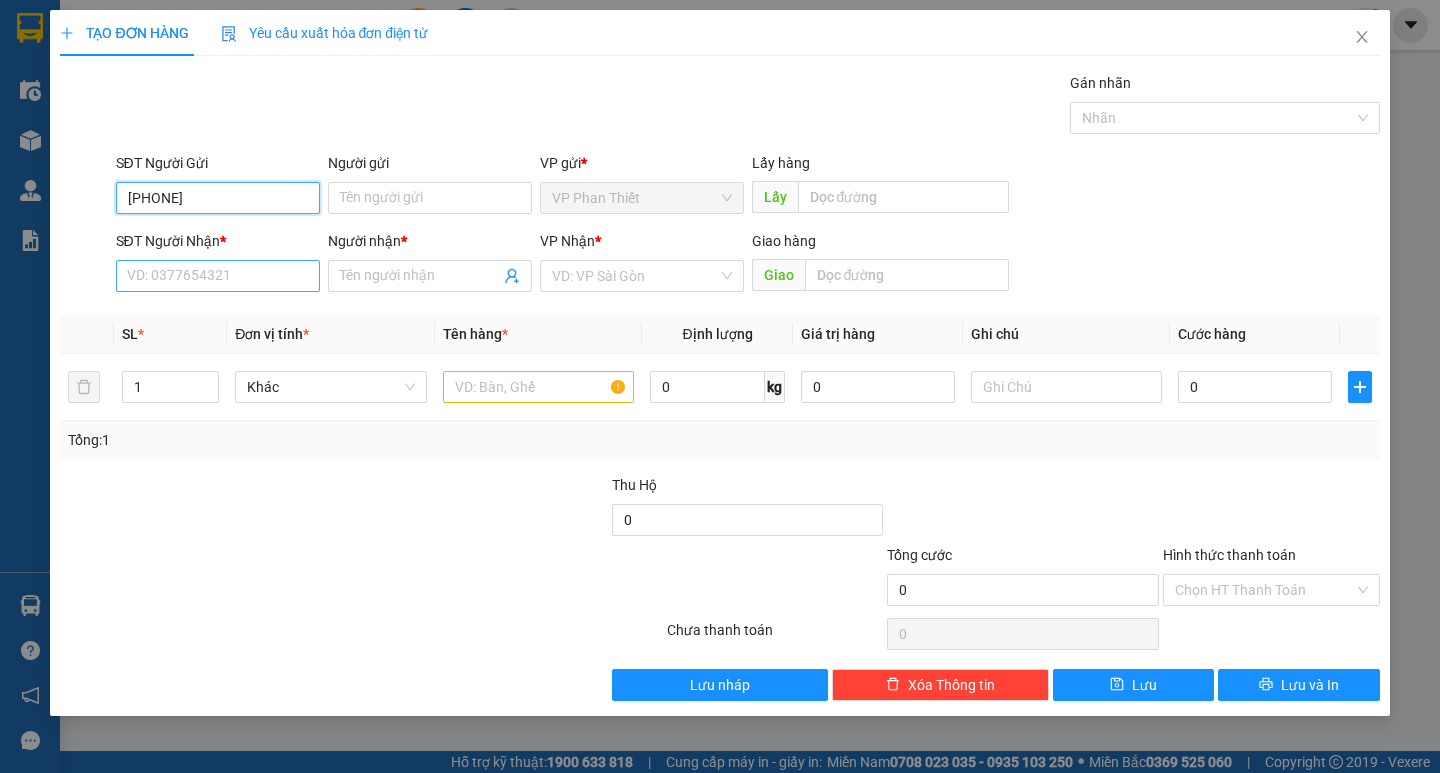 type on "0902598000" 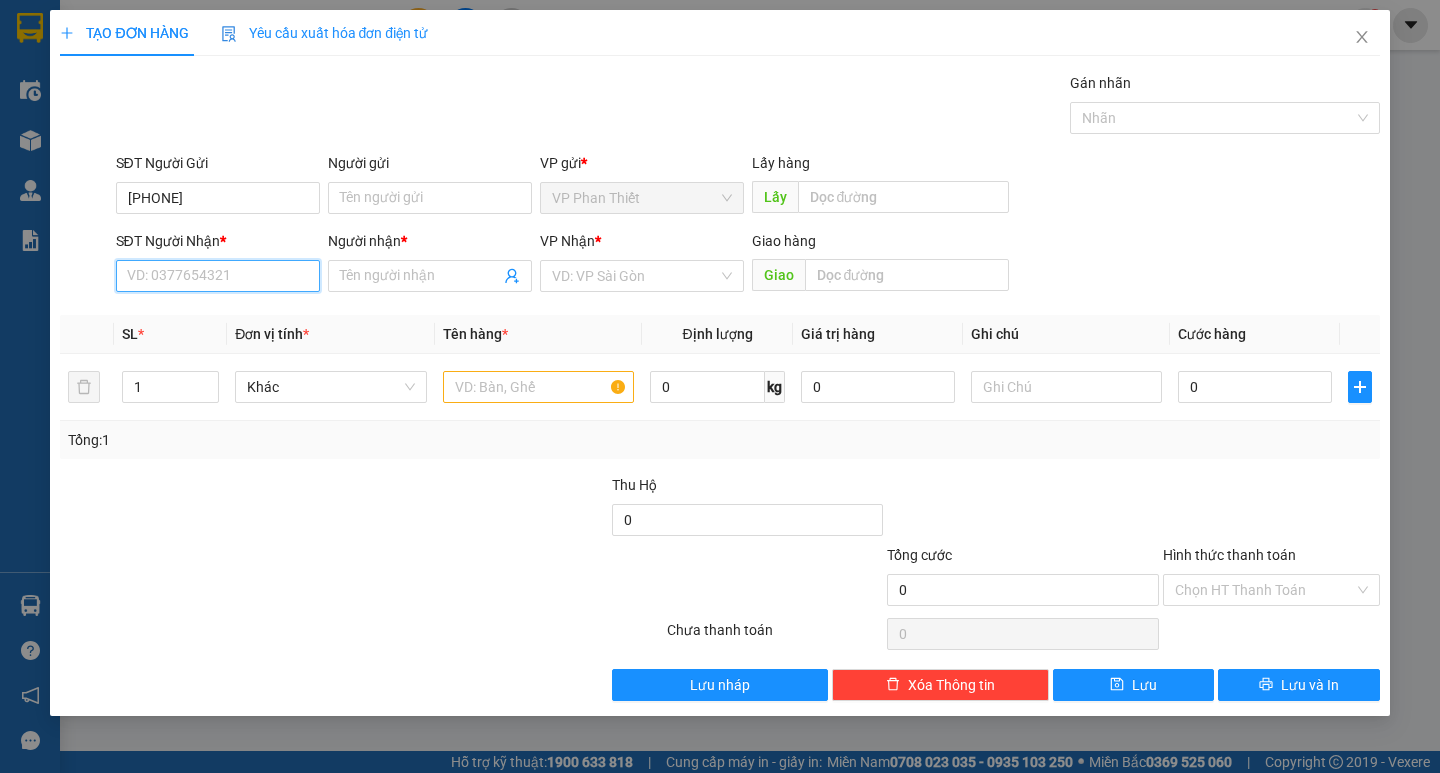click on "SĐT Người Nhận  *" at bounding box center [218, 276] 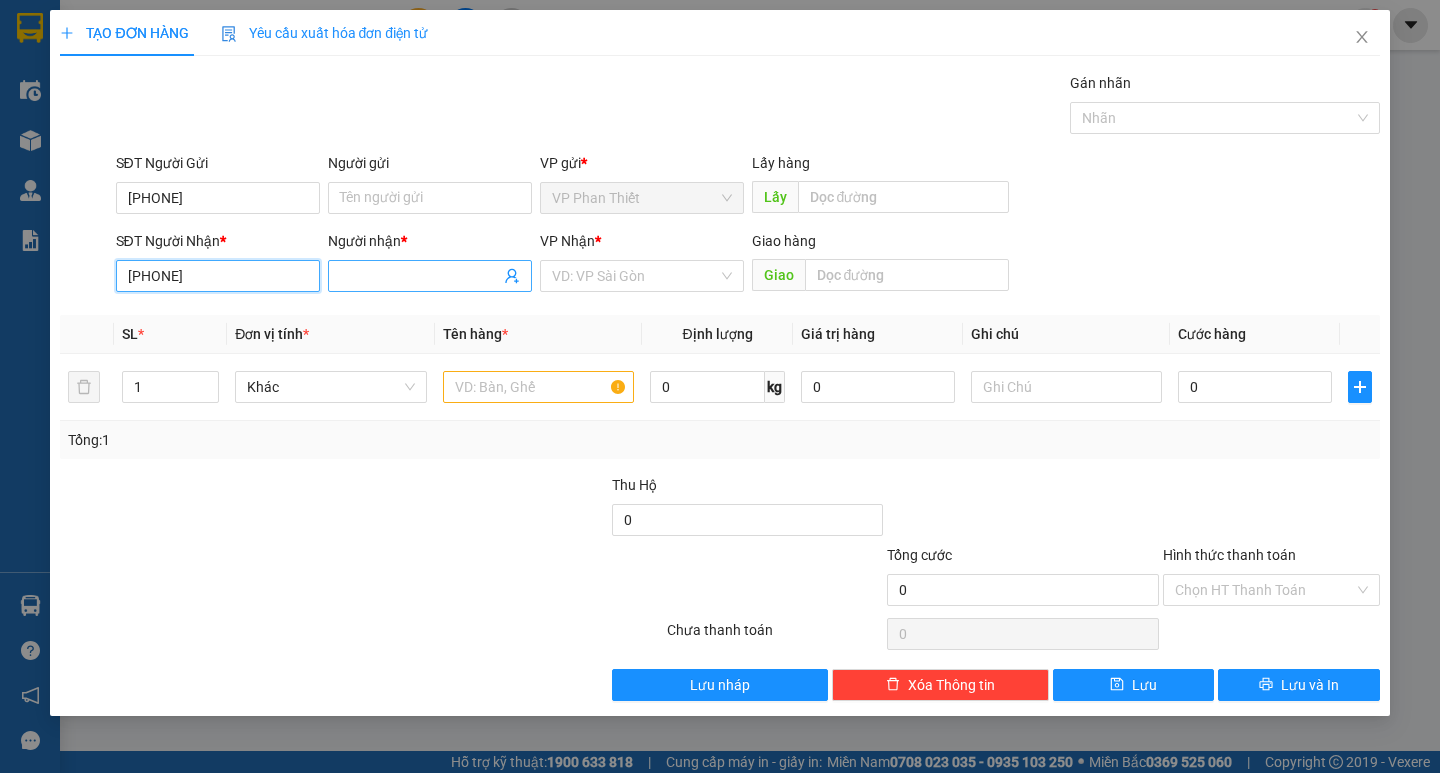 type on "0975632050" 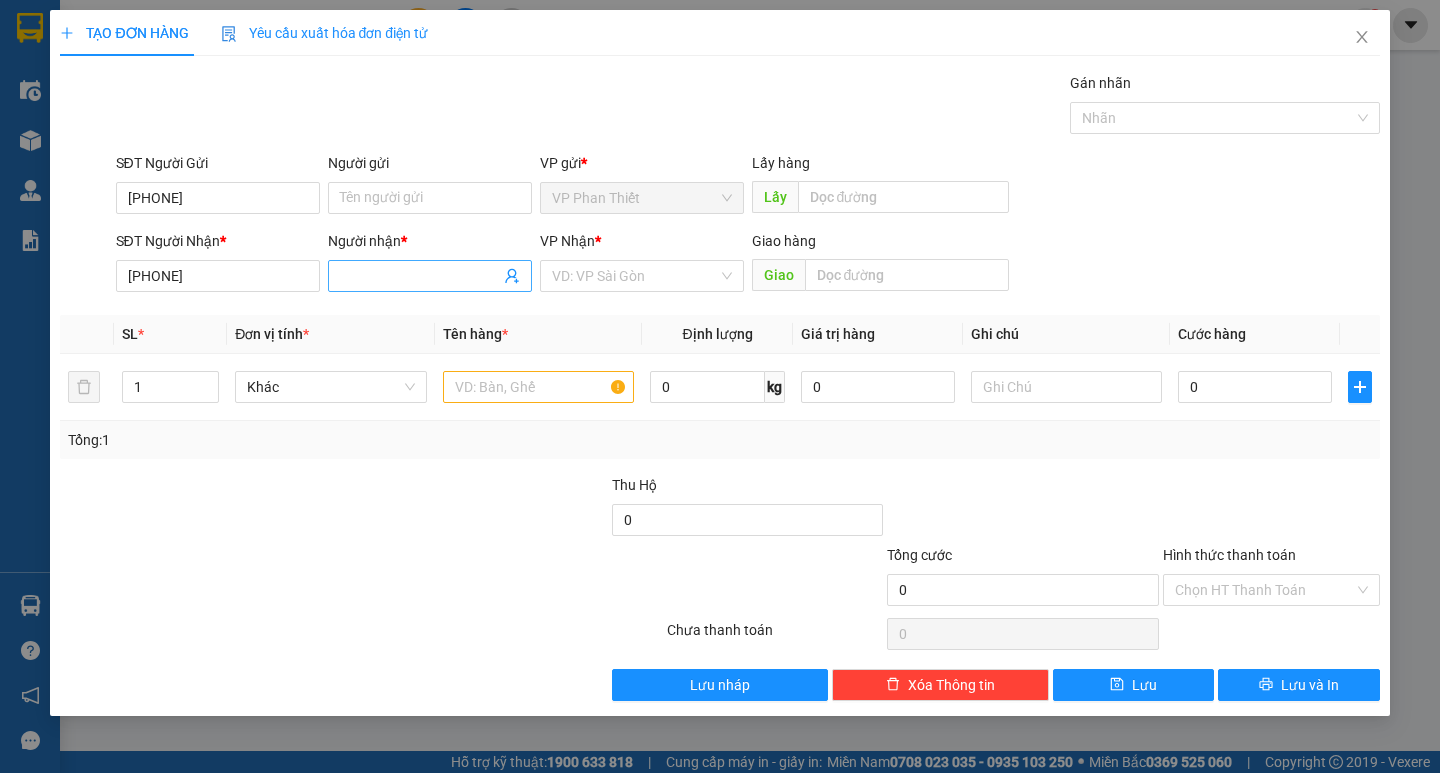 click on "Người nhận  *" at bounding box center (420, 276) 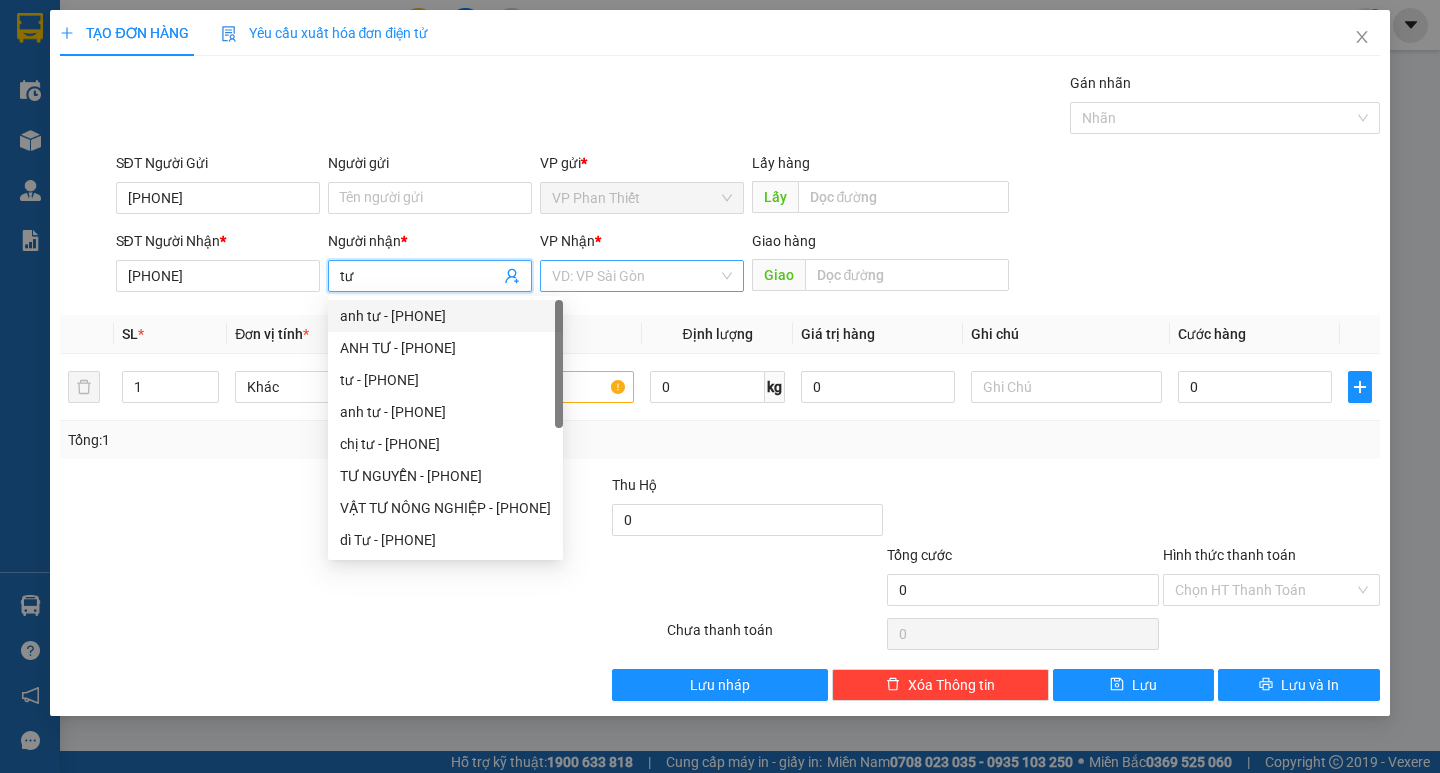 type on "tư" 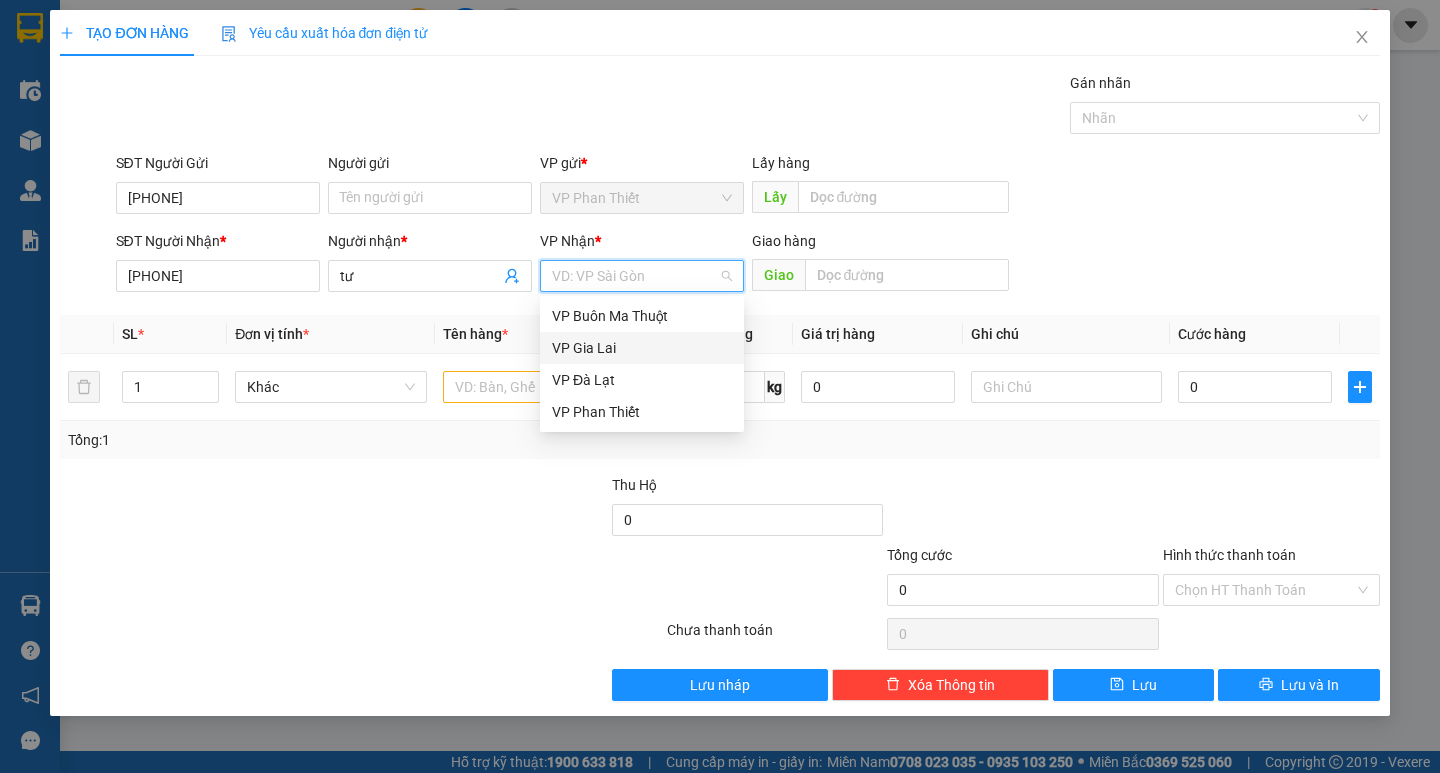 click on "VP Gia Lai" at bounding box center (642, 348) 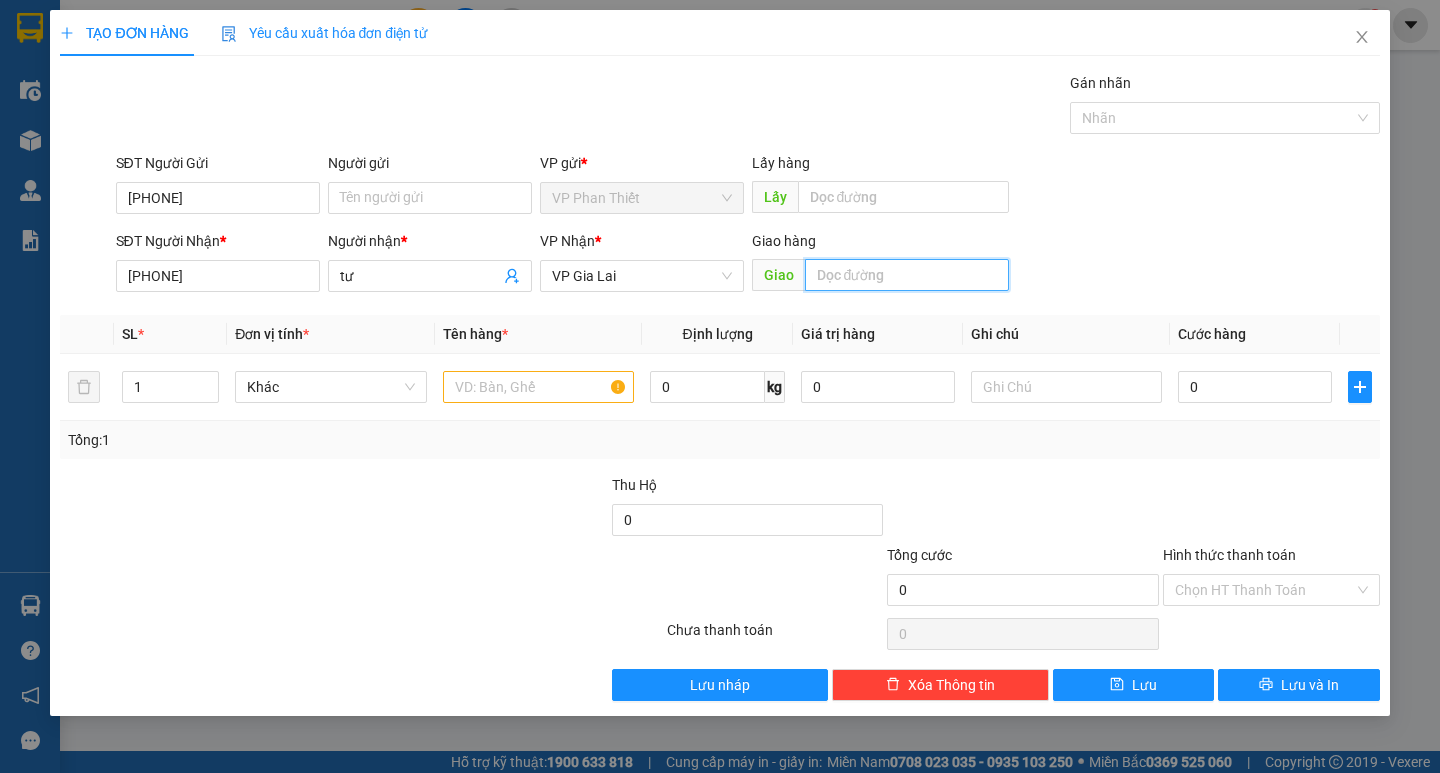click at bounding box center (907, 275) 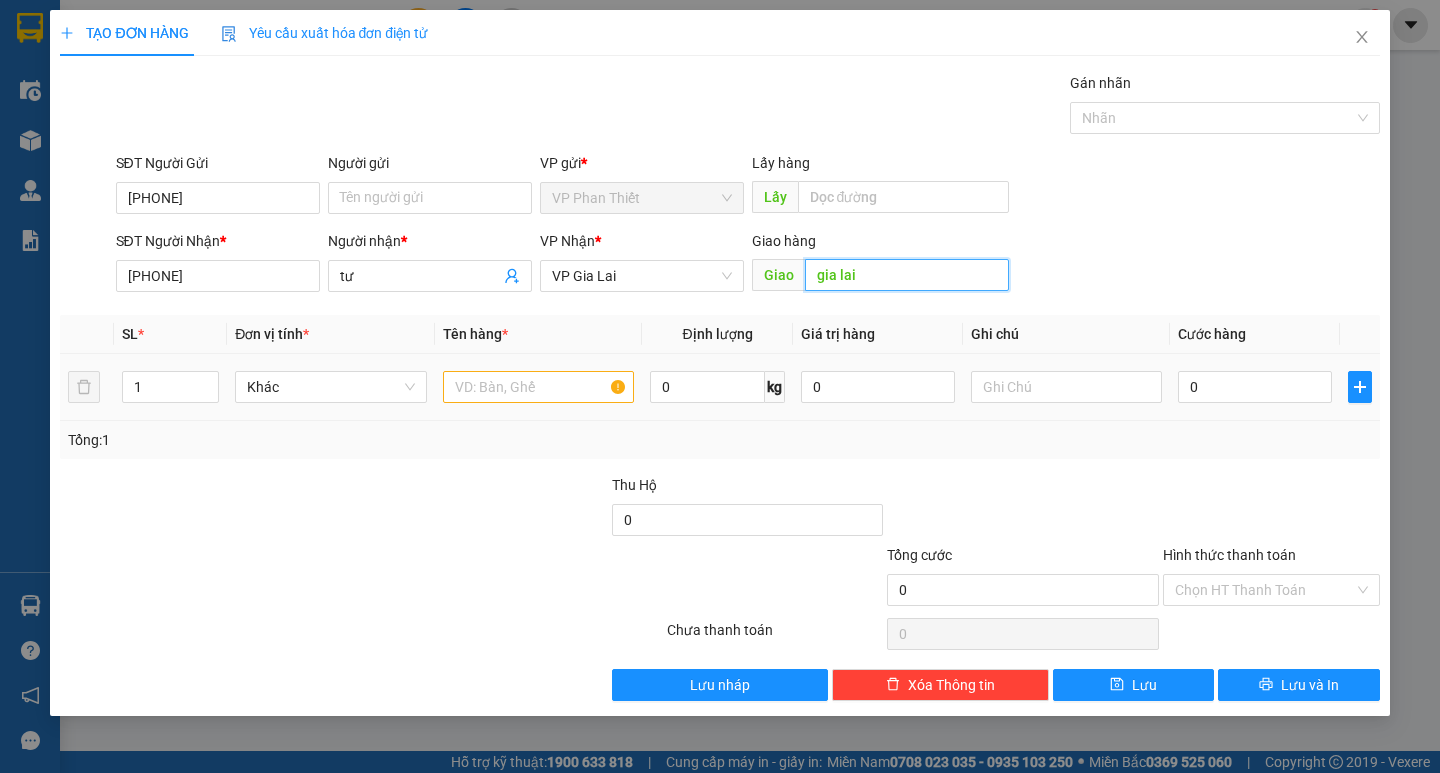type on "gia lai" 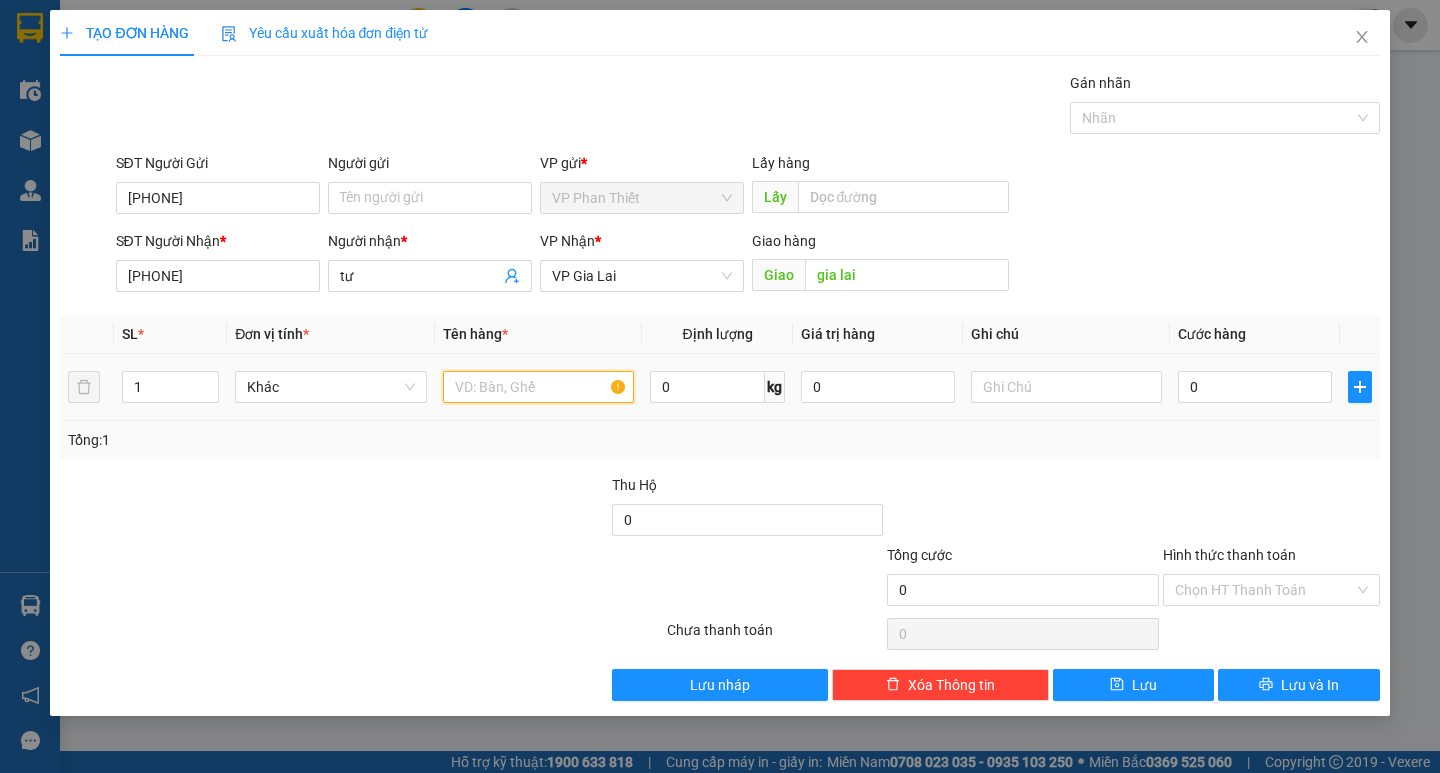 click at bounding box center [538, 387] 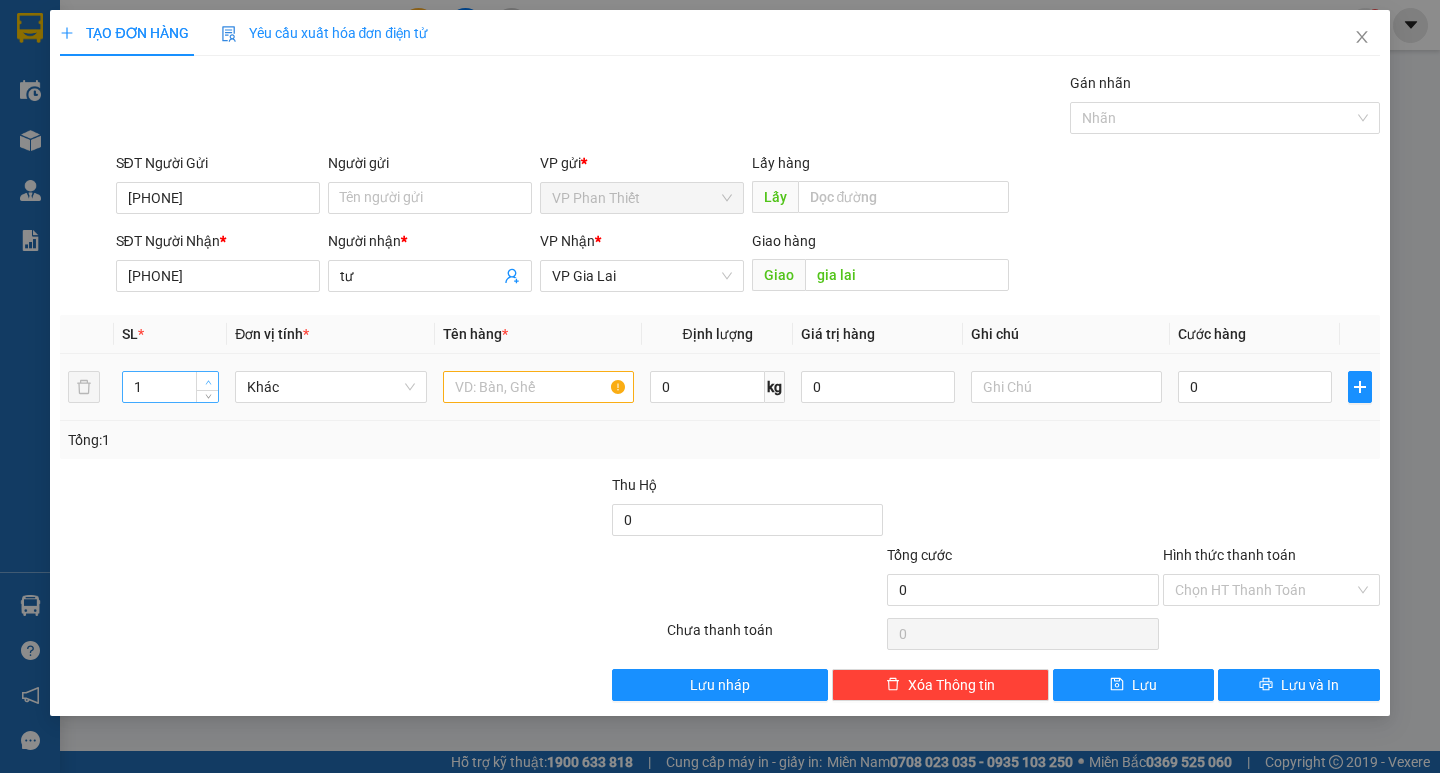 type on "2" 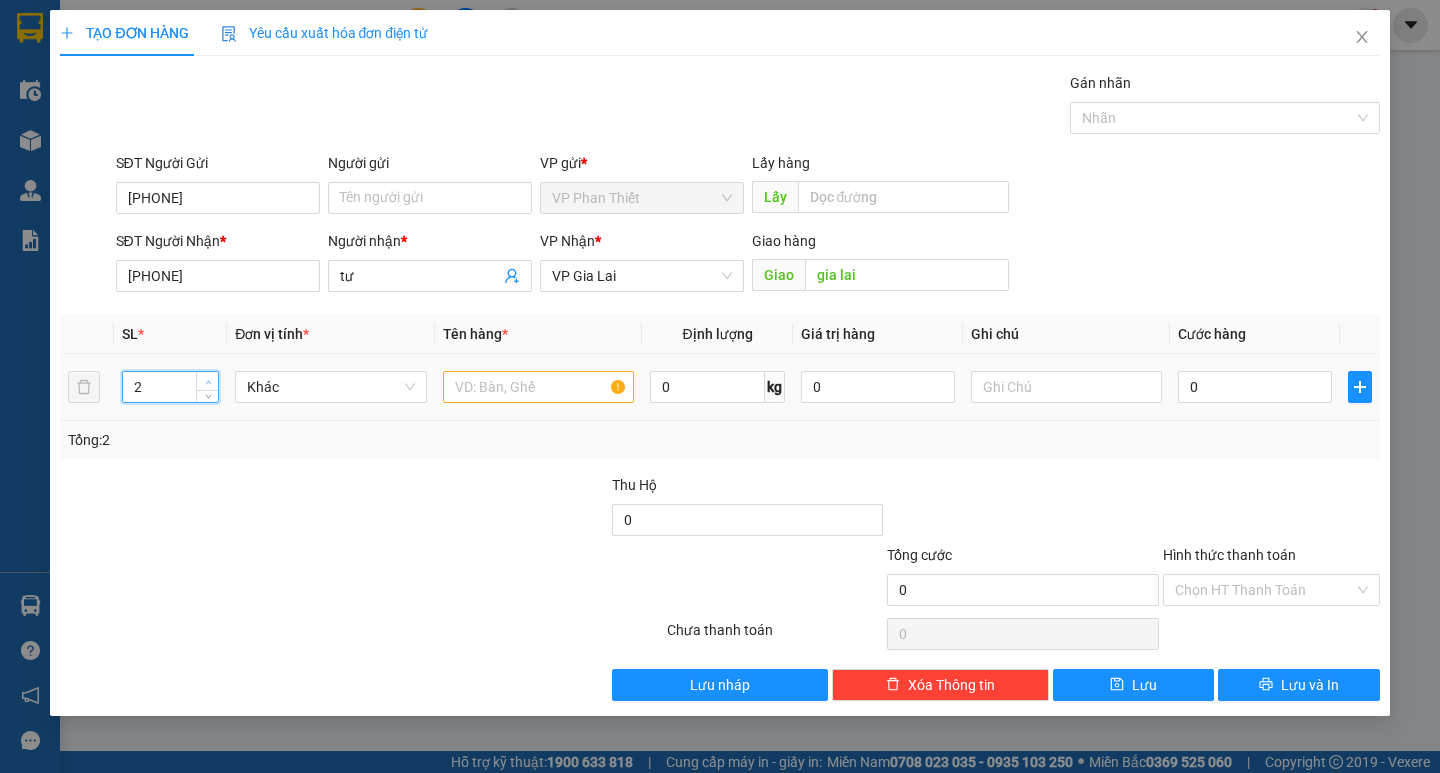 click 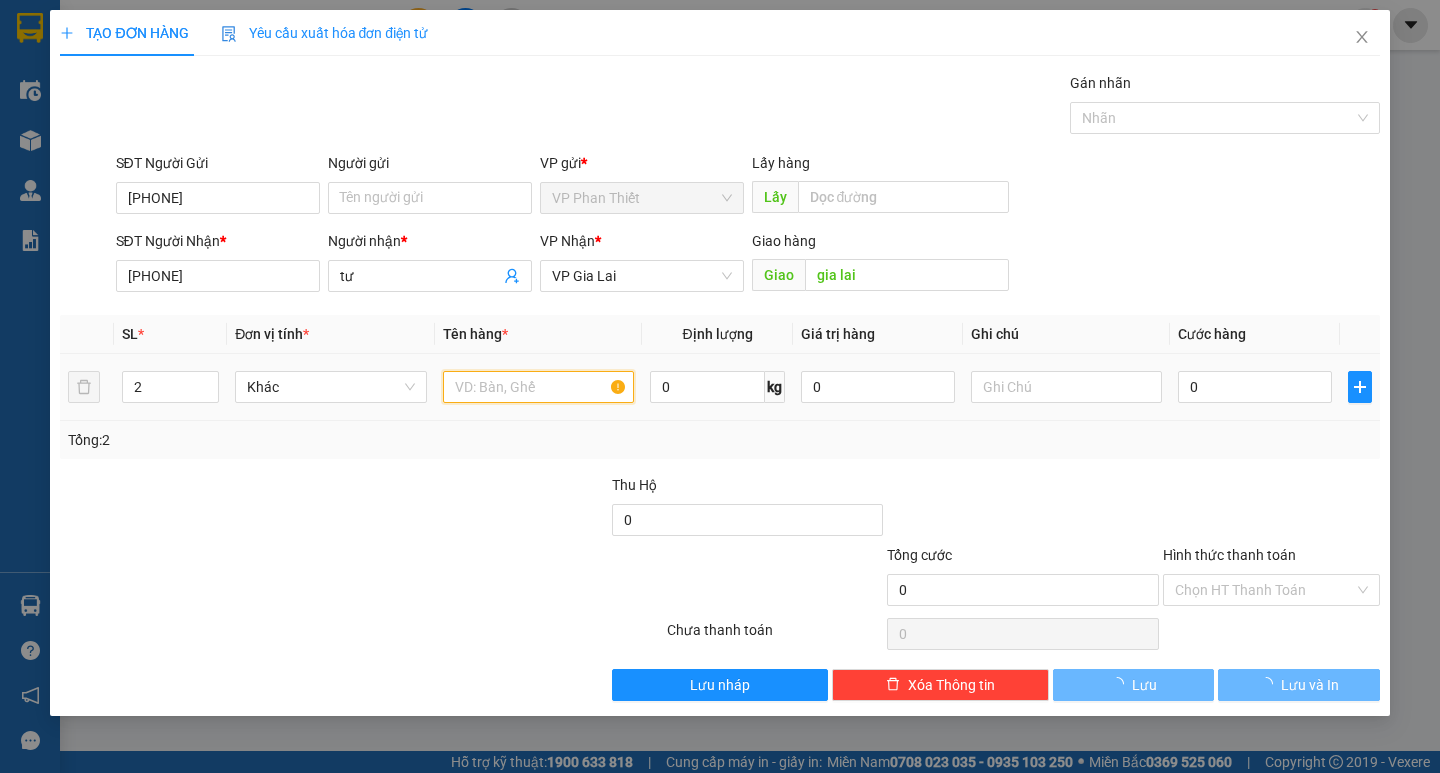 click at bounding box center (538, 387) 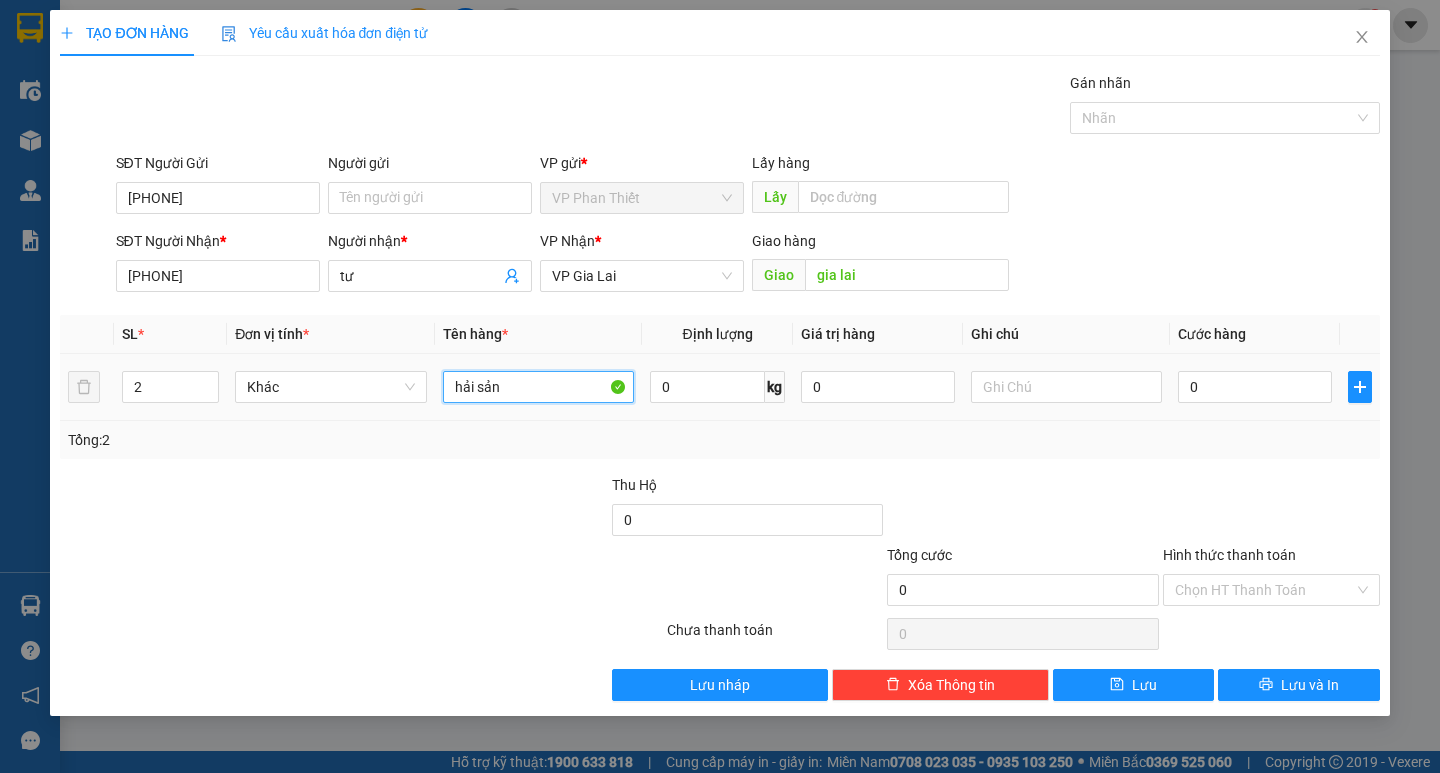 type on "hải sản" 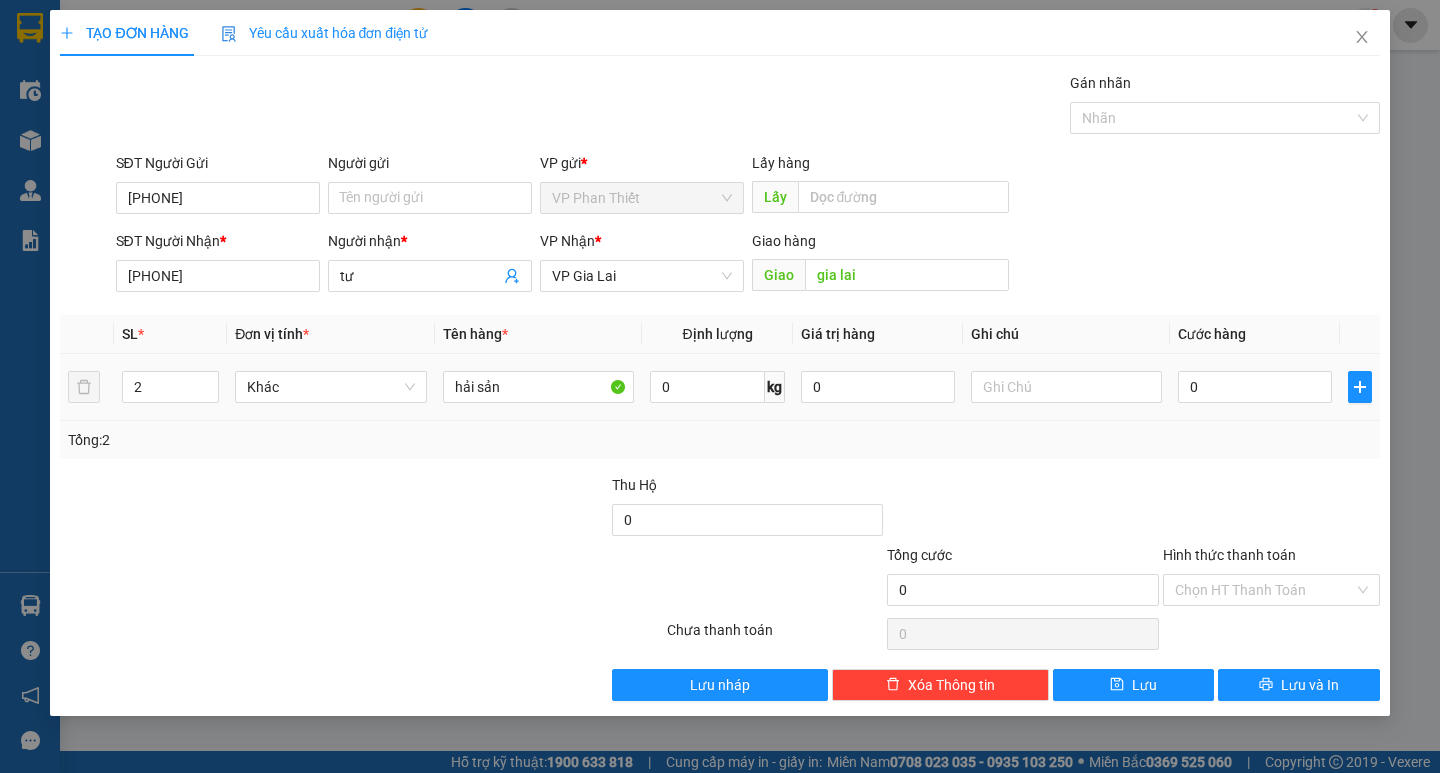 click at bounding box center (1066, 387) 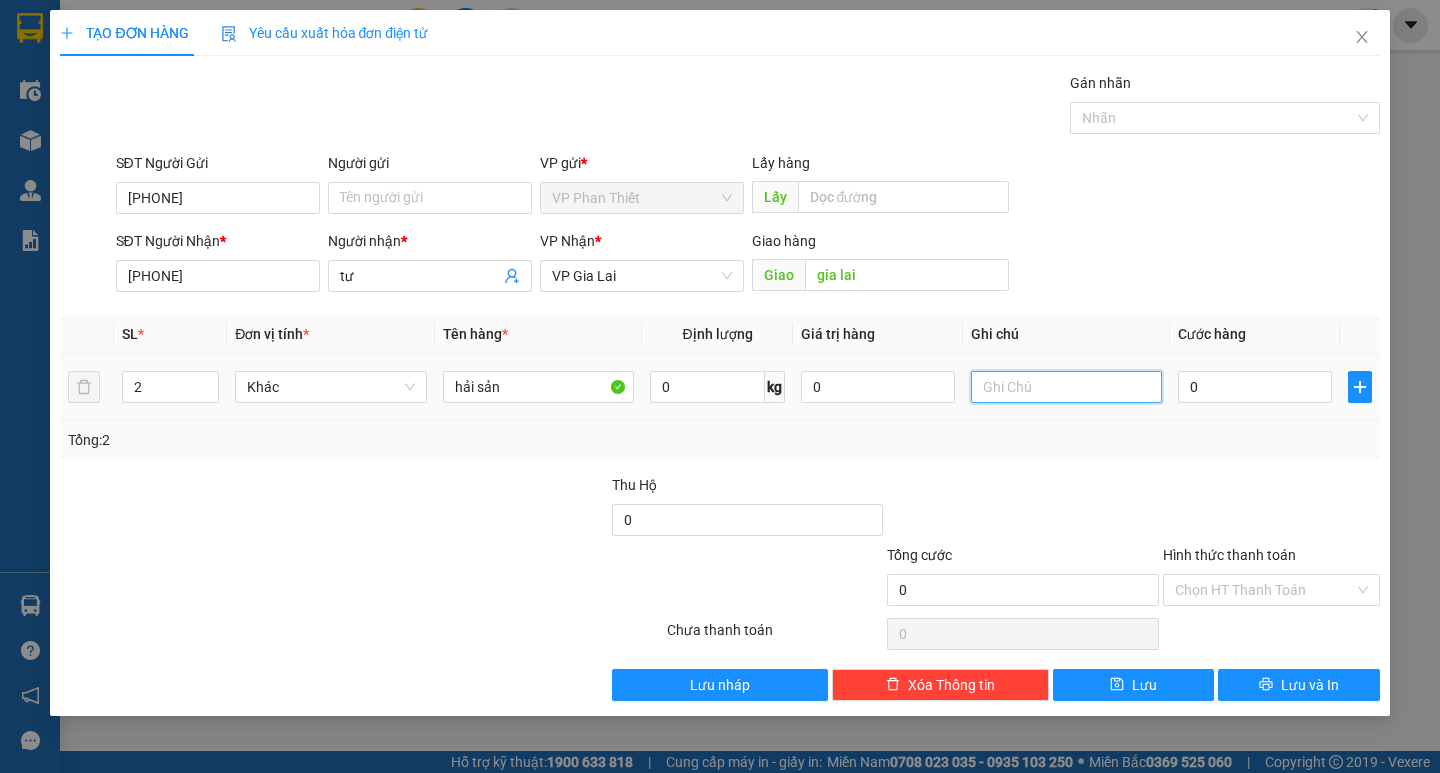 click at bounding box center [1066, 387] 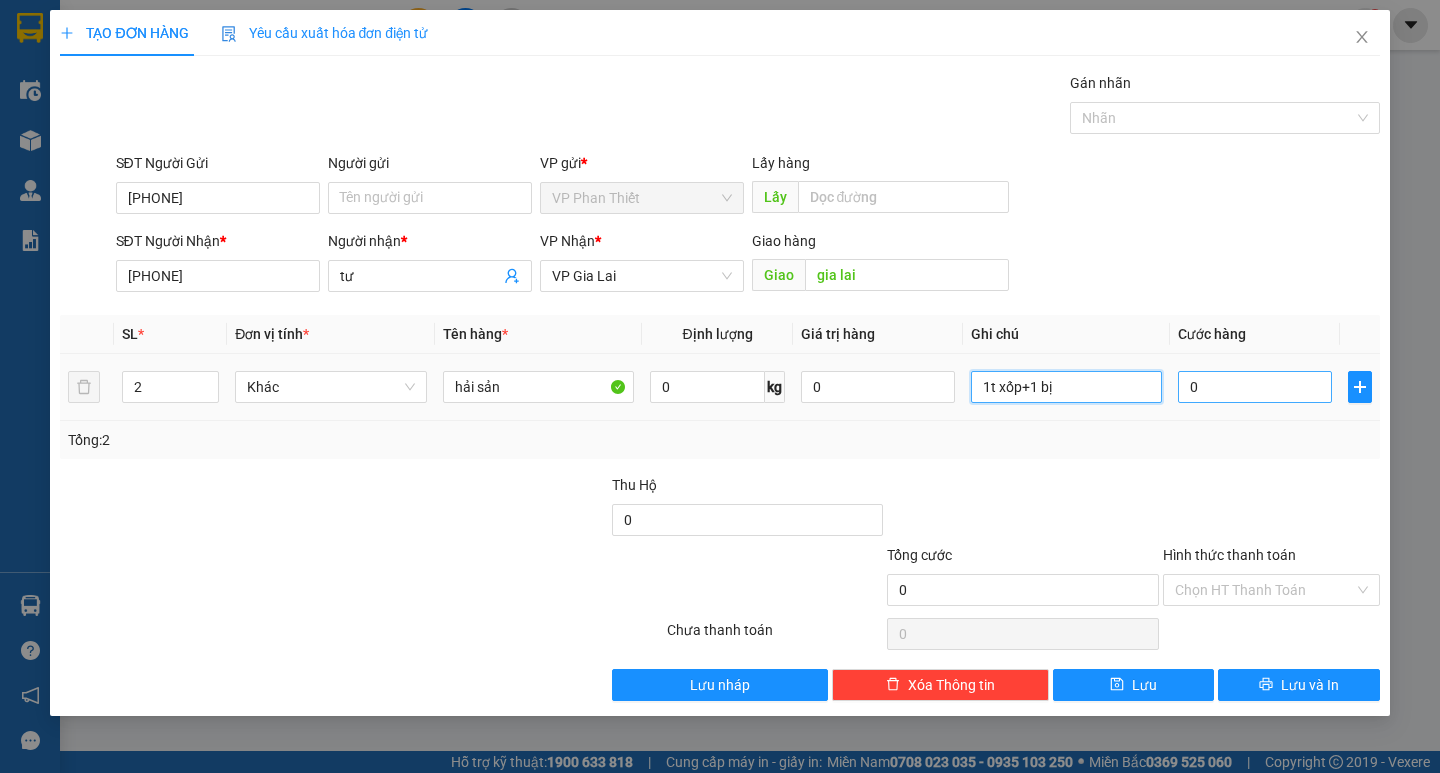 type on "1t xốp+1 bị" 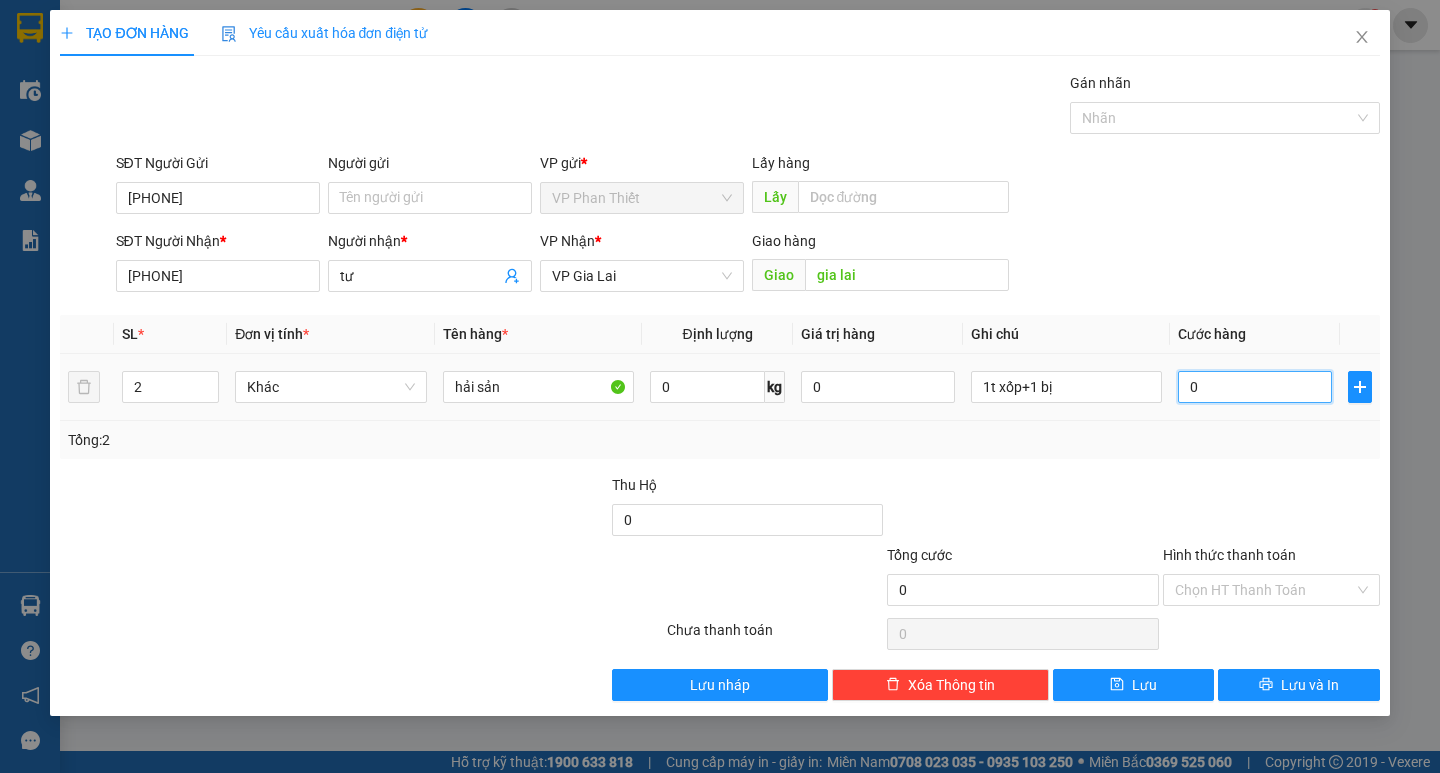 click on "0" at bounding box center [1255, 387] 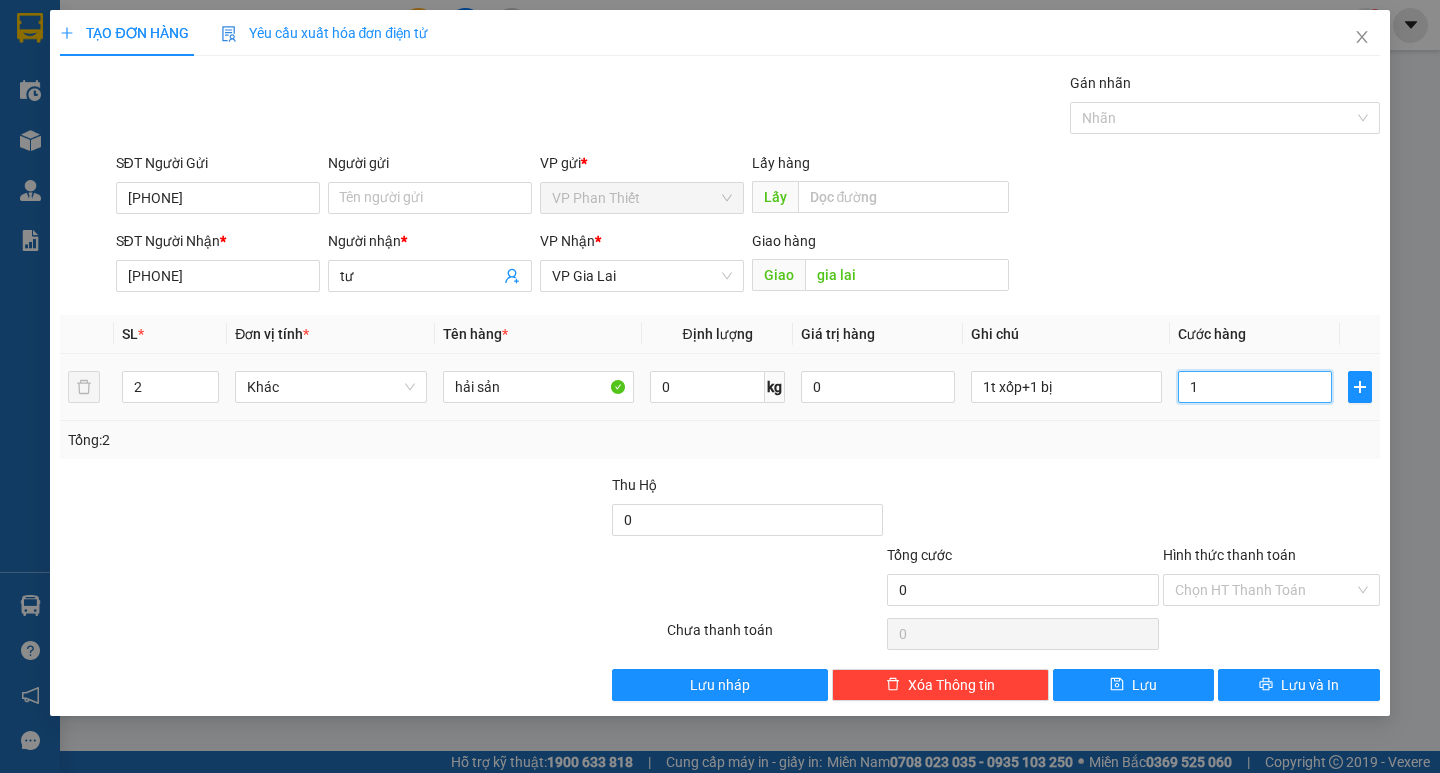 type on "1" 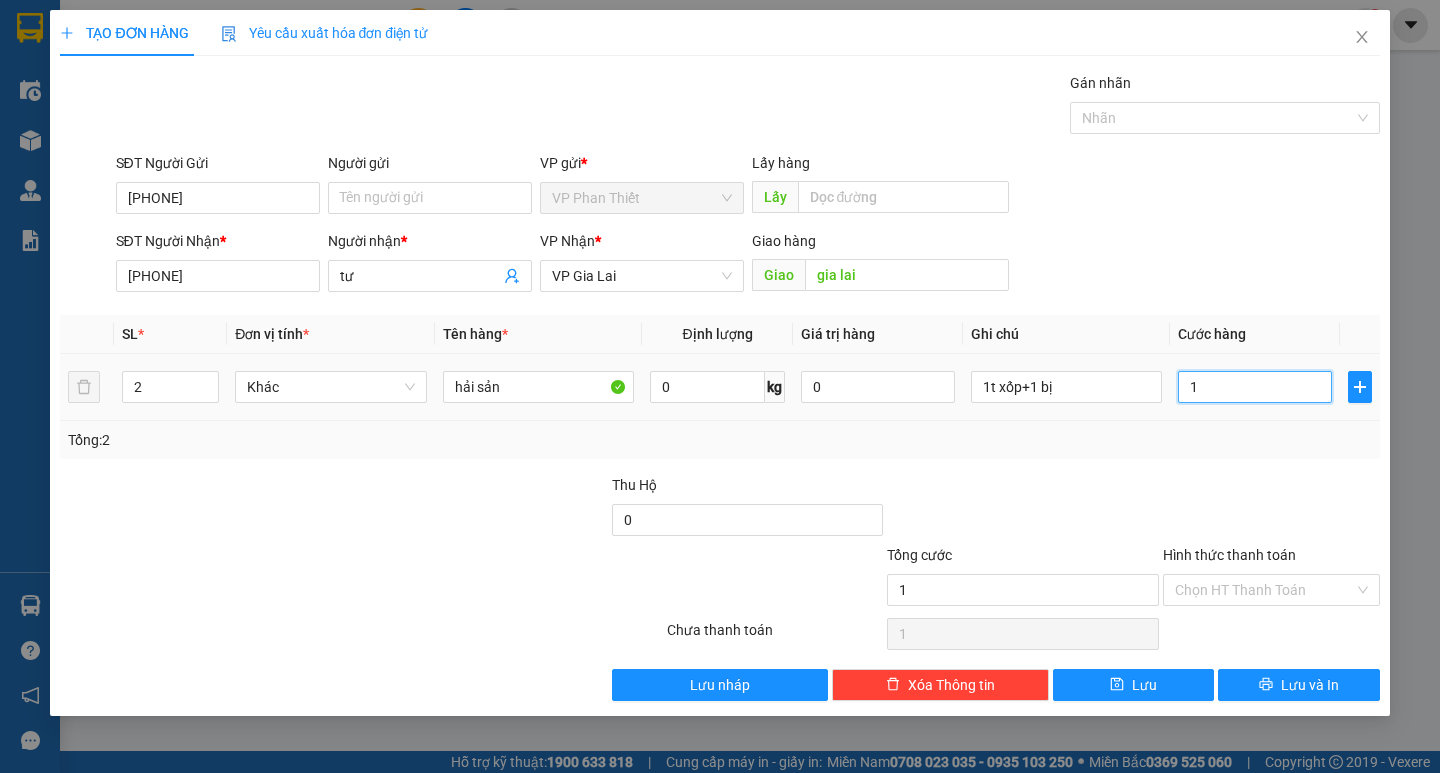 type on "10" 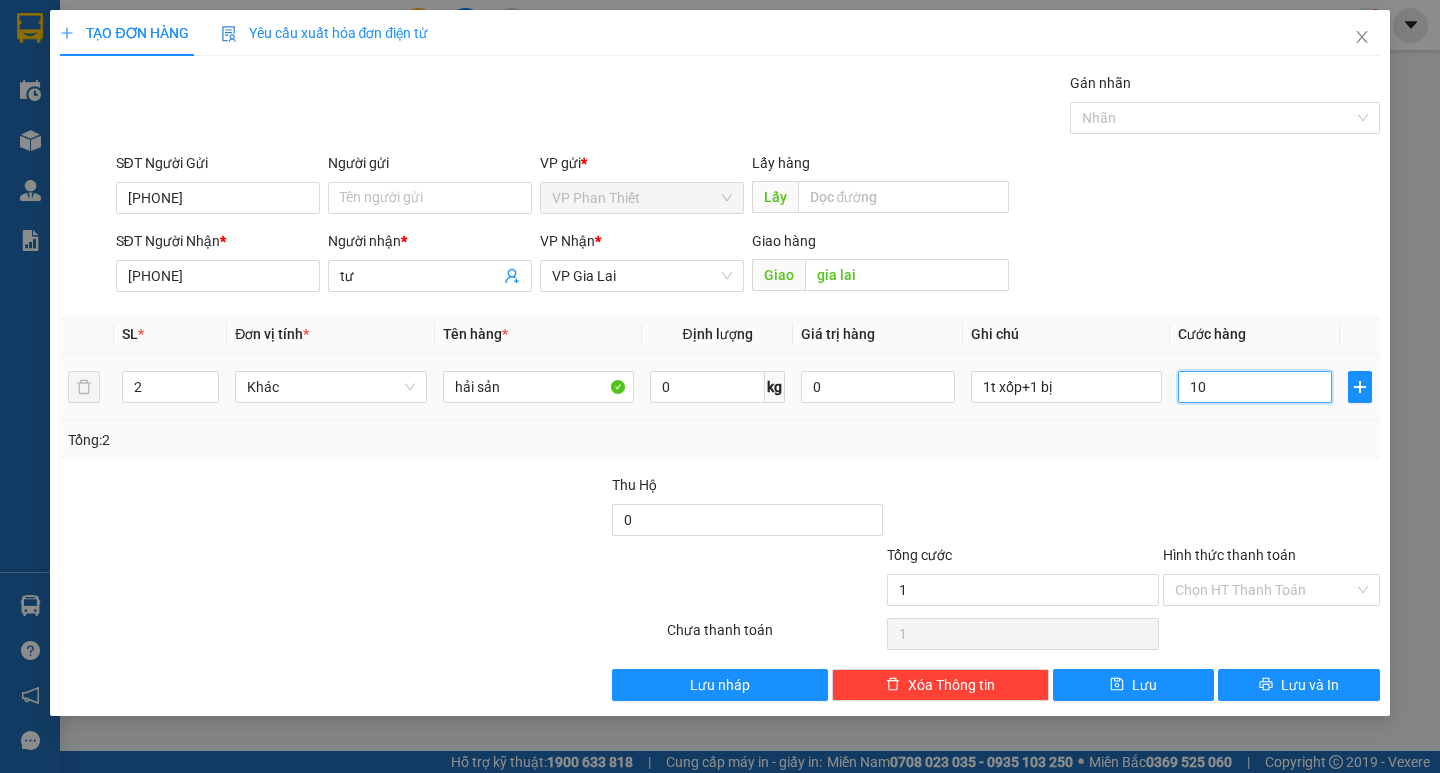 type on "10" 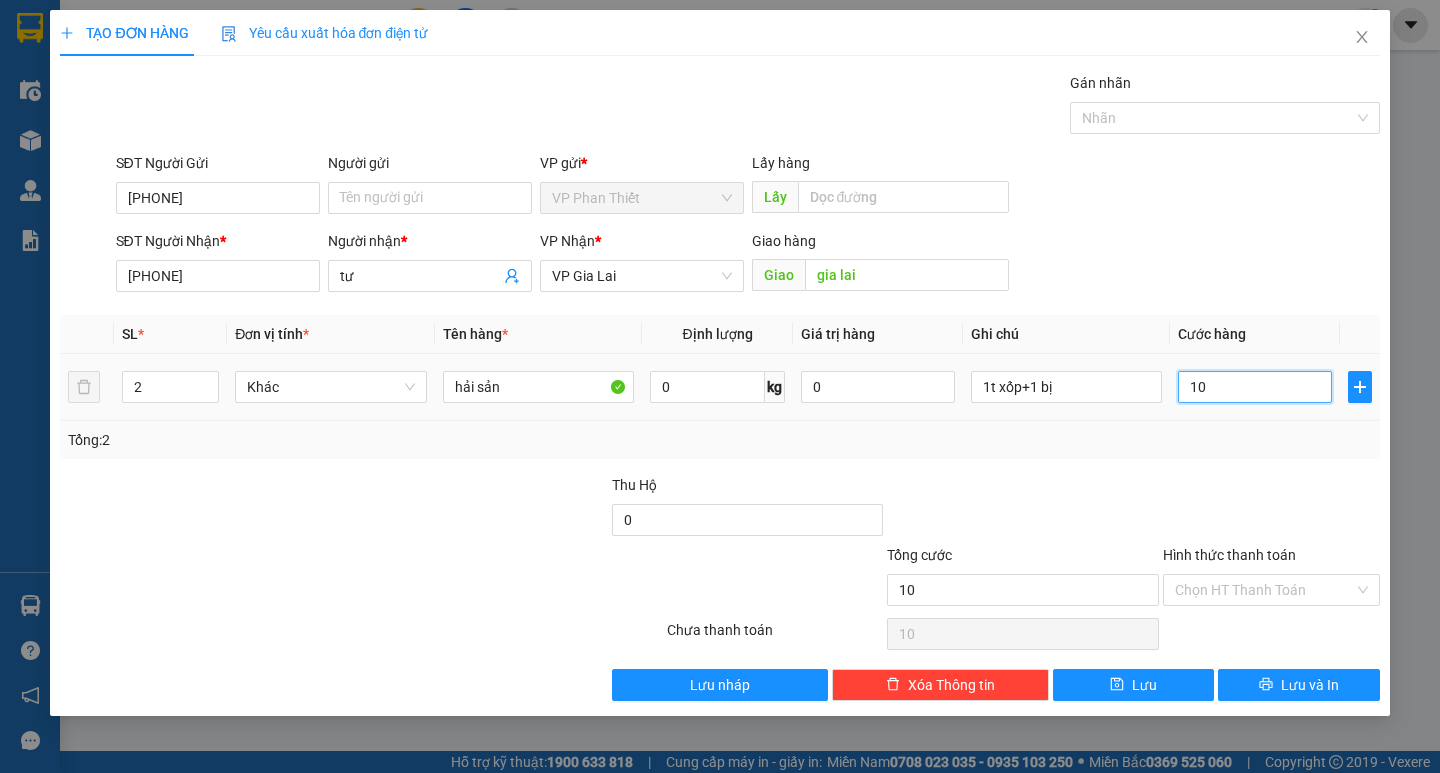 type on "100" 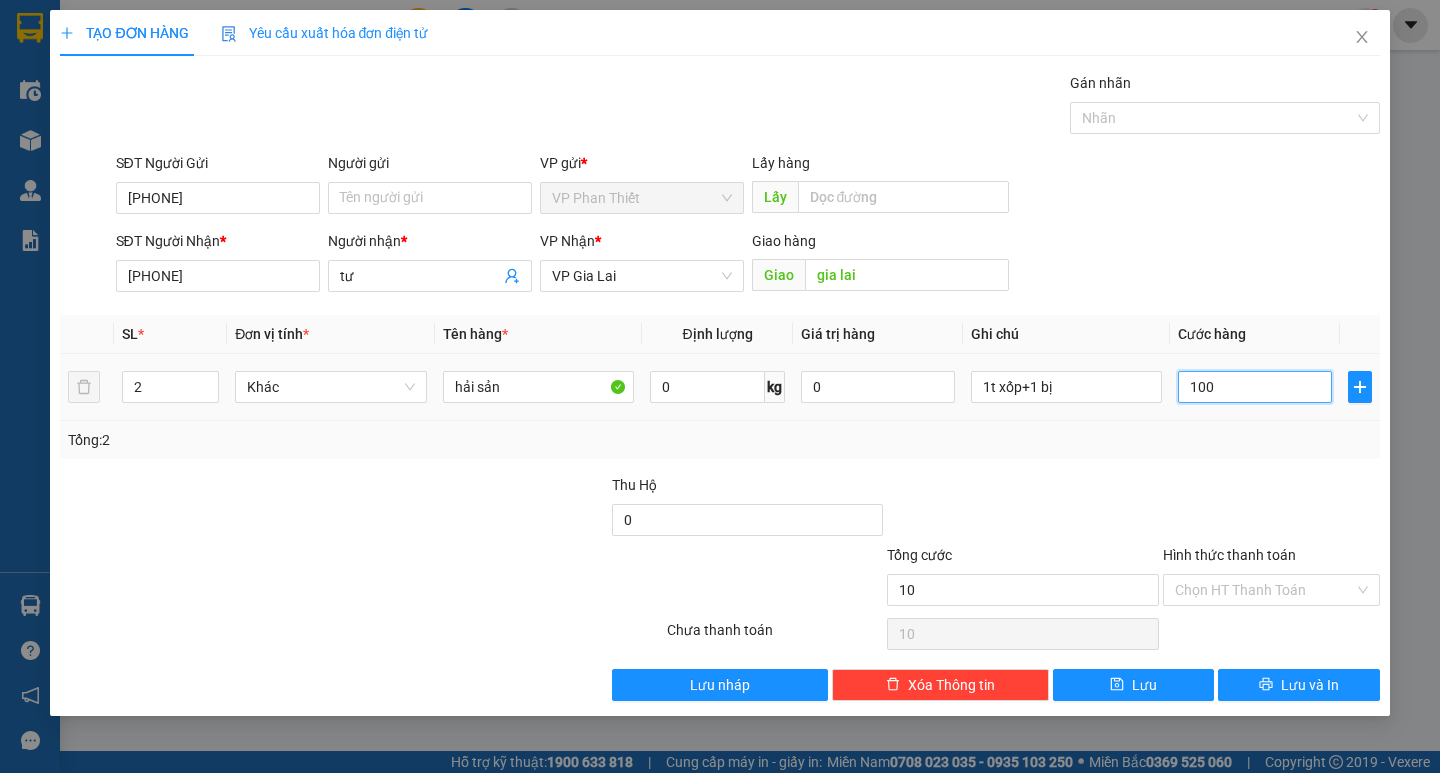 type on "100" 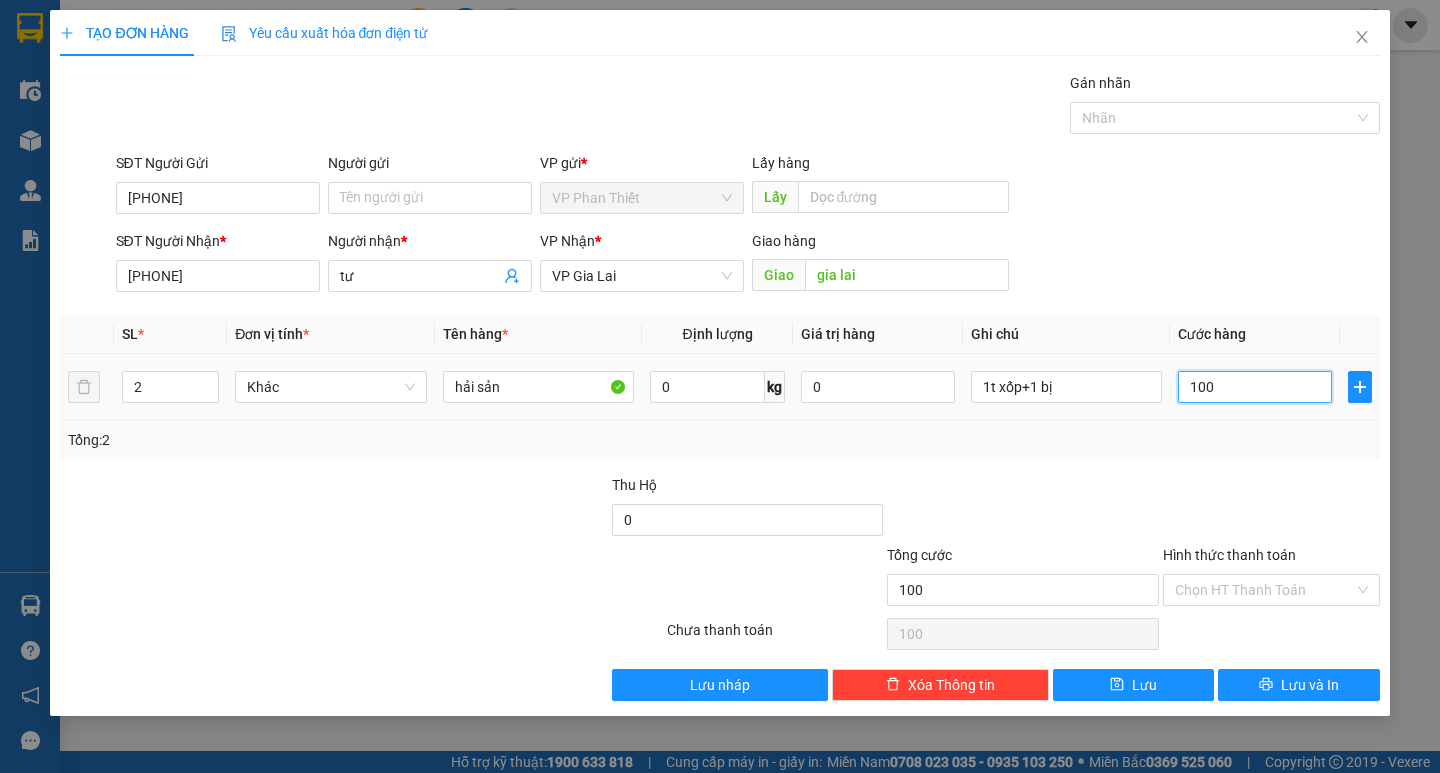 type on "1.000" 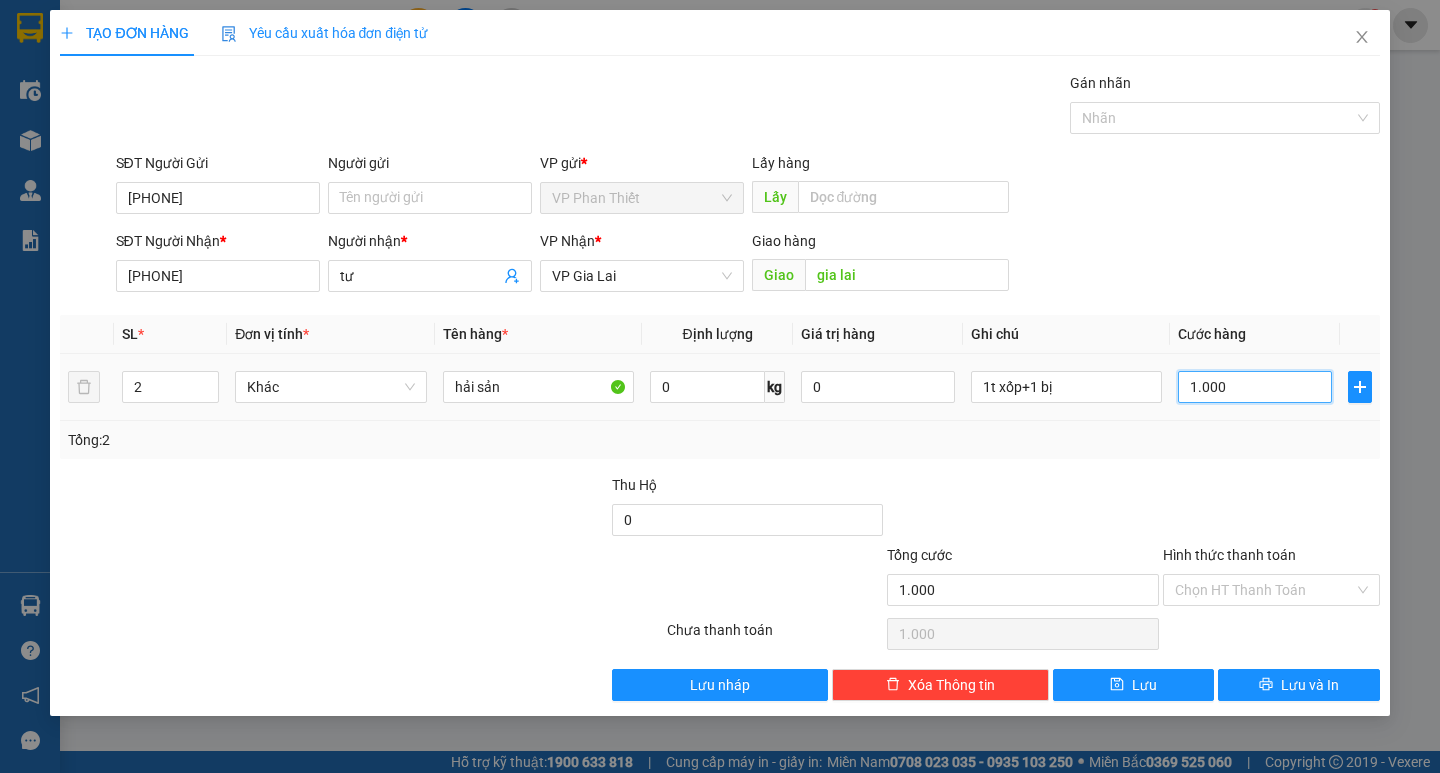 type on "10.000" 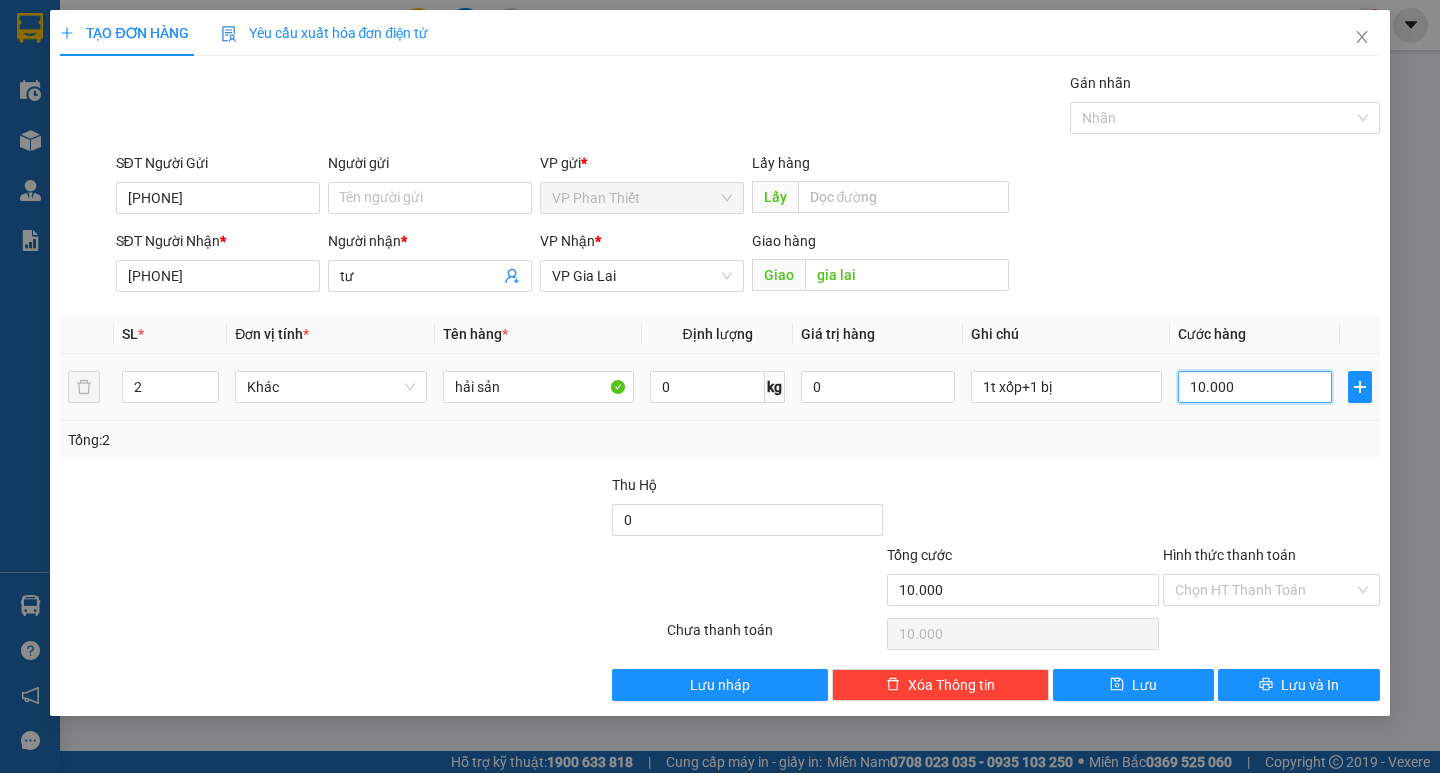 type on "100.000" 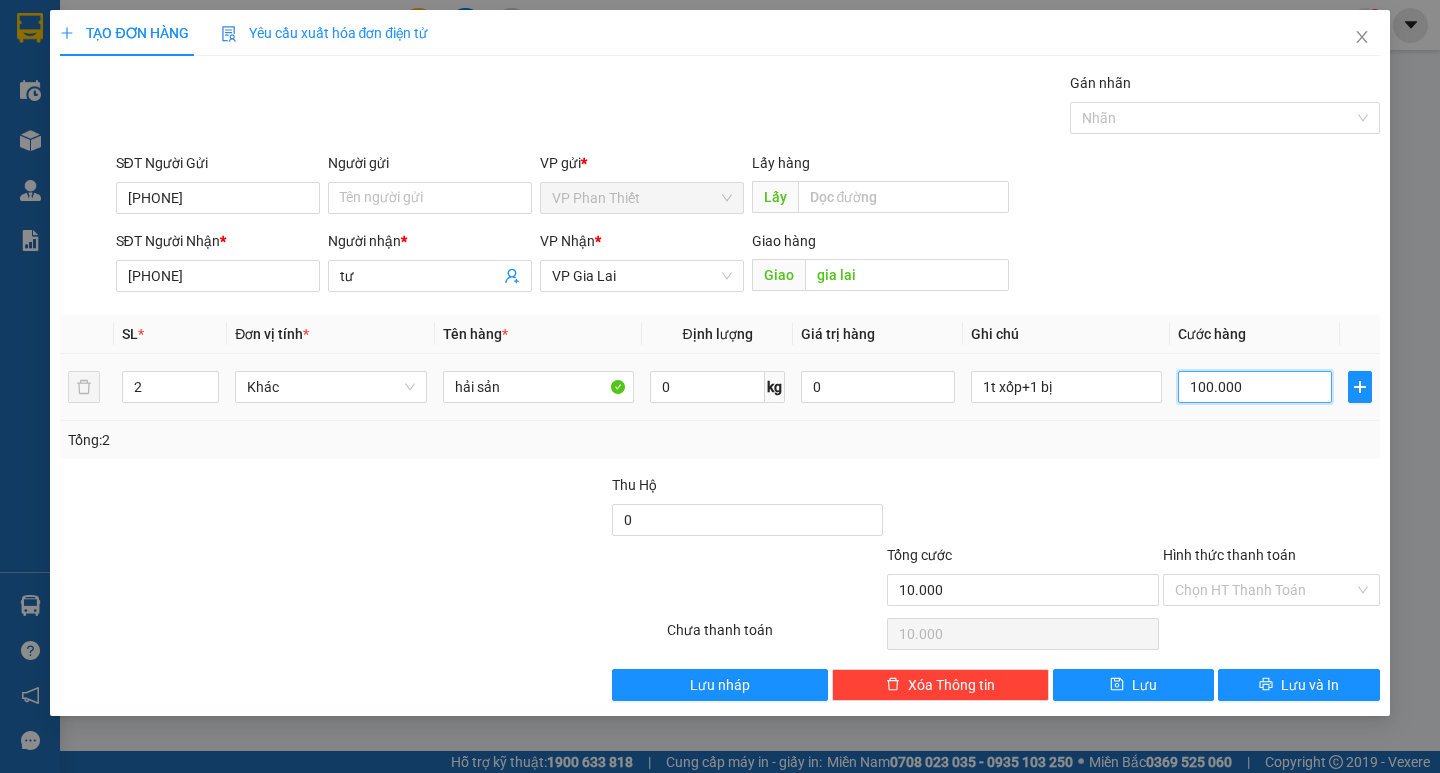 type on "100.000" 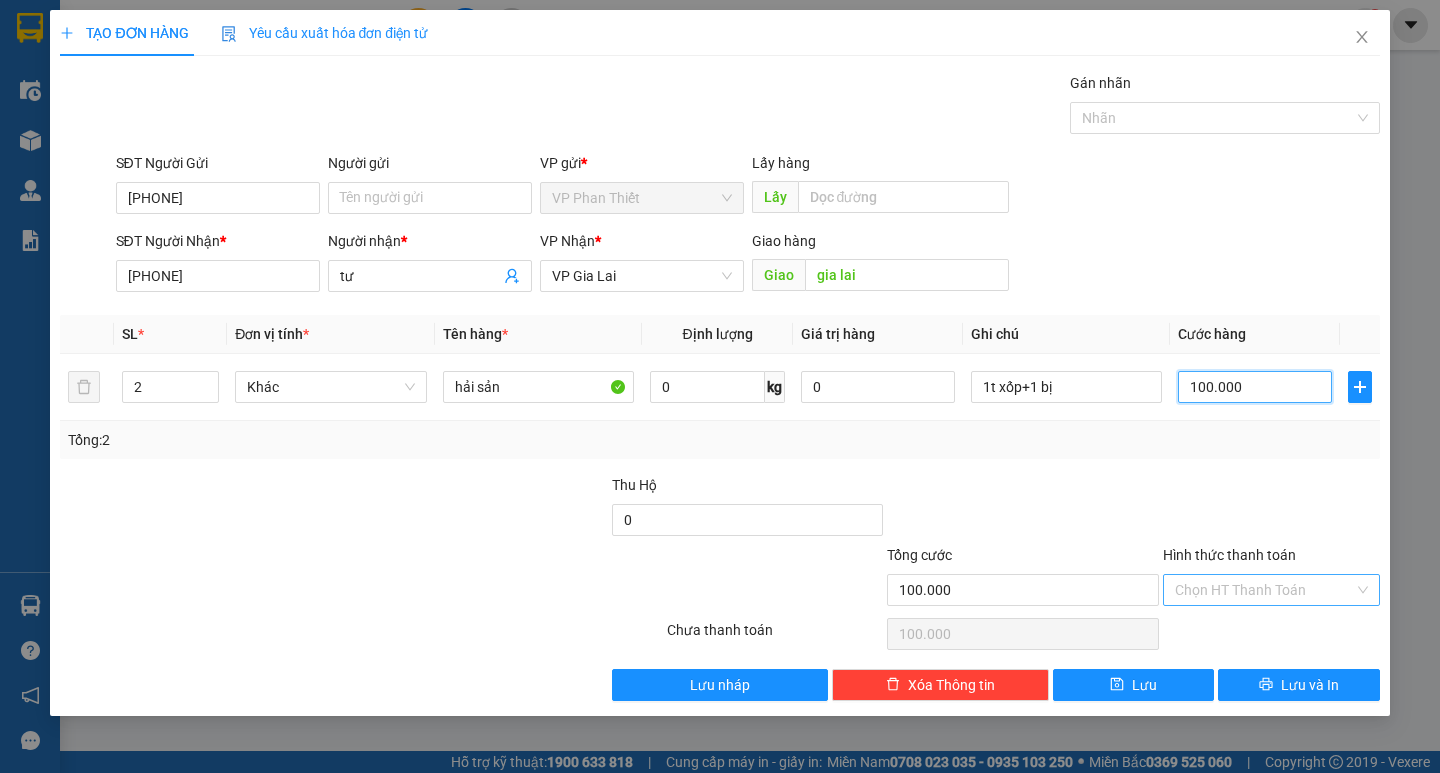 type on "100.000" 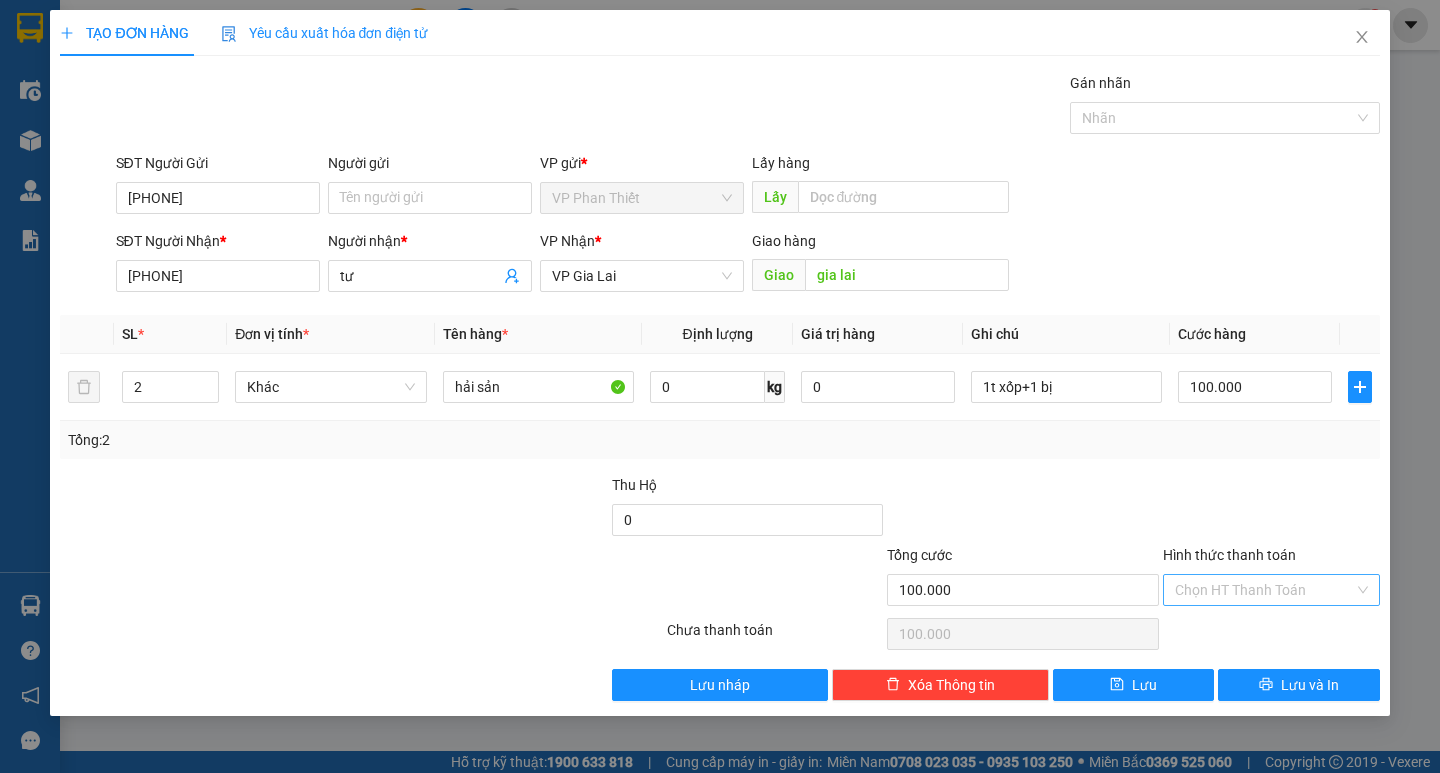 click on "Hình thức thanh toán" at bounding box center [1264, 590] 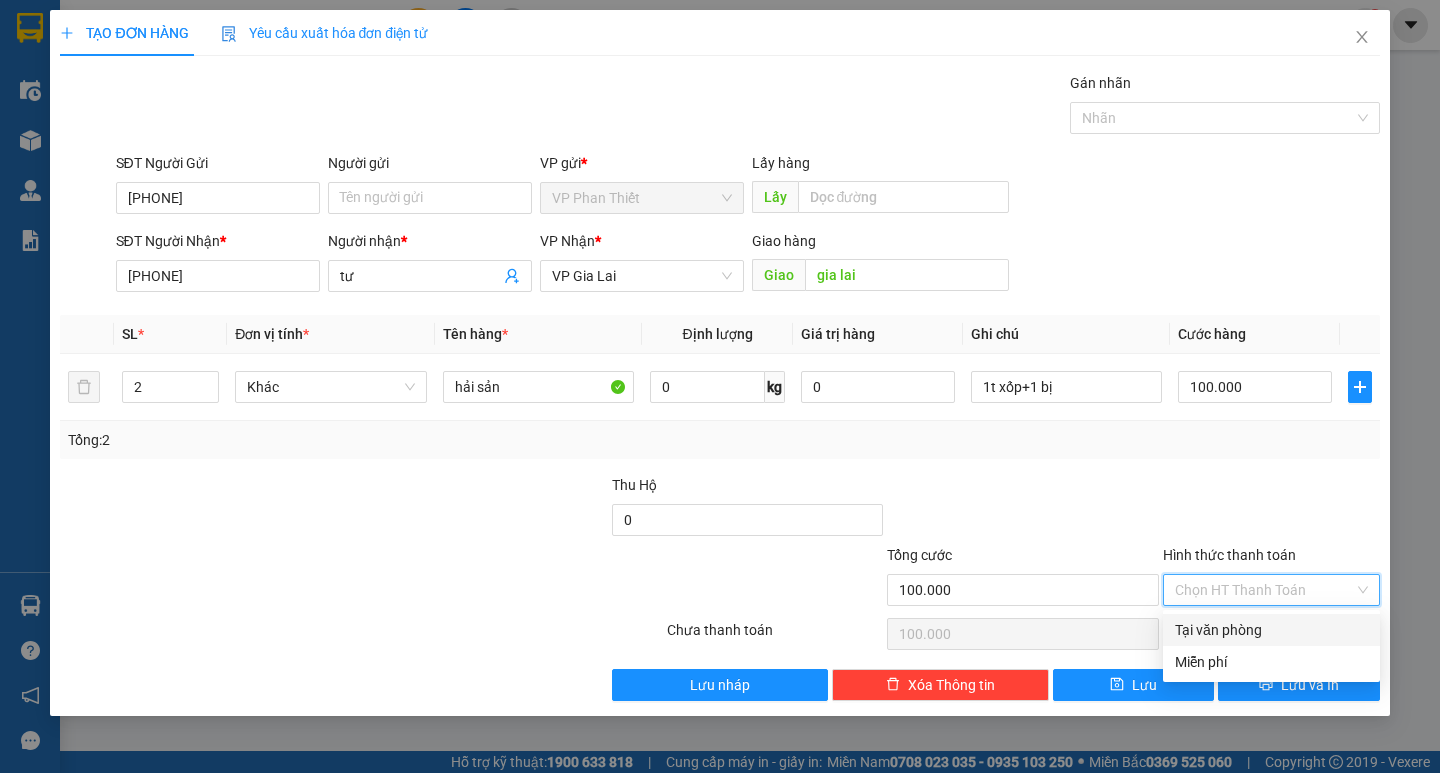 click on "Tại văn phòng" at bounding box center (1271, 630) 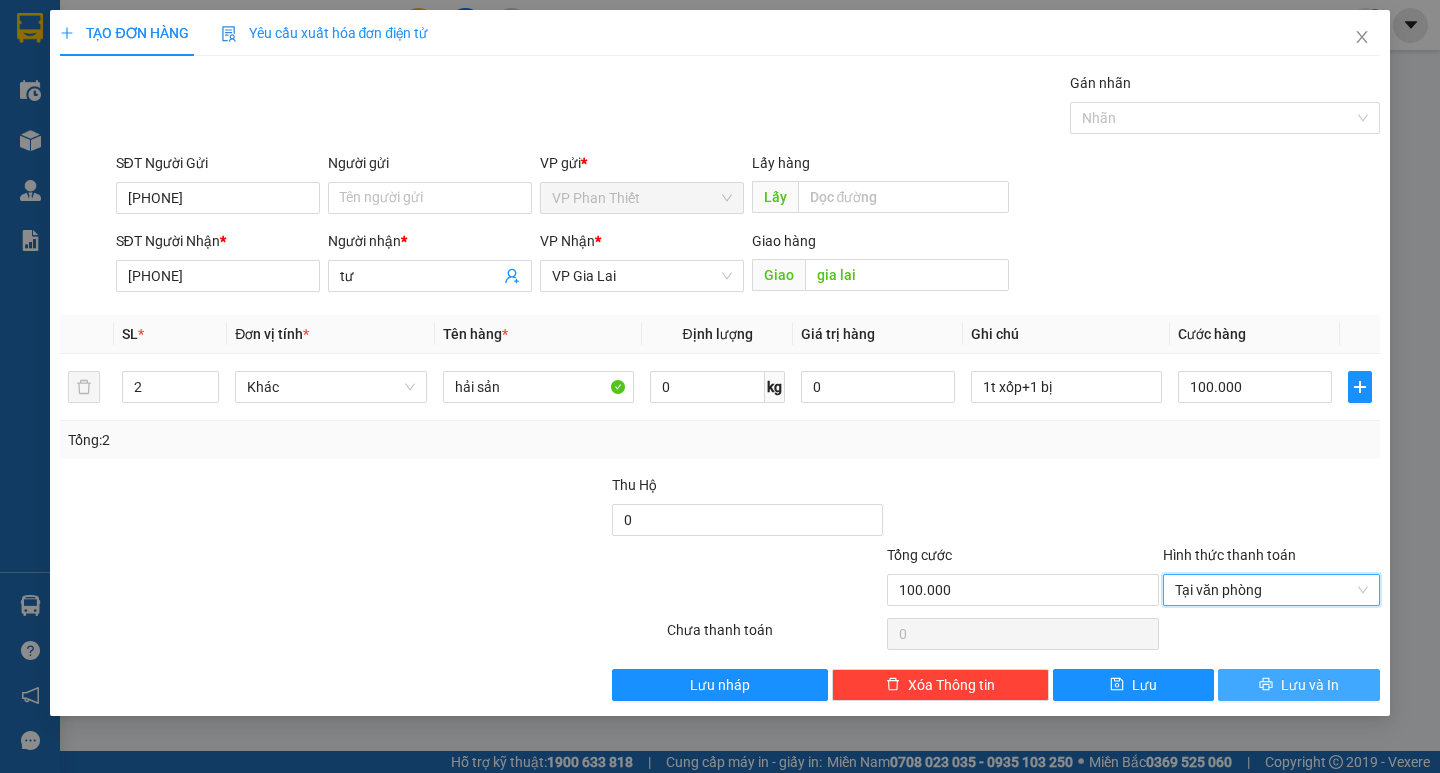 click on "Lưu và In" at bounding box center [1310, 685] 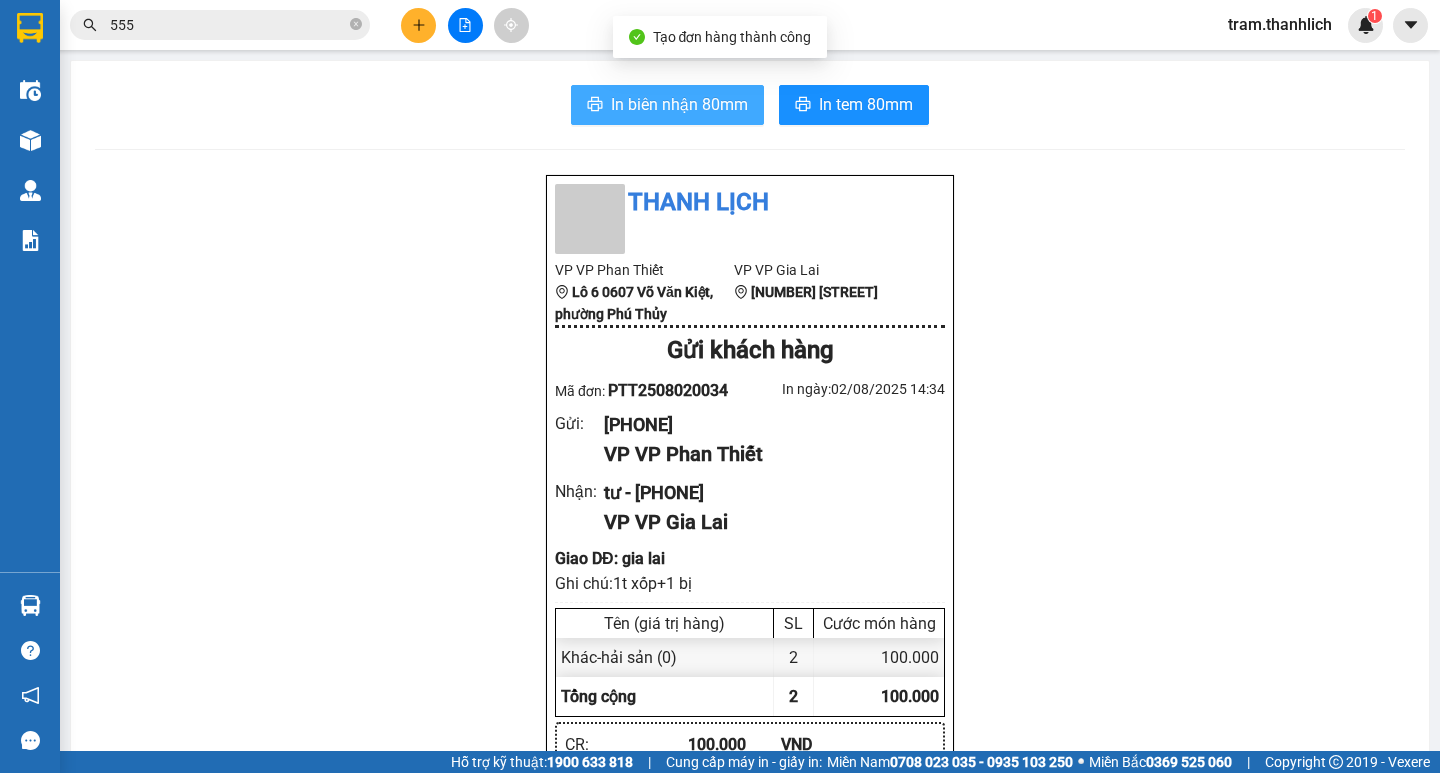 click on "In biên nhận 80mm" at bounding box center (679, 104) 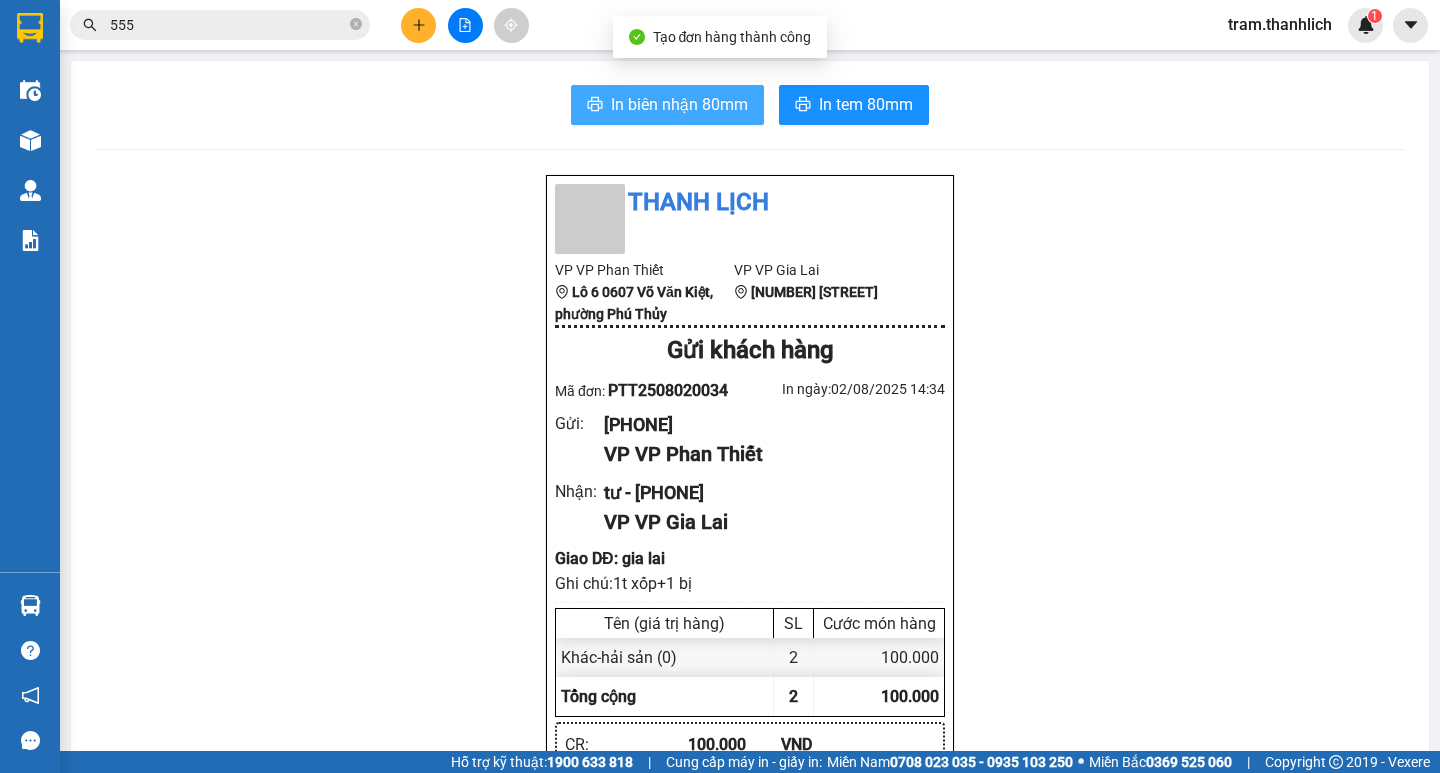 scroll, scrollTop: 0, scrollLeft: 0, axis: both 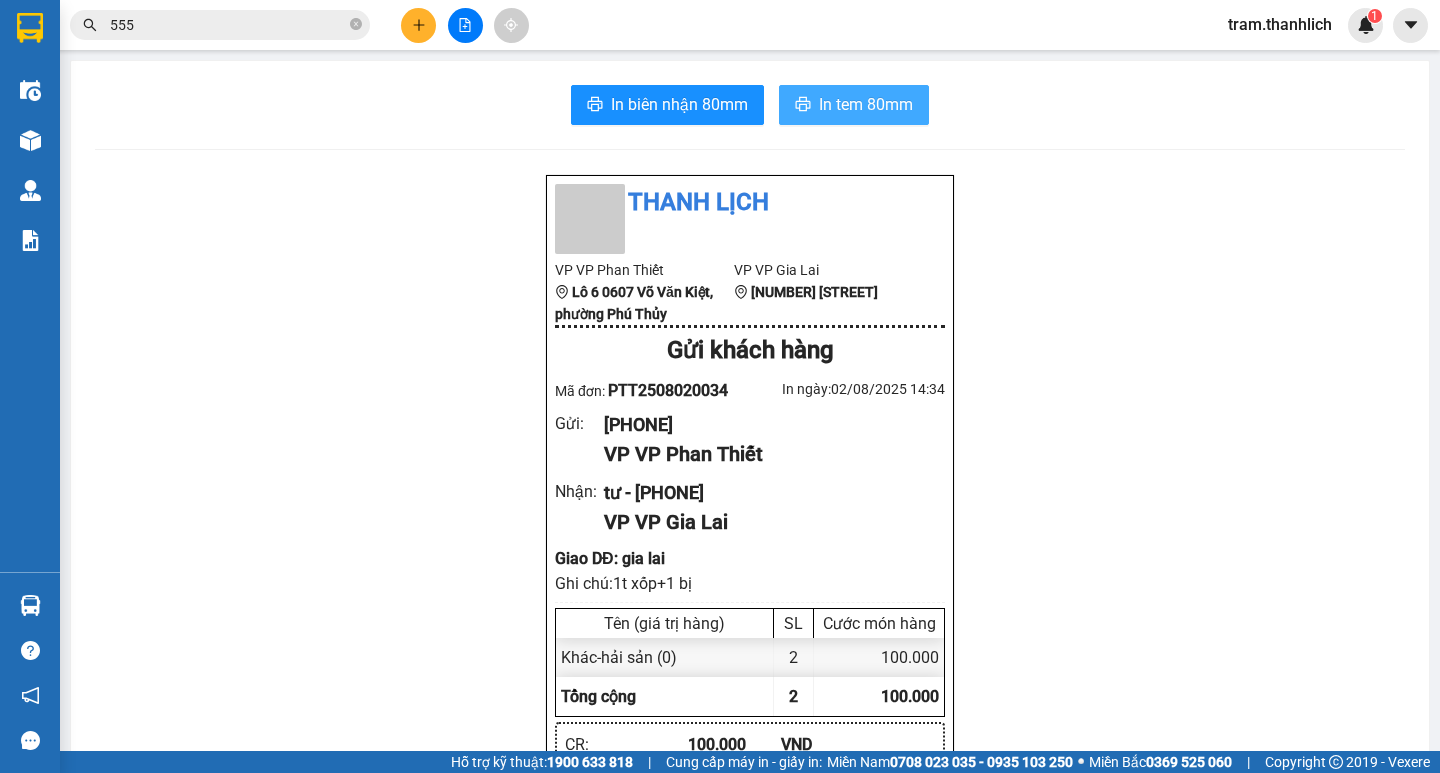 click on "In tem 80mm" at bounding box center (854, 105) 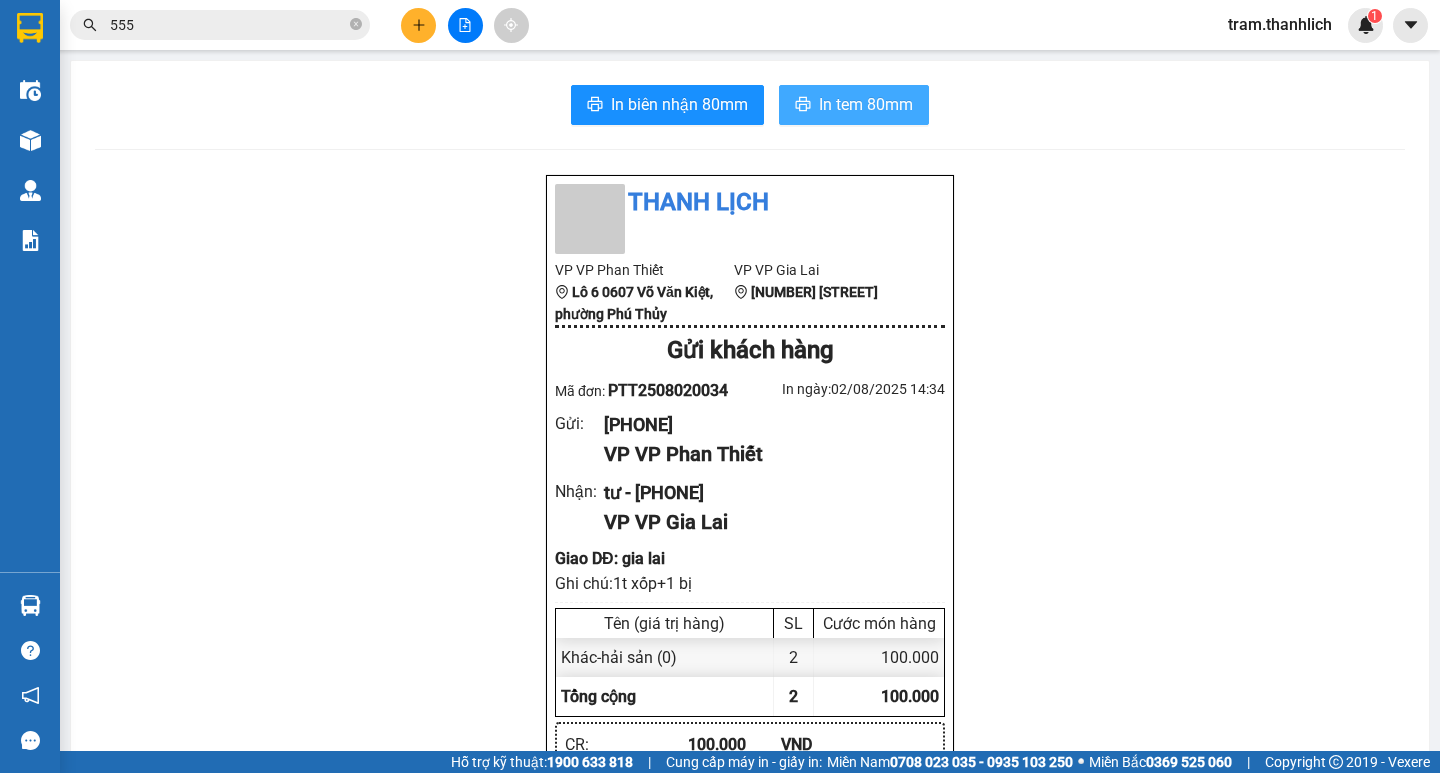 scroll, scrollTop: 0, scrollLeft: 0, axis: both 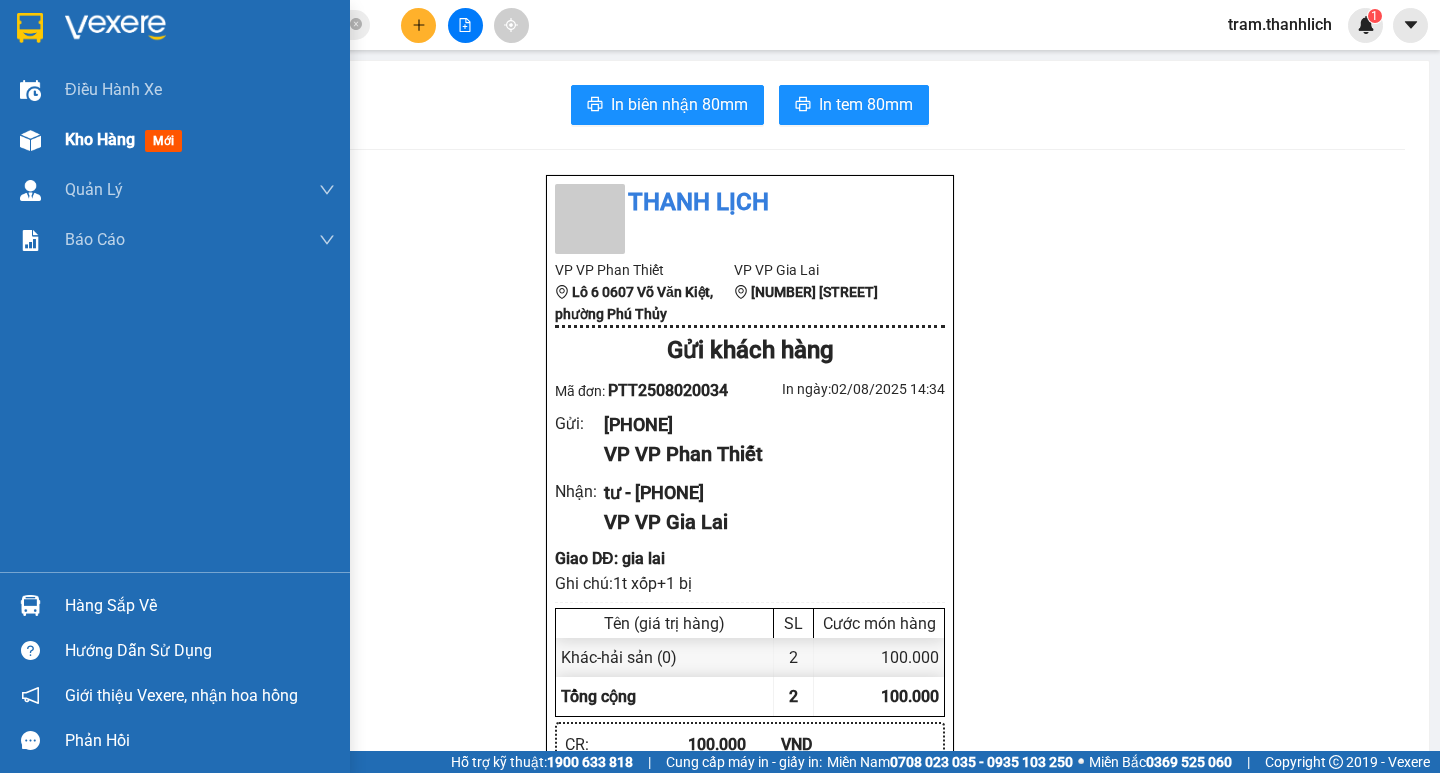 click on "Kho hàng" at bounding box center (100, 139) 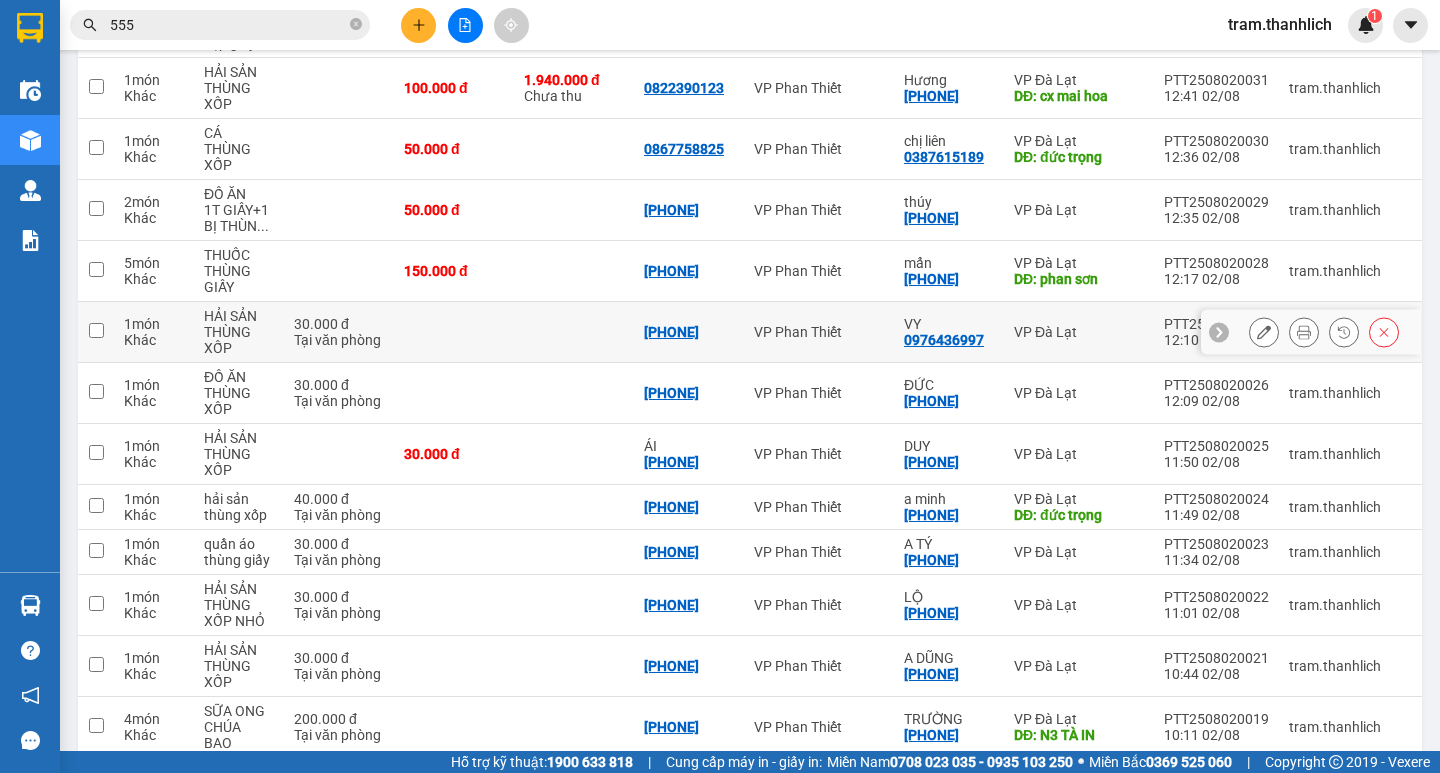 scroll, scrollTop: 46, scrollLeft: 0, axis: vertical 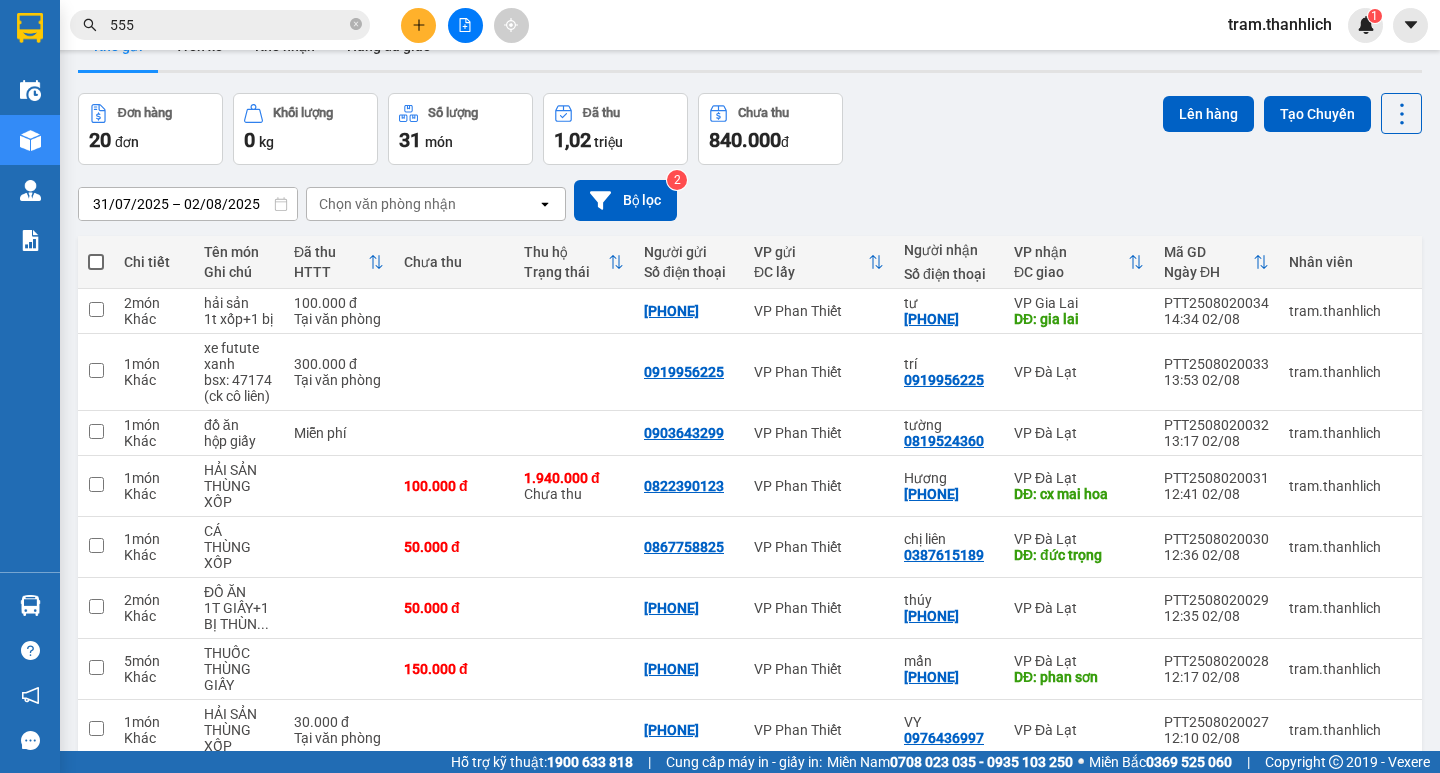 click at bounding box center [96, 262] 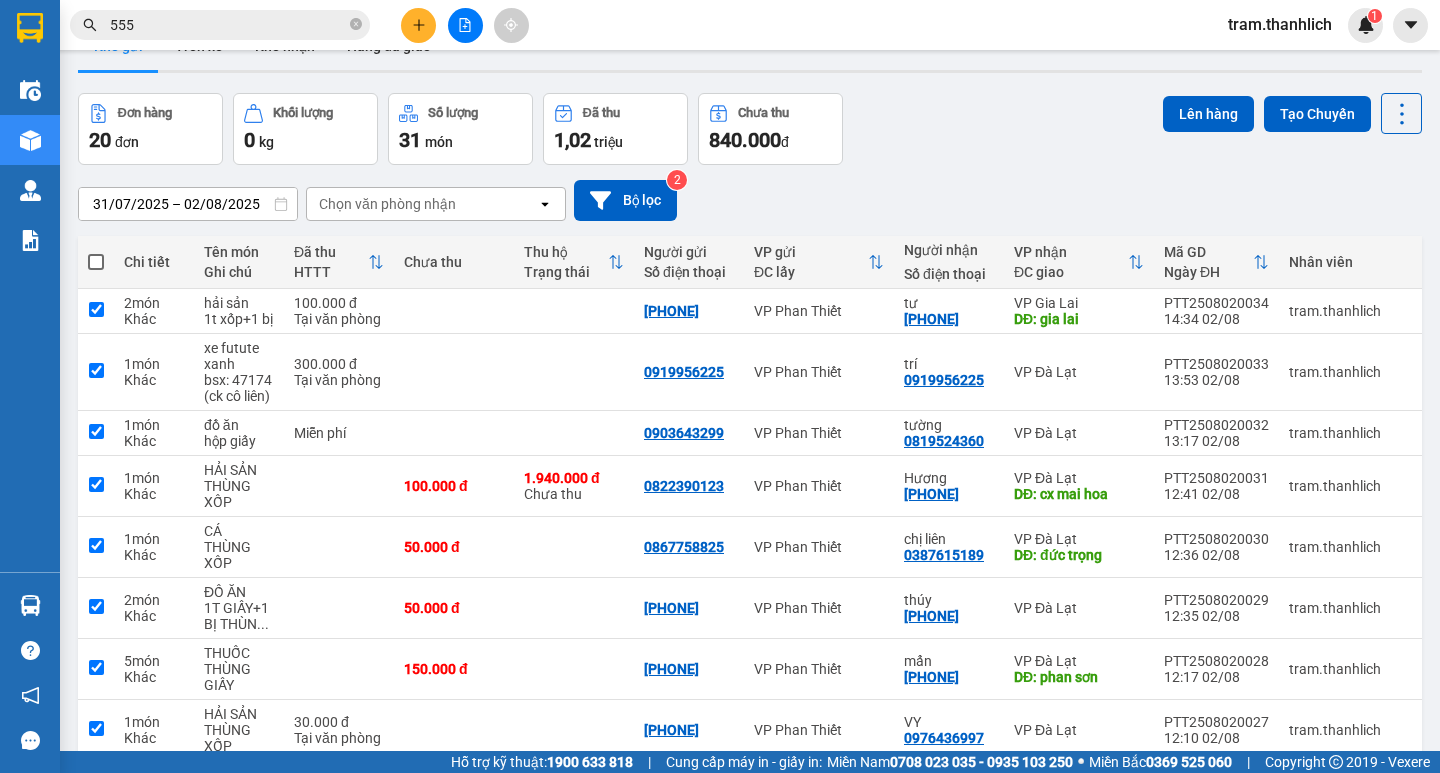 checkbox on "true" 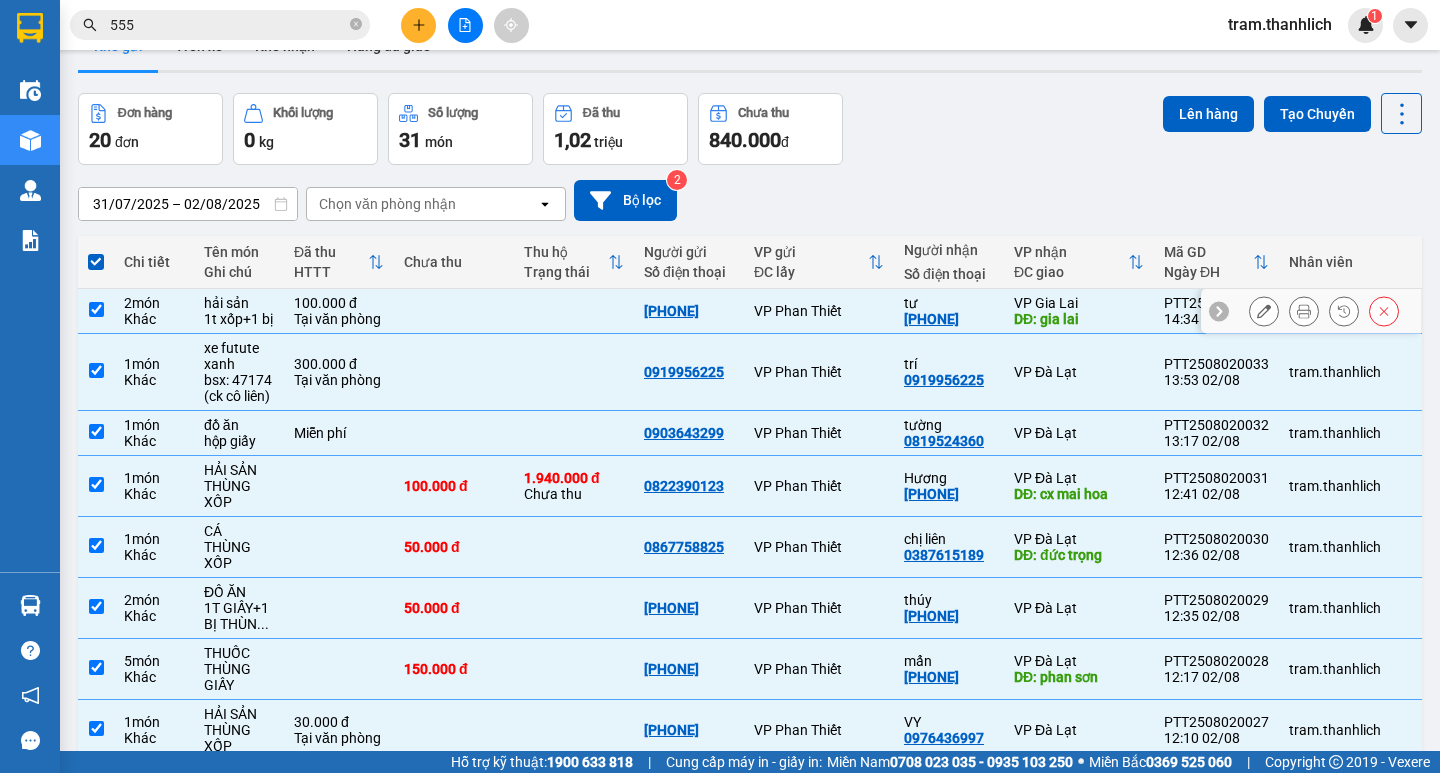 click at bounding box center [574, 311] 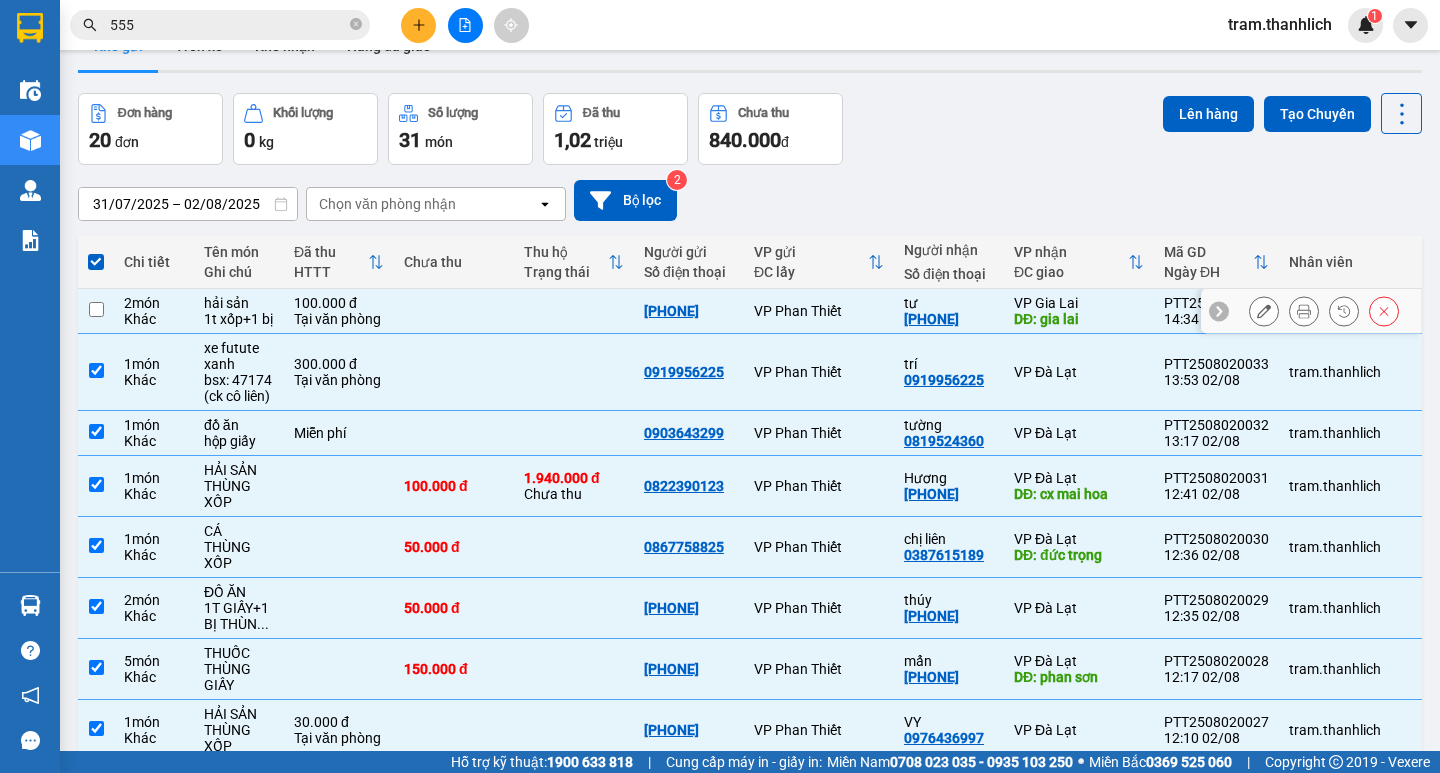 checkbox on "false" 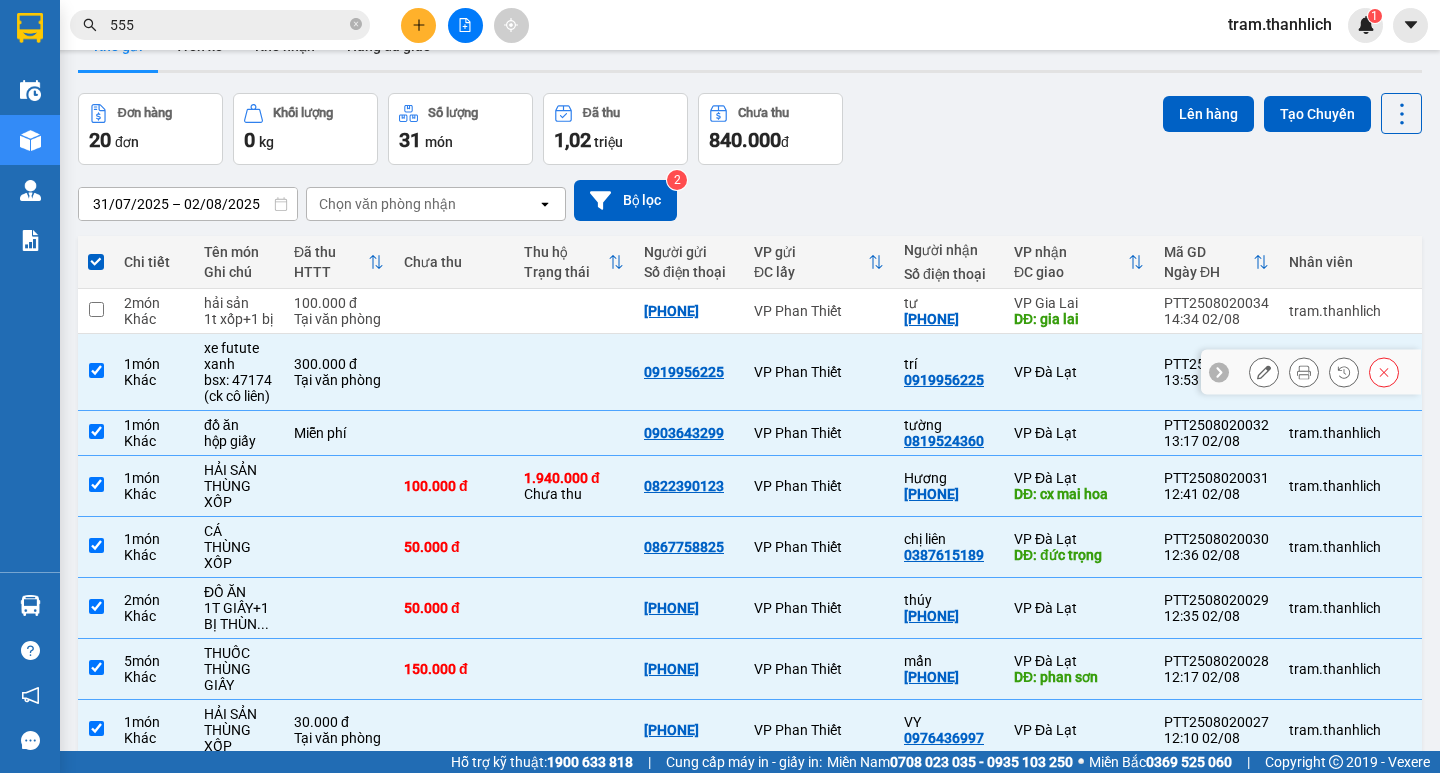 click at bounding box center (574, 372) 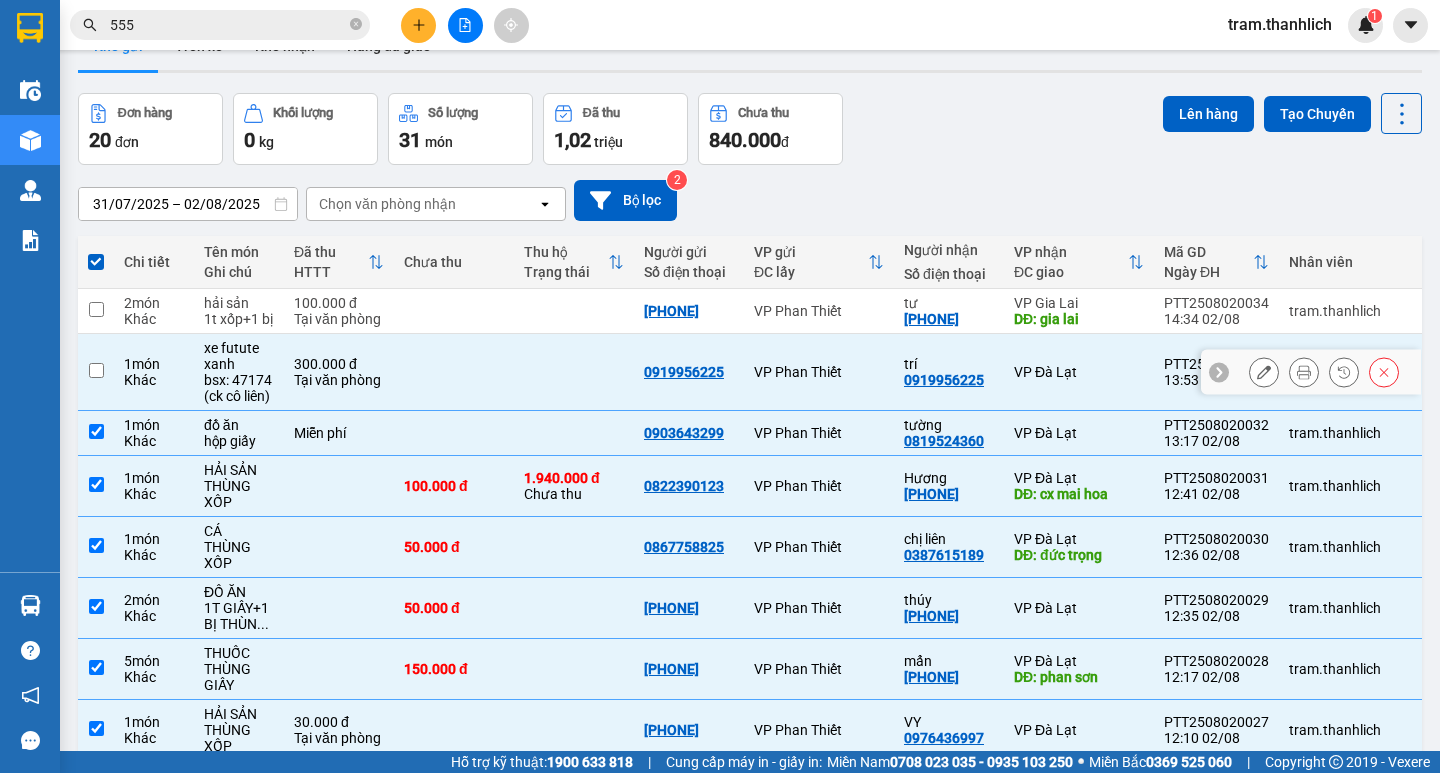 checkbox on "false" 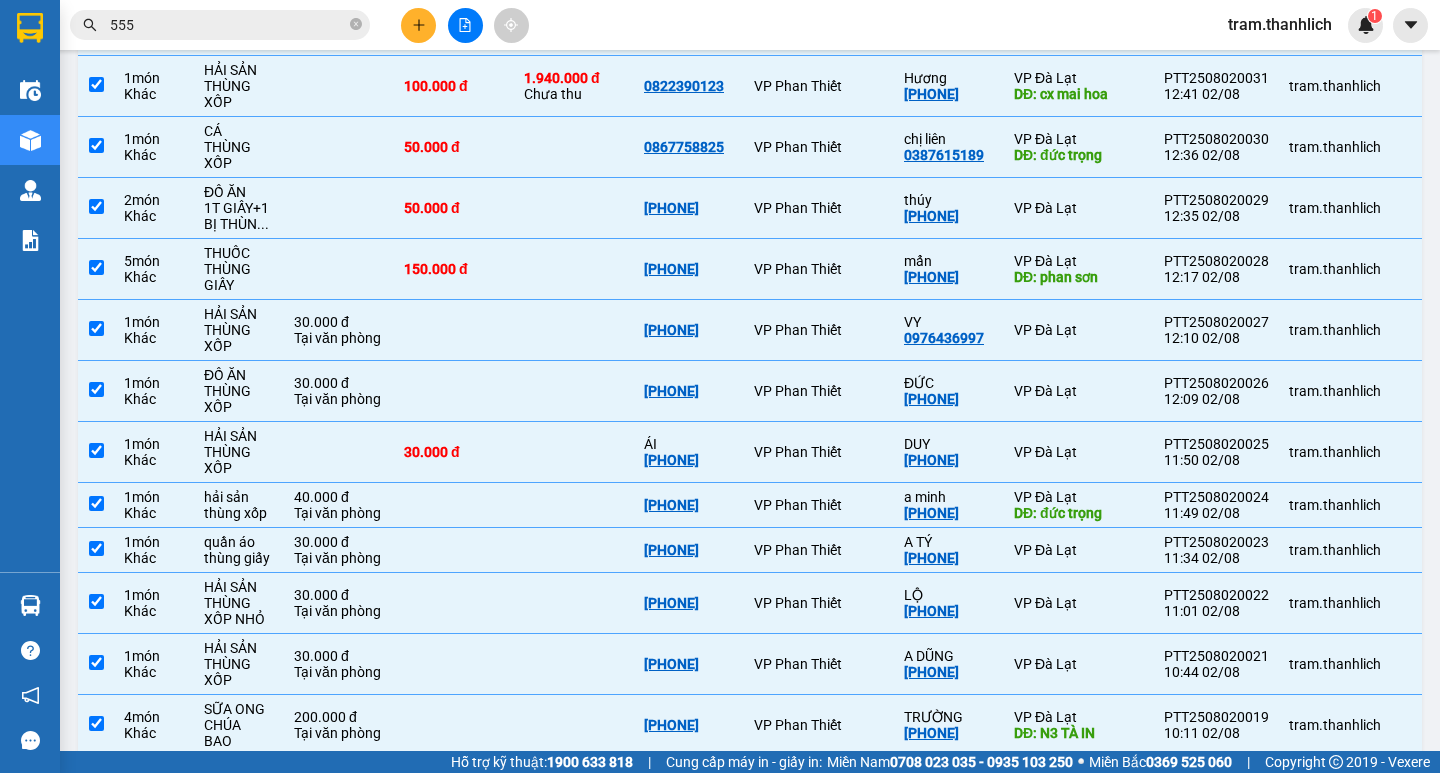 scroll, scrollTop: 0, scrollLeft: 0, axis: both 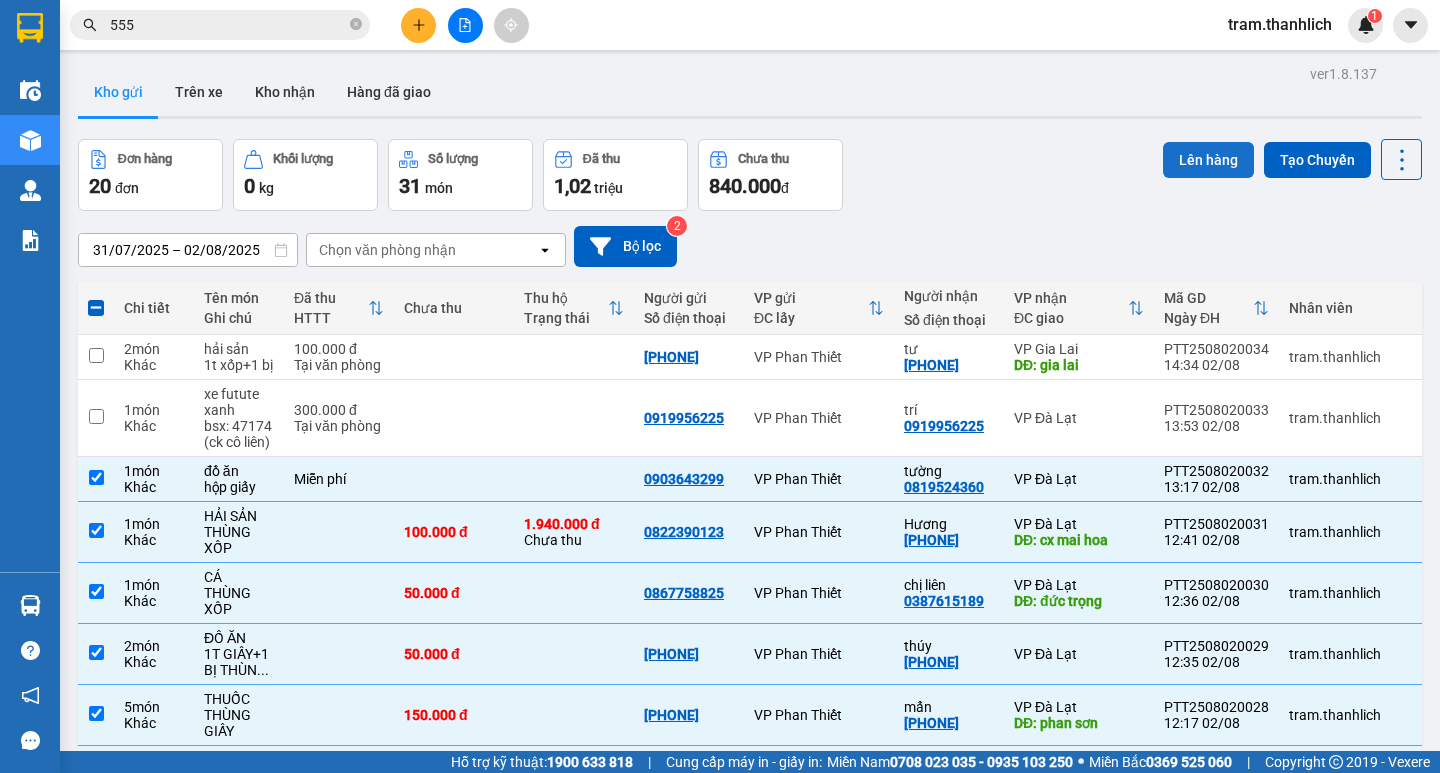 click on "Lên hàng" at bounding box center [1208, 160] 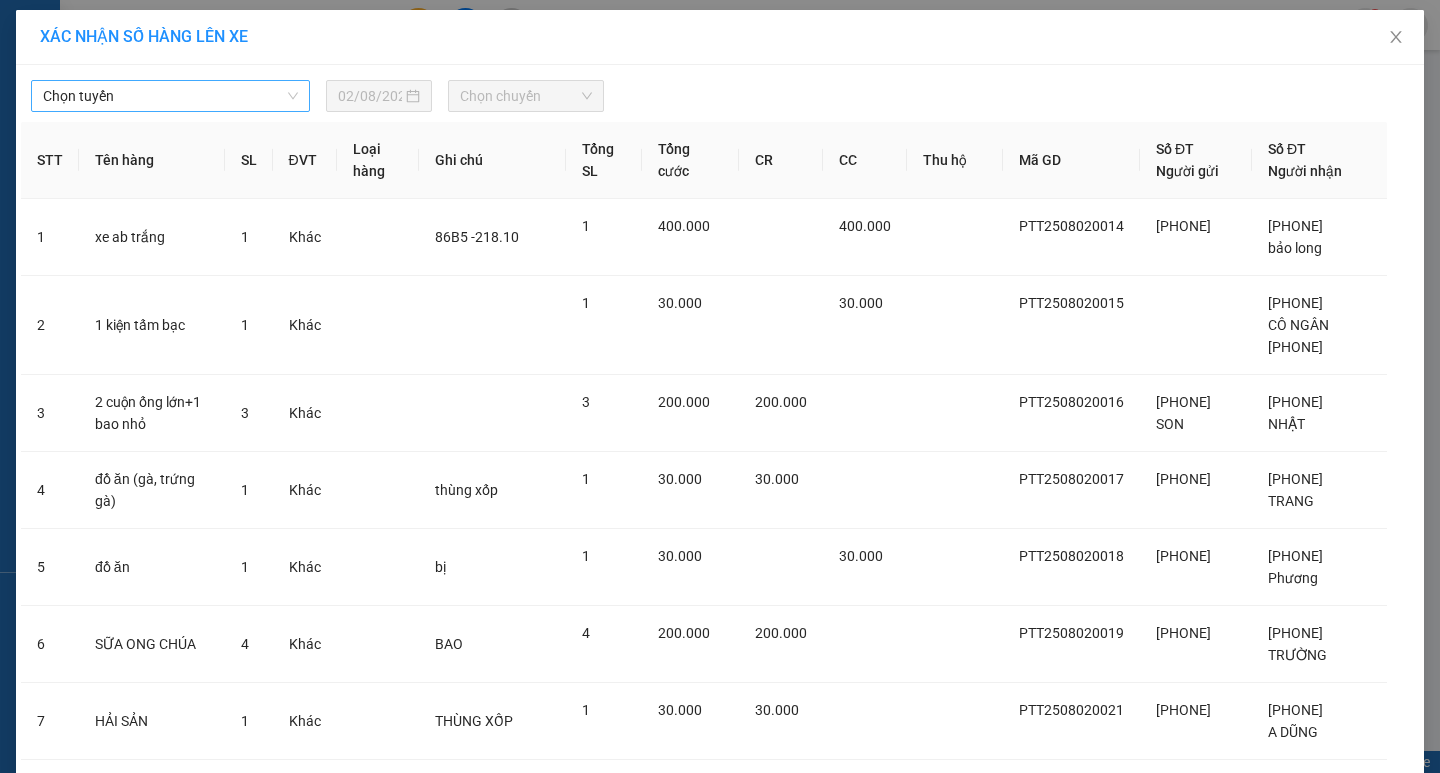 click on "Chọn tuyến" at bounding box center [170, 96] 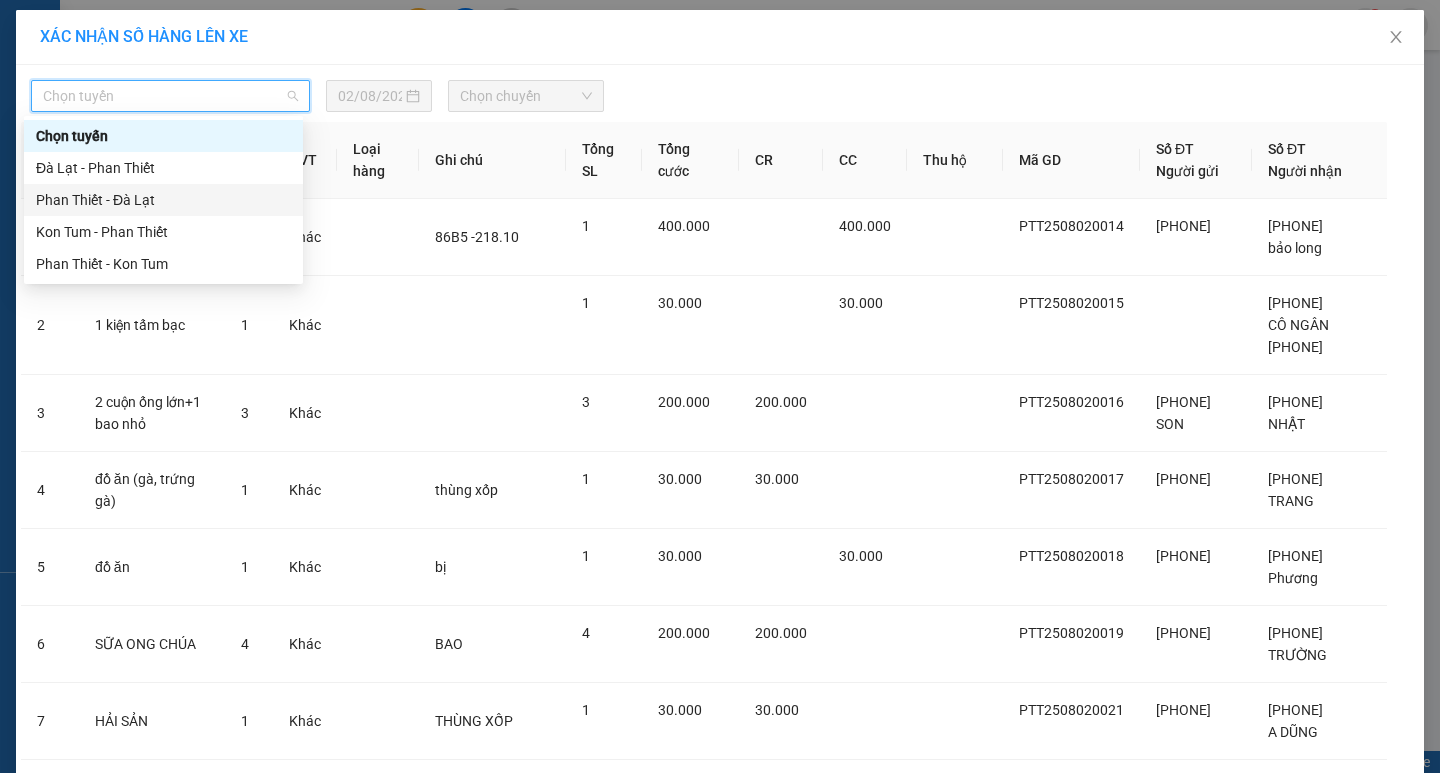 click on "Phan Thiết - Đà Lạt" at bounding box center [163, 200] 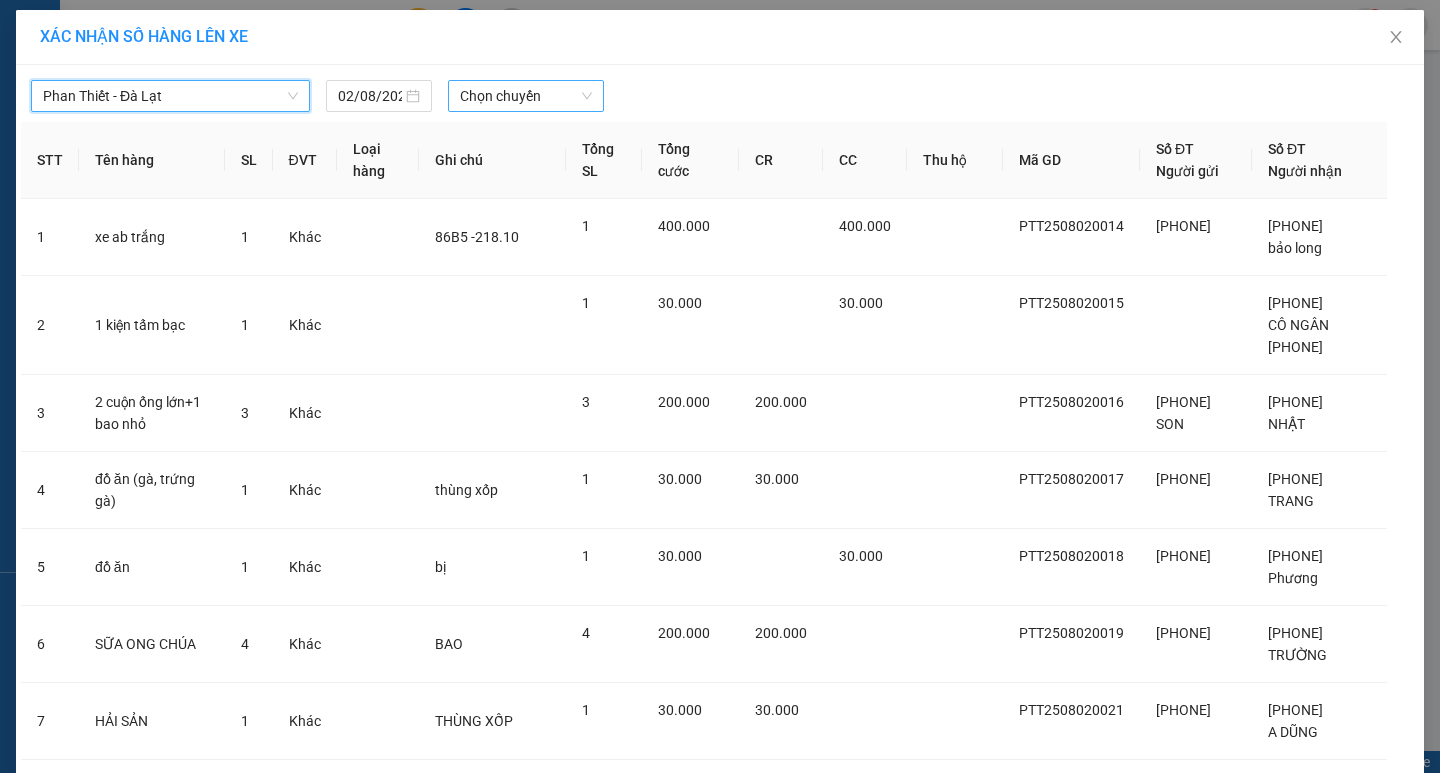 click on "Chọn chuyến" at bounding box center (526, 96) 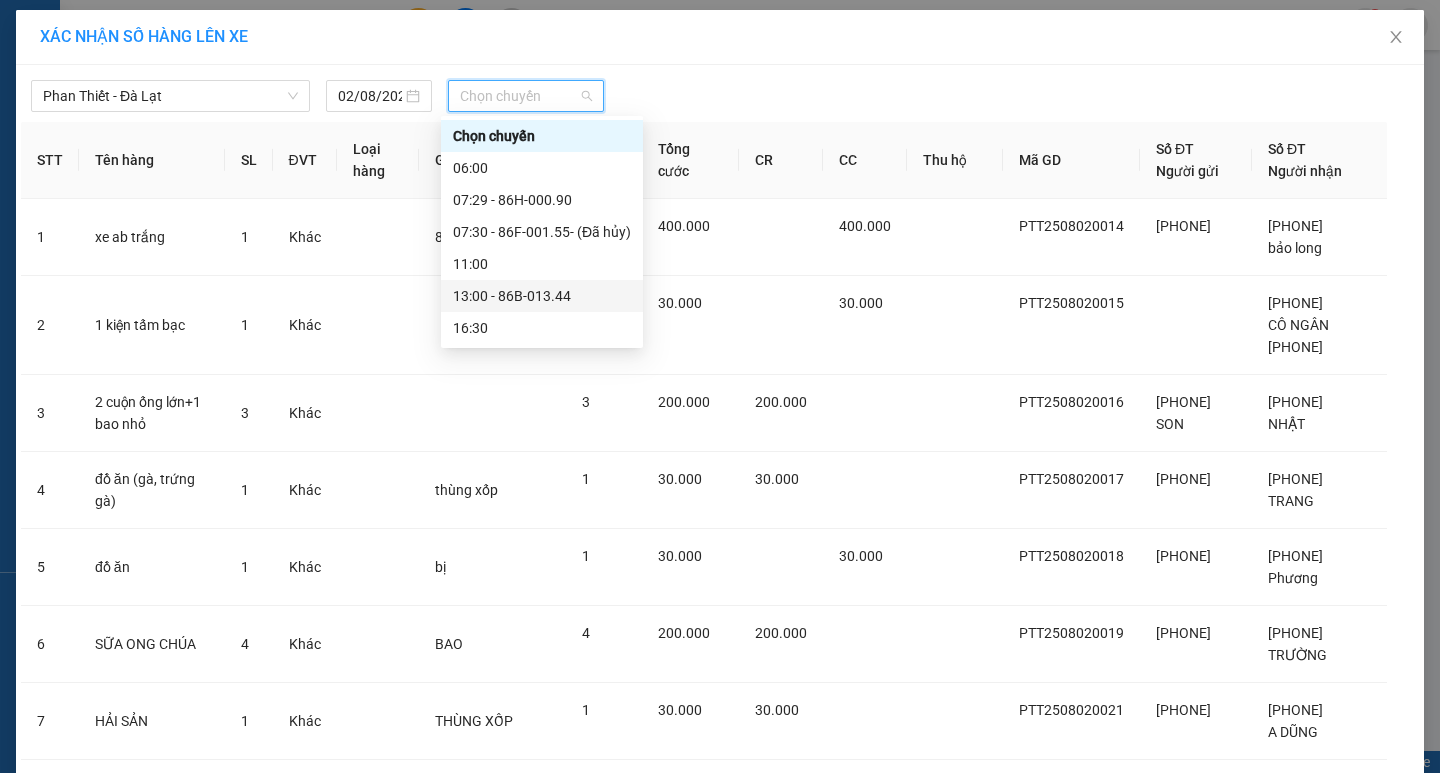 click on "13:00     - 86B-013.44" at bounding box center (542, 296) 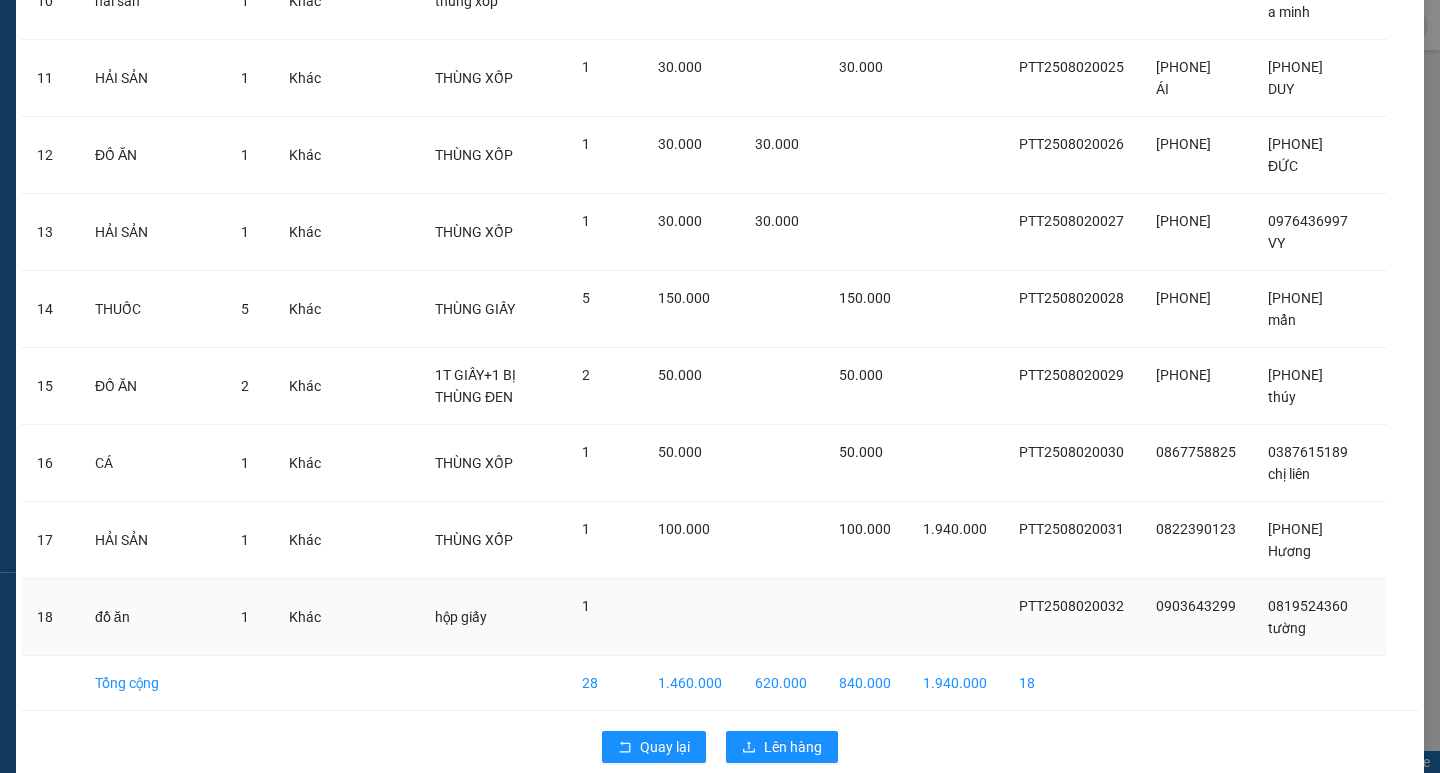 scroll, scrollTop: 992, scrollLeft: 0, axis: vertical 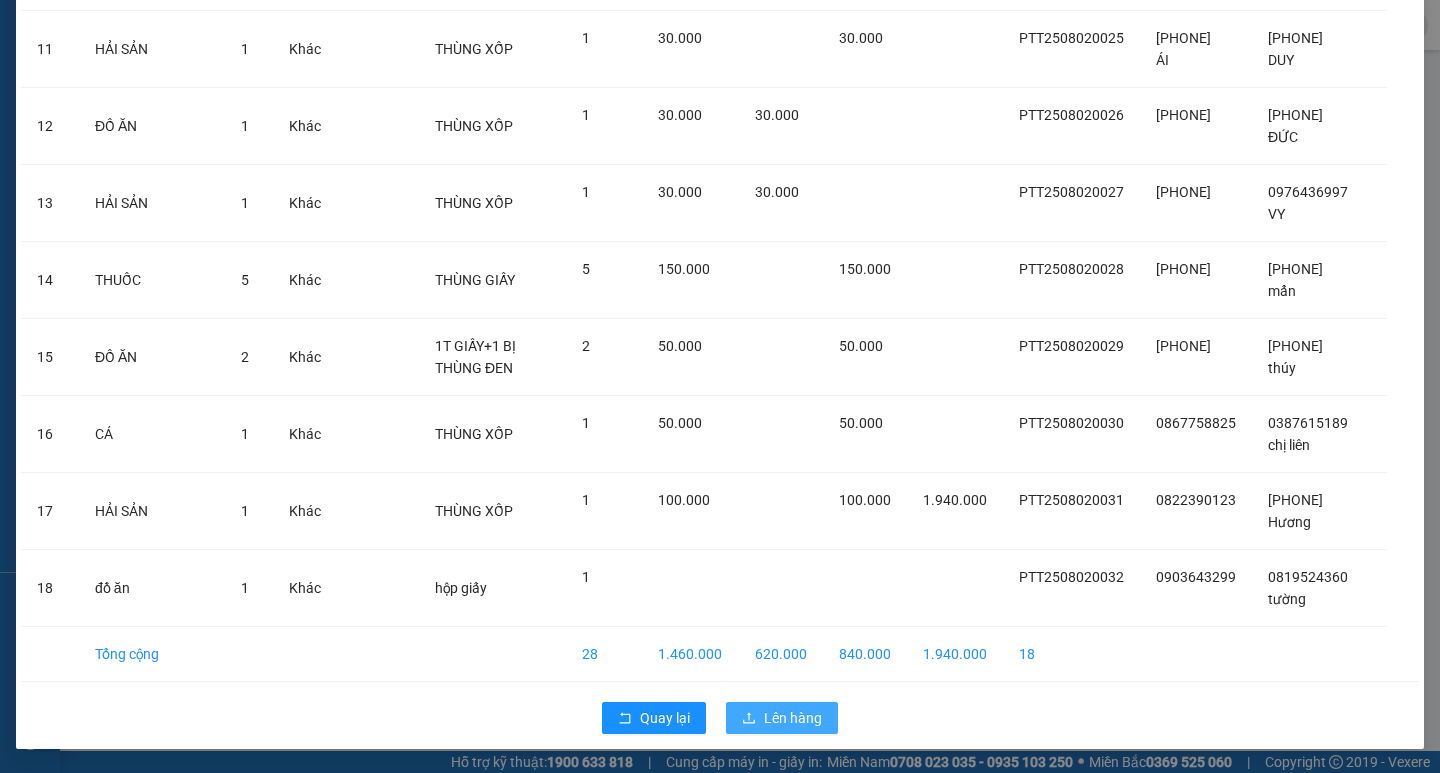 click on "Lên hàng" at bounding box center [782, 718] 